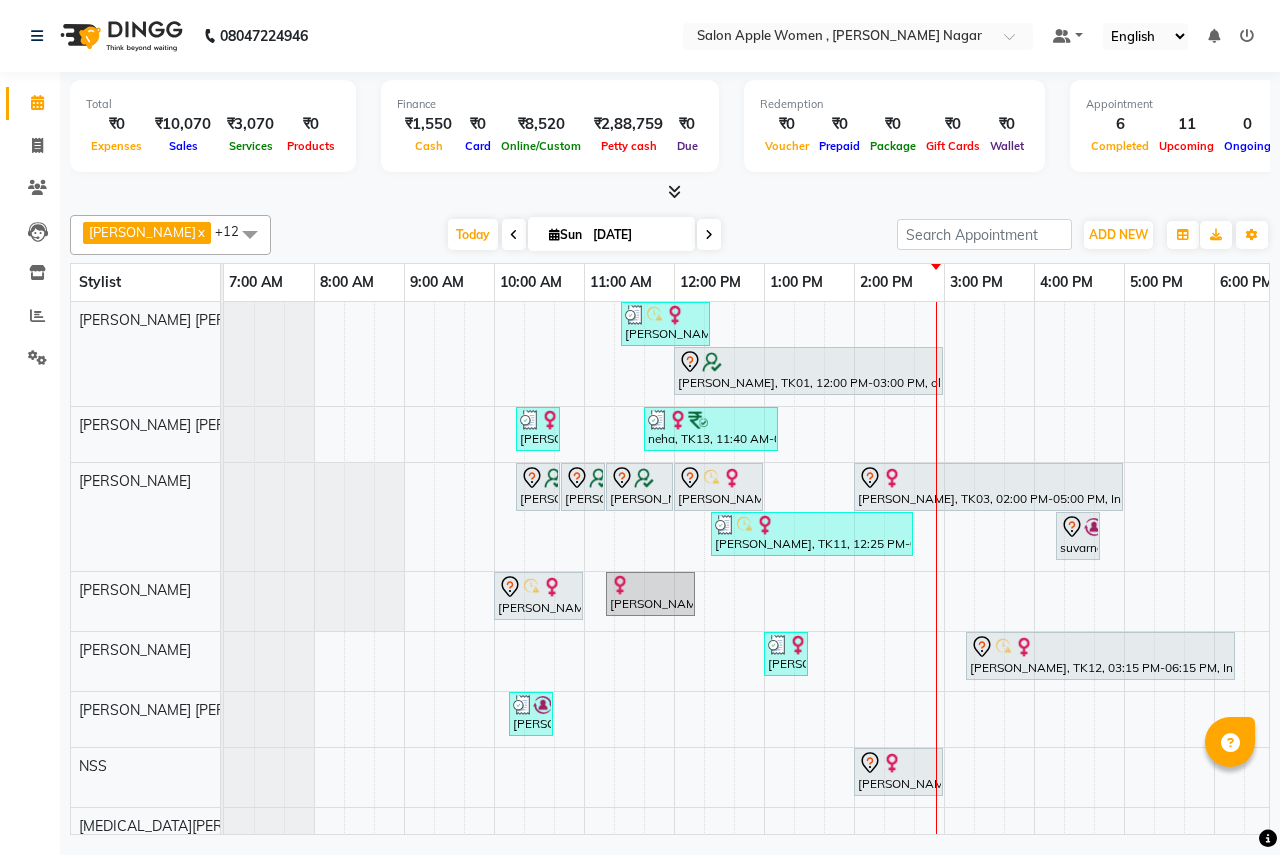 scroll, scrollTop: 0, scrollLeft: 0, axis: both 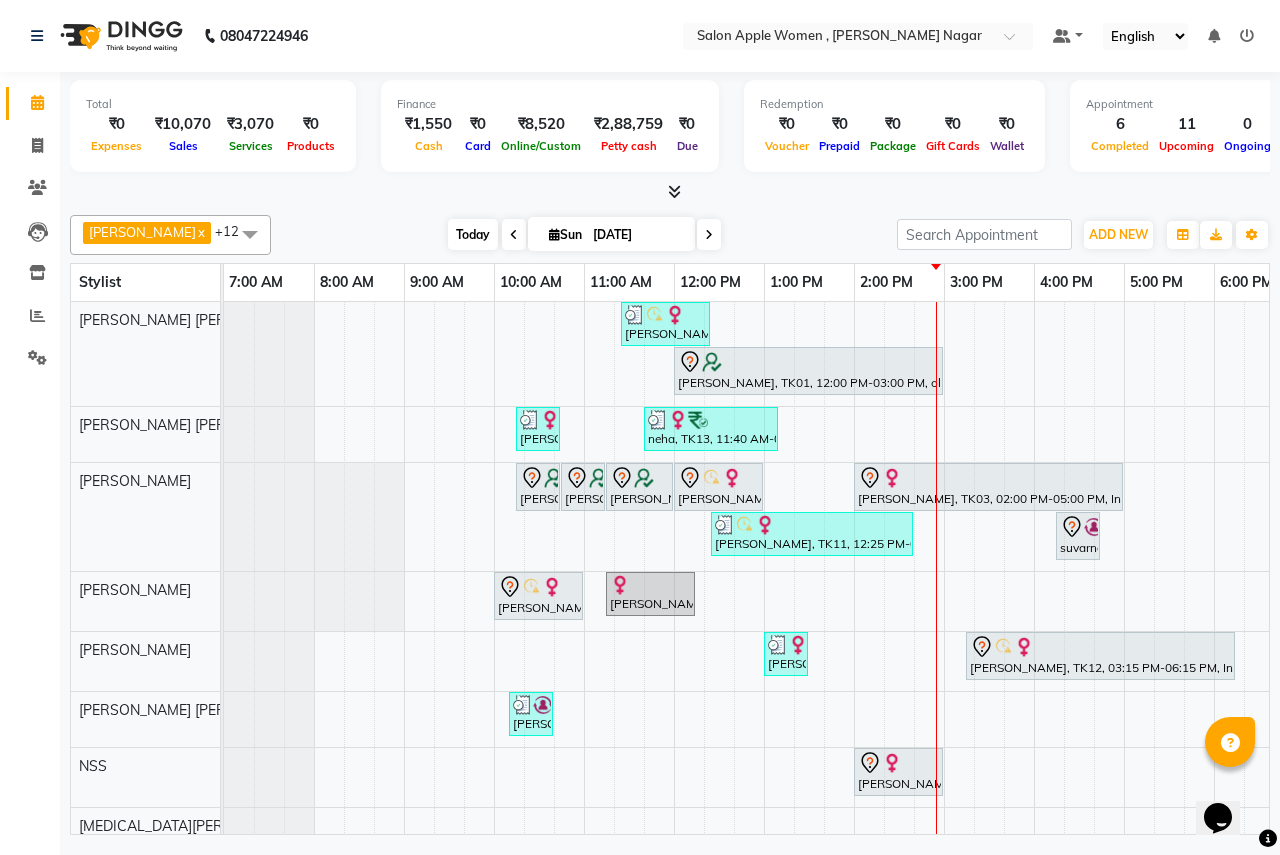 click on "Today" at bounding box center [473, 234] 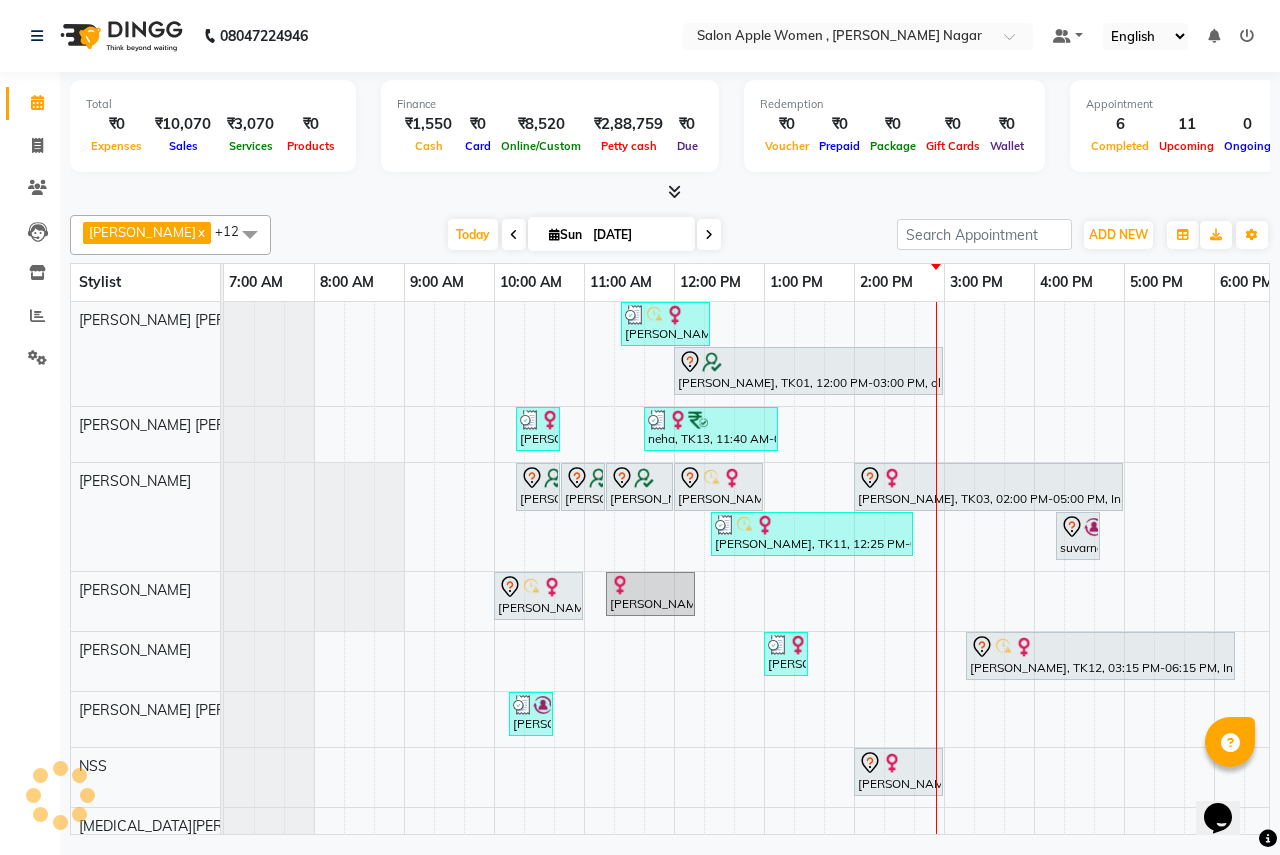 scroll, scrollTop: 0, scrollLeft: 395, axis: horizontal 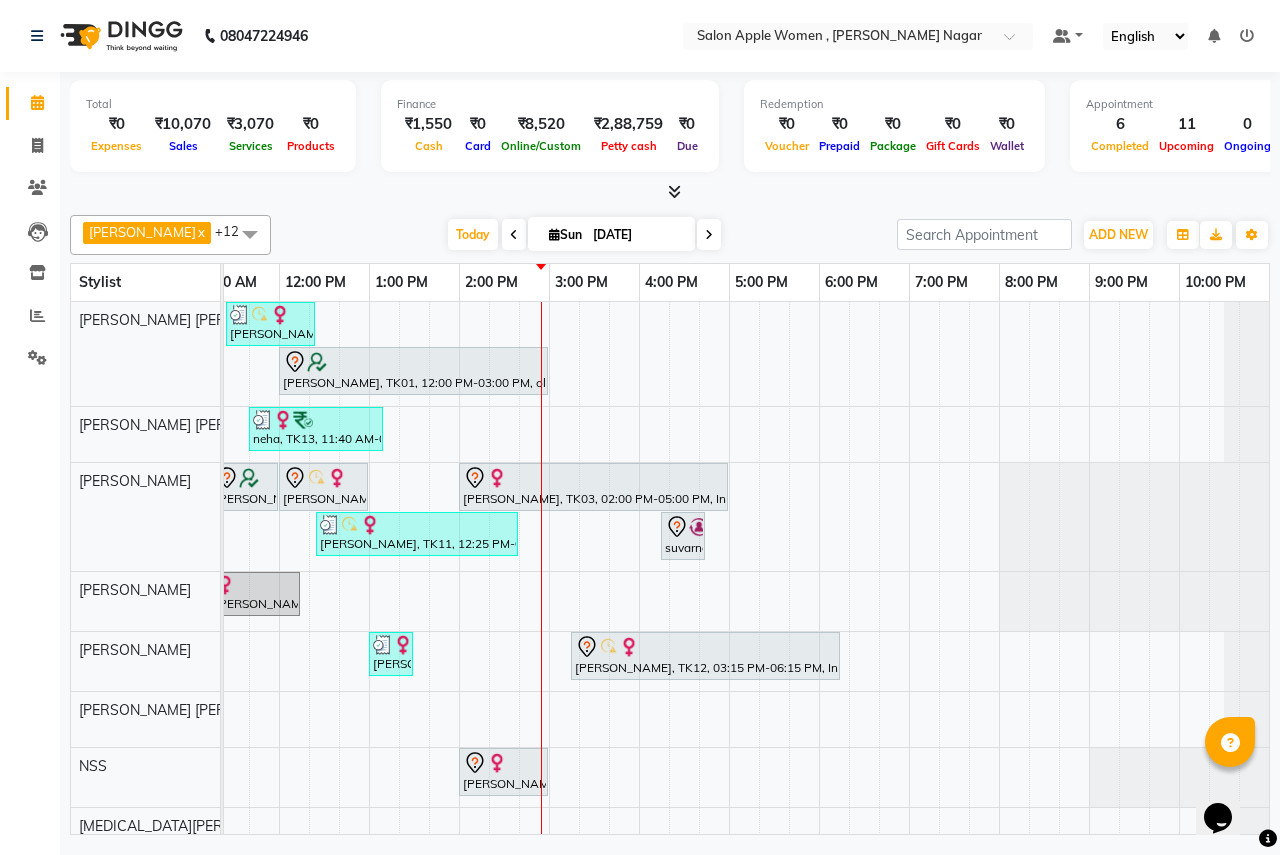 click on "Sun" at bounding box center [565, 234] 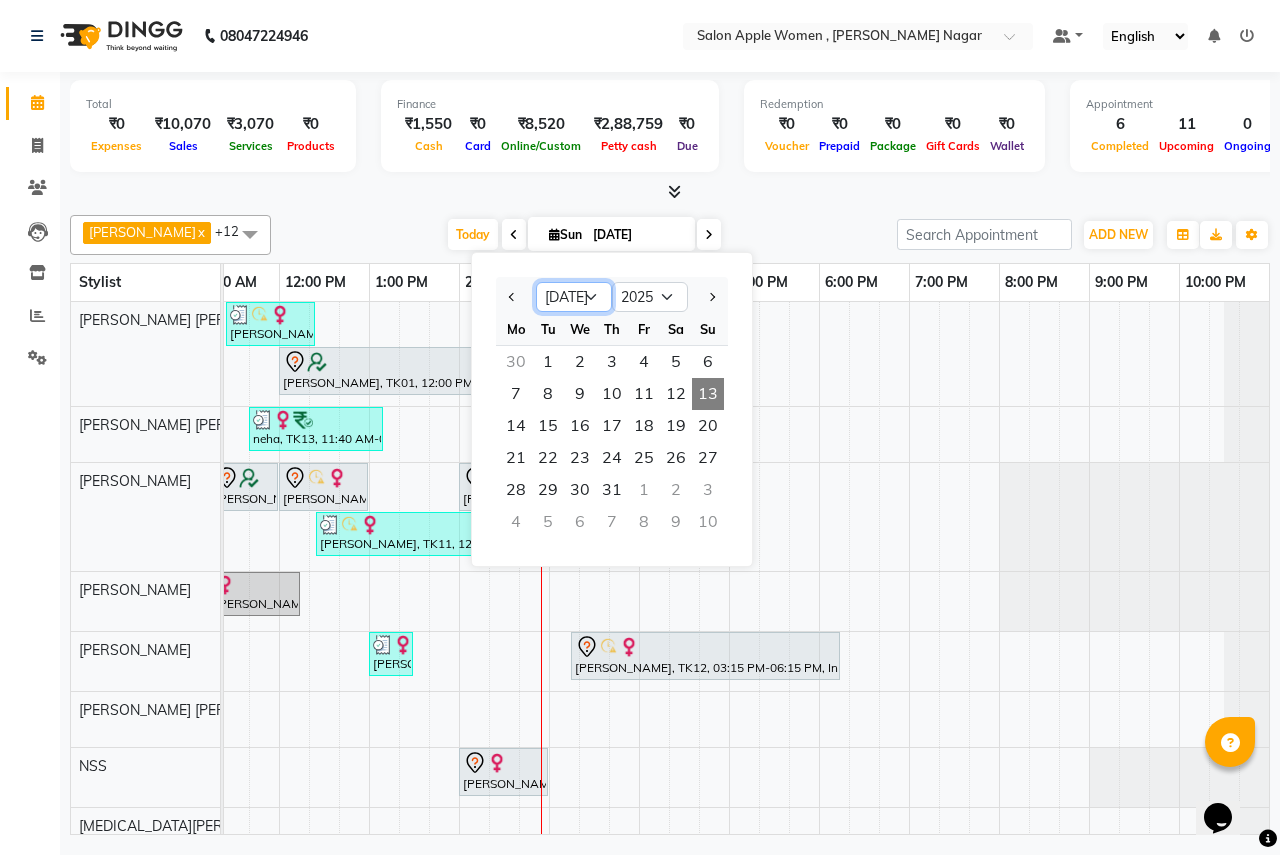 click on "Jan Feb Mar Apr May Jun [DATE] Aug Sep Oct Nov Dec" at bounding box center [574, 297] 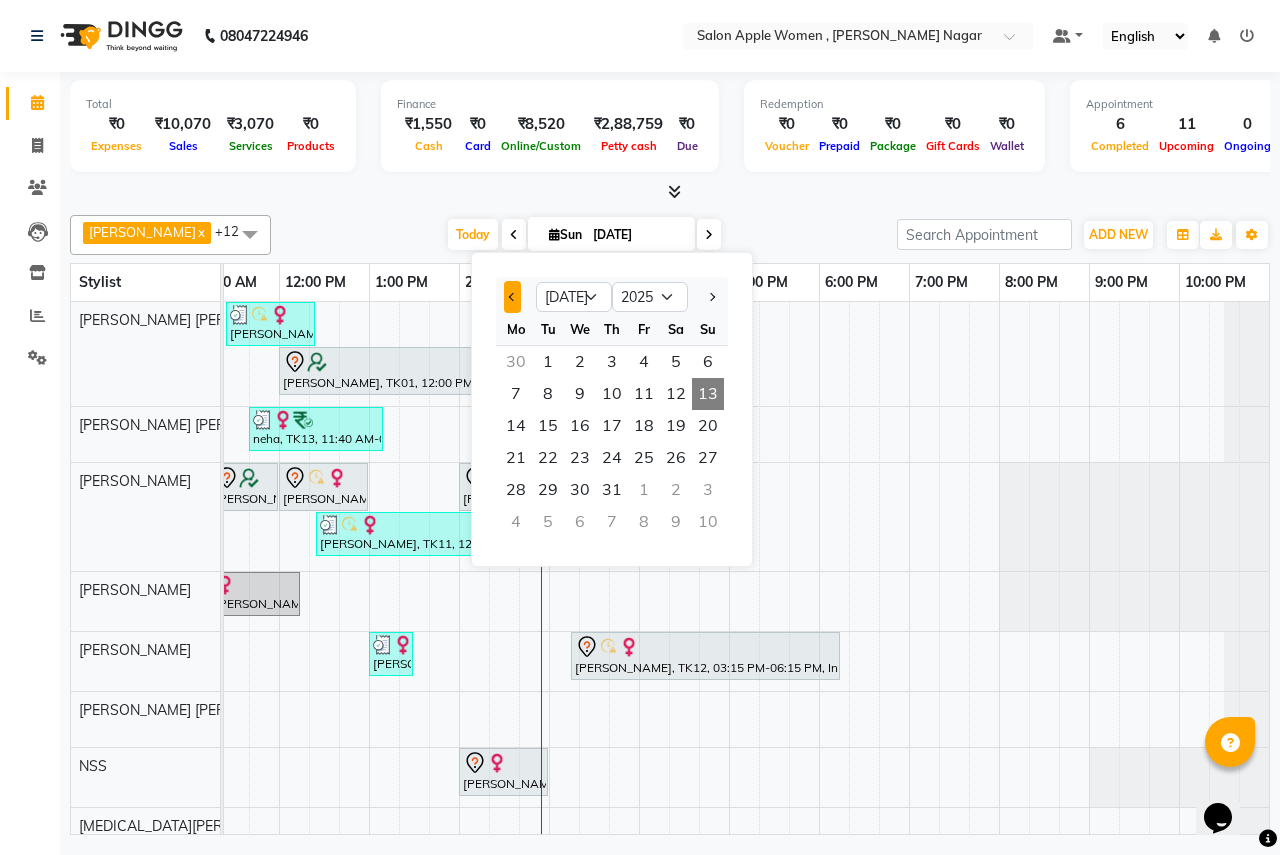 click at bounding box center (512, 297) 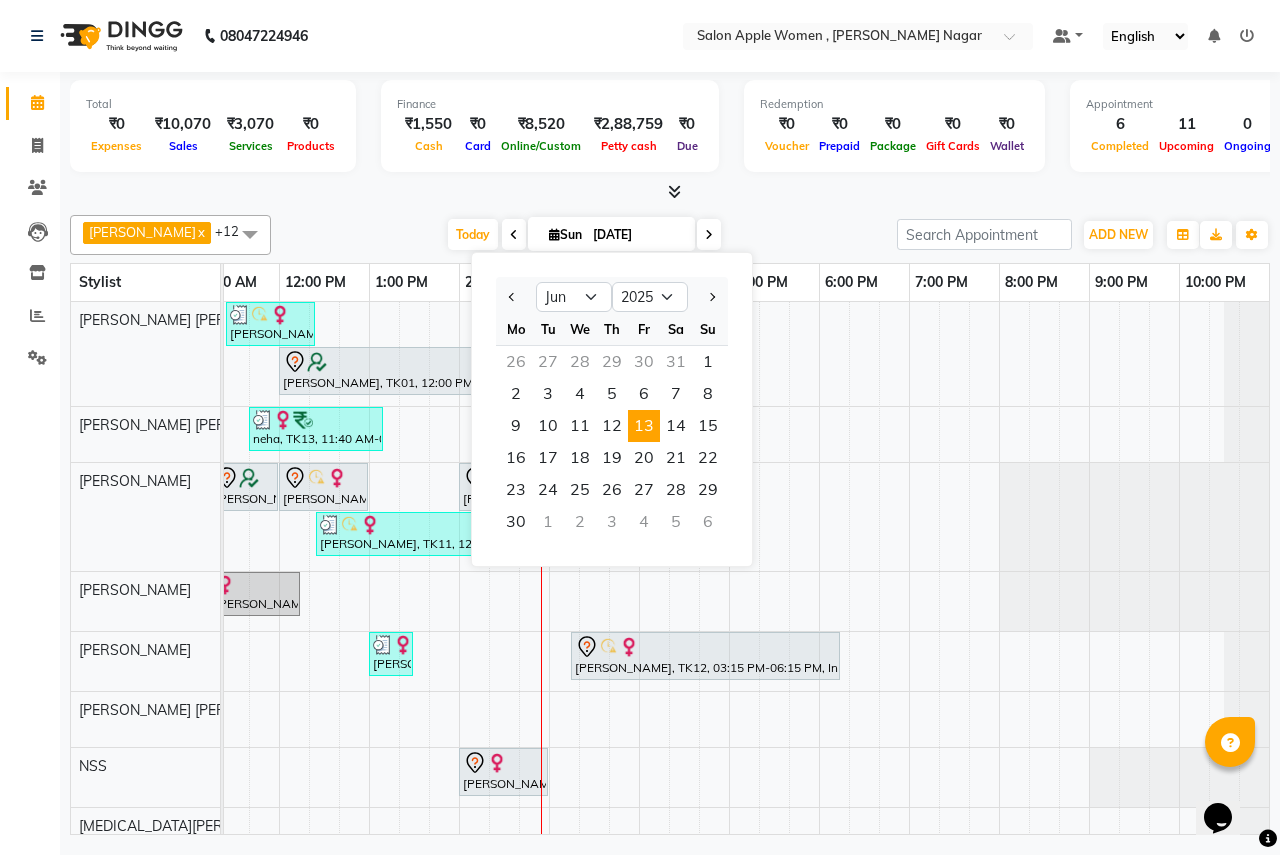 click on "13" at bounding box center (644, 426) 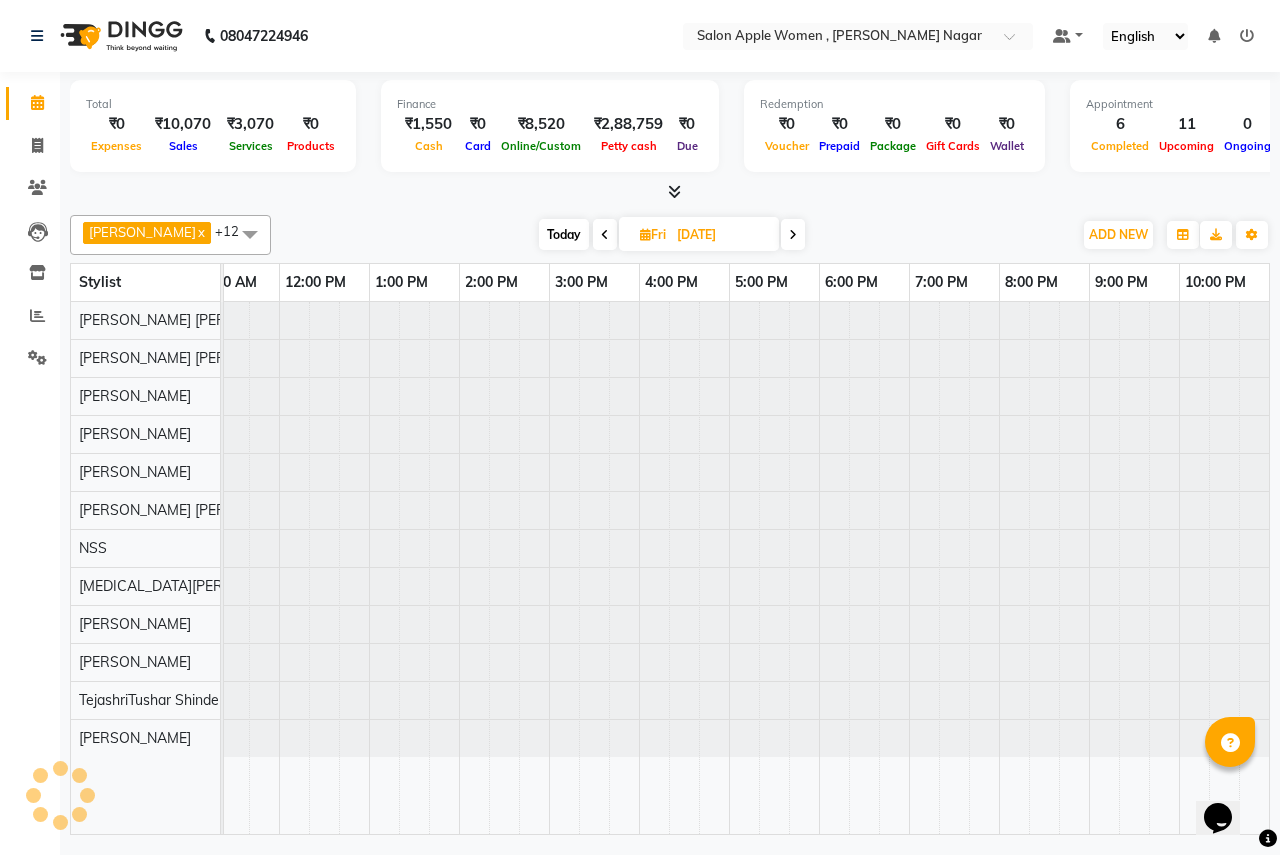 scroll, scrollTop: 0, scrollLeft: 0, axis: both 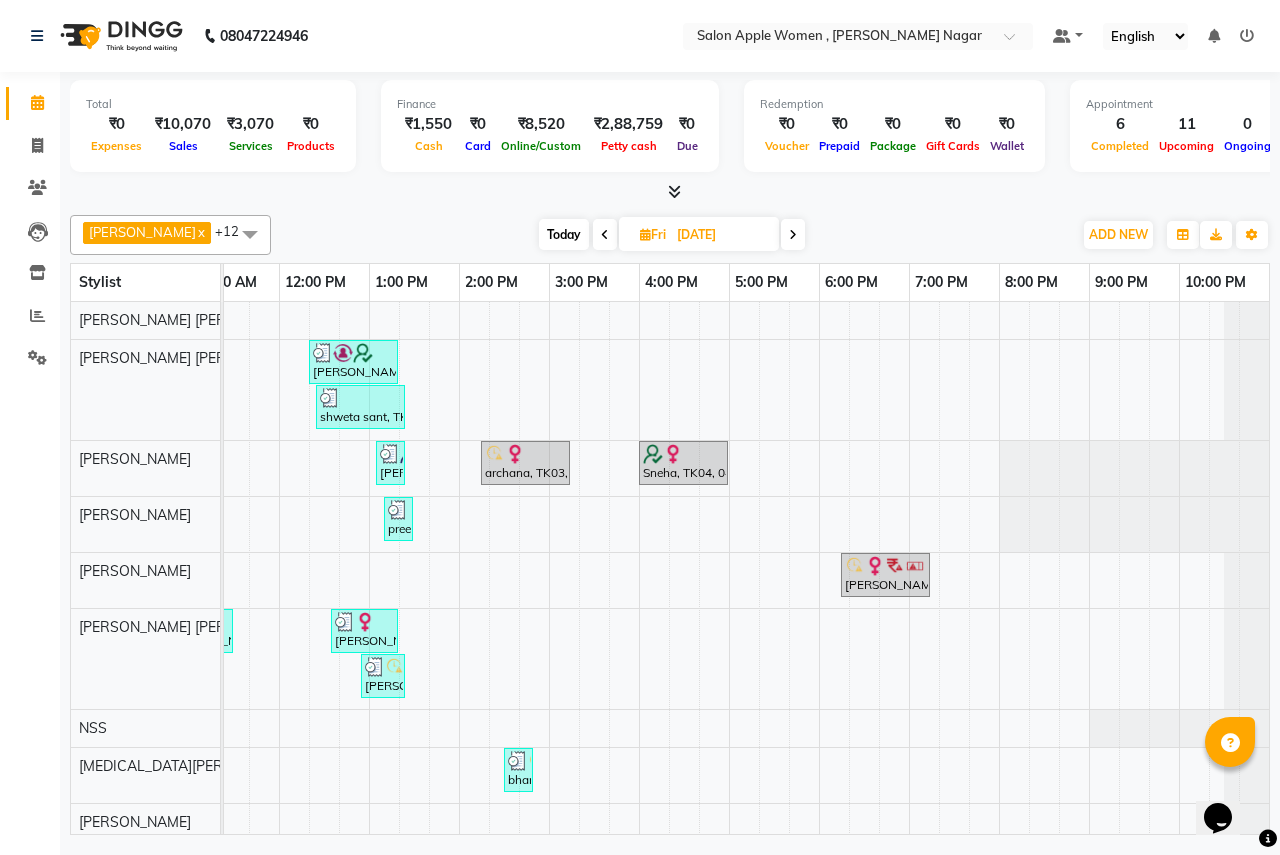 click on "Today" at bounding box center [564, 234] 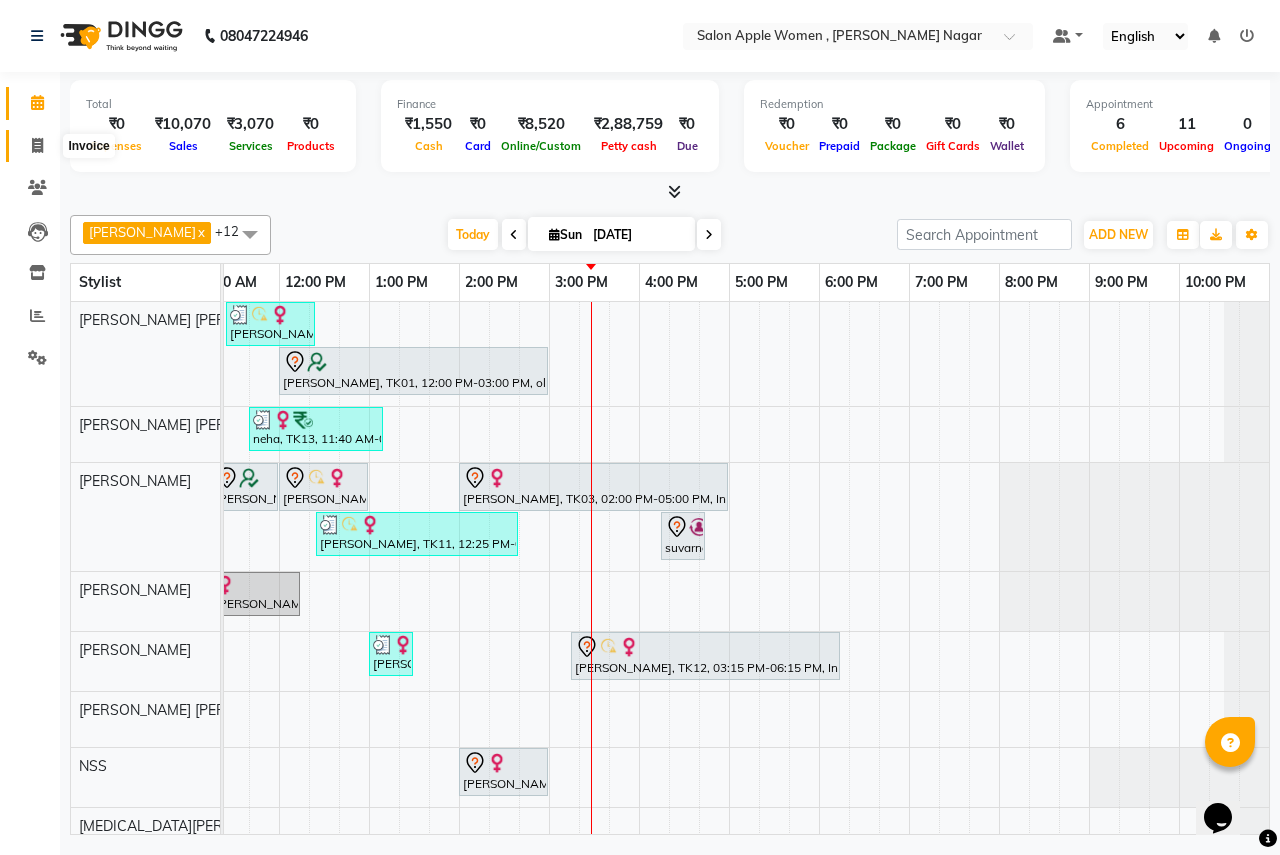 click 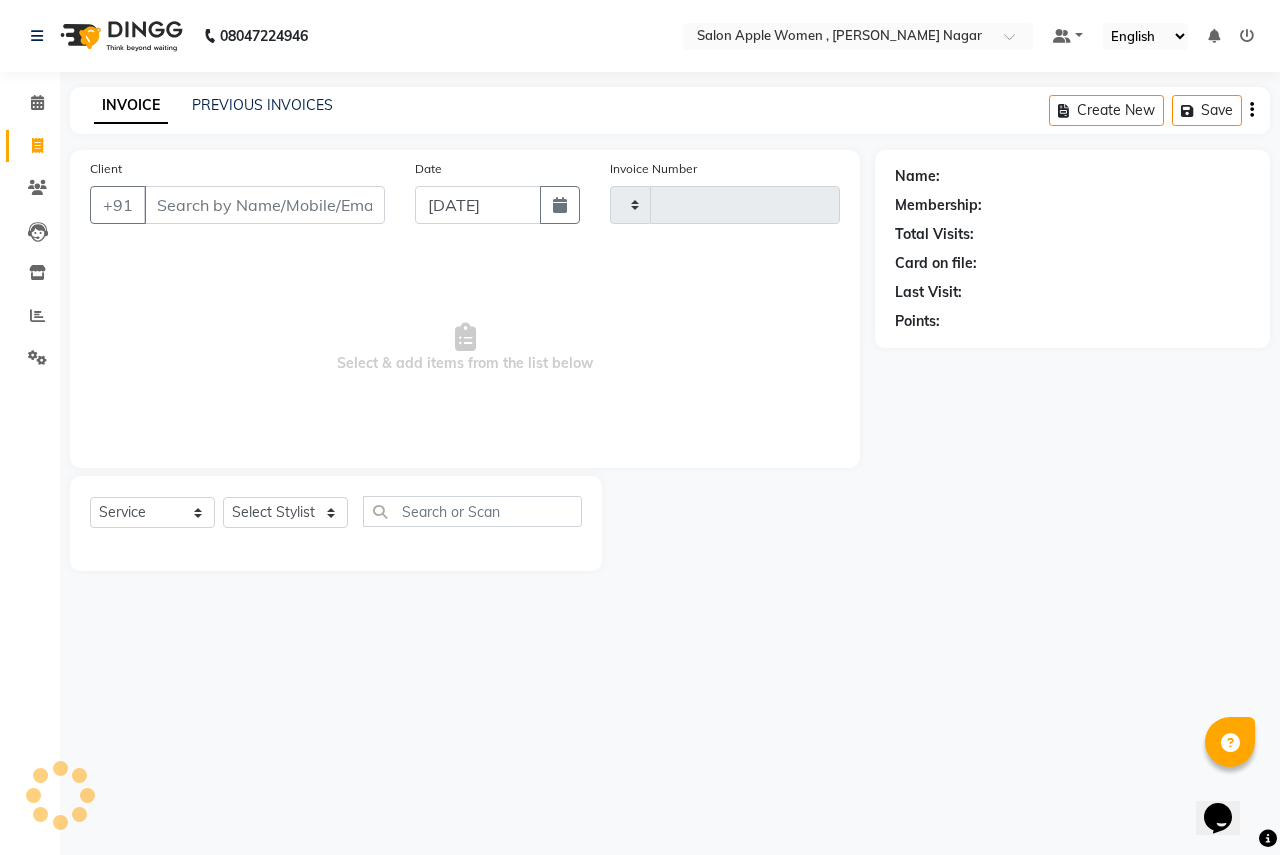 type on "1608" 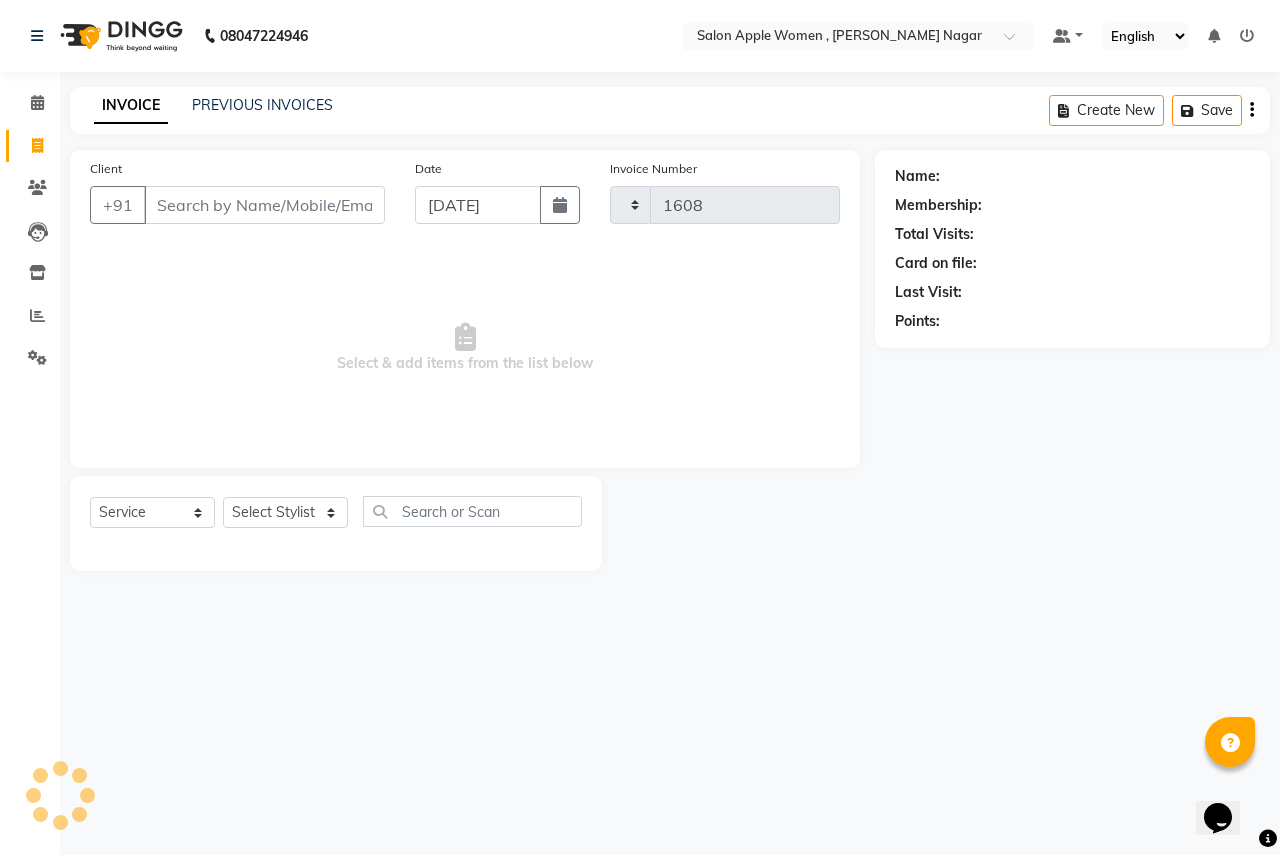 select on "96" 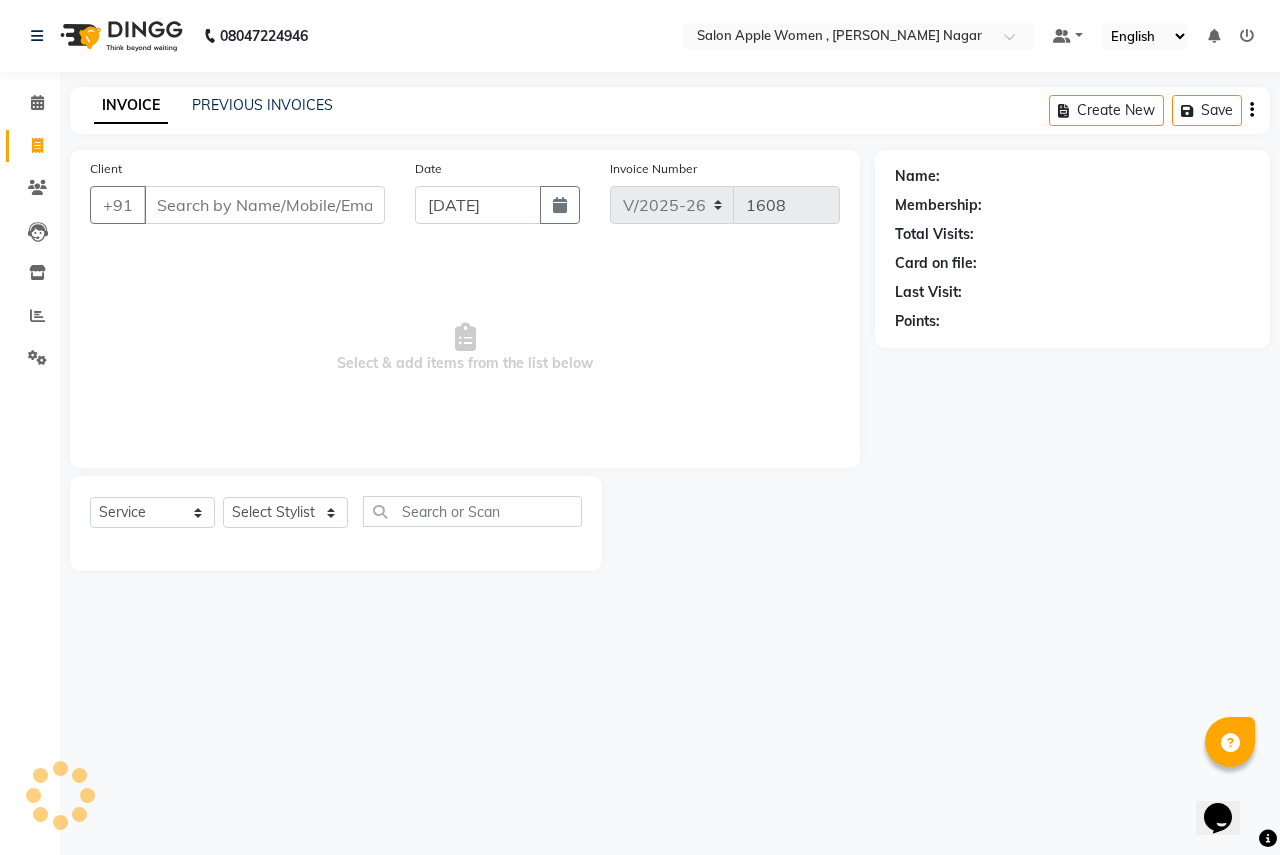 click on "Client" at bounding box center (264, 205) 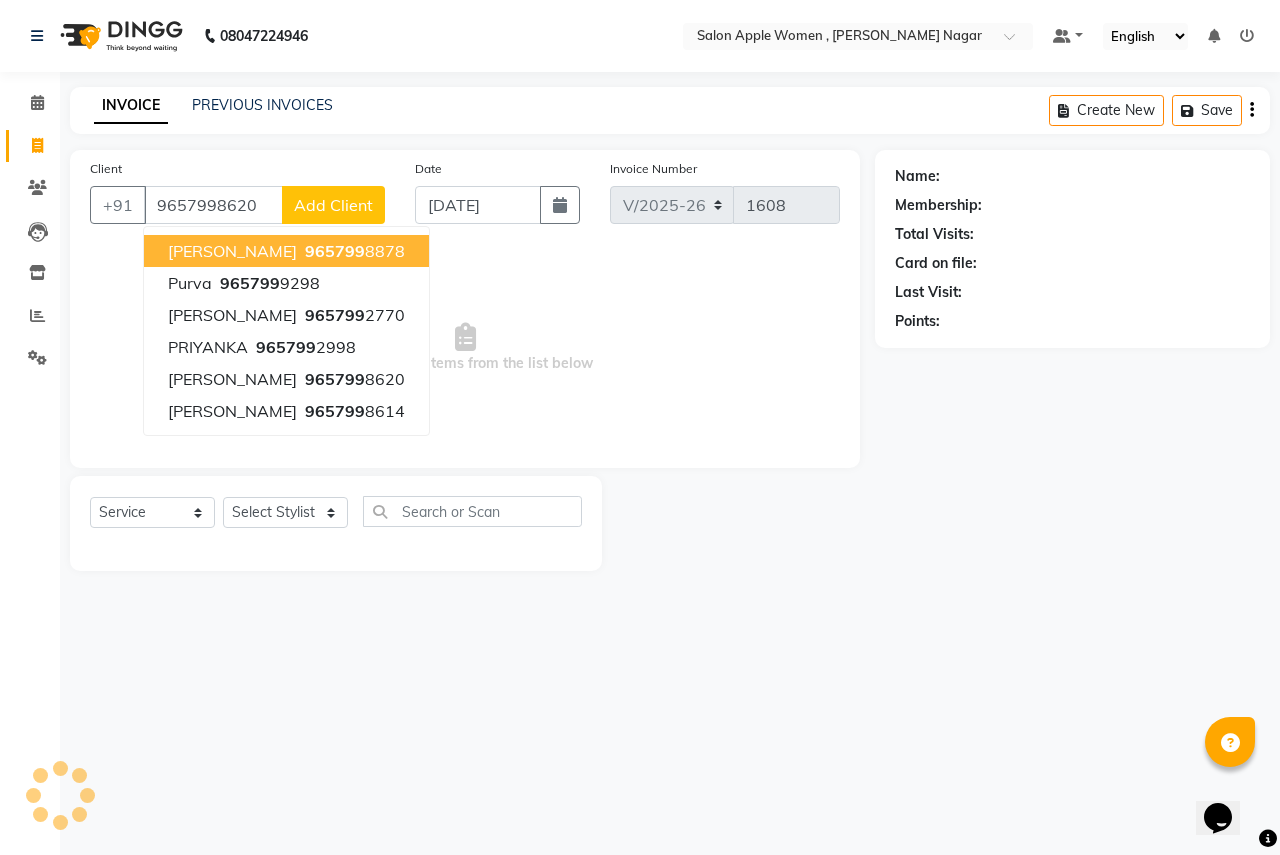 type on "9657998620" 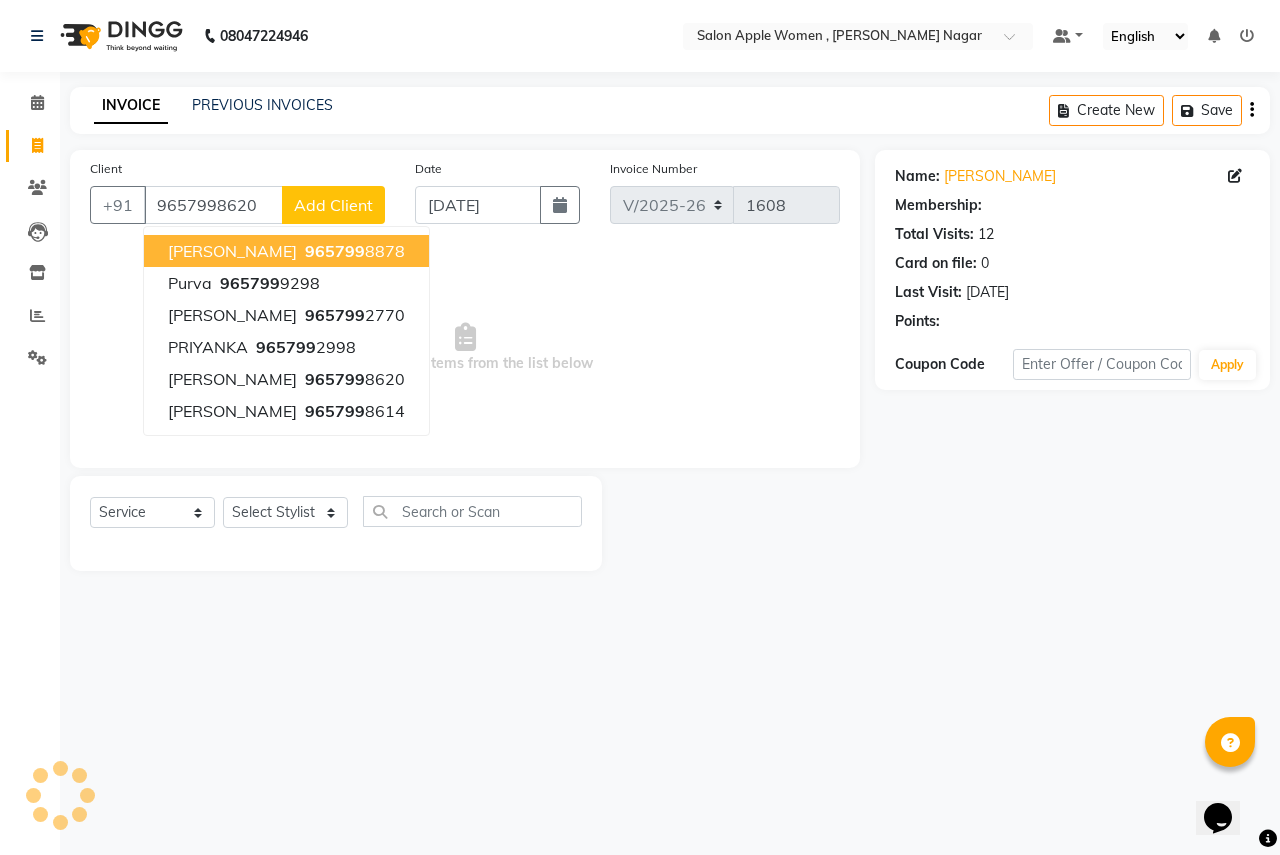 select on "1: Object" 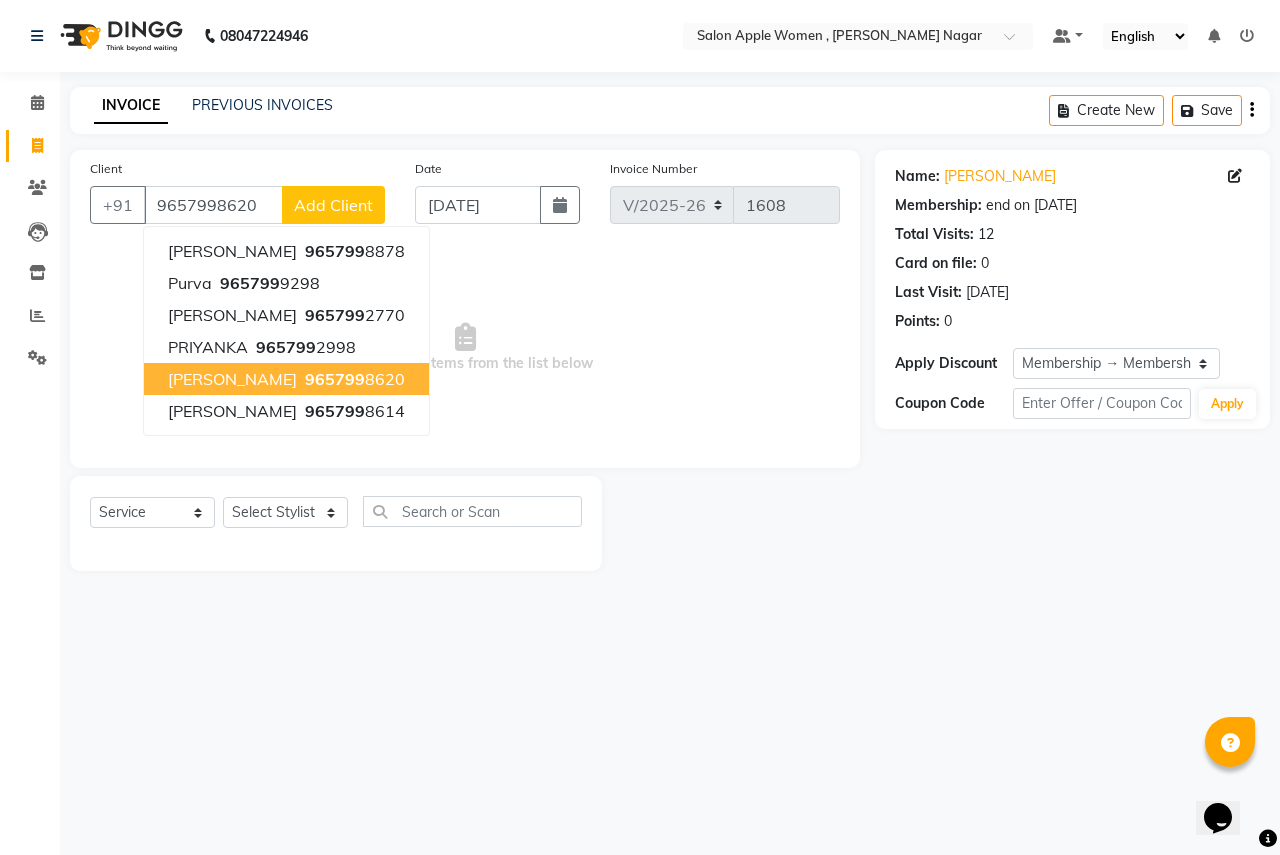 click on "965799" at bounding box center (335, 379) 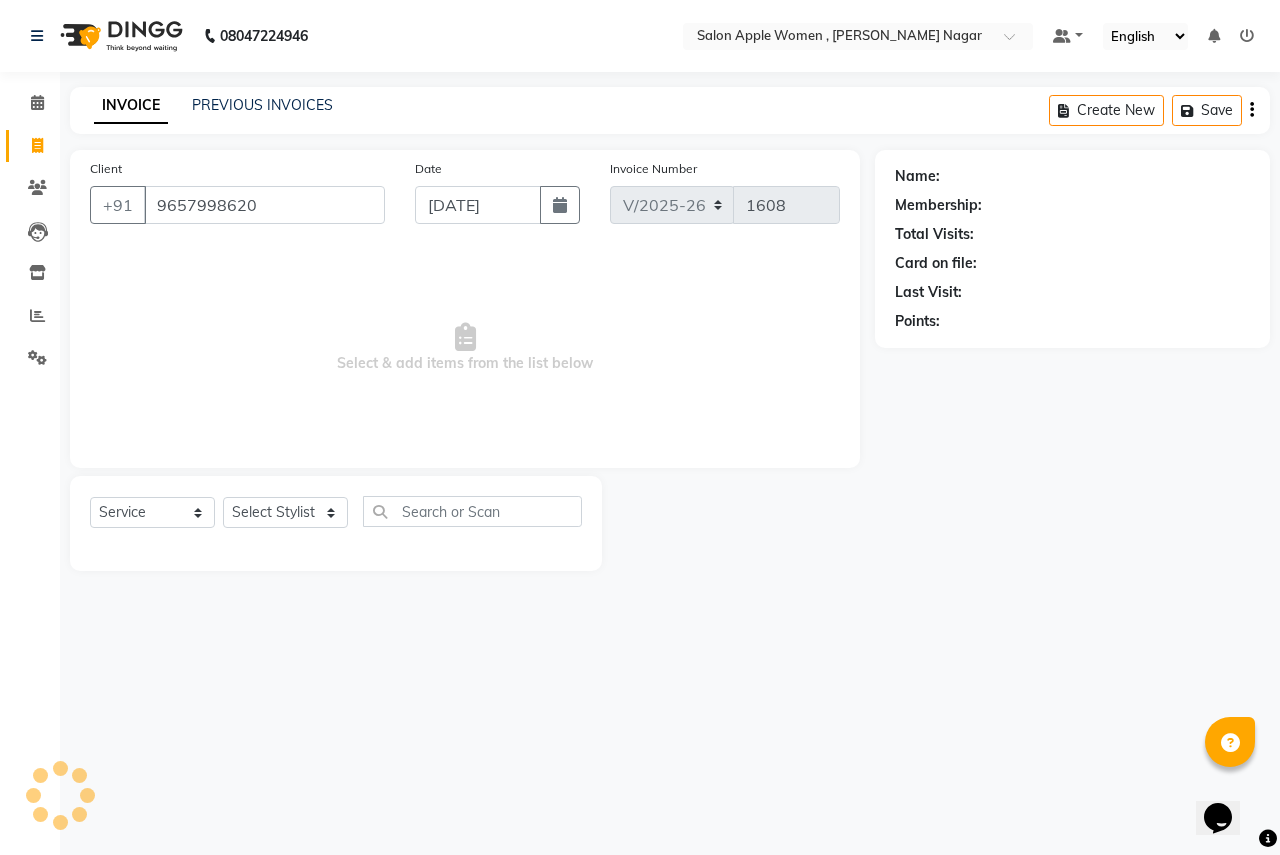 select on "1: Object" 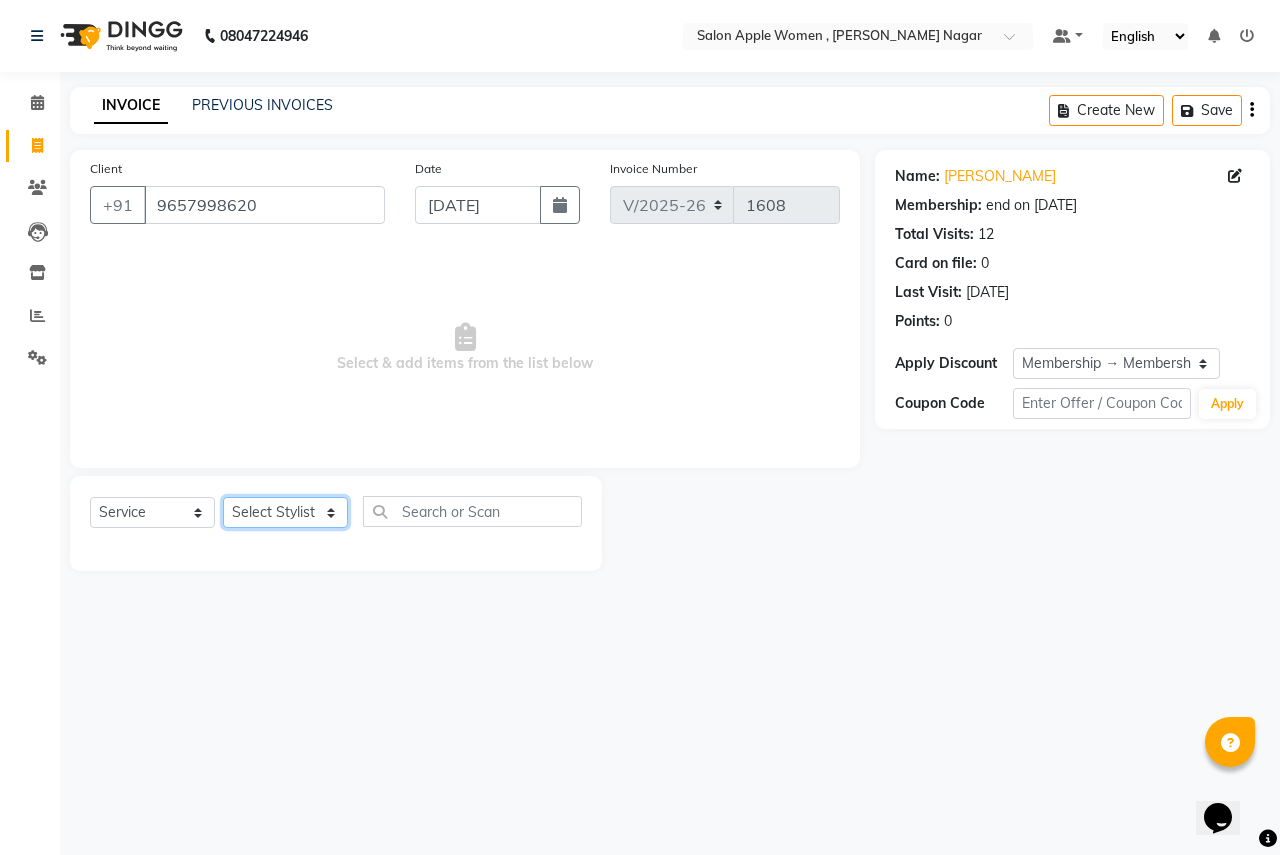 click on "Select Stylist [PERSON_NAME] [PERSON_NAME] [PERSON_NAME] [PERSON_NAME] Jyoti Rahul [PERSON_NAME] [MEDICAL_DATA][PERSON_NAME] [PERSON_NAME] NSS Pratibha Paswan [PERSON_NAME] [PERSON_NAME] Reception  Reshma Operations Head [PERSON_NAME] [PERSON_NAME] [PERSON_NAME]" 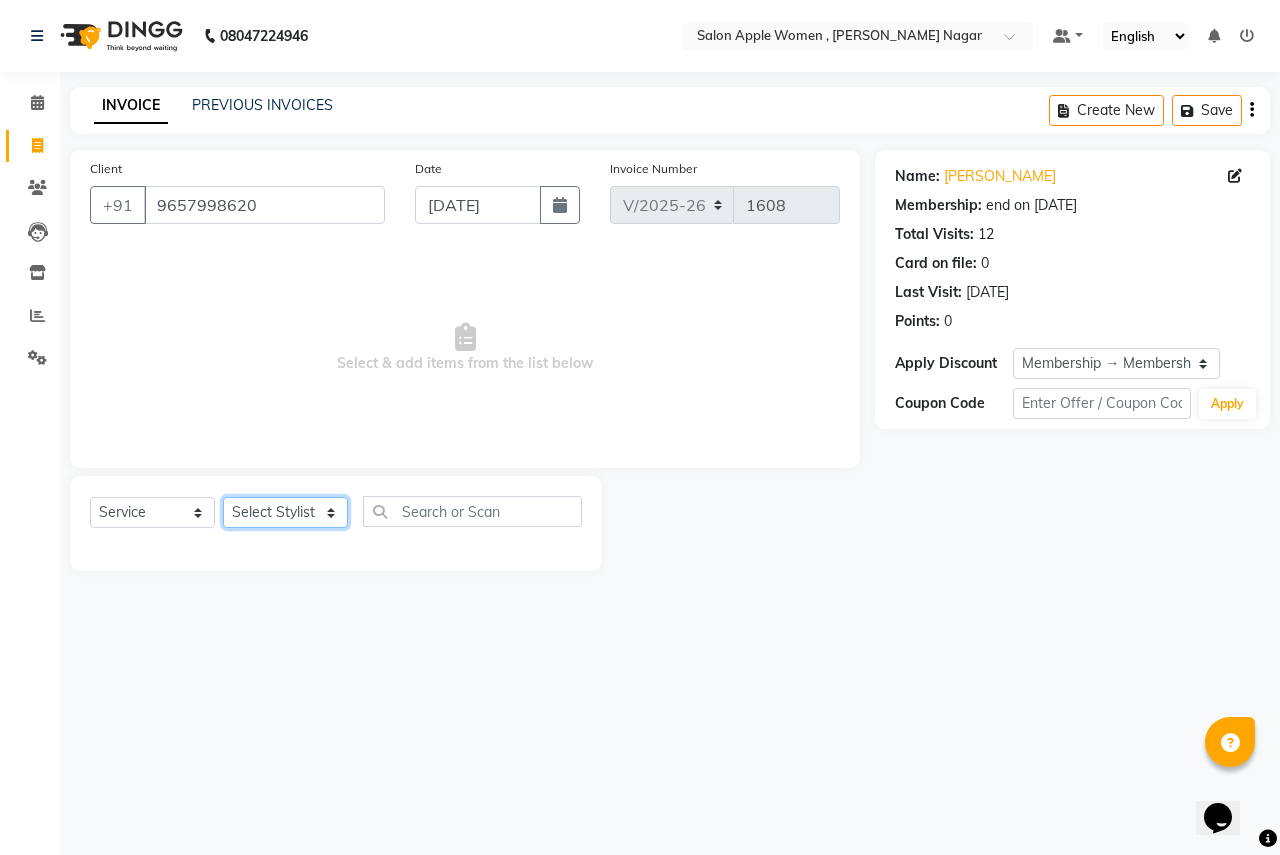 select on "57564" 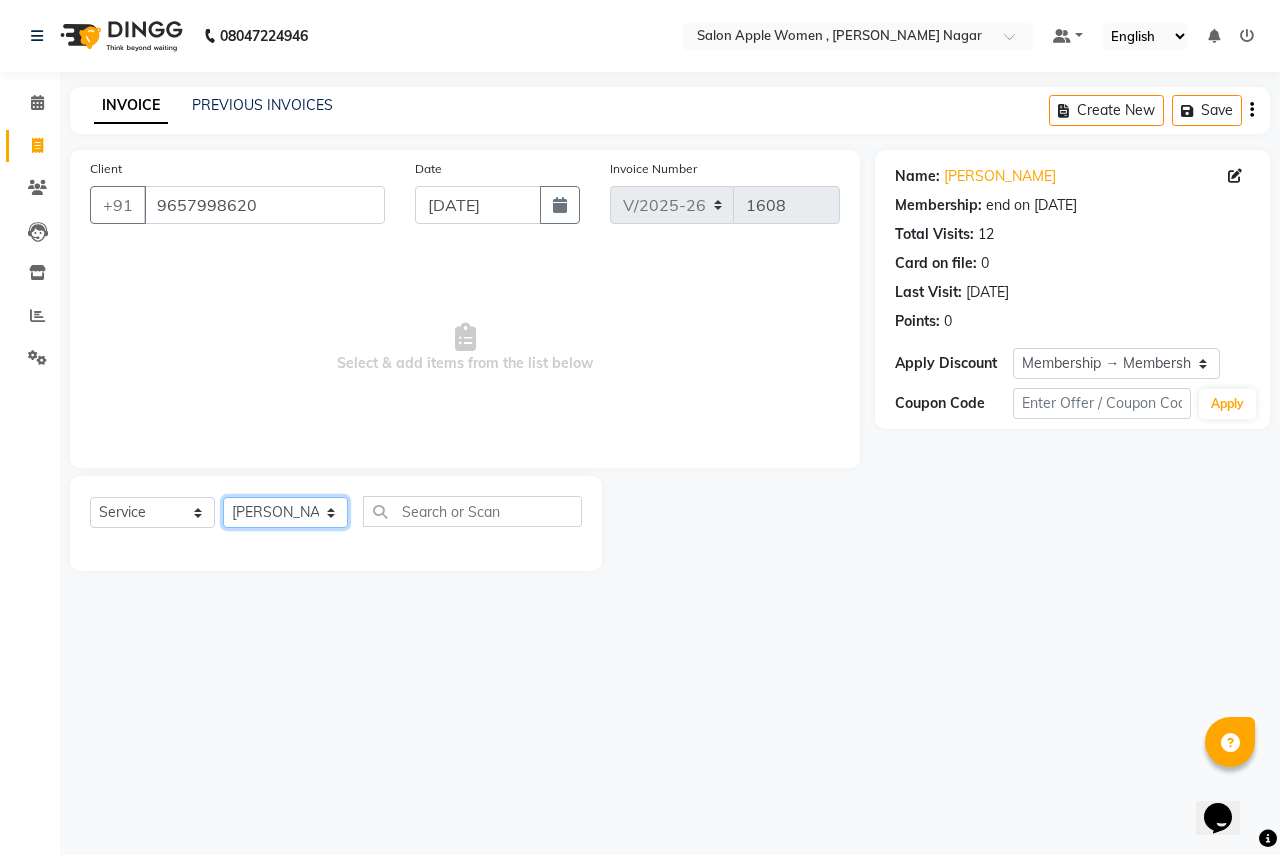 click on "Select Stylist [PERSON_NAME] [PERSON_NAME] [PERSON_NAME] [PERSON_NAME] Jyoti Rahul [PERSON_NAME] [MEDICAL_DATA][PERSON_NAME] [PERSON_NAME] NSS Pratibha Paswan [PERSON_NAME] [PERSON_NAME] Reception  Reshma Operations Head [PERSON_NAME] [PERSON_NAME] [PERSON_NAME]" 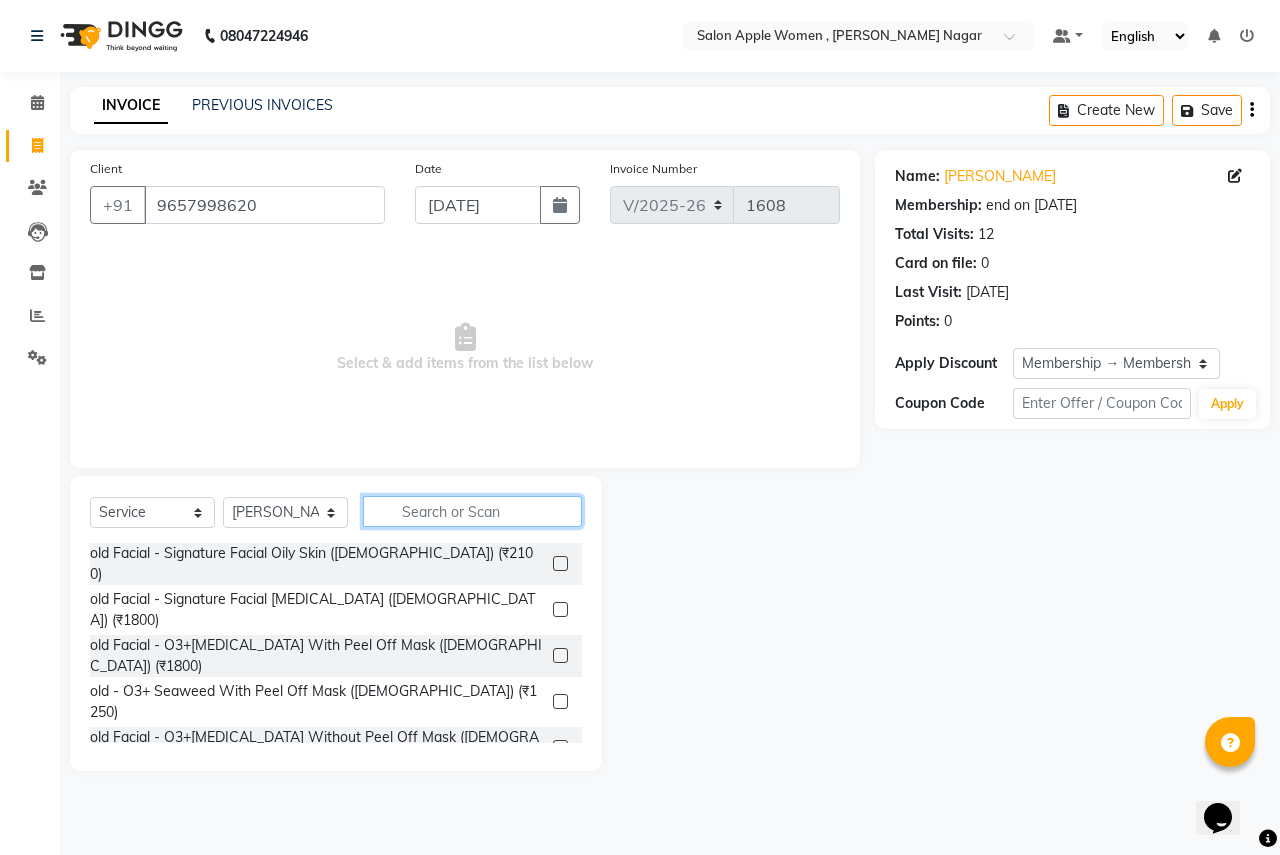 click 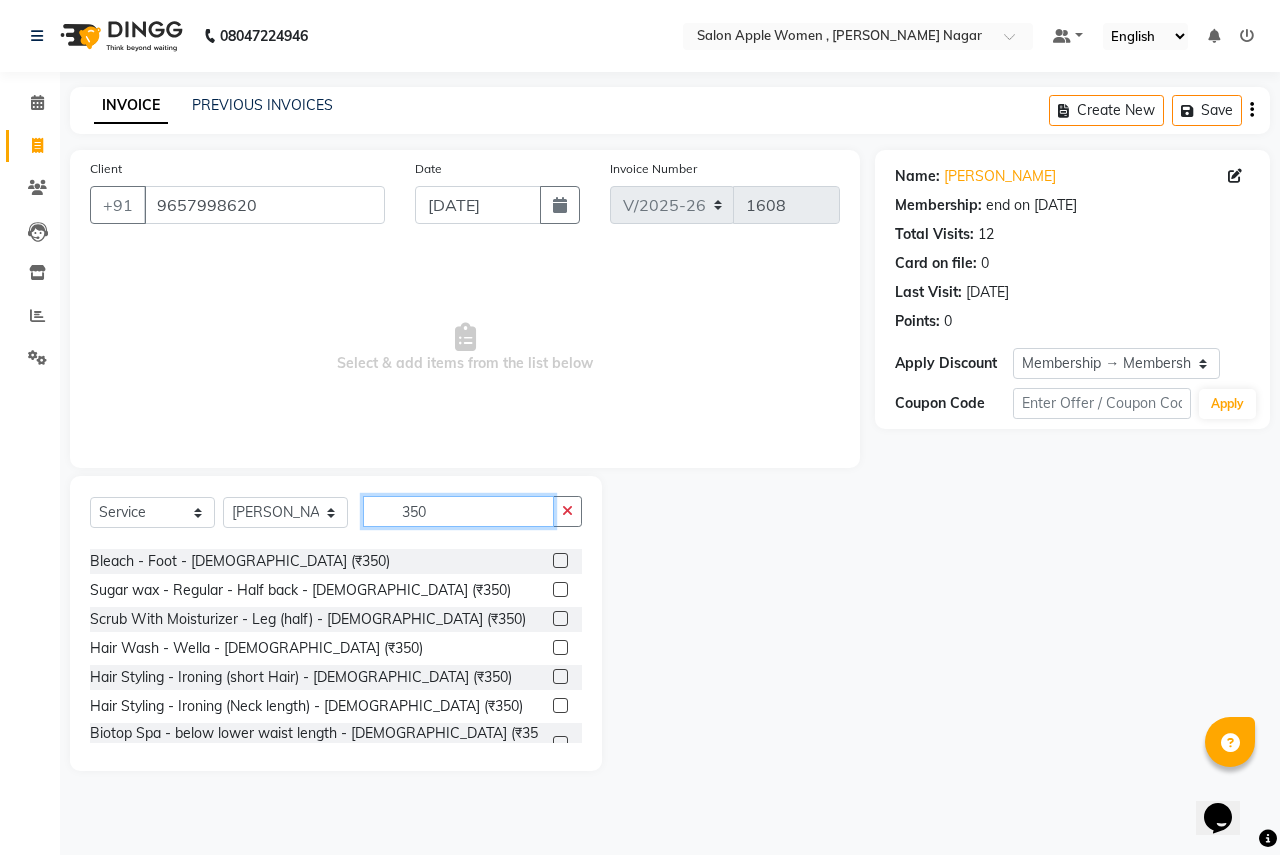 scroll, scrollTop: 400, scrollLeft: 0, axis: vertical 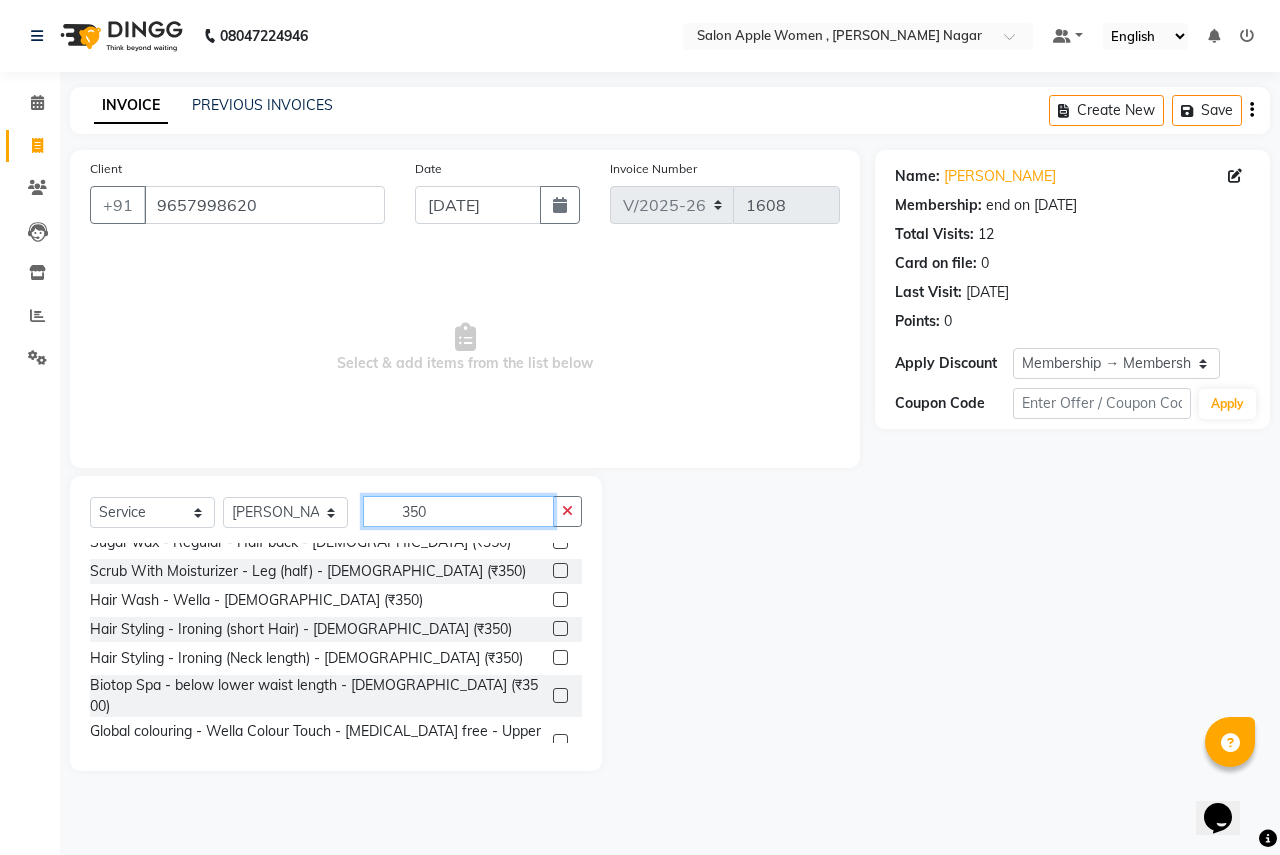 type on "350" 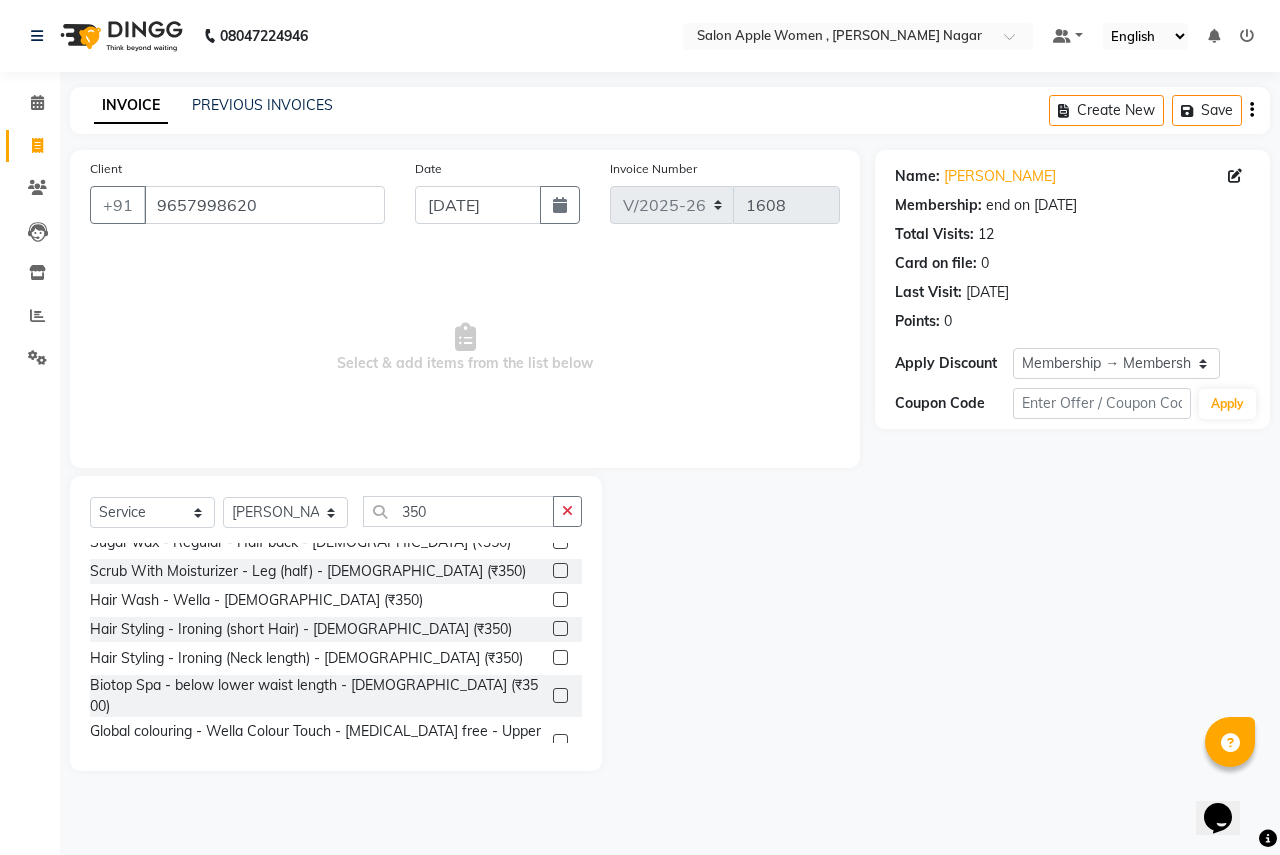 click 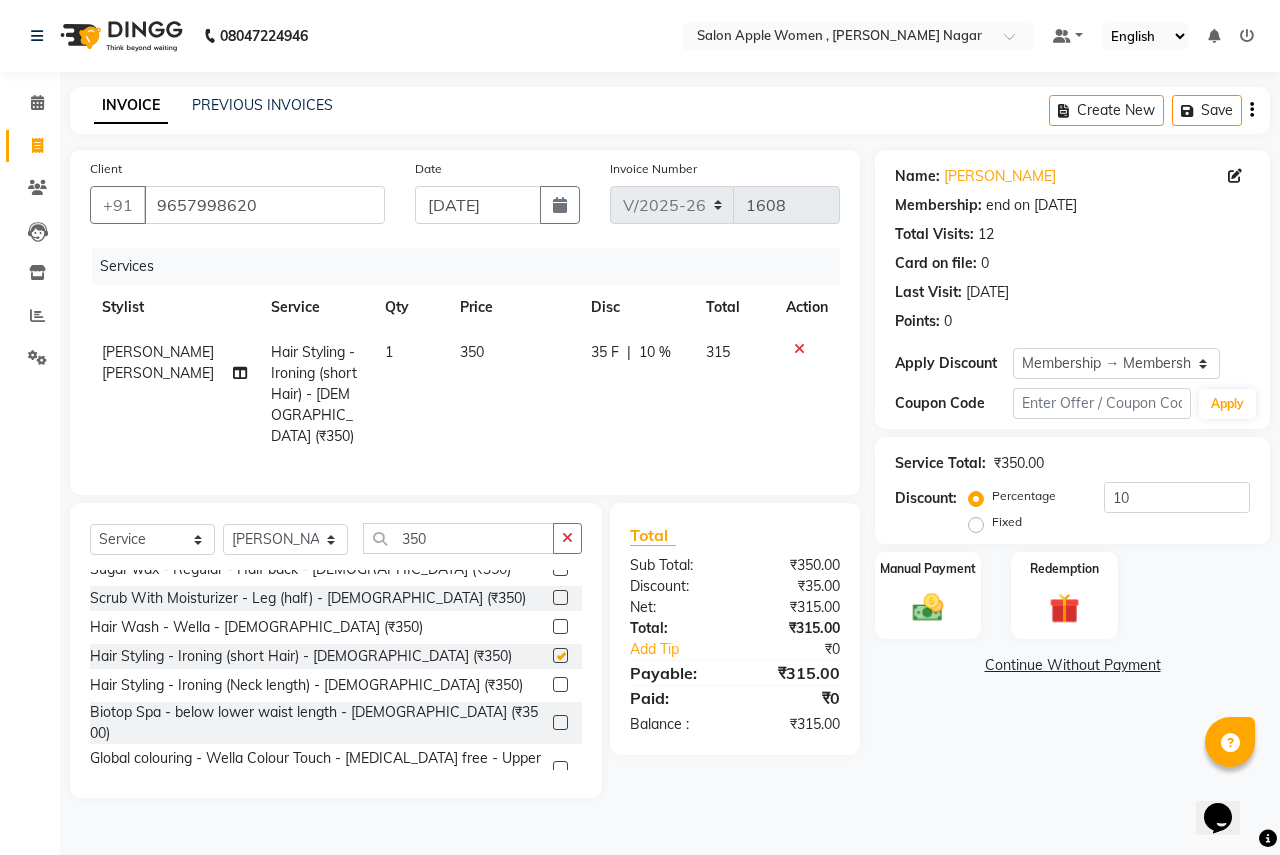 checkbox on "false" 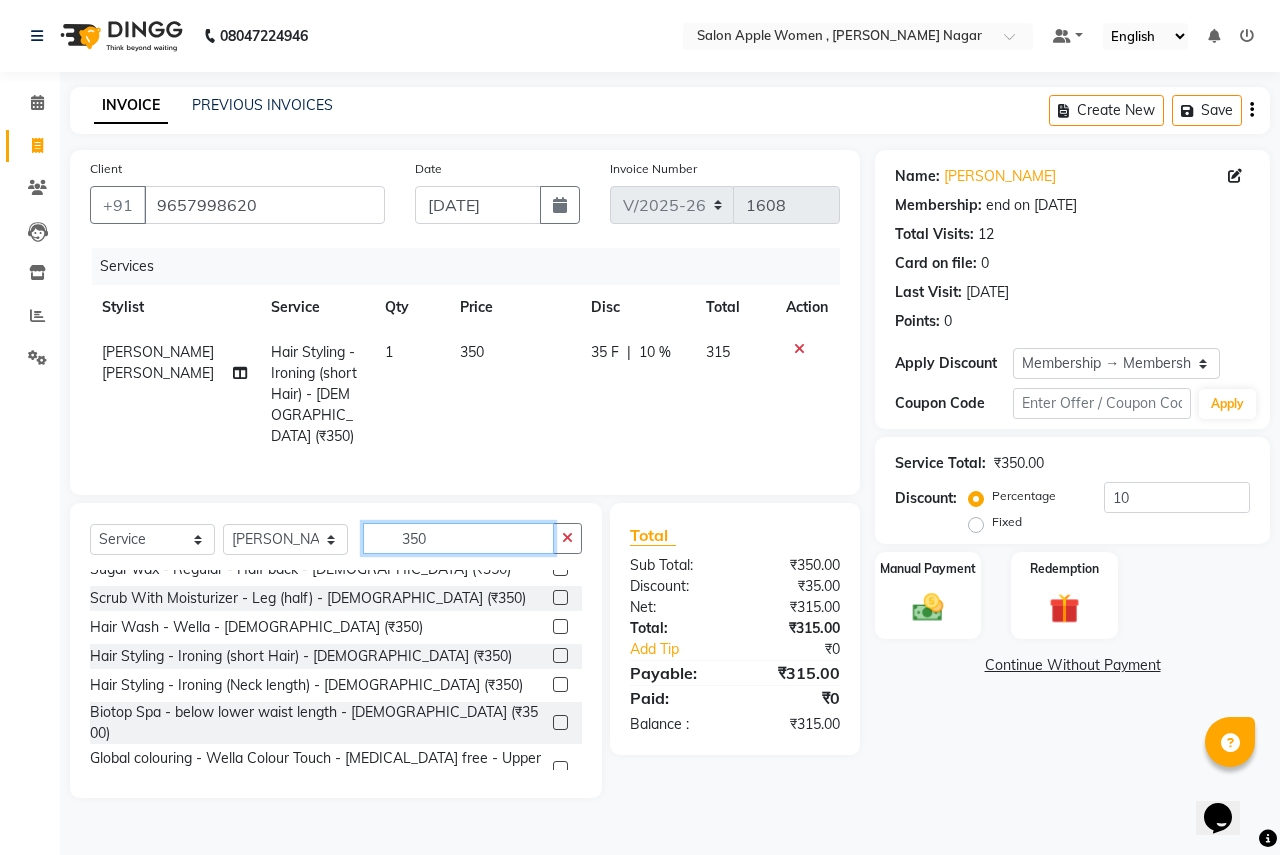 click on "350" 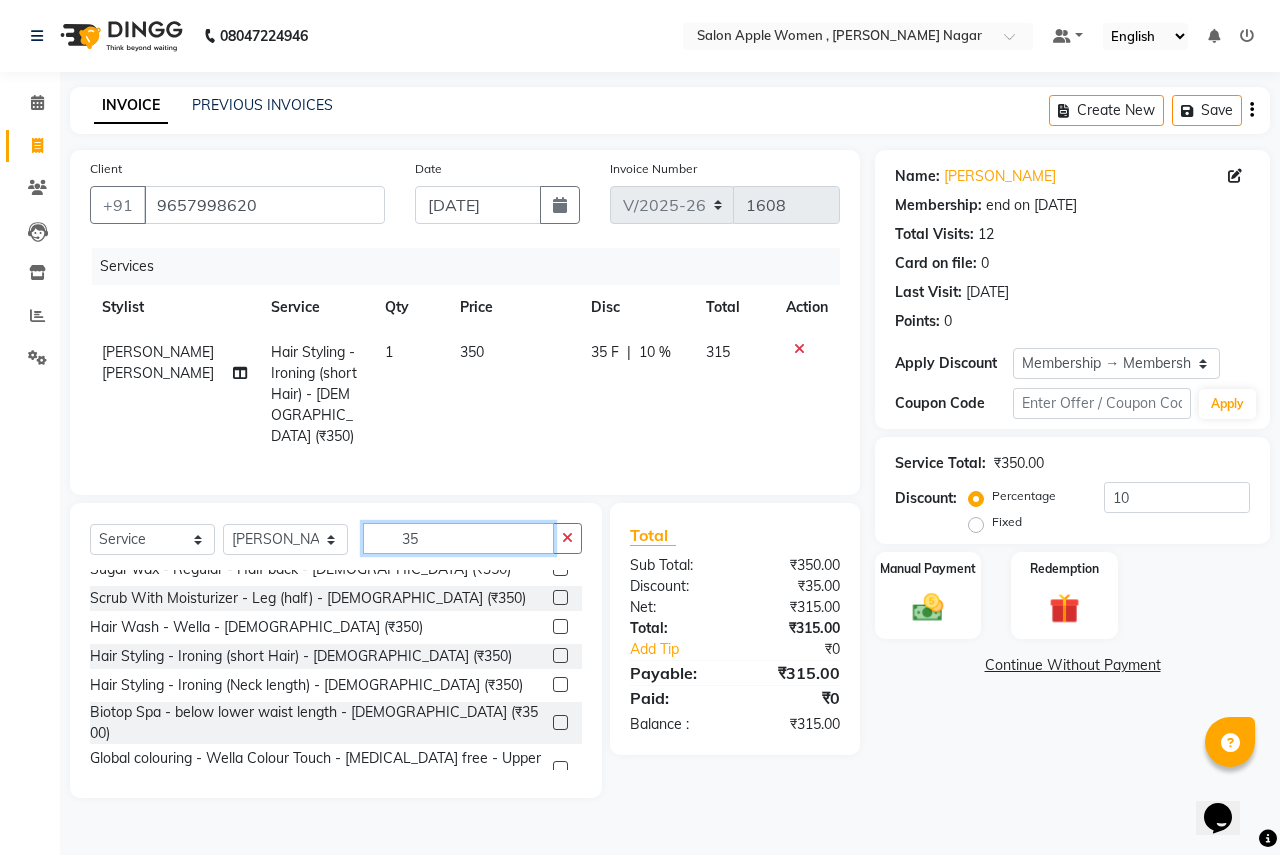 type on "3" 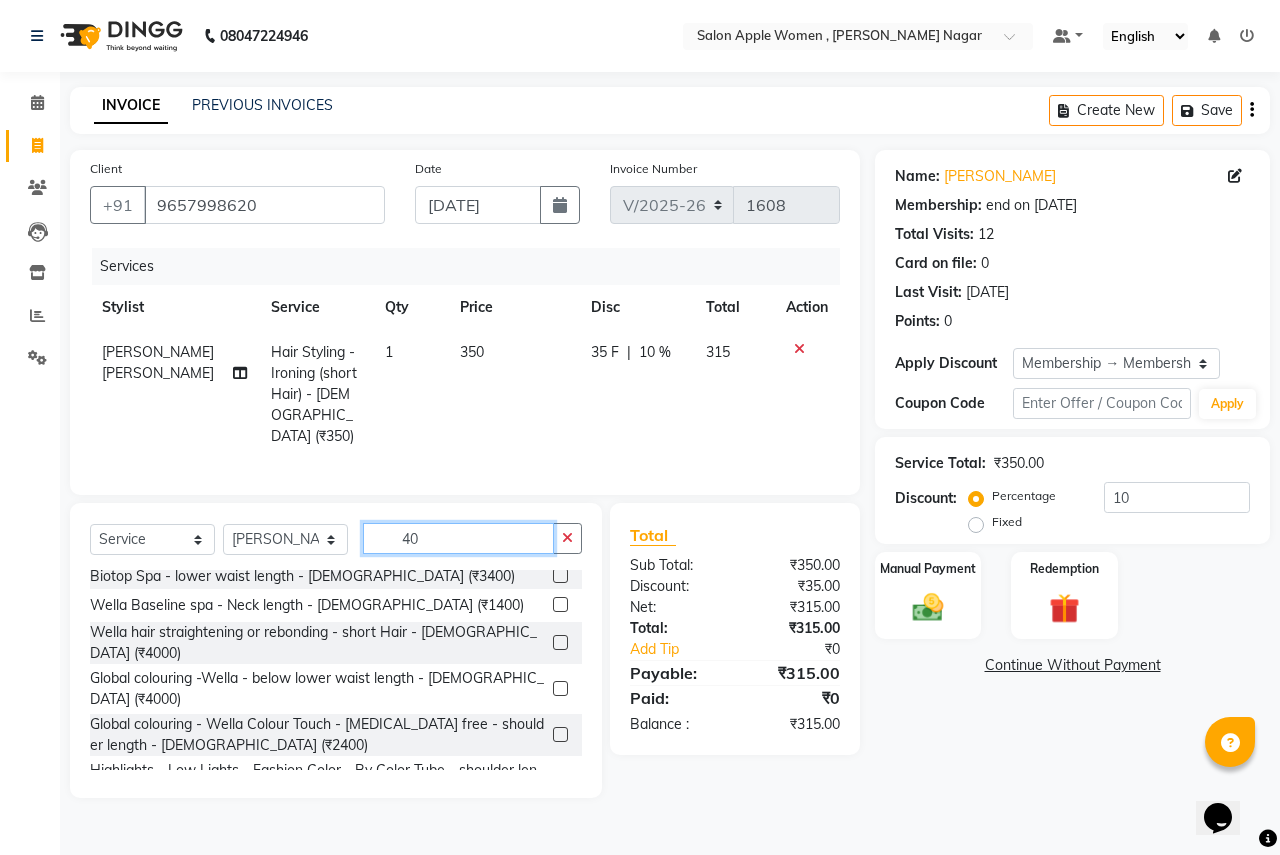 scroll, scrollTop: 666, scrollLeft: 0, axis: vertical 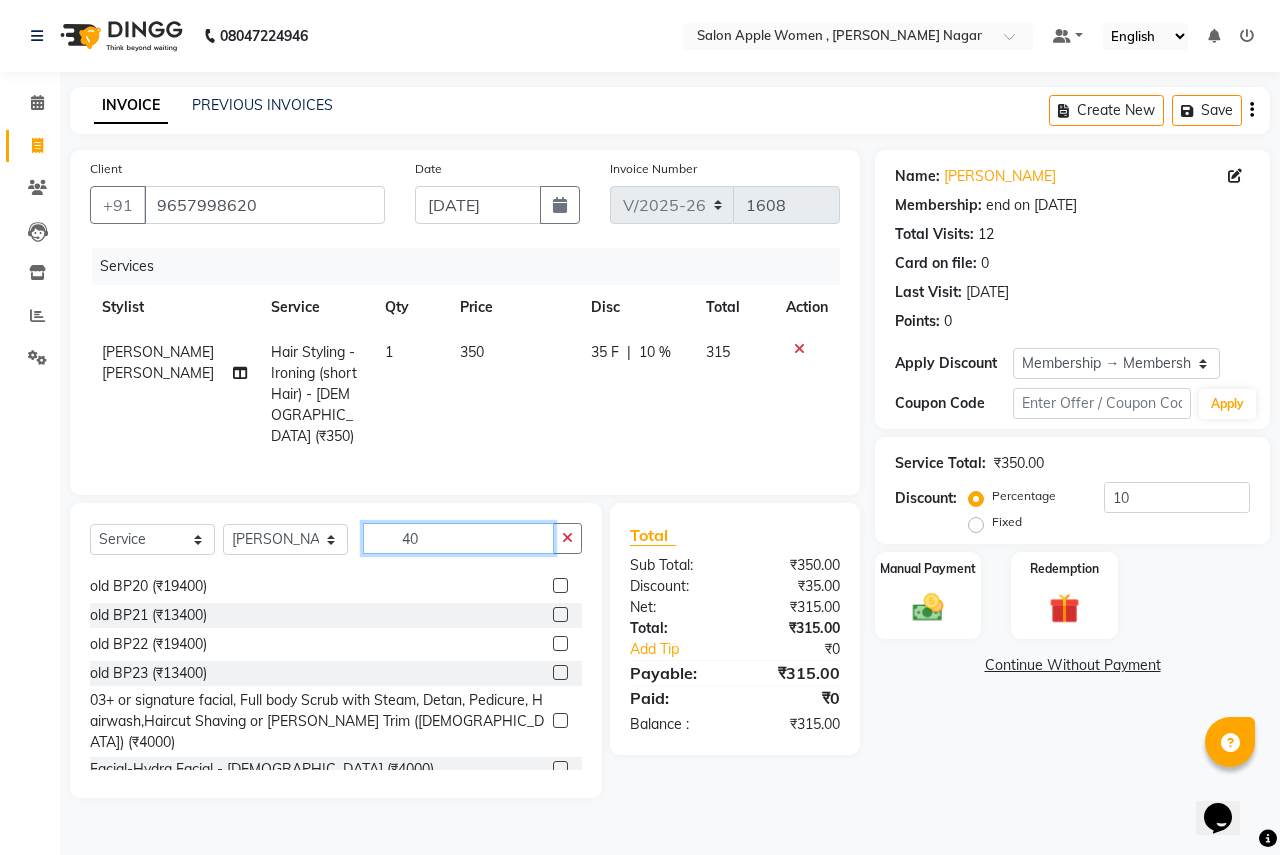 type on "4" 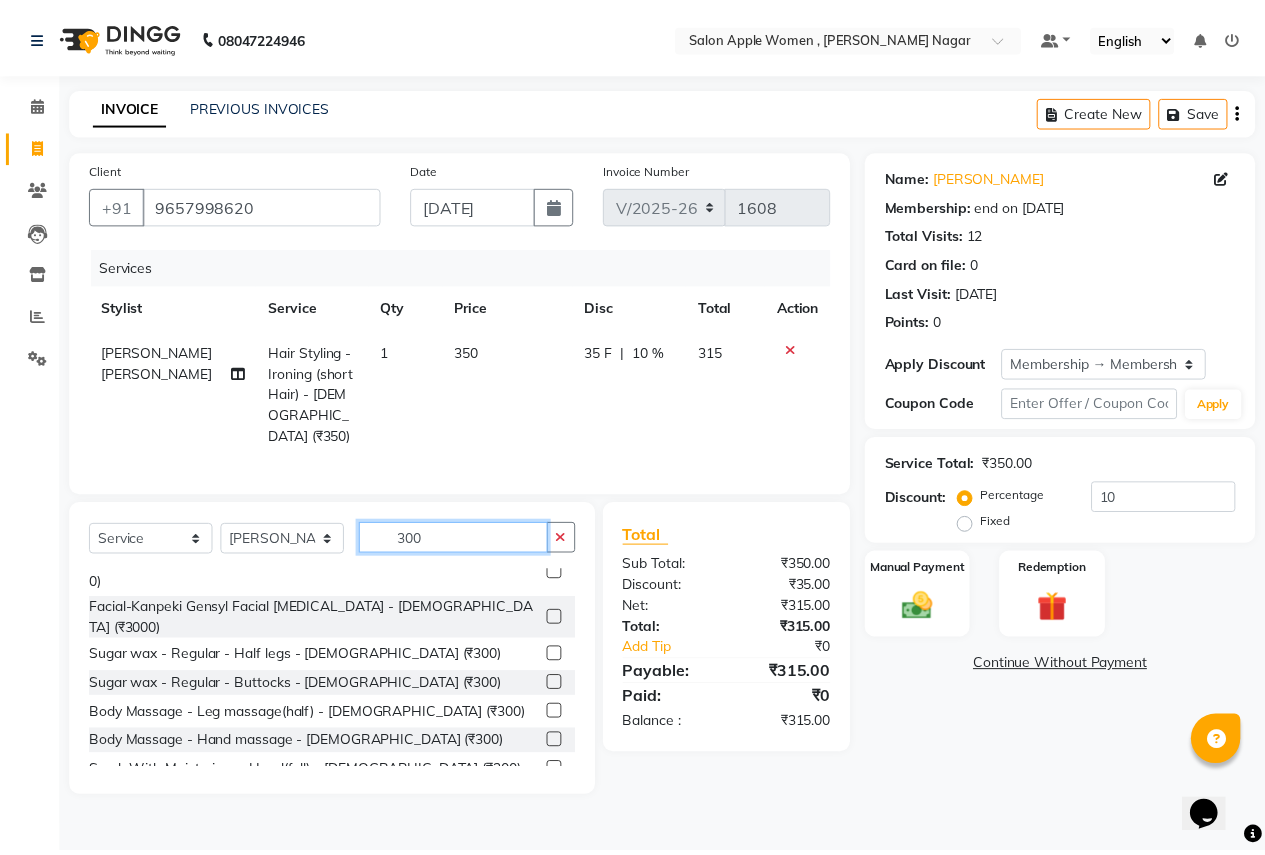 scroll, scrollTop: 481, scrollLeft: 0, axis: vertical 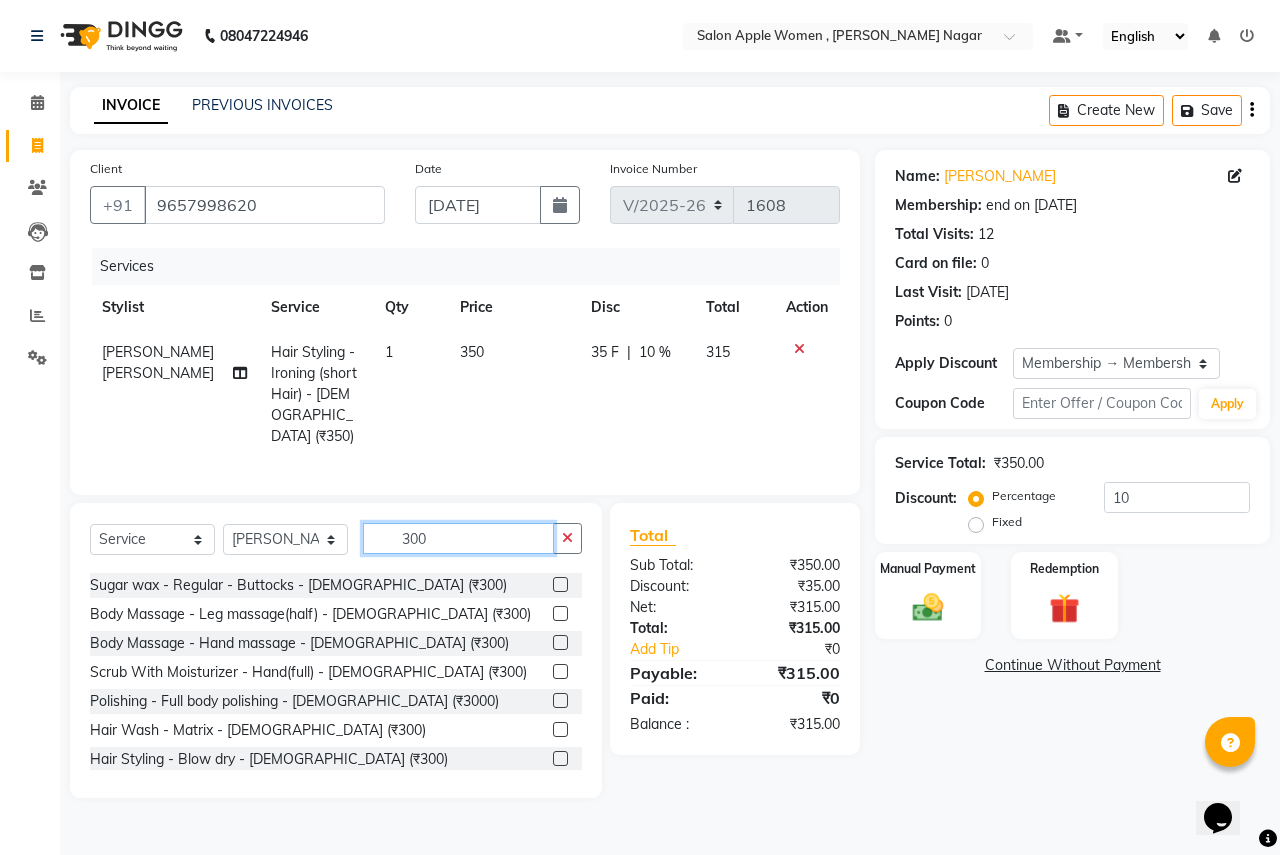 type on "300" 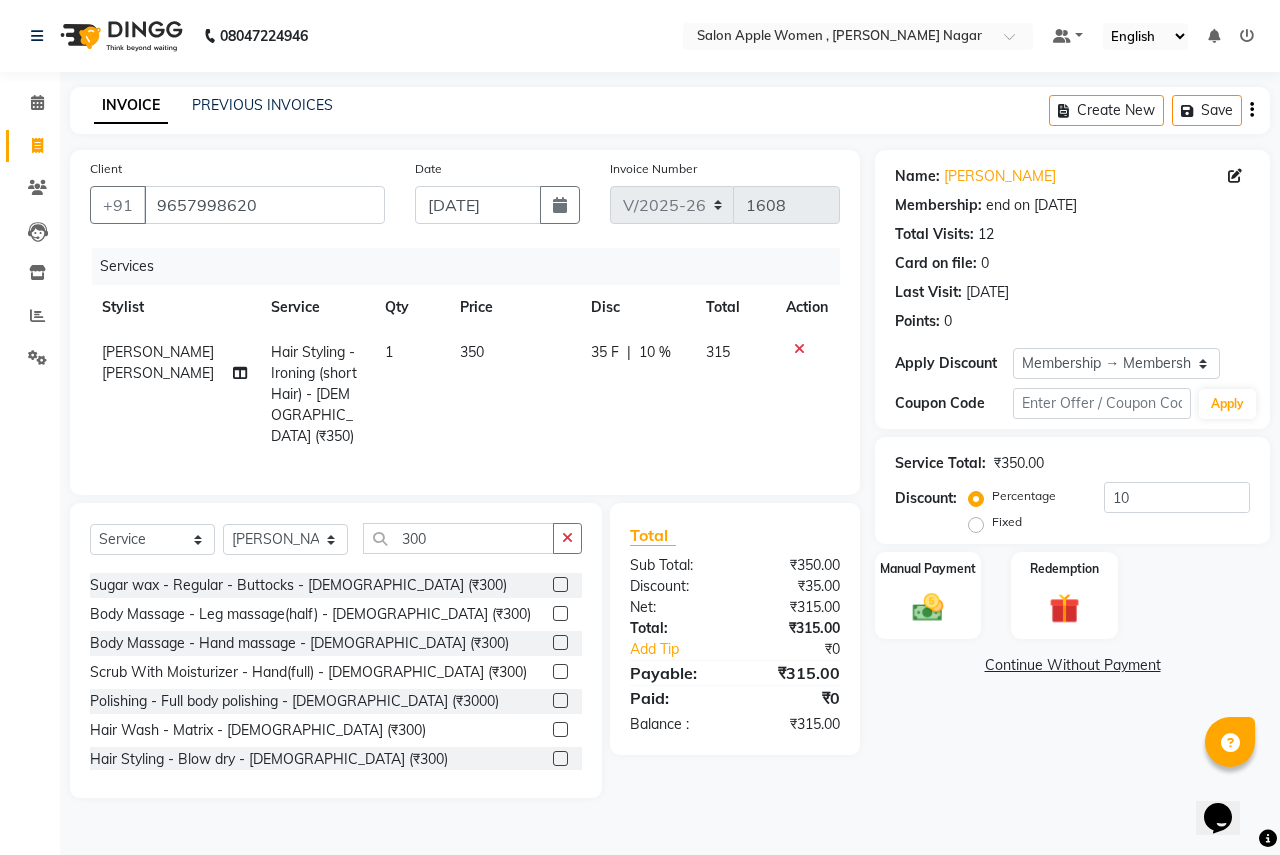 click 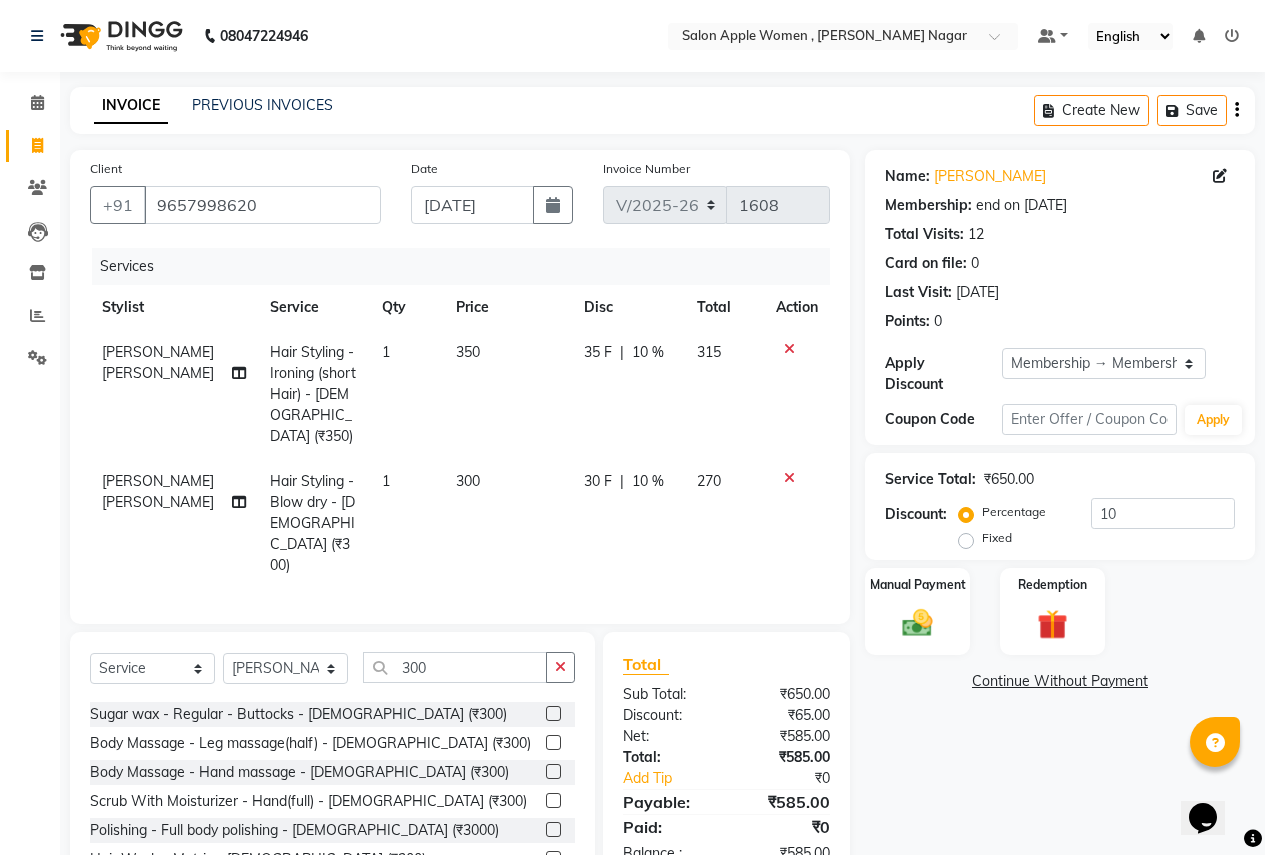 checkbox on "false" 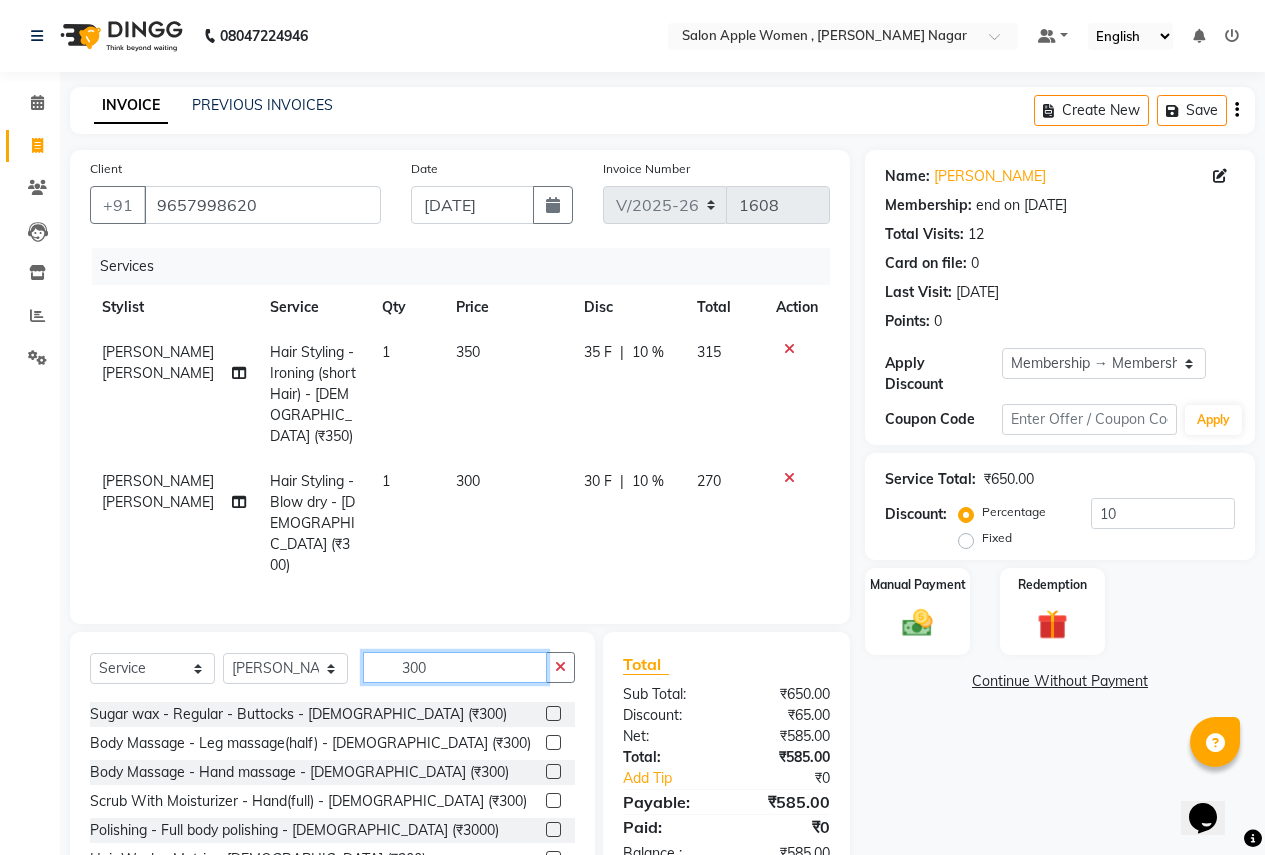 click on "300" 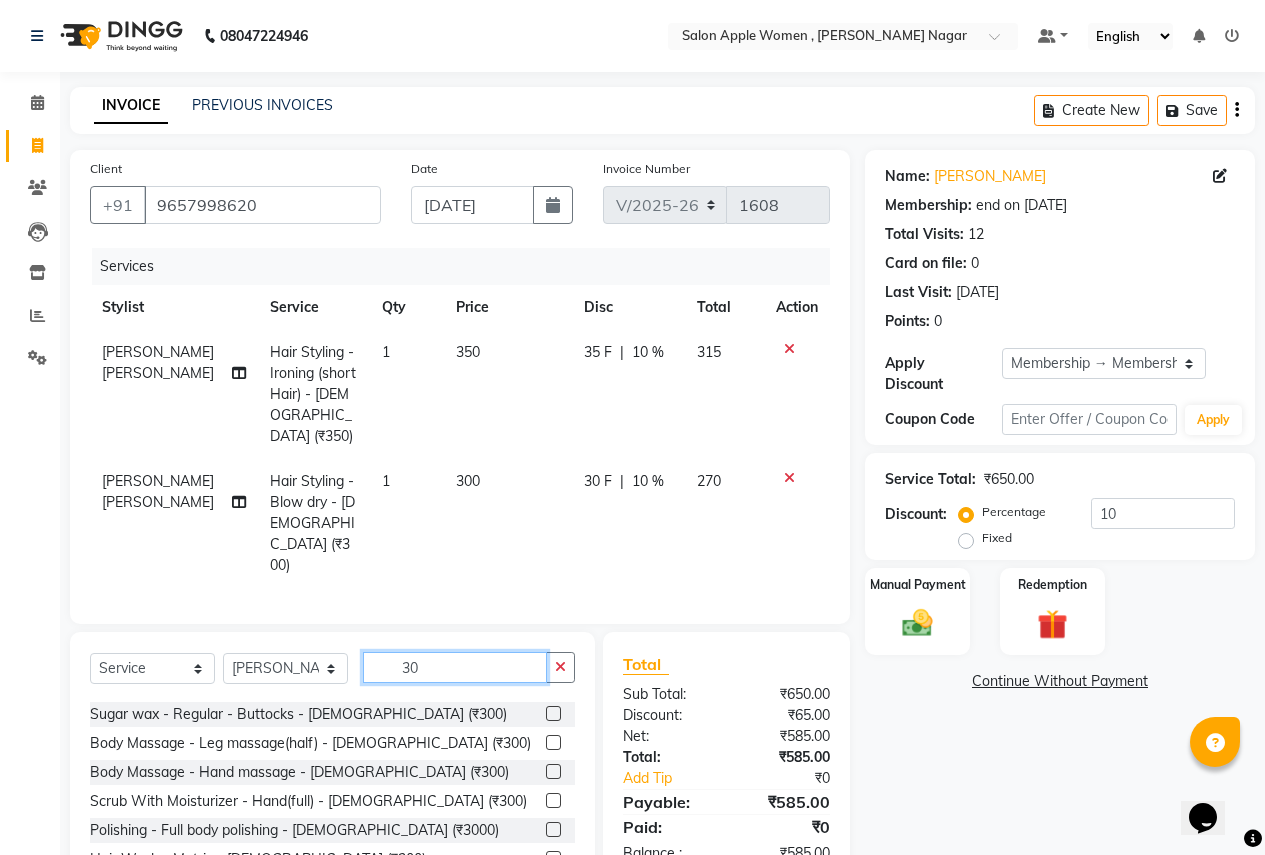 scroll, scrollTop: 742, scrollLeft: 0, axis: vertical 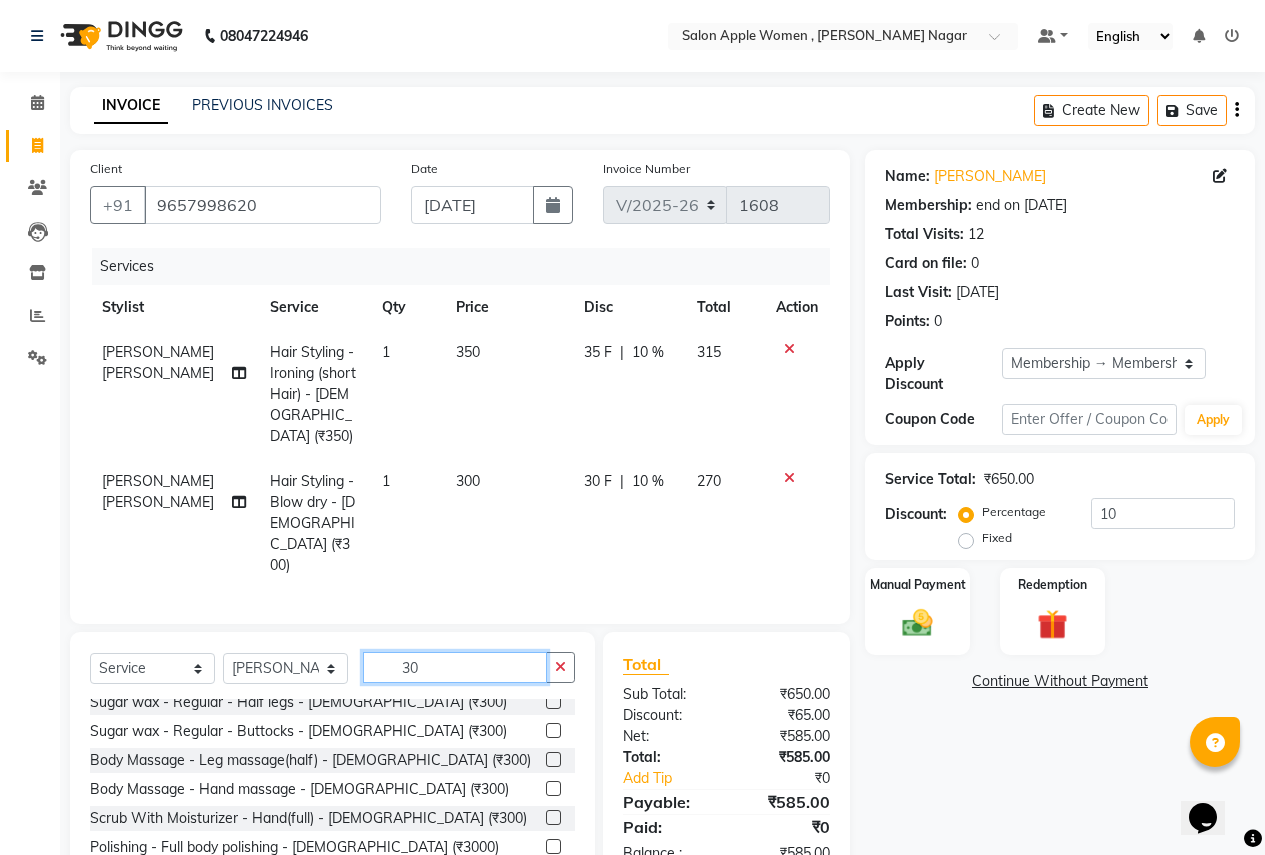 type on "3" 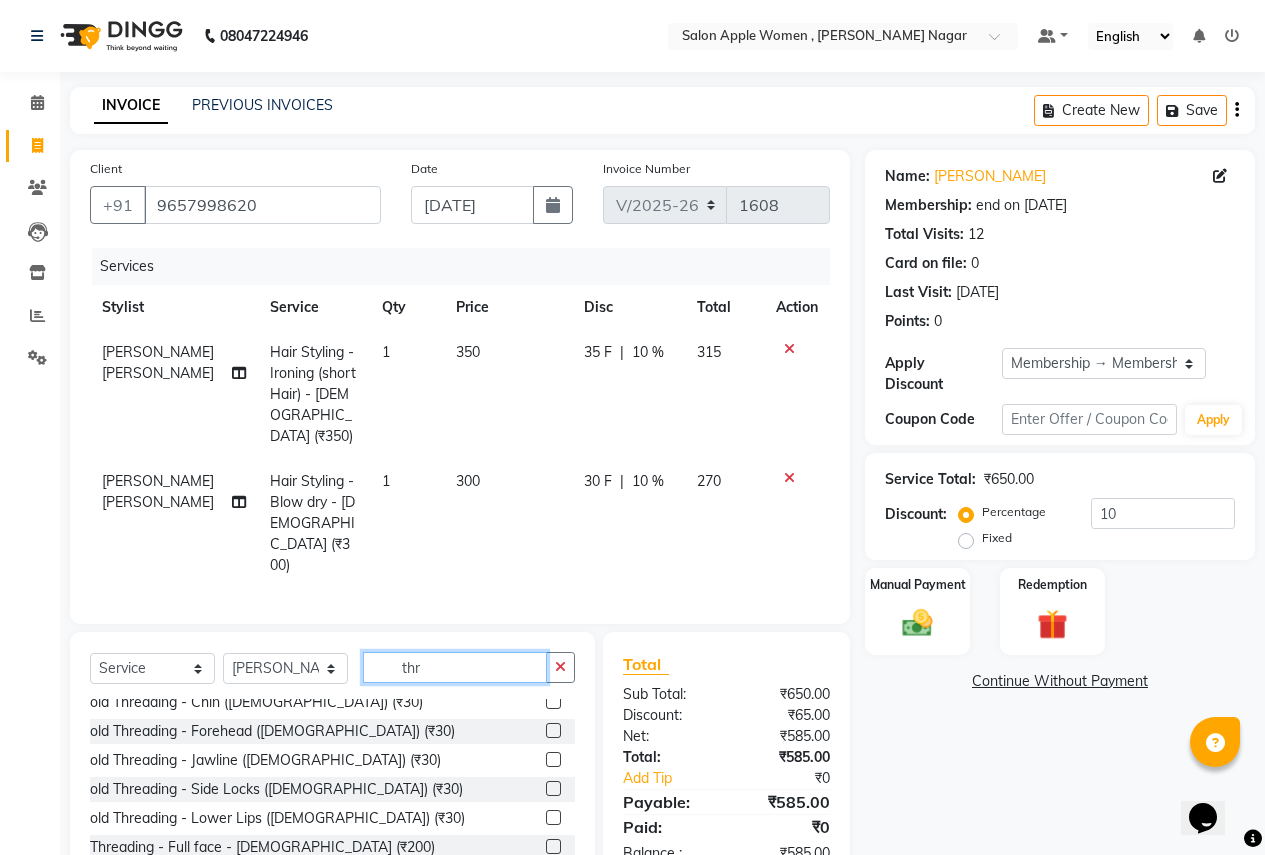 scroll, scrollTop: 0, scrollLeft: 0, axis: both 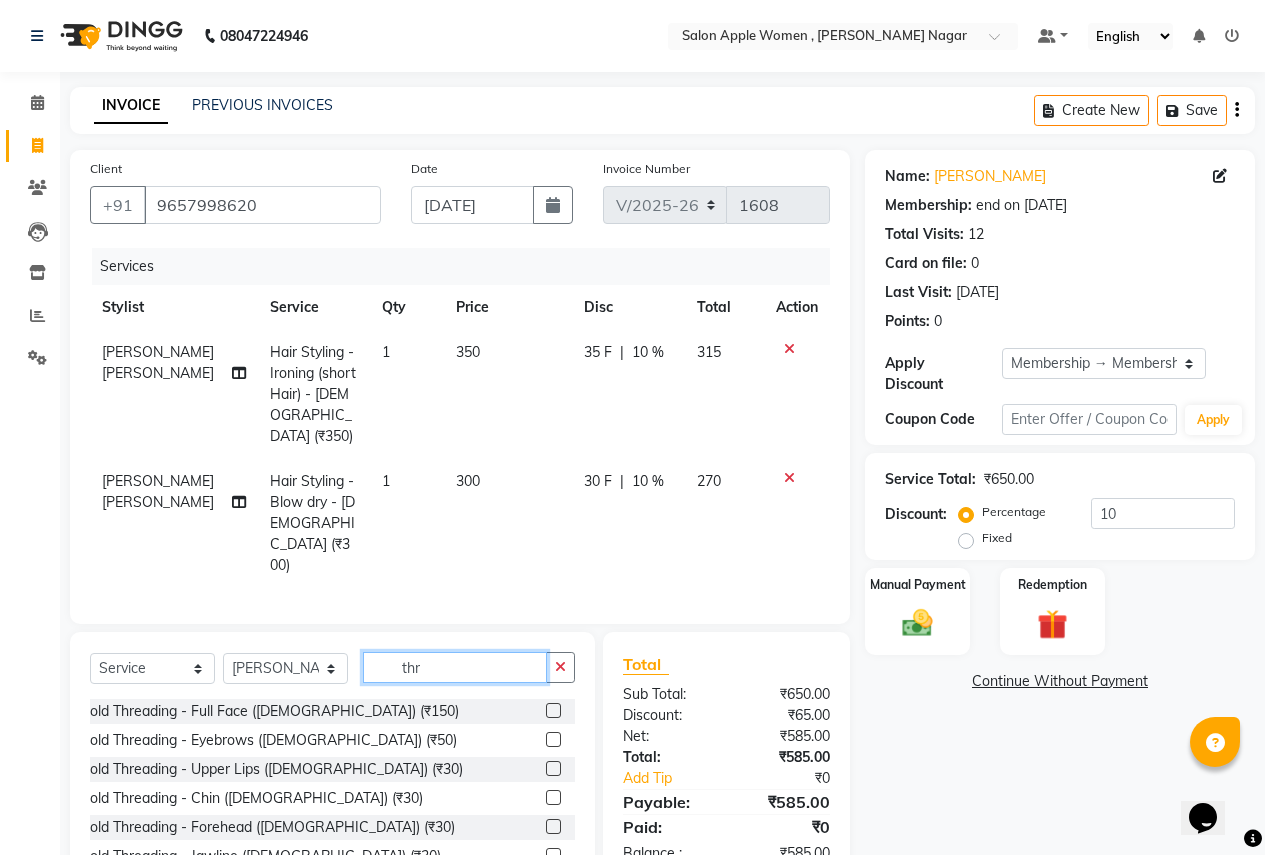 type on "thr" 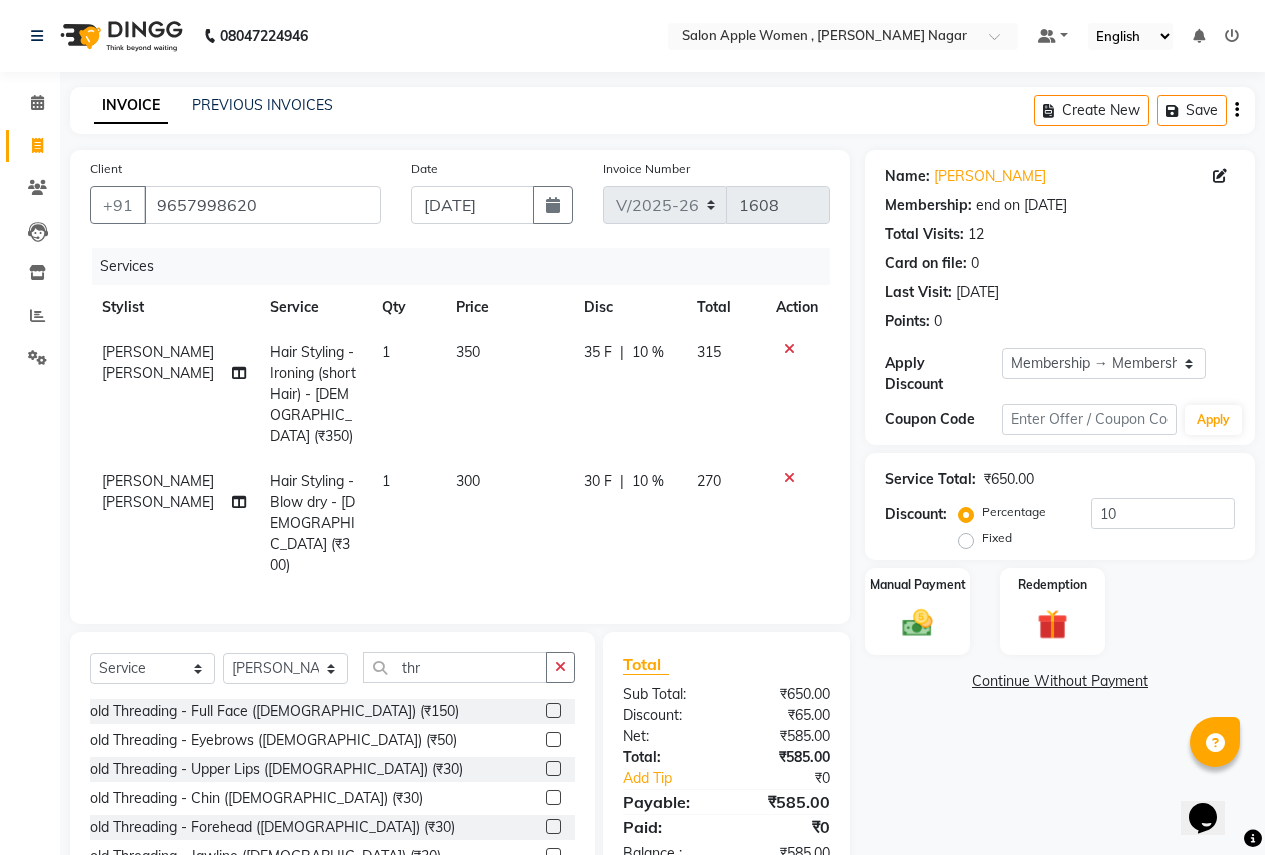 click 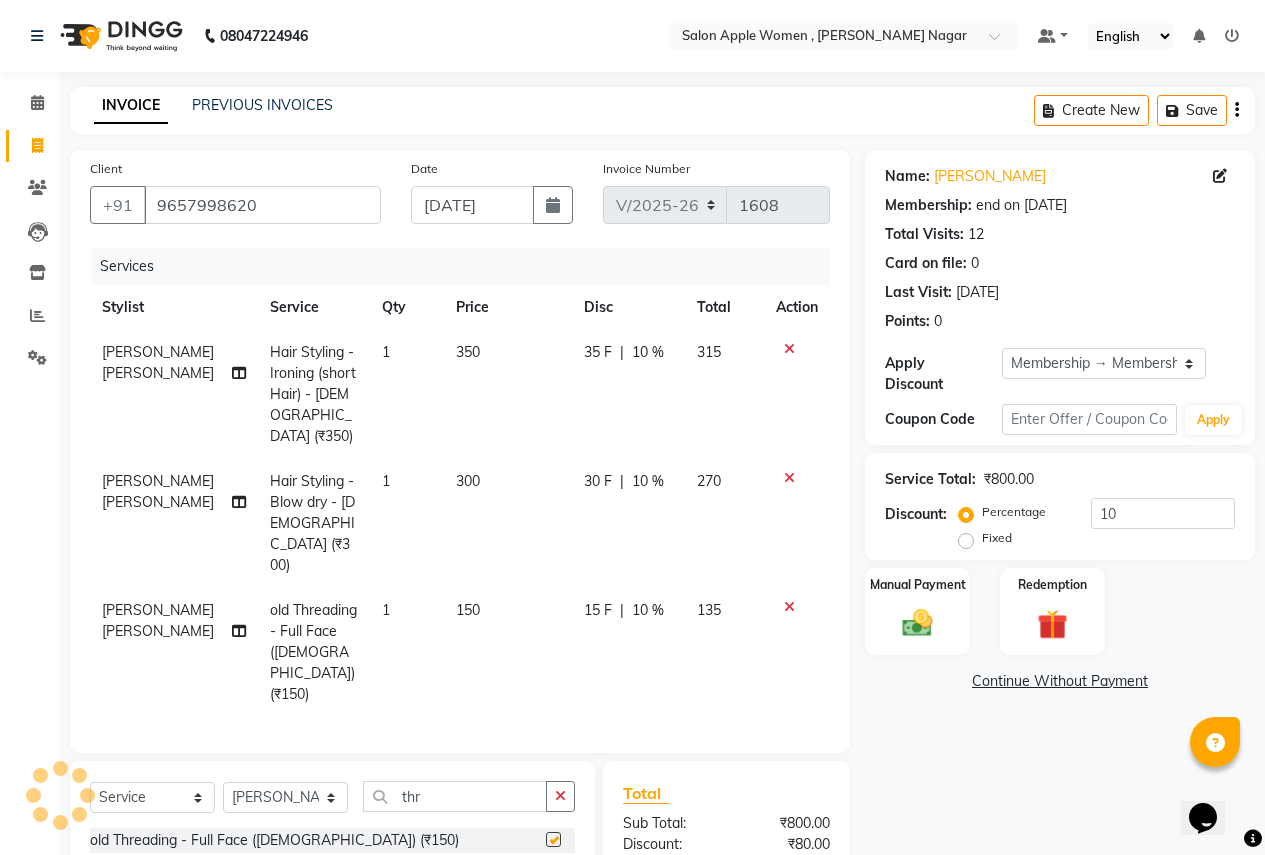 checkbox on "false" 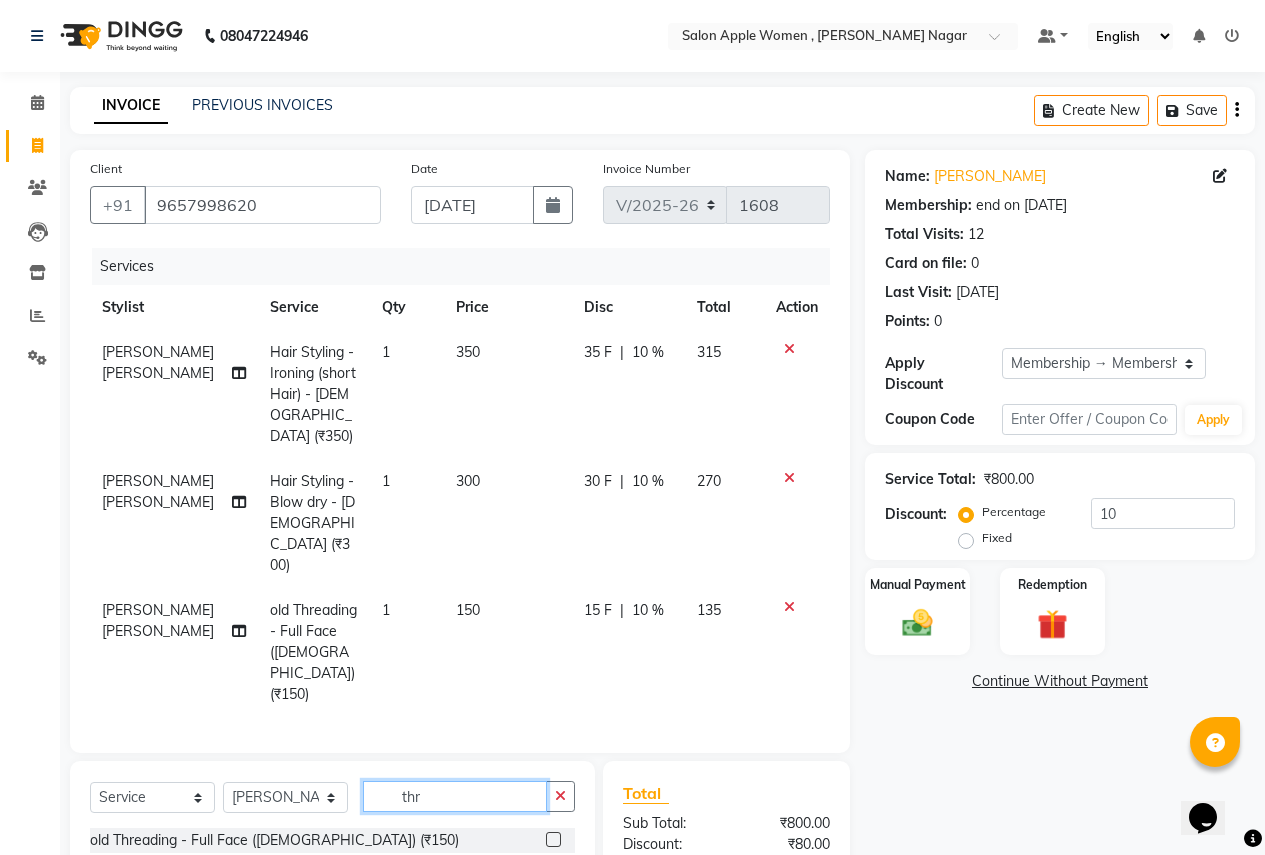 click on "thr" 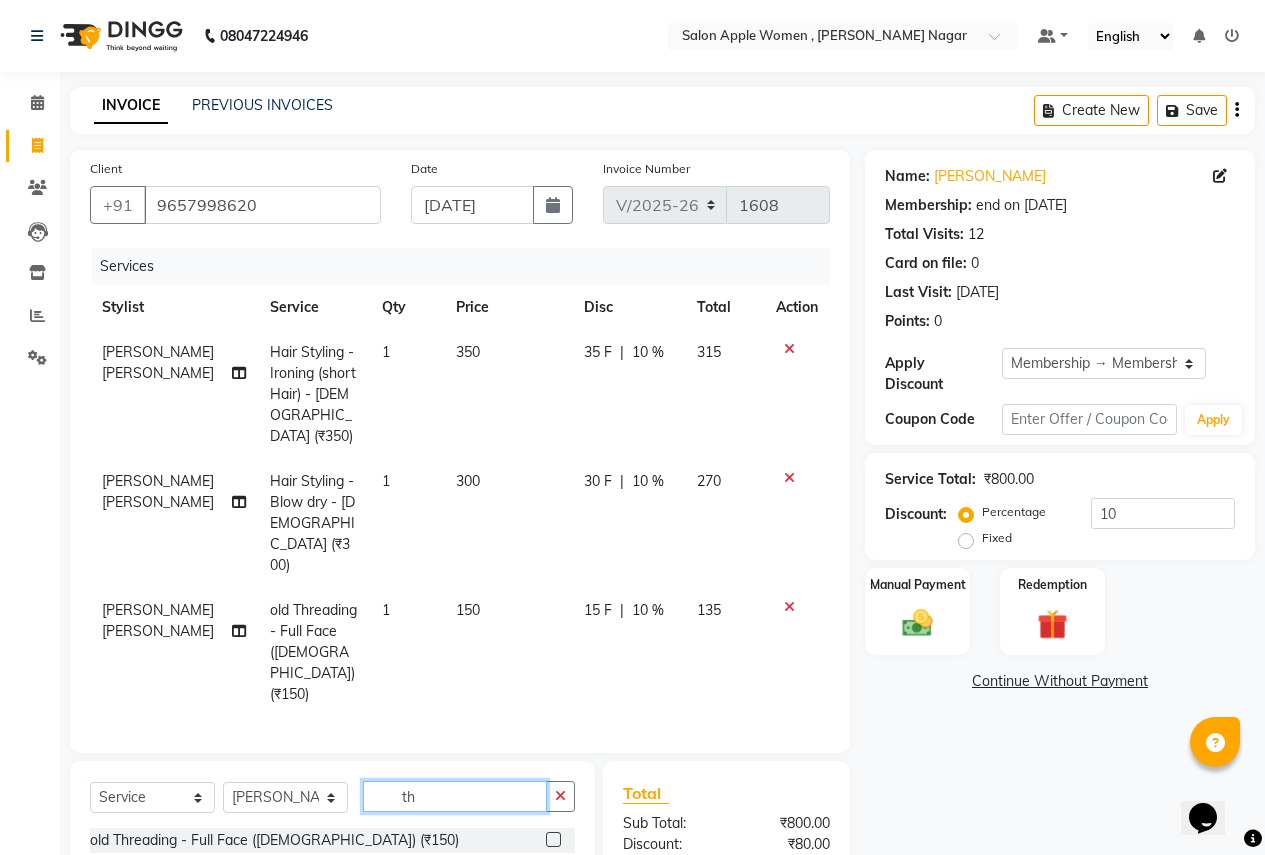 type on "t" 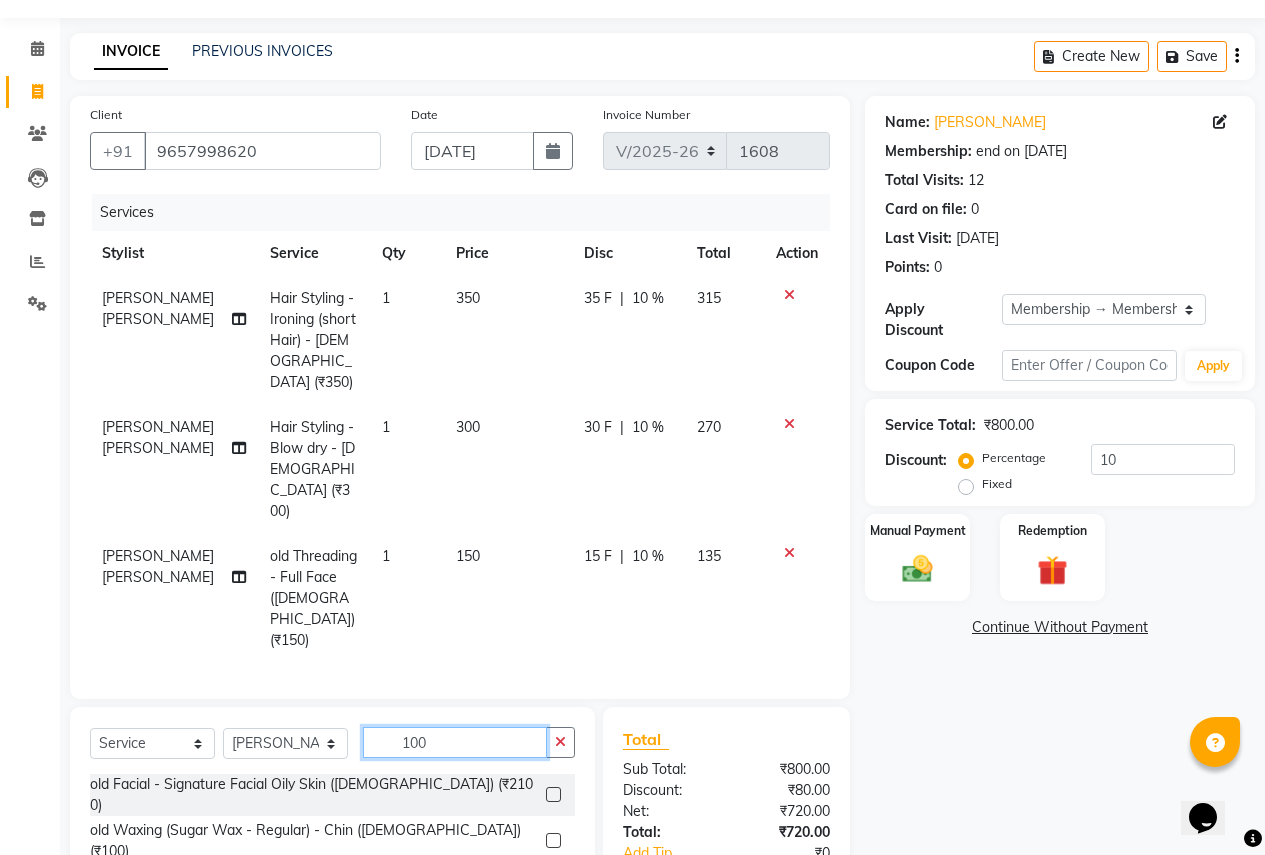 scroll, scrollTop: 141, scrollLeft: 0, axis: vertical 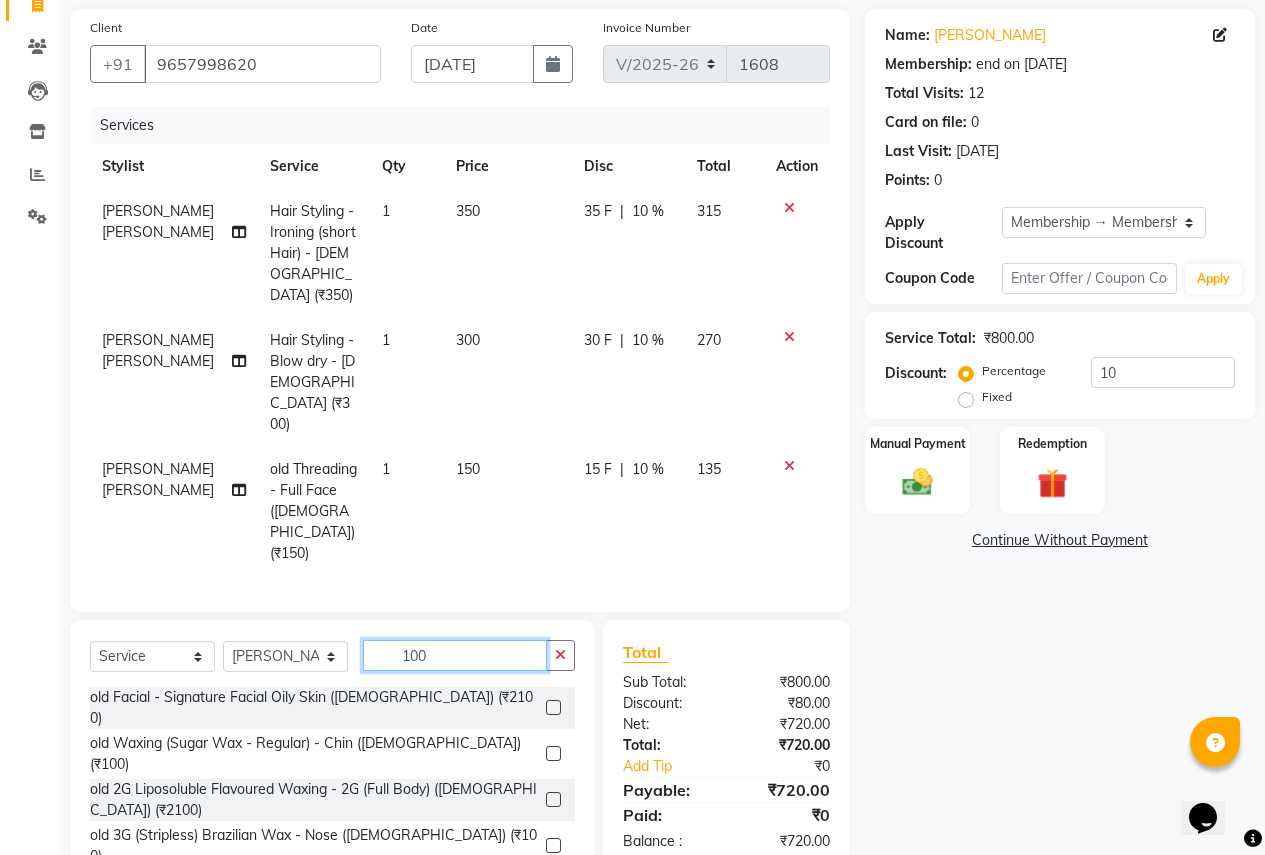 type on "100" 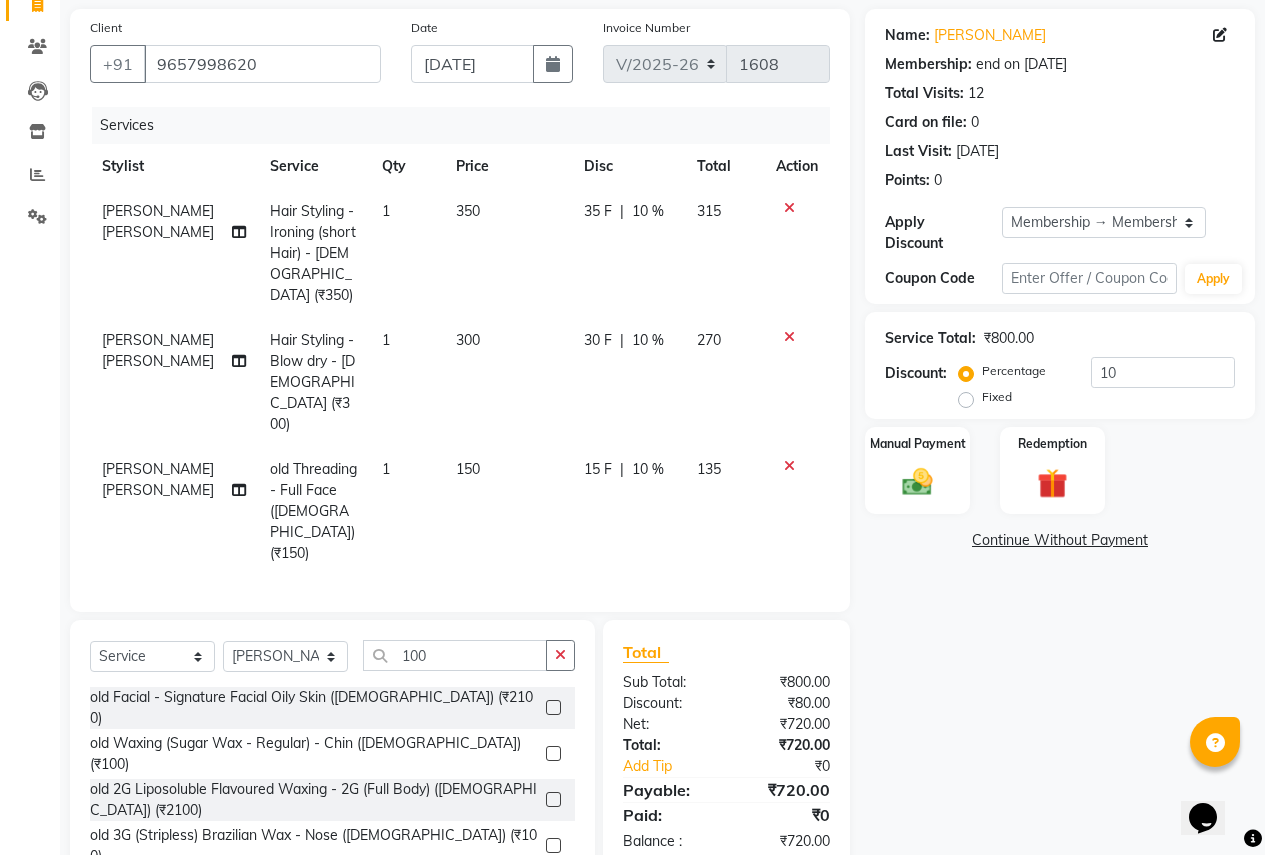 click 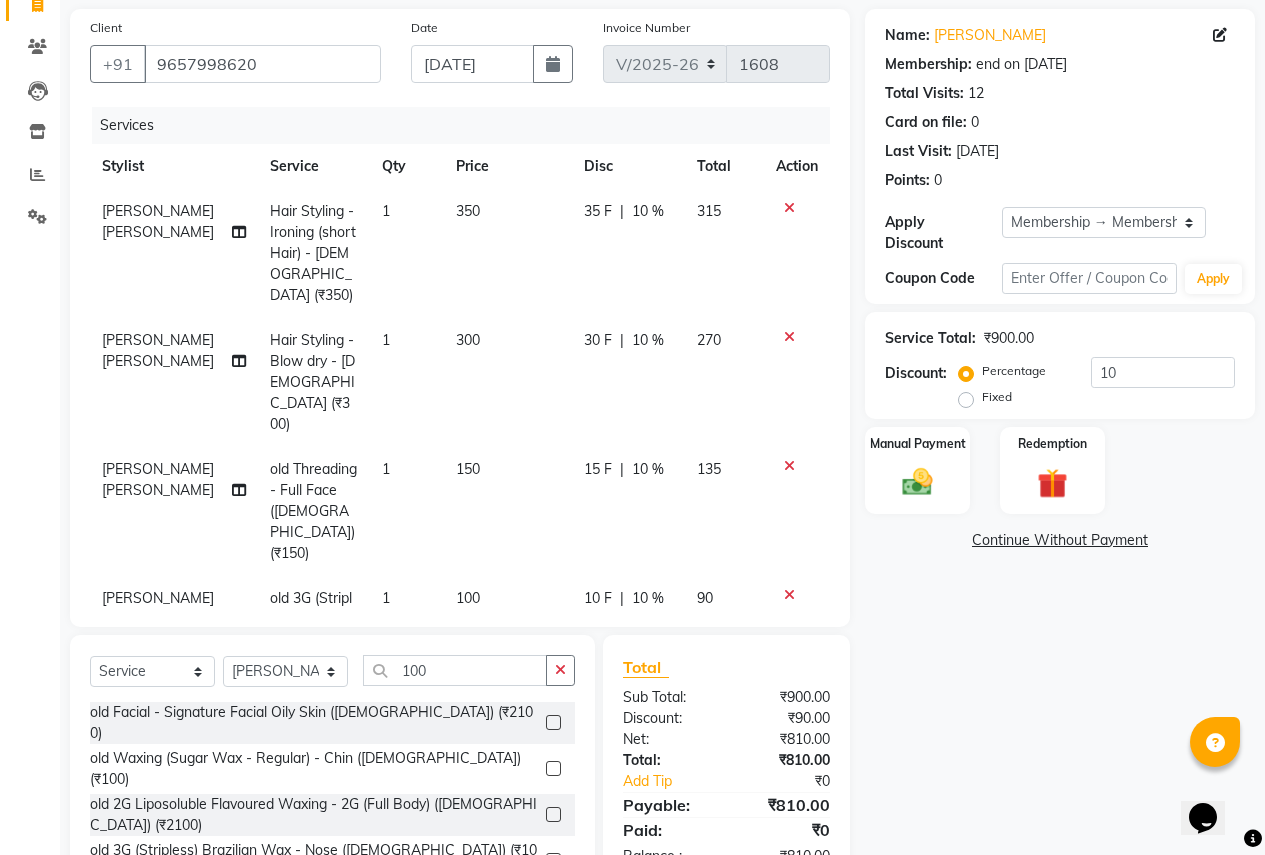 checkbox on "false" 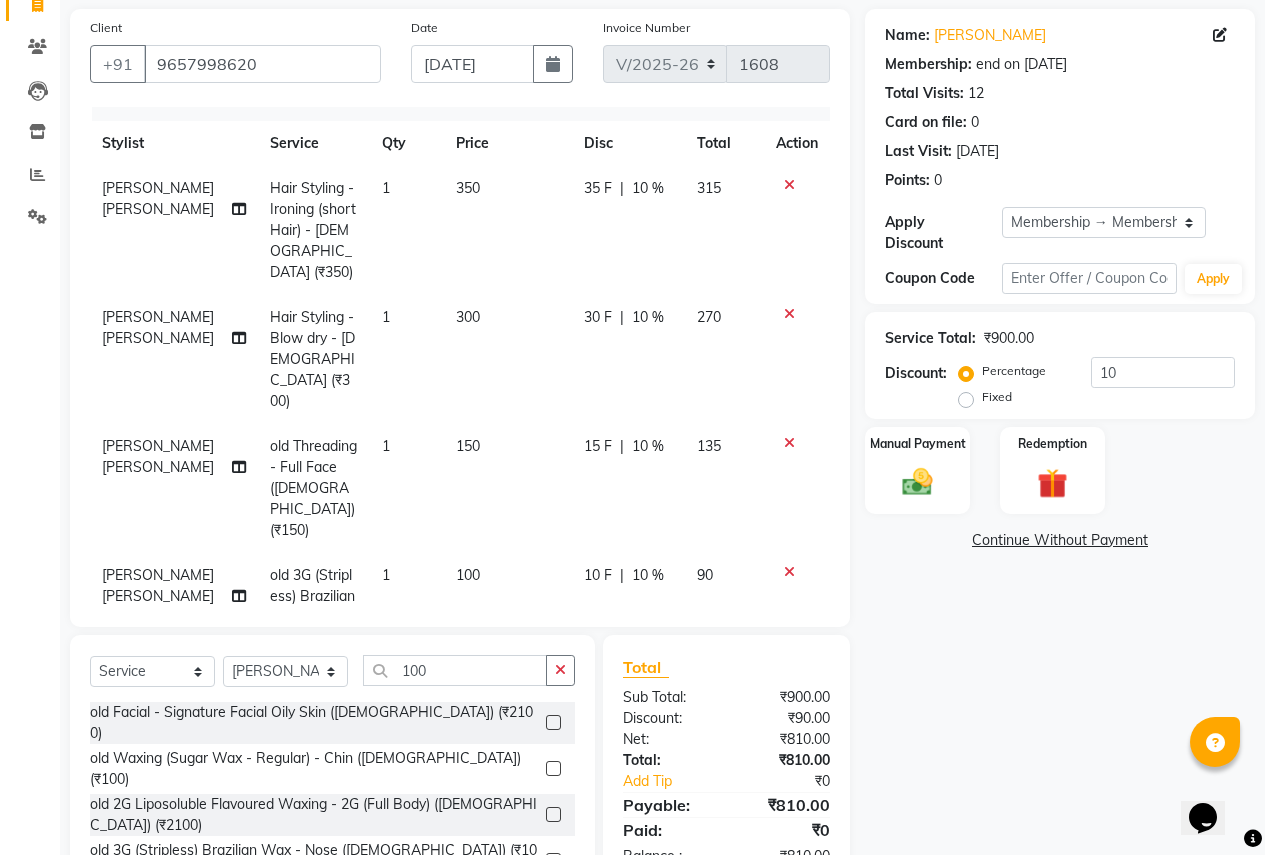 scroll, scrollTop: 45, scrollLeft: 0, axis: vertical 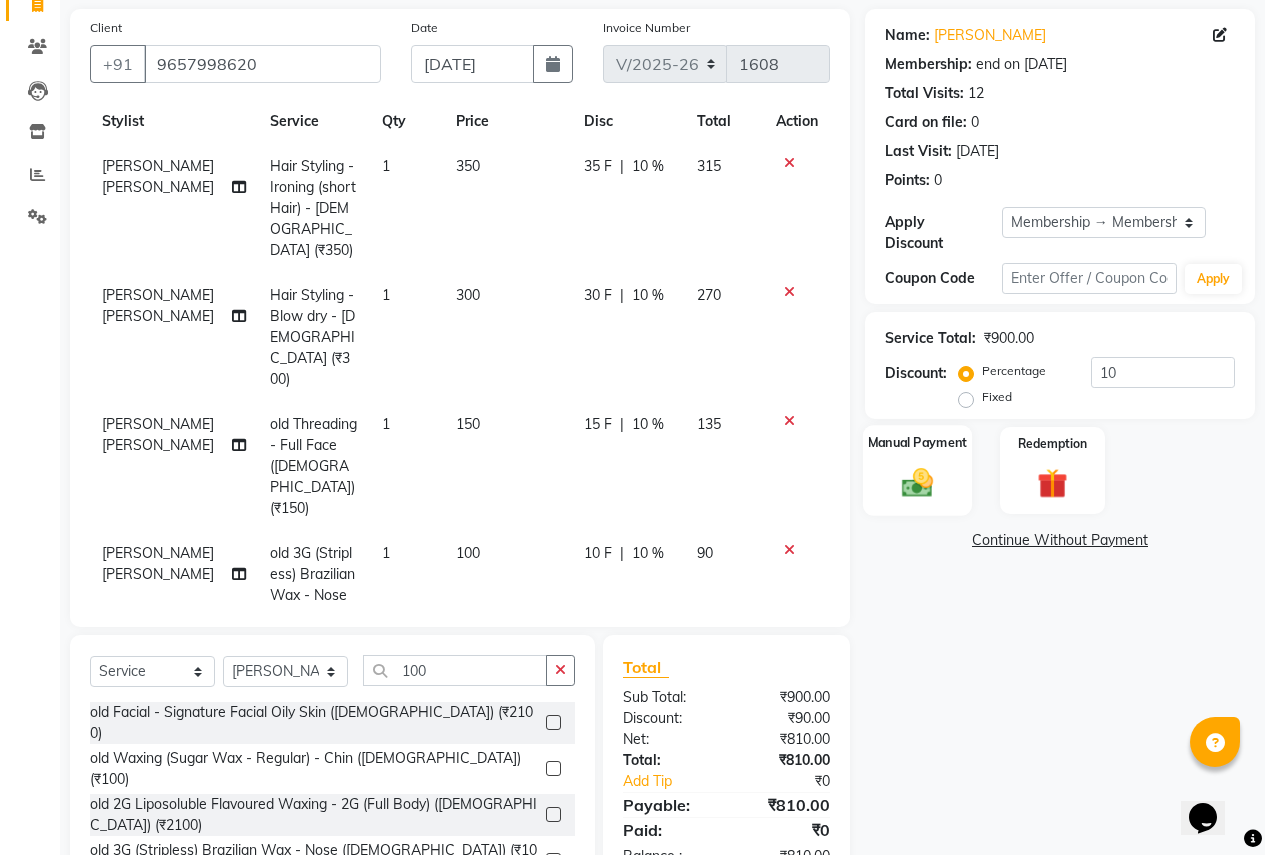 click 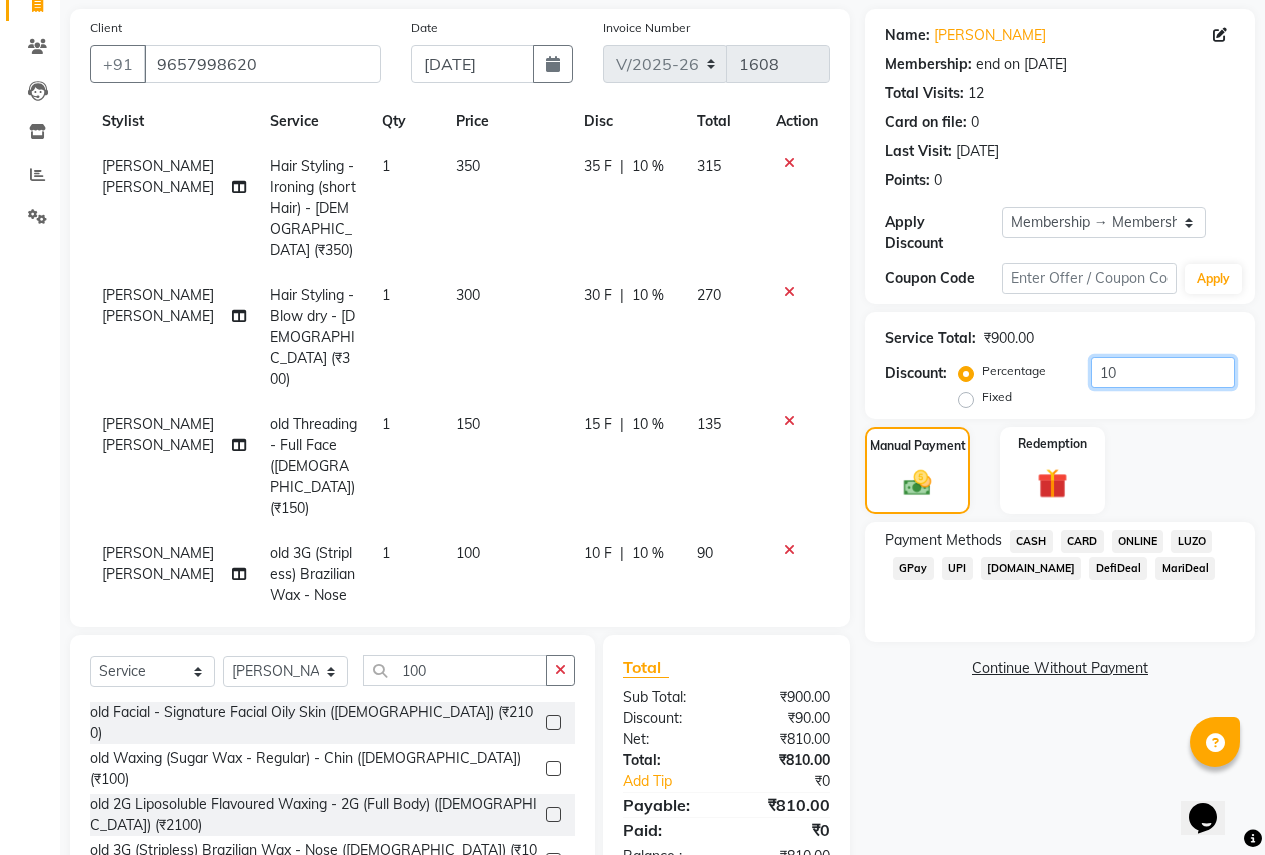 click on "10" 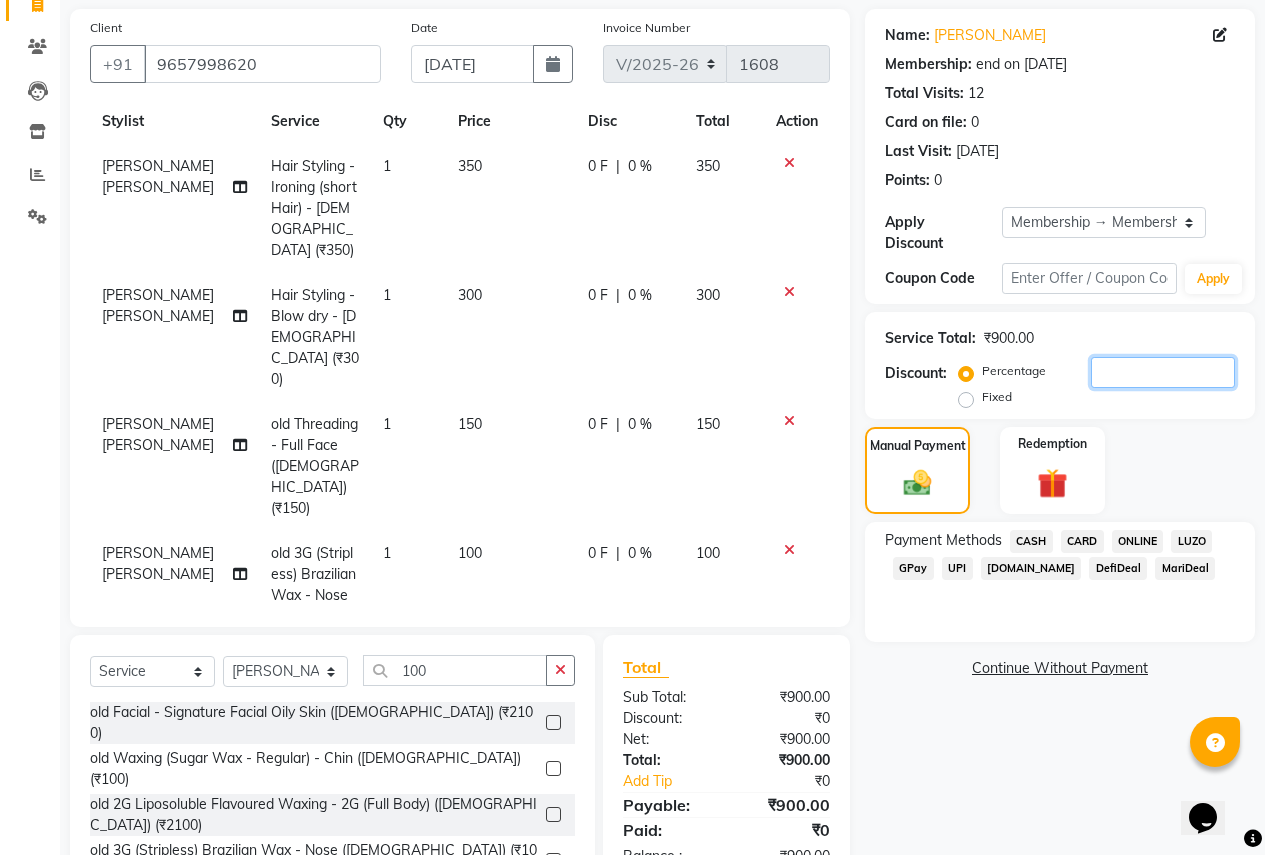 type 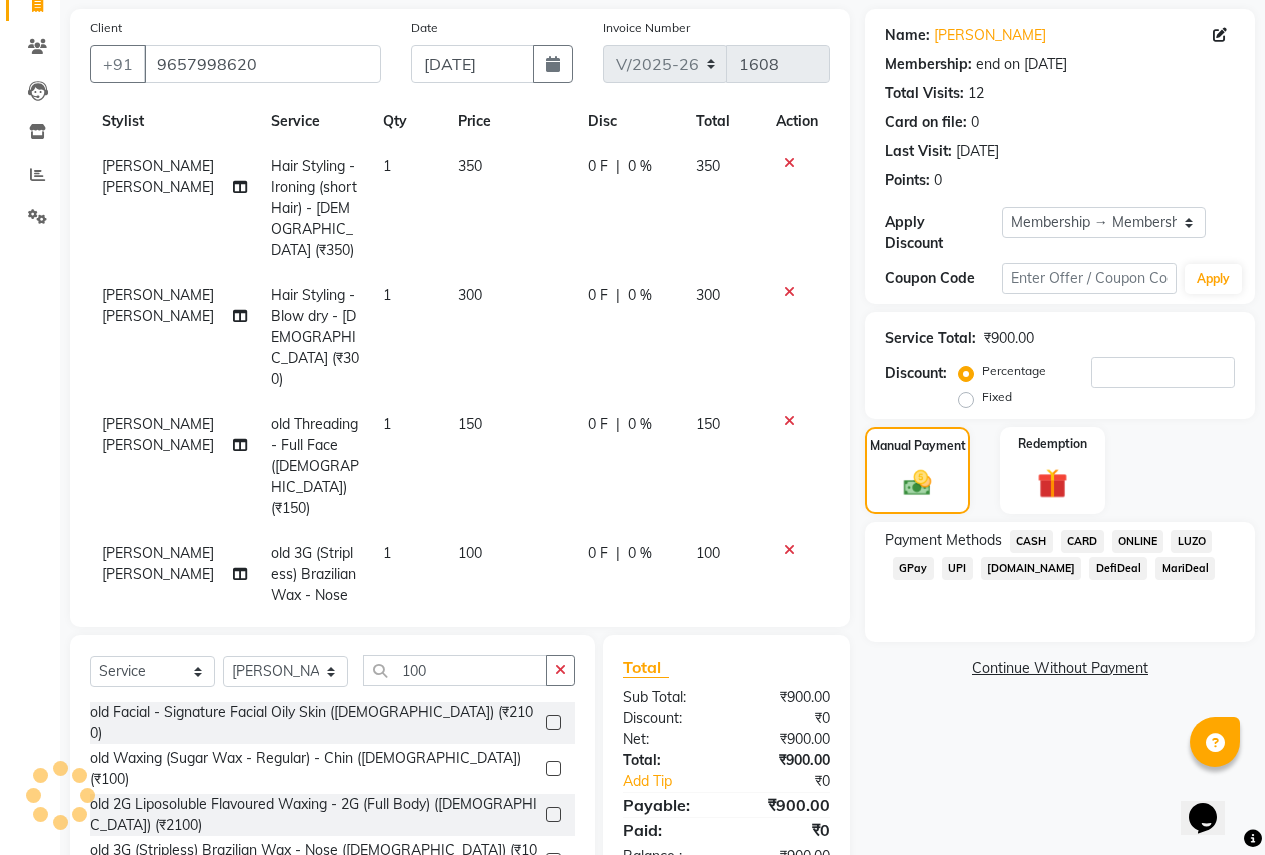 click on "ONLINE" 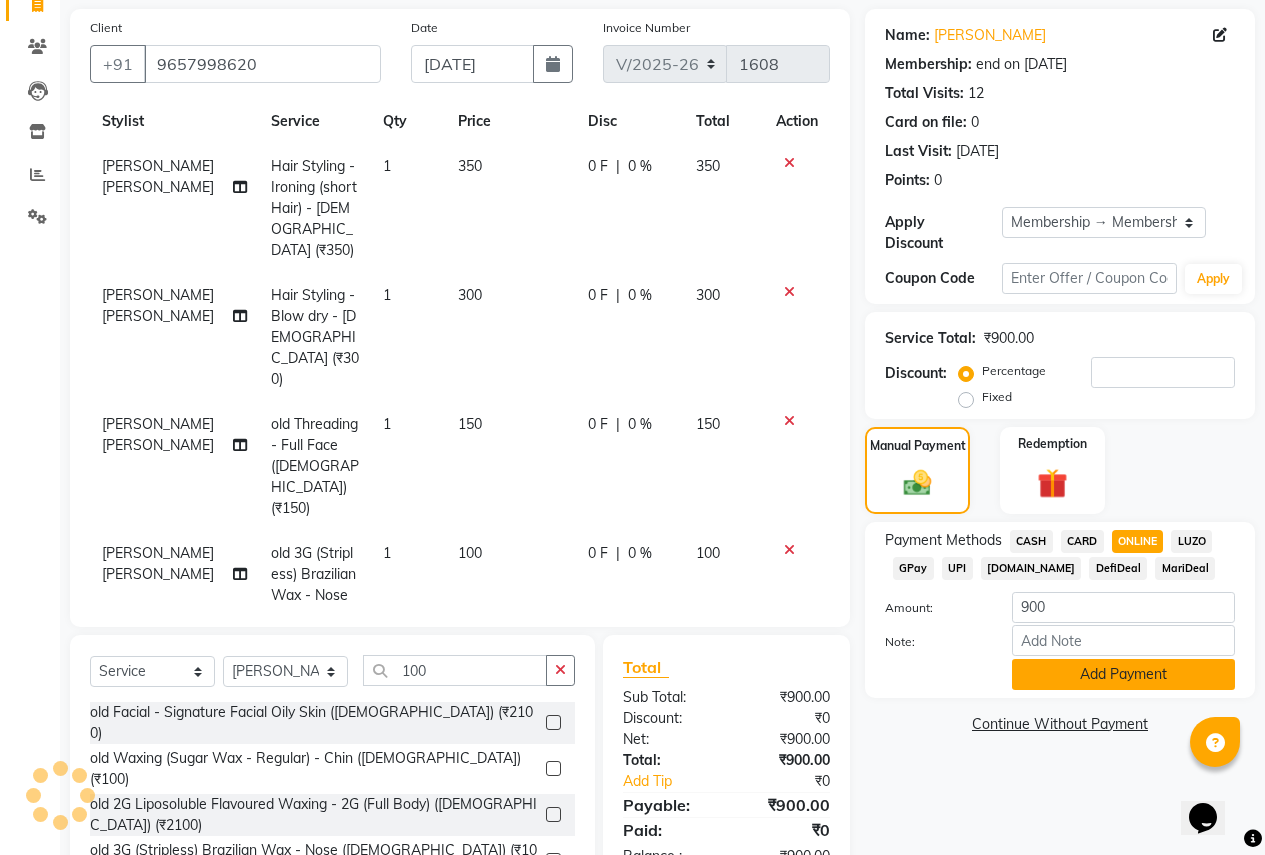 click on "Add Payment" 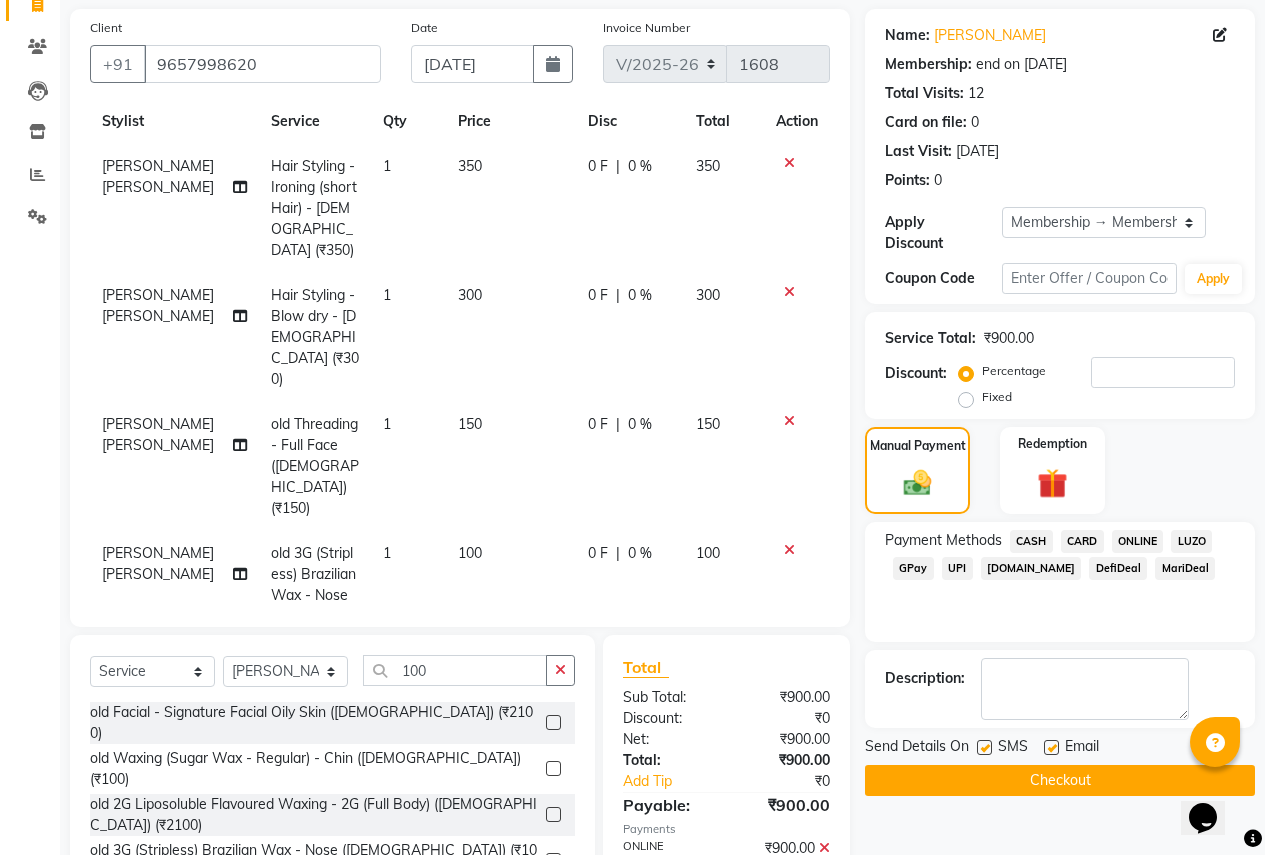 click 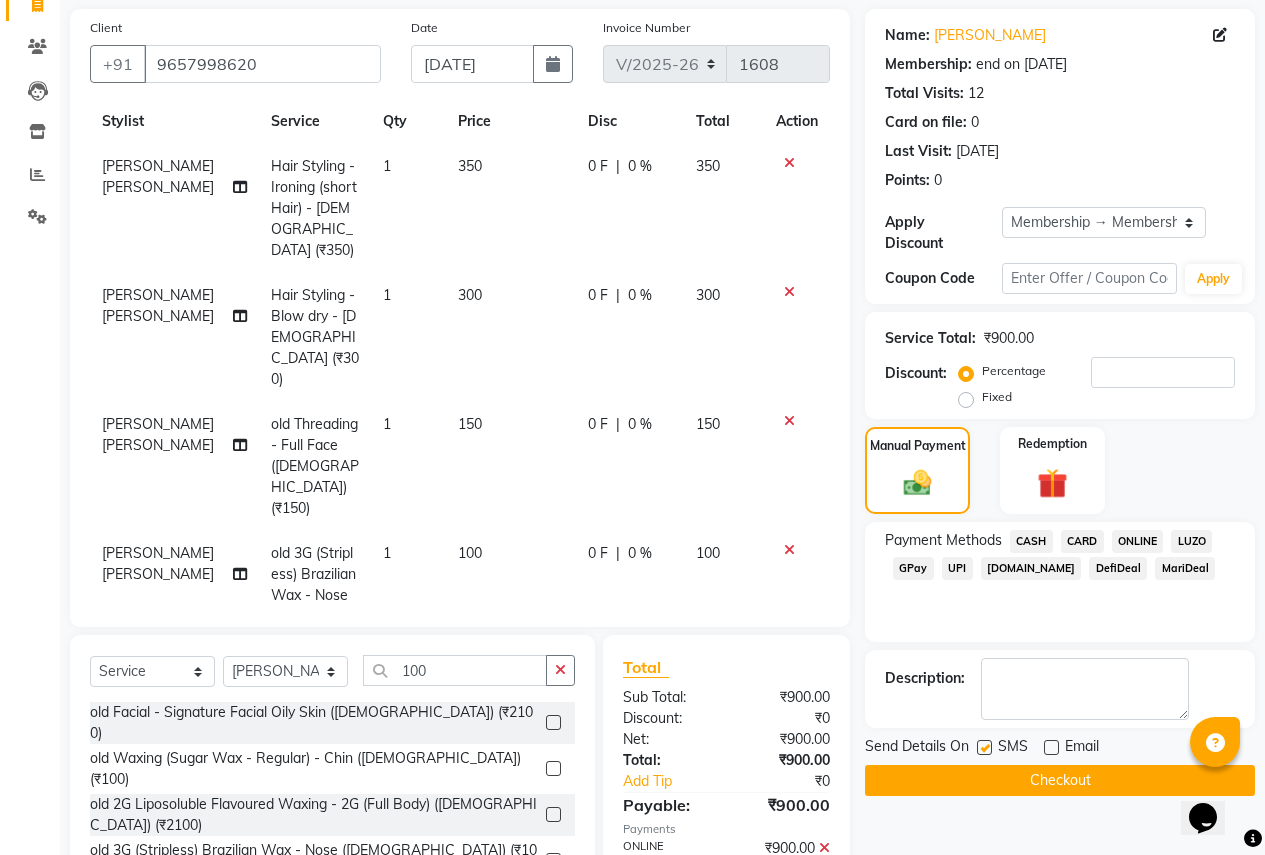 click 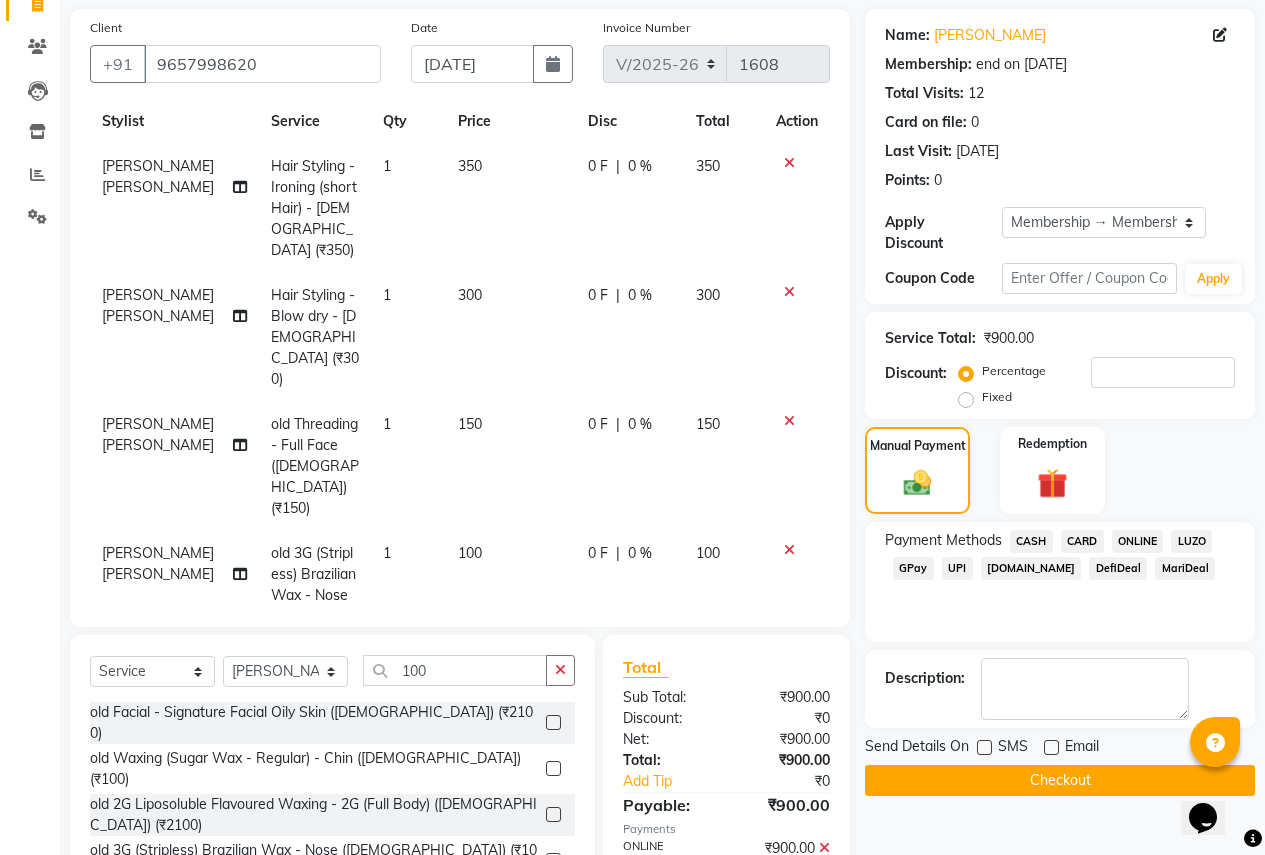 click on "Checkout" 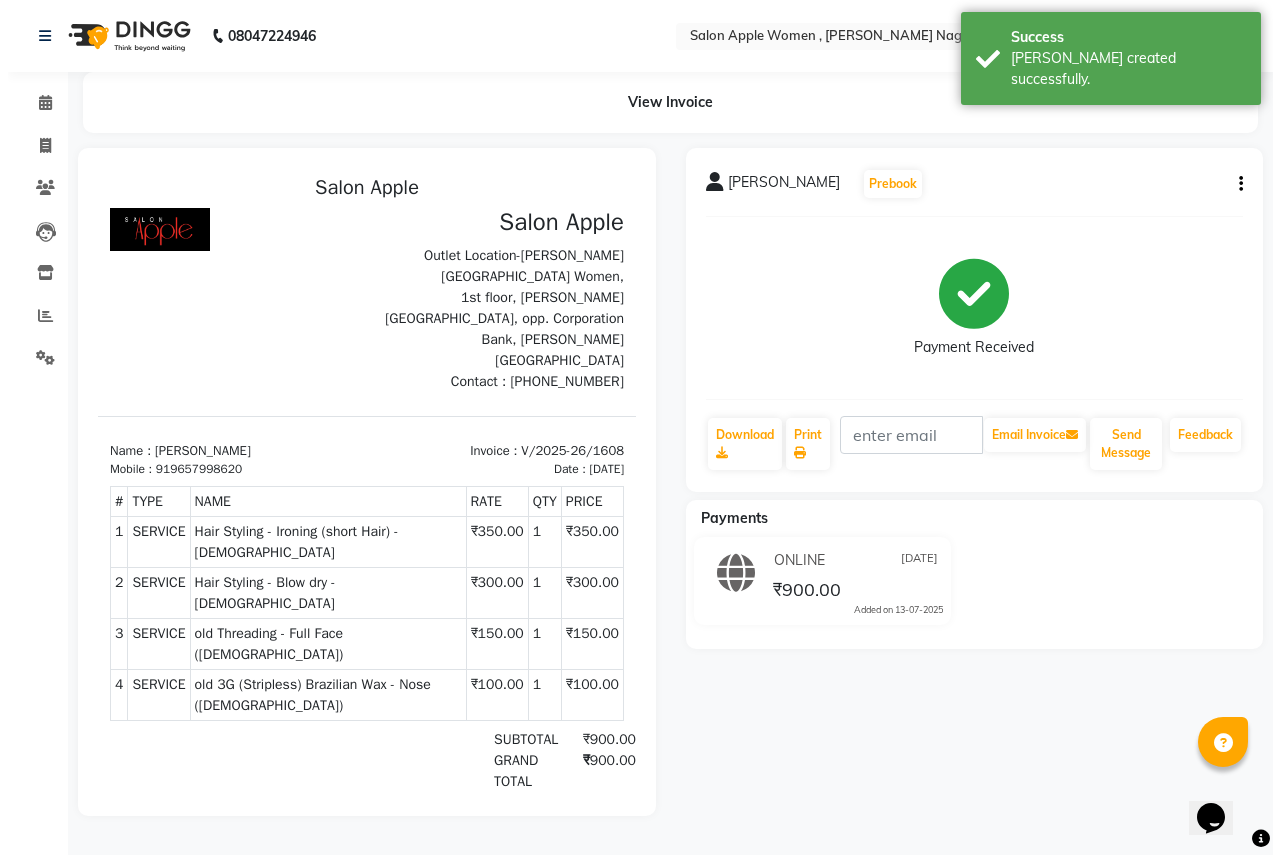 scroll, scrollTop: 0, scrollLeft: 0, axis: both 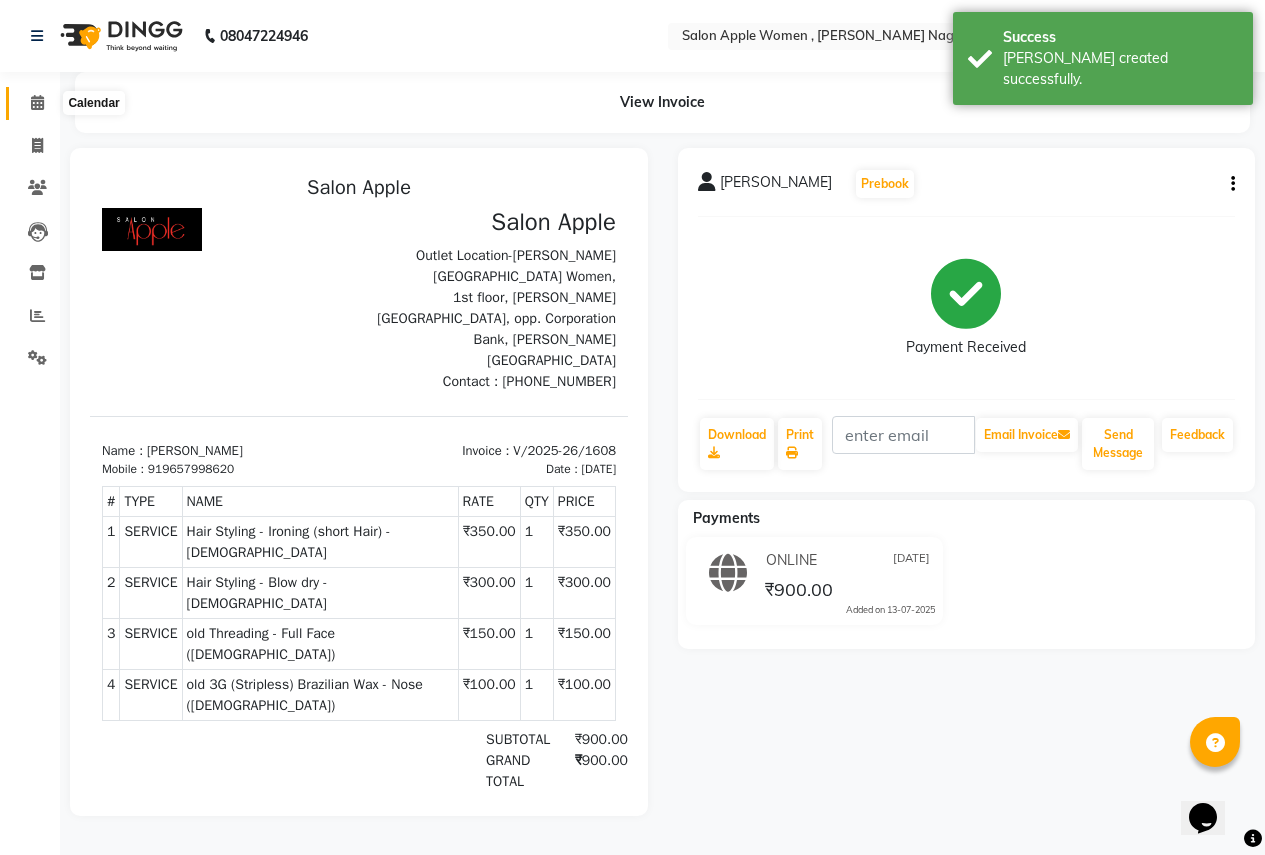 click 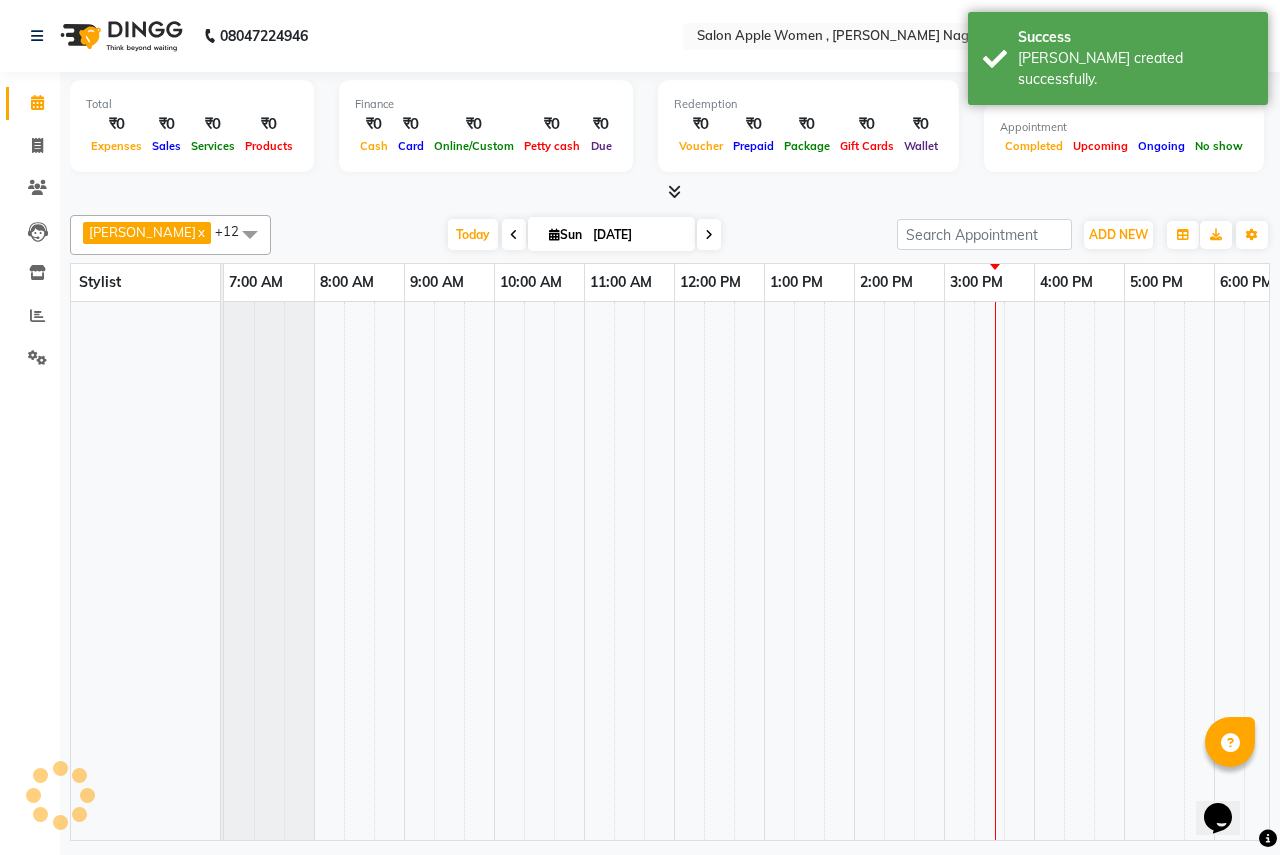 scroll, scrollTop: 0, scrollLeft: 0, axis: both 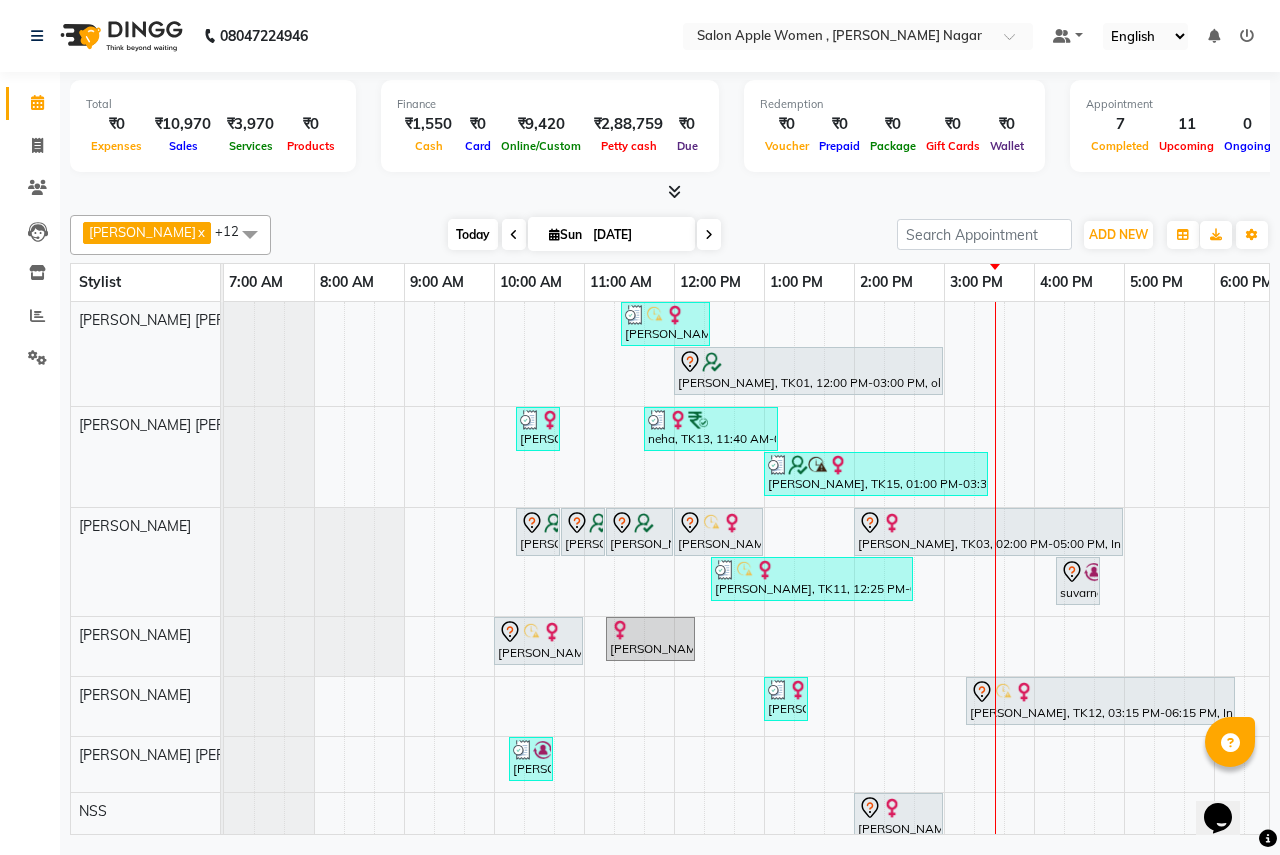 click on "Today" at bounding box center (473, 234) 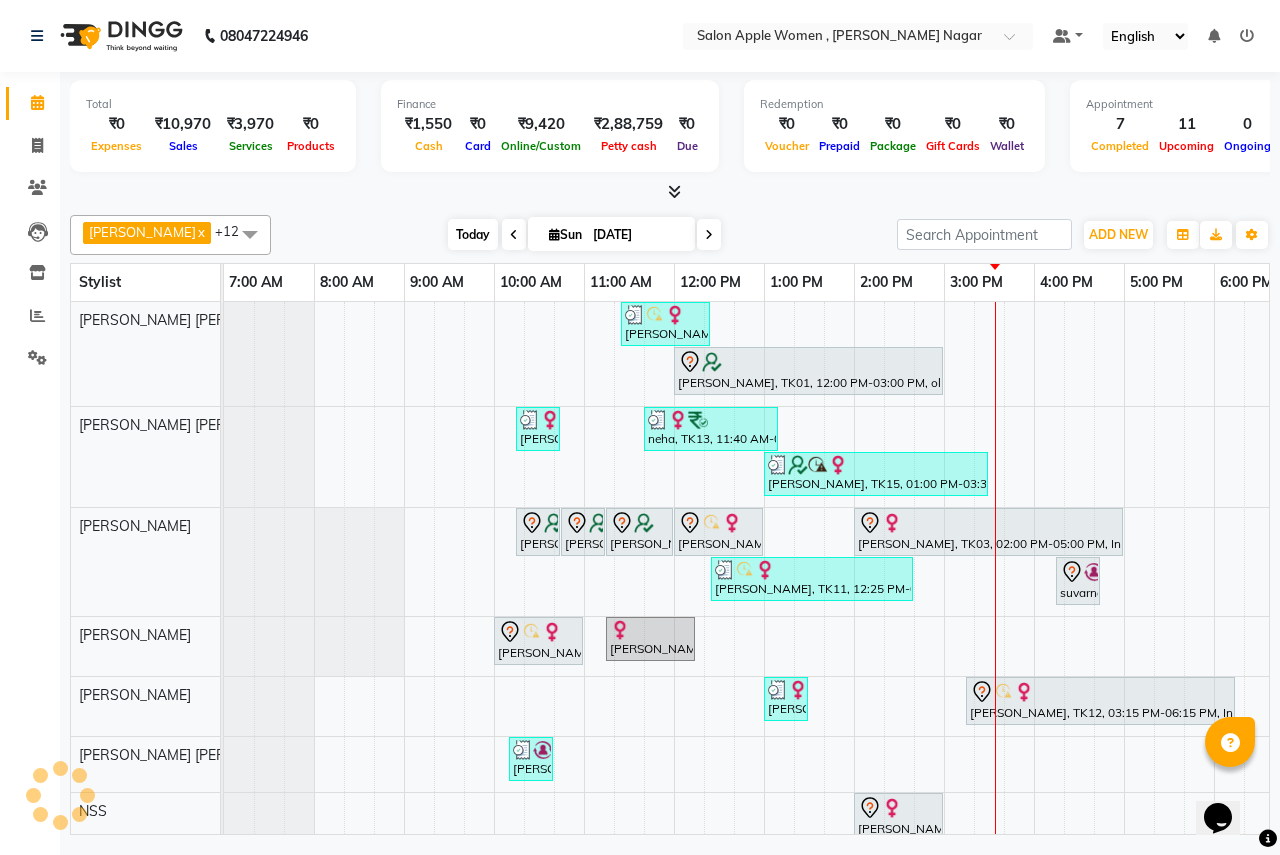 scroll, scrollTop: 0, scrollLeft: 395, axis: horizontal 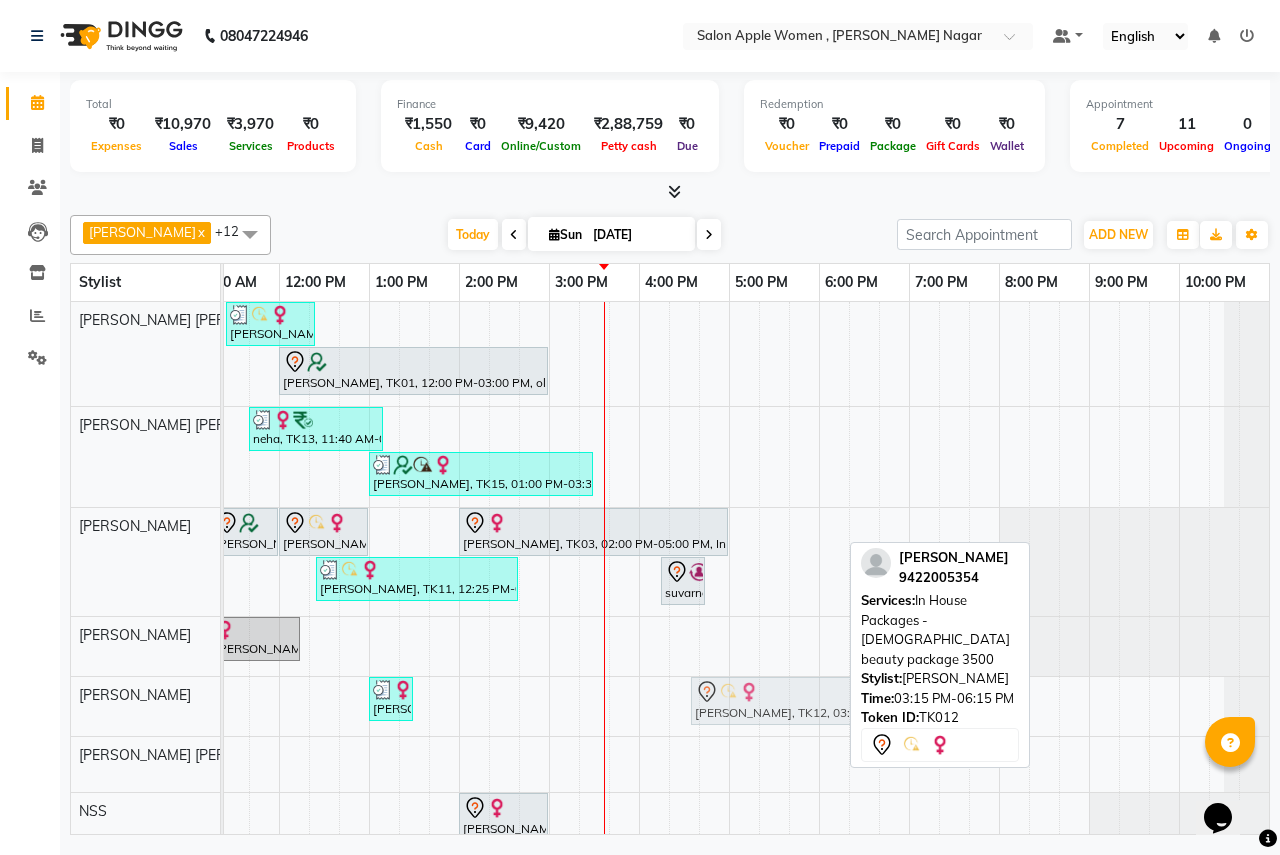 drag, startPoint x: 655, startPoint y: 686, endPoint x: 779, endPoint y: 699, distance: 124.67959 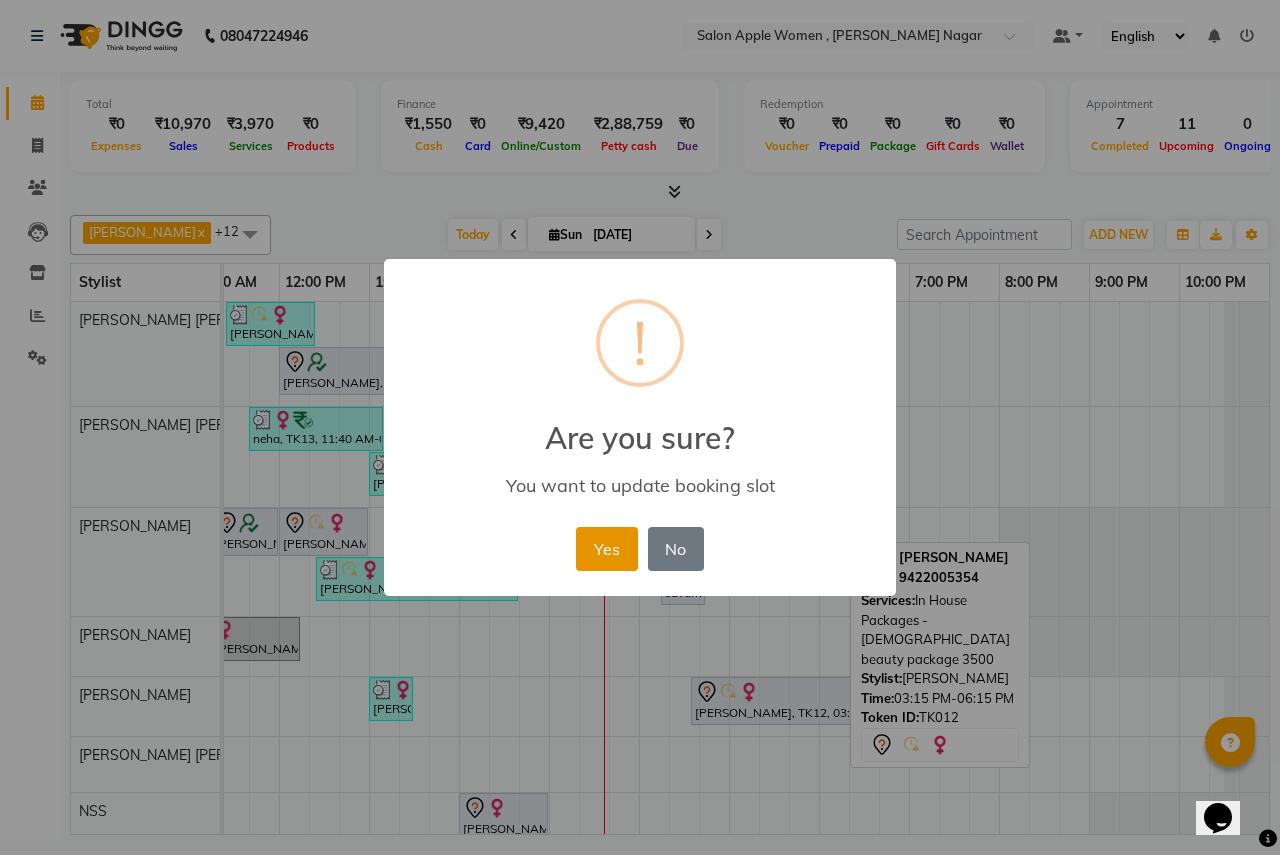 click on "Yes" at bounding box center (606, 549) 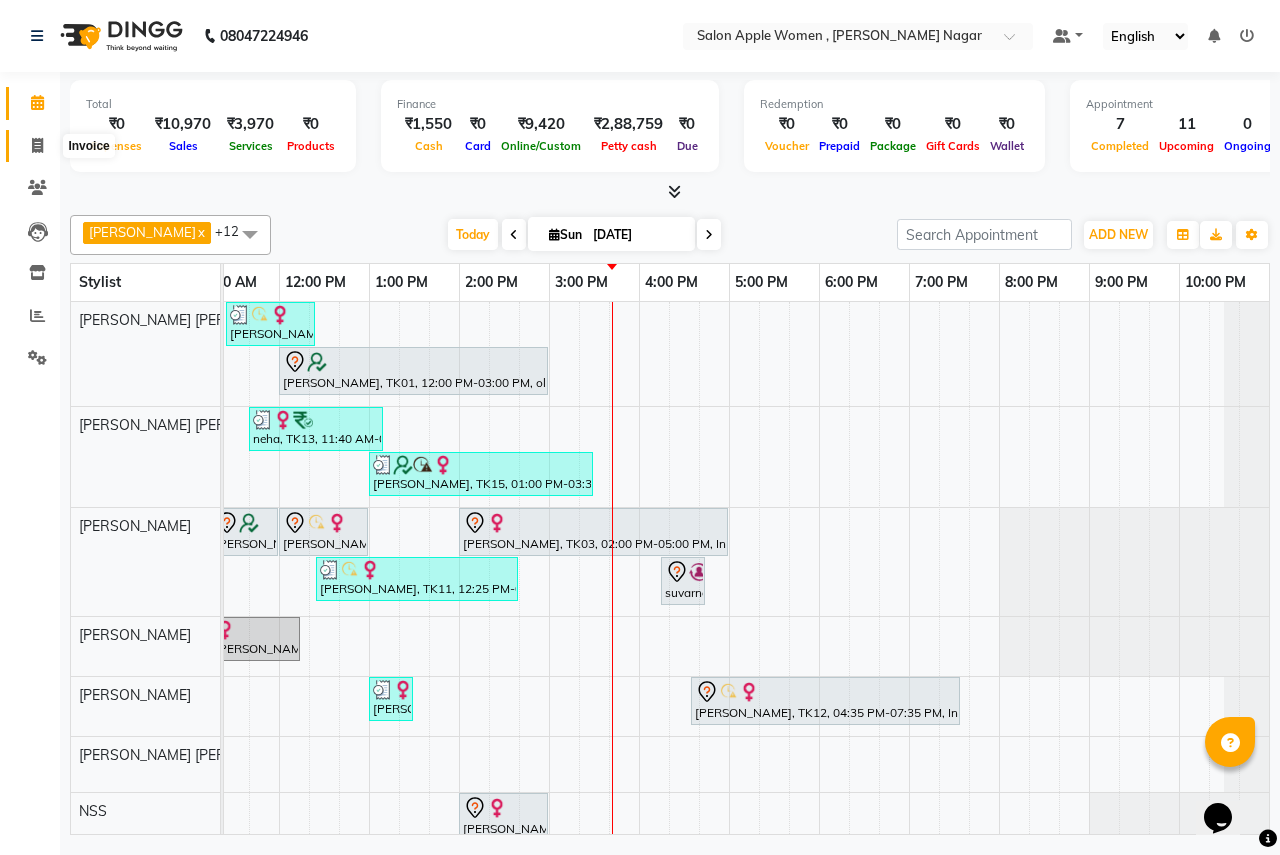 click 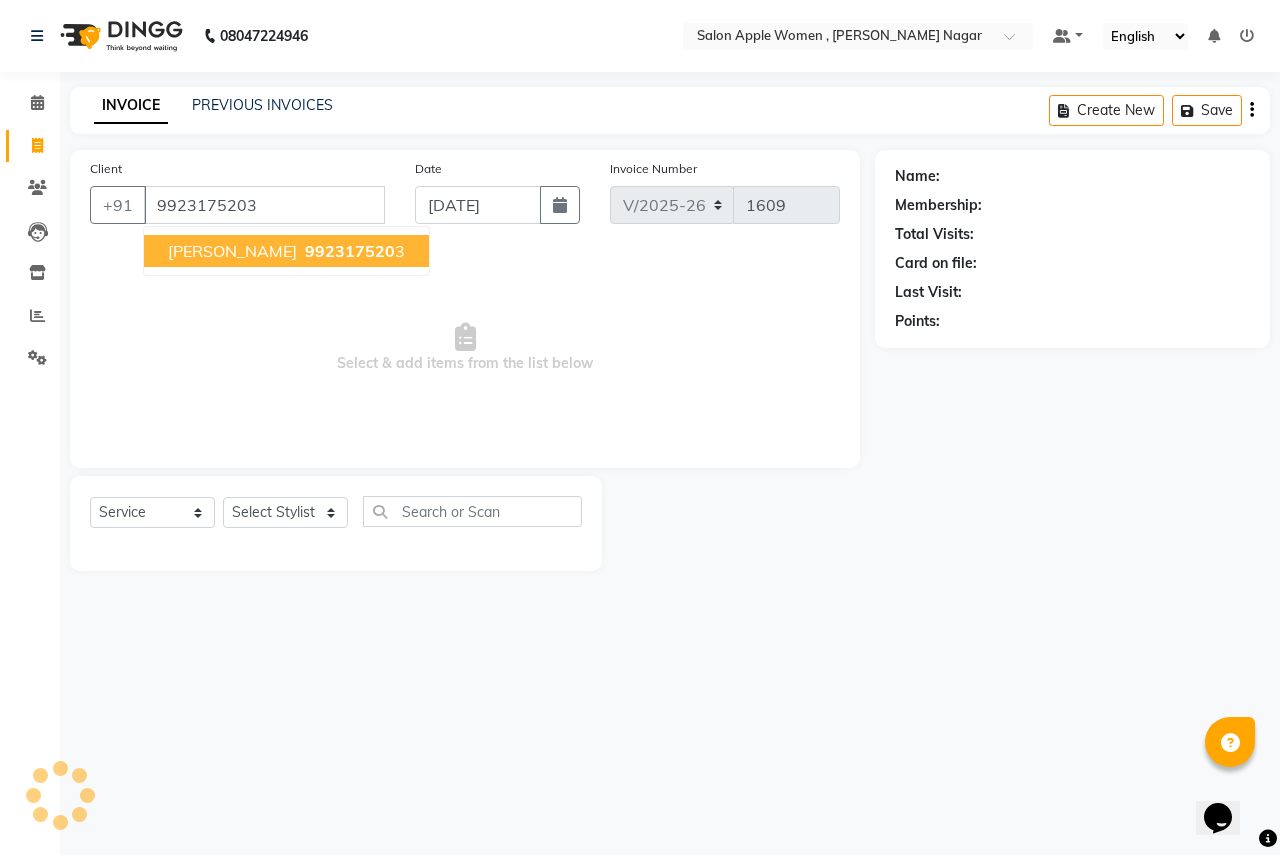 type on "9923175203" 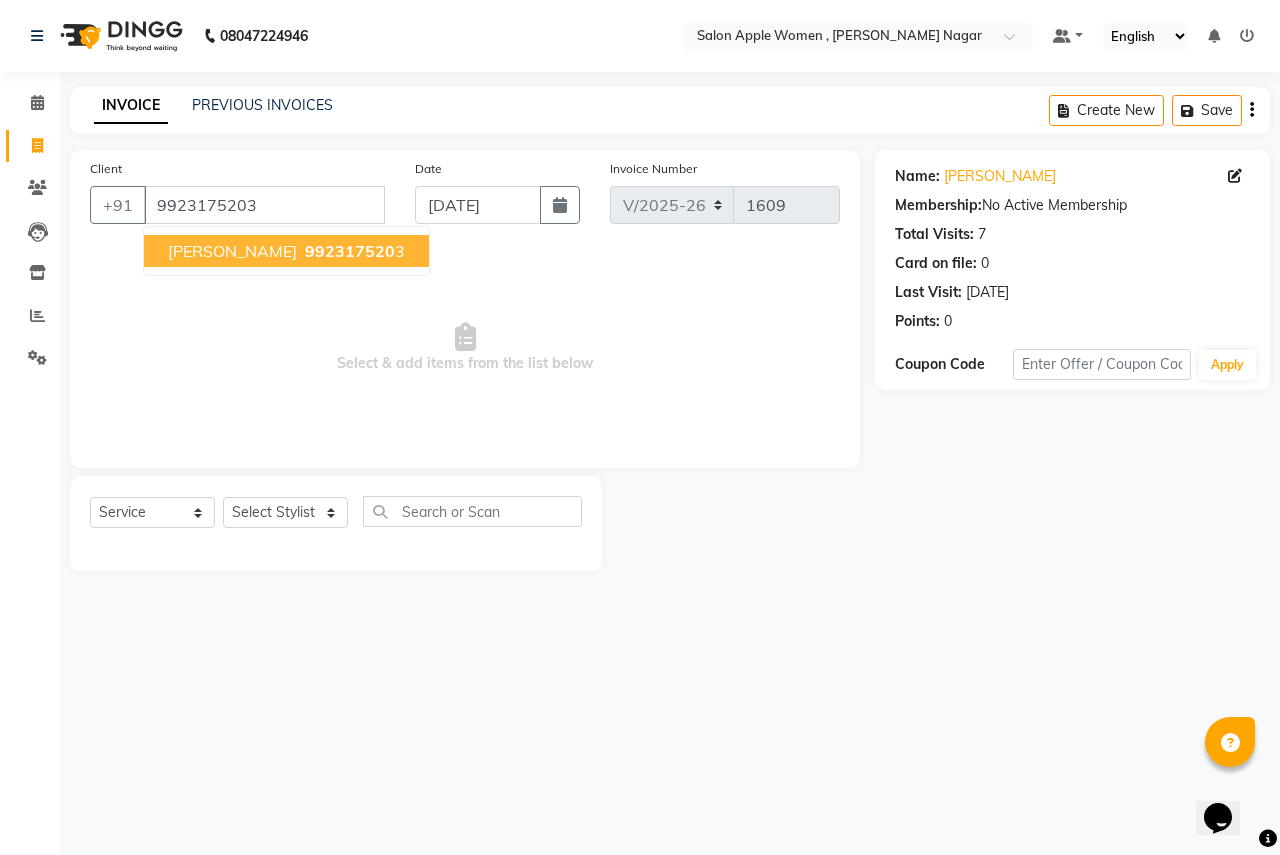 click on "[PERSON_NAME]" at bounding box center (232, 251) 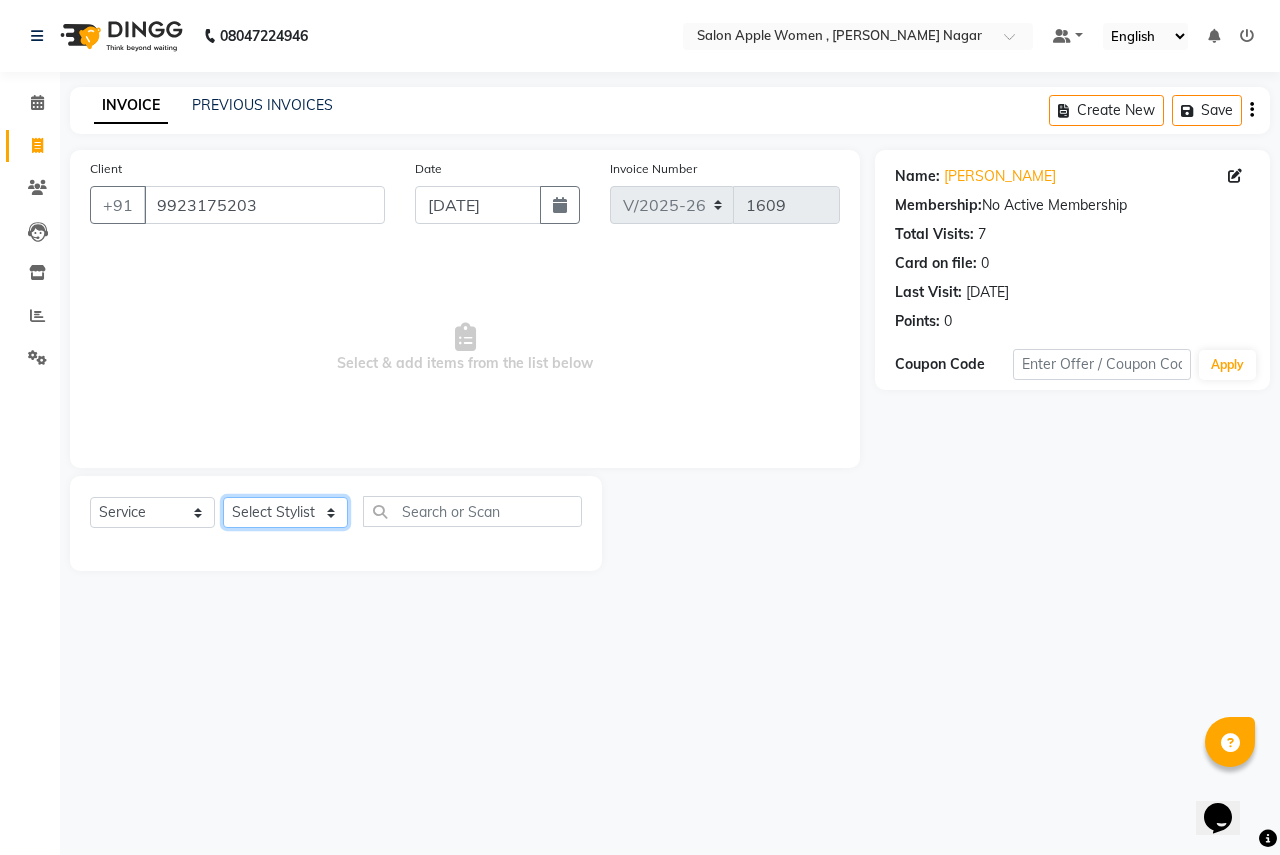 click on "Select Stylist [PERSON_NAME] [PERSON_NAME] [PERSON_NAME] [PERSON_NAME] Jyoti Rahul [PERSON_NAME] [MEDICAL_DATA][PERSON_NAME] [PERSON_NAME] NSS Pratibha Paswan [PERSON_NAME] [PERSON_NAME] Reception  Reshma Operations Head [PERSON_NAME] [PERSON_NAME] [PERSON_NAME]" 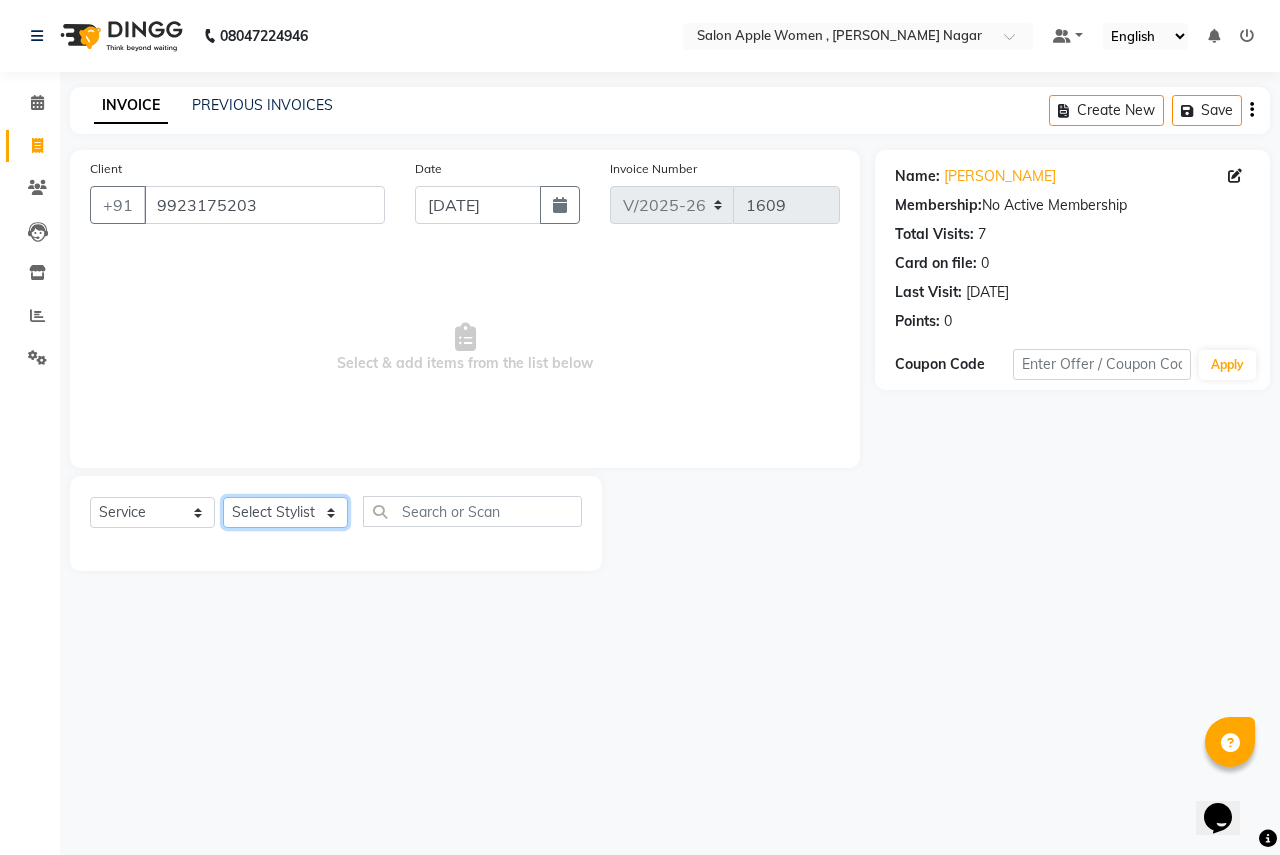 select on "3152" 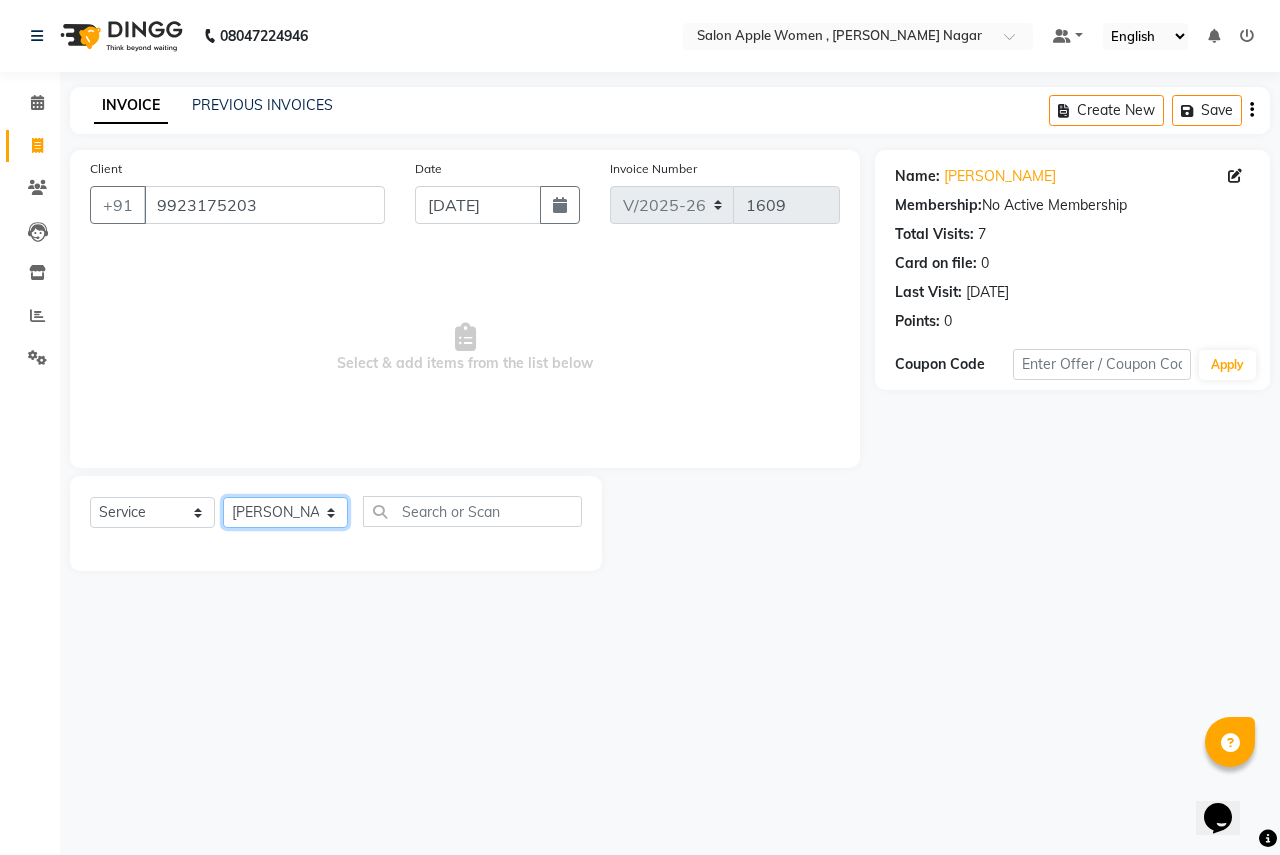 click on "Select Stylist [PERSON_NAME] [PERSON_NAME] [PERSON_NAME] [PERSON_NAME] Jyoti Rahul [PERSON_NAME] [MEDICAL_DATA][PERSON_NAME] [PERSON_NAME] NSS Pratibha Paswan [PERSON_NAME] [PERSON_NAME] Reception  Reshma Operations Head [PERSON_NAME] [PERSON_NAME] [PERSON_NAME]" 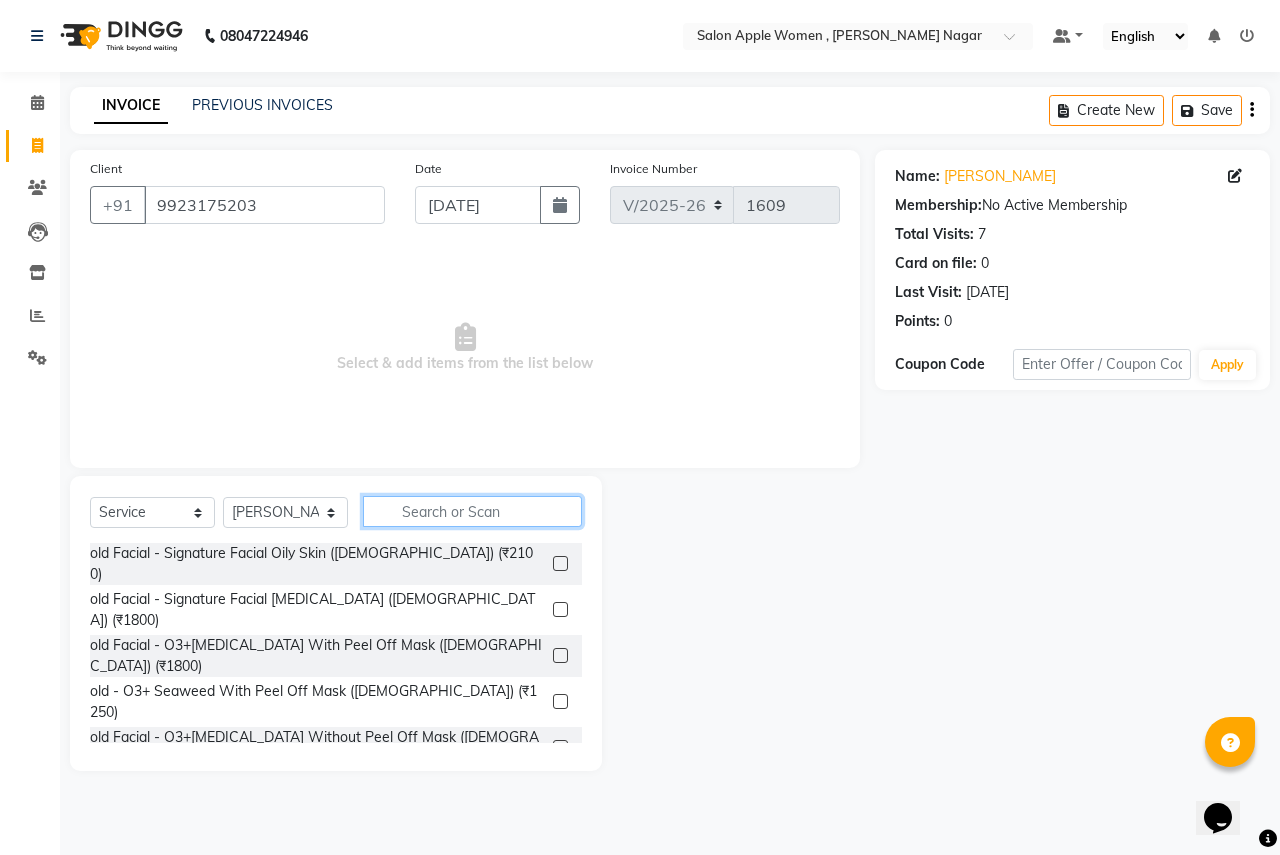 click 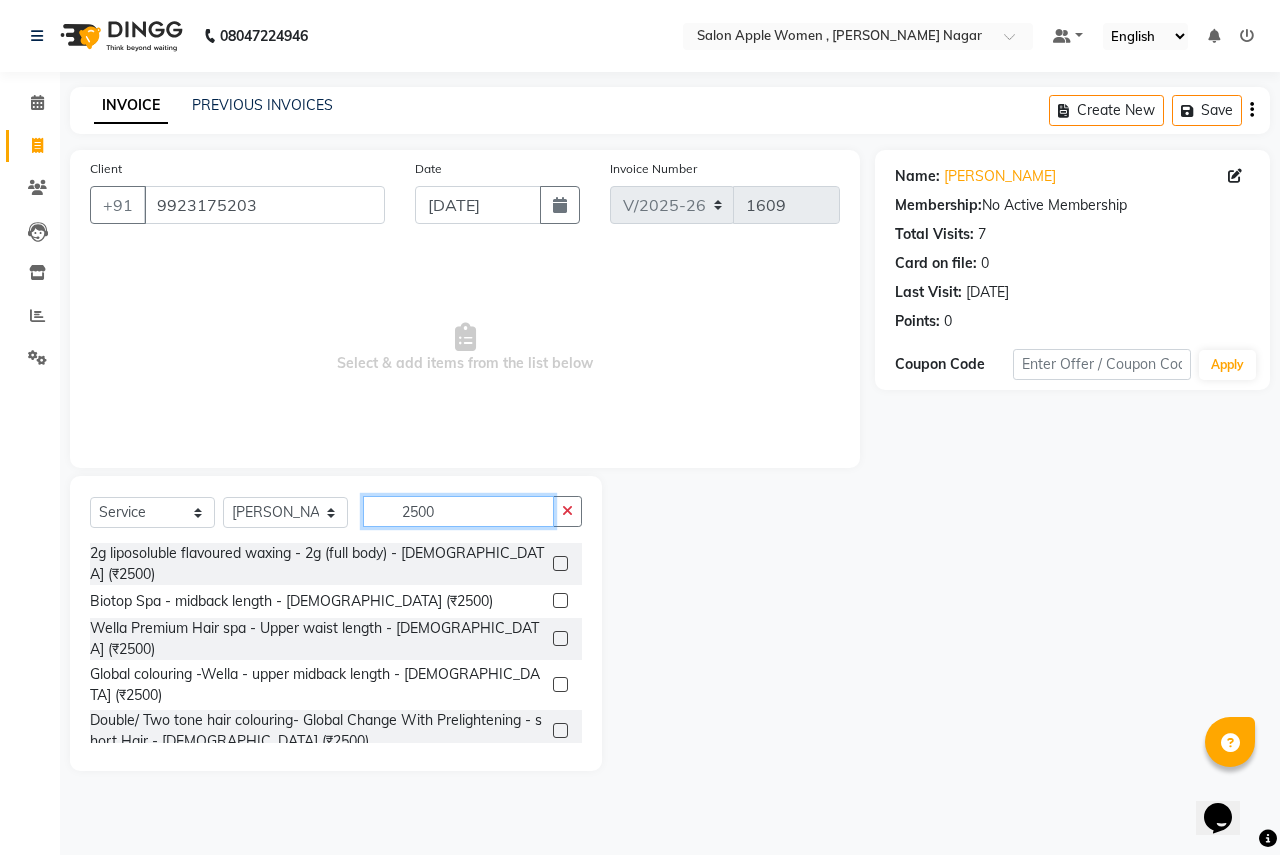 type on "2500" 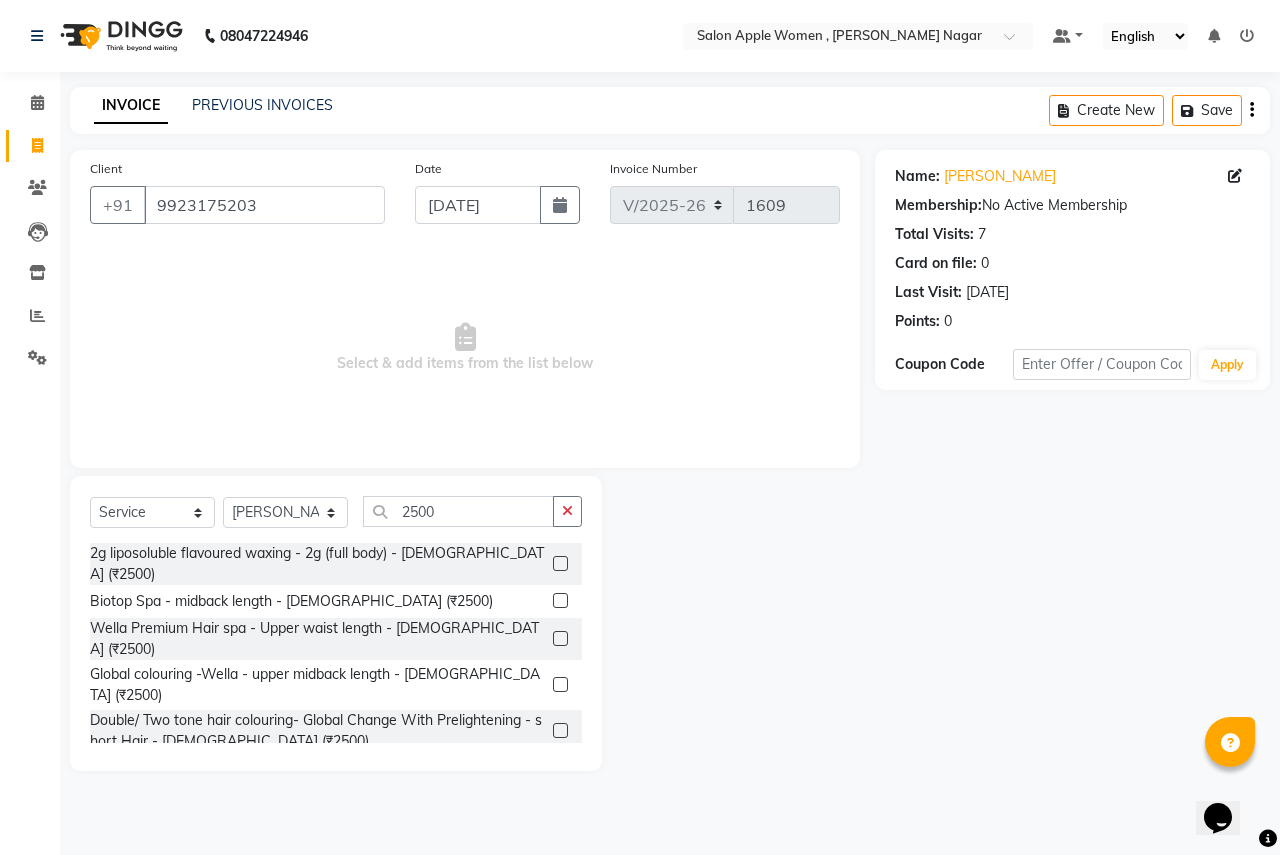 click 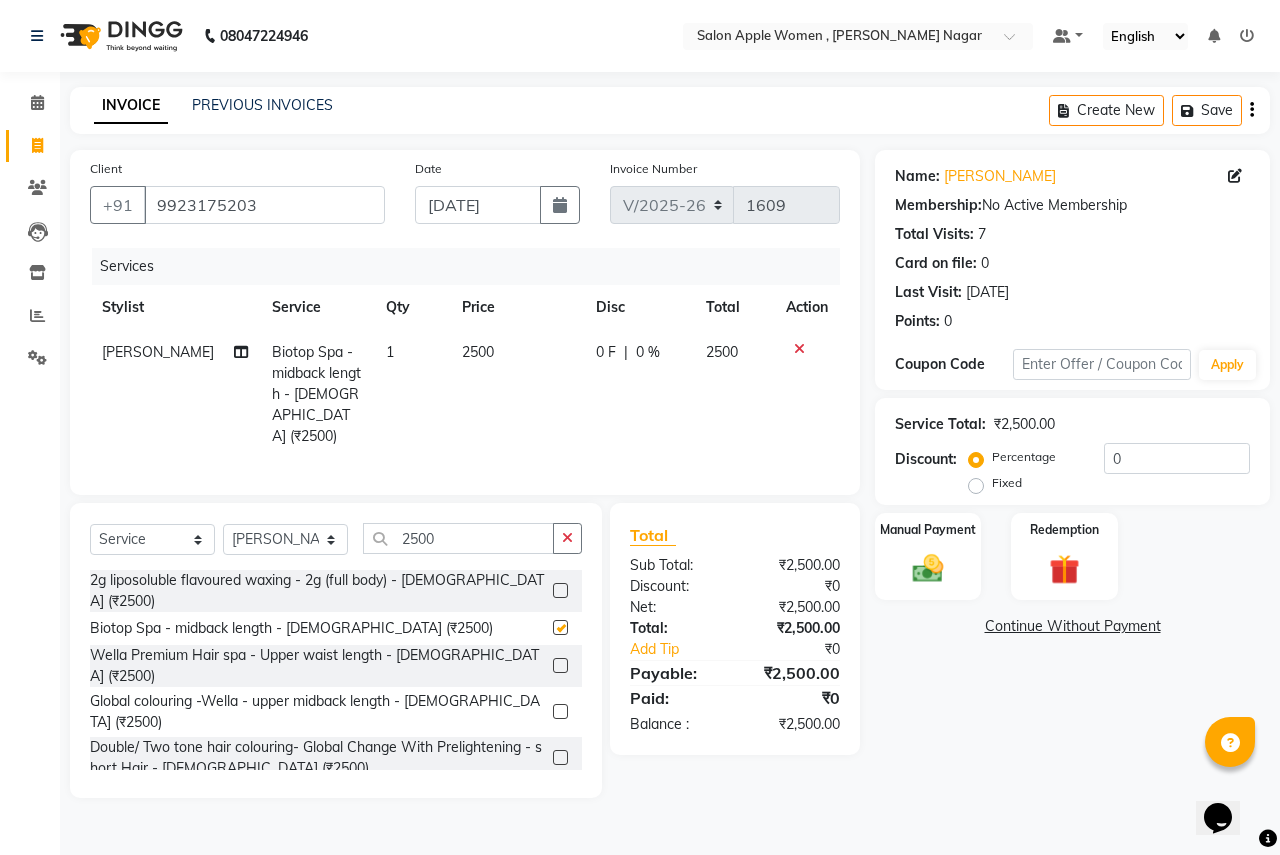checkbox on "false" 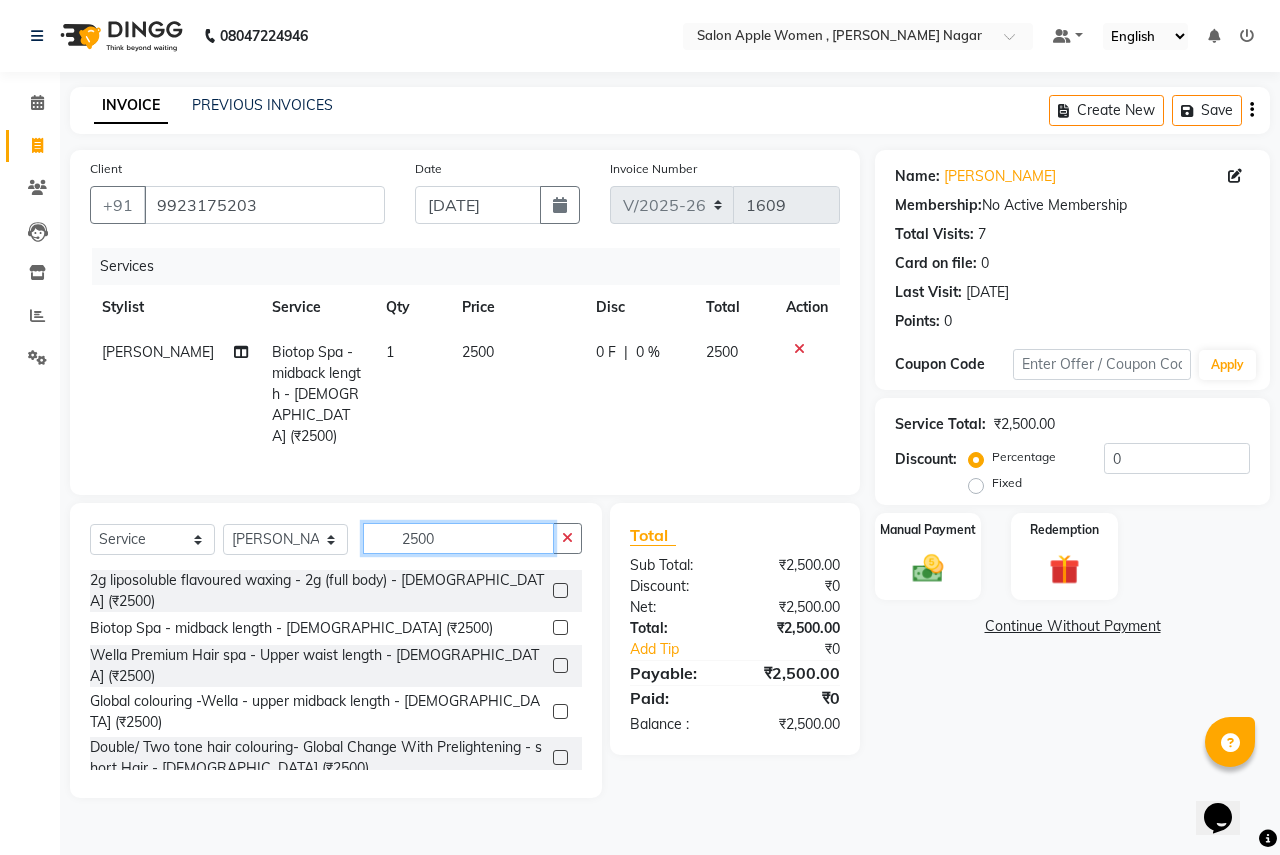click on "2500" 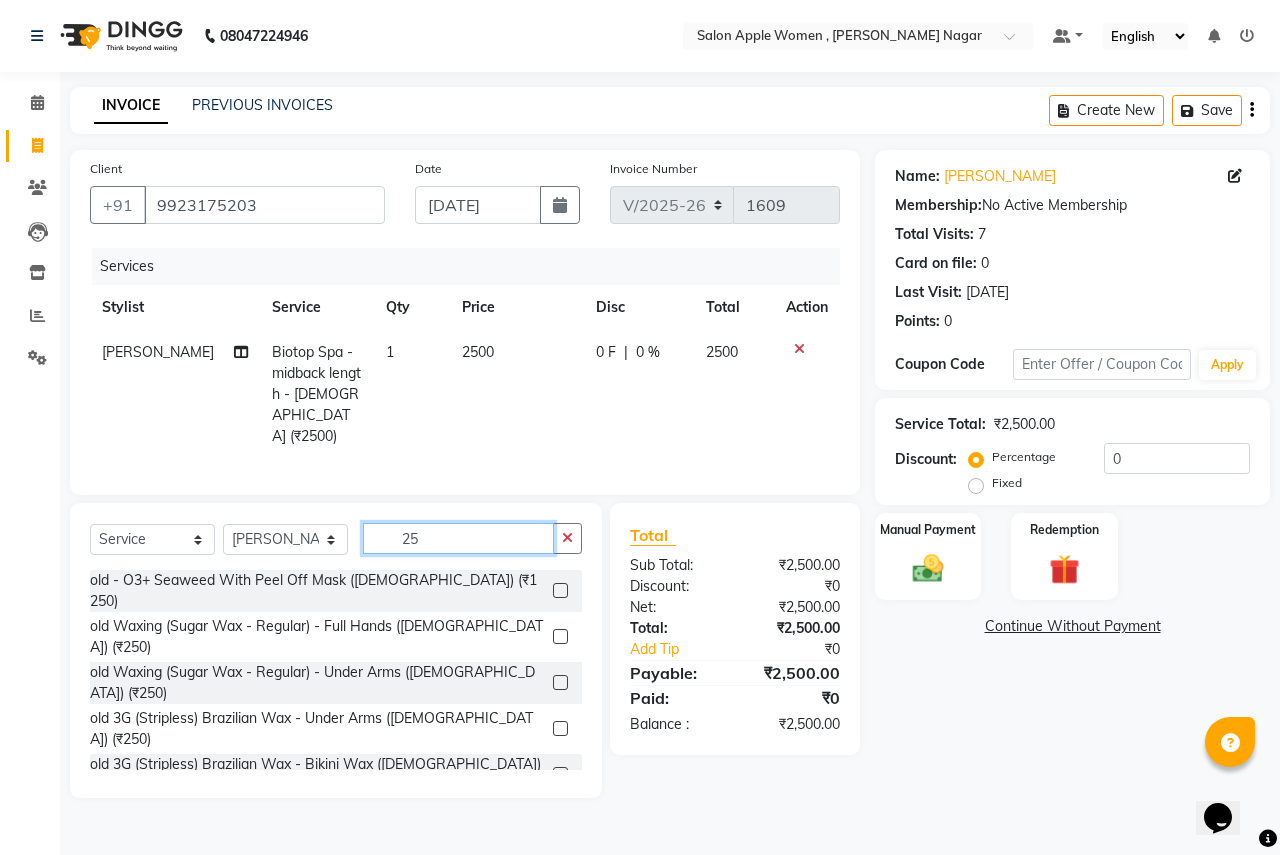 type on "2" 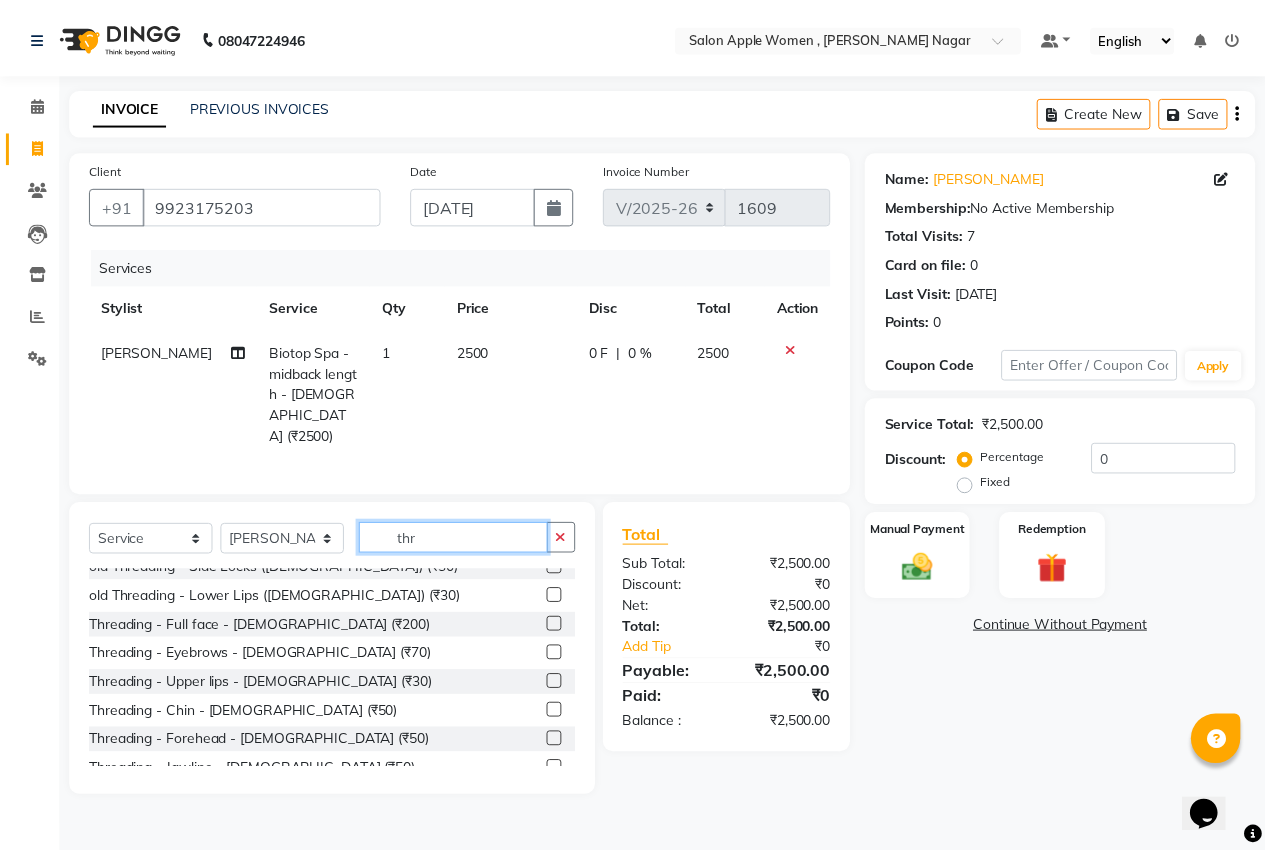 scroll, scrollTop: 264, scrollLeft: 0, axis: vertical 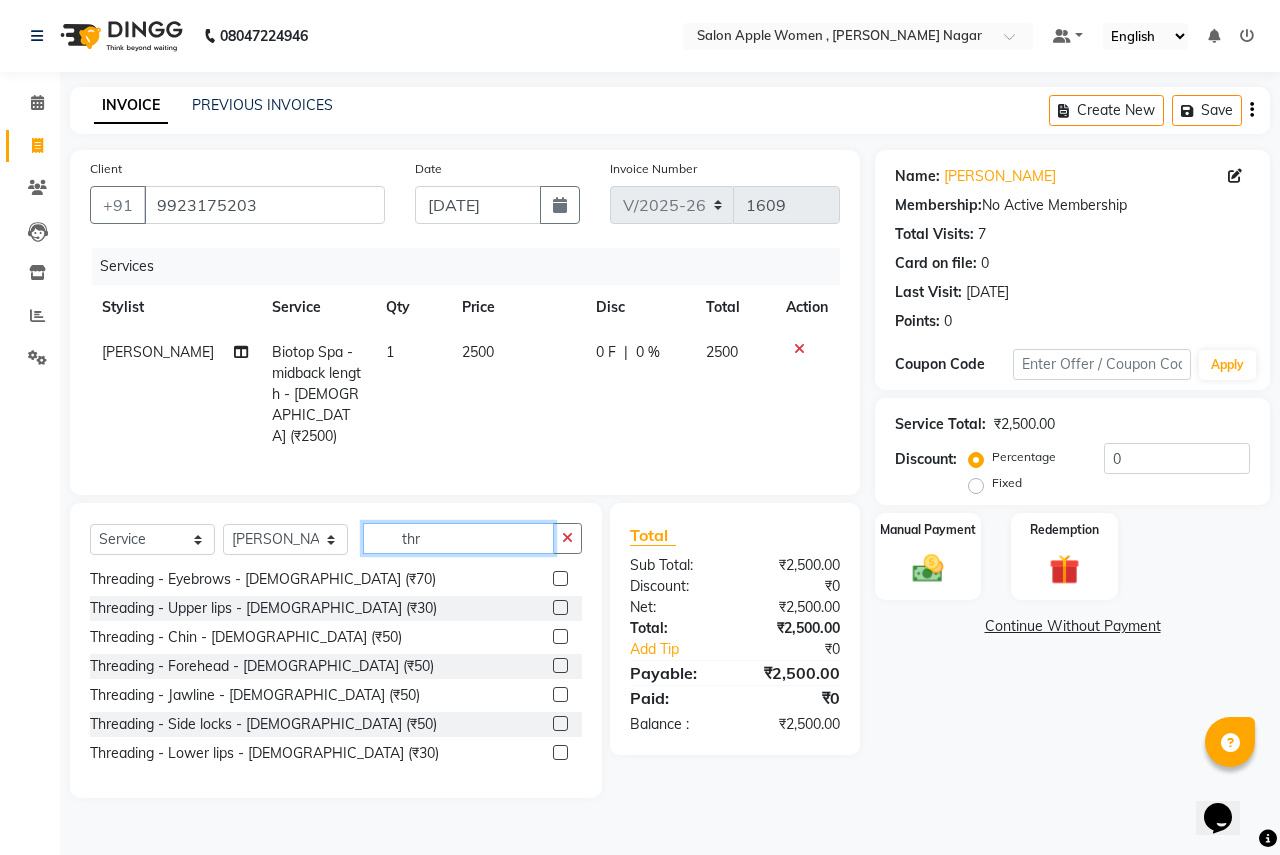 type on "thr" 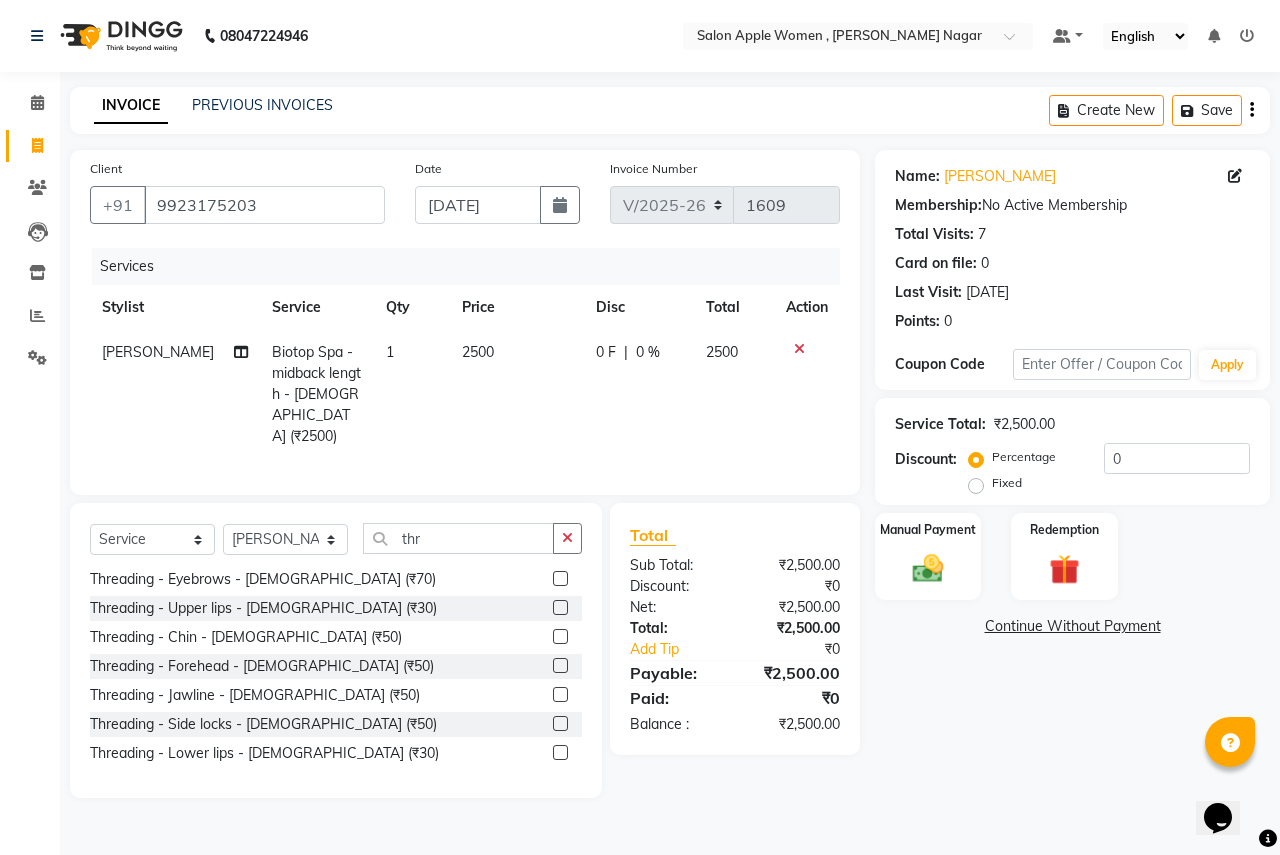 click 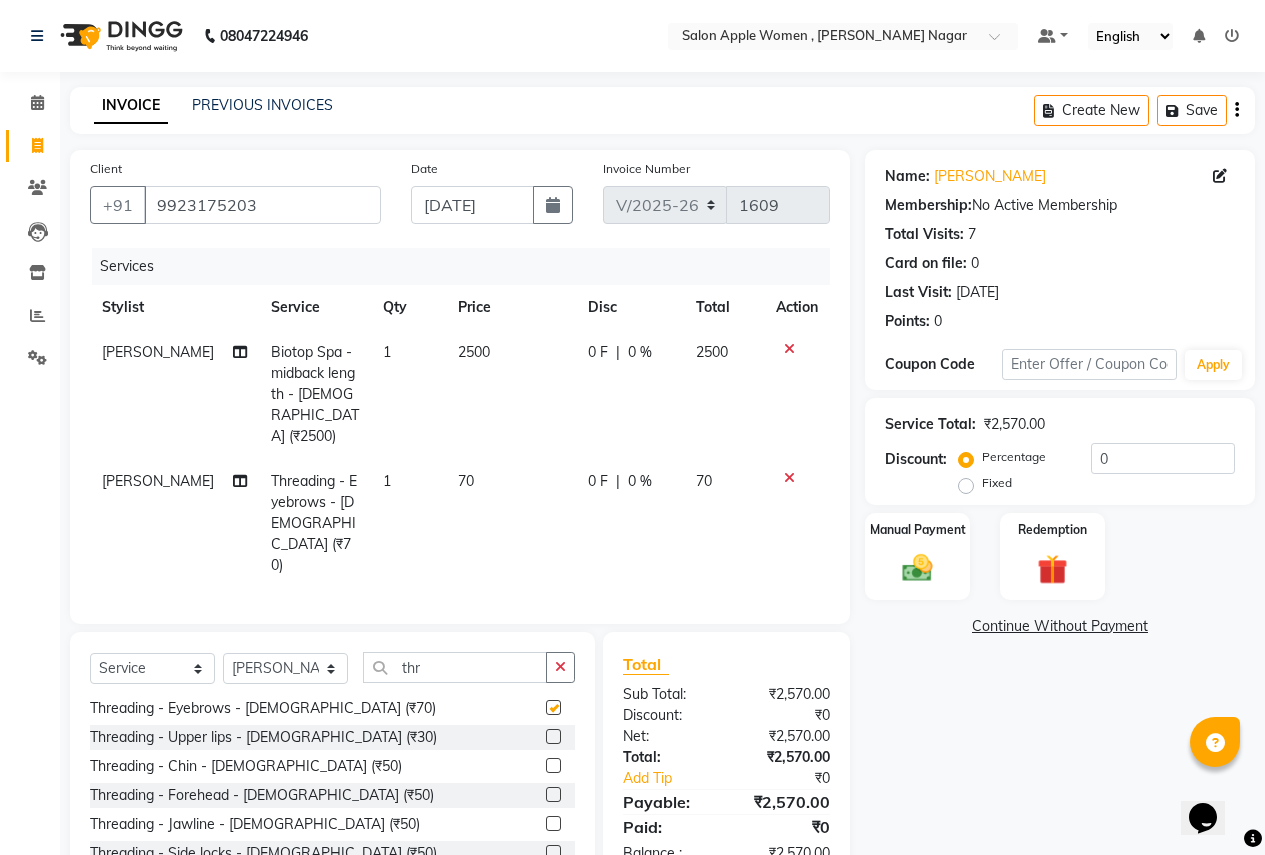 checkbox on "false" 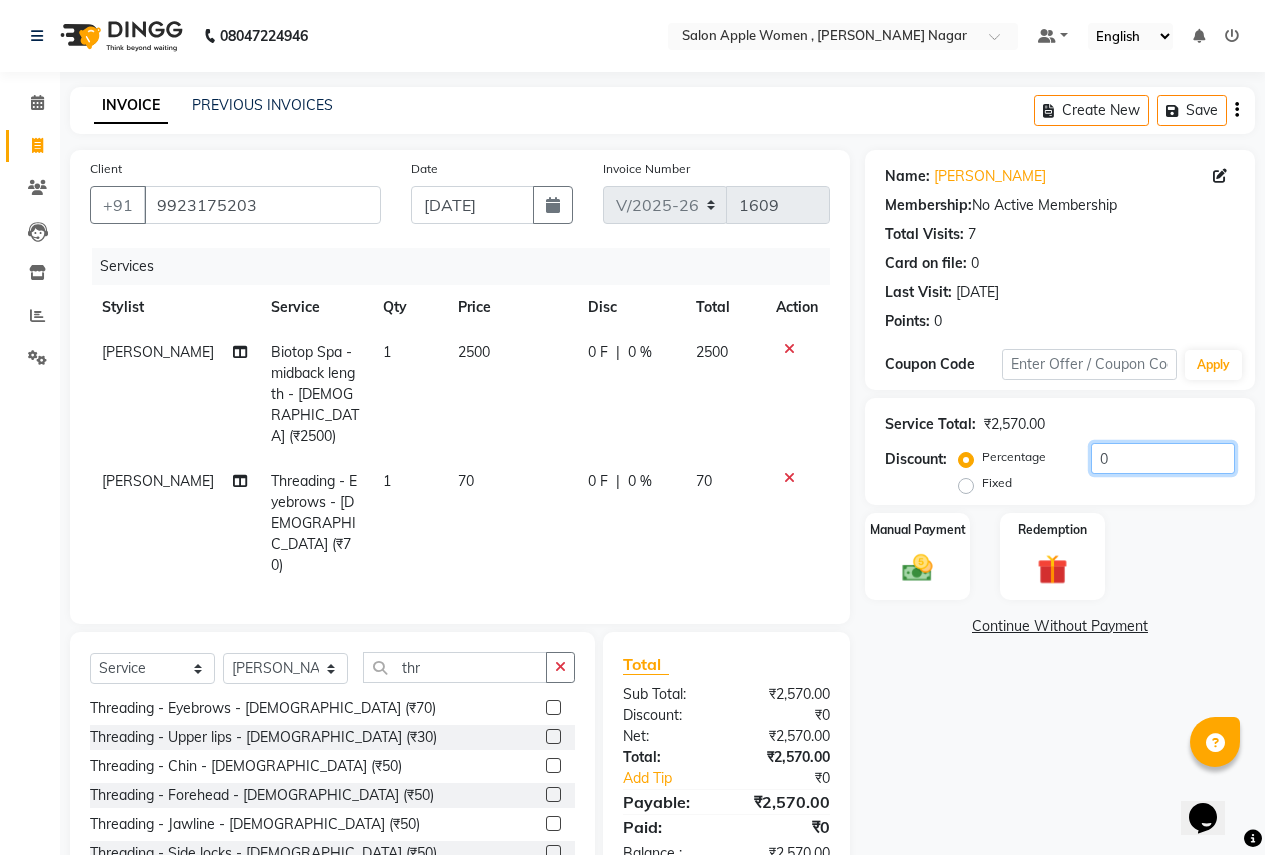 click on "0" 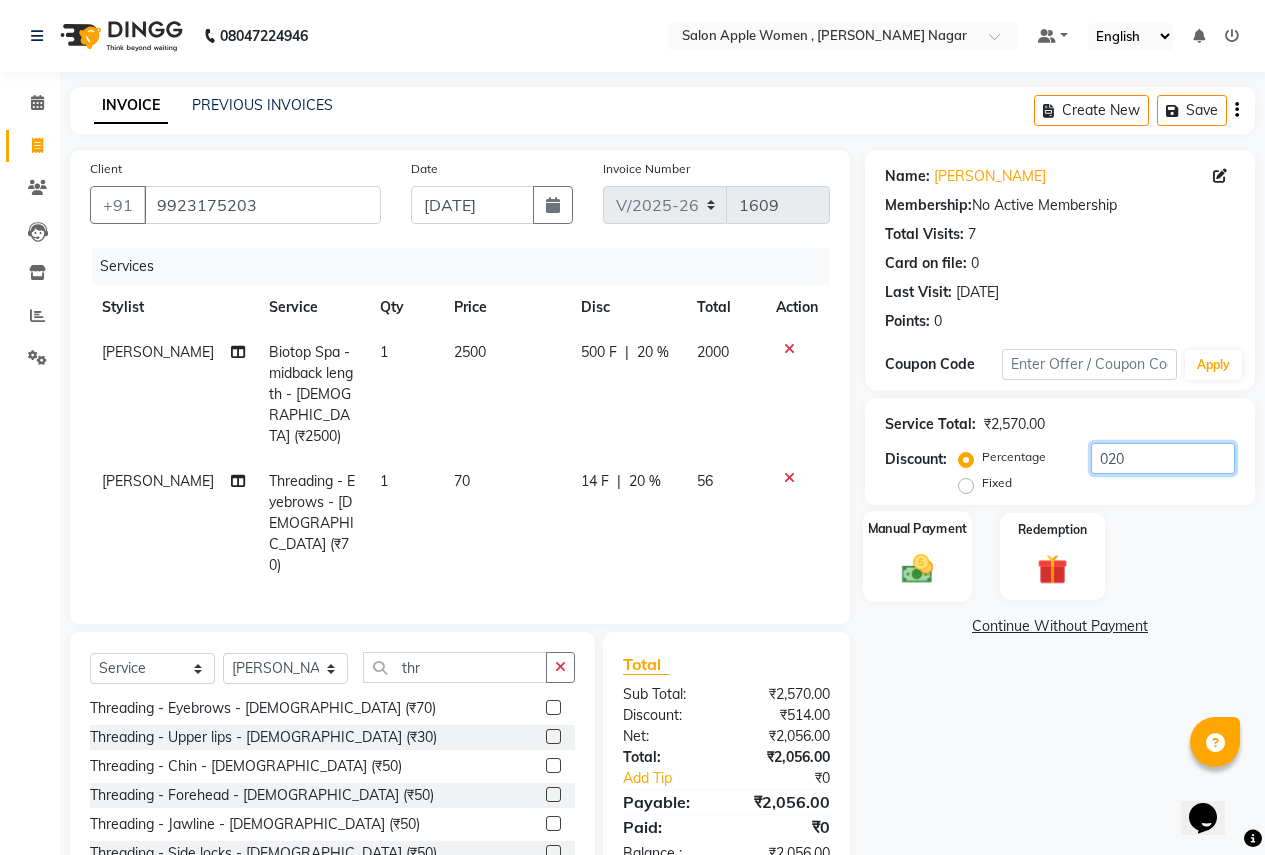 type on "020" 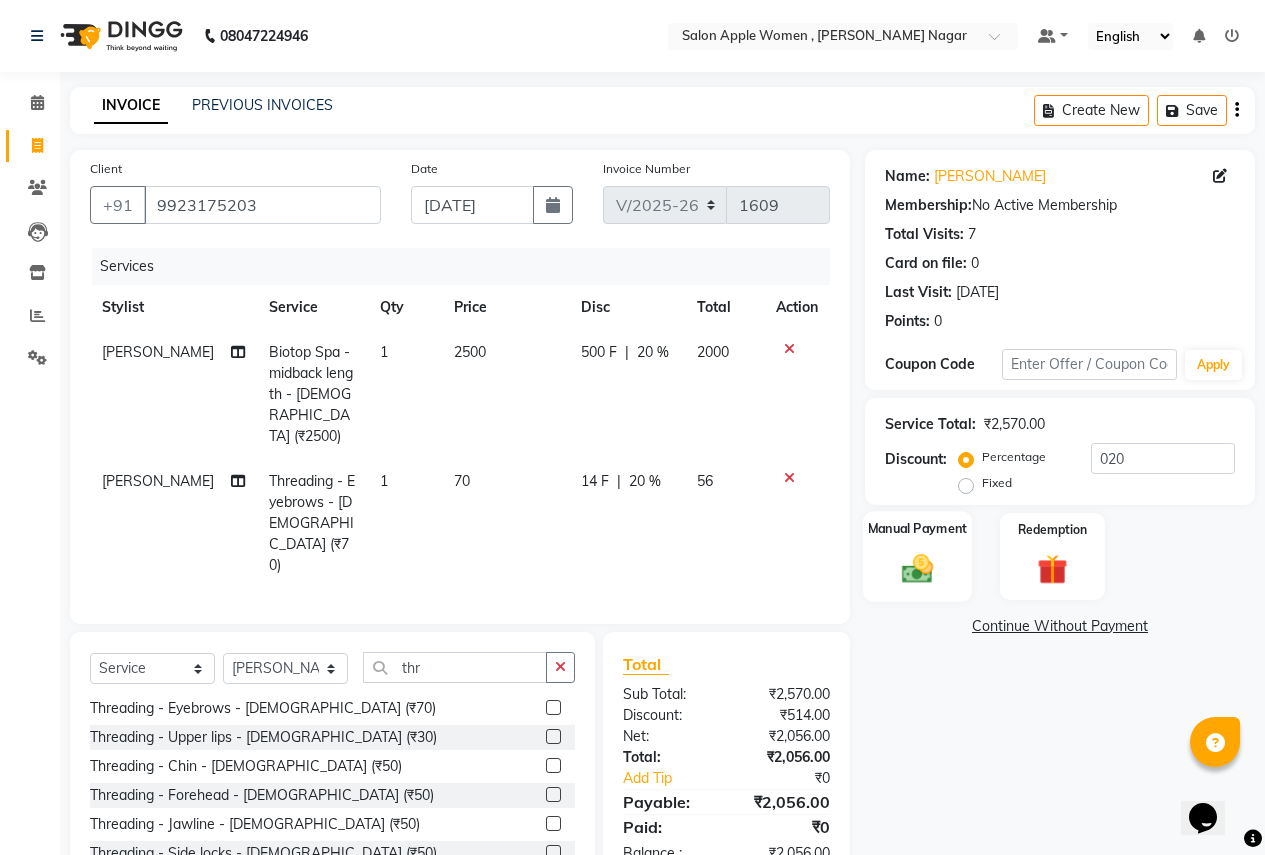 click on "Manual Payment" 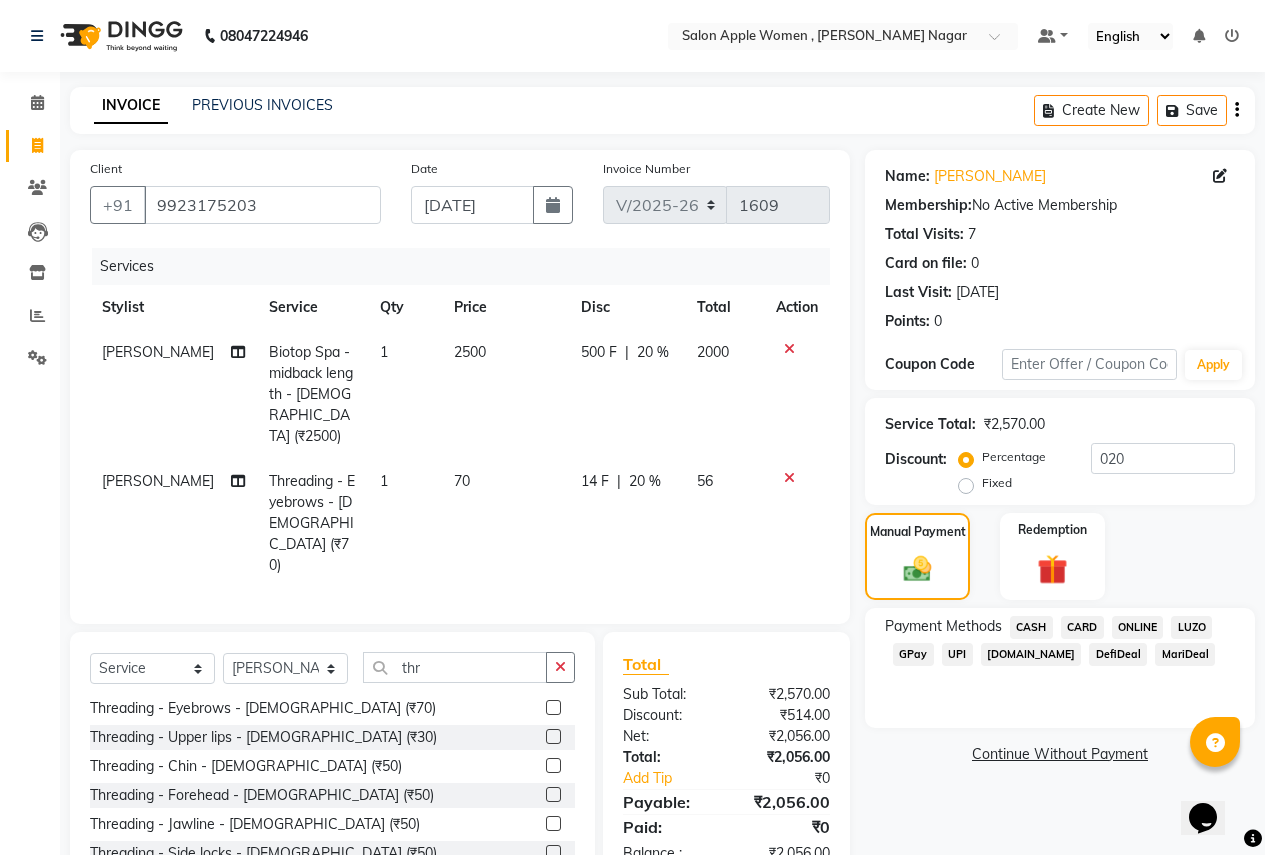 click on "ONLINE" 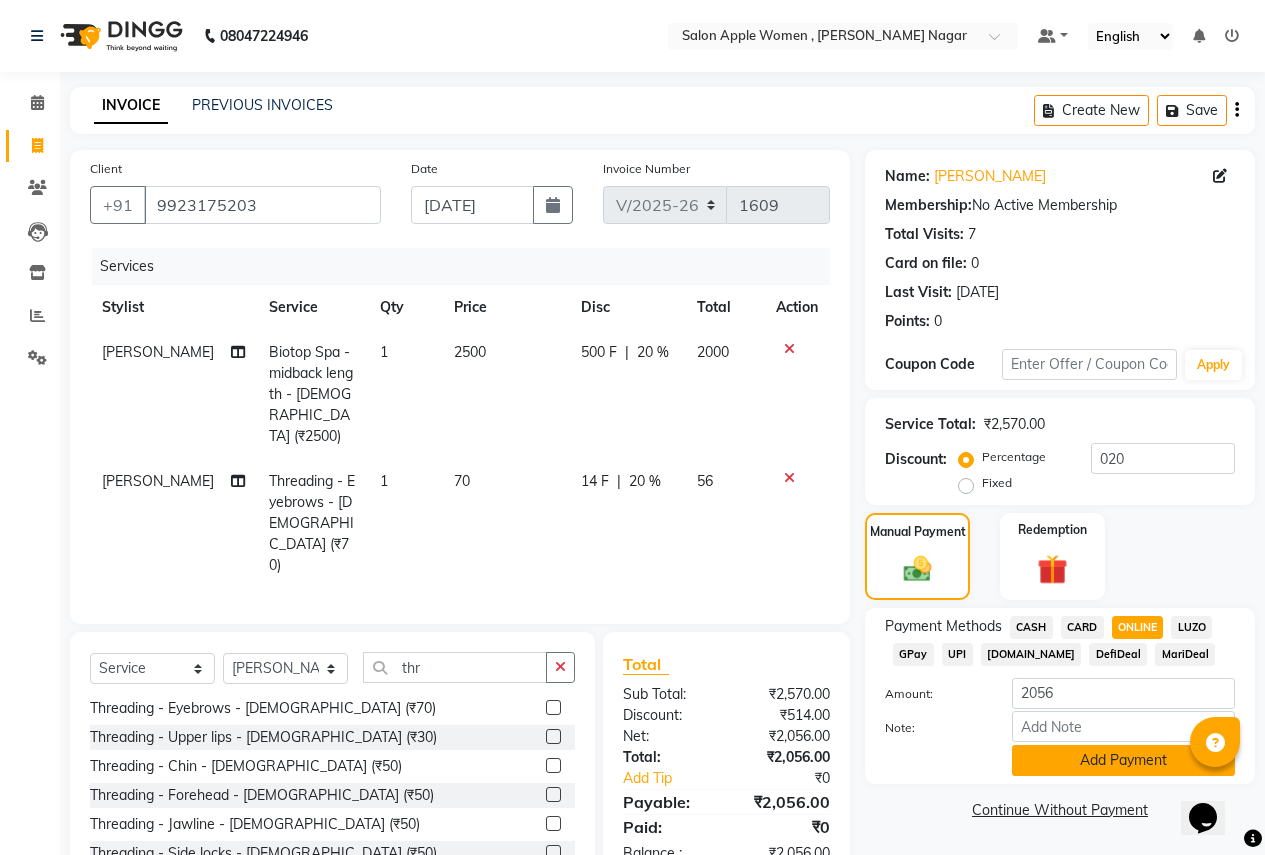 click on "Add Payment" 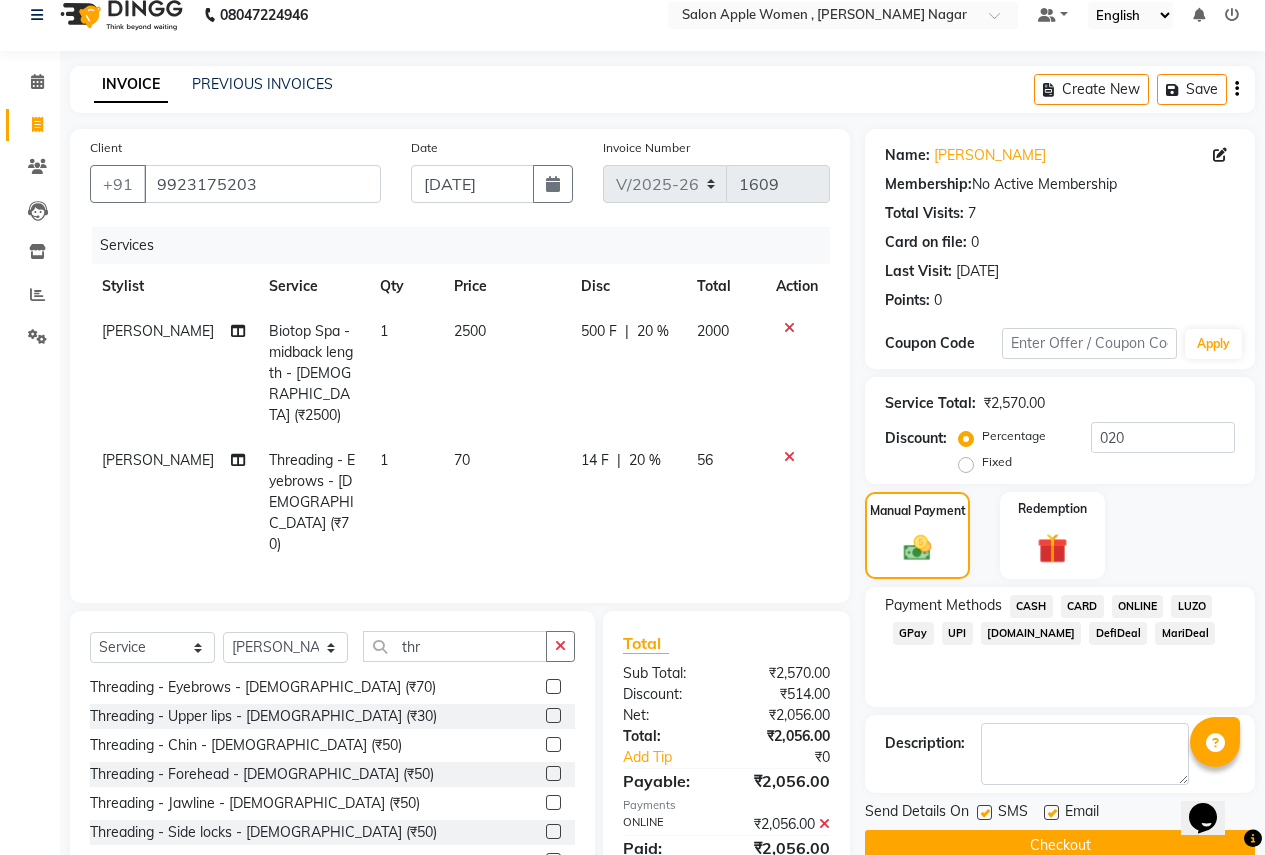 scroll, scrollTop: 57, scrollLeft: 0, axis: vertical 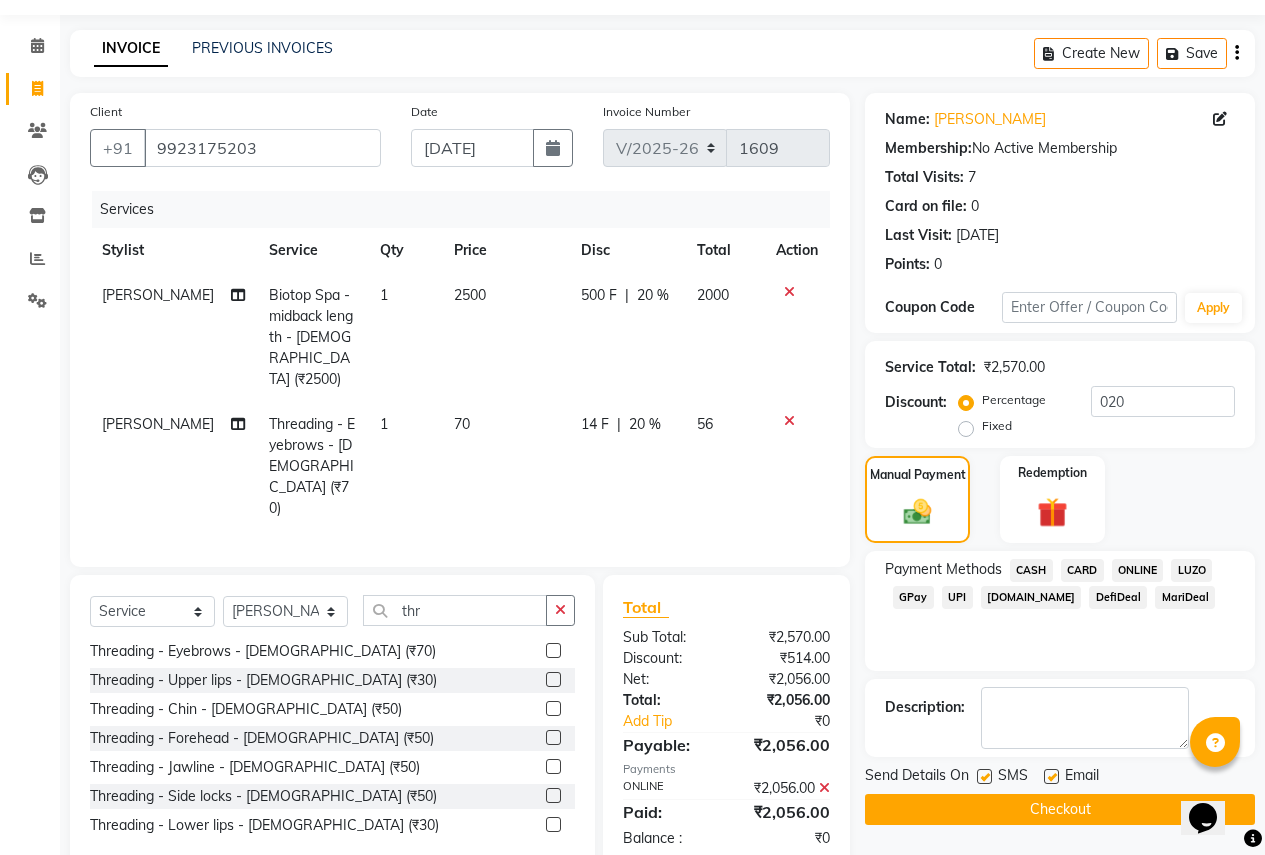 click on "Checkout" 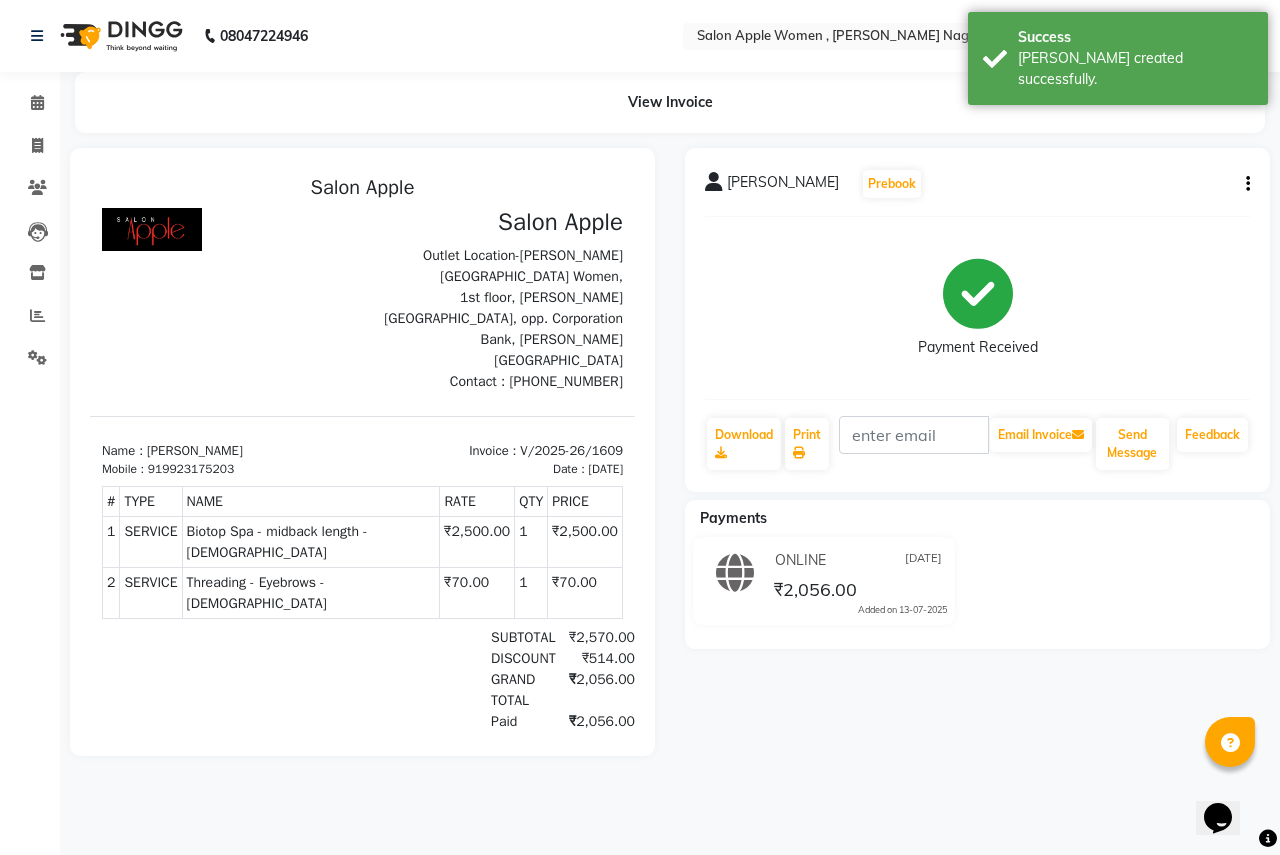 scroll, scrollTop: 0, scrollLeft: 0, axis: both 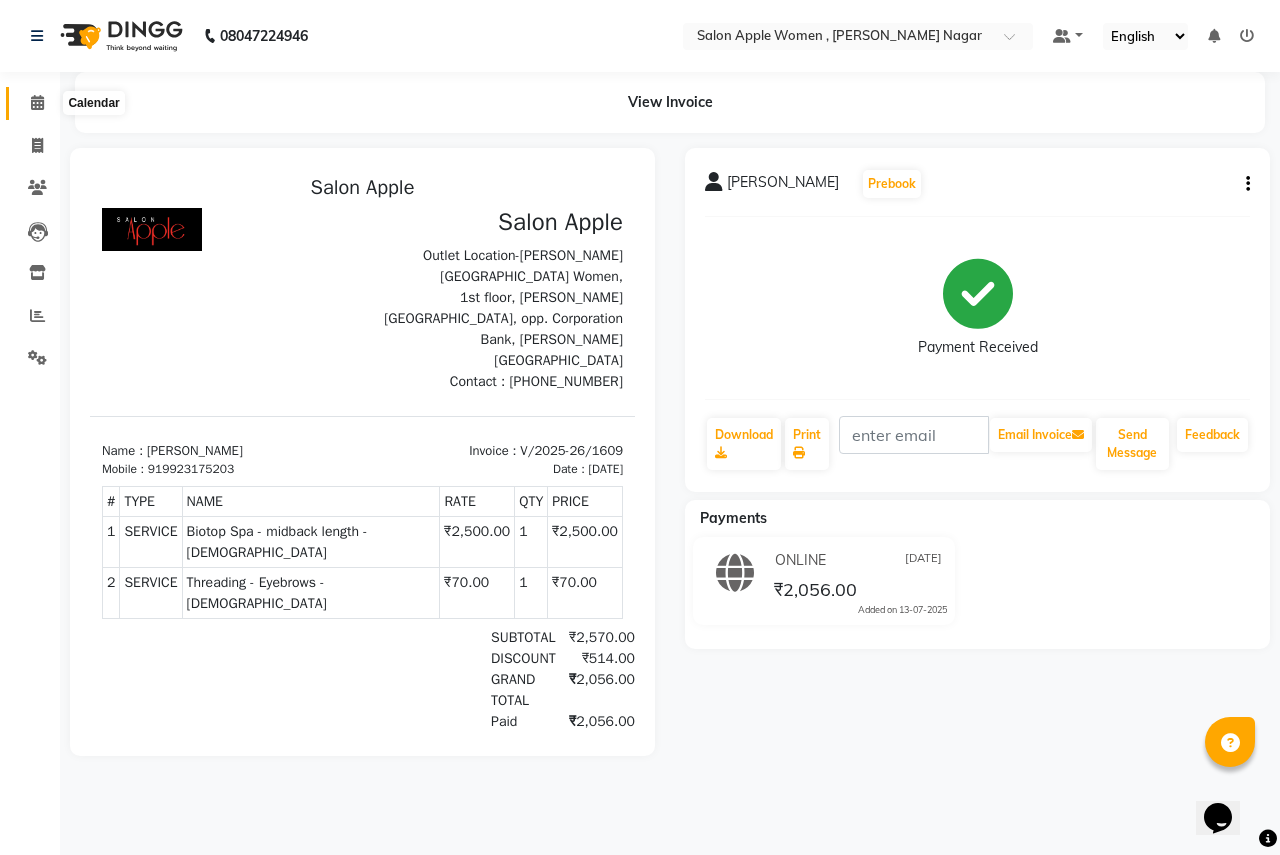 click 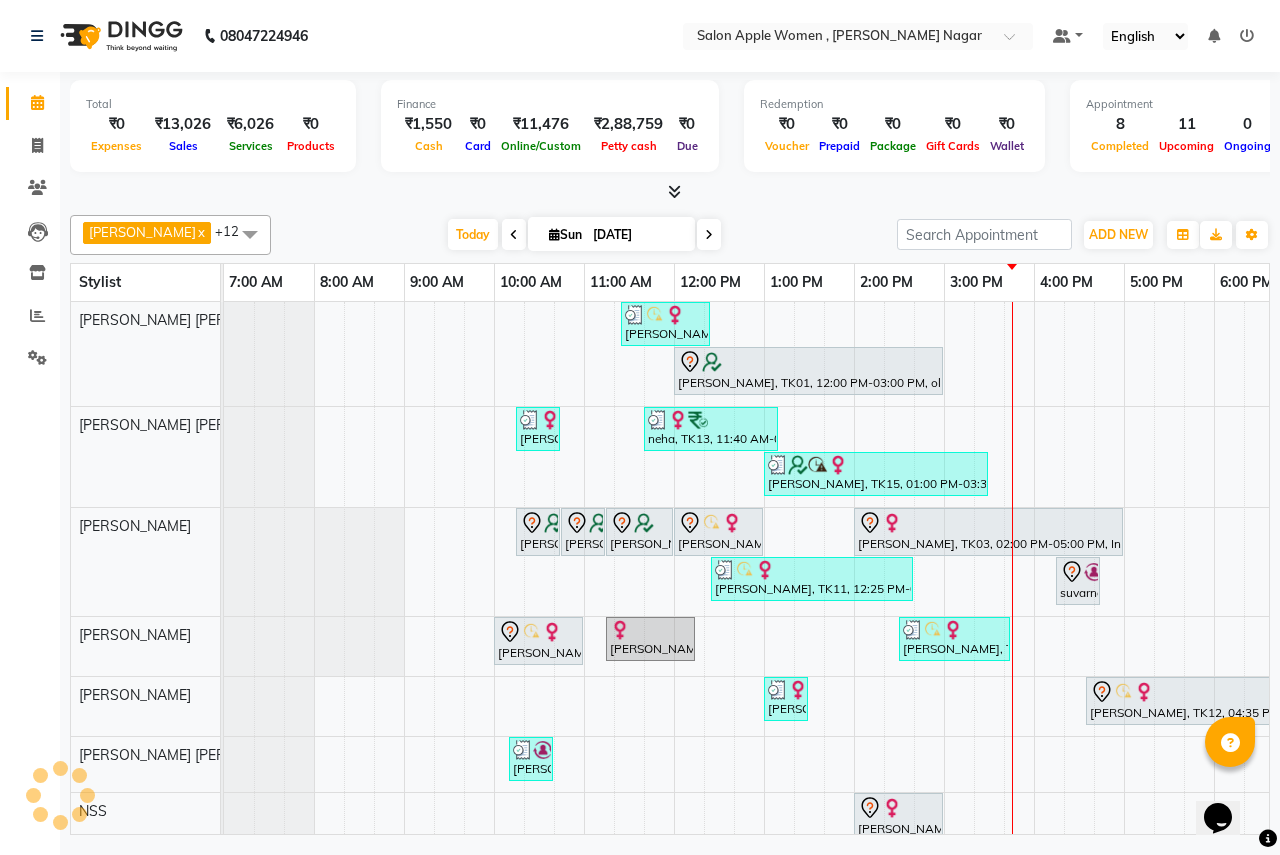 scroll, scrollTop: 0, scrollLeft: 0, axis: both 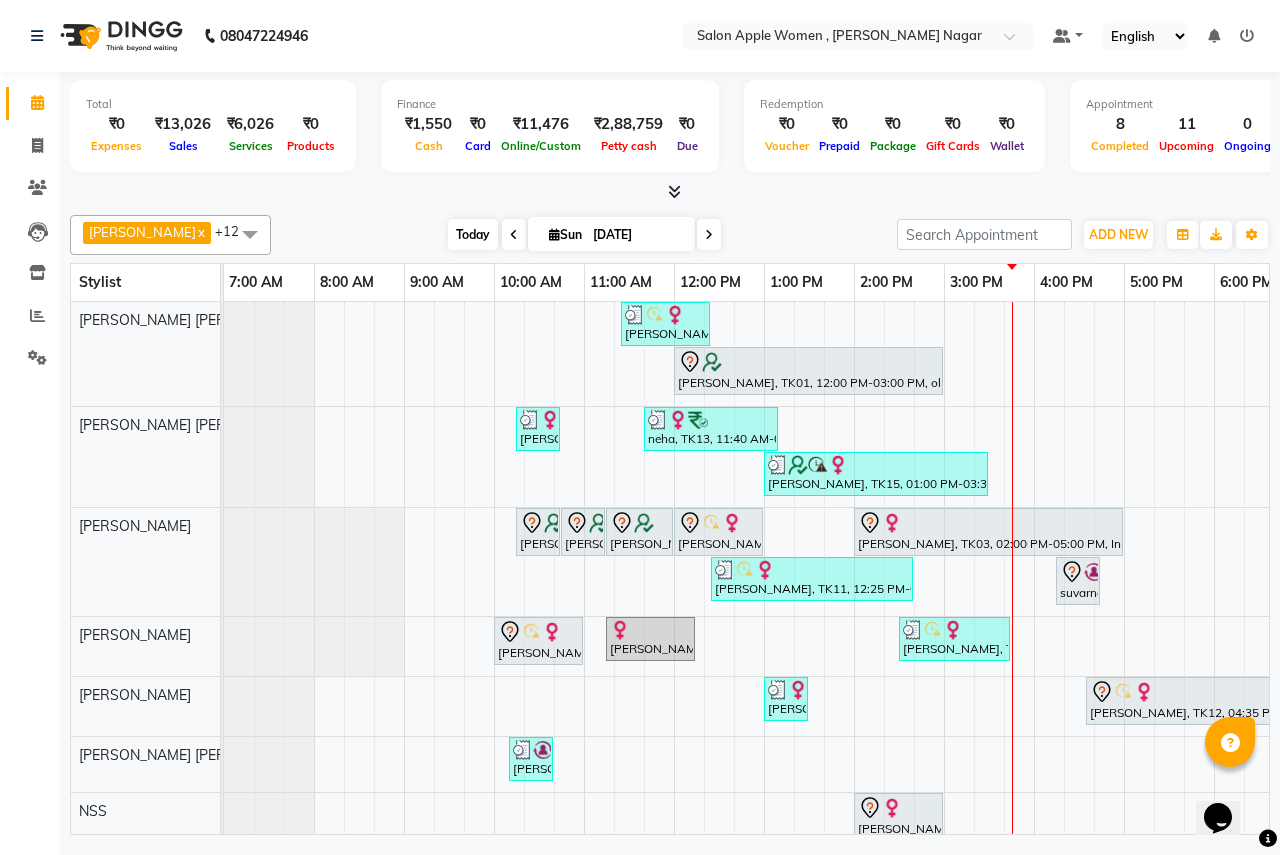 click on "Today" at bounding box center [473, 234] 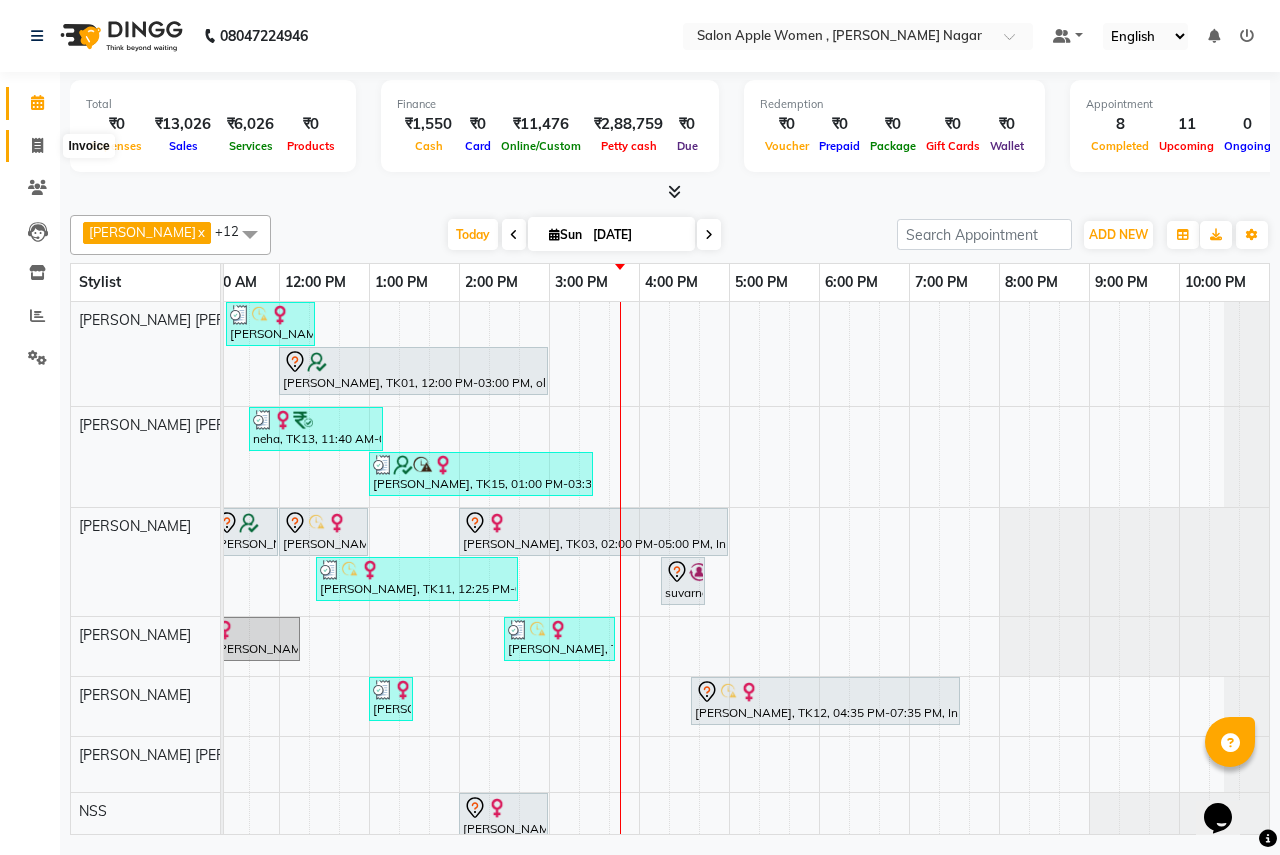 click 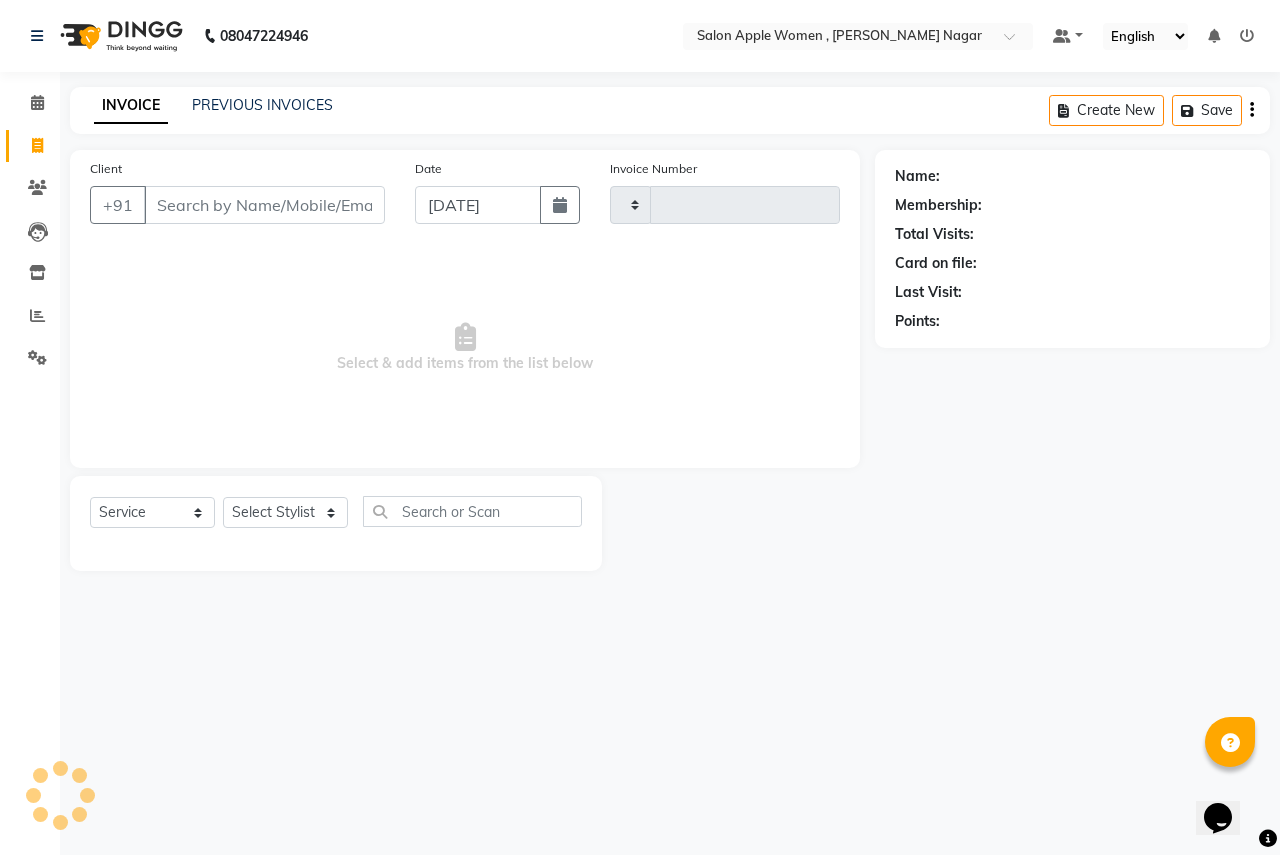 type on "1610" 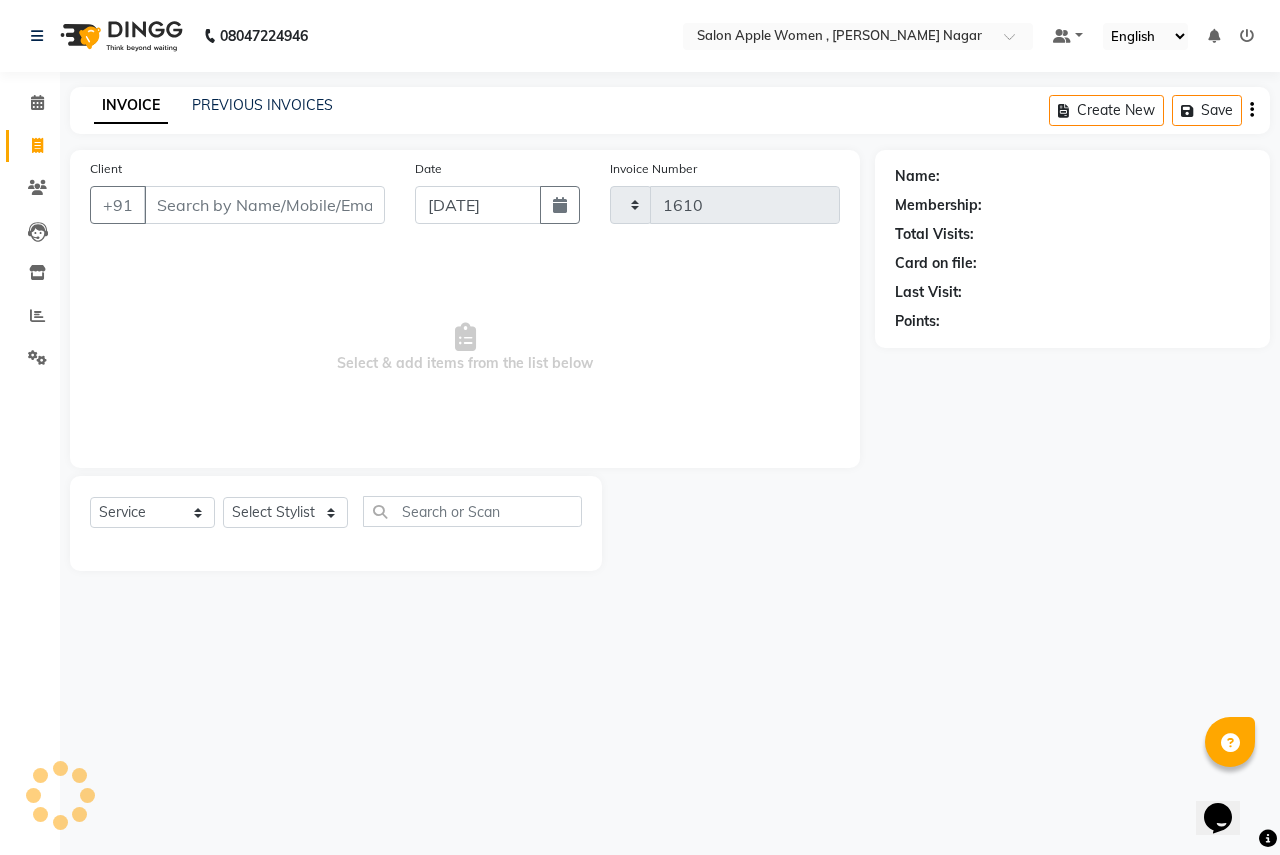 select on "96" 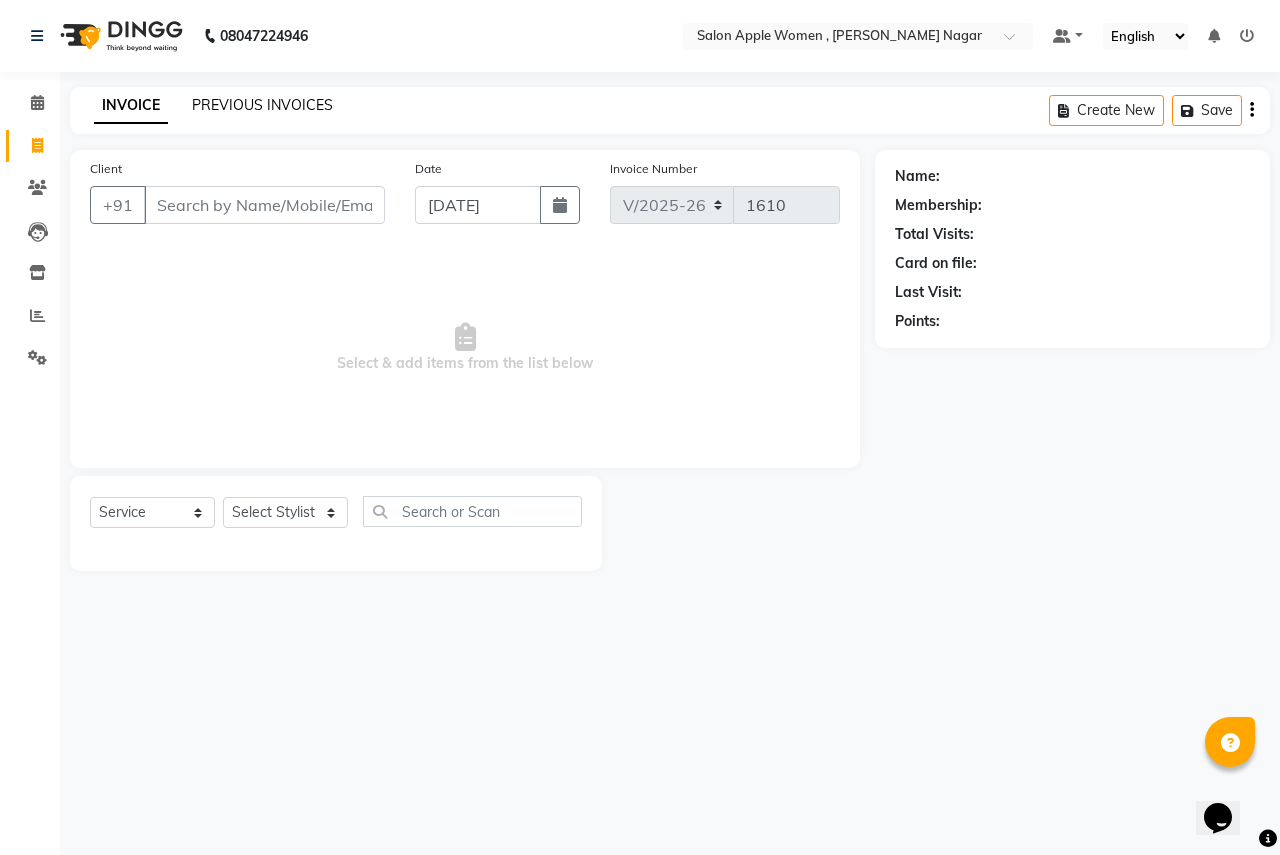 click on "PREVIOUS INVOICES" 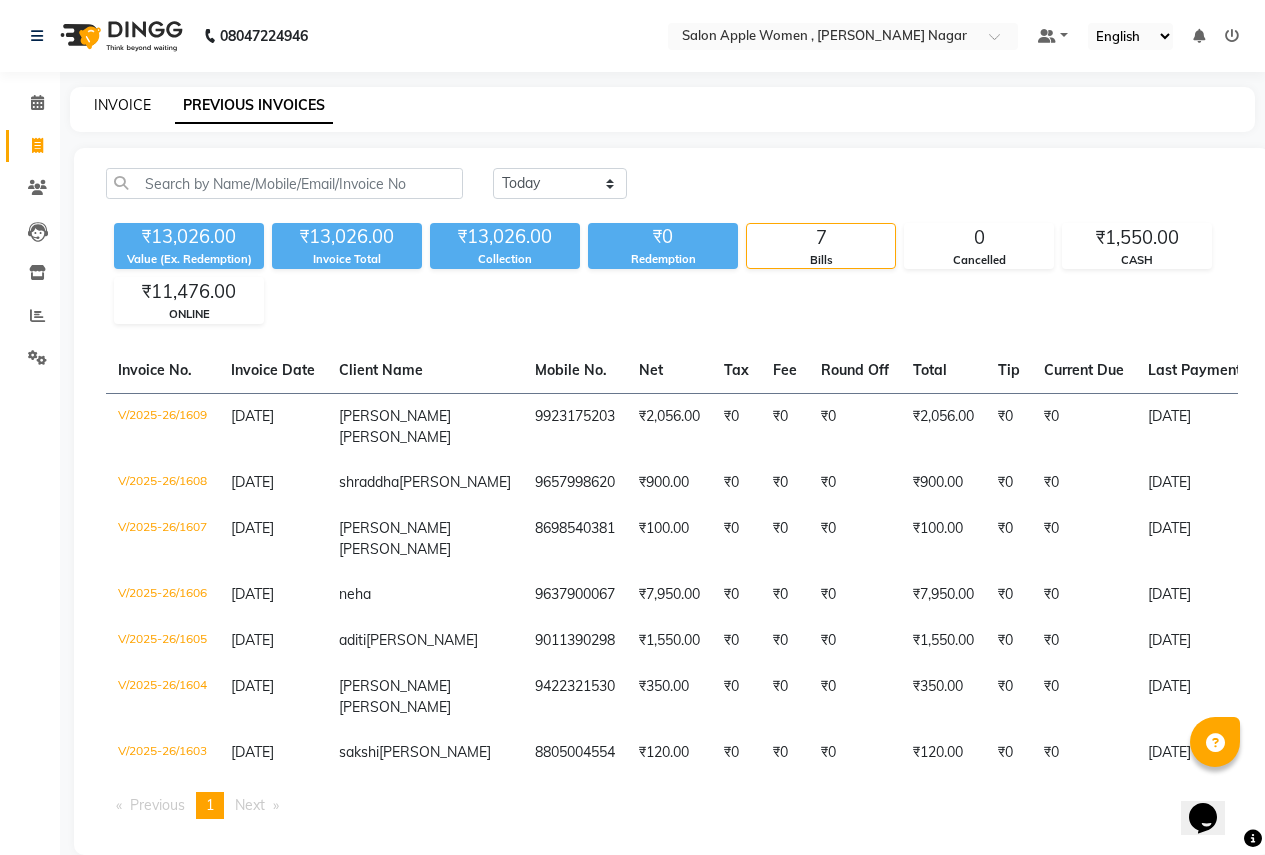 click on "INVOICE" 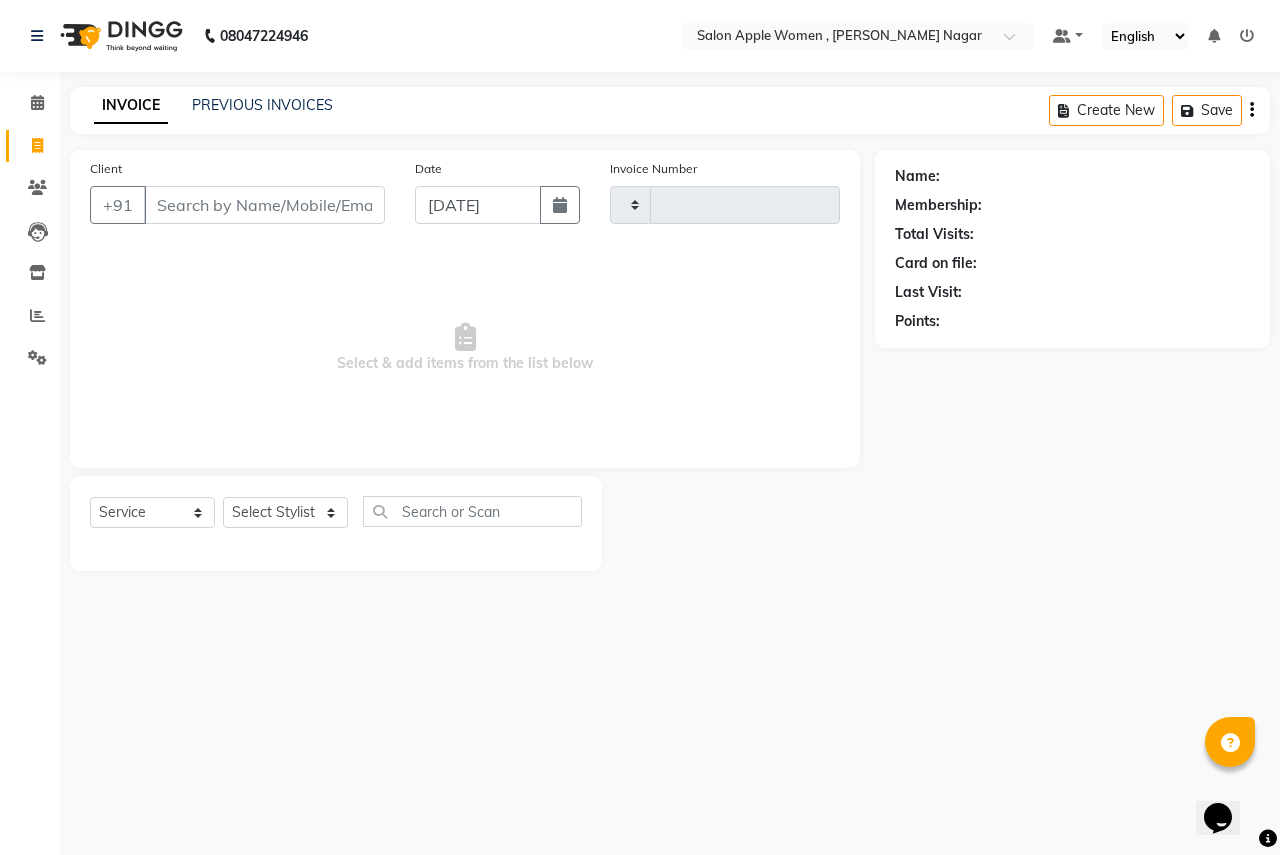 type on "1610" 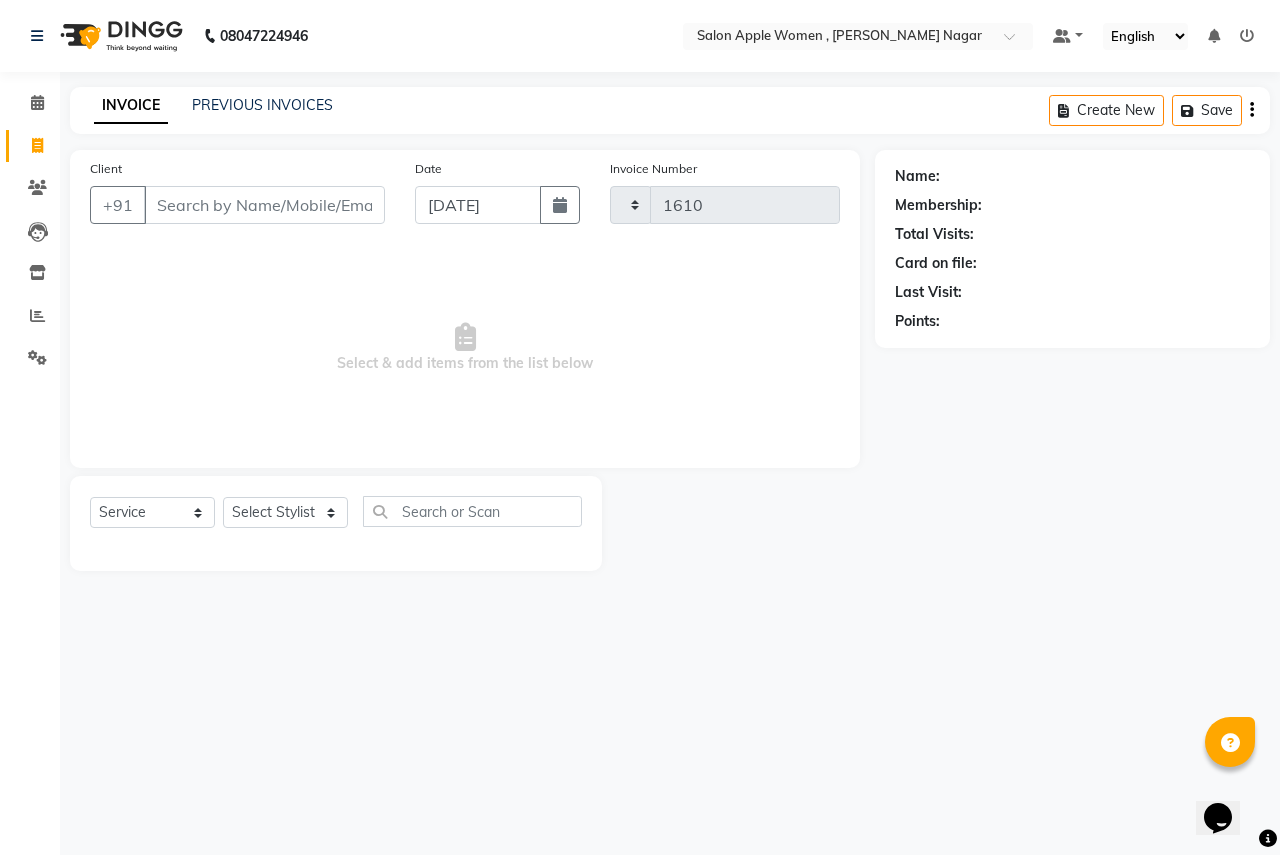 select on "96" 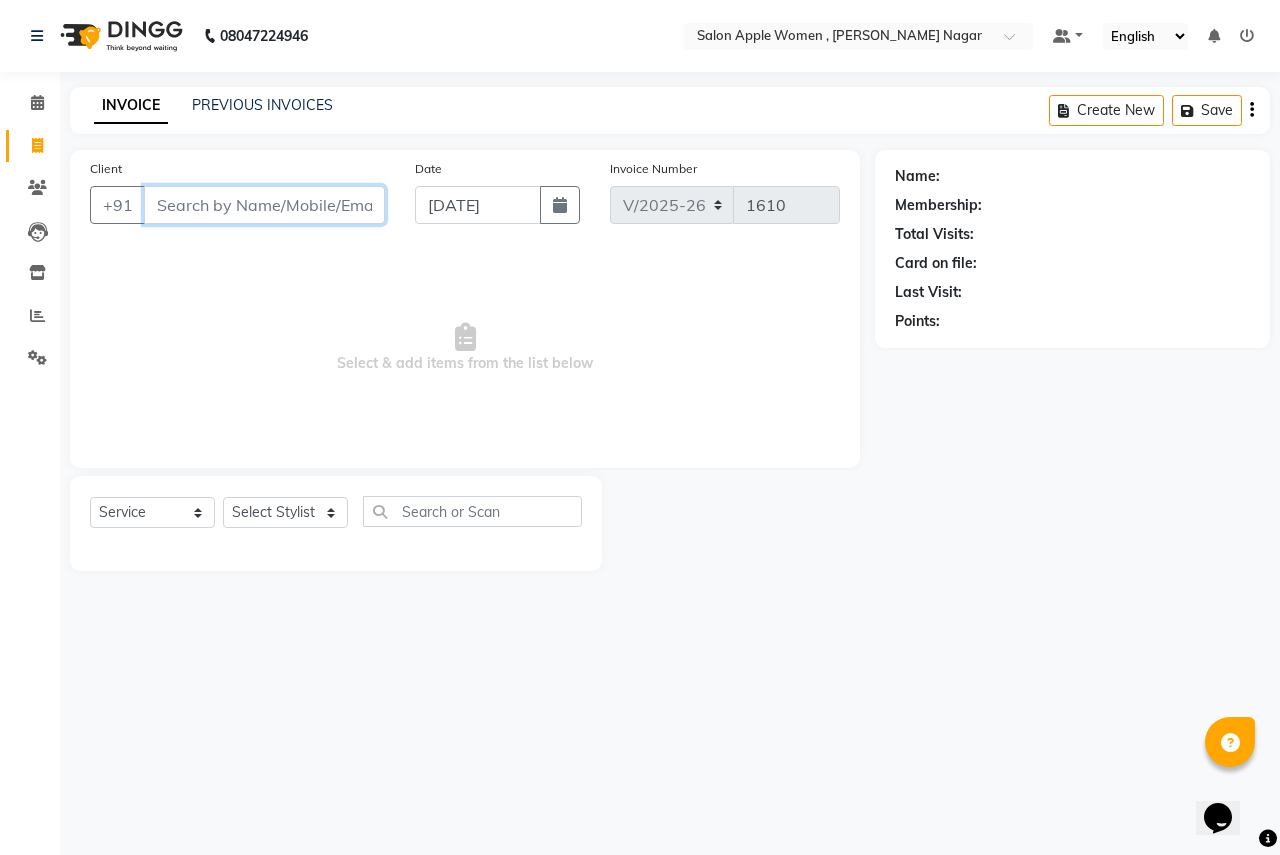 click on "Client" at bounding box center [264, 205] 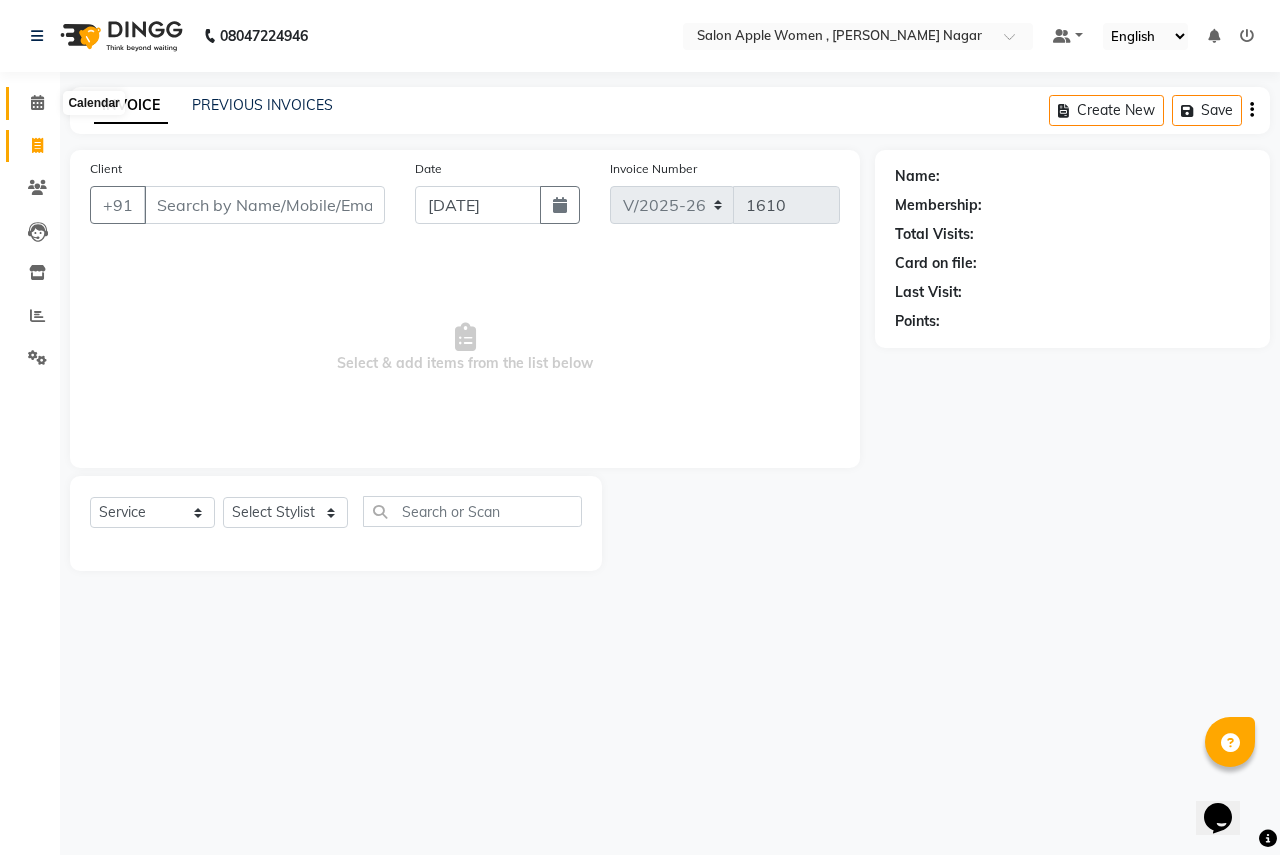 click on "Calendar" 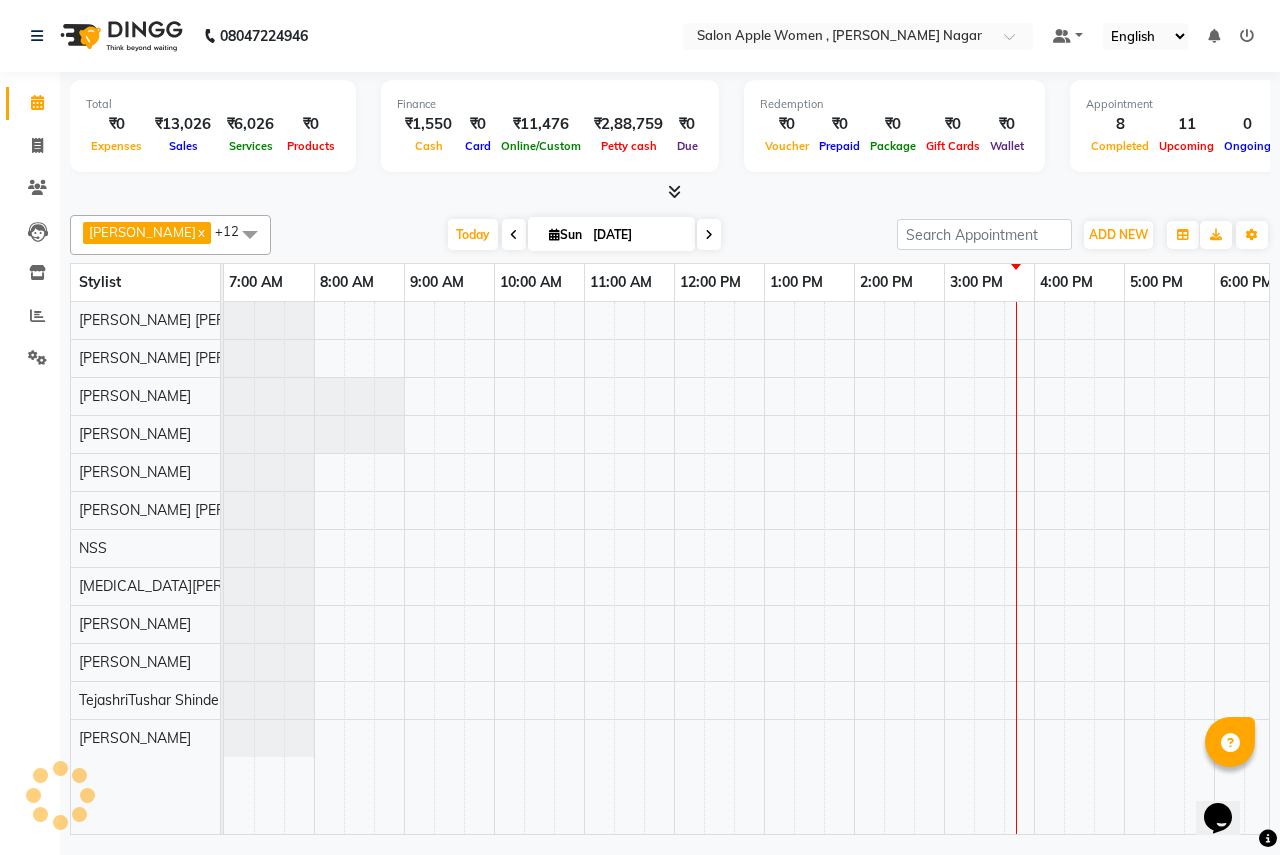 scroll, scrollTop: 0, scrollLeft: 395, axis: horizontal 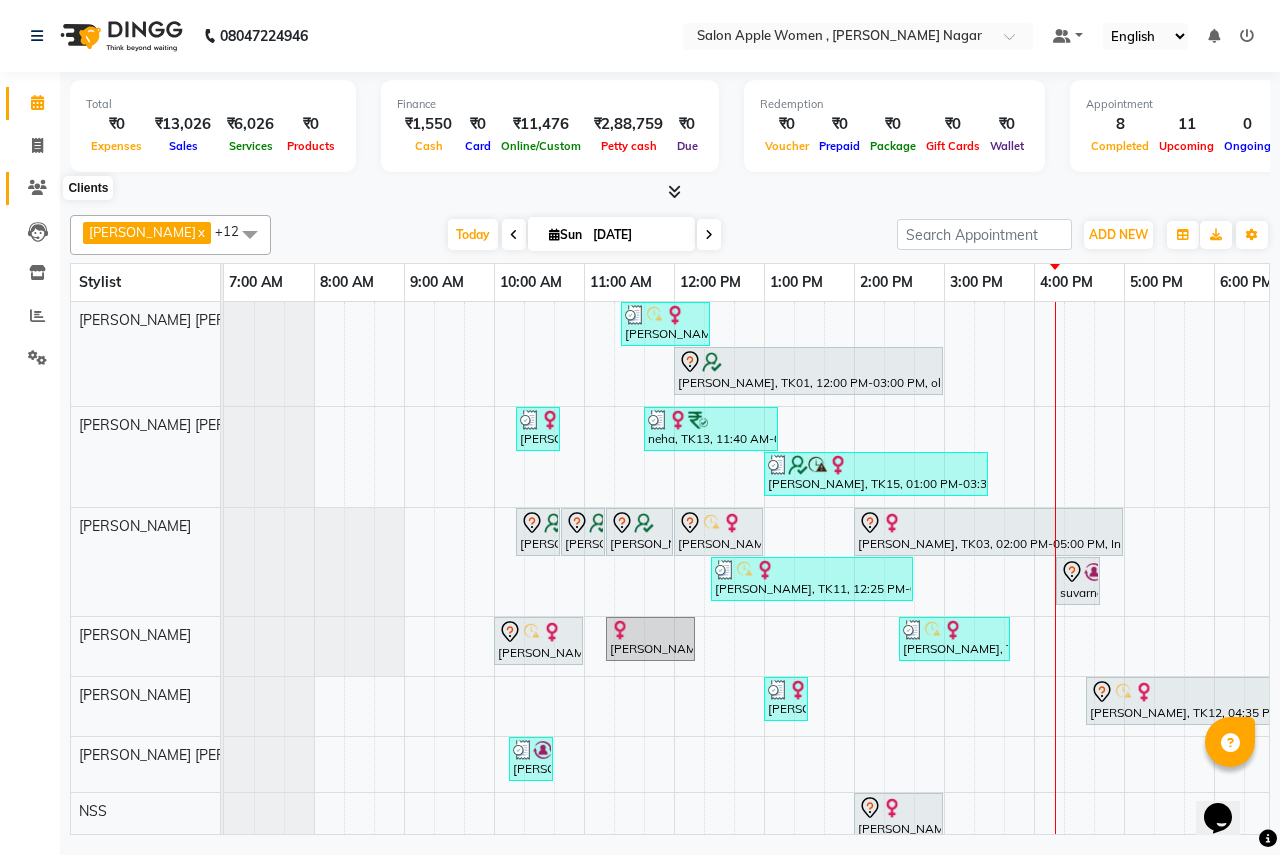 click 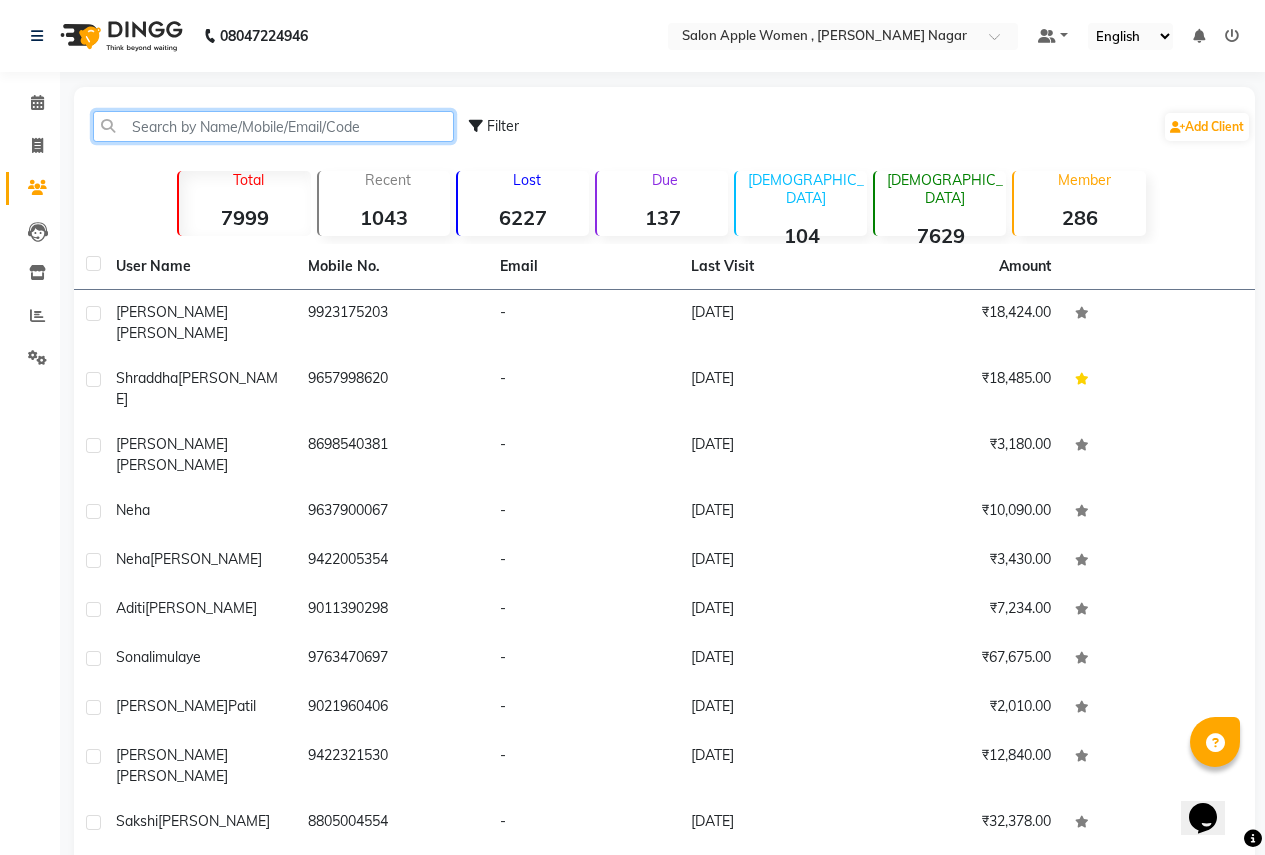 click 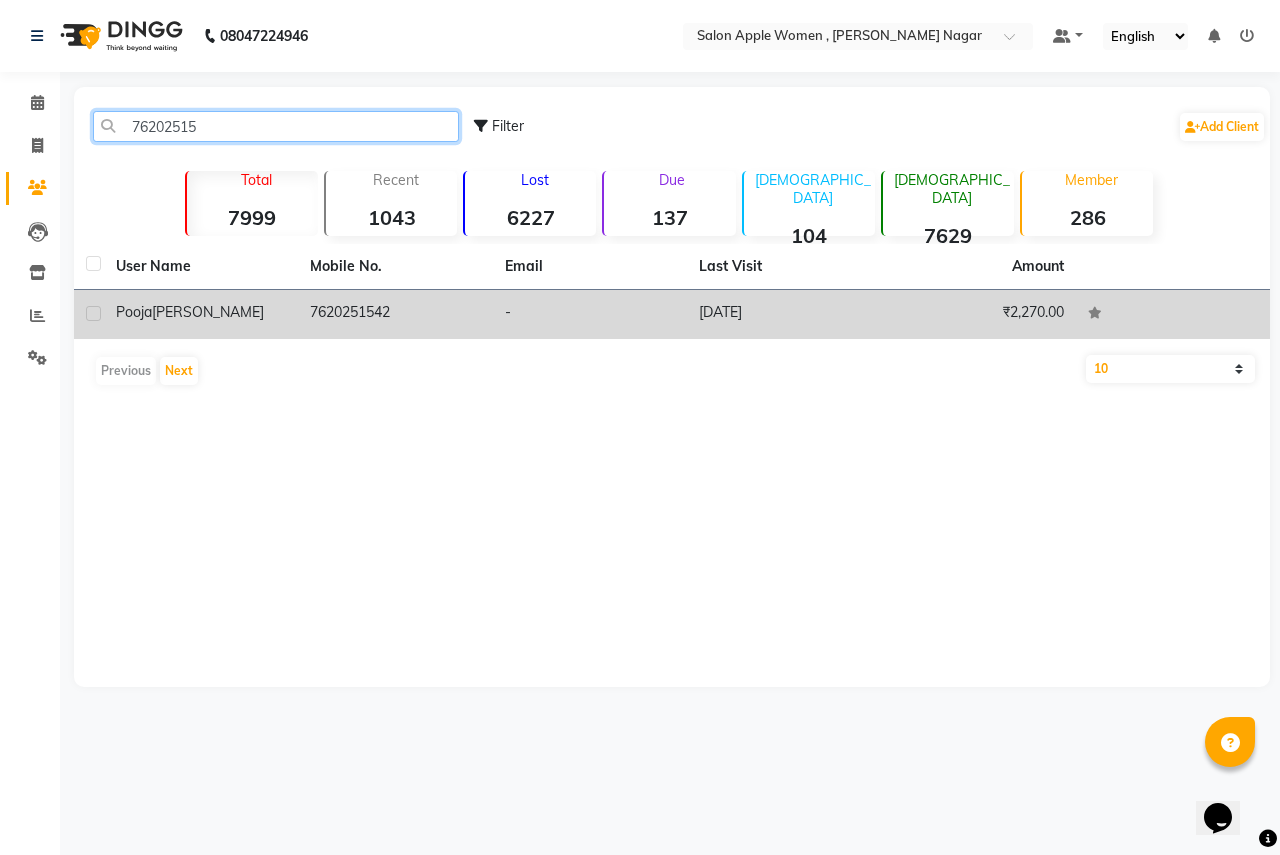 type on "76202515" 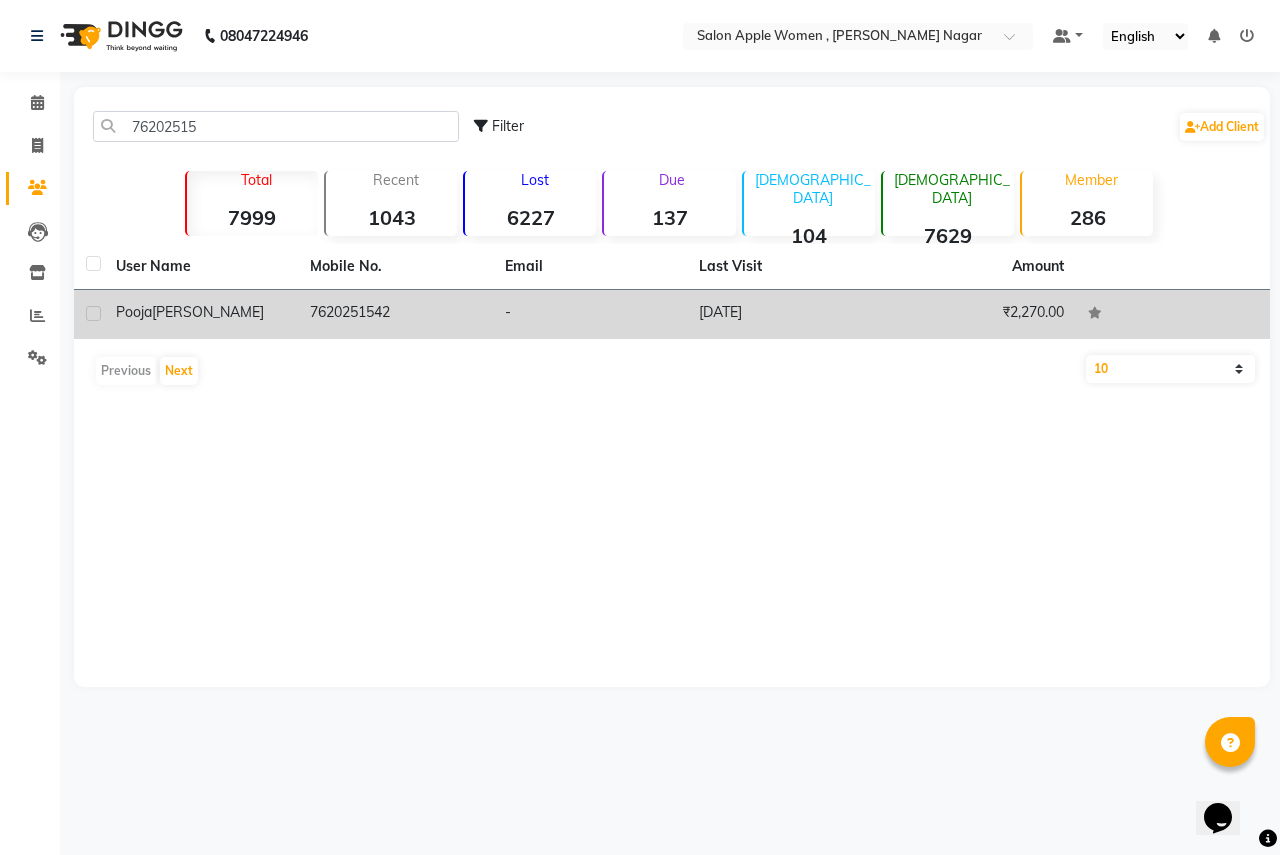 click on "[PERSON_NAME]" 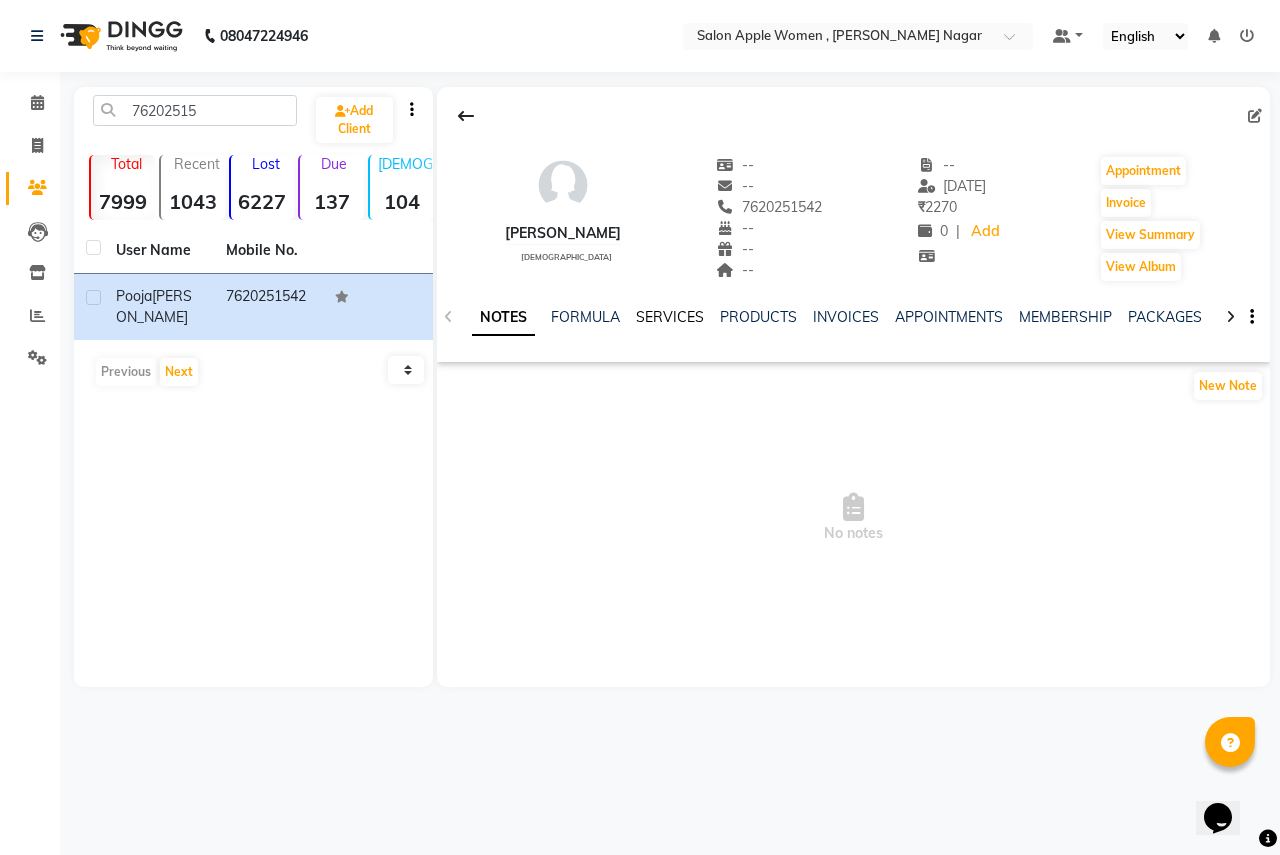 click on "SERVICES" 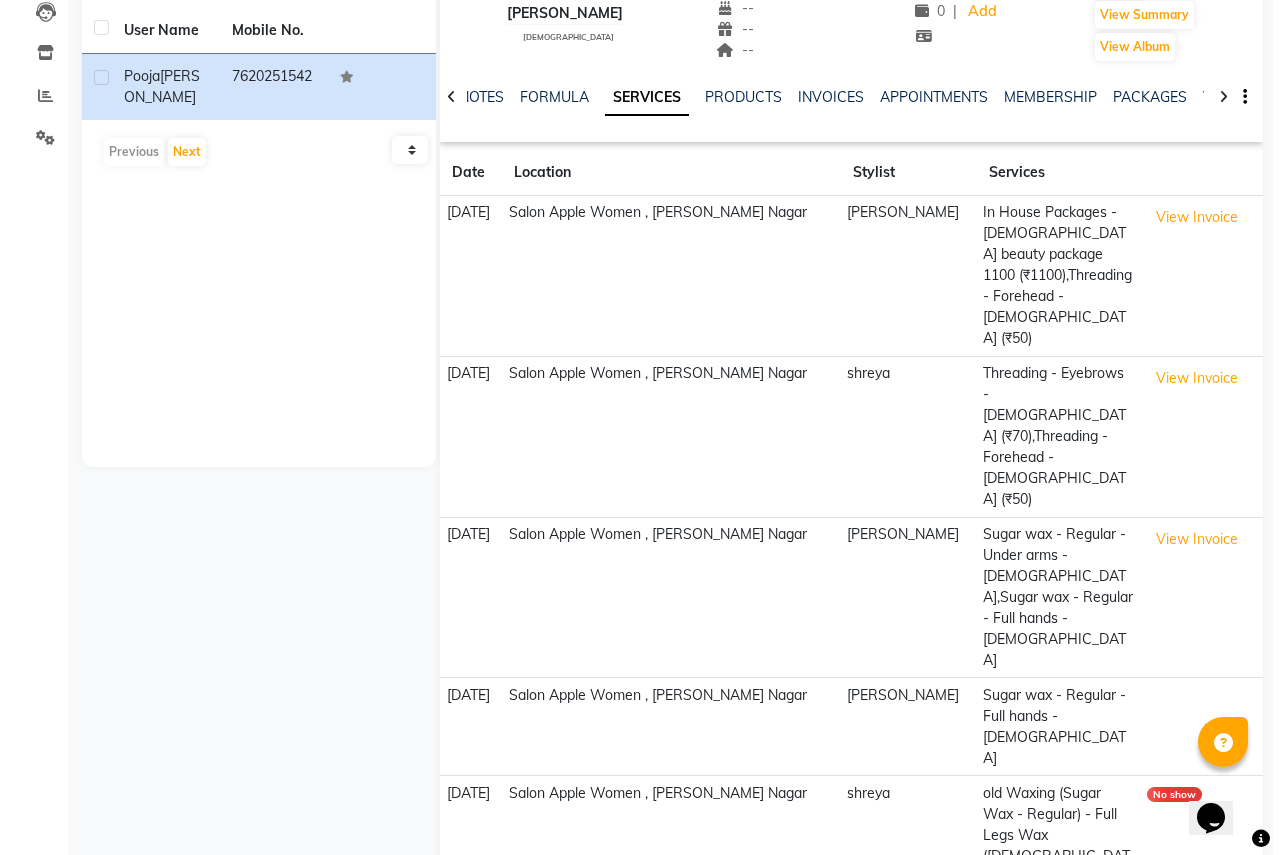 scroll, scrollTop: 0, scrollLeft: 0, axis: both 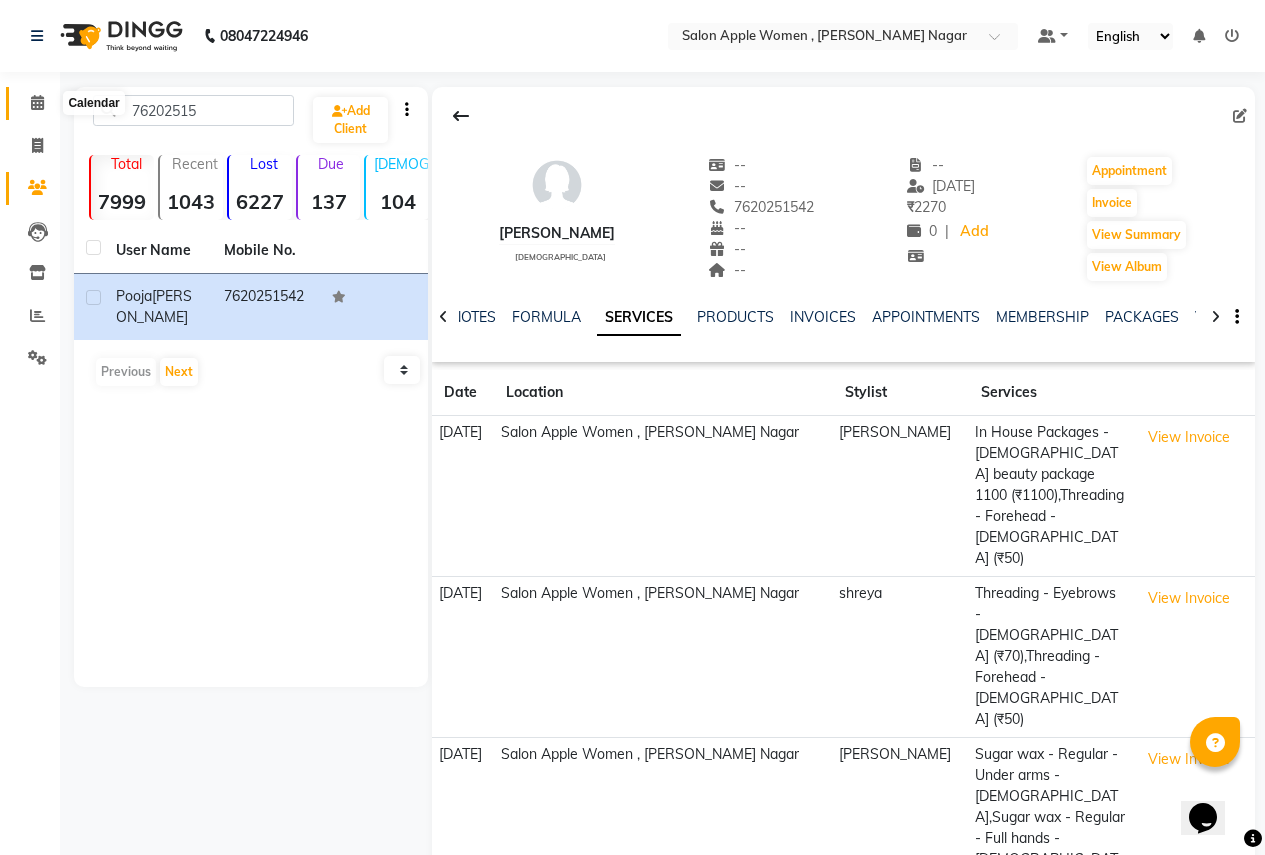 click 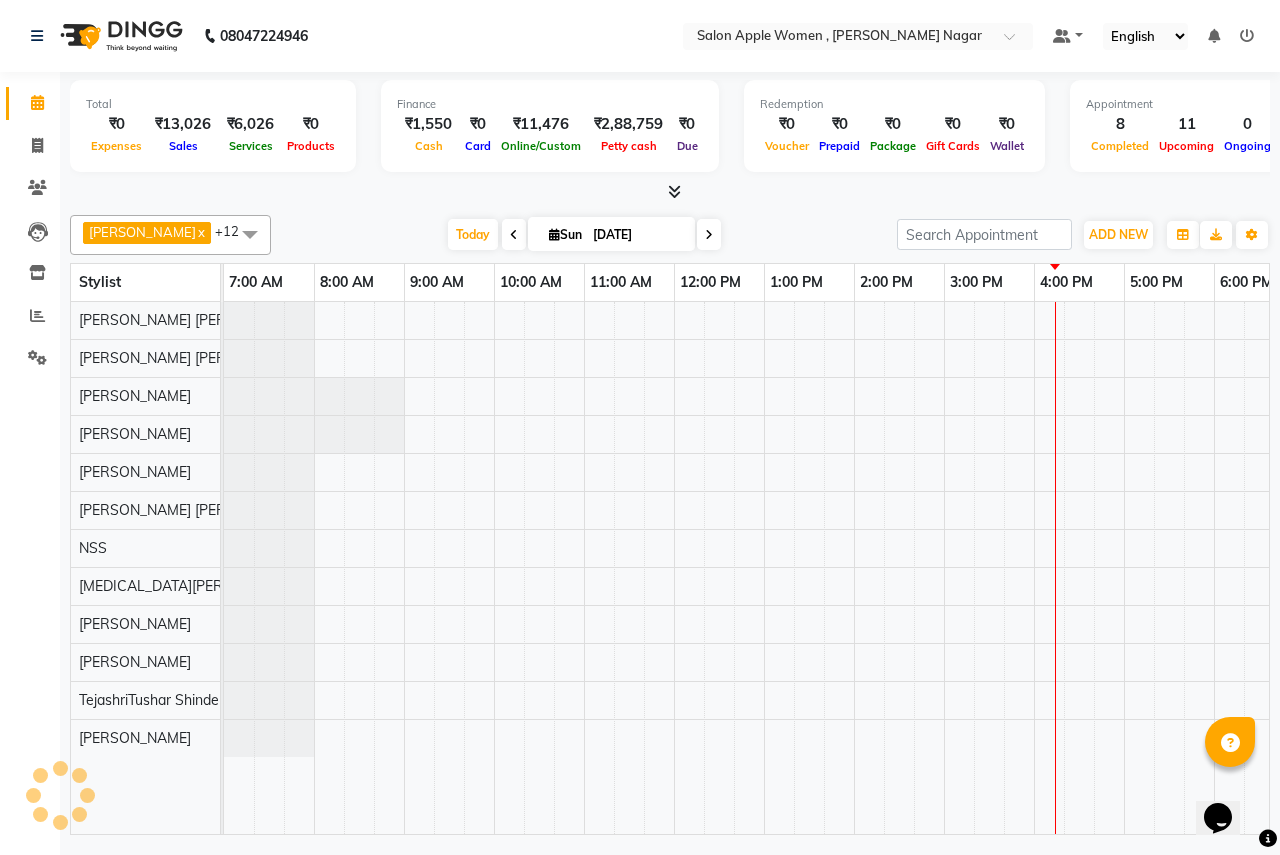 scroll, scrollTop: 0, scrollLeft: 395, axis: horizontal 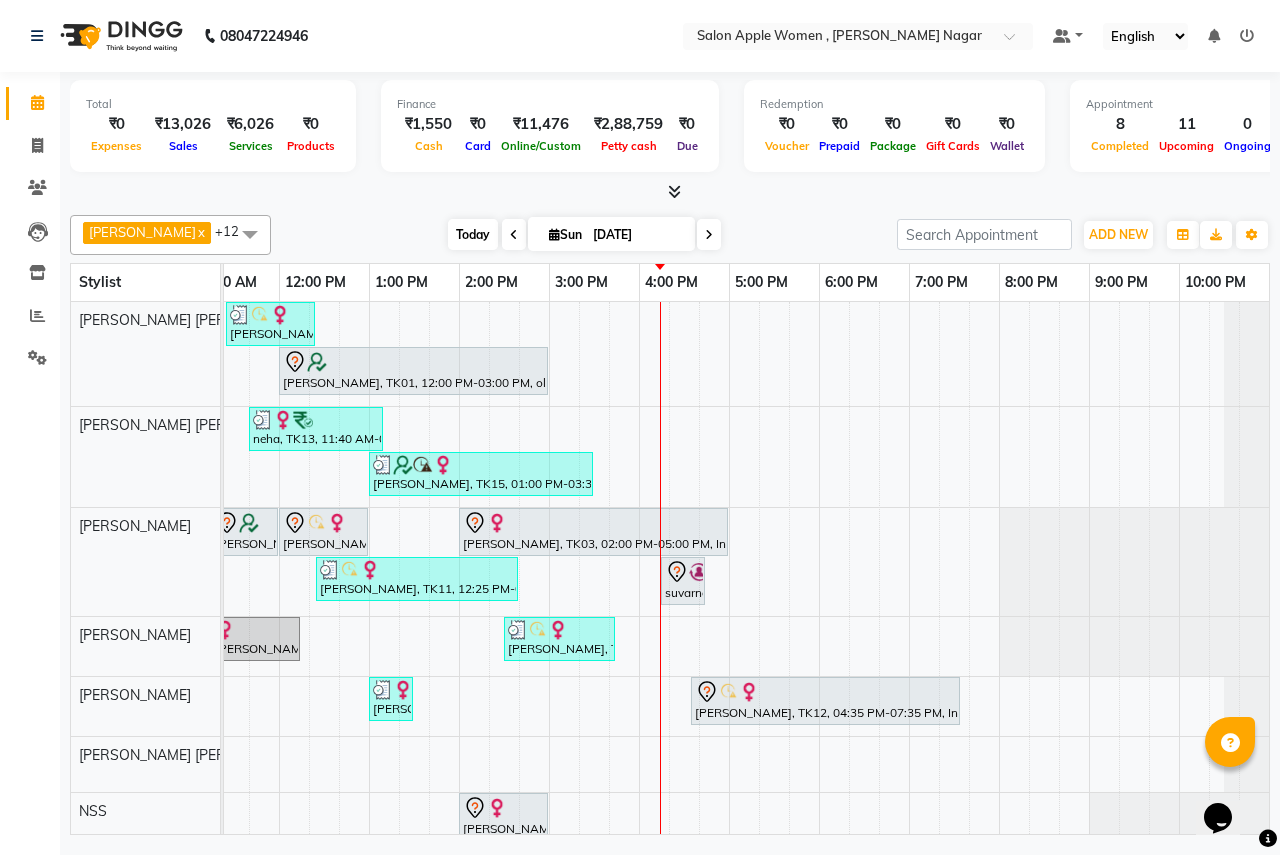click on "Today" at bounding box center [473, 234] 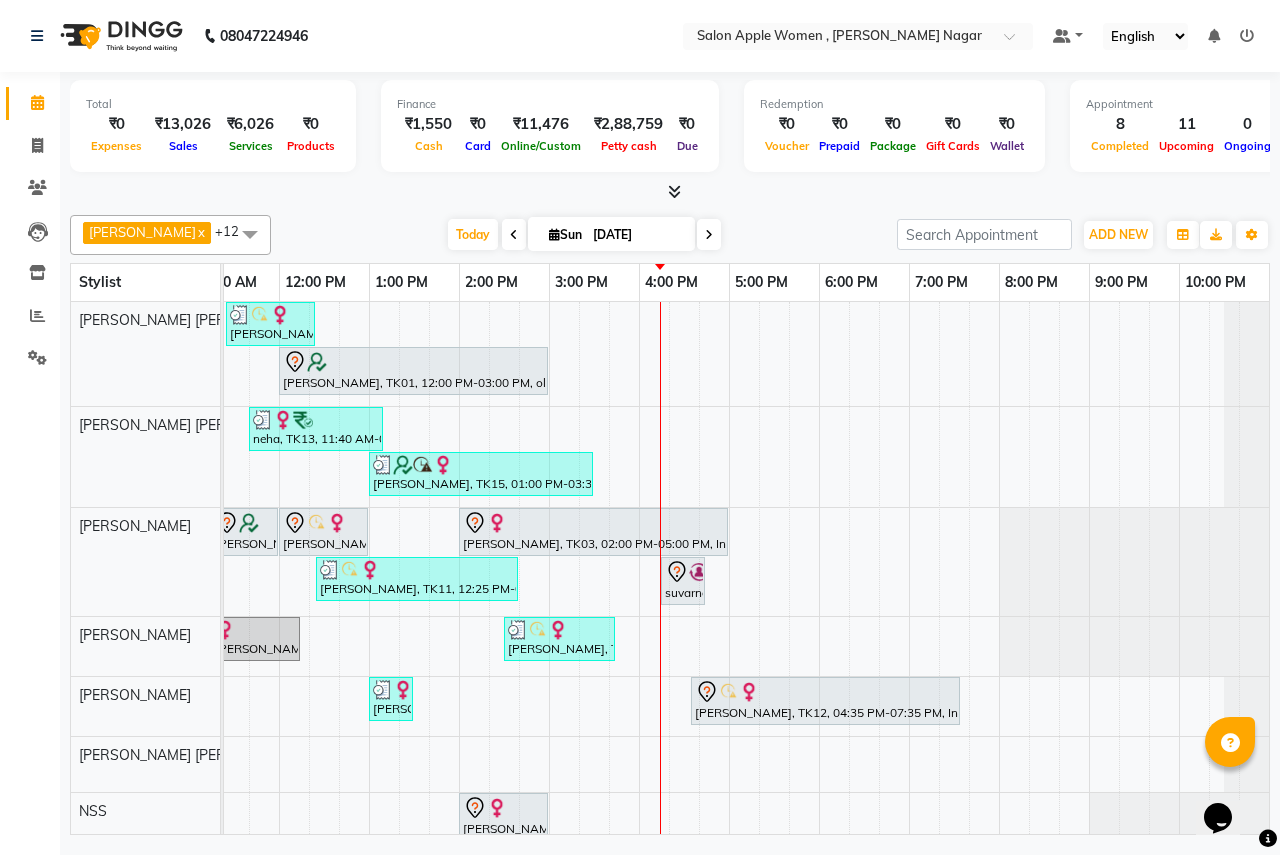 scroll, scrollTop: 0, scrollLeft: 395, axis: horizontal 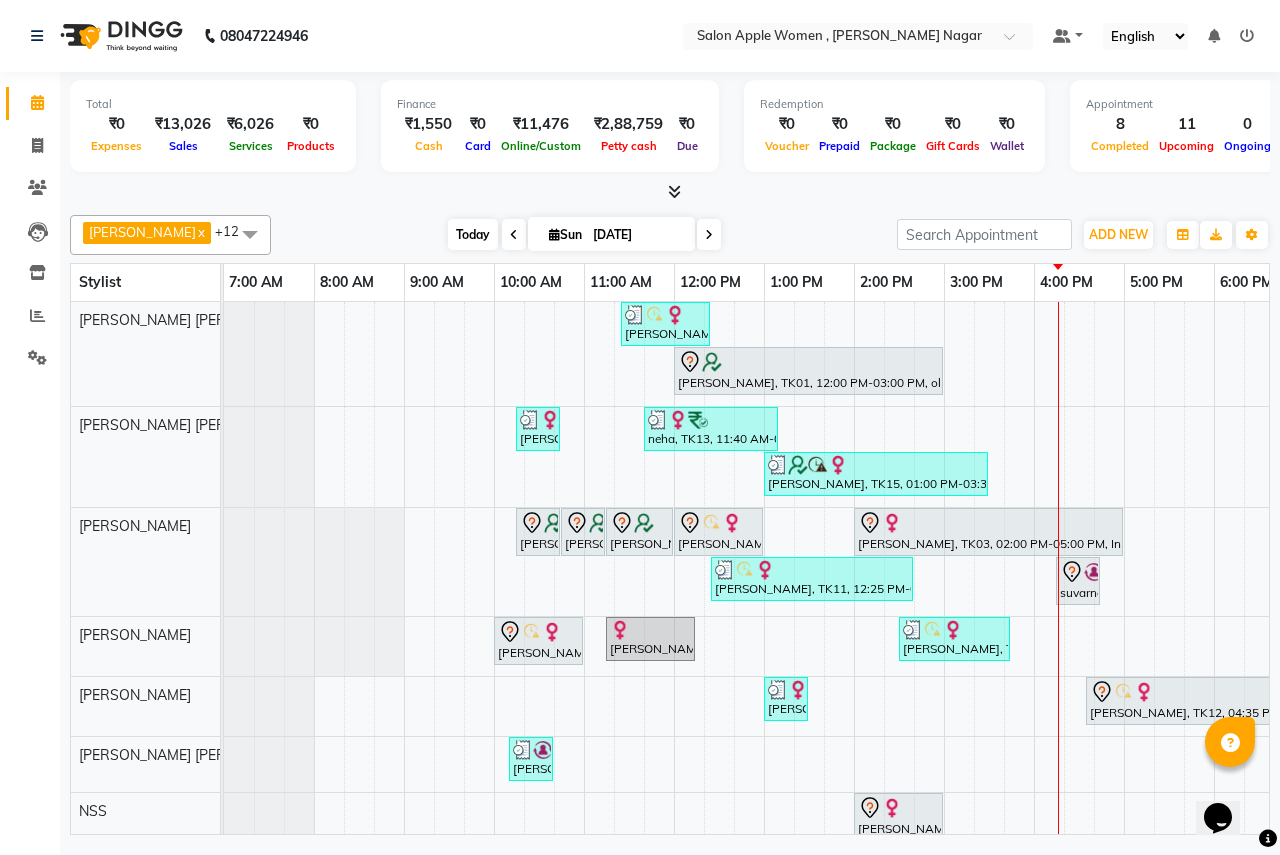 click on "Today" at bounding box center (473, 234) 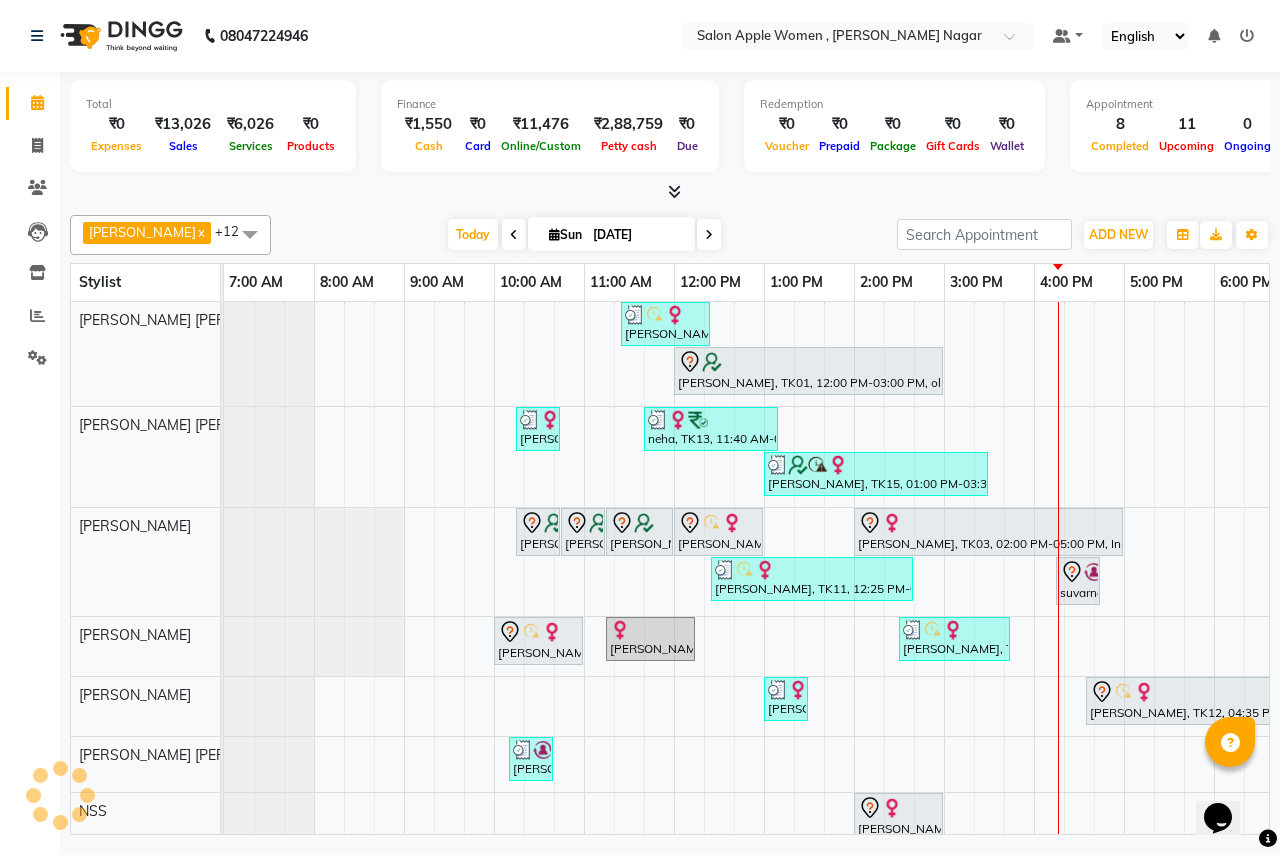 scroll, scrollTop: 0, scrollLeft: 395, axis: horizontal 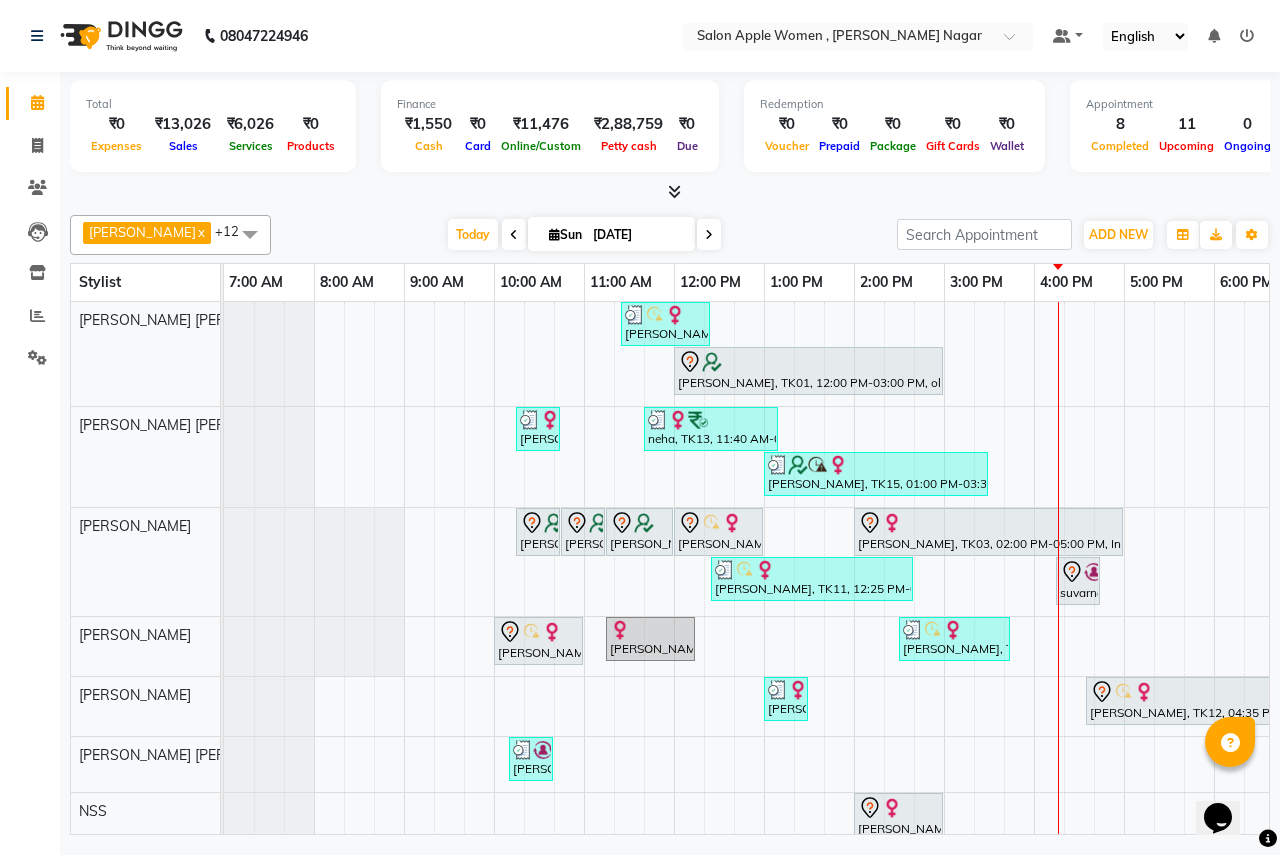 click on "[DATE]  [DATE]" at bounding box center (584, 235) 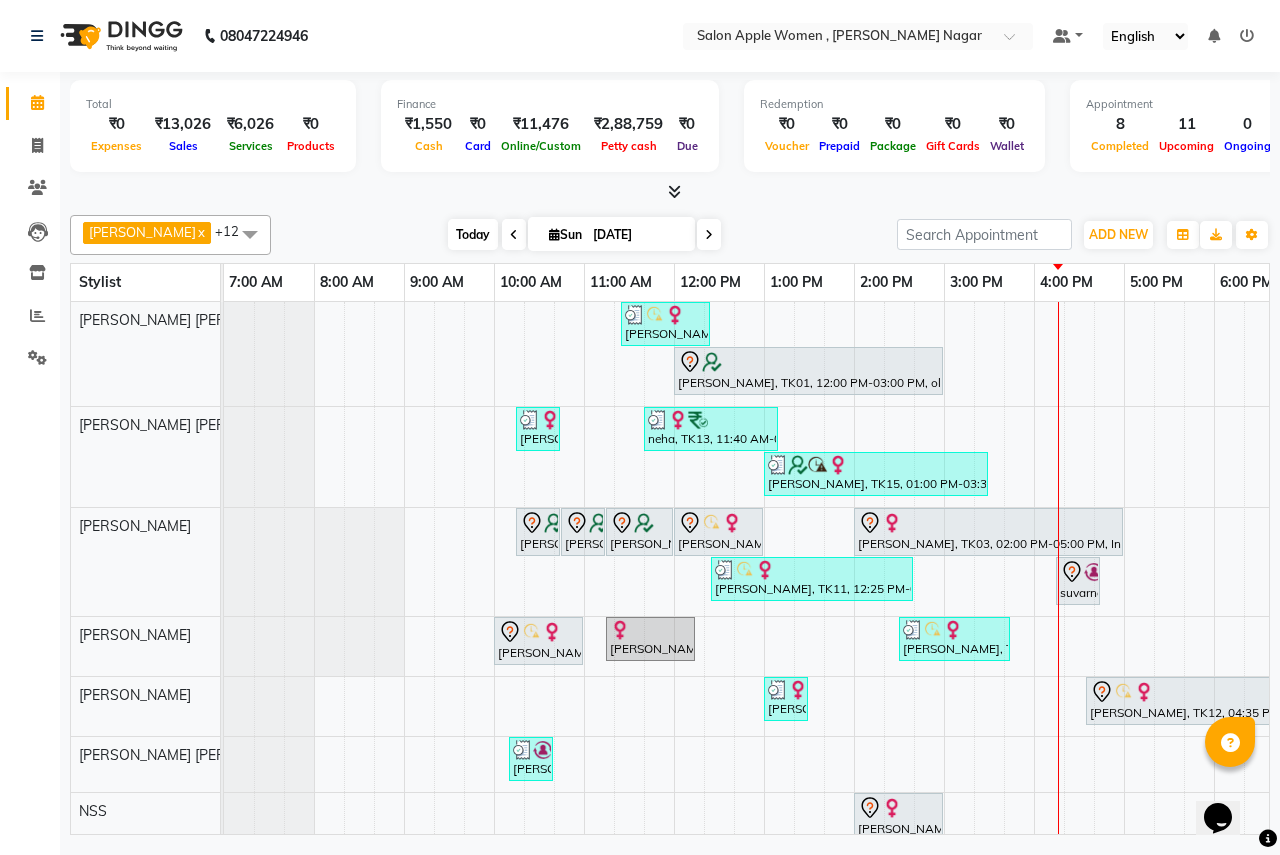click on "Today" at bounding box center [473, 234] 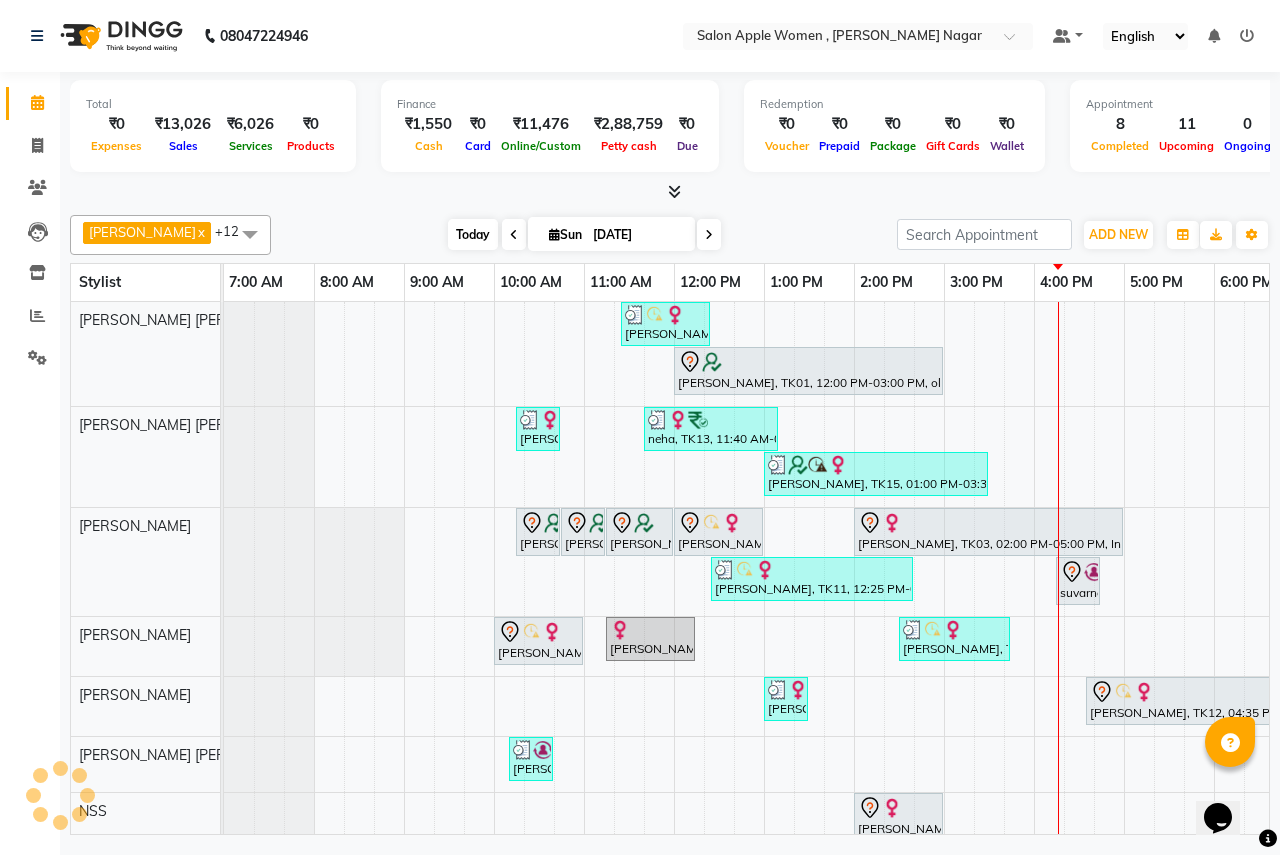 scroll, scrollTop: 0, scrollLeft: 395, axis: horizontal 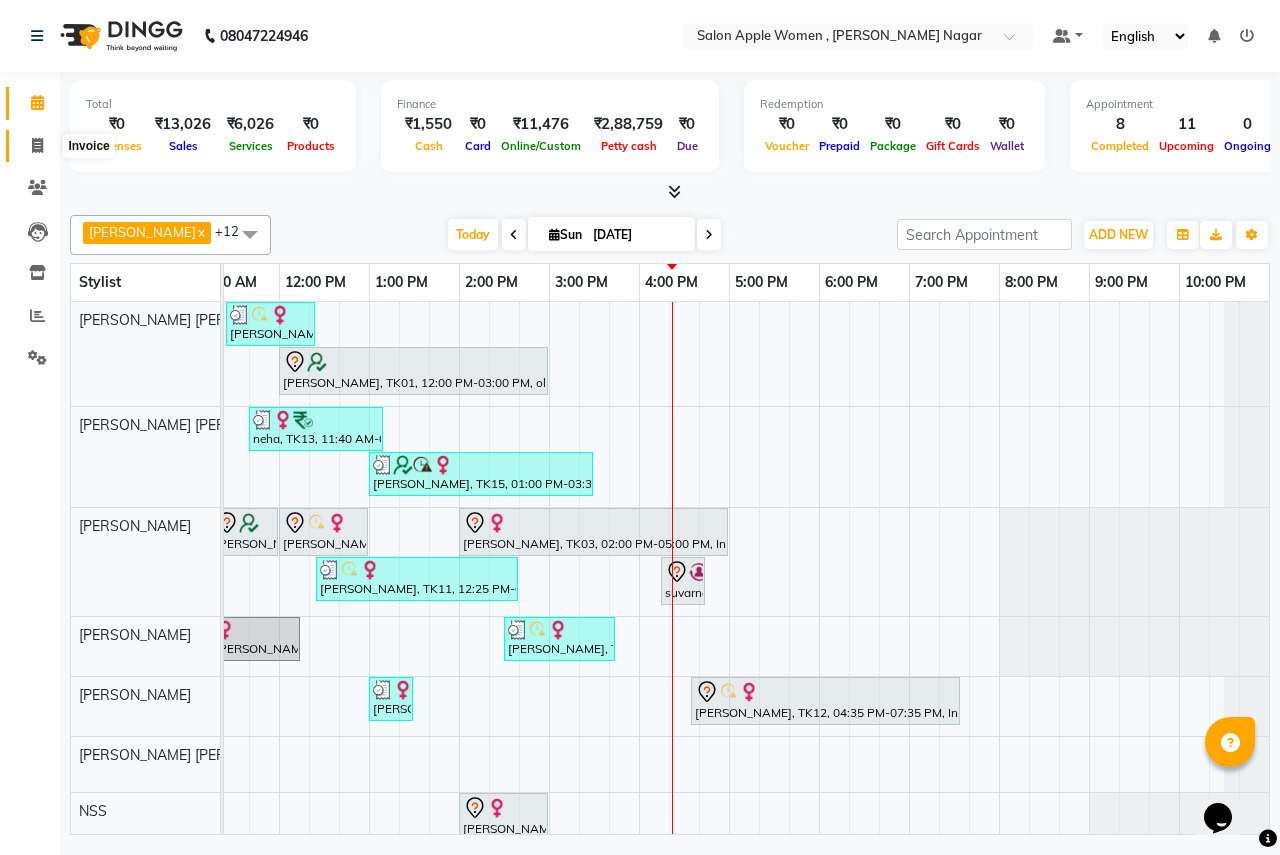 click 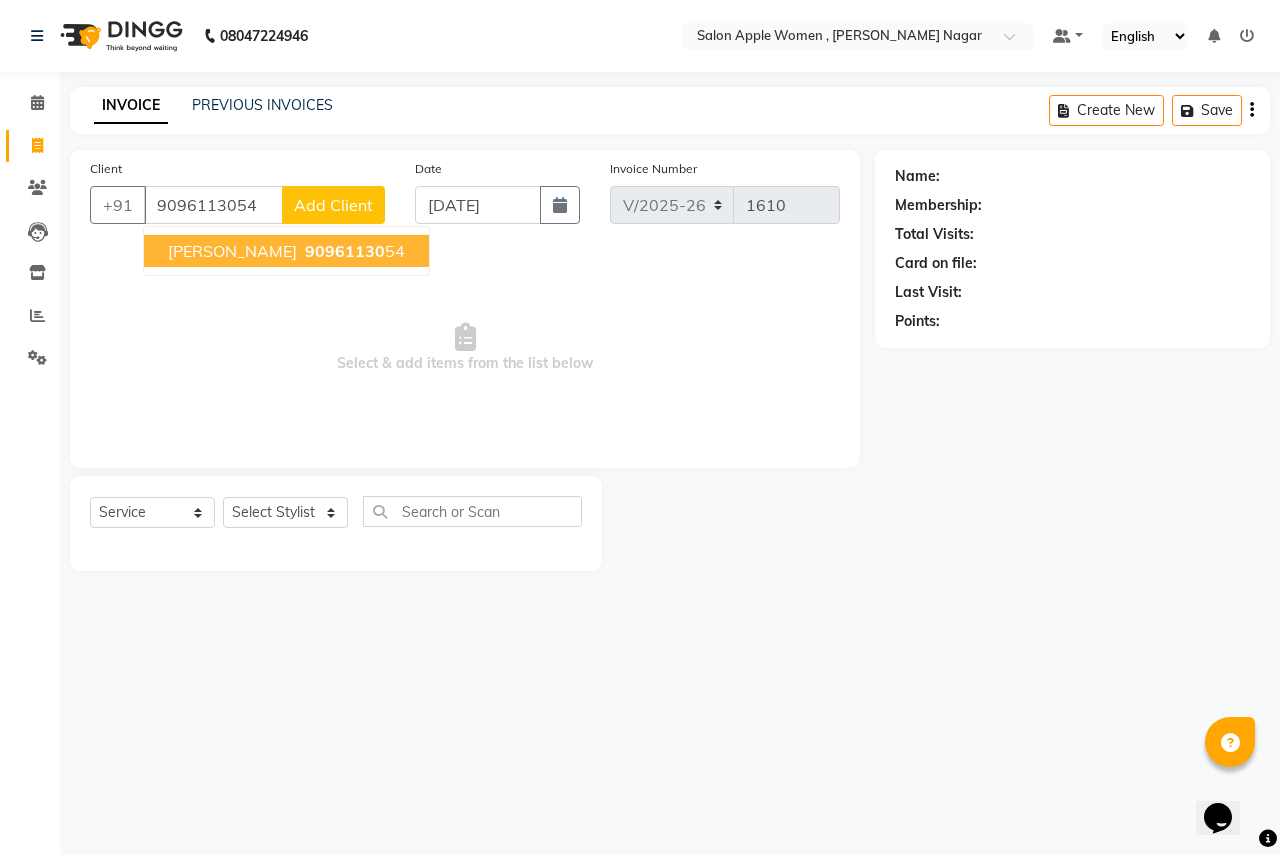 type on "9096113054" 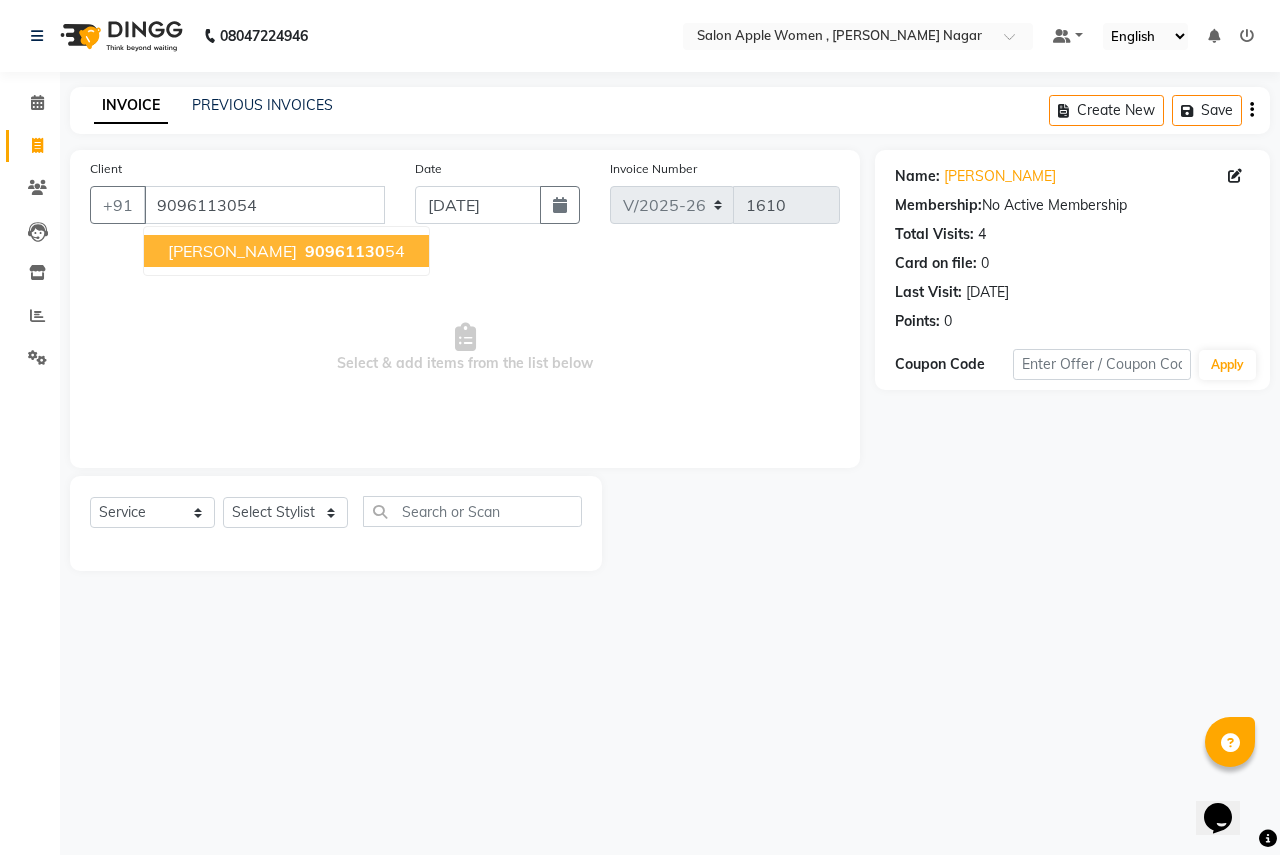 click on "[PERSON_NAME]" at bounding box center (232, 251) 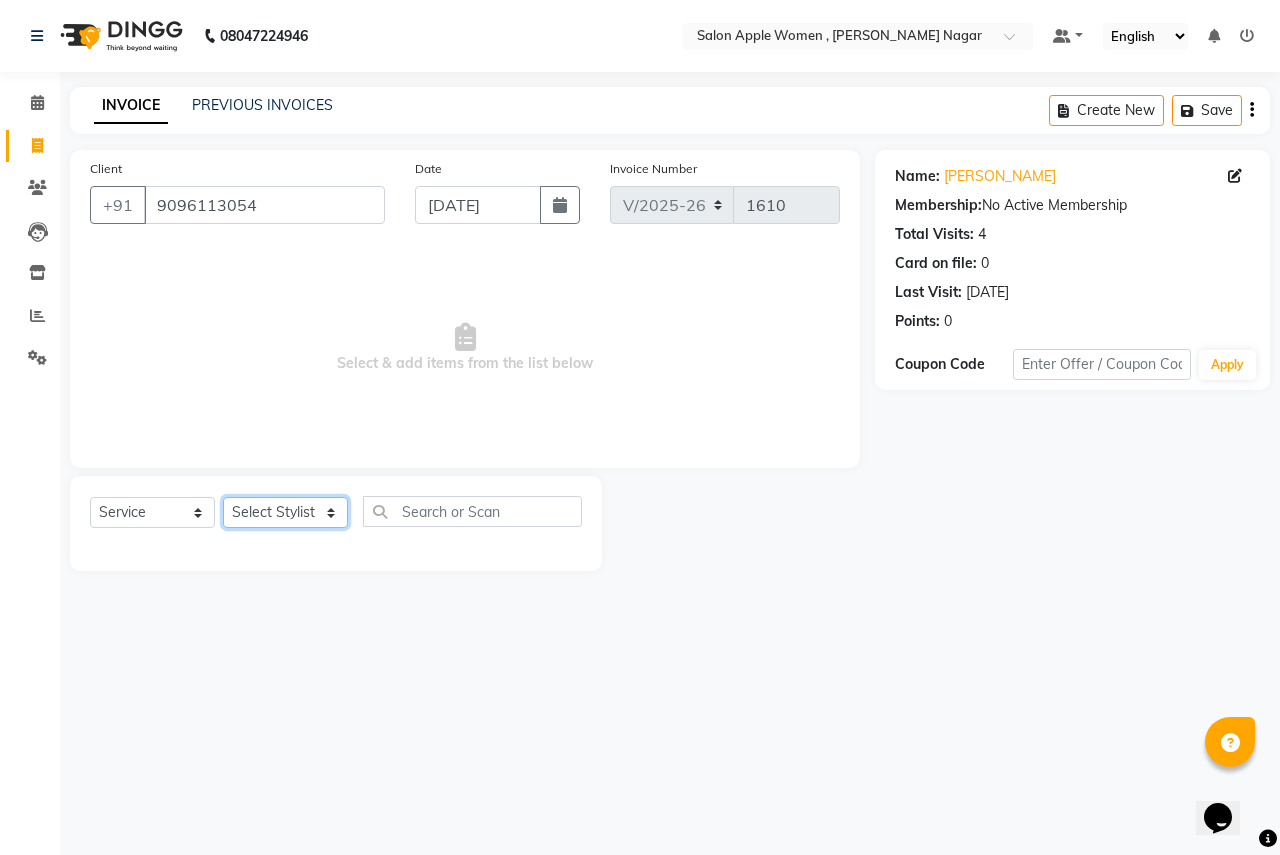click on "Select Stylist [PERSON_NAME] [PERSON_NAME] [PERSON_NAME] [PERSON_NAME] Jyoti Rahul [PERSON_NAME] [MEDICAL_DATA][PERSON_NAME] [PERSON_NAME] NSS Pratibha Paswan [PERSON_NAME] [PERSON_NAME] Reception  Reshma Operations Head [PERSON_NAME] [PERSON_NAME] [PERSON_NAME]" 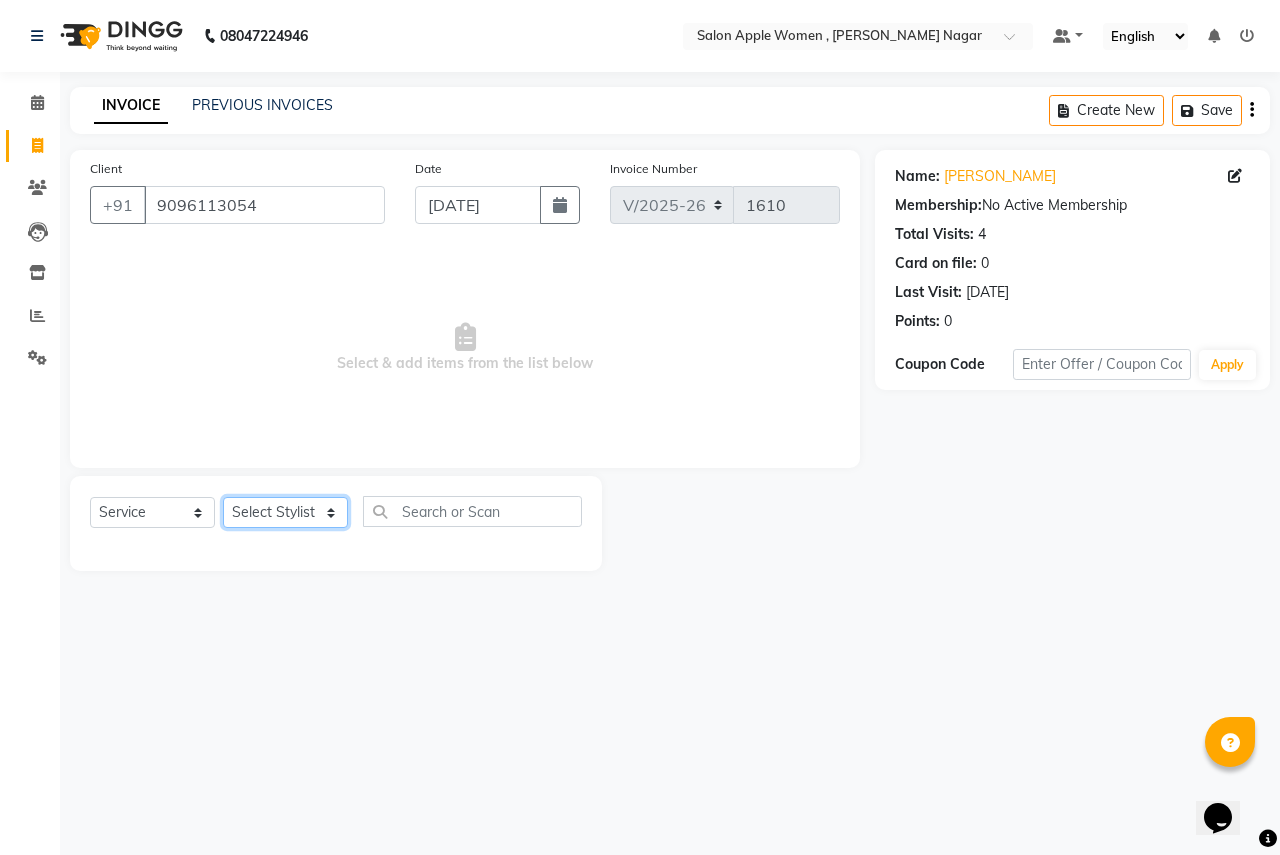 select on "3151" 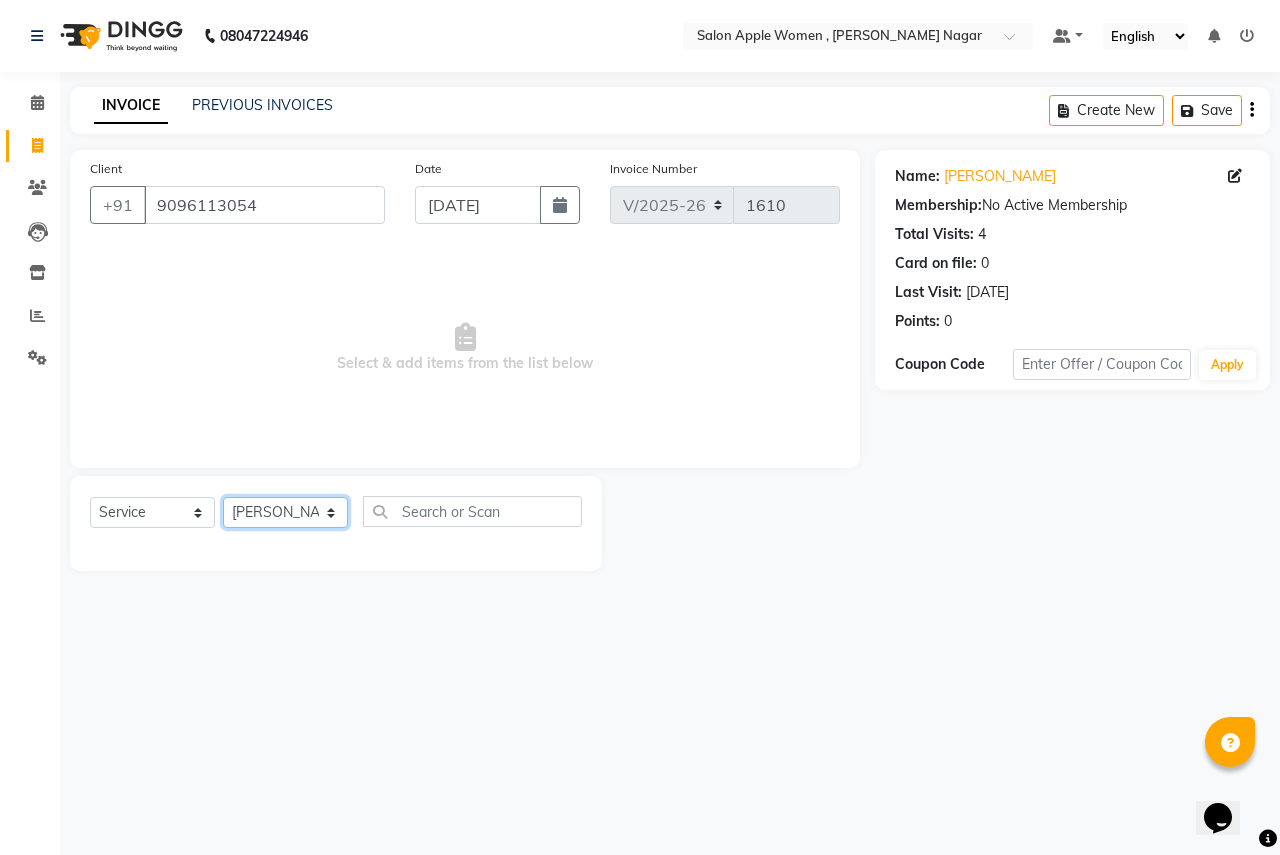 click on "Select Stylist [PERSON_NAME] [PERSON_NAME] [PERSON_NAME] [PERSON_NAME] Jyoti Rahul [PERSON_NAME] [MEDICAL_DATA][PERSON_NAME] [PERSON_NAME] NSS Pratibha Paswan [PERSON_NAME] [PERSON_NAME] Reception  Reshma Operations Head [PERSON_NAME] [PERSON_NAME] [PERSON_NAME]" 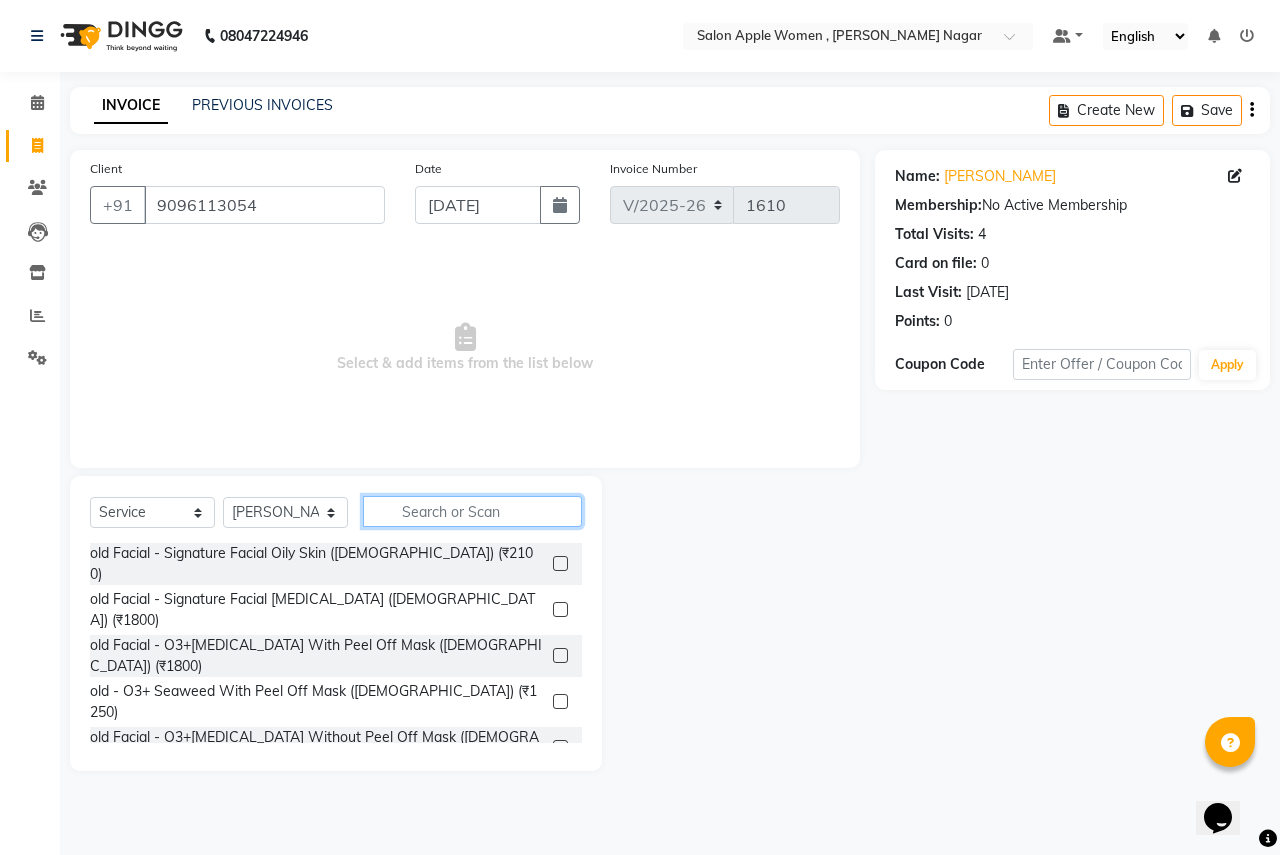 click 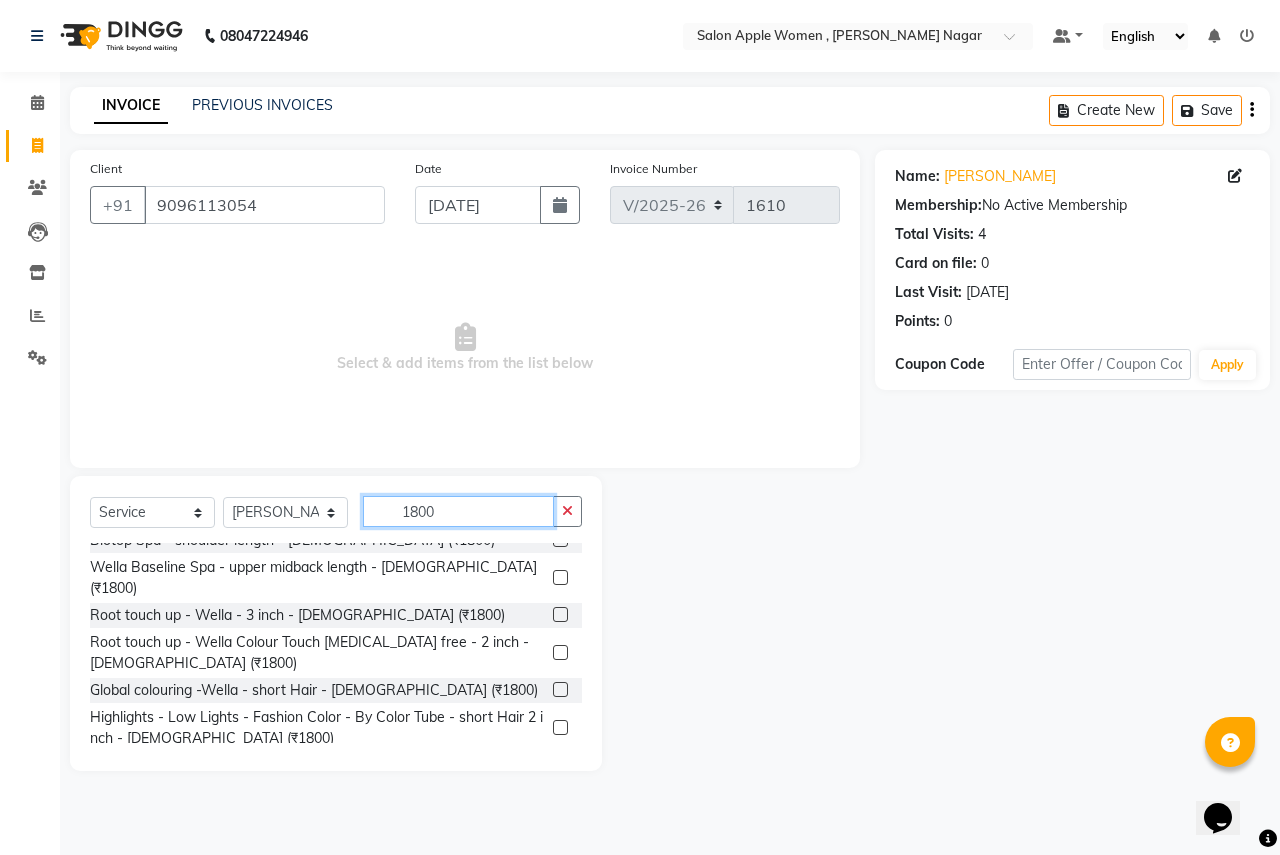 scroll, scrollTop: 199, scrollLeft: 0, axis: vertical 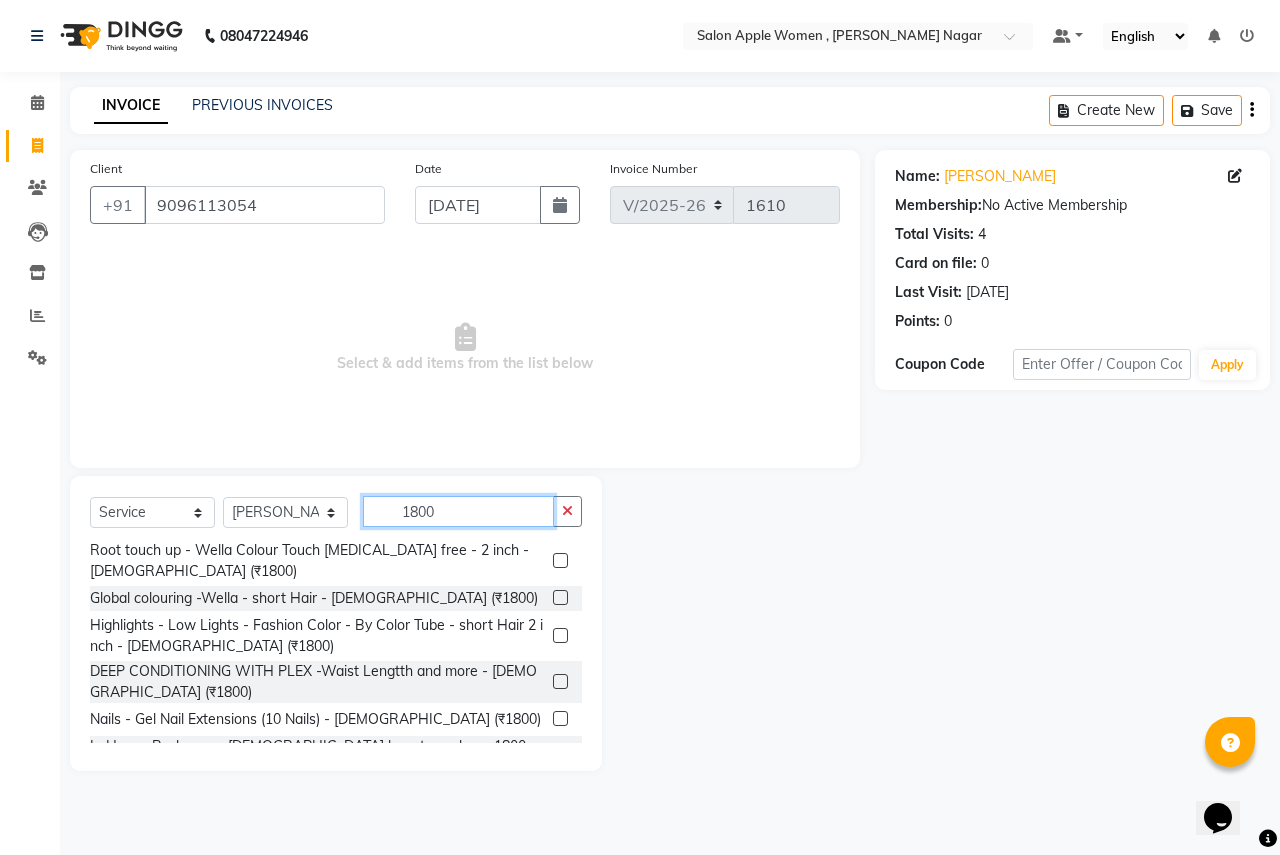 type on "1800" 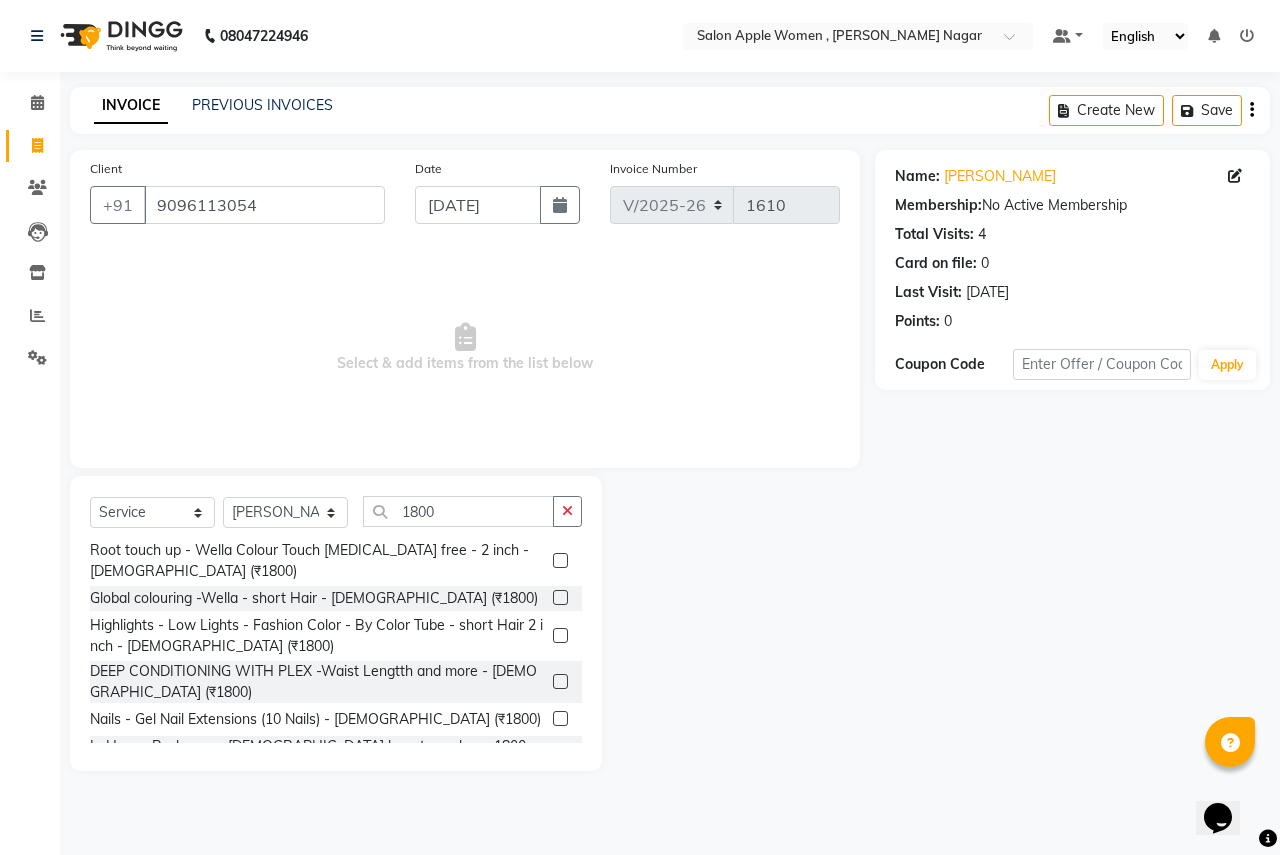 click 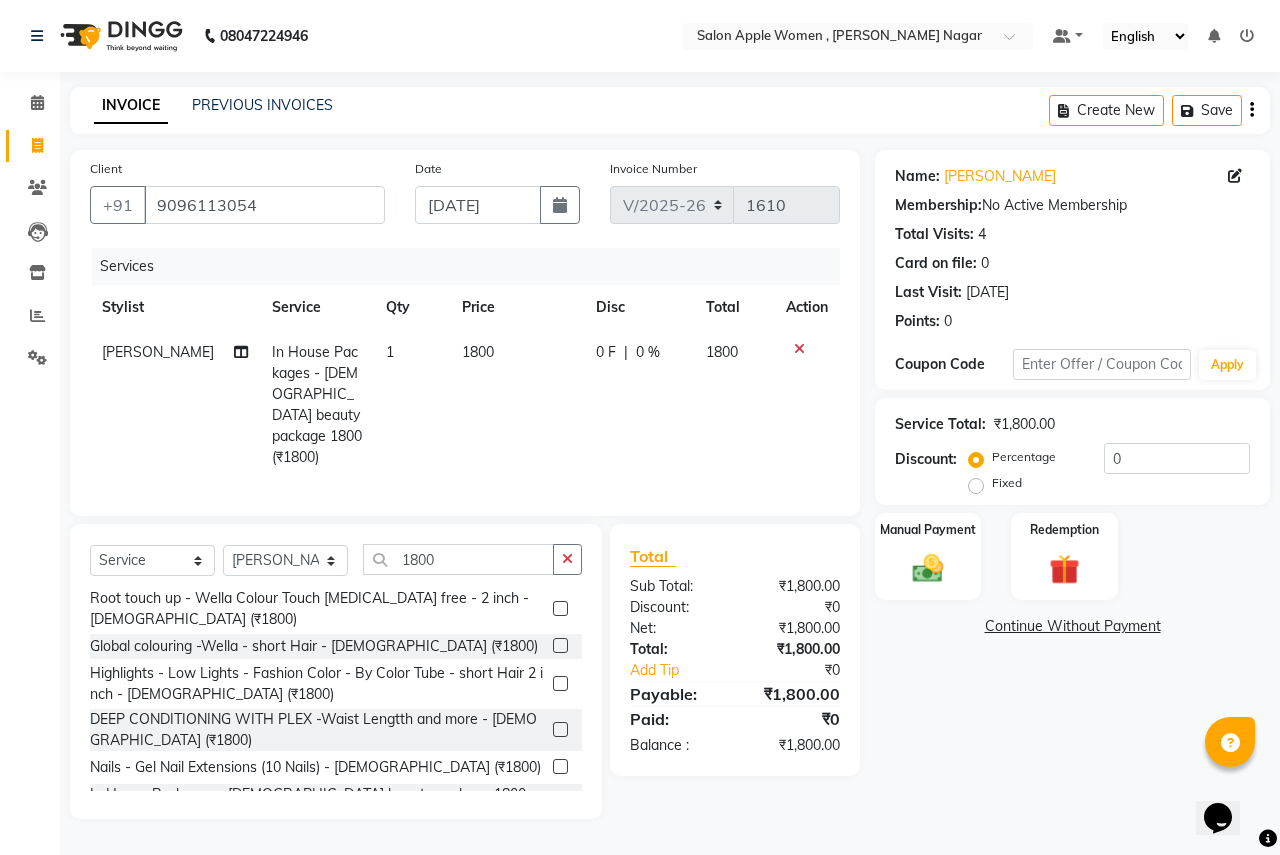 checkbox on "false" 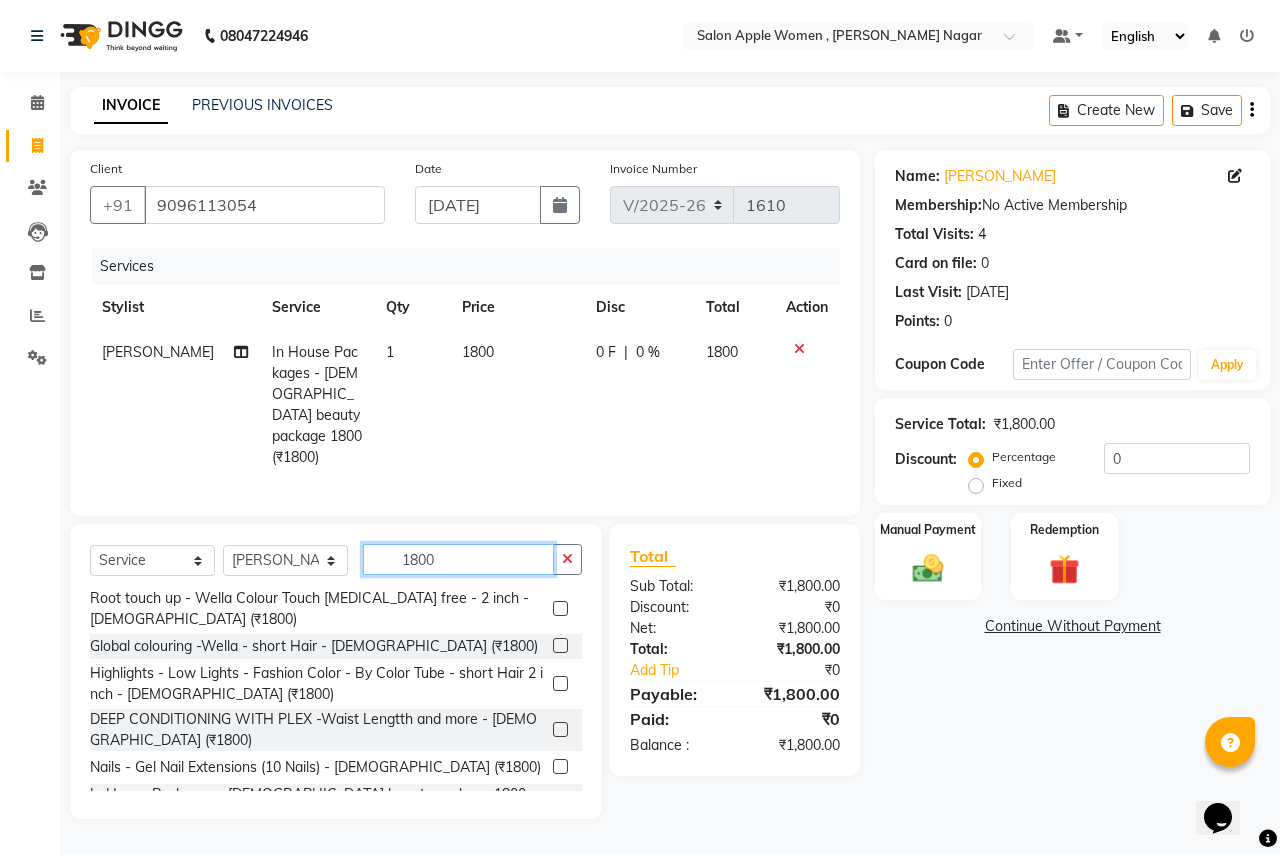click on "1800" 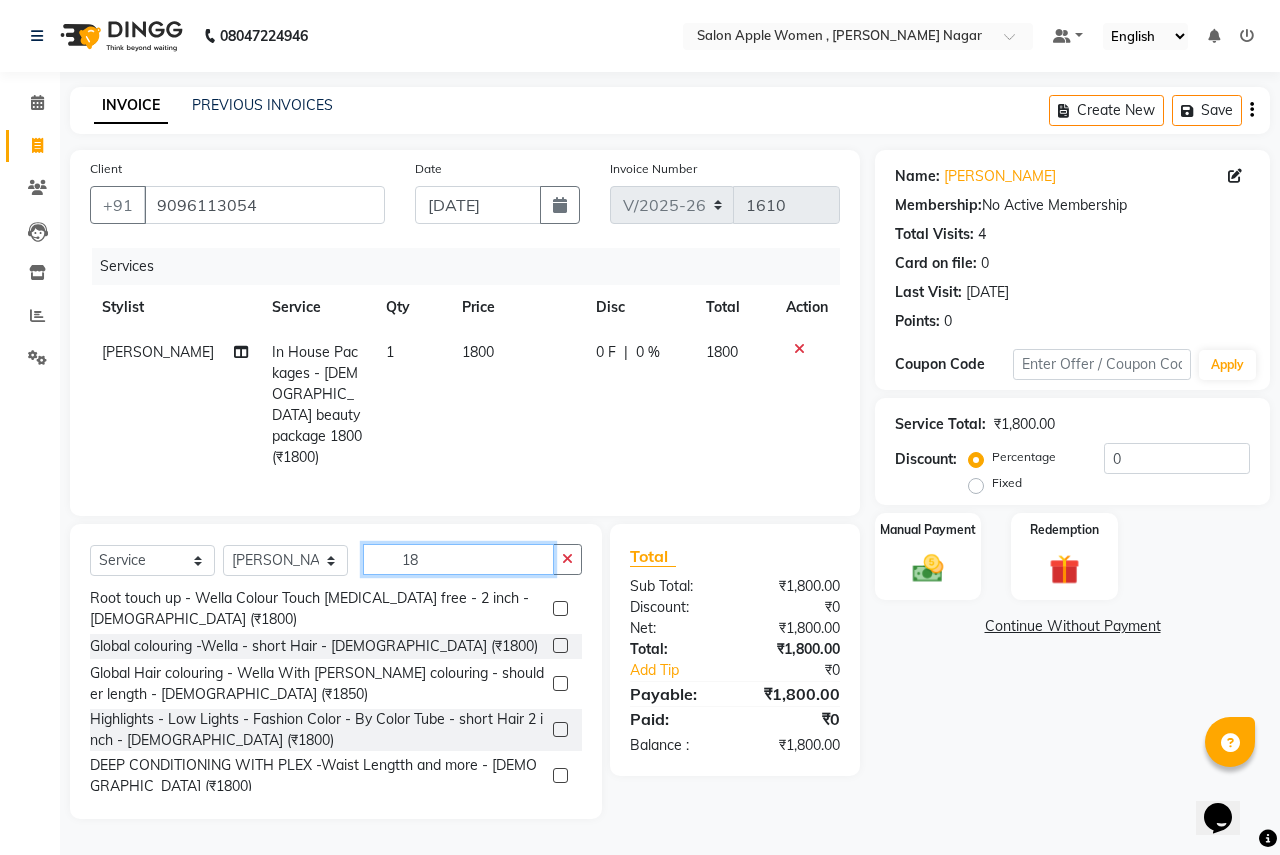type on "1" 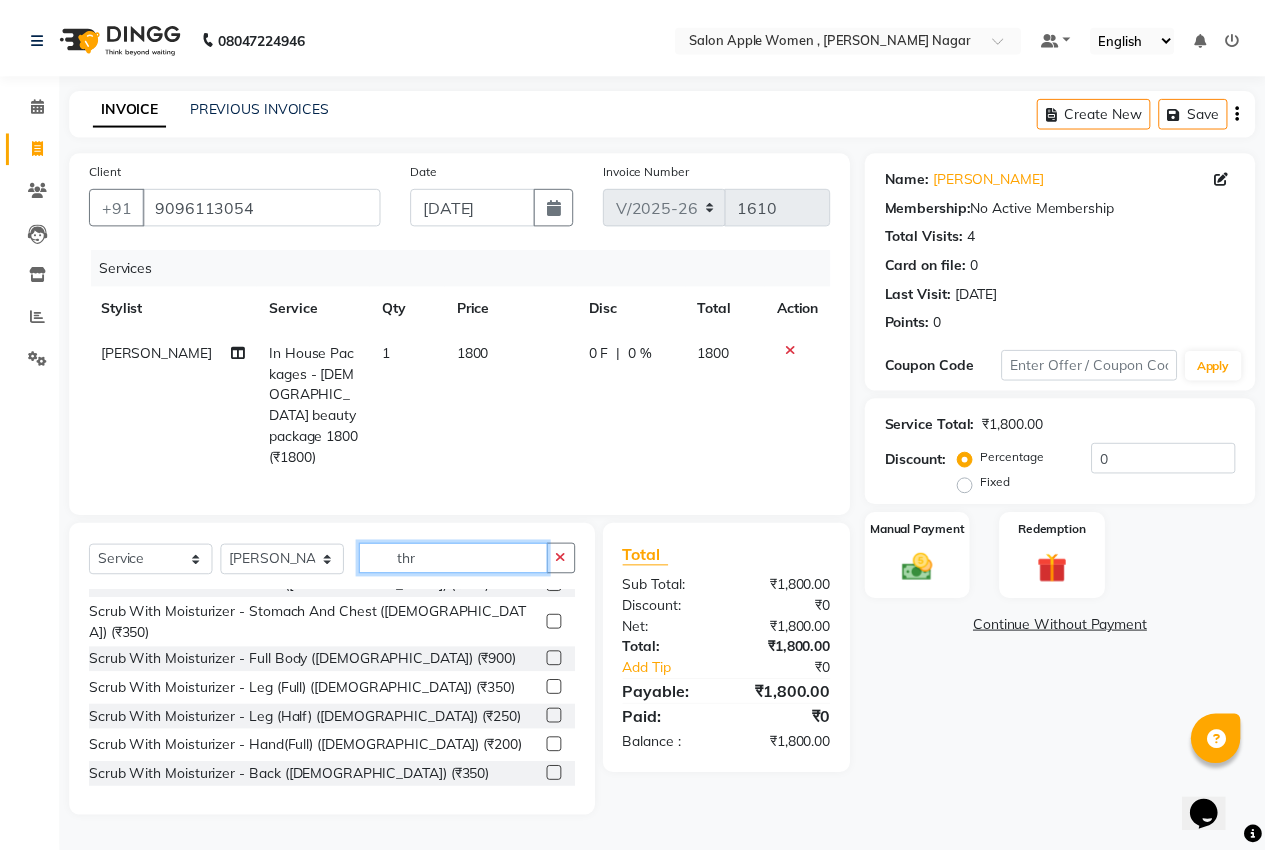 scroll, scrollTop: 264, scrollLeft: 0, axis: vertical 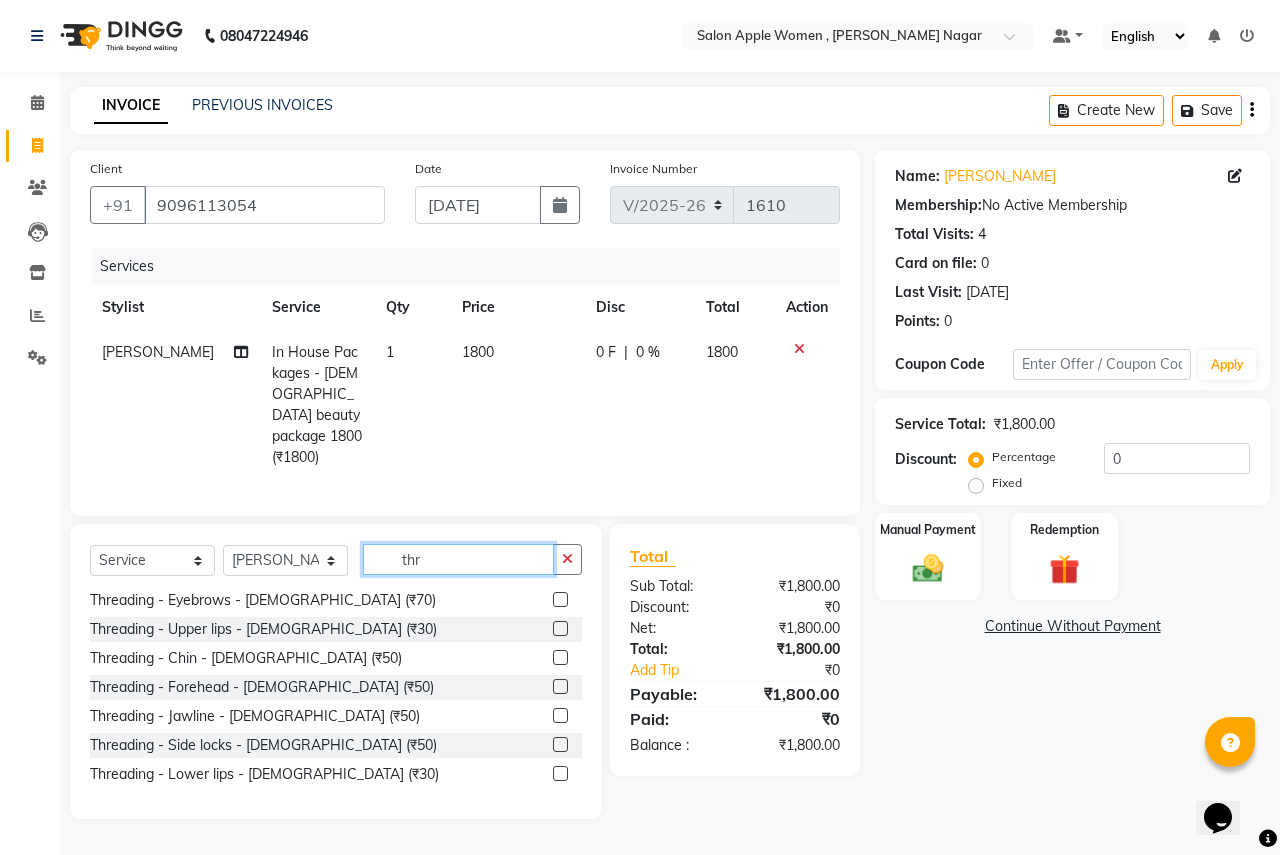 type on "thr" 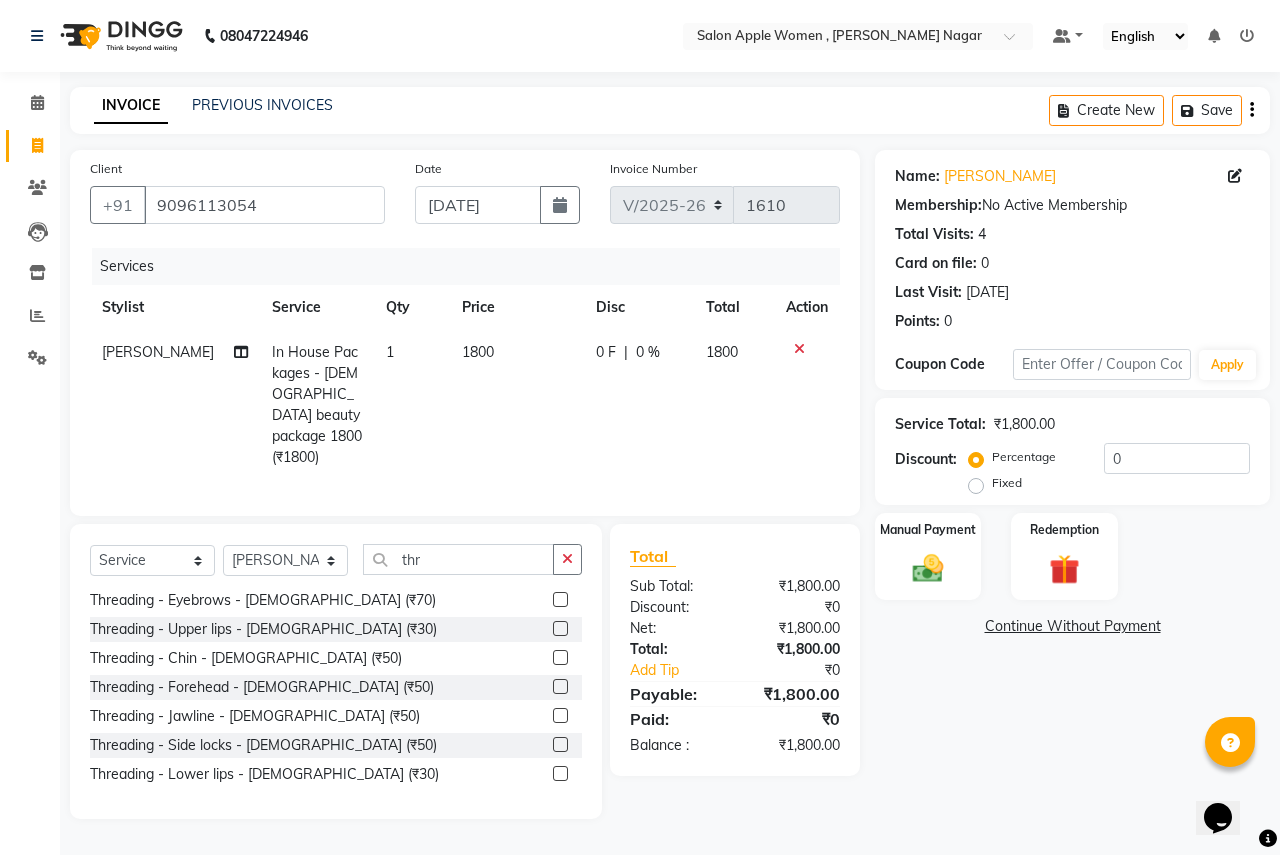 click 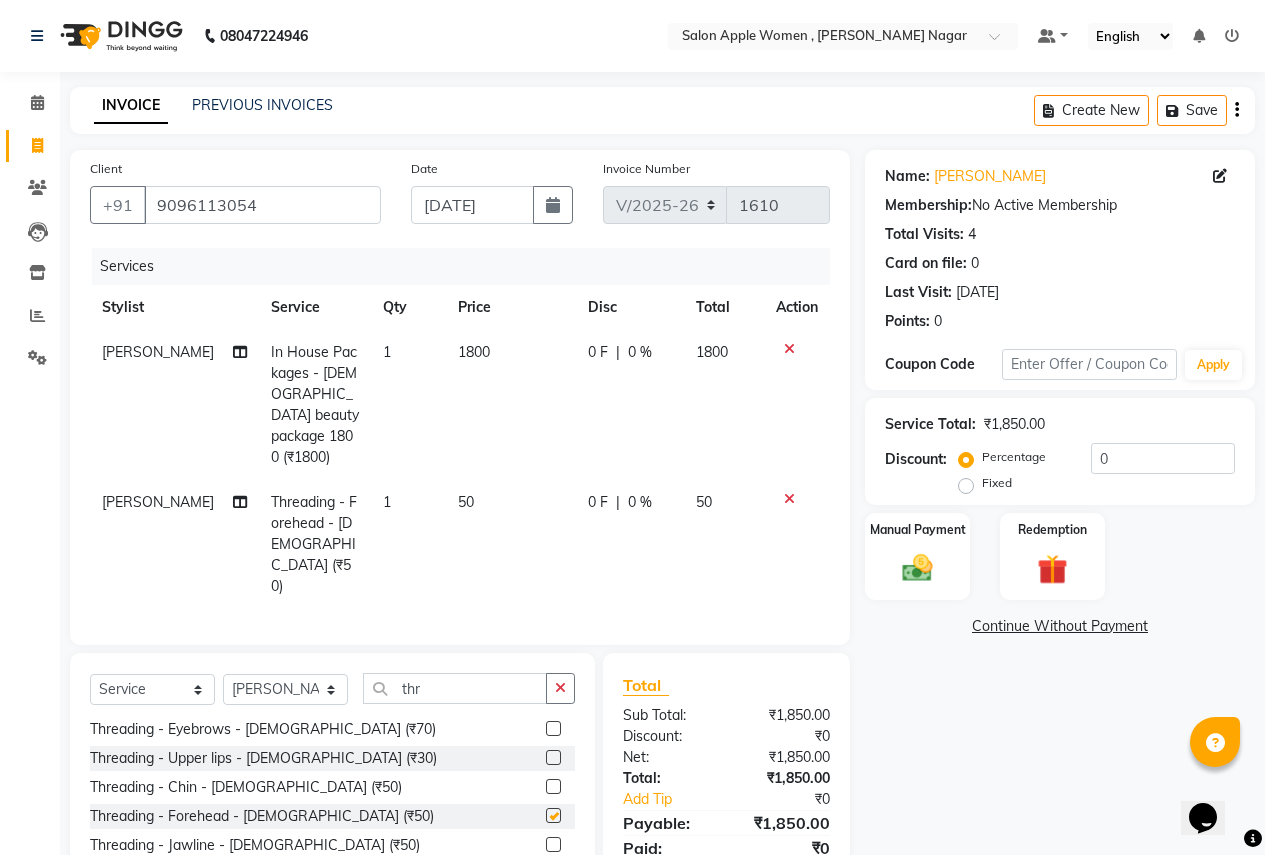checkbox on "false" 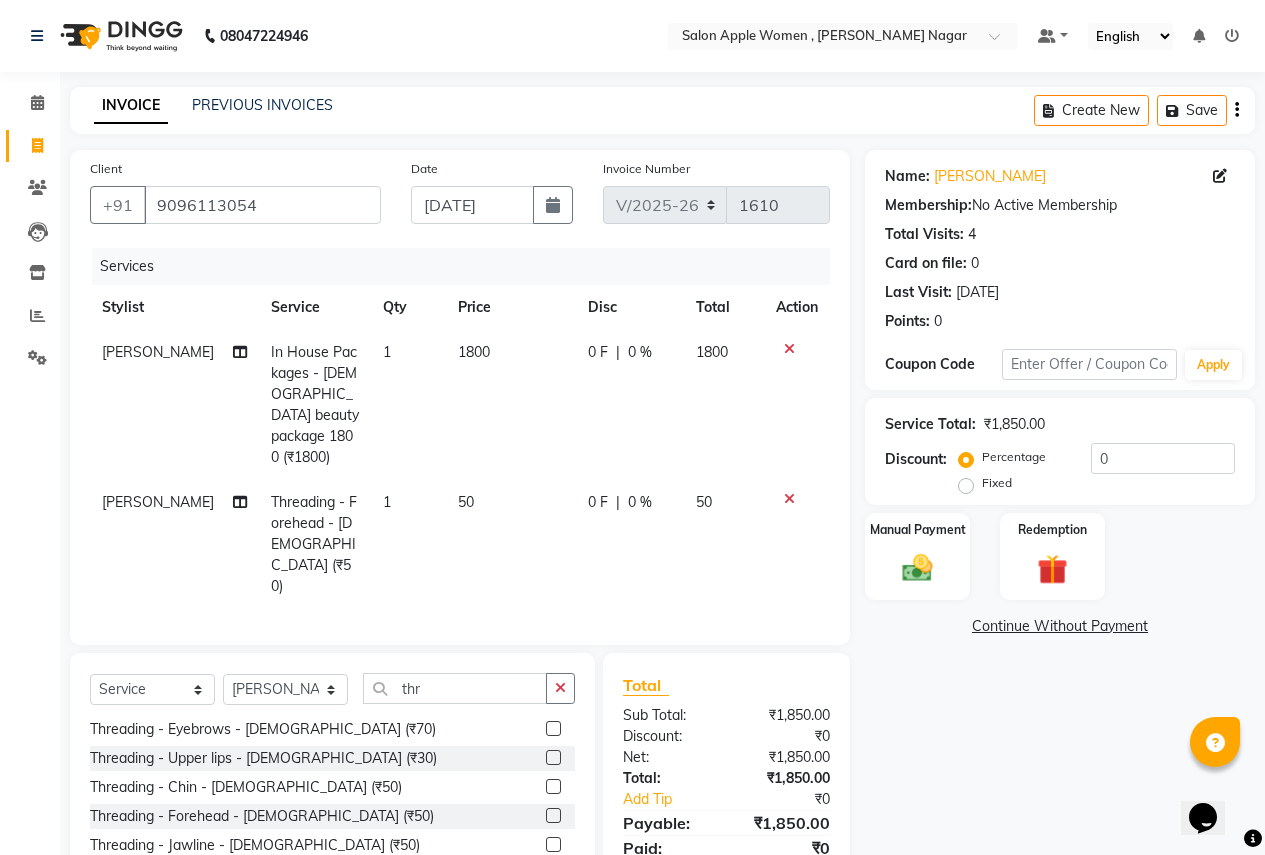 click 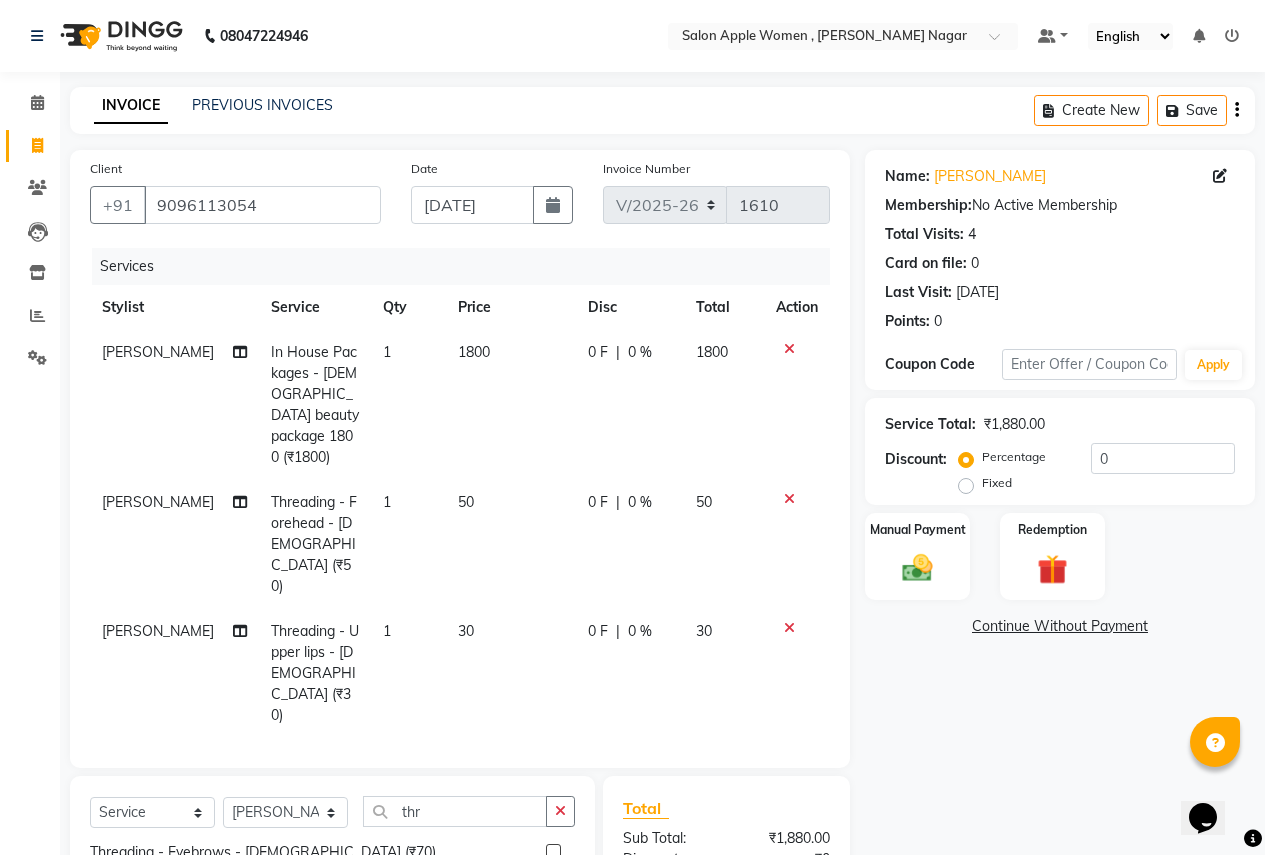 checkbox on "false" 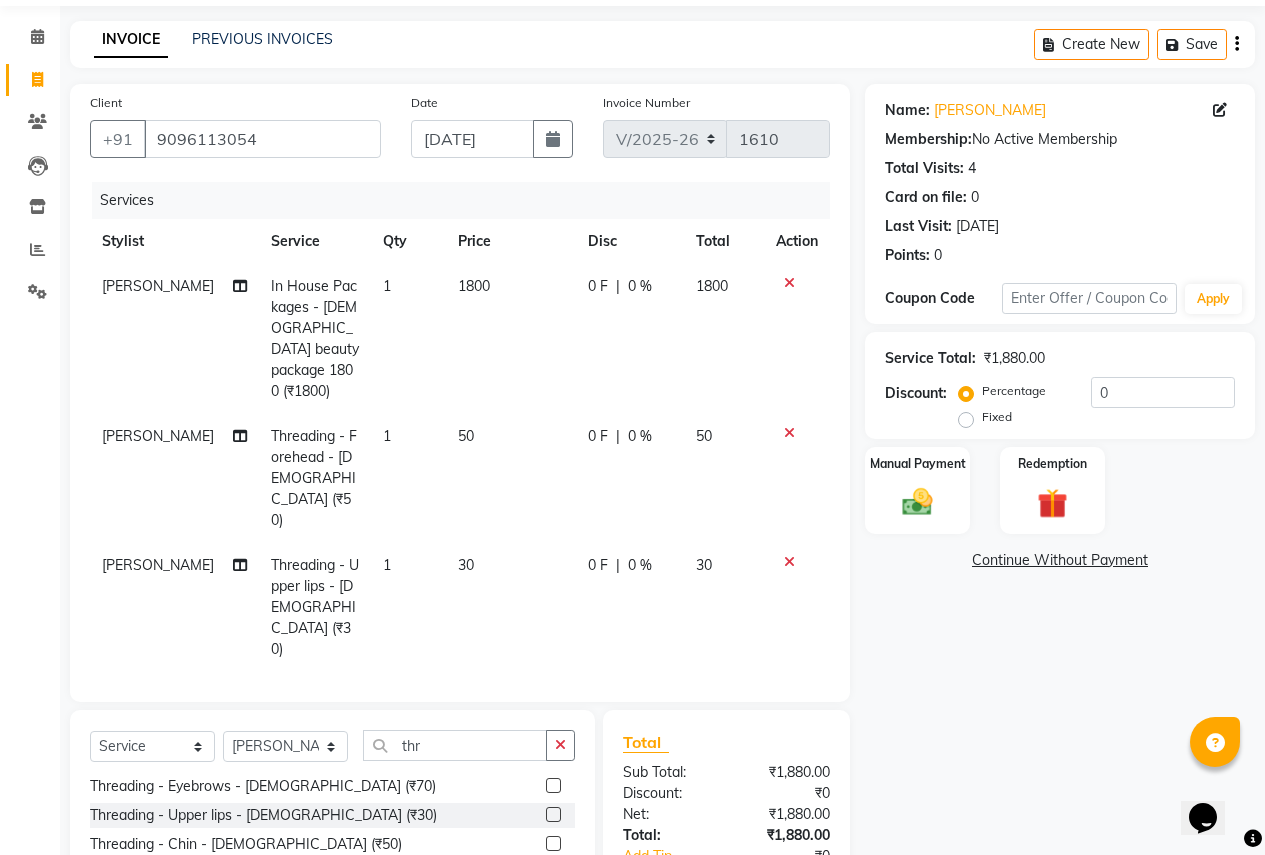 scroll, scrollTop: 162, scrollLeft: 0, axis: vertical 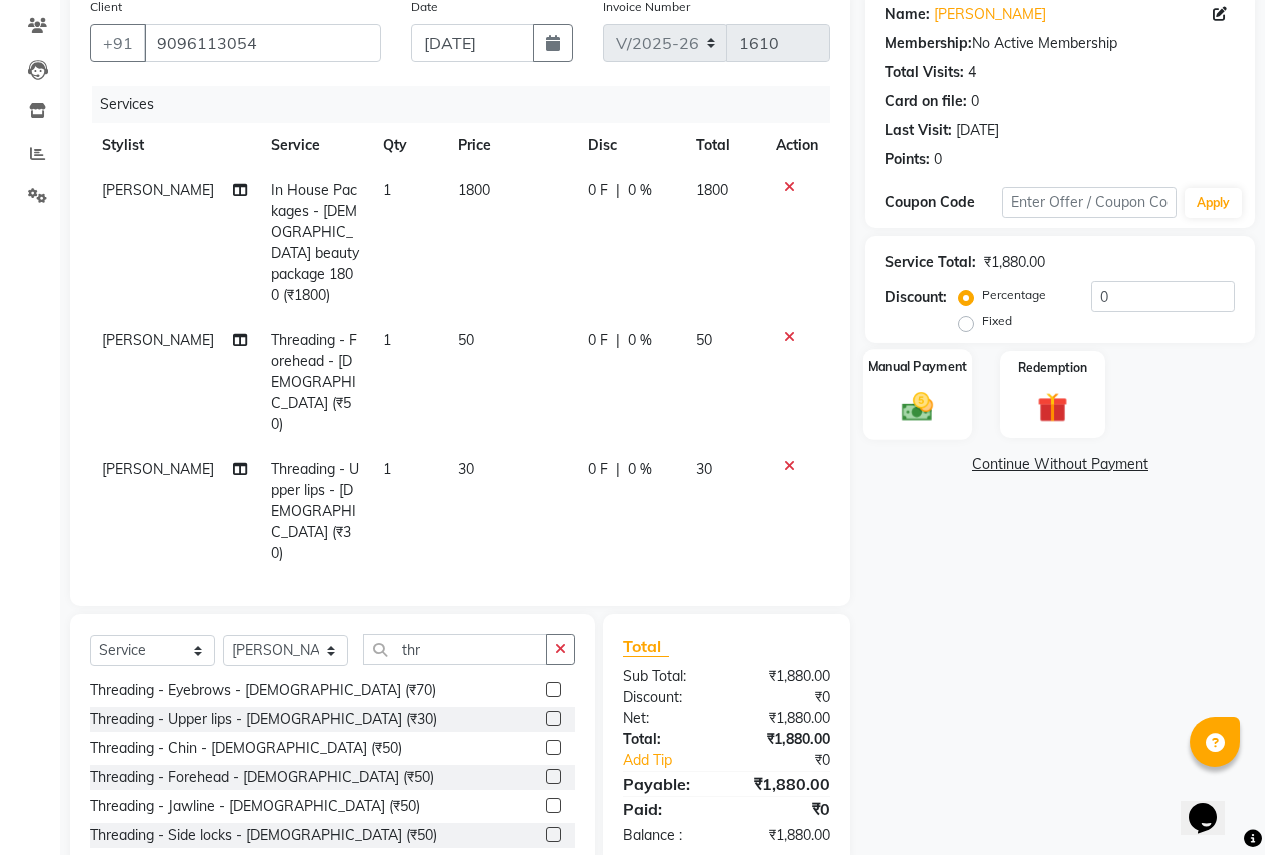 click 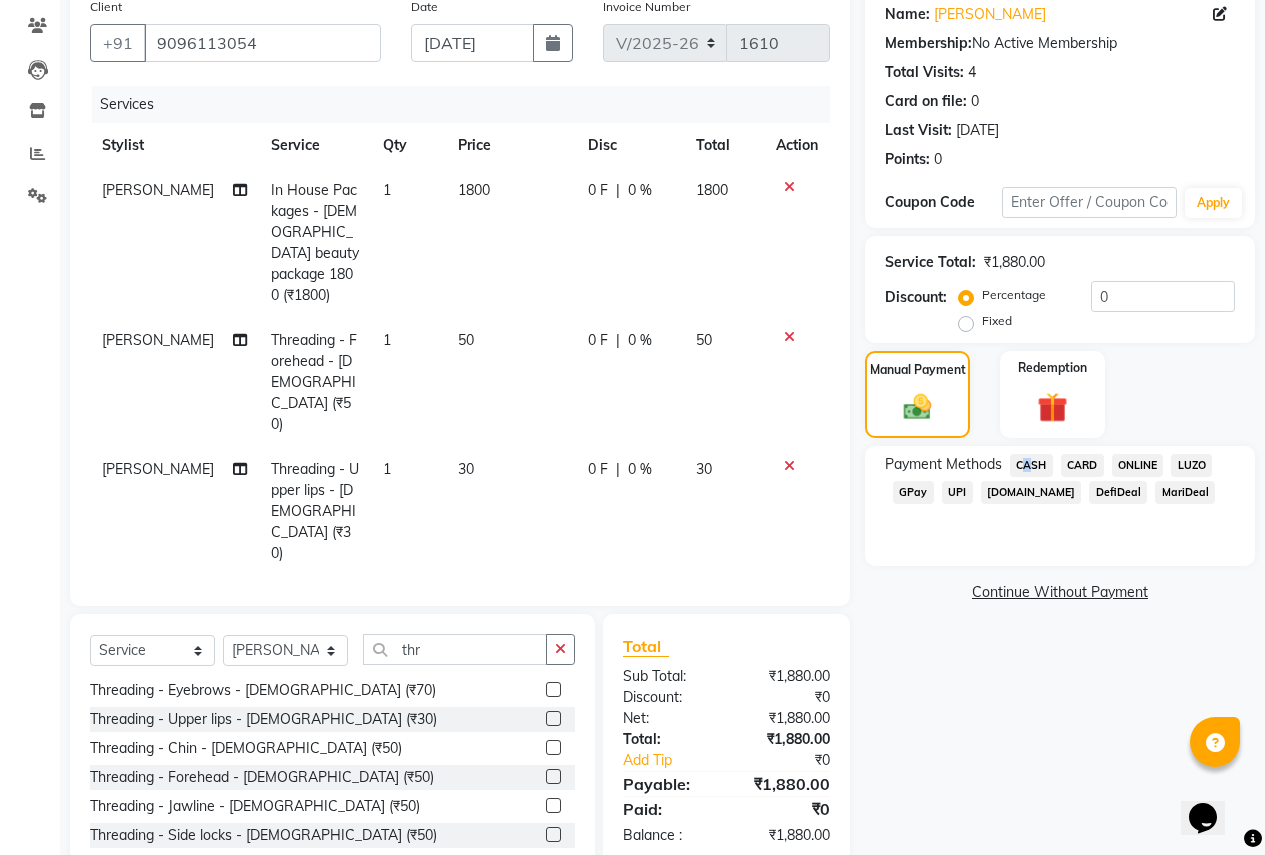 click on "CASH" 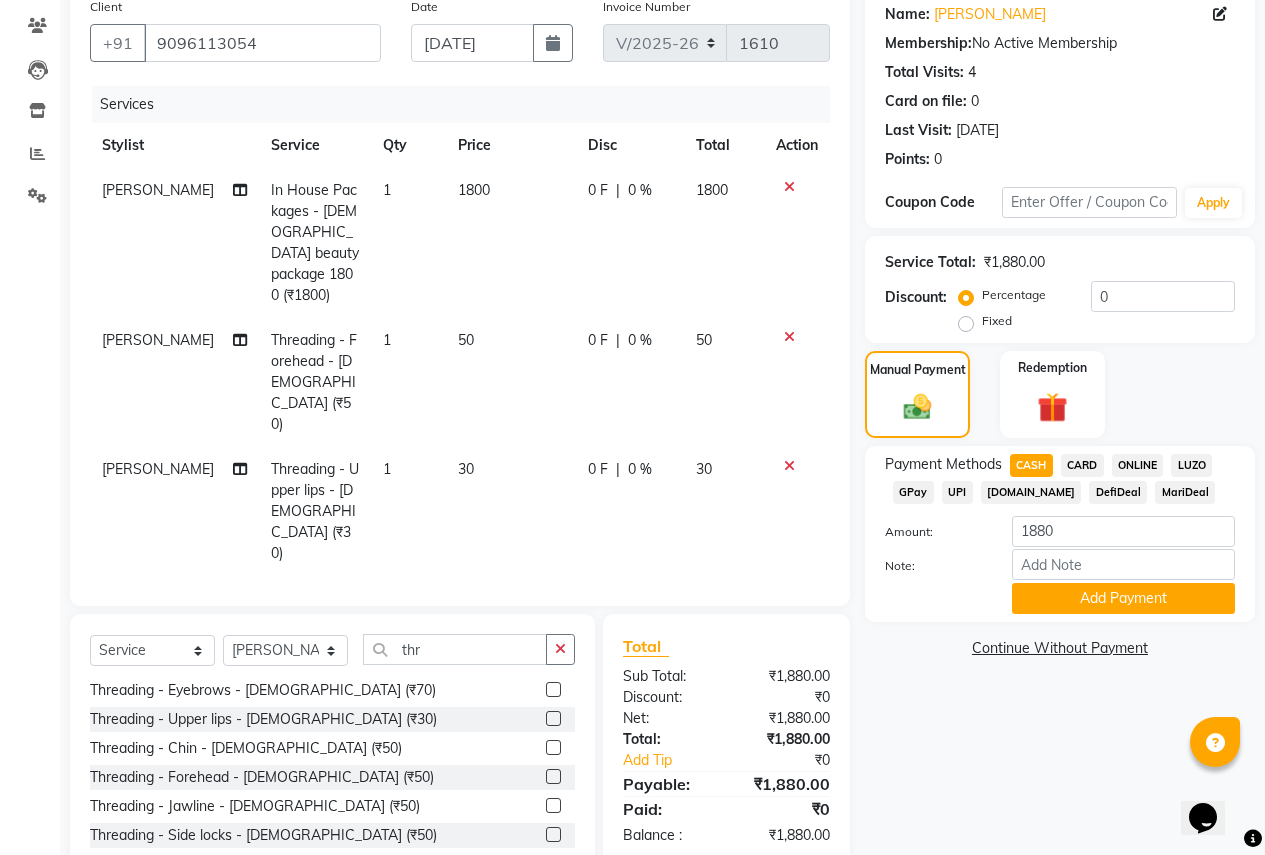 click on "Payment Methods  CASH   CARD   ONLINE   LUZO   GPay   UPI   [DOMAIN_NAME]   DefiDeal   MariDeal  Amount: 1880 Note: Add Payment" 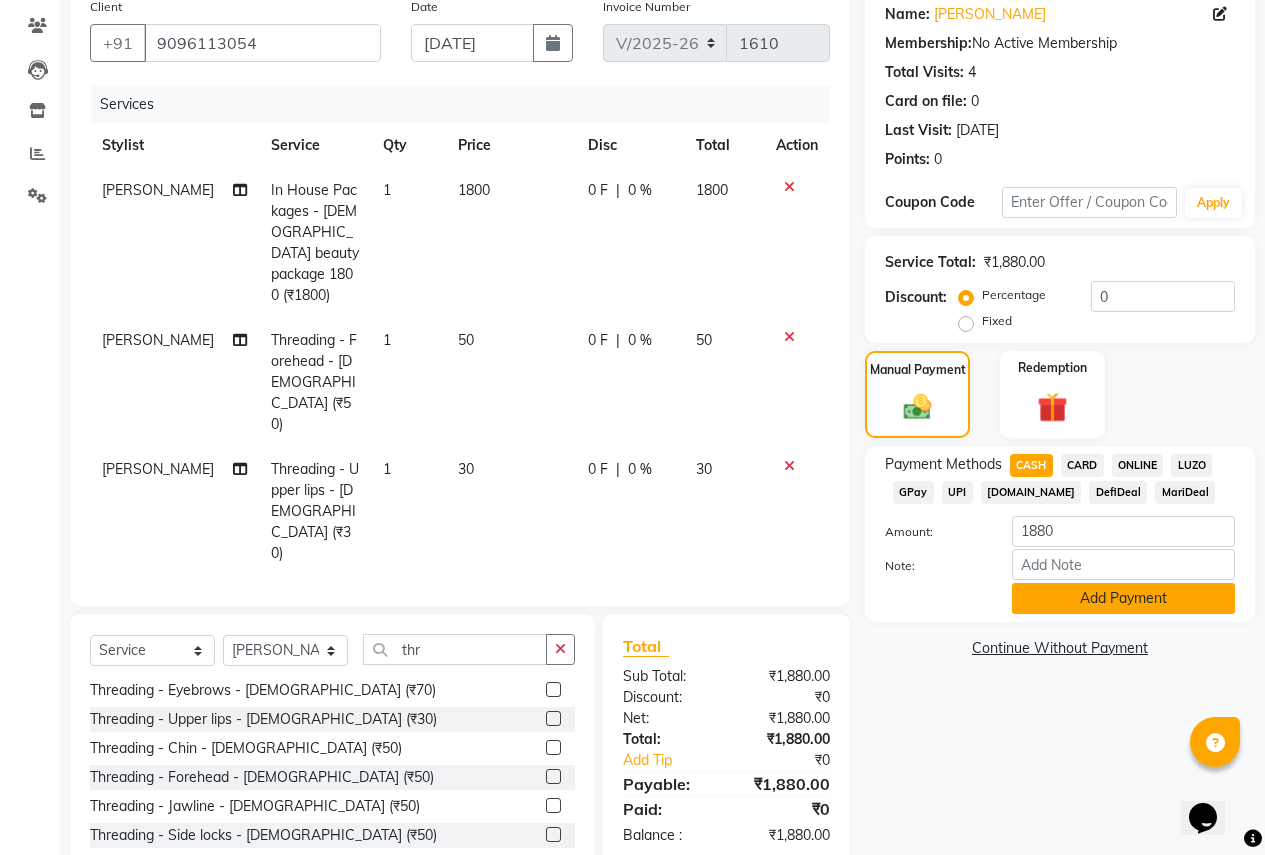 click on "Add Payment" 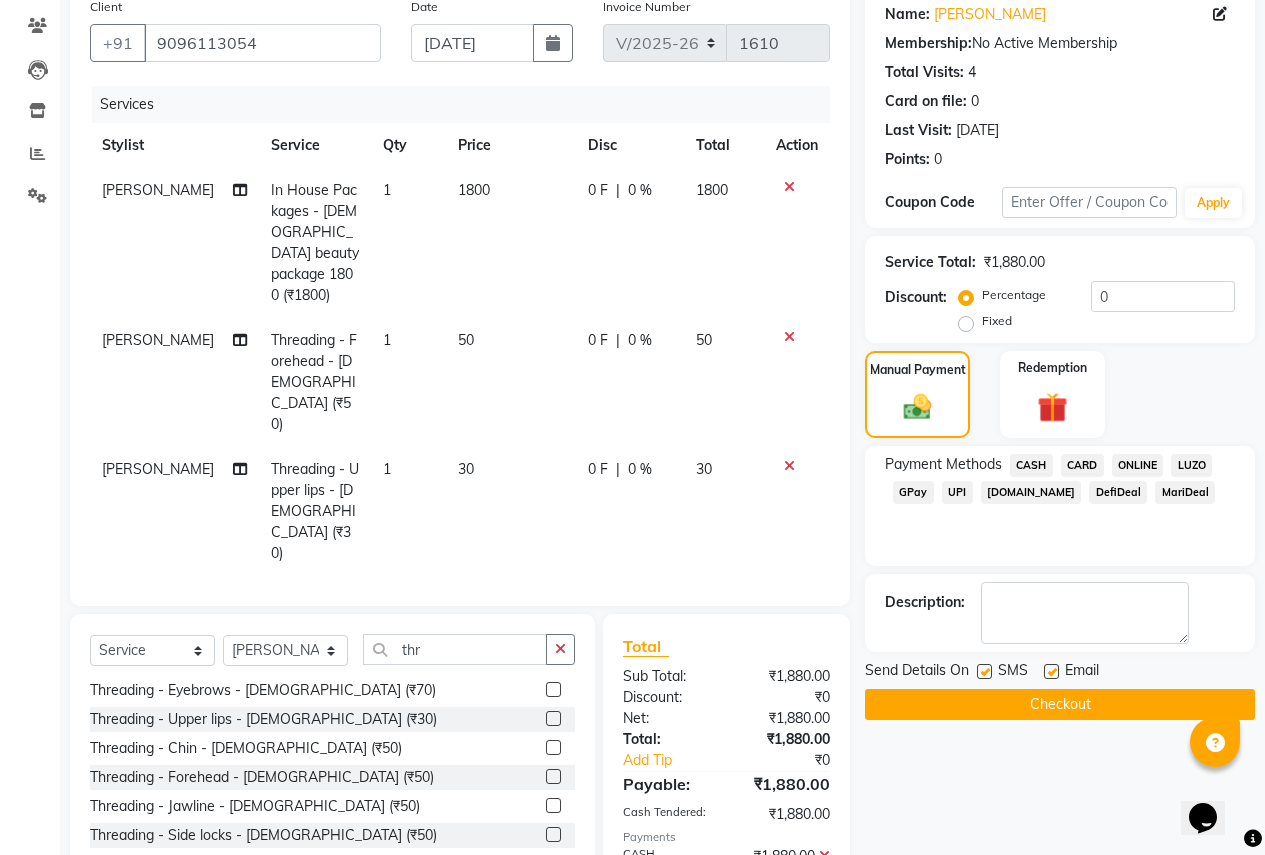 click on "Checkout" 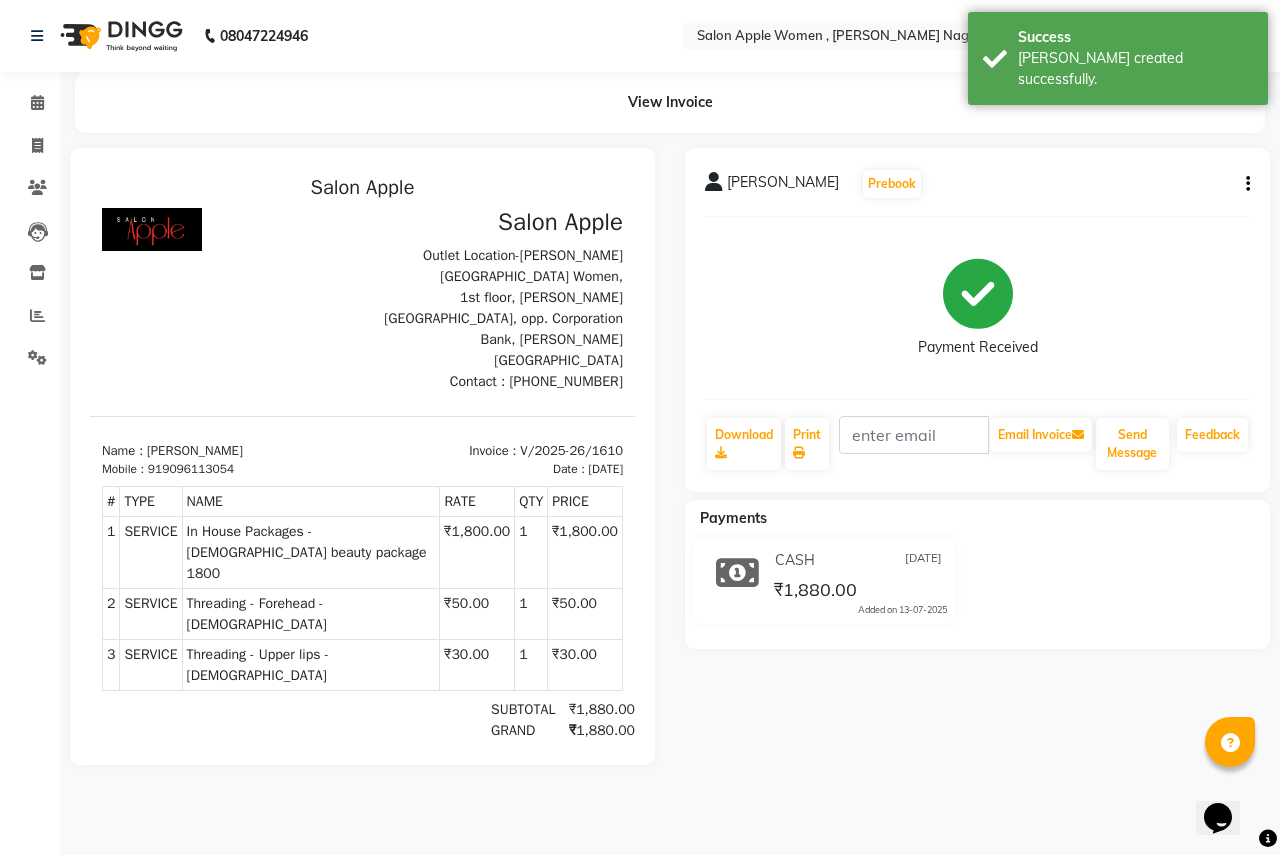 scroll, scrollTop: 0, scrollLeft: 0, axis: both 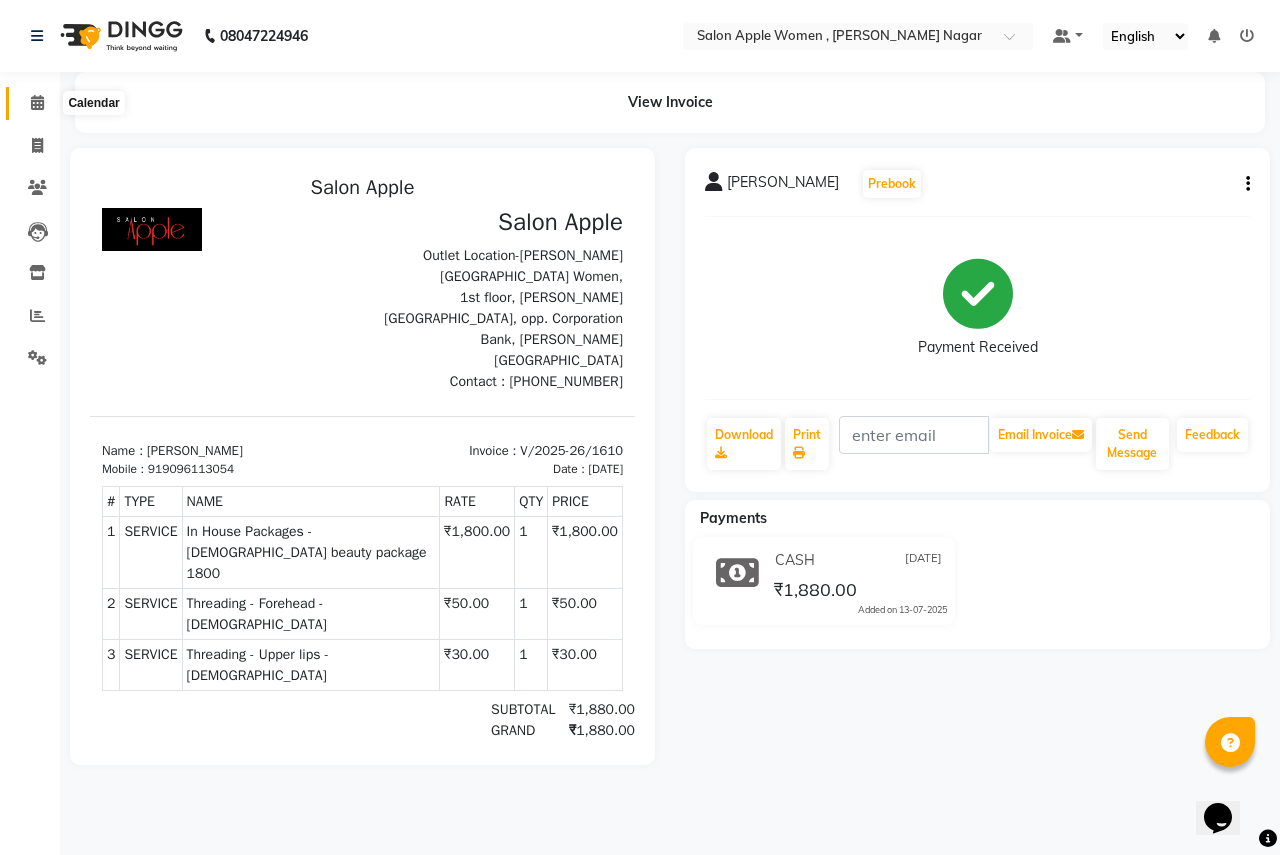 click 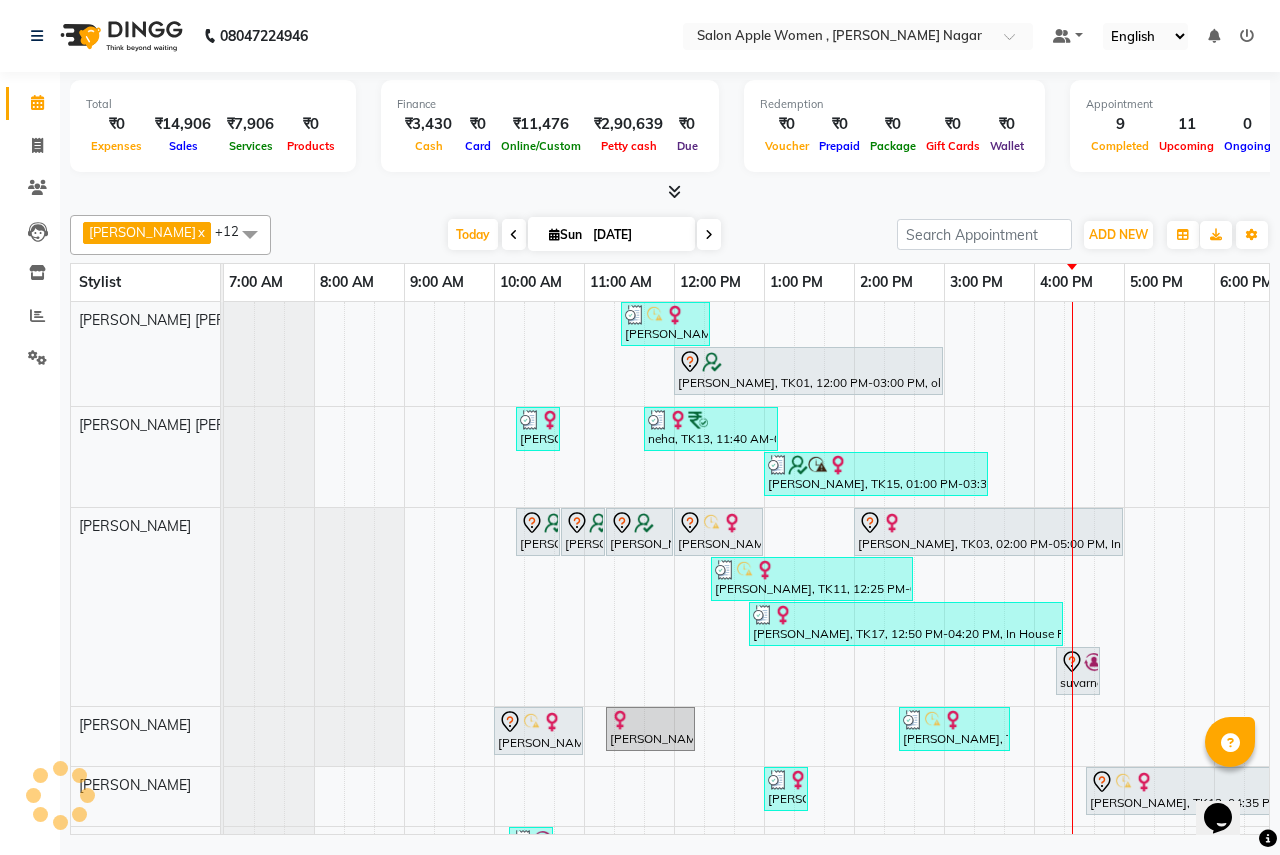 scroll, scrollTop: 0, scrollLeft: 0, axis: both 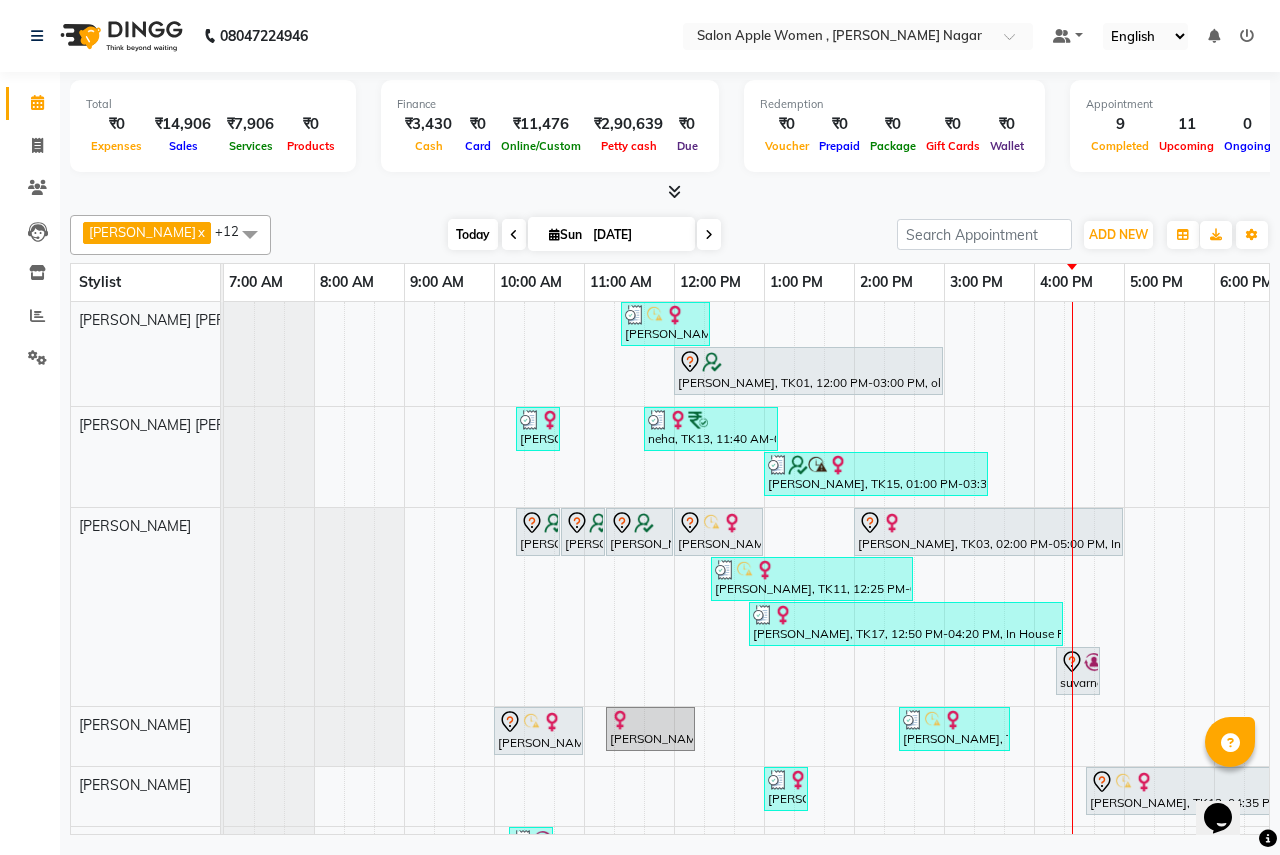 click on "Today" at bounding box center (473, 234) 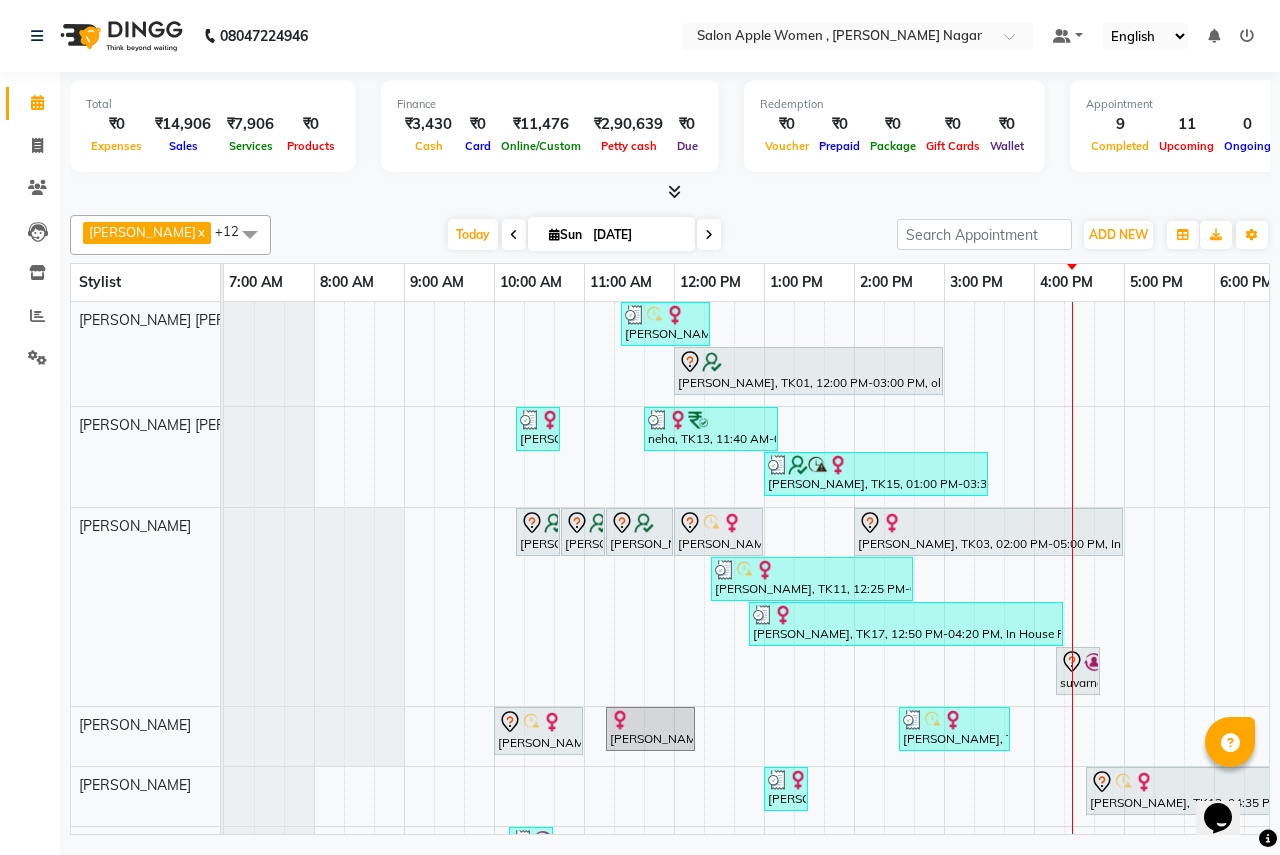 scroll, scrollTop: 0, scrollLeft: 395, axis: horizontal 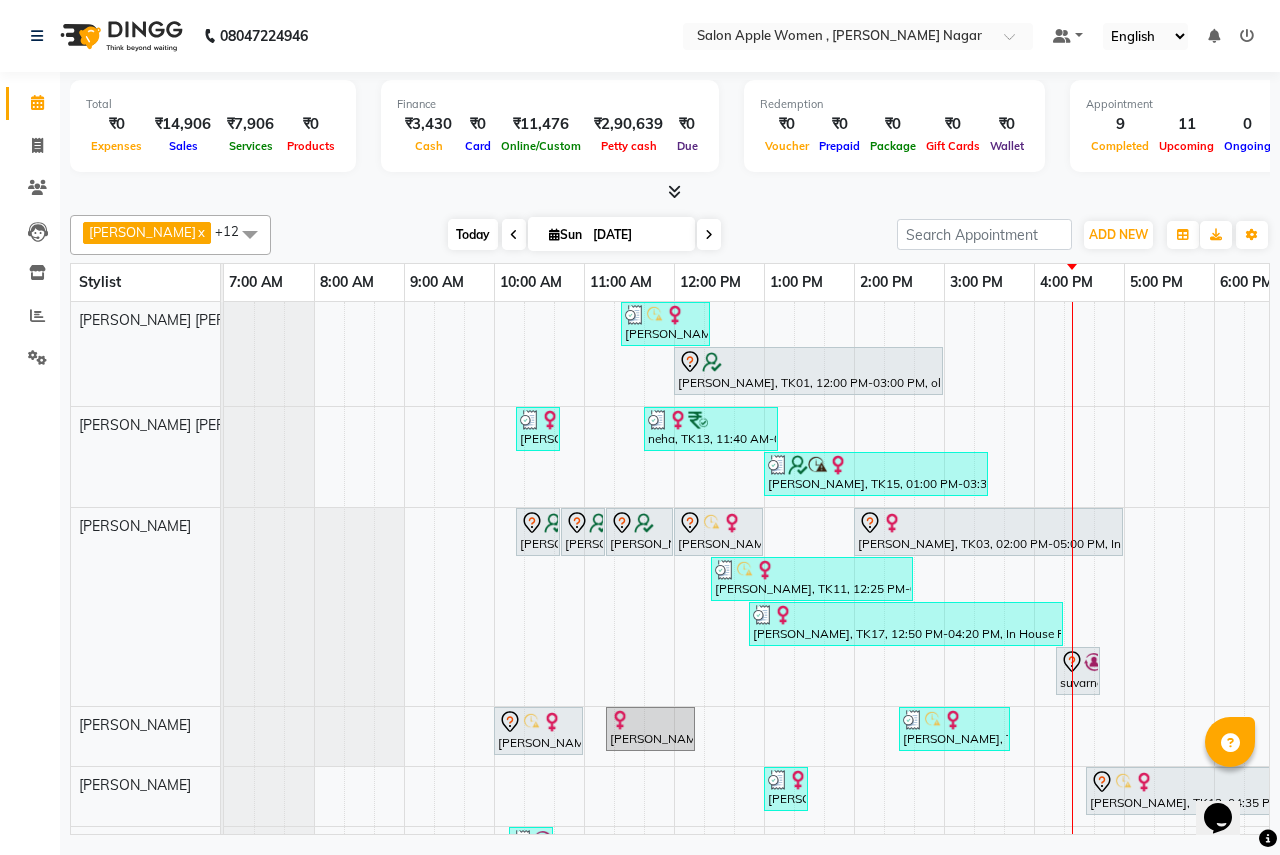 click on "Today" at bounding box center (473, 234) 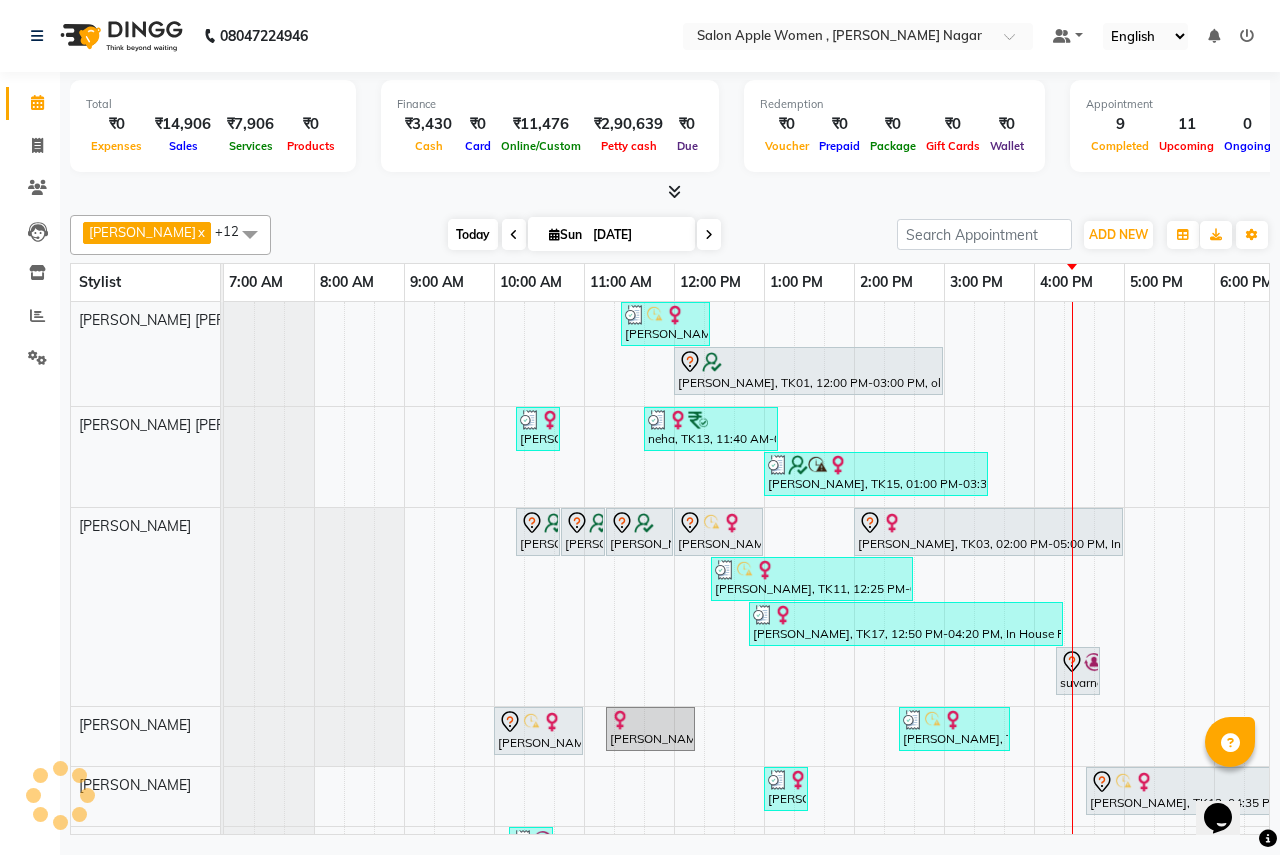 scroll, scrollTop: 0, scrollLeft: 395, axis: horizontal 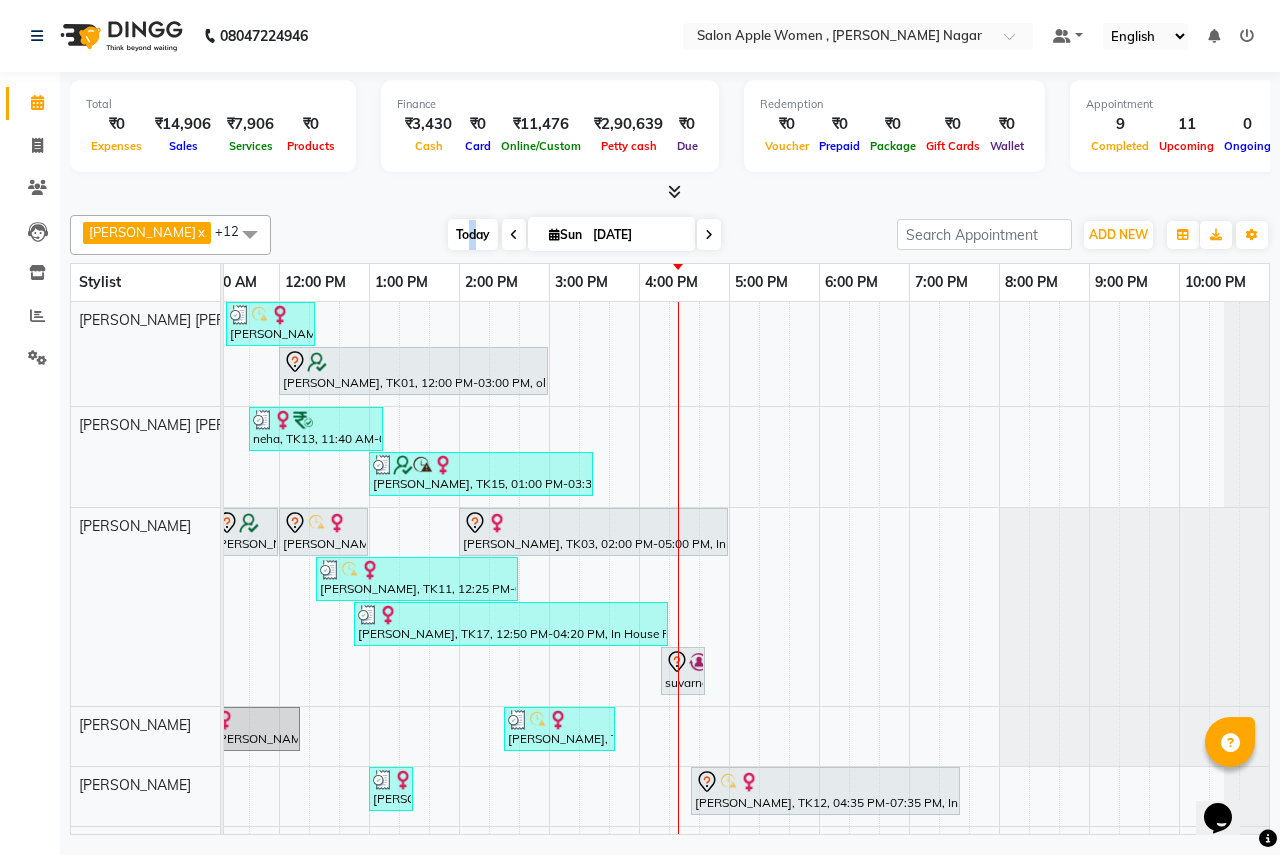 click on "Today" at bounding box center [473, 234] 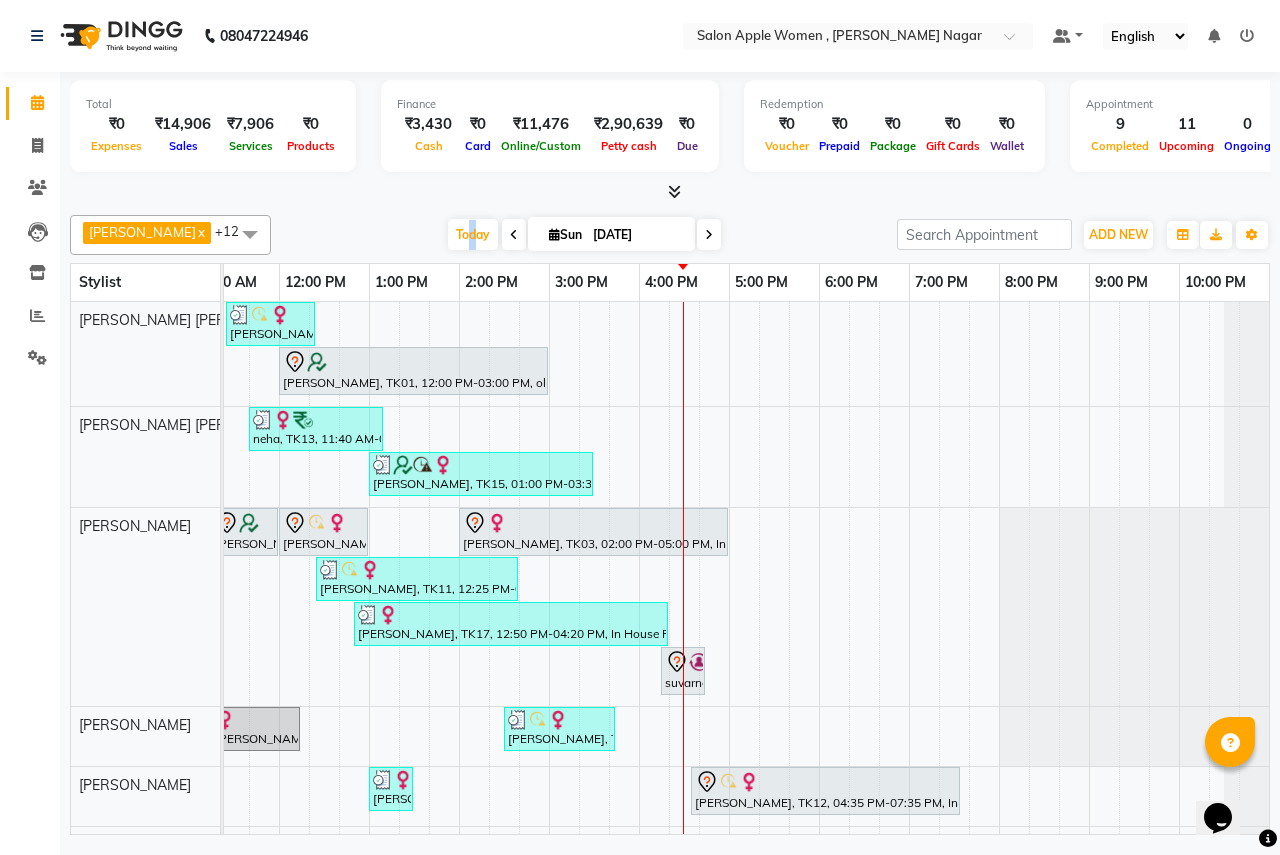 scroll, scrollTop: 0, scrollLeft: 0, axis: both 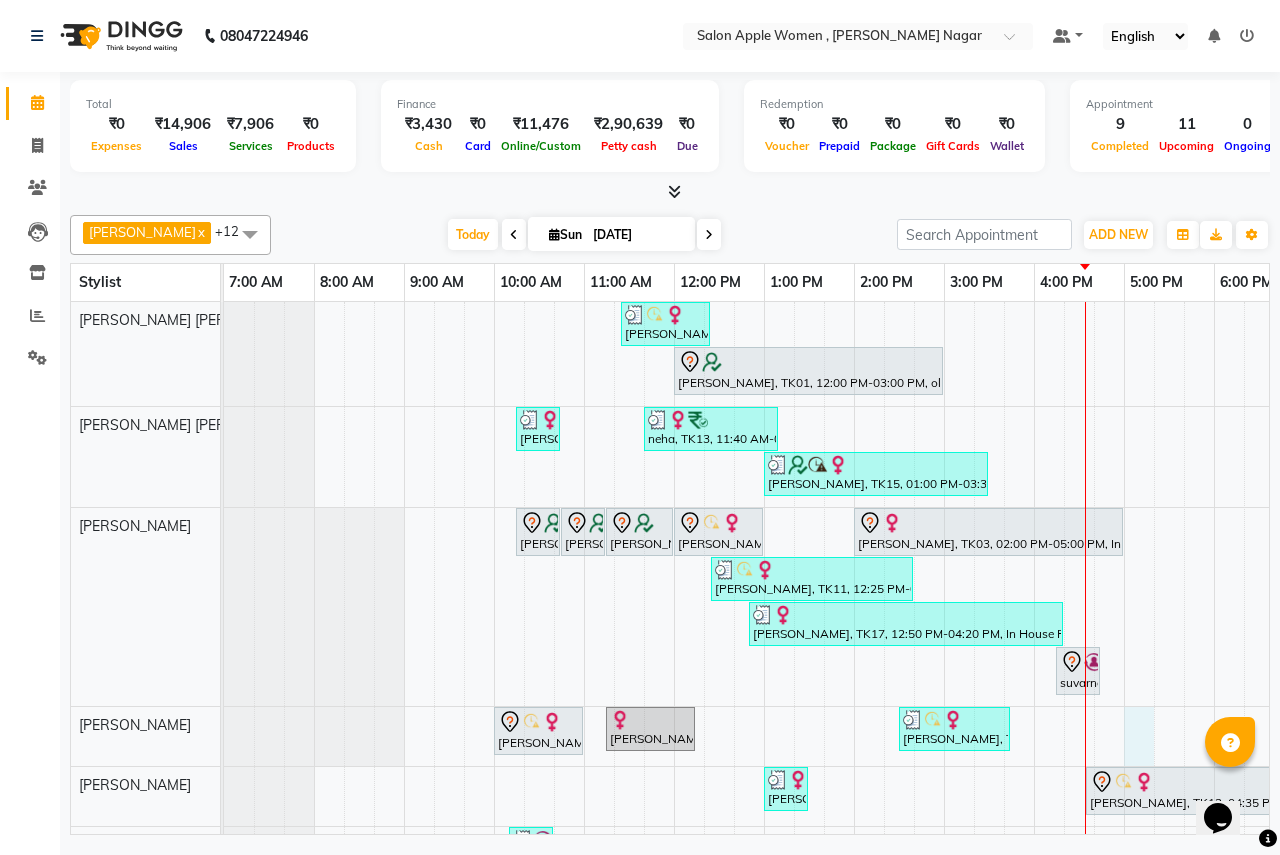 click on "[PERSON_NAME], TK11, 11:25 AM-12:25 PM, Hair Styling - Blow dry - [DEMOGRAPHIC_DATA] (₹300)             [PERSON_NAME], TK01, 12:00 PM-03:00 PM, old Colour Highlights/ Fashion Colour - Shoulder Length ([DEMOGRAPHIC_DATA])     [PERSON_NAME], TK09, 10:15 AM-10:45 AM, Hair Wash - Wella - [DEMOGRAPHIC_DATA] (₹350)     neha, TK13, 11:40 AM-01:10 PM, Hair Wash - Biotop - [DEMOGRAPHIC_DATA] (₹450),Hair Cut - [DEMOGRAPHIC_DATA] (₹500)     [PERSON_NAME], TK15, 01:00 PM-03:30 PM, Hair Styling - Ironing (short Hair) - [DEMOGRAPHIC_DATA] (₹350),Hair Styling - Blow dry - [DEMOGRAPHIC_DATA] (₹300),old Threading - Full Face ([DEMOGRAPHIC_DATA]) (₹150),old 3G (Stripless) Brazilian Wax - Nose ([DEMOGRAPHIC_DATA]) (₹100)             [PERSON_NAME], TK01, 10:15 AM-10:45 AM, old Waxing (Sugar Wax - Regular) - Stomach And Chest ([DEMOGRAPHIC_DATA])             [PERSON_NAME], TK01, 10:45 AM-11:15 AM, old Waxing (Sugar Wax - Regular) - Full Hands ([DEMOGRAPHIC_DATA])             [PERSON_NAME], TK01, 11:15 AM-12:00 PM, old Waxing (Sugar Wax - Regular) - Full Body ([DEMOGRAPHIC_DATA])" at bounding box center [944, 728] 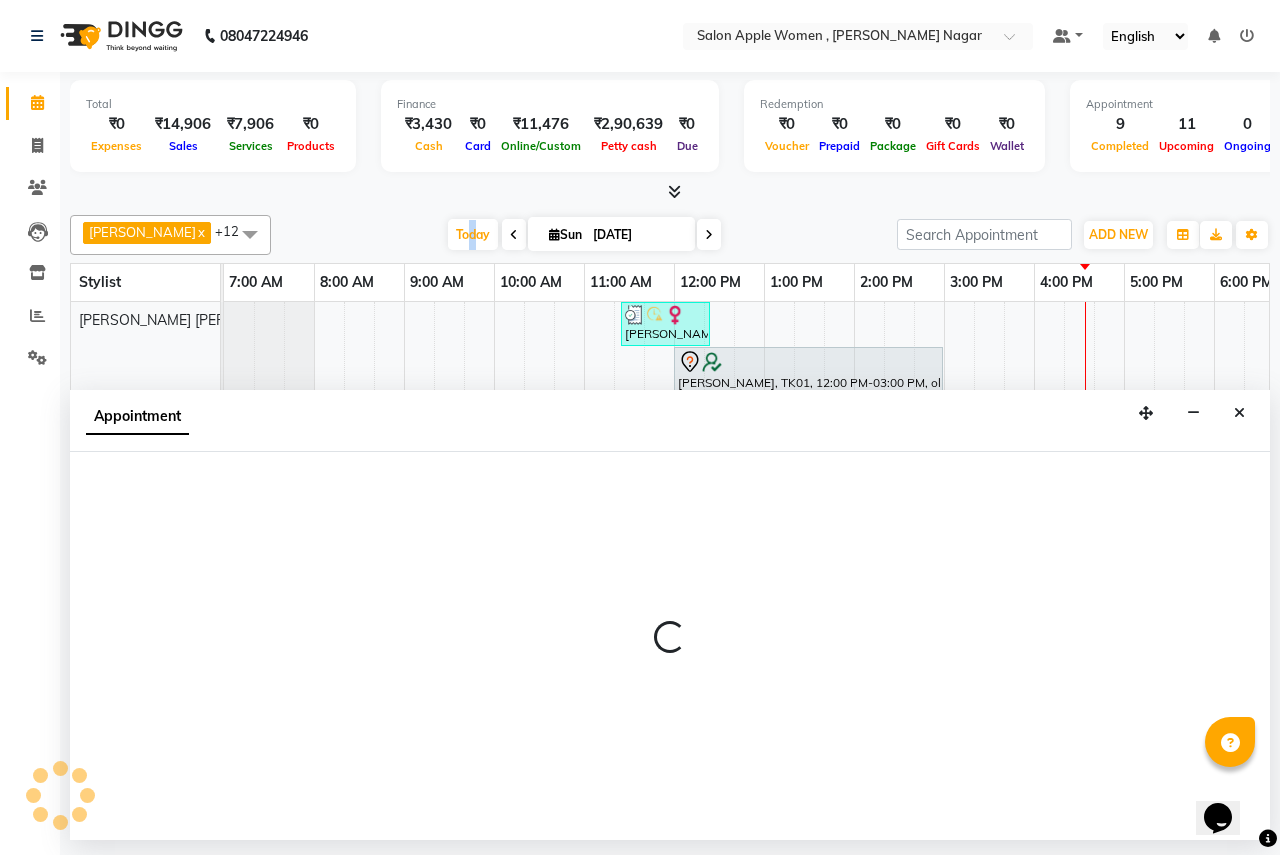 select on "3152" 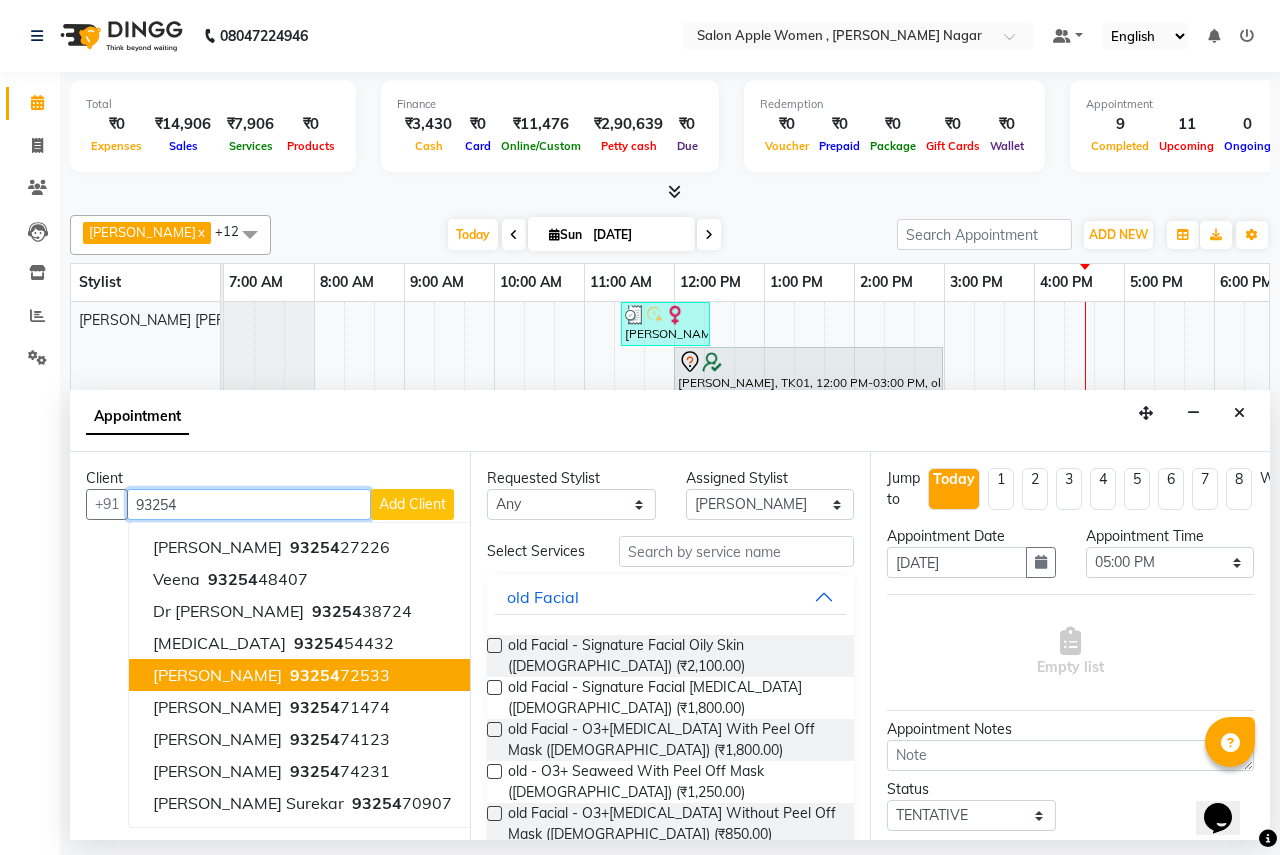 type on "93254" 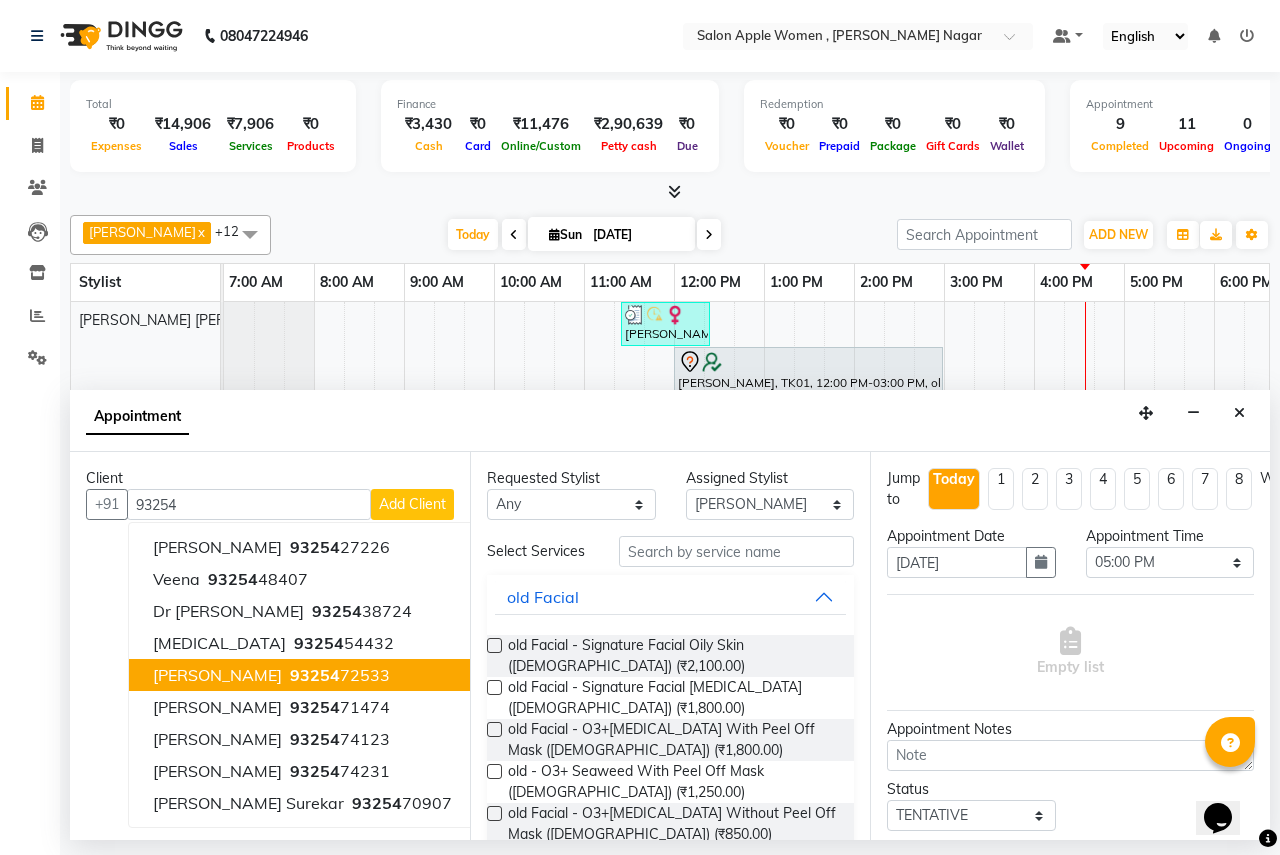 click at bounding box center [494, 645] 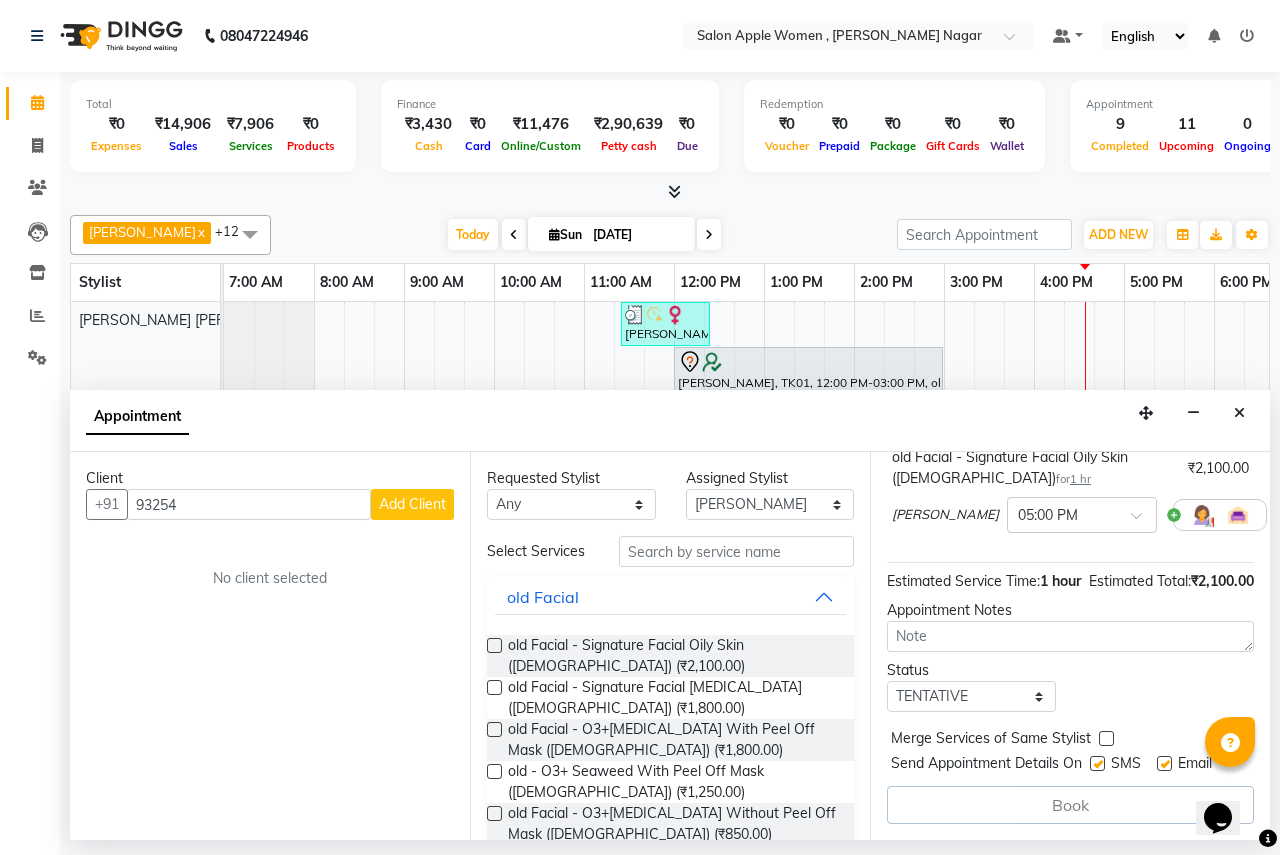 scroll, scrollTop: 200, scrollLeft: 0, axis: vertical 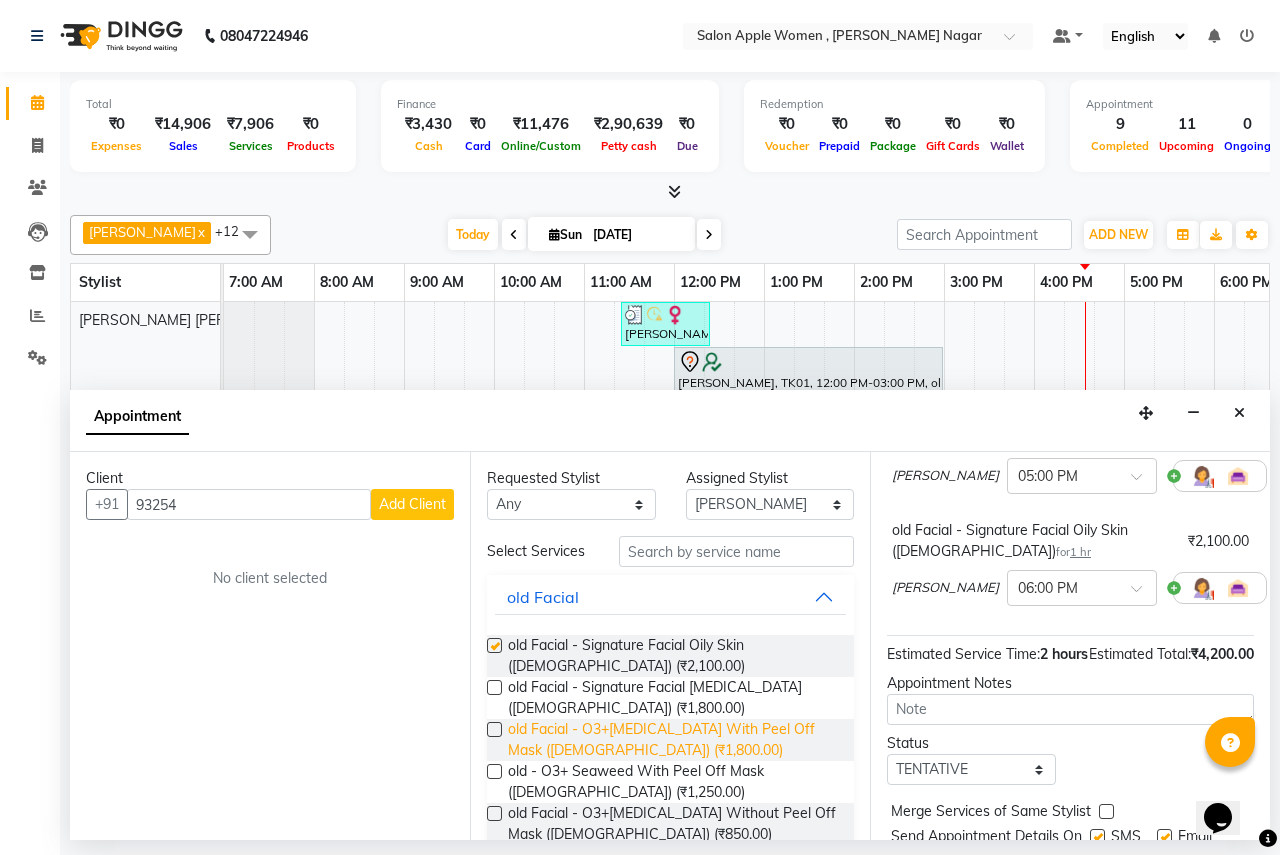 checkbox on "false" 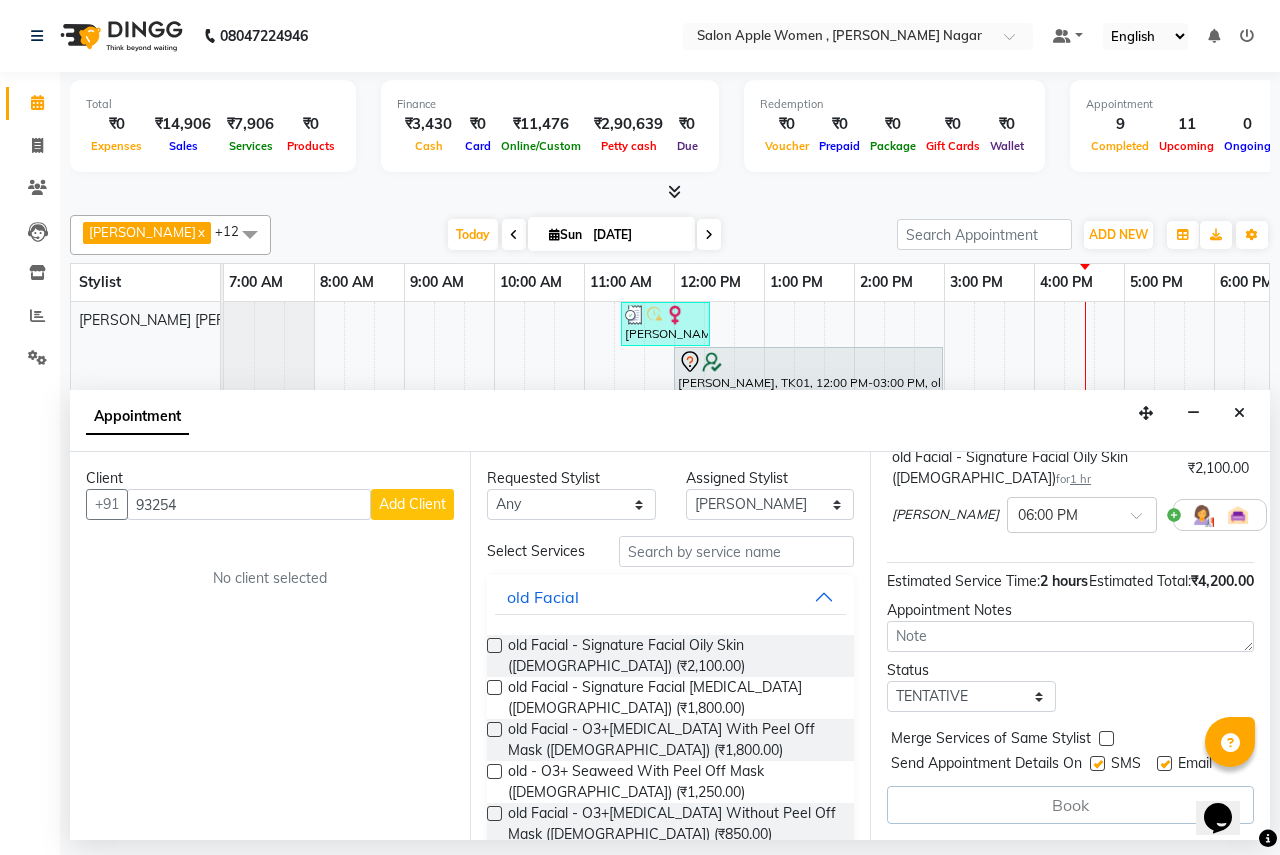 scroll, scrollTop: 315, scrollLeft: 0, axis: vertical 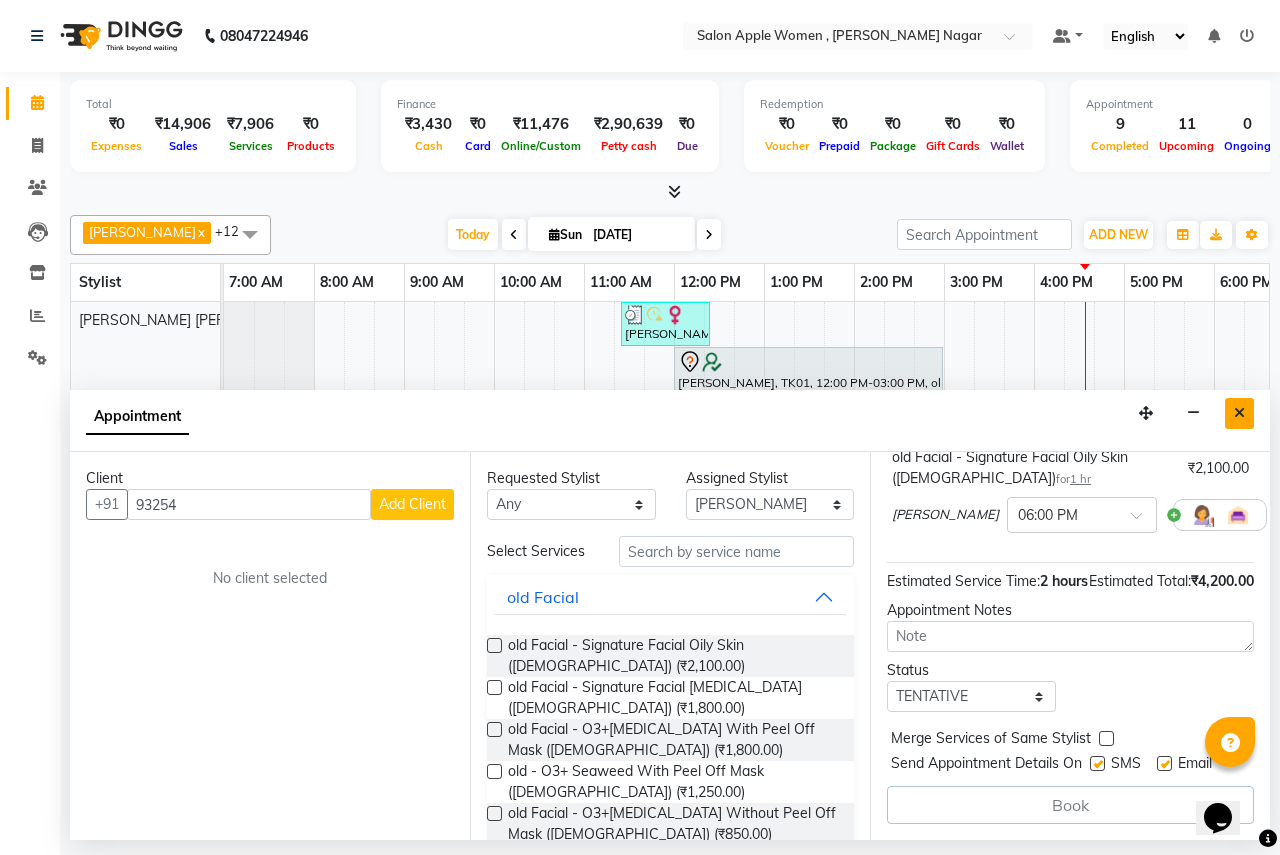 click at bounding box center (1239, 413) 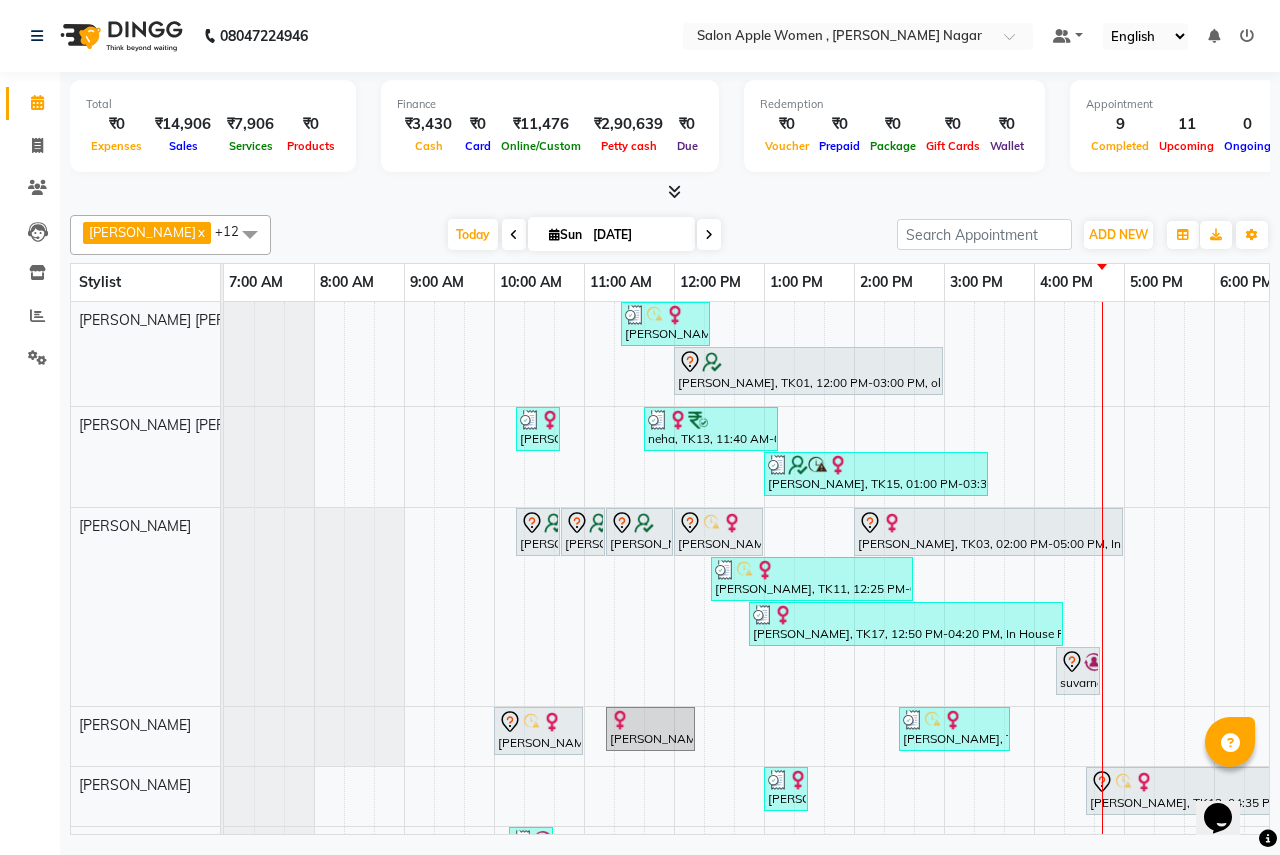 scroll, scrollTop: 0, scrollLeft: 233, axis: horizontal 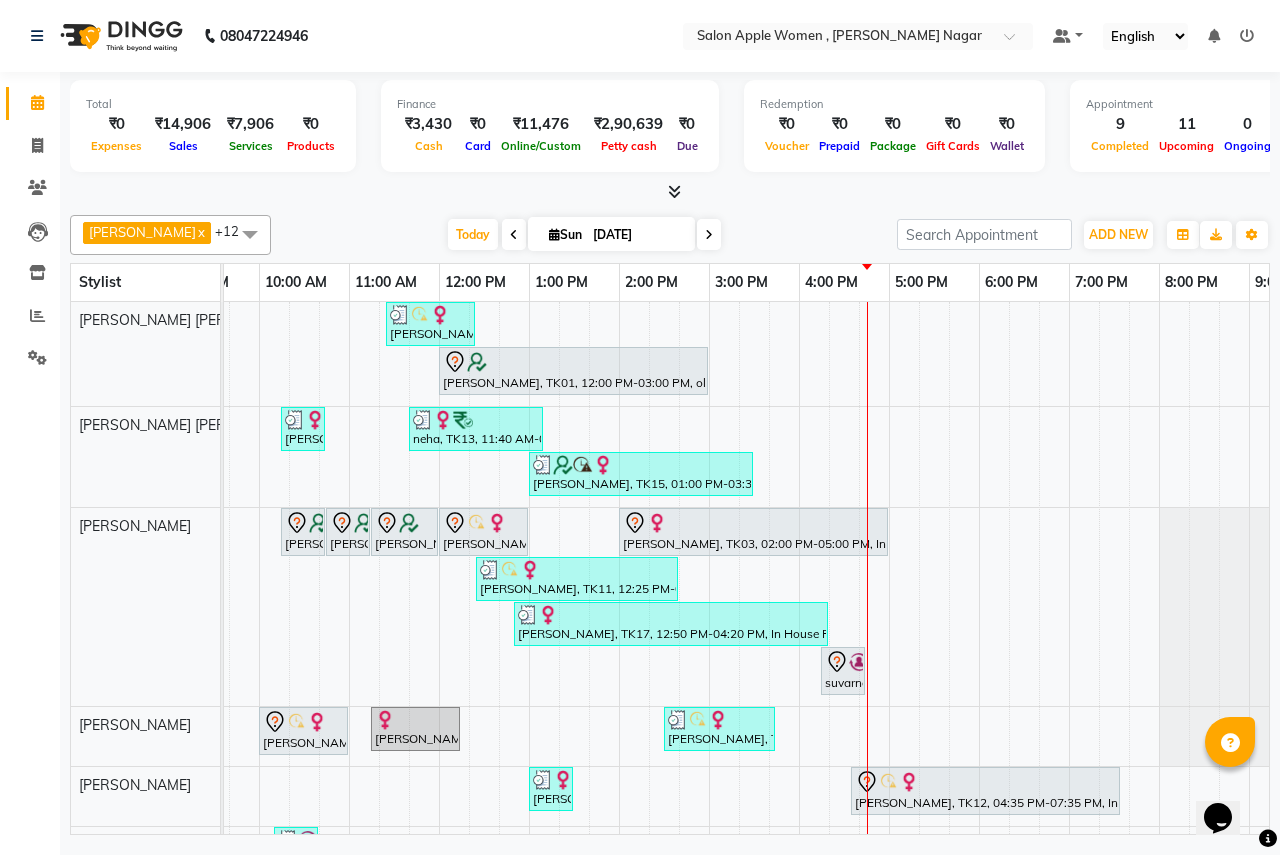 click on "[PERSON_NAME], TK11, 11:25 AM-12:25 PM, Hair Styling - Blow dry - [DEMOGRAPHIC_DATA] (₹300)             [PERSON_NAME], TK01, 12:00 PM-03:00 PM, old Colour Highlights/ Fashion Colour - Shoulder Length ([DEMOGRAPHIC_DATA])     [PERSON_NAME], TK09, 10:15 AM-10:45 AM, Hair Wash - Wella - [DEMOGRAPHIC_DATA] (₹350)     neha, TK13, 11:40 AM-01:10 PM, Hair Wash - Biotop - [DEMOGRAPHIC_DATA] (₹450),Hair Cut - [DEMOGRAPHIC_DATA] (₹500)     [PERSON_NAME], TK15, 01:00 PM-03:30 PM, Hair Styling - Ironing (short Hair) - [DEMOGRAPHIC_DATA] (₹350),Hair Styling - Blow dry - [DEMOGRAPHIC_DATA] (₹300),old Threading - Full Face ([DEMOGRAPHIC_DATA]) (₹150),old 3G (Stripless) Brazilian Wax - Nose ([DEMOGRAPHIC_DATA]) (₹100)             [PERSON_NAME], TK01, 10:15 AM-10:45 AM, old Waxing (Sugar Wax - Regular) - Stomach And Chest ([DEMOGRAPHIC_DATA])             [PERSON_NAME], TK01, 10:45 AM-11:15 AM, old Waxing (Sugar Wax - Regular) - Full Hands ([DEMOGRAPHIC_DATA])             [PERSON_NAME], TK01, 11:15 AM-12:00 PM, old Waxing (Sugar Wax - Regular) - Full Body ([DEMOGRAPHIC_DATA])" at bounding box center [709, 728] 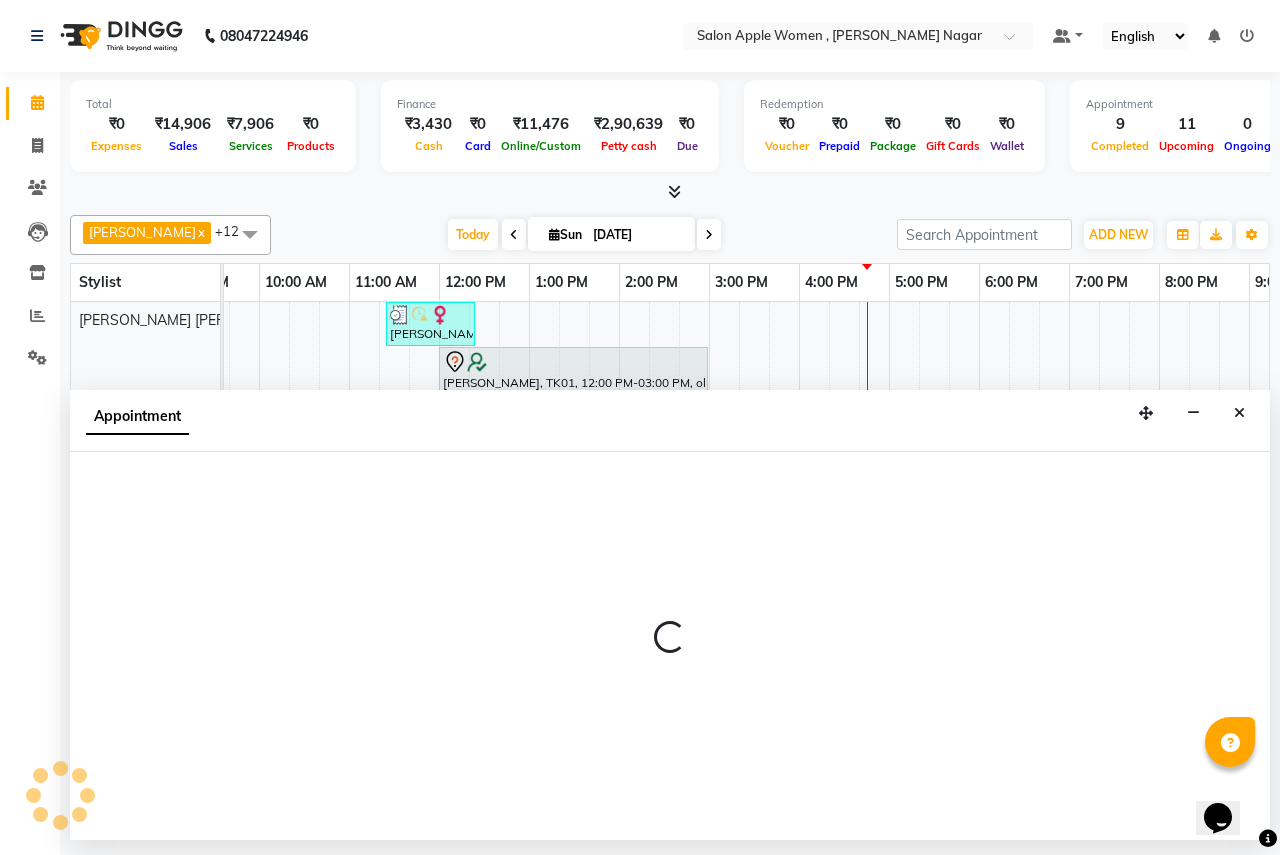 select on "3152" 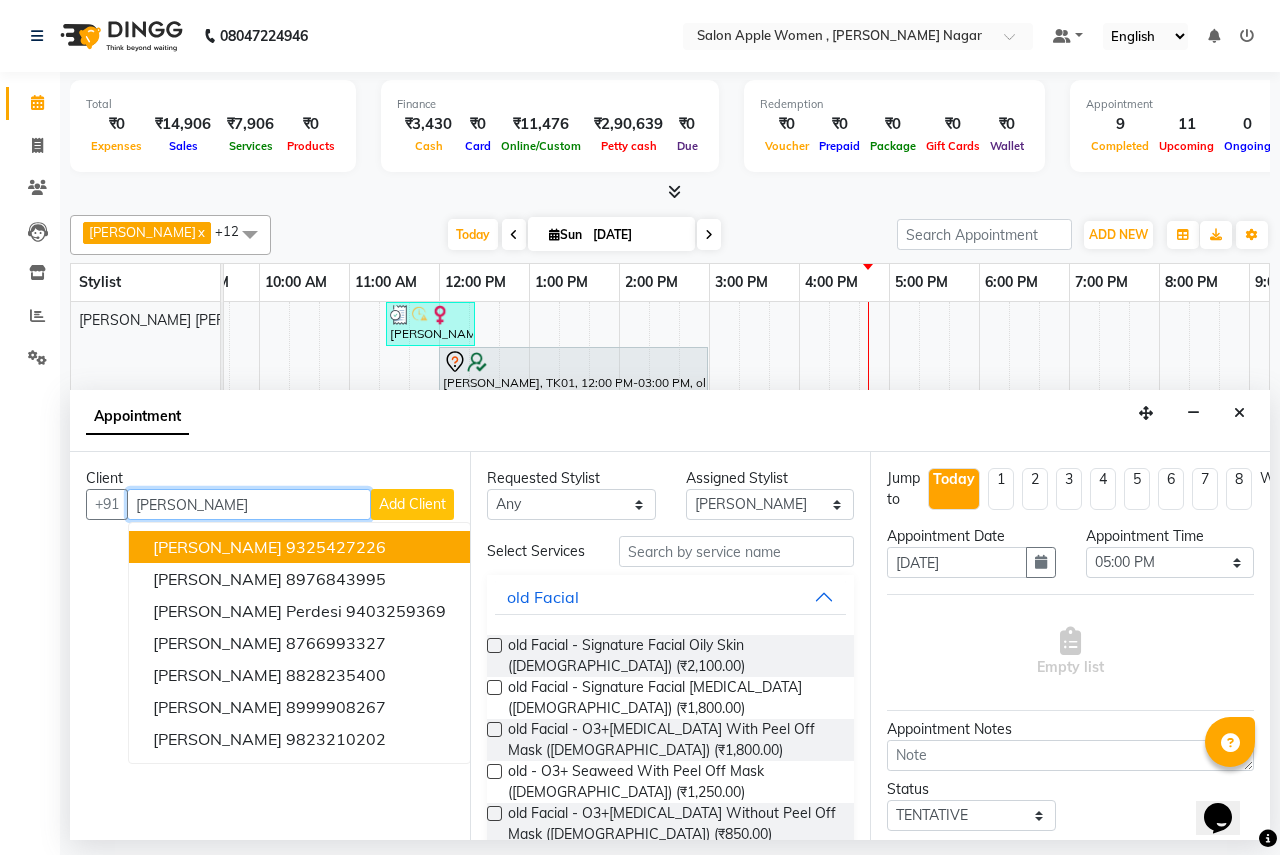 click on "[PERSON_NAME]  9325427226" at bounding box center [299, 547] 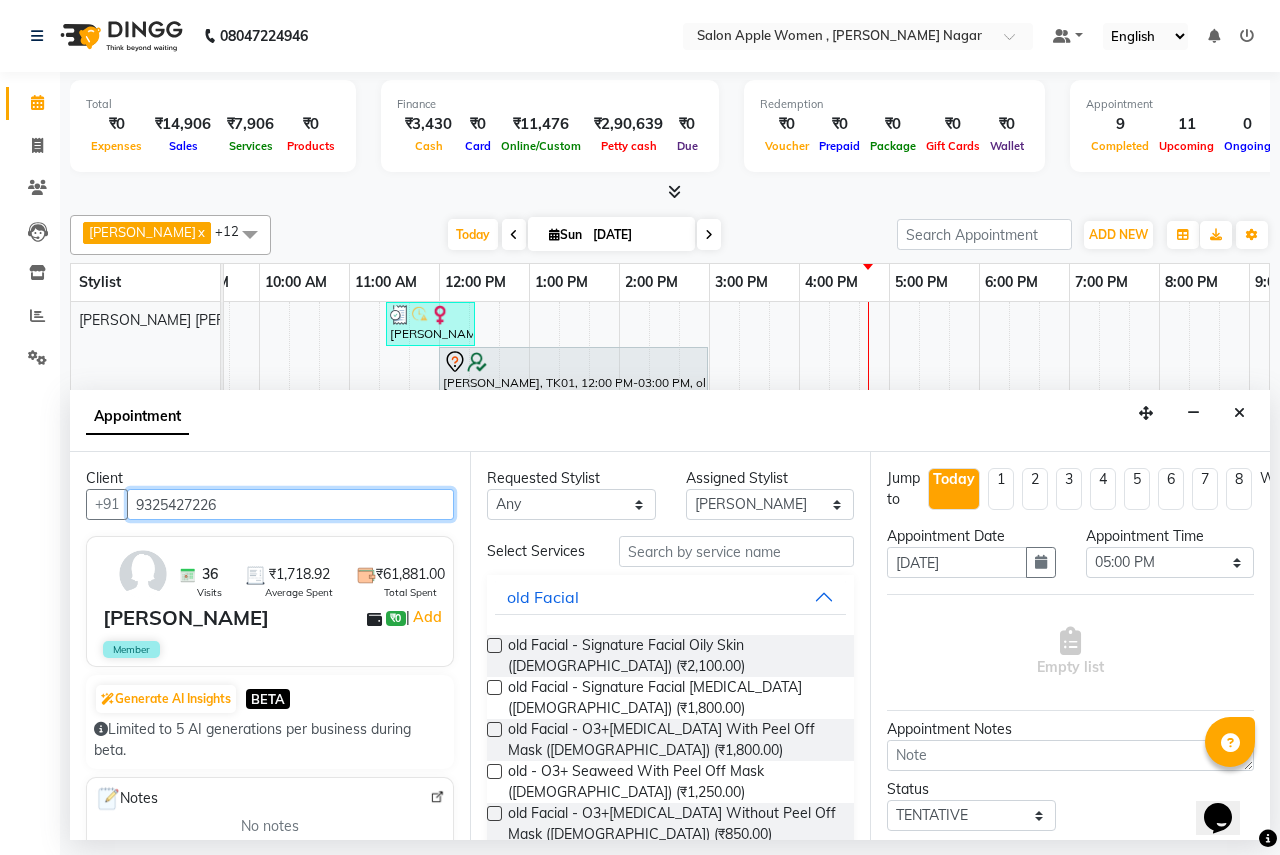type on "9325427226" 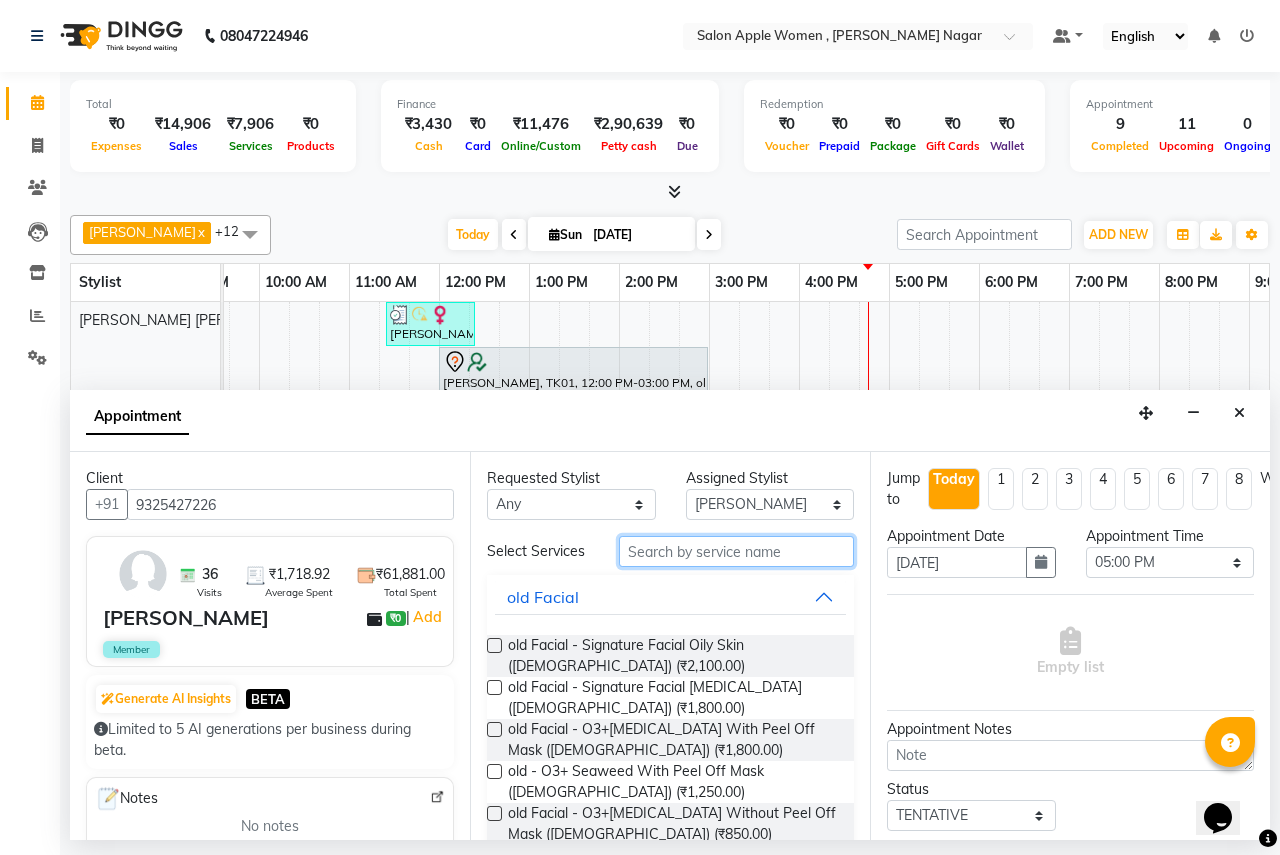 click at bounding box center [736, 551] 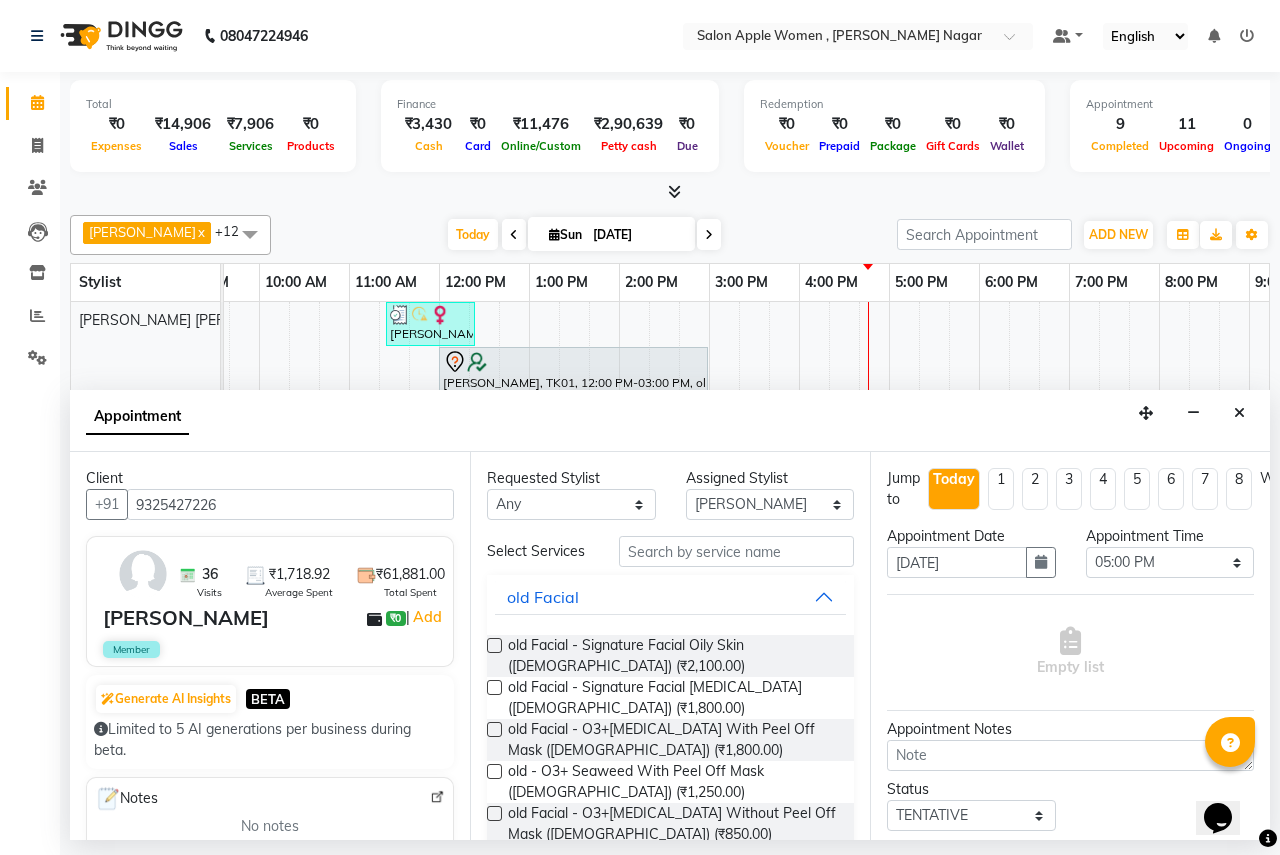 click at bounding box center [494, 645] 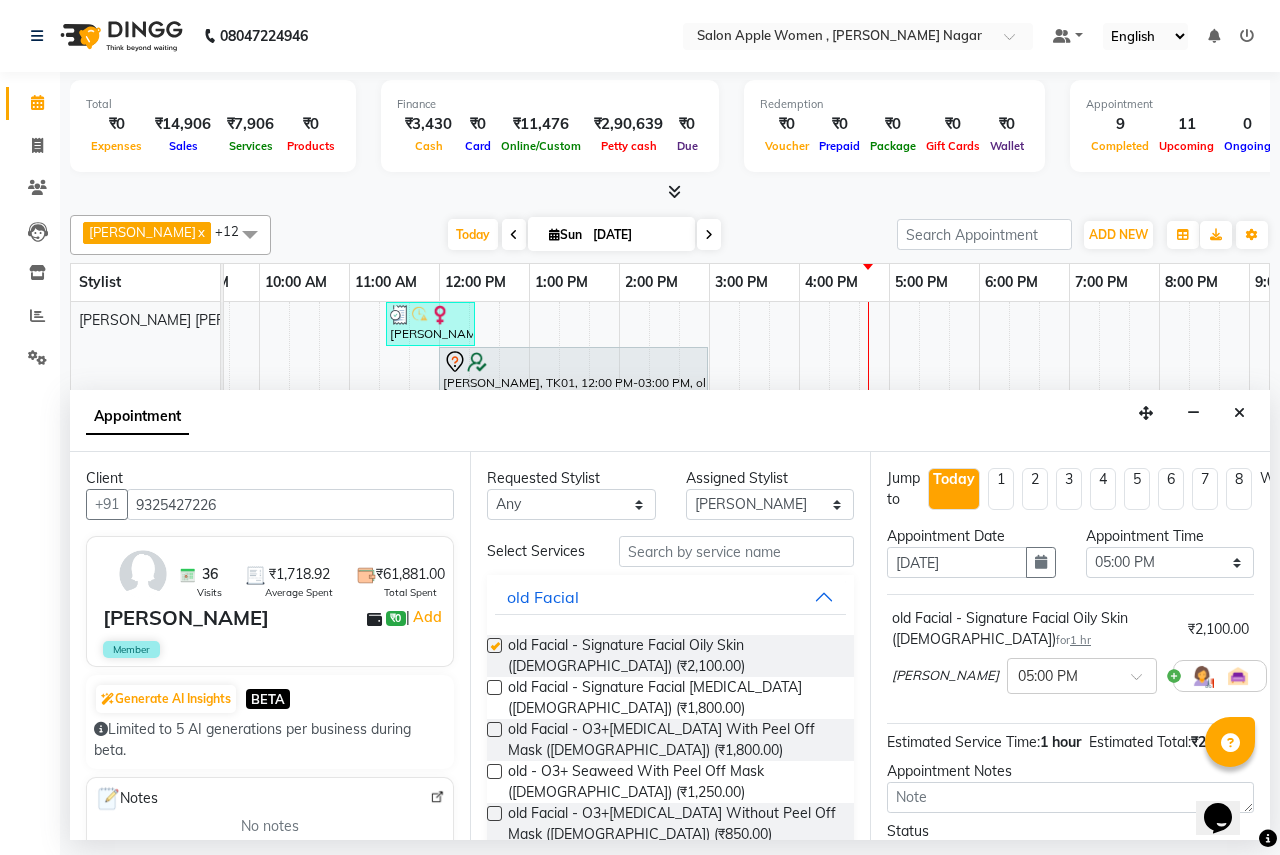 checkbox on "false" 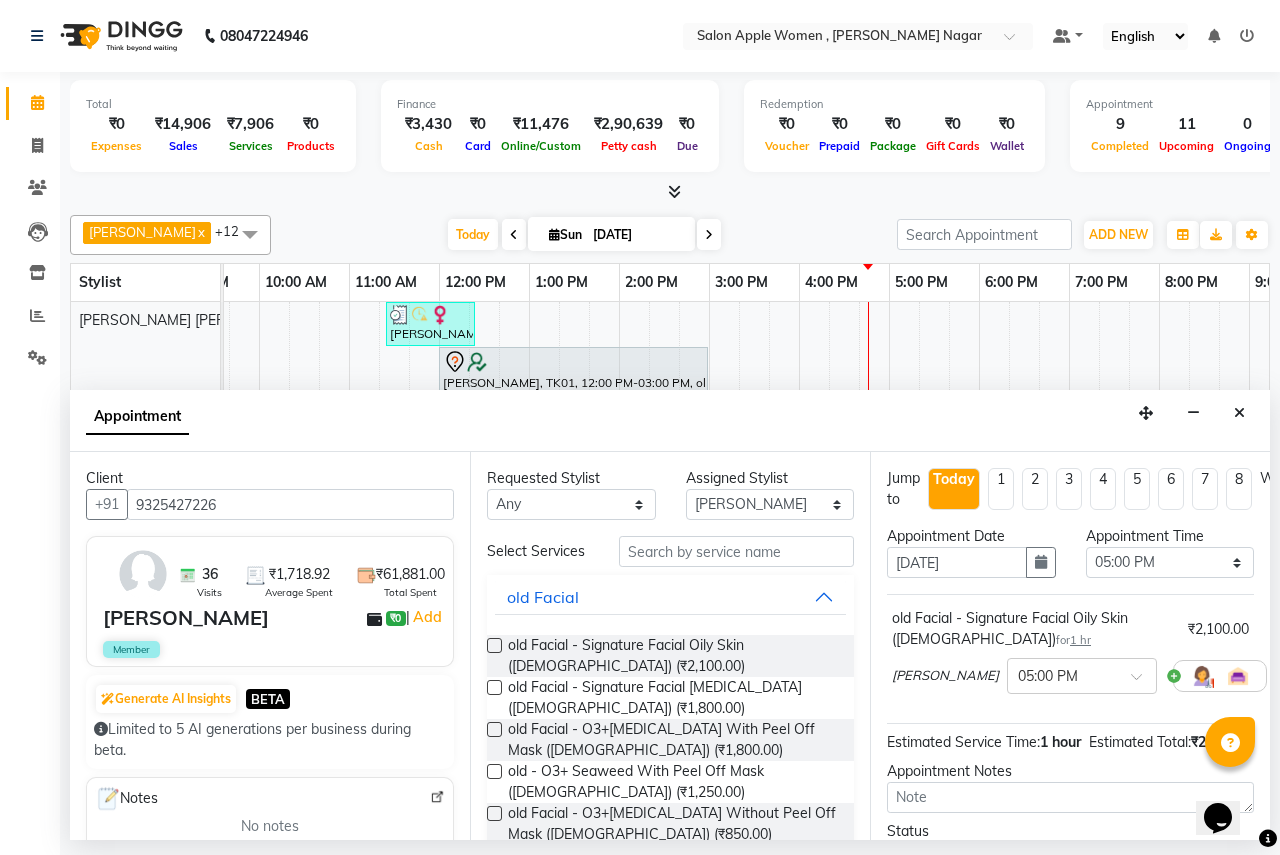 scroll, scrollTop: 198, scrollLeft: 0, axis: vertical 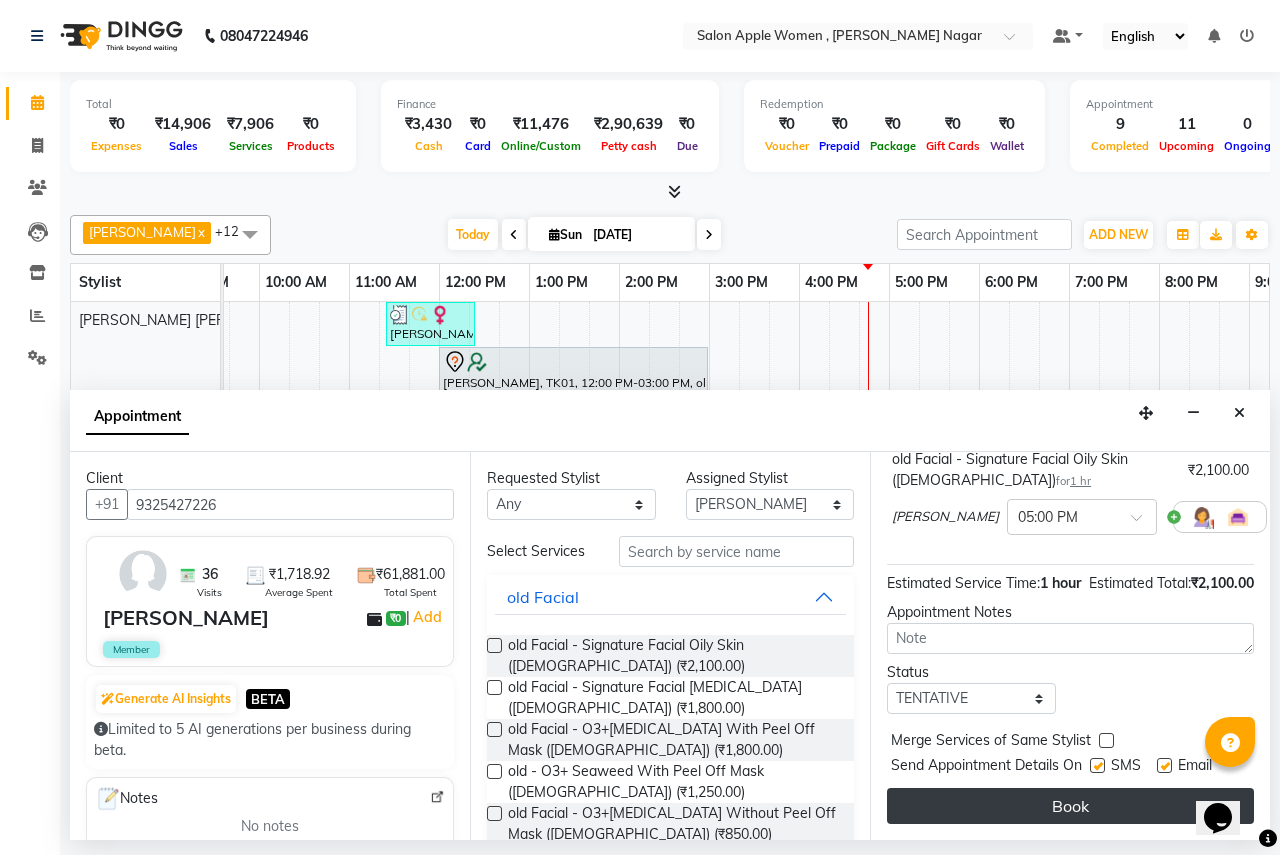 click on "Book" at bounding box center [1070, 806] 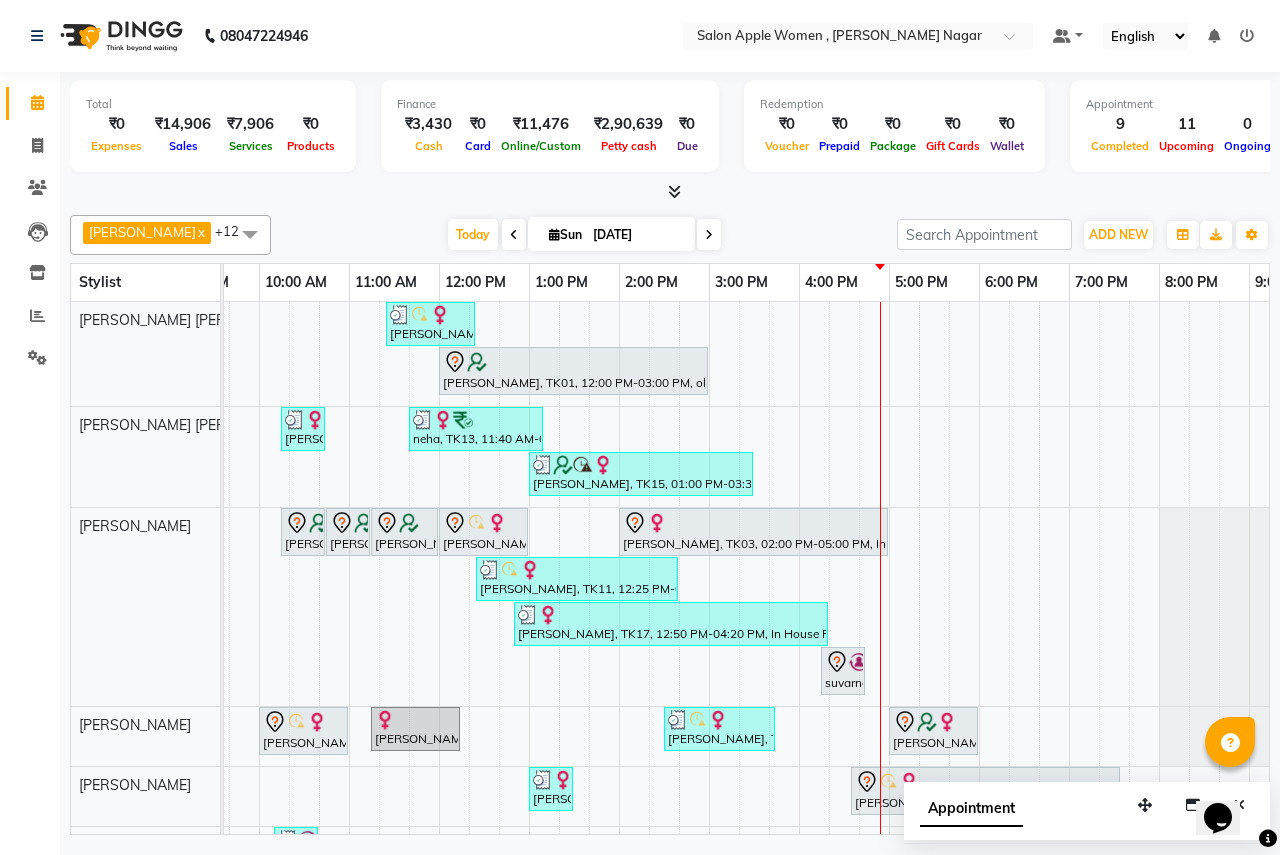 click on "08047224946 Select Location × Salon Apple Women , [PERSON_NAME] Nagar Default Panel My Panel English ENGLISH Español العربية मराठी हिंदी ગુજરાતી தமிழ் 中文 Notifications nothing to show" 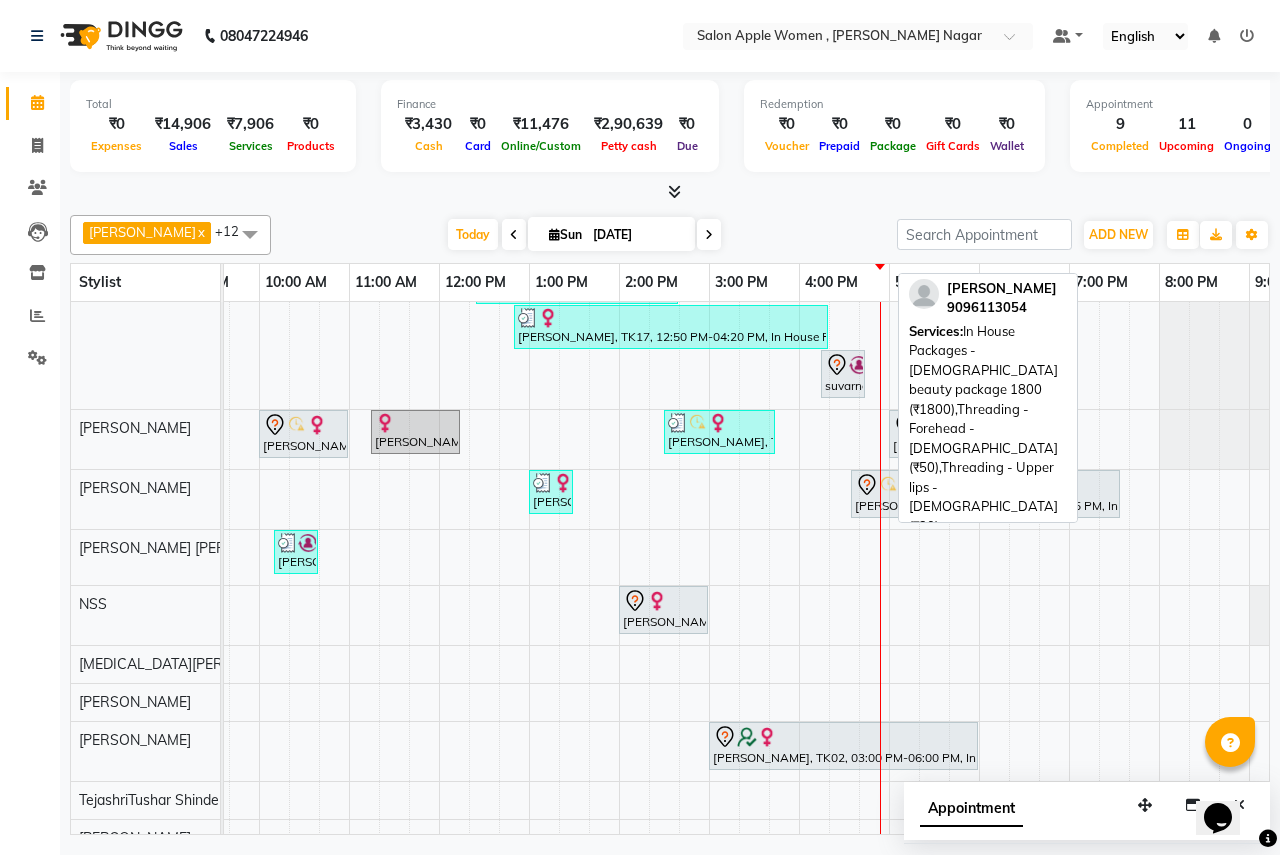 scroll, scrollTop: 335, scrollLeft: 235, axis: both 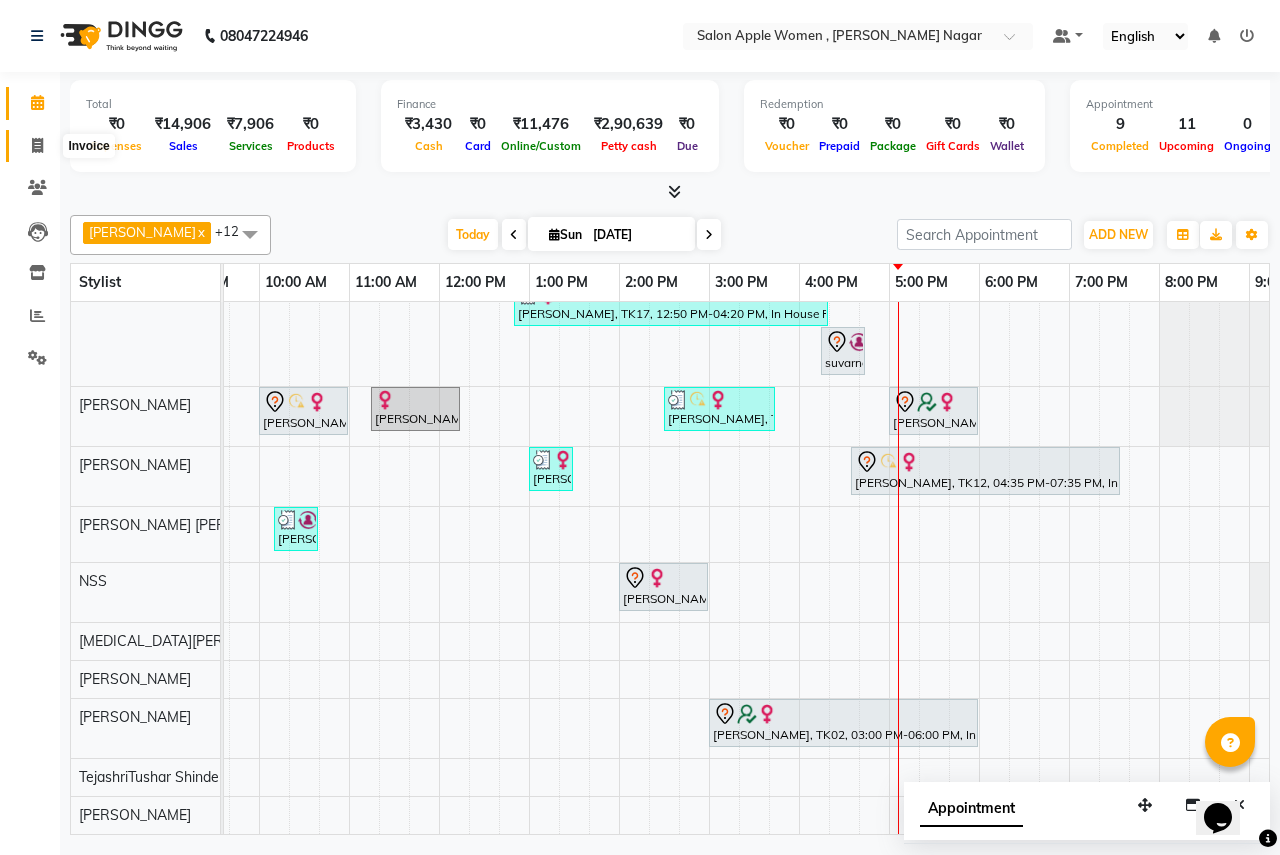 drag, startPoint x: 35, startPoint y: 137, endPoint x: 52, endPoint y: 137, distance: 17 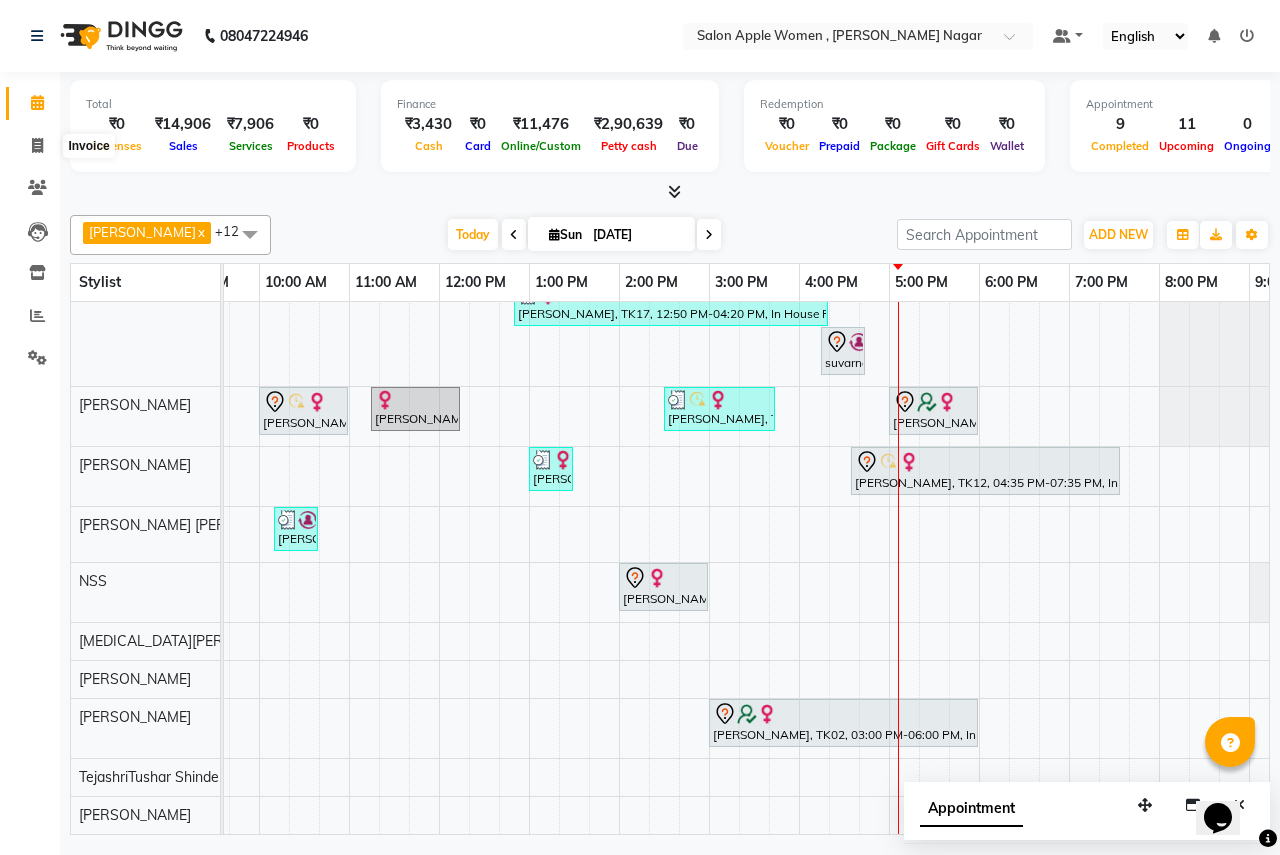 select on "96" 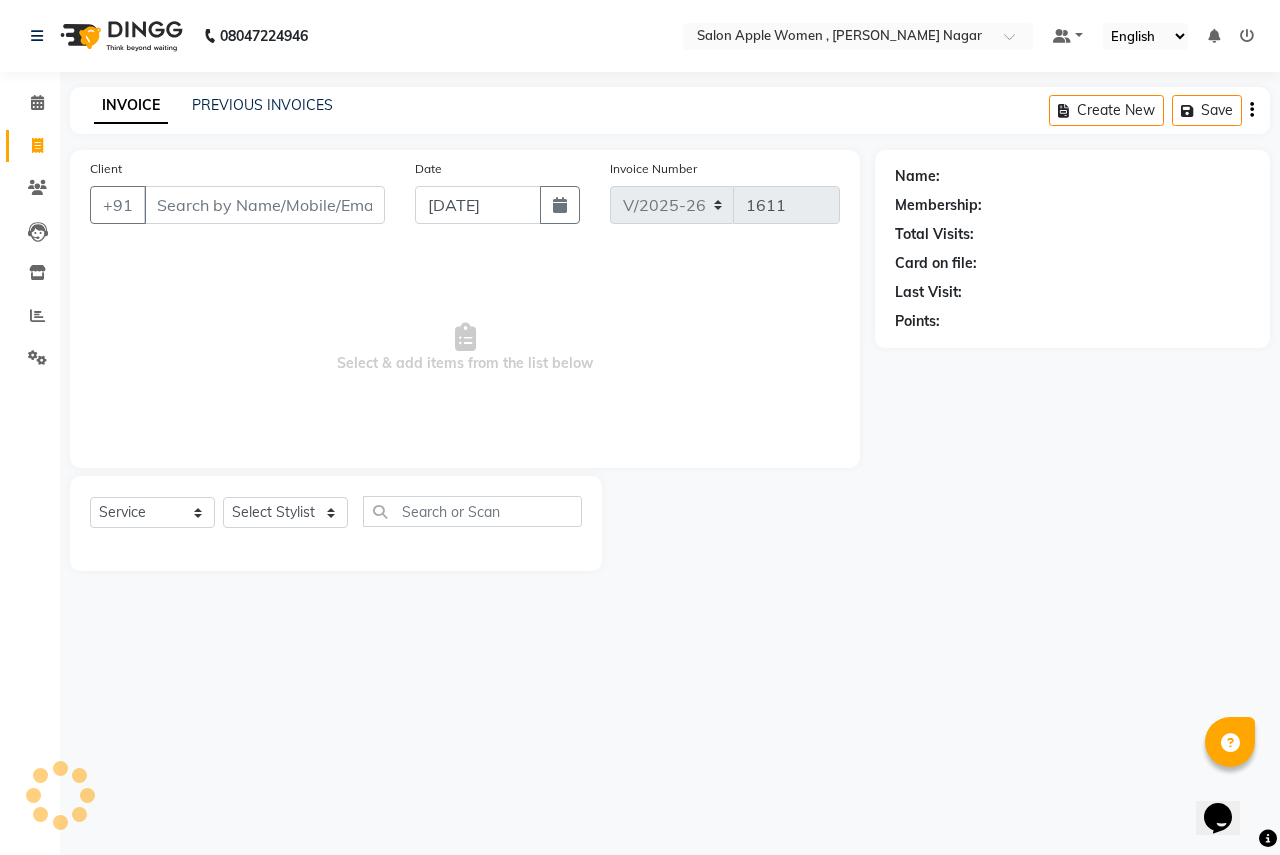 drag, startPoint x: 231, startPoint y: 201, endPoint x: 216, endPoint y: 201, distance: 15 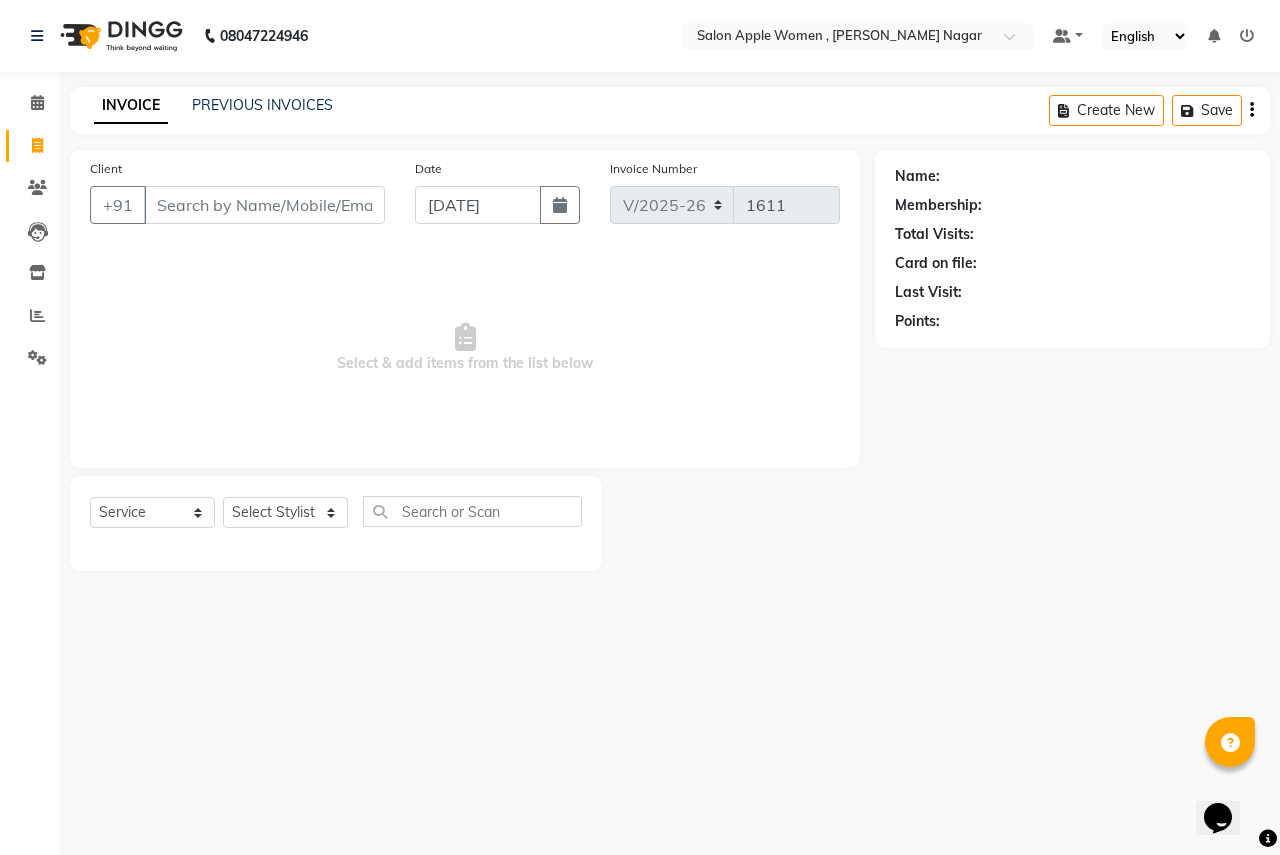 click on "Client" at bounding box center [264, 205] 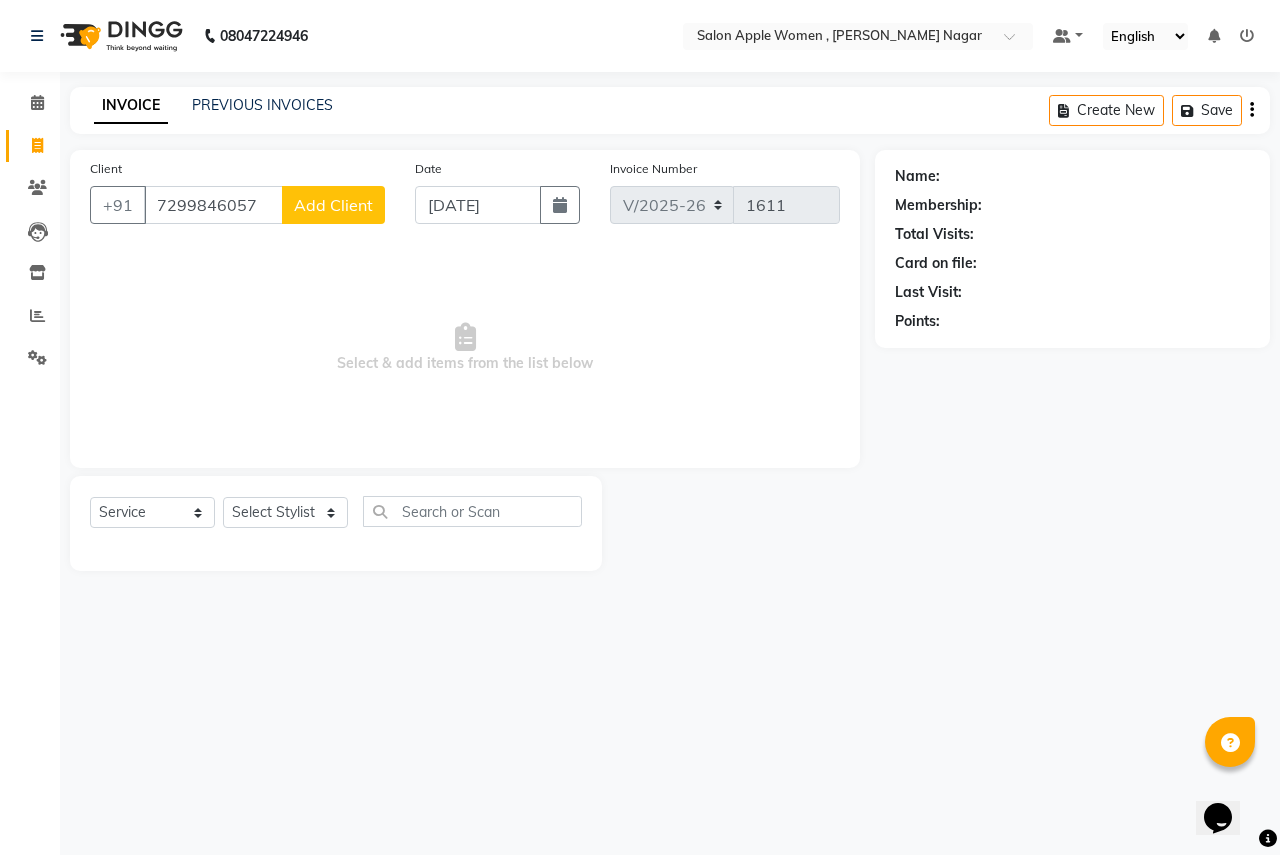 type on "7299846057" 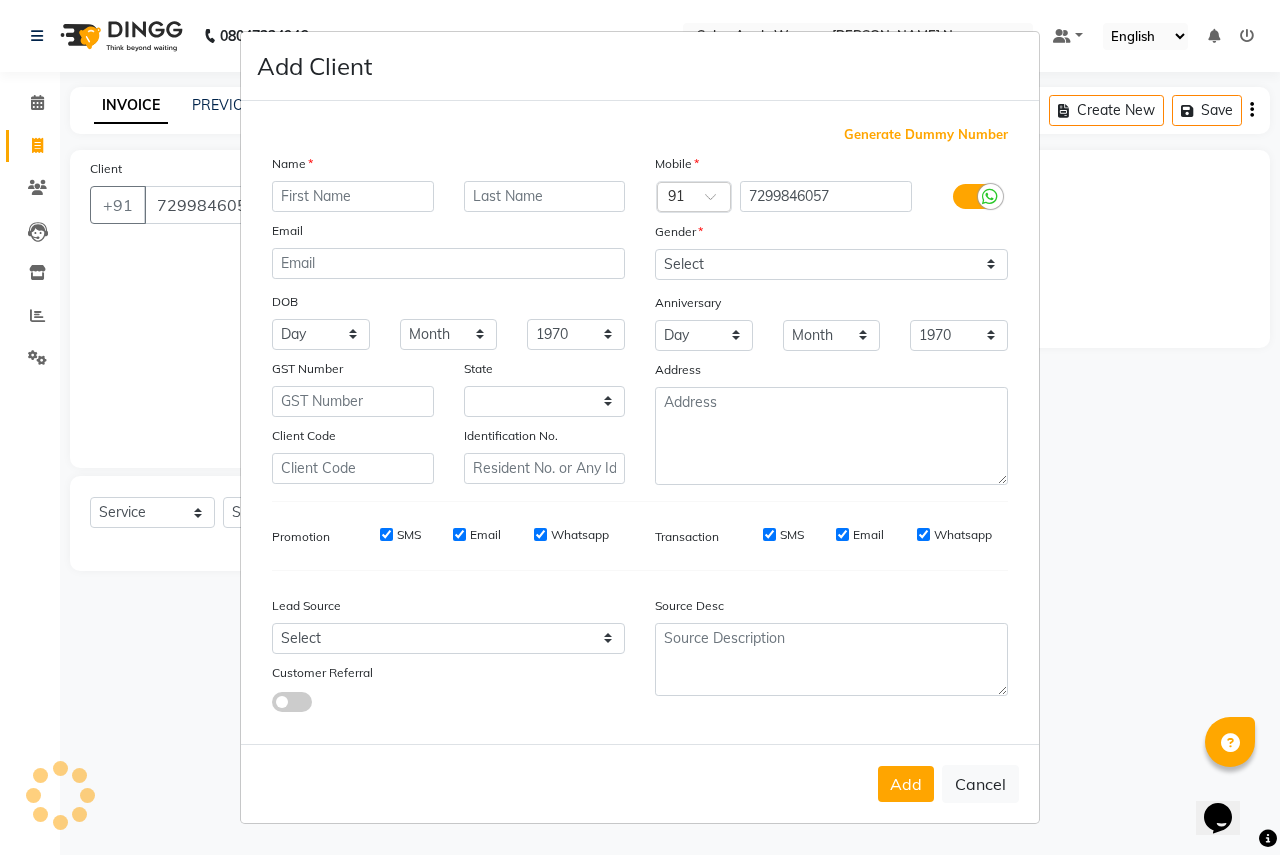 select on "22" 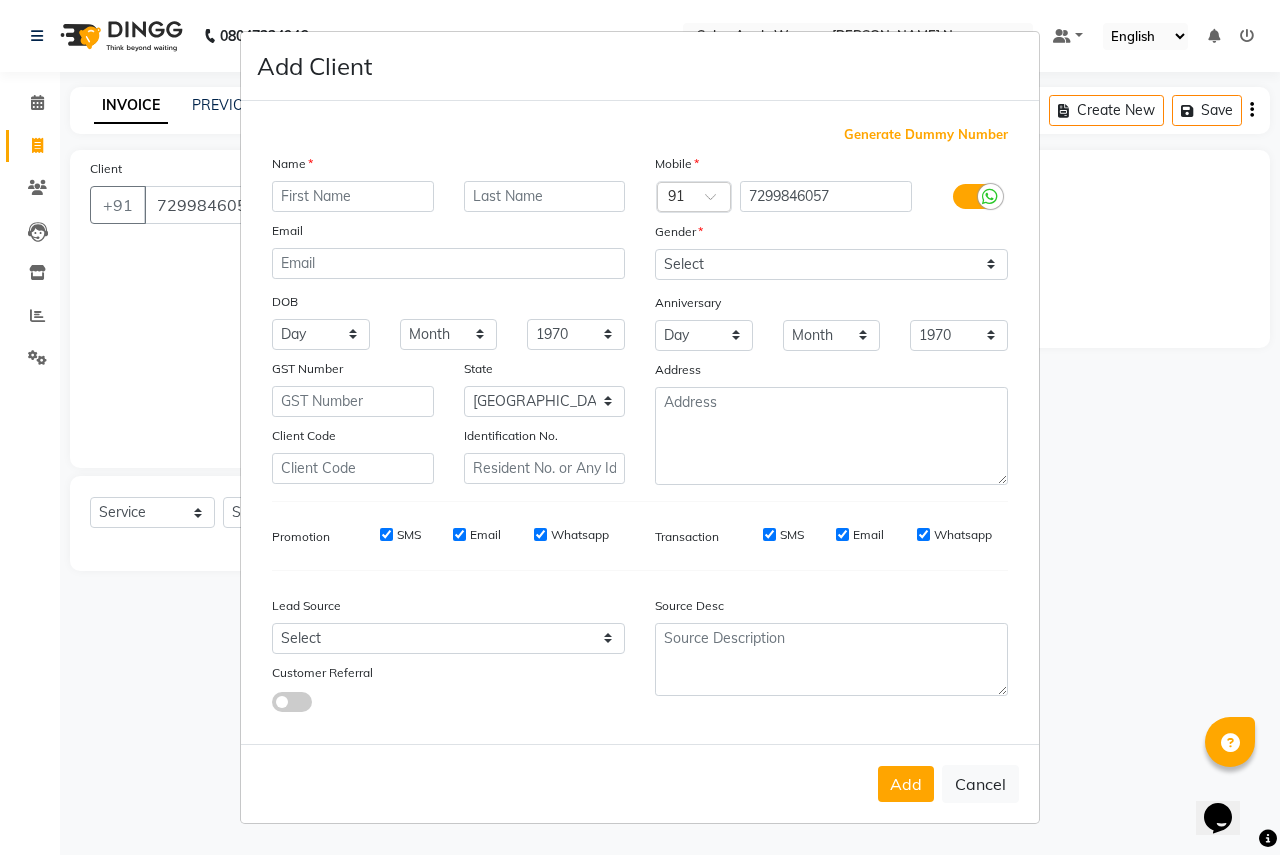 click at bounding box center (353, 196) 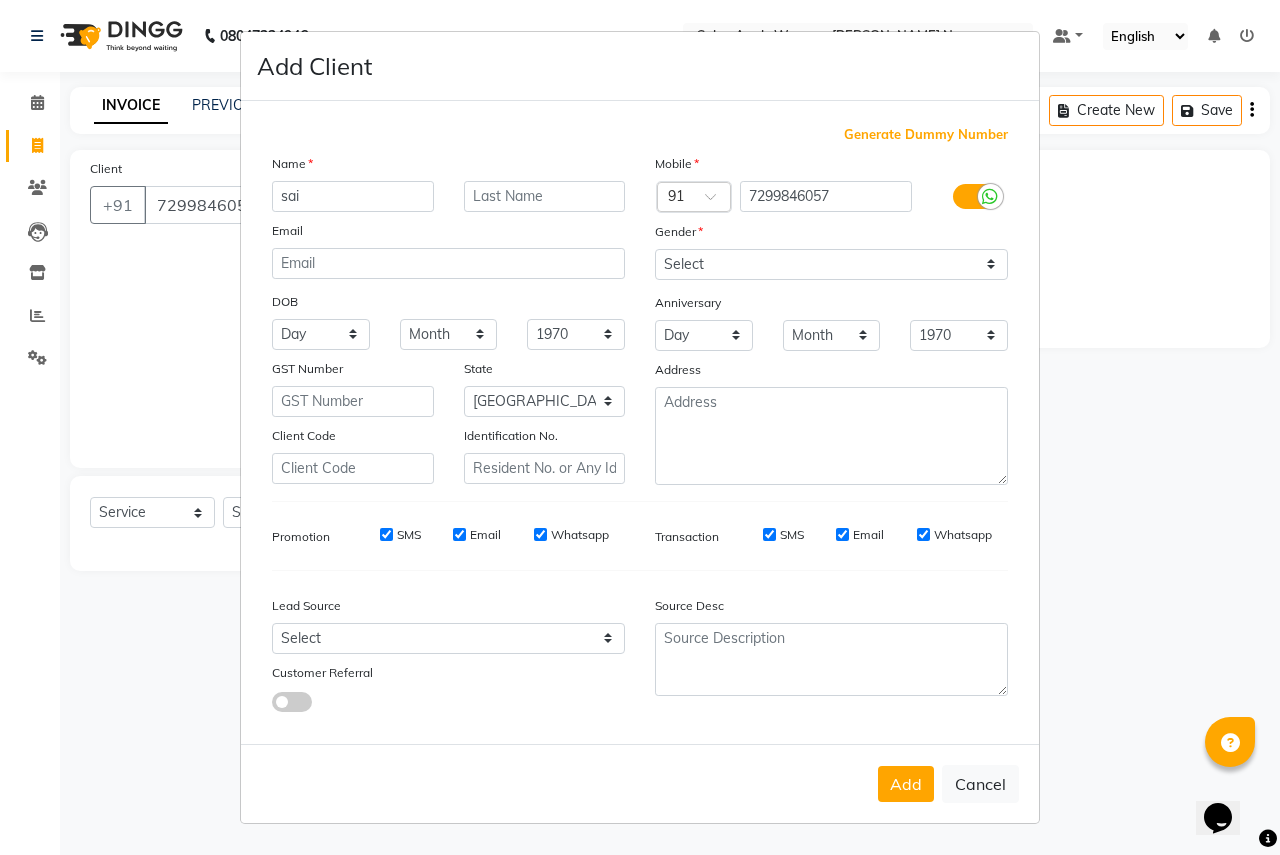 type on "sai" 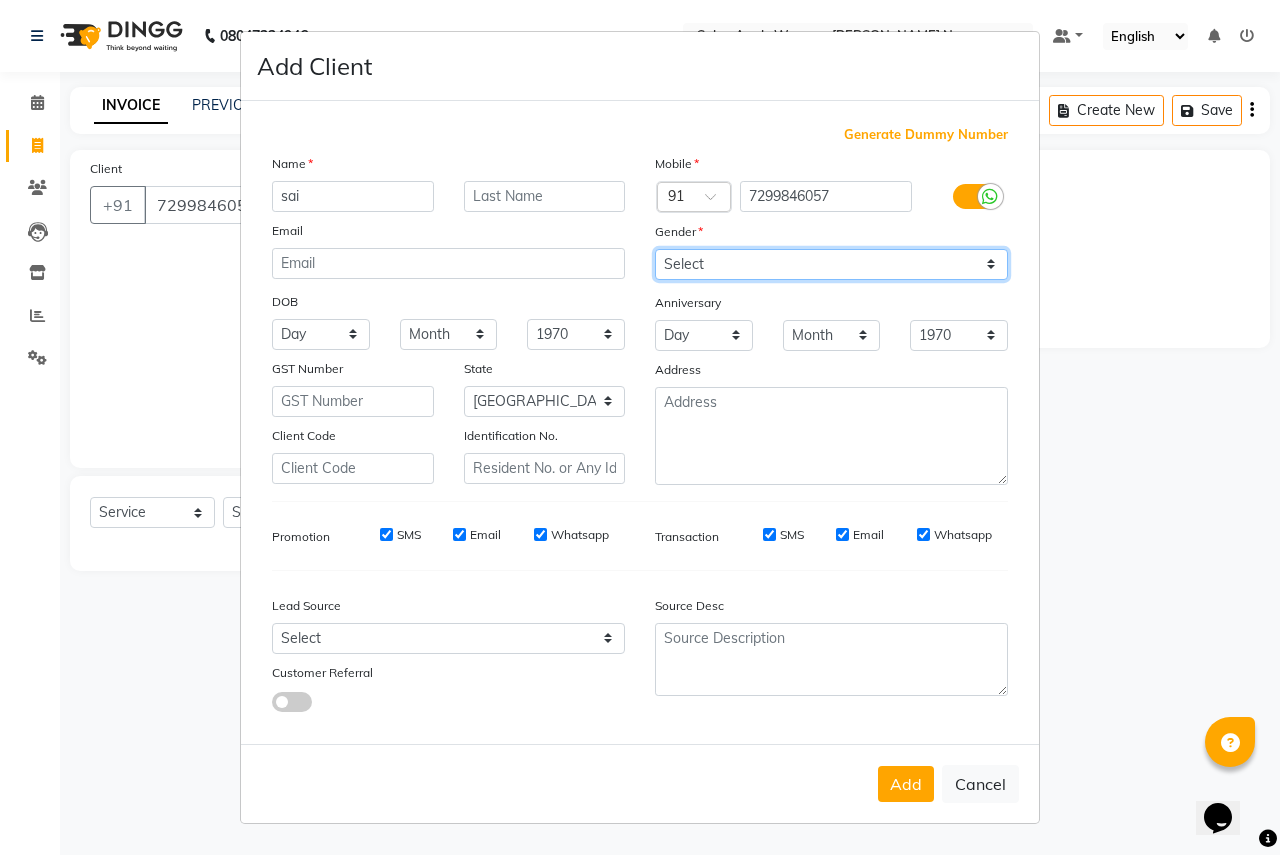 click on "Select [DEMOGRAPHIC_DATA] [DEMOGRAPHIC_DATA] Other Prefer Not To Say" at bounding box center [831, 264] 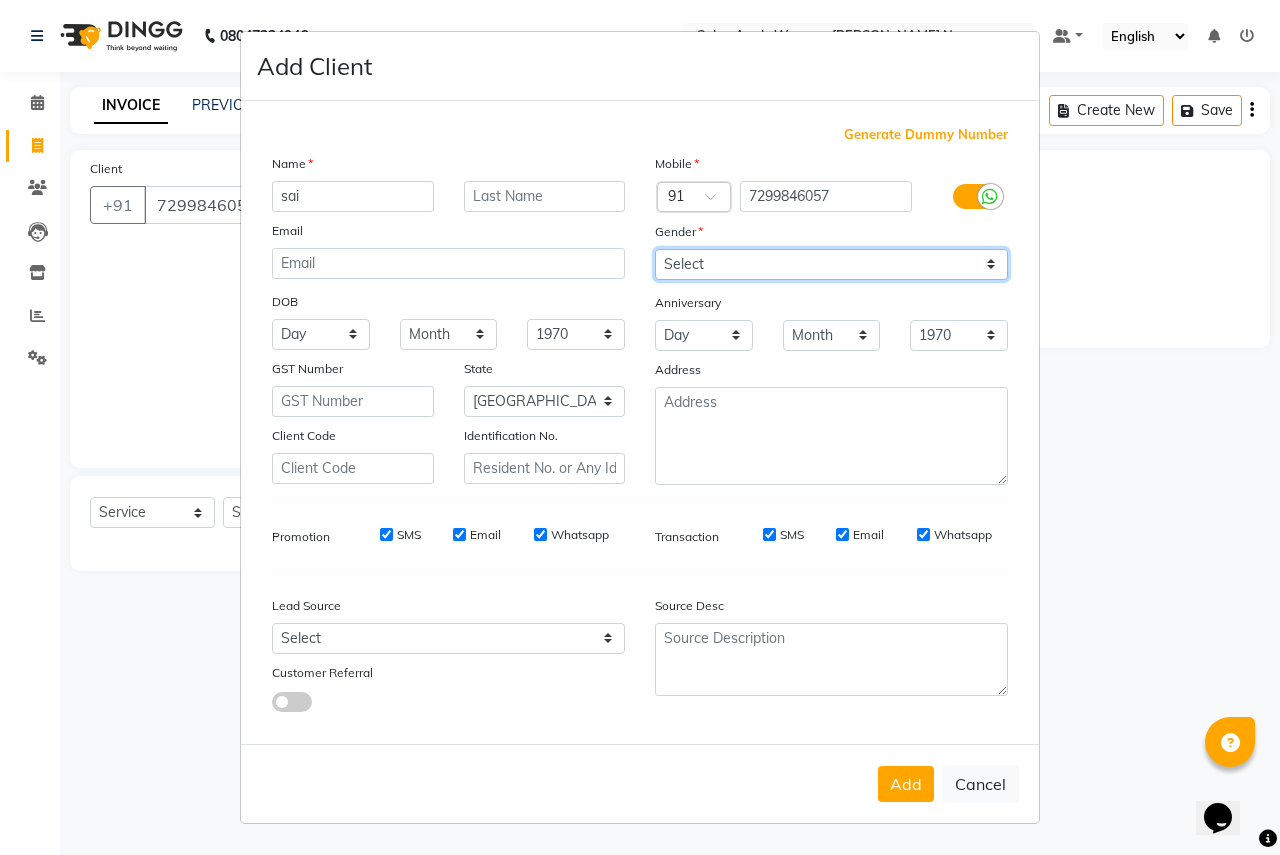 select on "[DEMOGRAPHIC_DATA]" 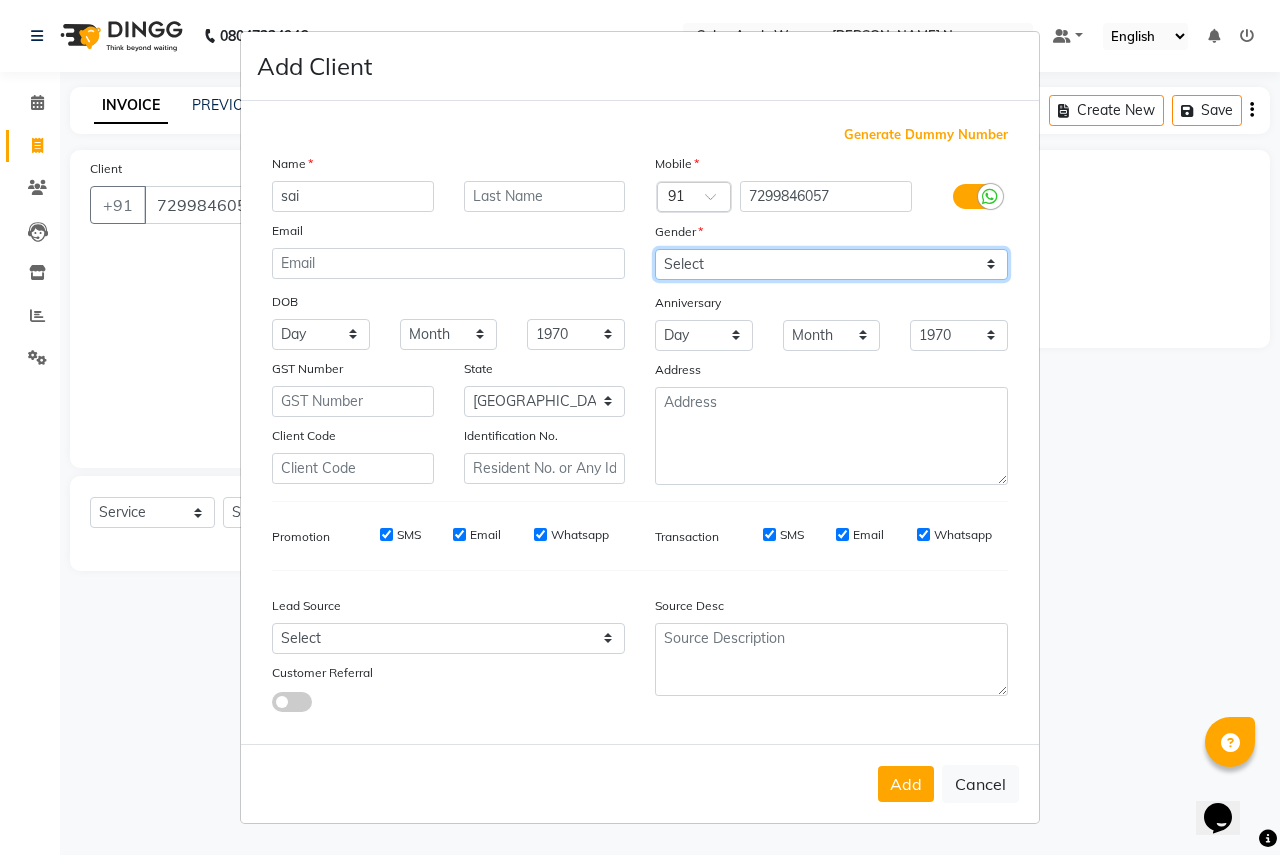 click on "Select [DEMOGRAPHIC_DATA] [DEMOGRAPHIC_DATA] Other Prefer Not To Say" at bounding box center (831, 264) 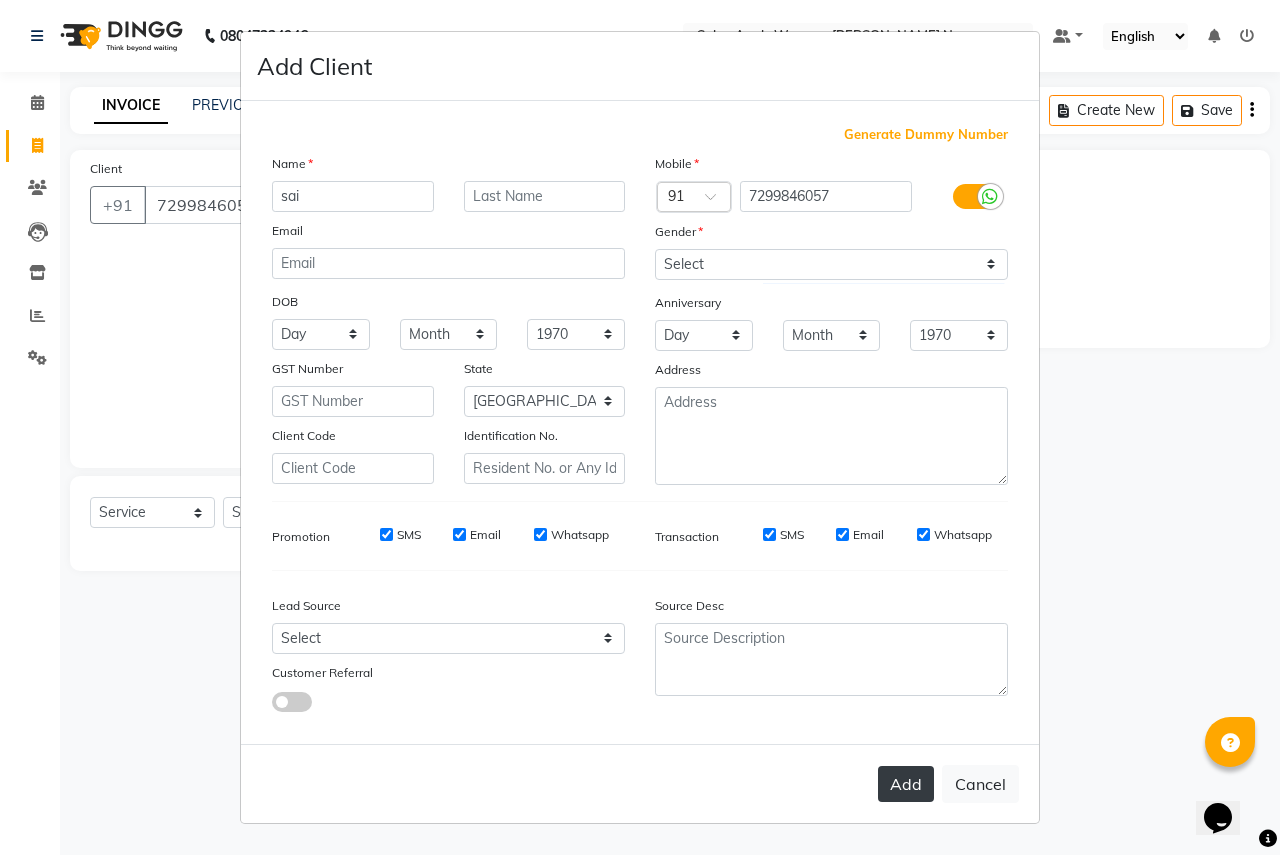click on "Add" at bounding box center (906, 784) 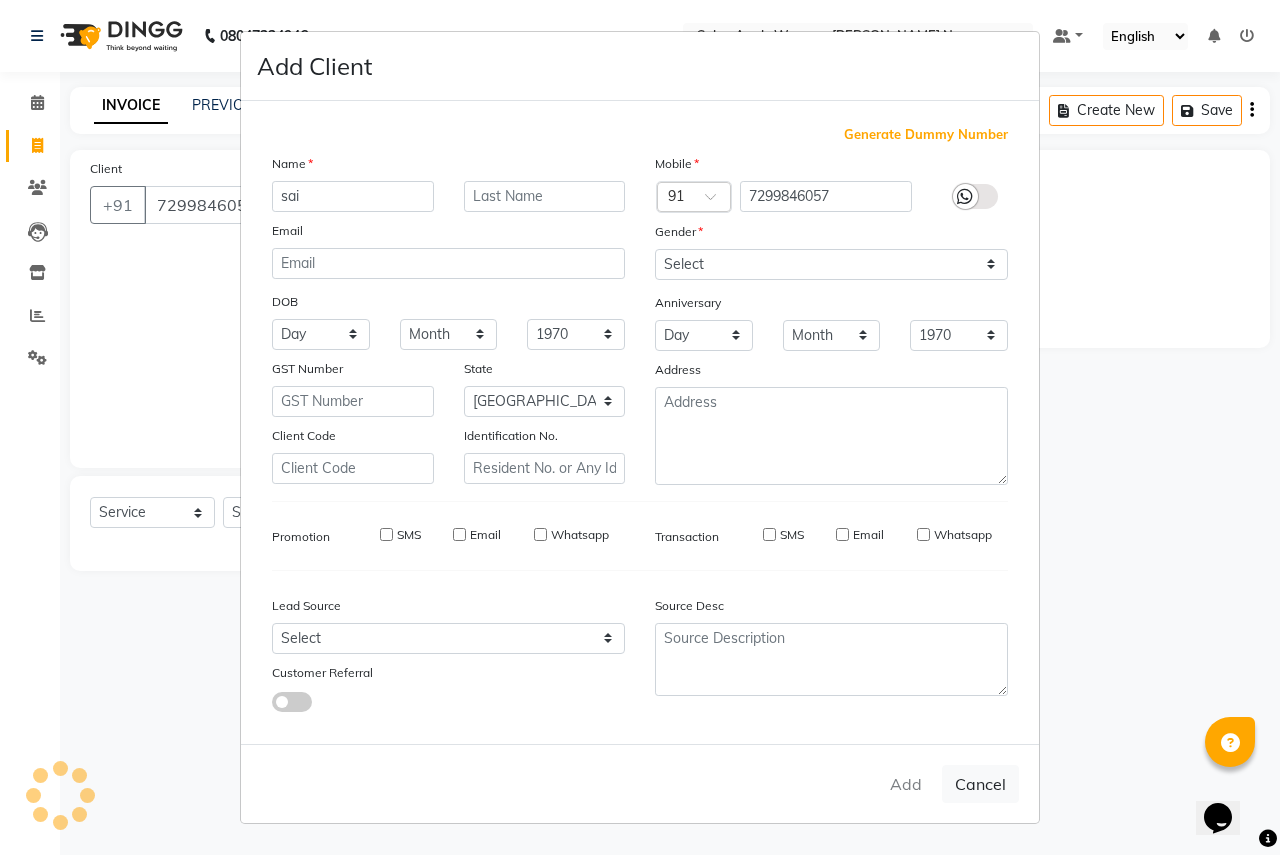 type 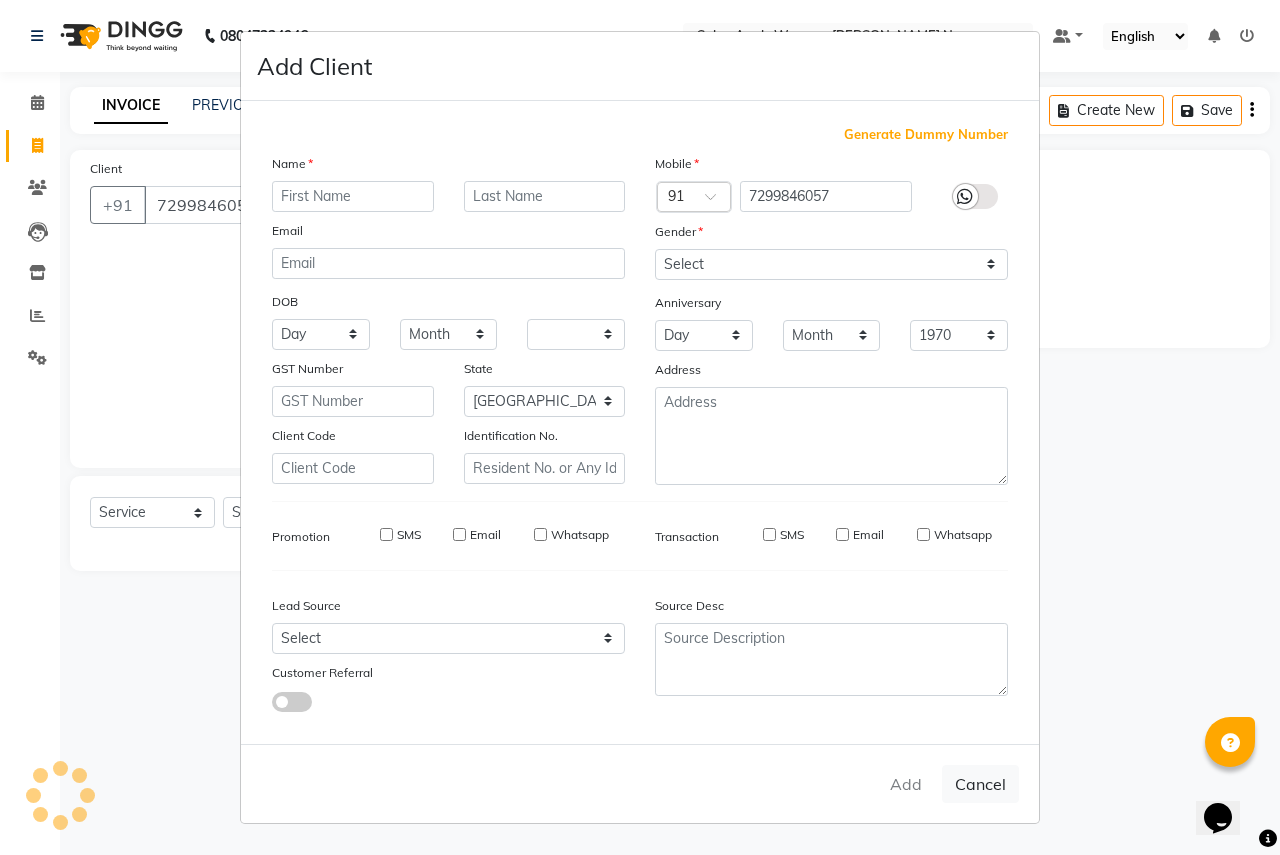 select on "null" 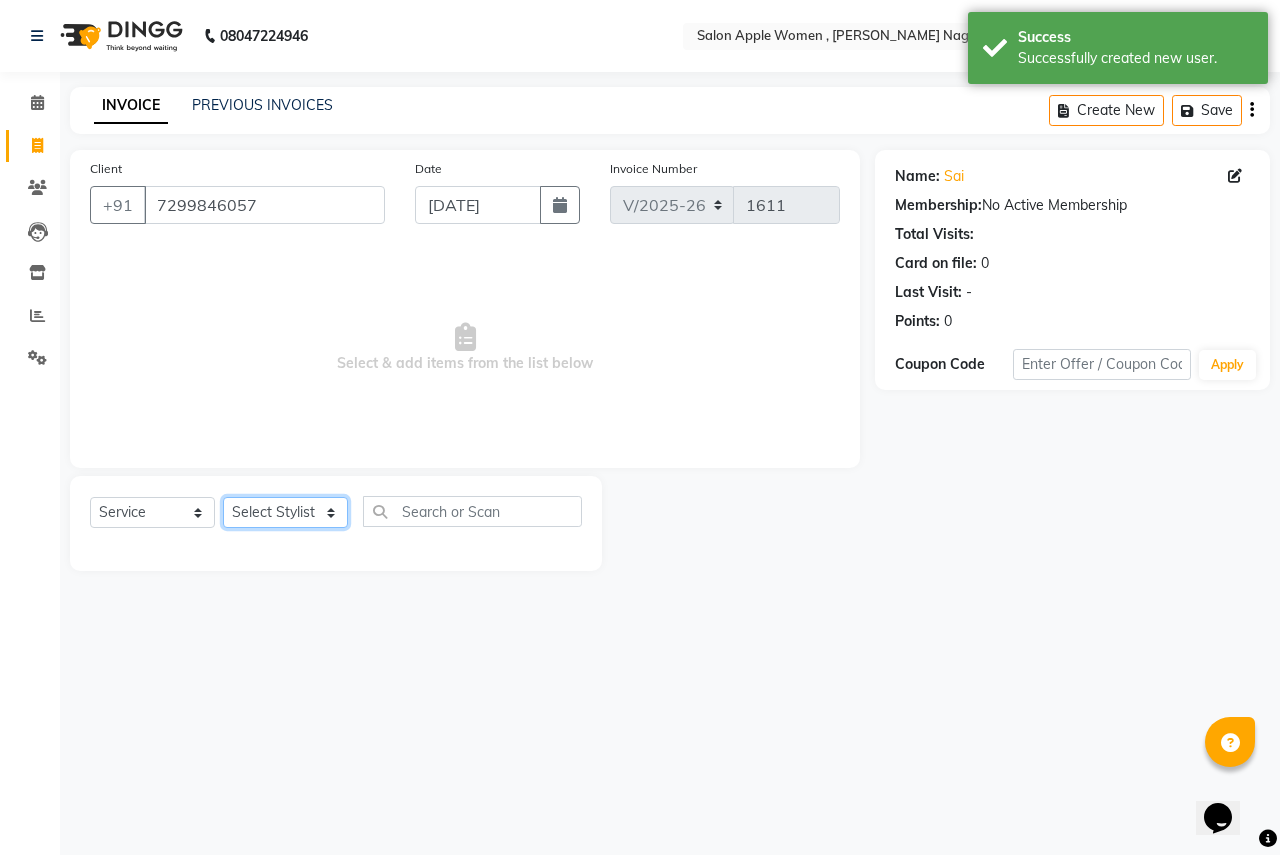 click on "Select Stylist [PERSON_NAME] [PERSON_NAME] [PERSON_NAME] [PERSON_NAME] Jyoti Rahul [PERSON_NAME] [MEDICAL_DATA][PERSON_NAME] [PERSON_NAME] NSS Pratibha Paswan [PERSON_NAME] [PERSON_NAME] Reception  Reshma Operations Head [PERSON_NAME] [PERSON_NAME] [PERSON_NAME]" 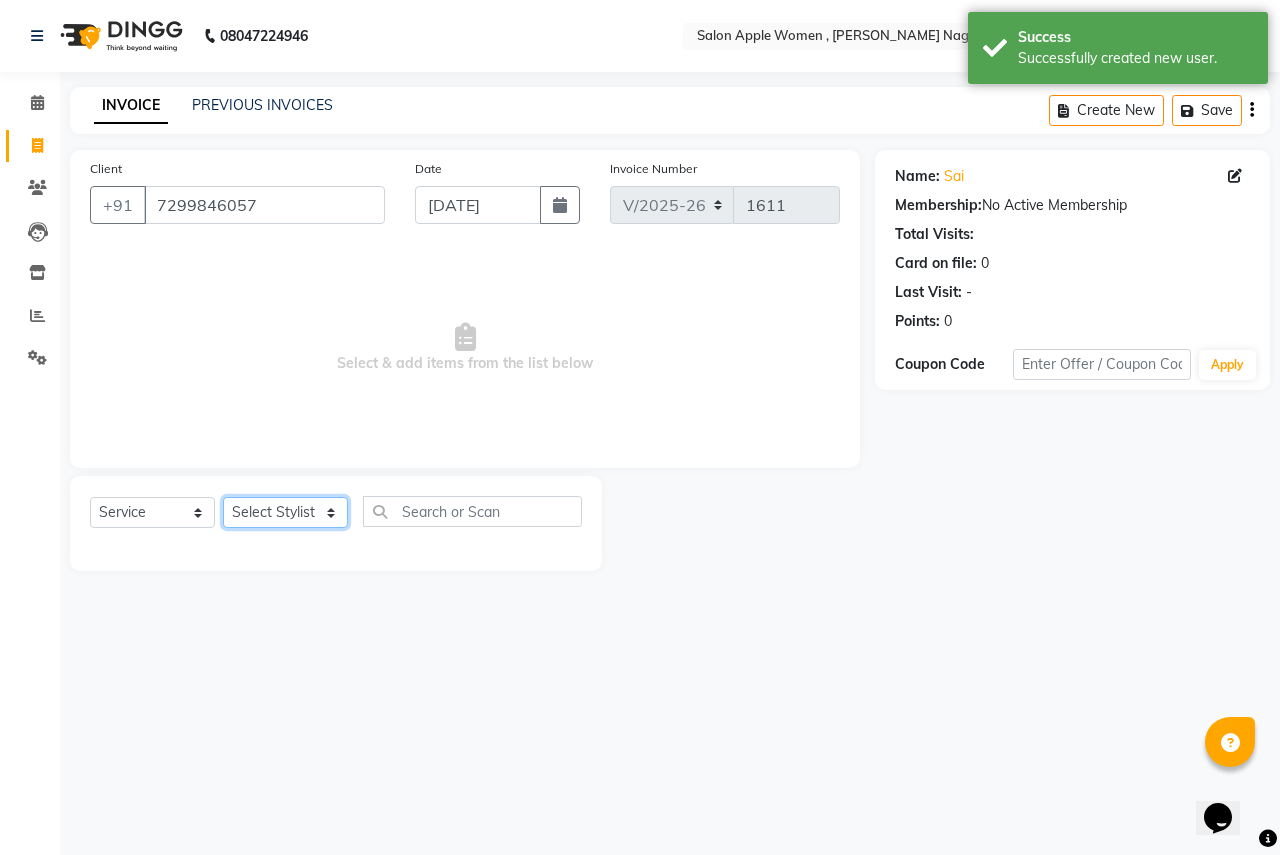 select on "70311" 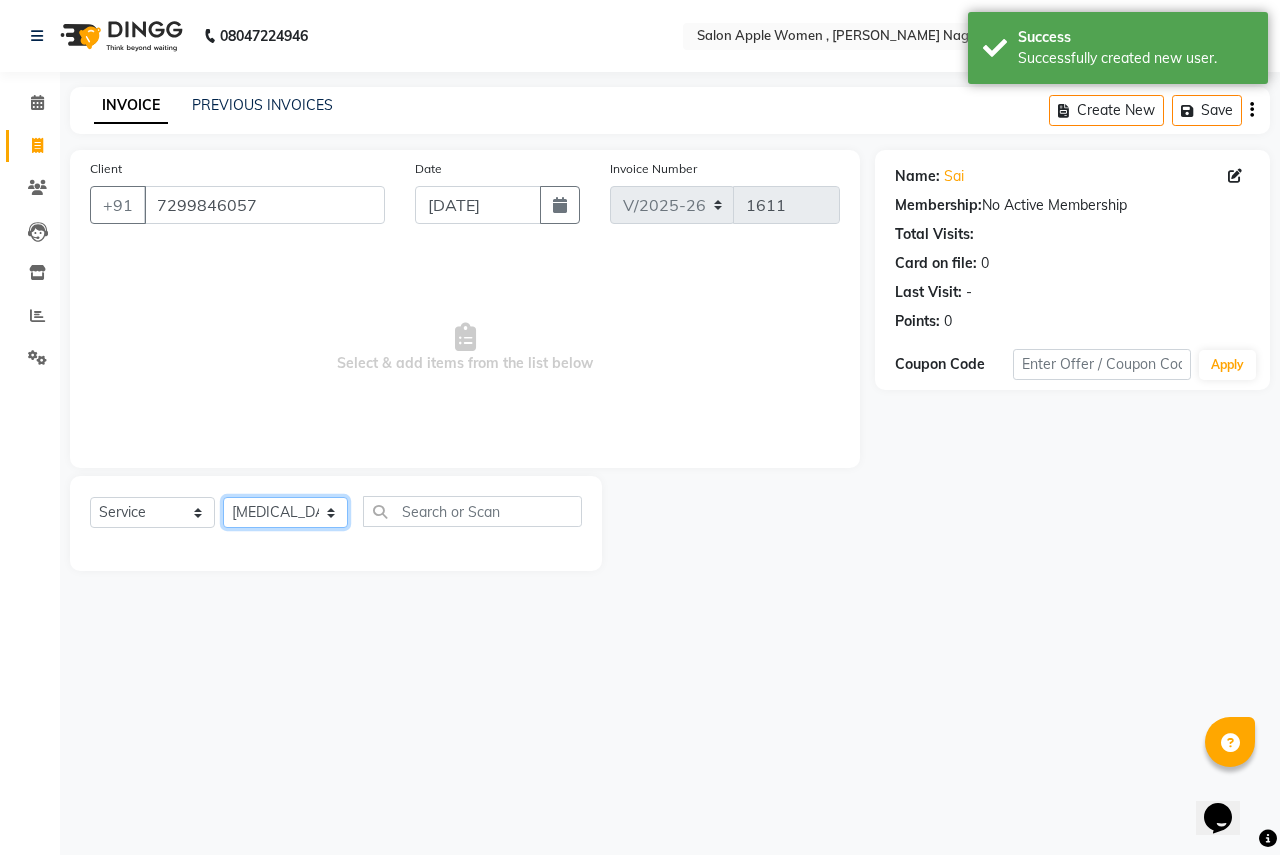 click on "Select Stylist [PERSON_NAME] [PERSON_NAME] [PERSON_NAME] [PERSON_NAME] Jyoti Rahul [PERSON_NAME] [MEDICAL_DATA][PERSON_NAME] [PERSON_NAME] NSS Pratibha Paswan [PERSON_NAME] [PERSON_NAME] Reception  Reshma Operations Head [PERSON_NAME] [PERSON_NAME] [PERSON_NAME]" 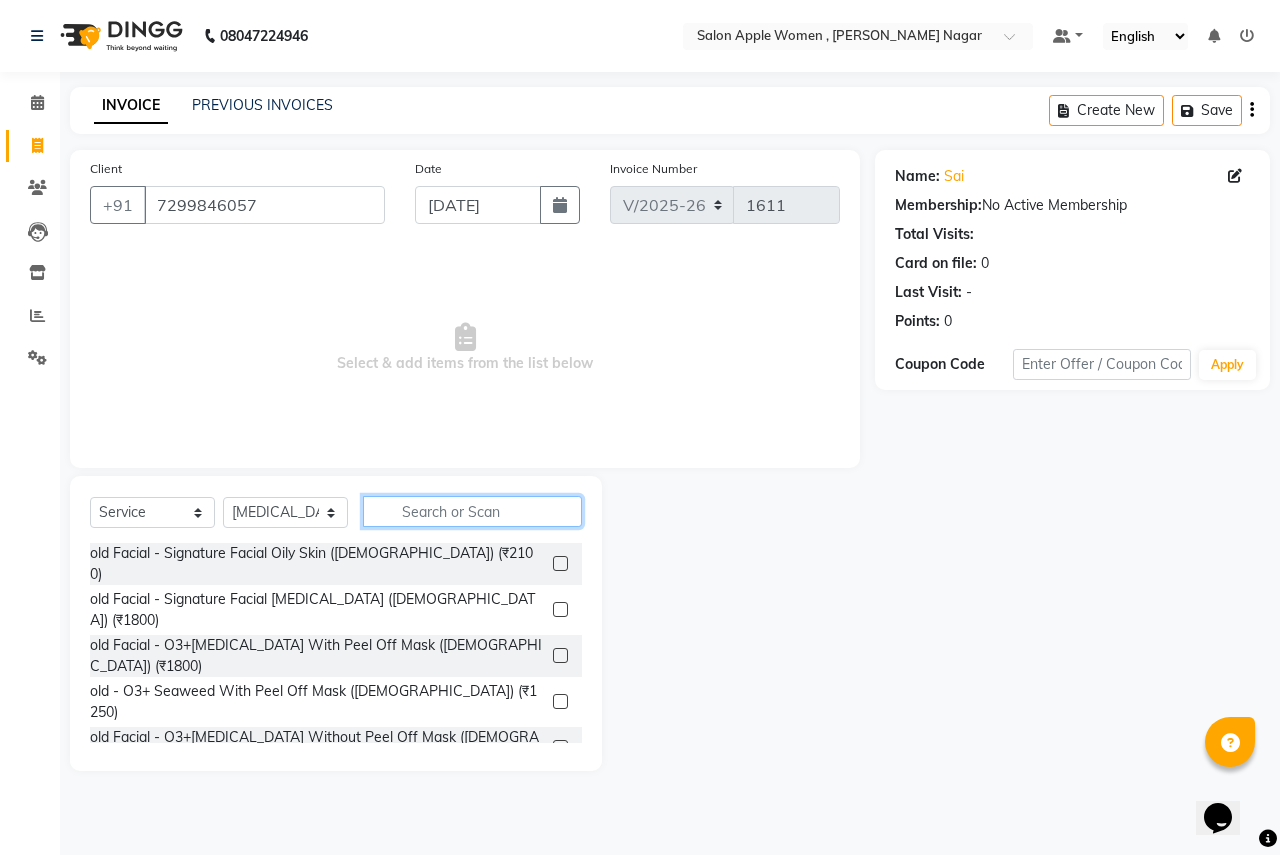 click 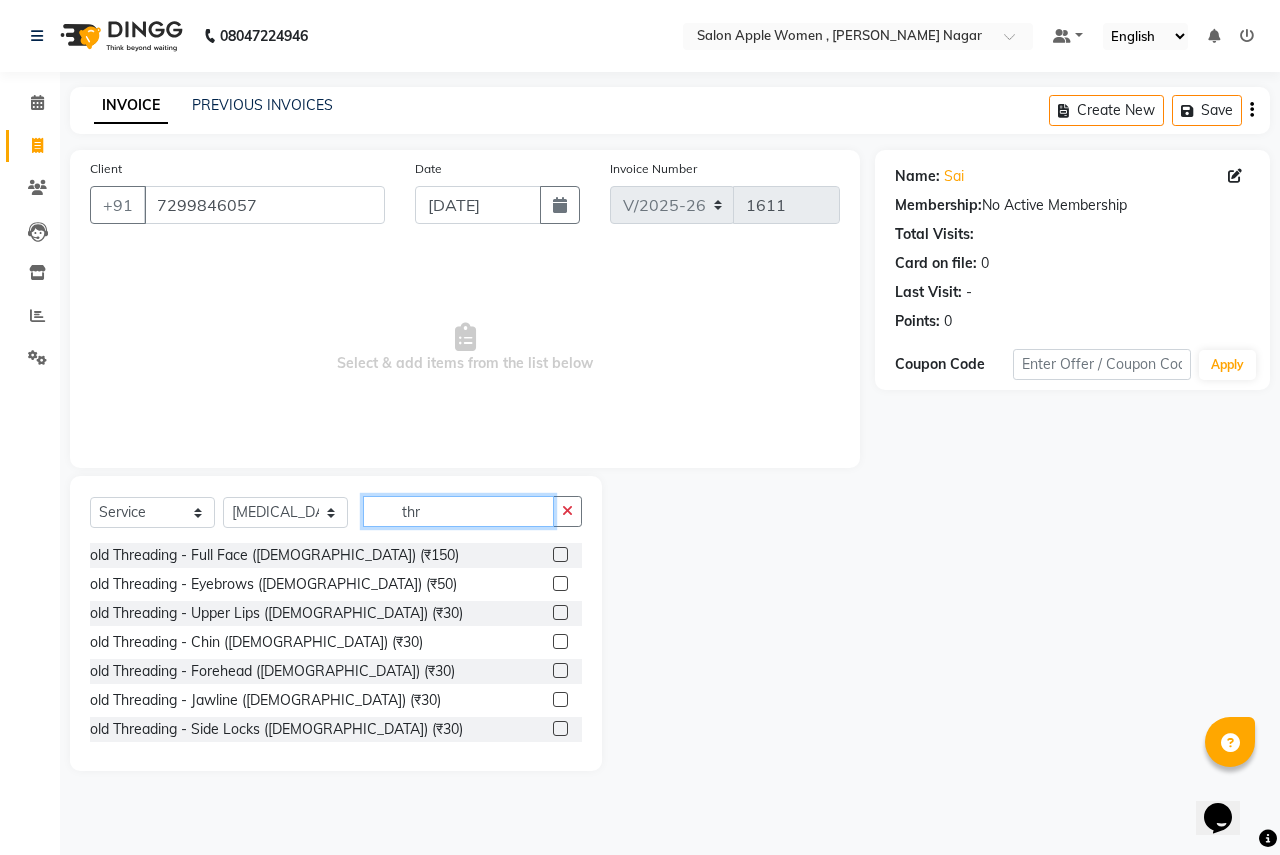 type on "thr" 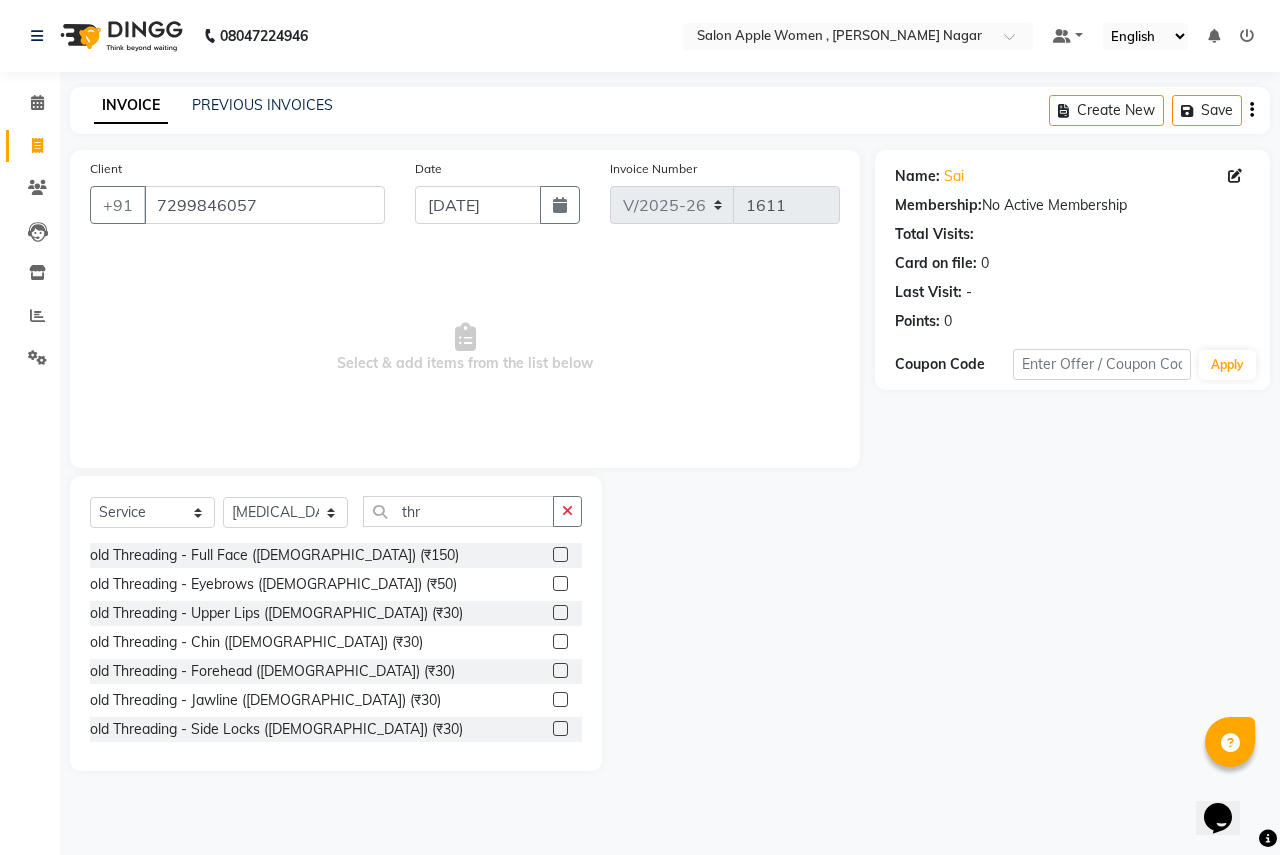 click 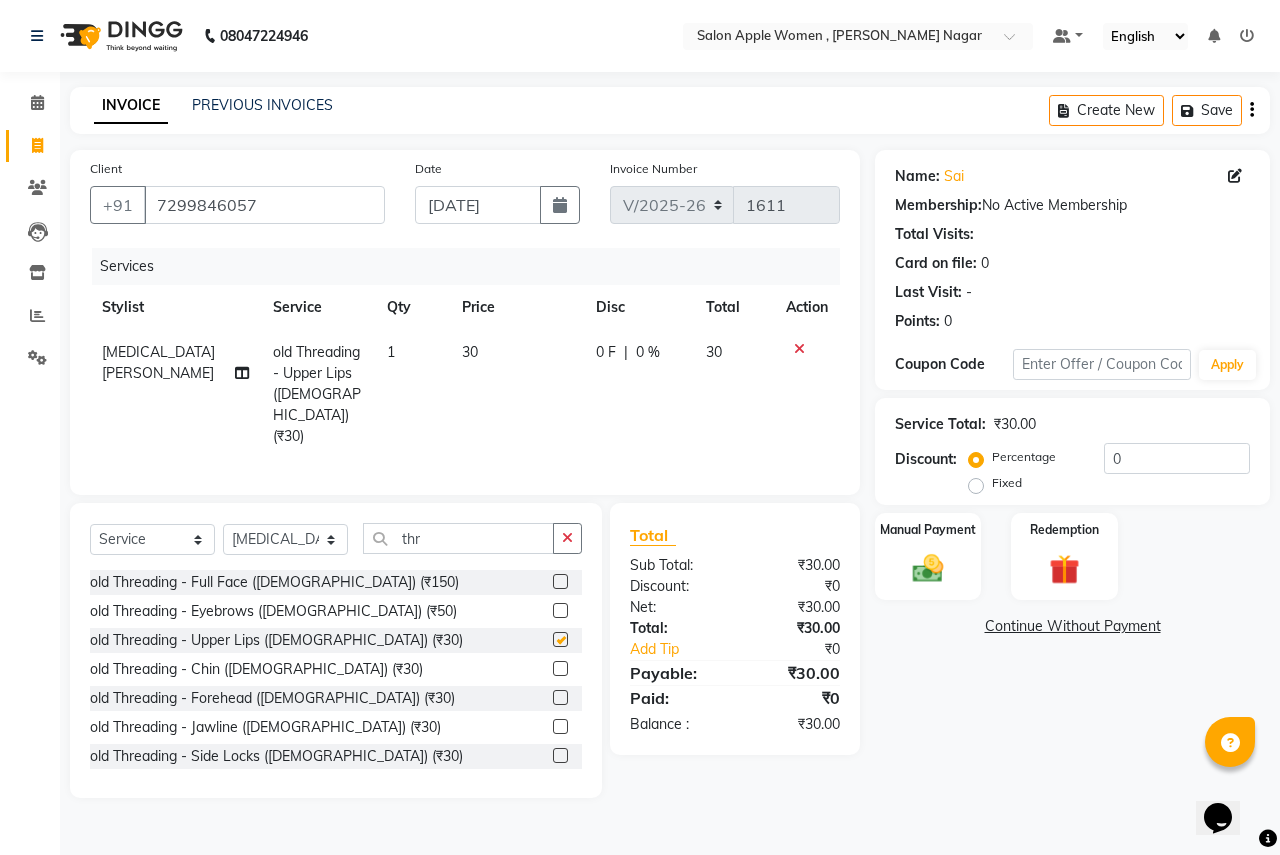 checkbox on "false" 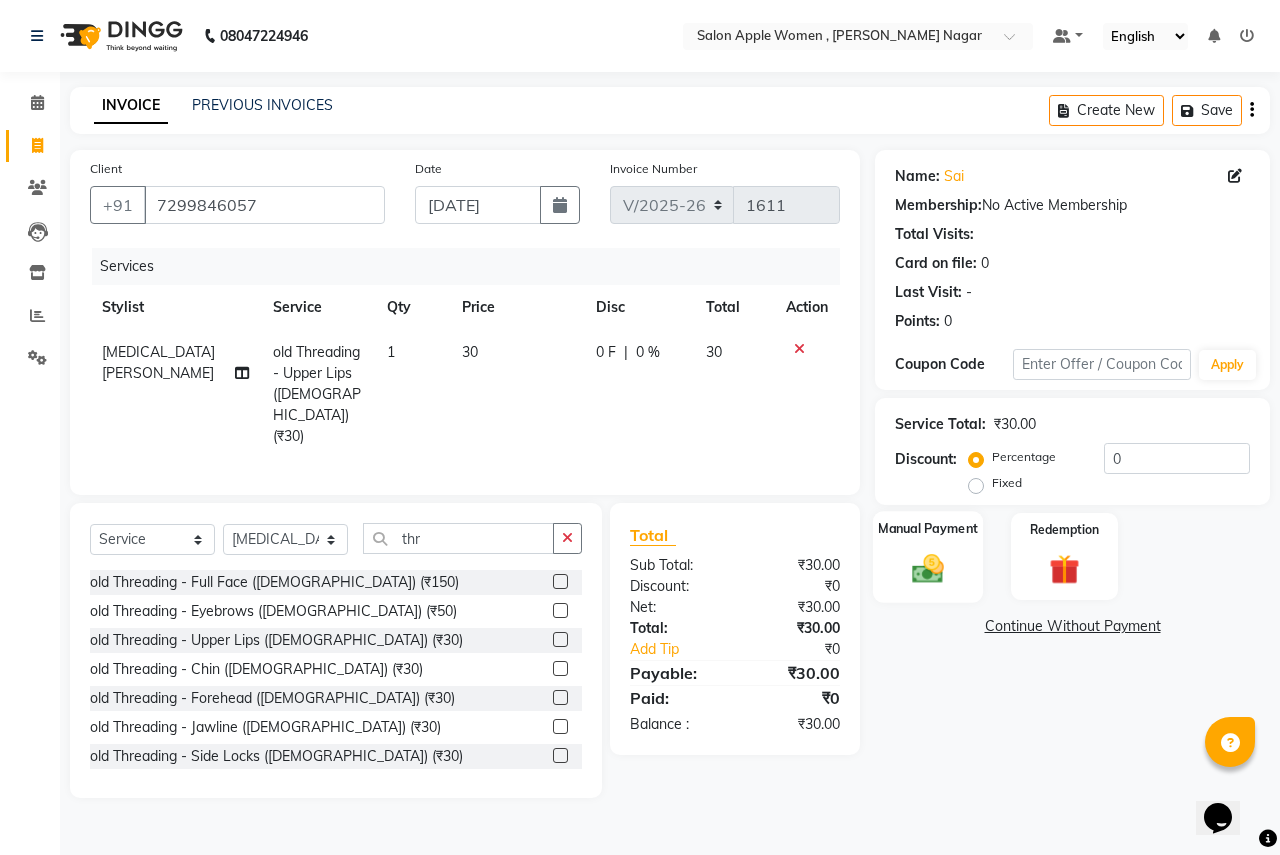 click 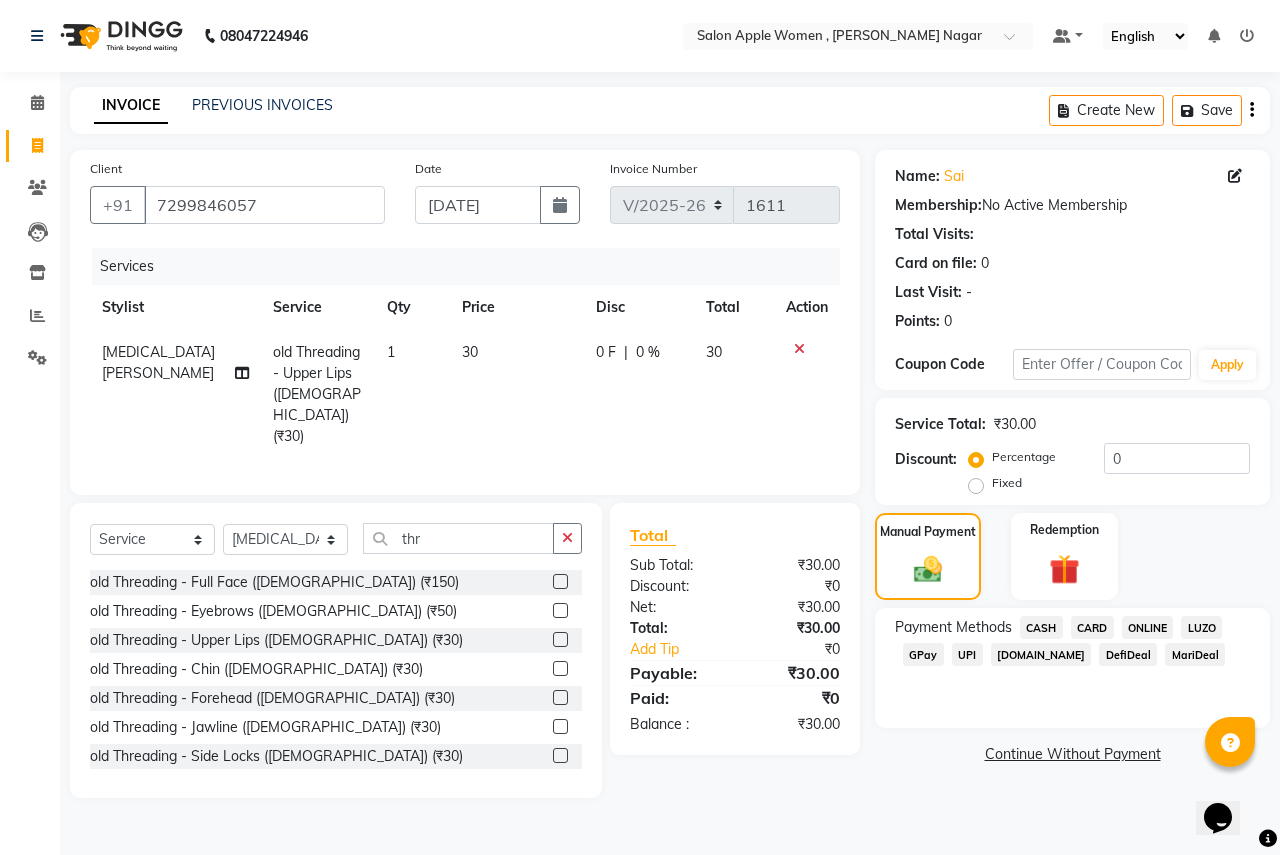 click on "ONLINE" 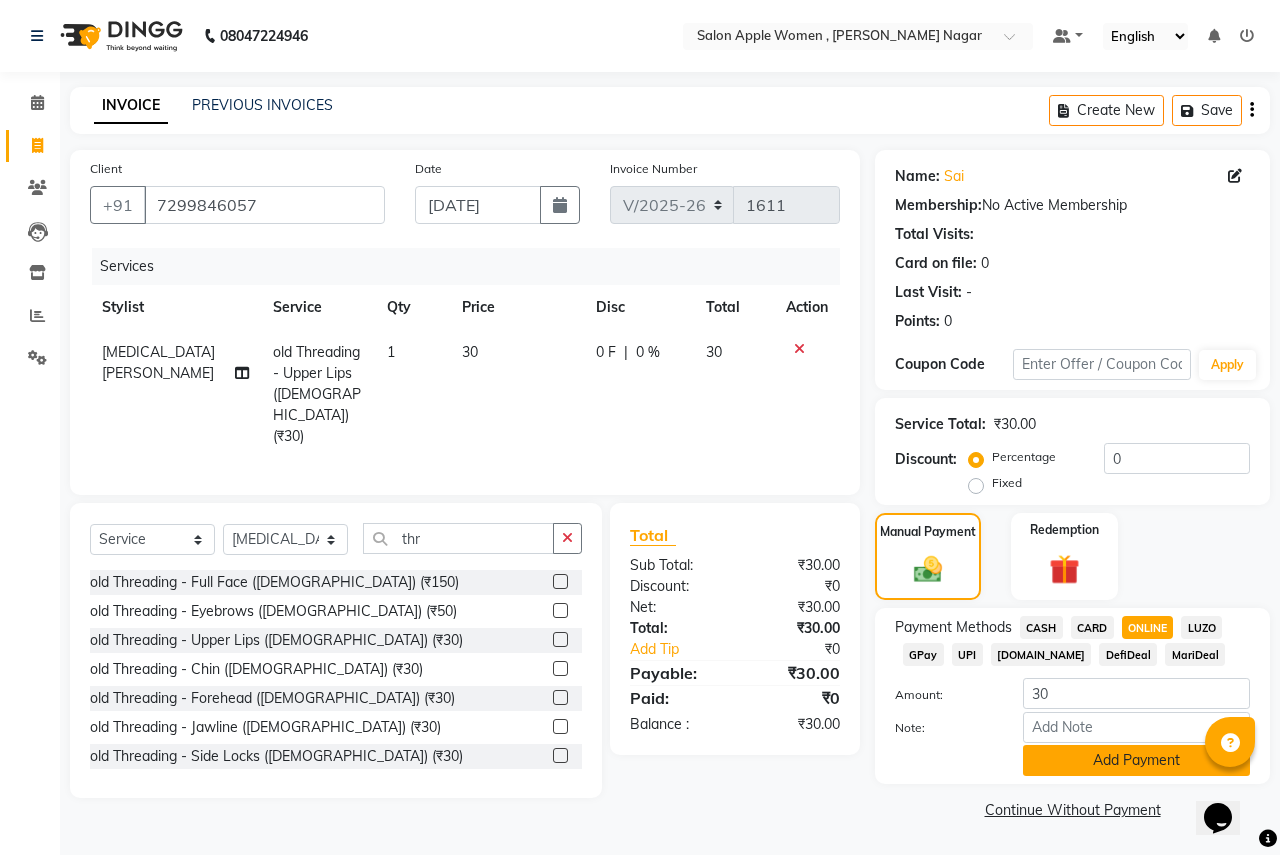 click on "Add Payment" 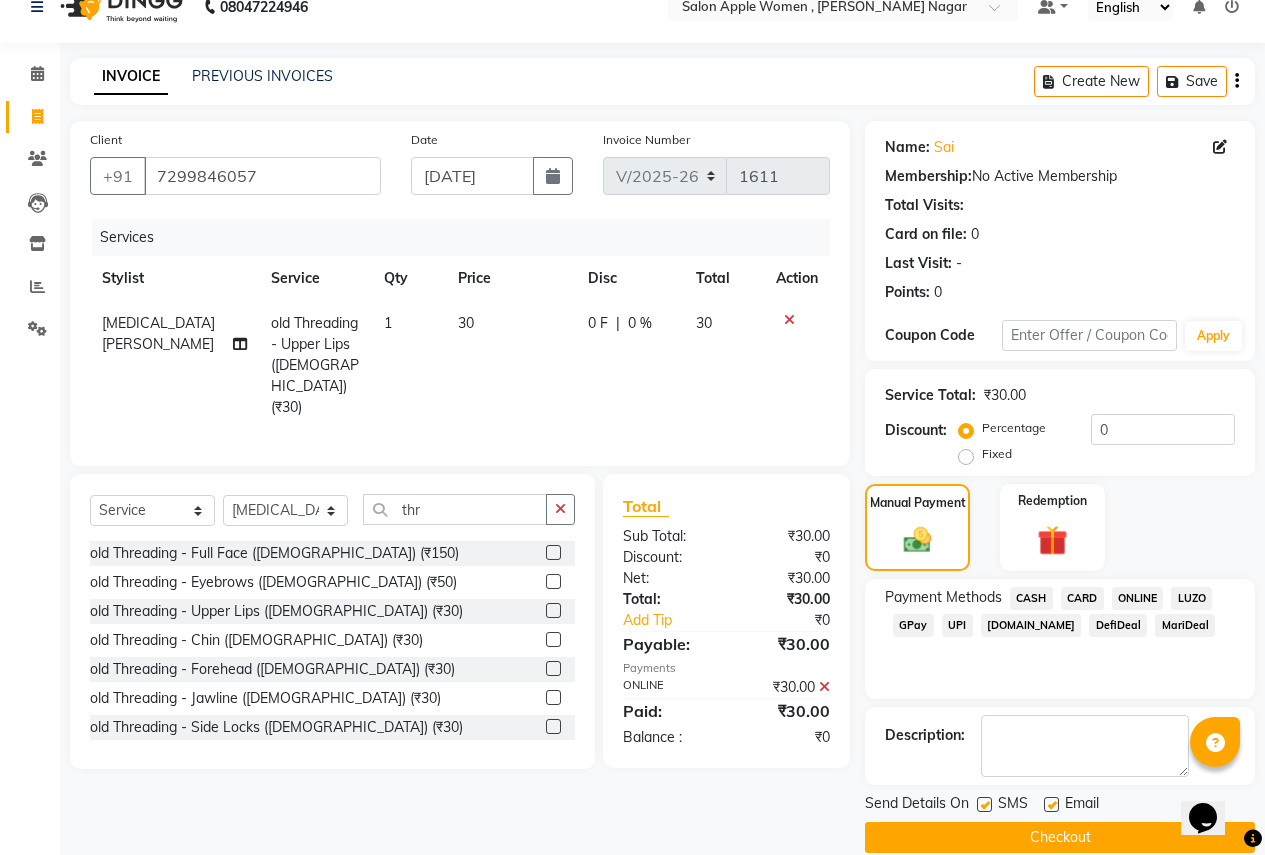 scroll, scrollTop: 57, scrollLeft: 0, axis: vertical 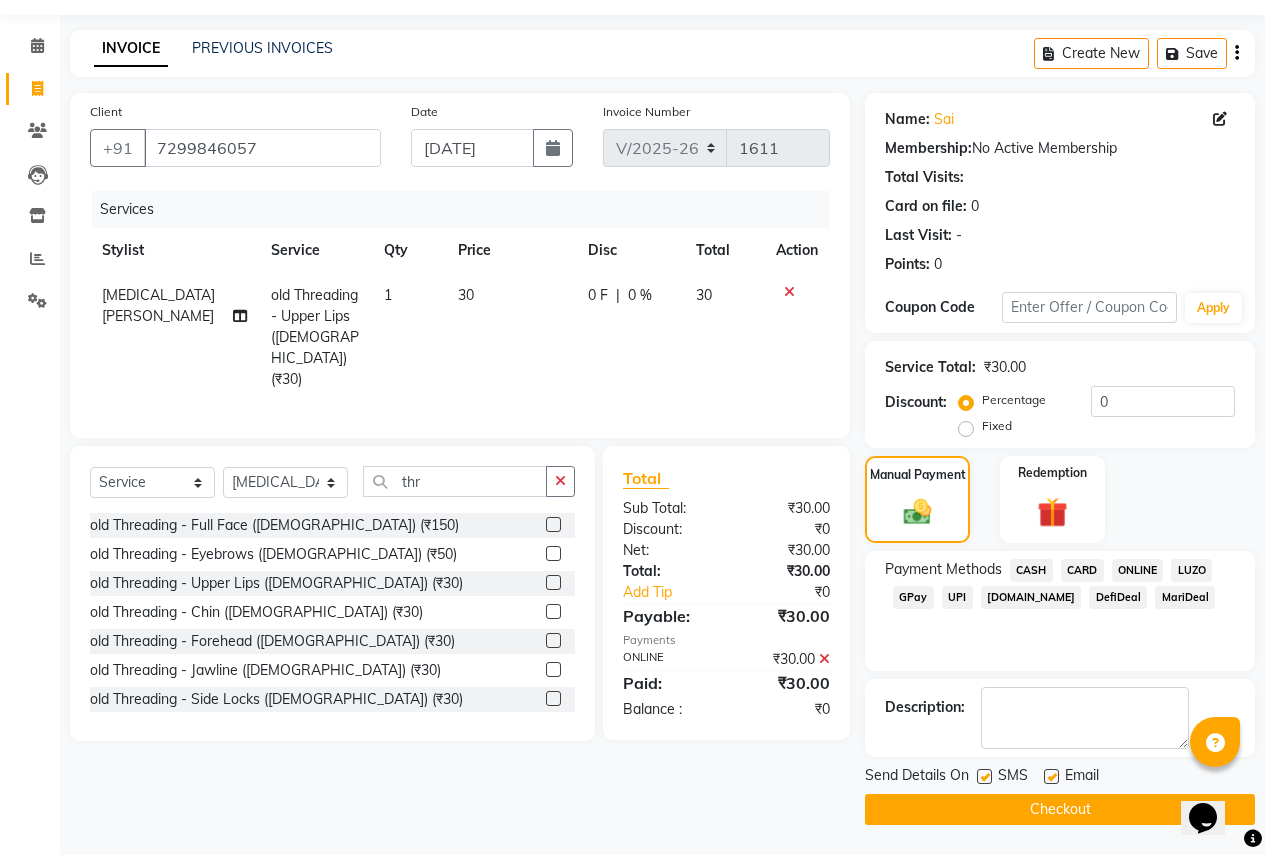 click on "Checkout" 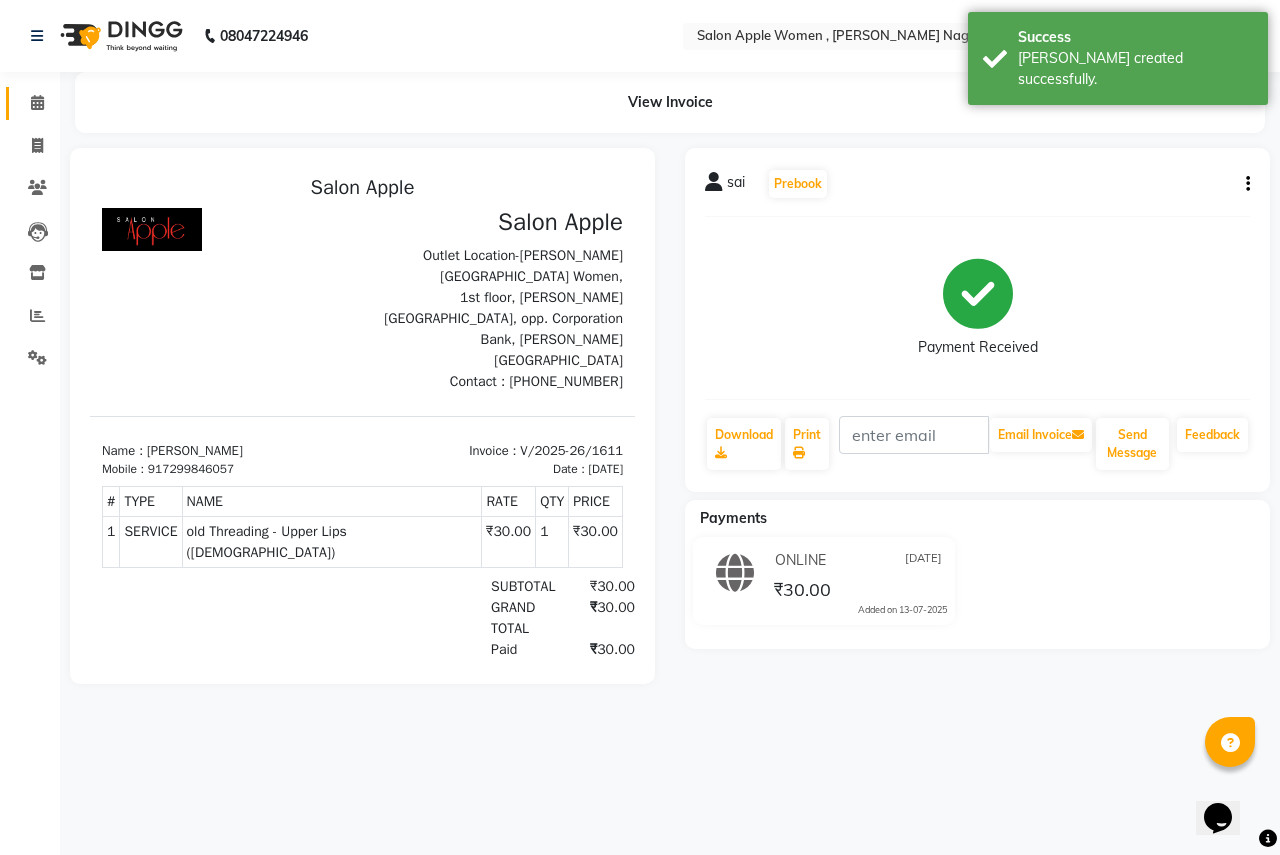 scroll, scrollTop: 0, scrollLeft: 0, axis: both 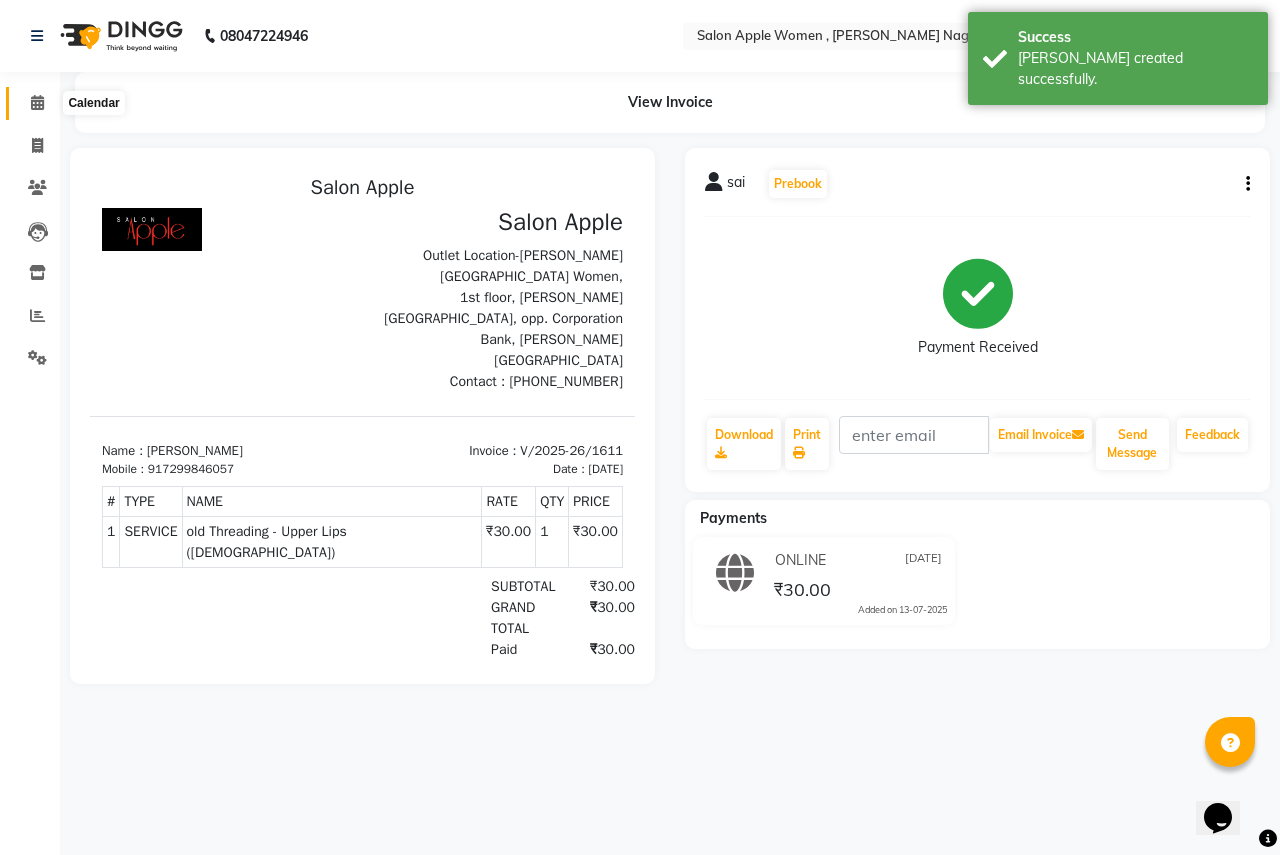 click 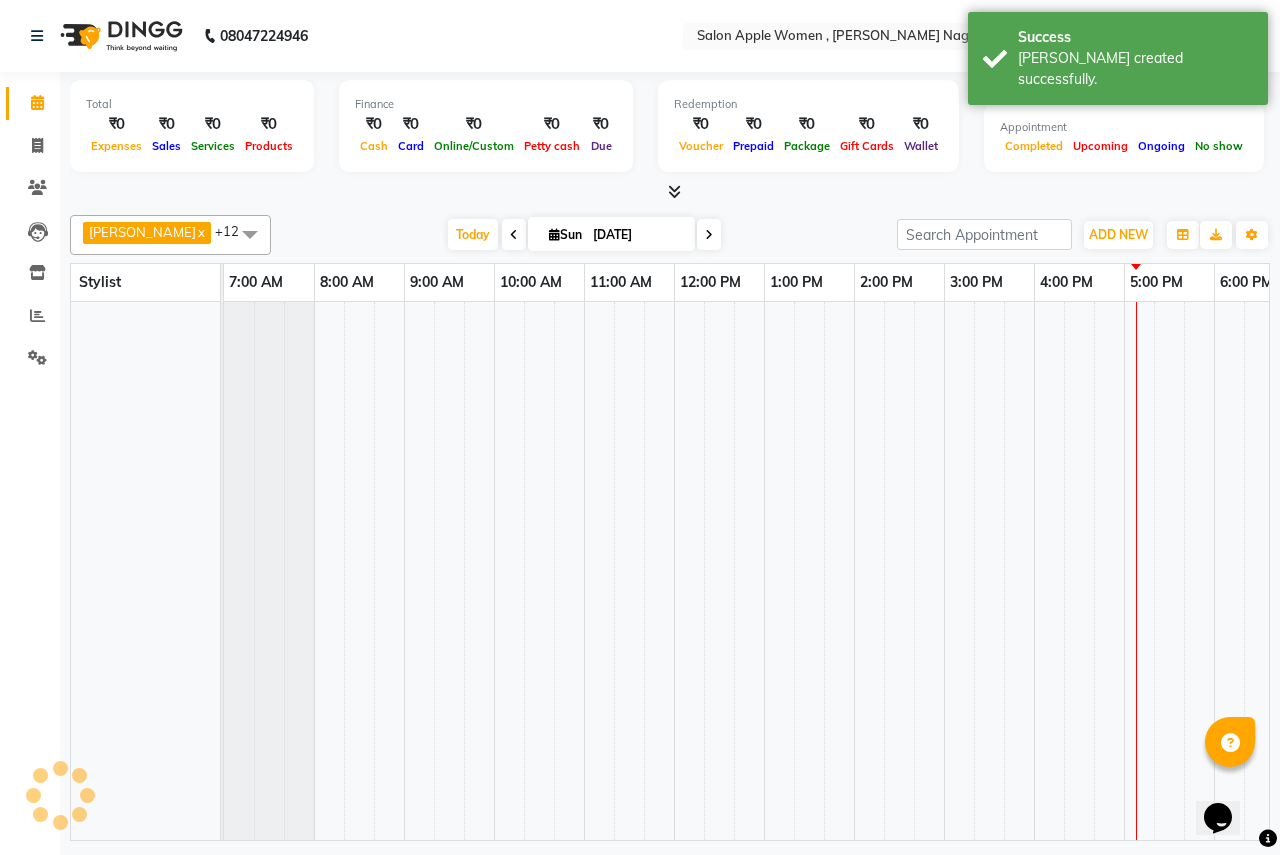 scroll, scrollTop: 0, scrollLeft: 395, axis: horizontal 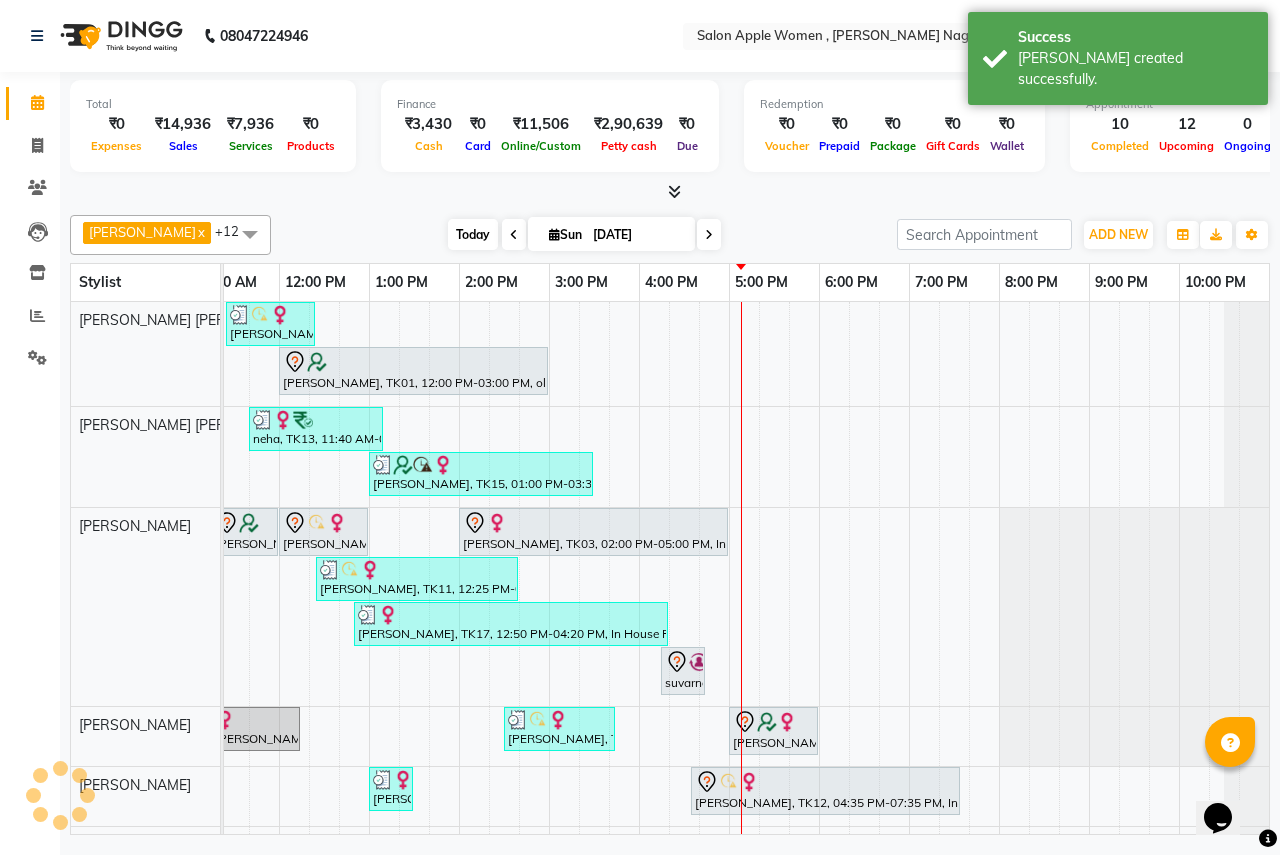 click on "Today" at bounding box center (473, 234) 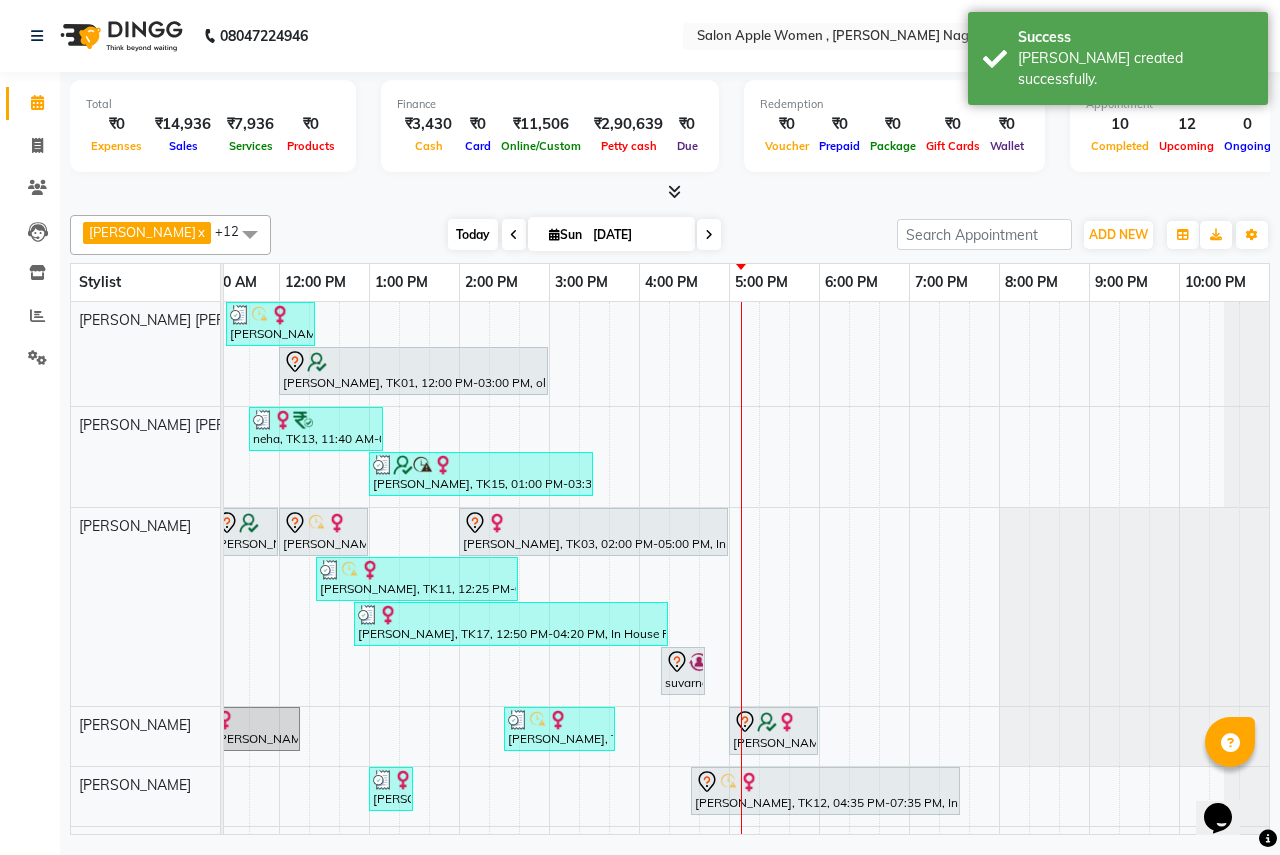 scroll, scrollTop: 0, scrollLeft: 395, axis: horizontal 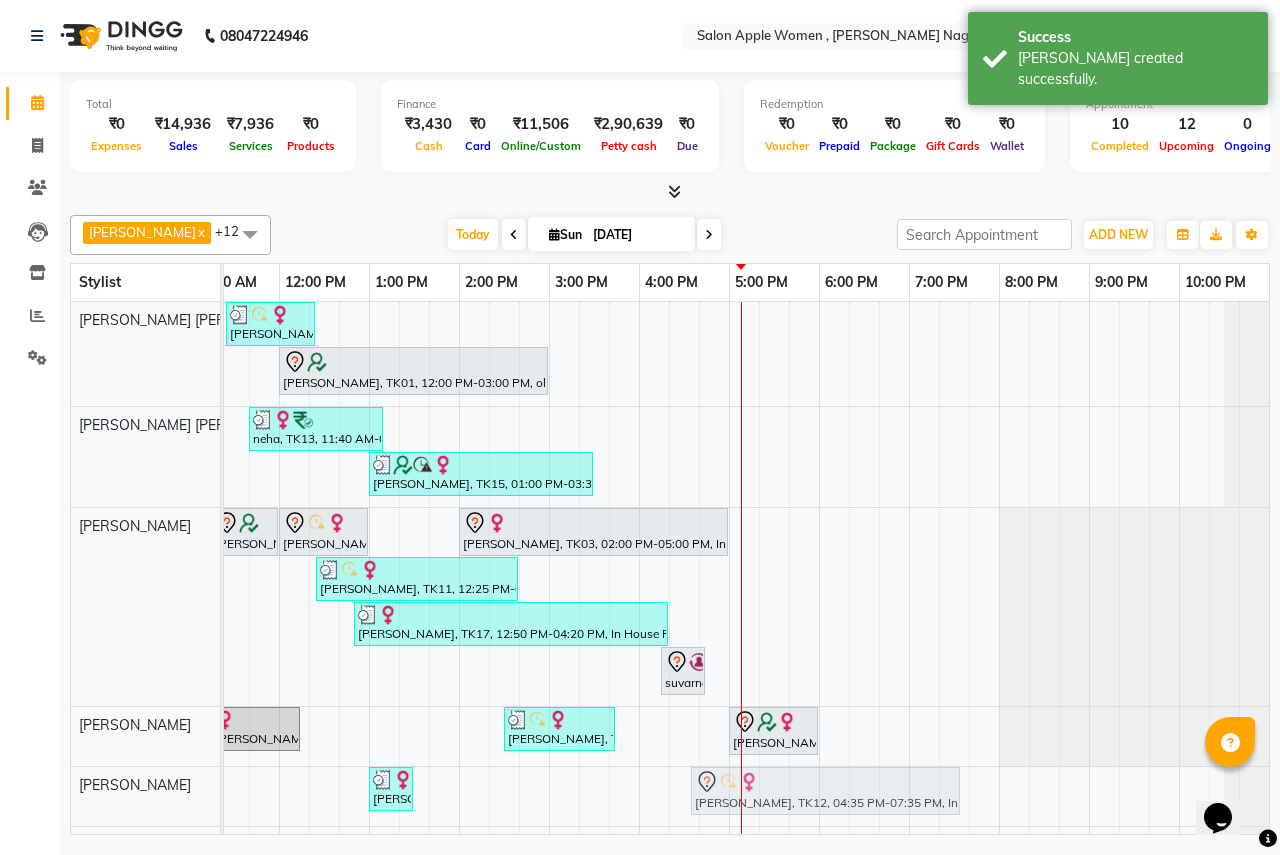 drag, startPoint x: 689, startPoint y: 776, endPoint x: 663, endPoint y: 801, distance: 36.069378 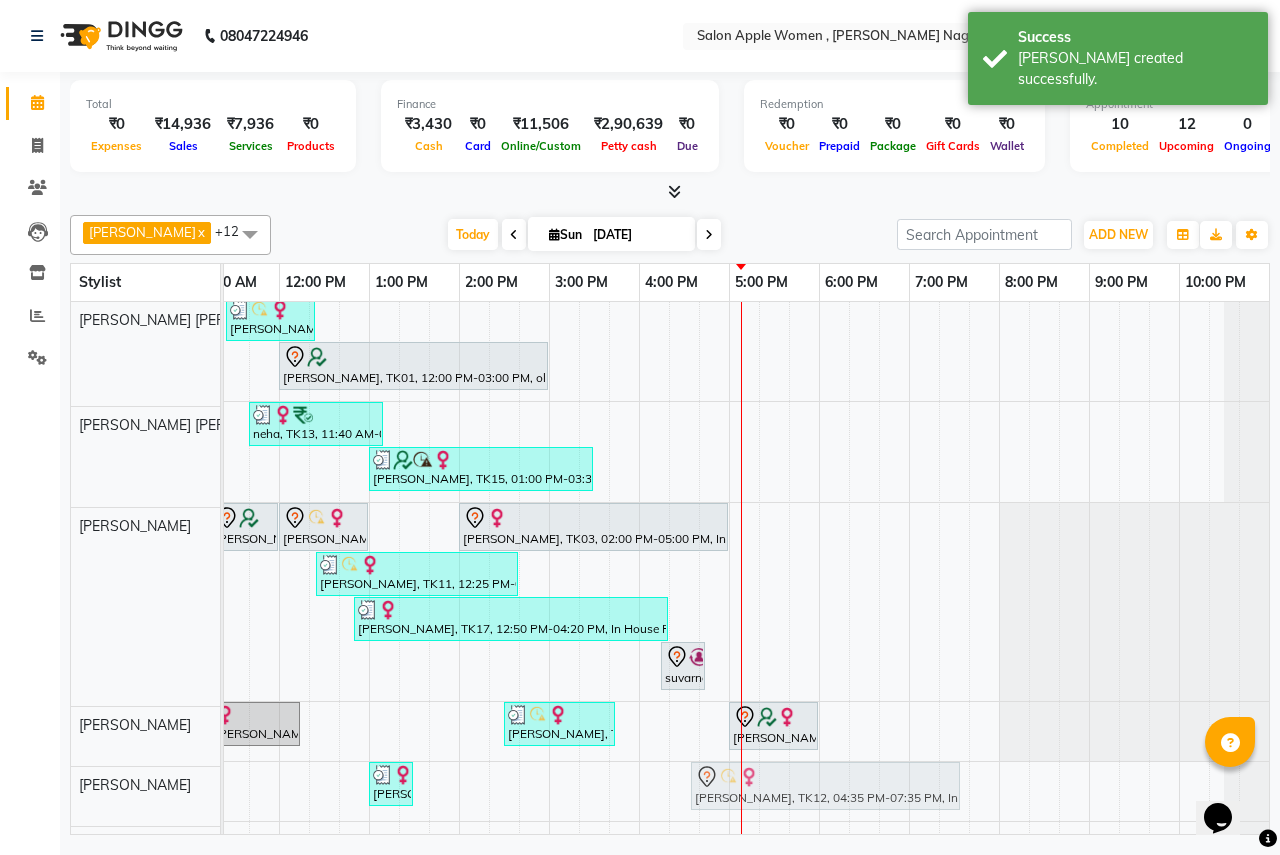 scroll, scrollTop: 5, scrollLeft: 0, axis: vertical 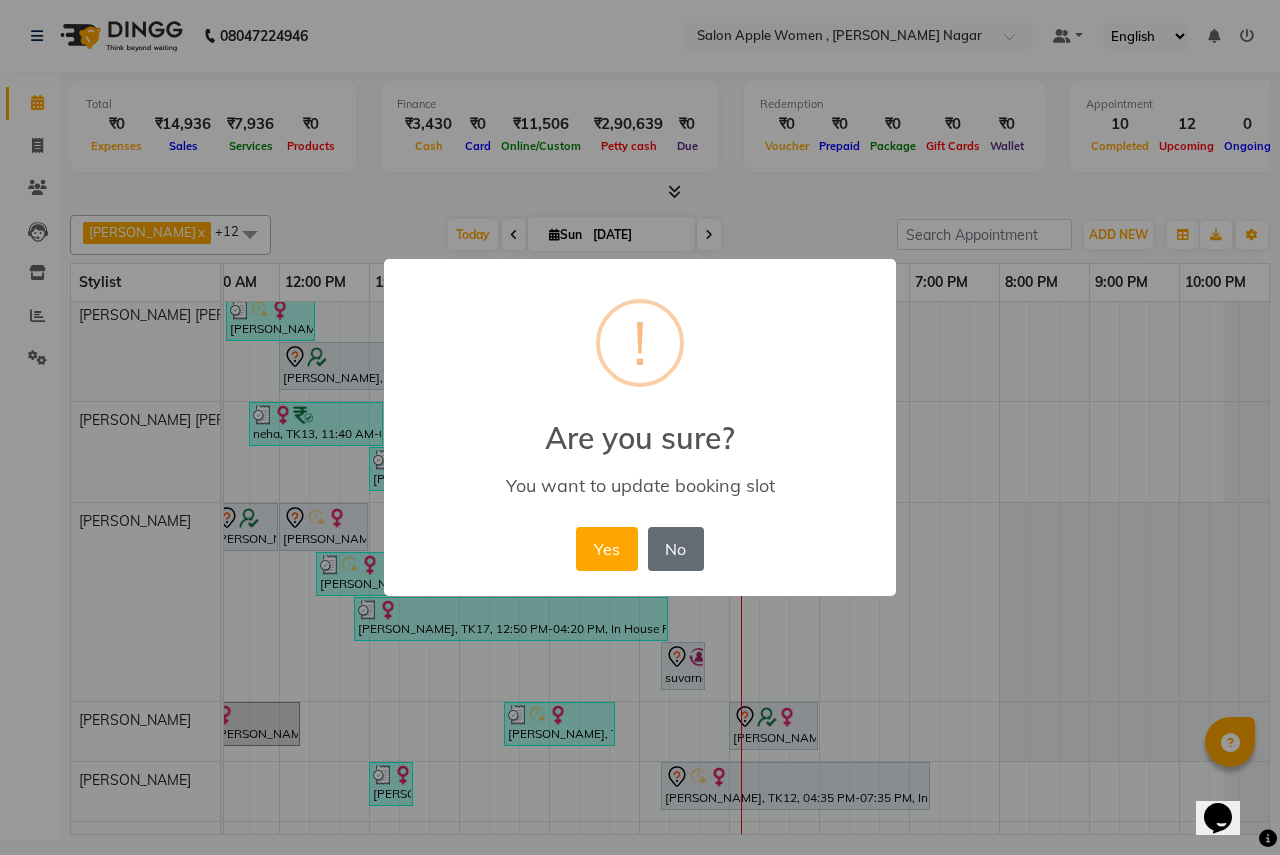 click on "No" at bounding box center (676, 549) 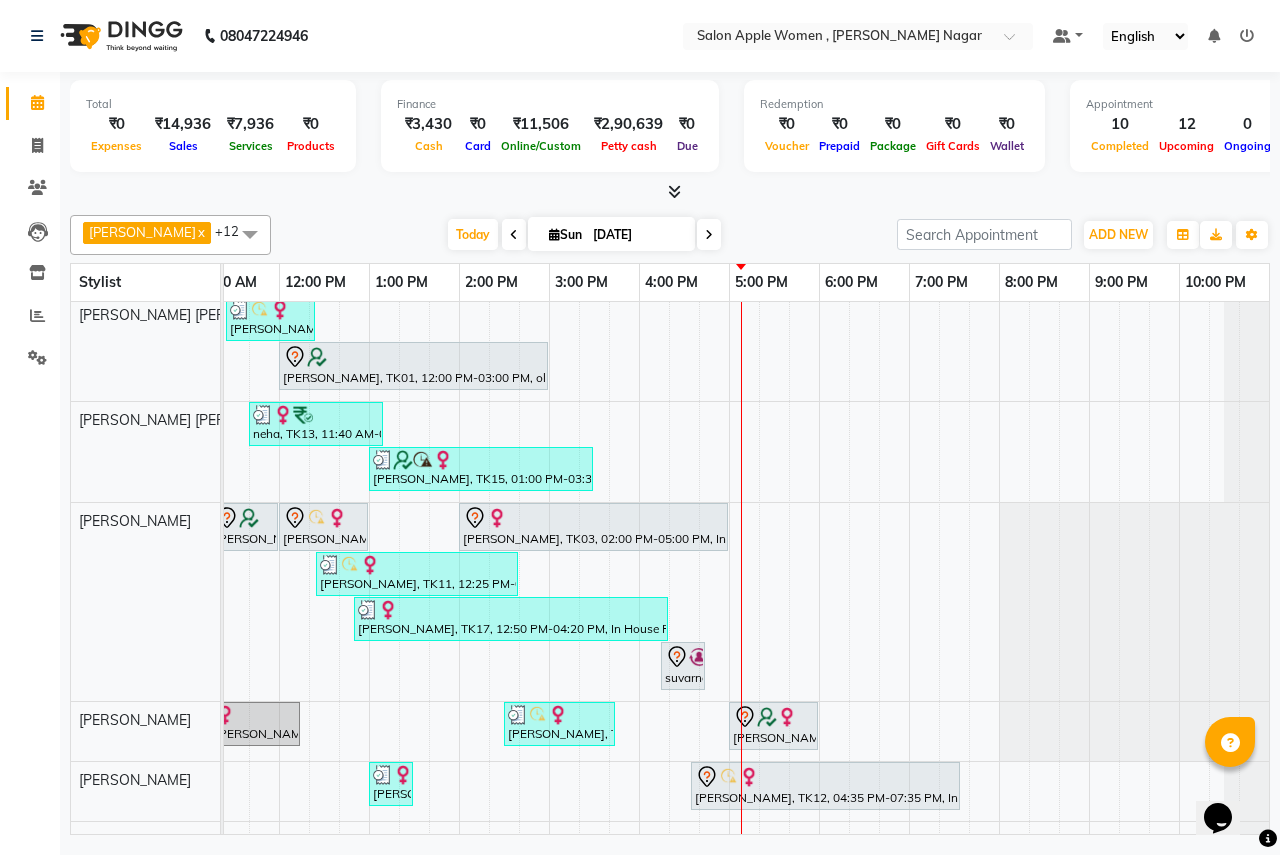 scroll, scrollTop: 5, scrollLeft: 257, axis: both 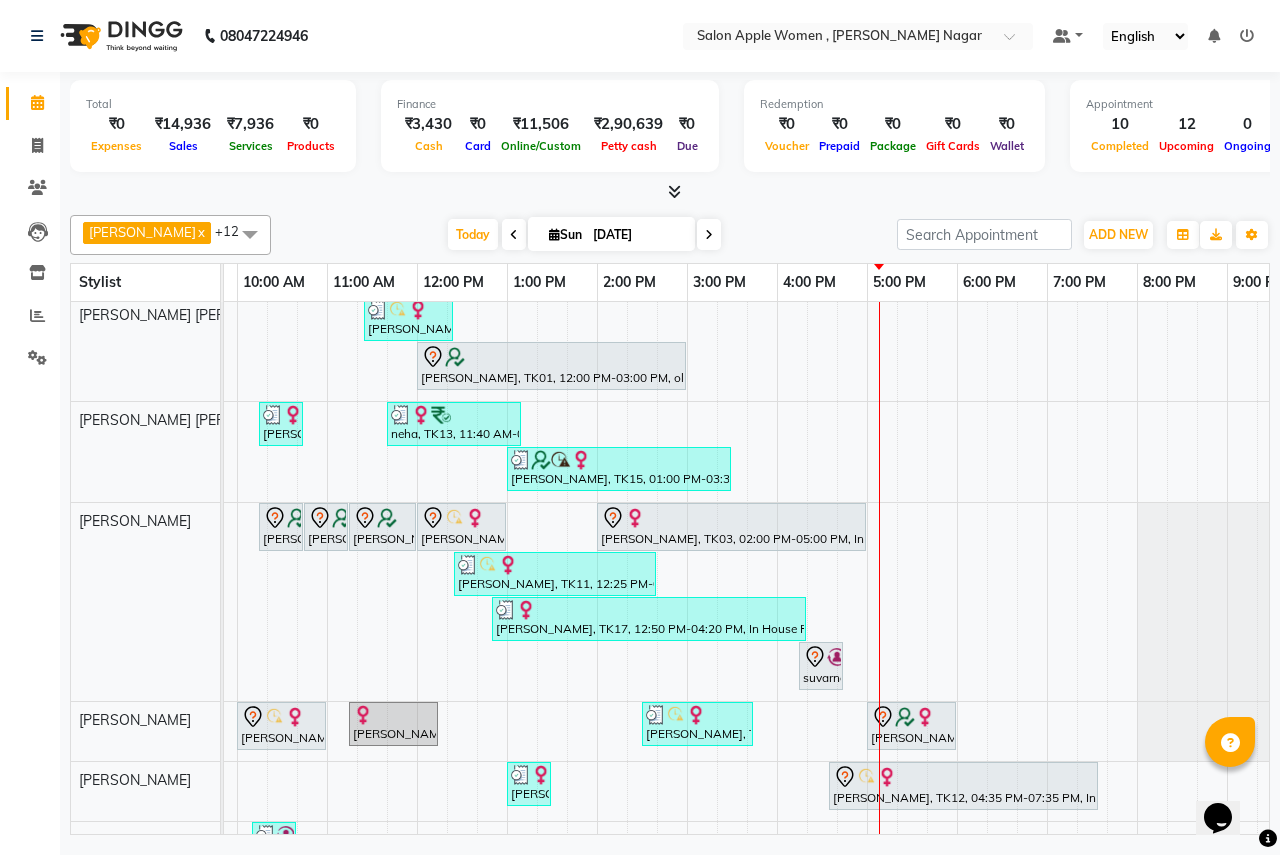 click on "[PERSON_NAME], TK11, 11:25 AM-12:25 PM, Hair Styling - Blow dry - [DEMOGRAPHIC_DATA] (₹300)             [PERSON_NAME], TK01, 12:00 PM-03:00 PM, old Colour Highlights/ Fashion Colour - Shoulder Length ([DEMOGRAPHIC_DATA])     [PERSON_NAME], TK09, 10:15 AM-10:45 AM, Hair Wash - Wella - [DEMOGRAPHIC_DATA] (₹350)     neha, TK13, 11:40 AM-01:10 PM, Hair Wash - Biotop - [DEMOGRAPHIC_DATA] (₹450),Hair Cut - [DEMOGRAPHIC_DATA] (₹500)     [PERSON_NAME], TK15, 01:00 PM-03:30 PM, Hair Styling - Ironing (short Hair) - [DEMOGRAPHIC_DATA] (₹350),Hair Styling - Blow dry - [DEMOGRAPHIC_DATA] (₹300),old Threading - Full Face ([DEMOGRAPHIC_DATA]) (₹150),old 3G (Stripless) Brazilian Wax - Nose ([DEMOGRAPHIC_DATA]) (₹100)             [PERSON_NAME], TK01, 10:15 AM-10:45 AM, old Waxing (Sugar Wax - Regular) - Stomach And Chest ([DEMOGRAPHIC_DATA])             [PERSON_NAME], TK01, 10:45 AM-11:15 AM, old Waxing (Sugar Wax - Regular) - Full Hands ([DEMOGRAPHIC_DATA])             [PERSON_NAME], TK01, 11:15 AM-12:00 PM, old Waxing (Sugar Wax - Regular) - Full Body ([DEMOGRAPHIC_DATA])" at bounding box center [687, 732] 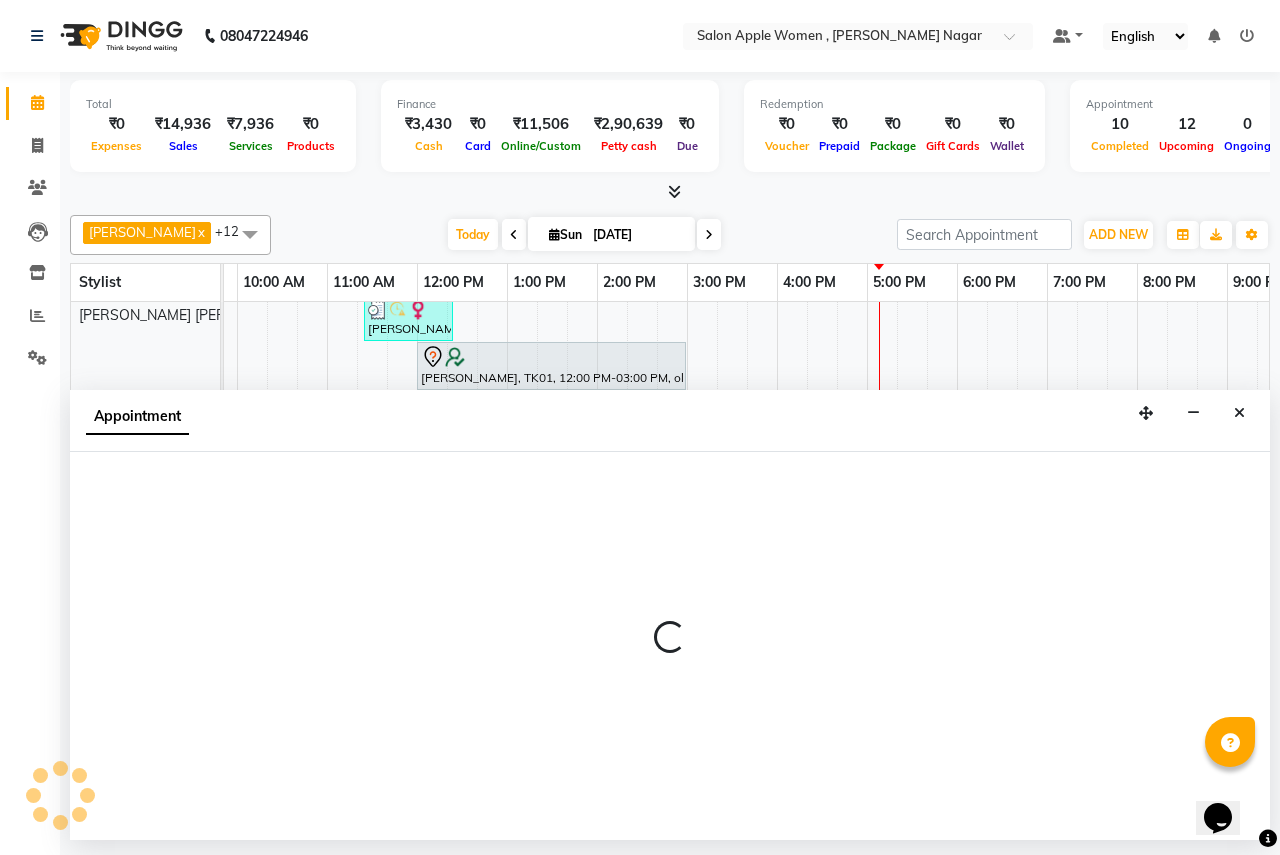 select on "3151" 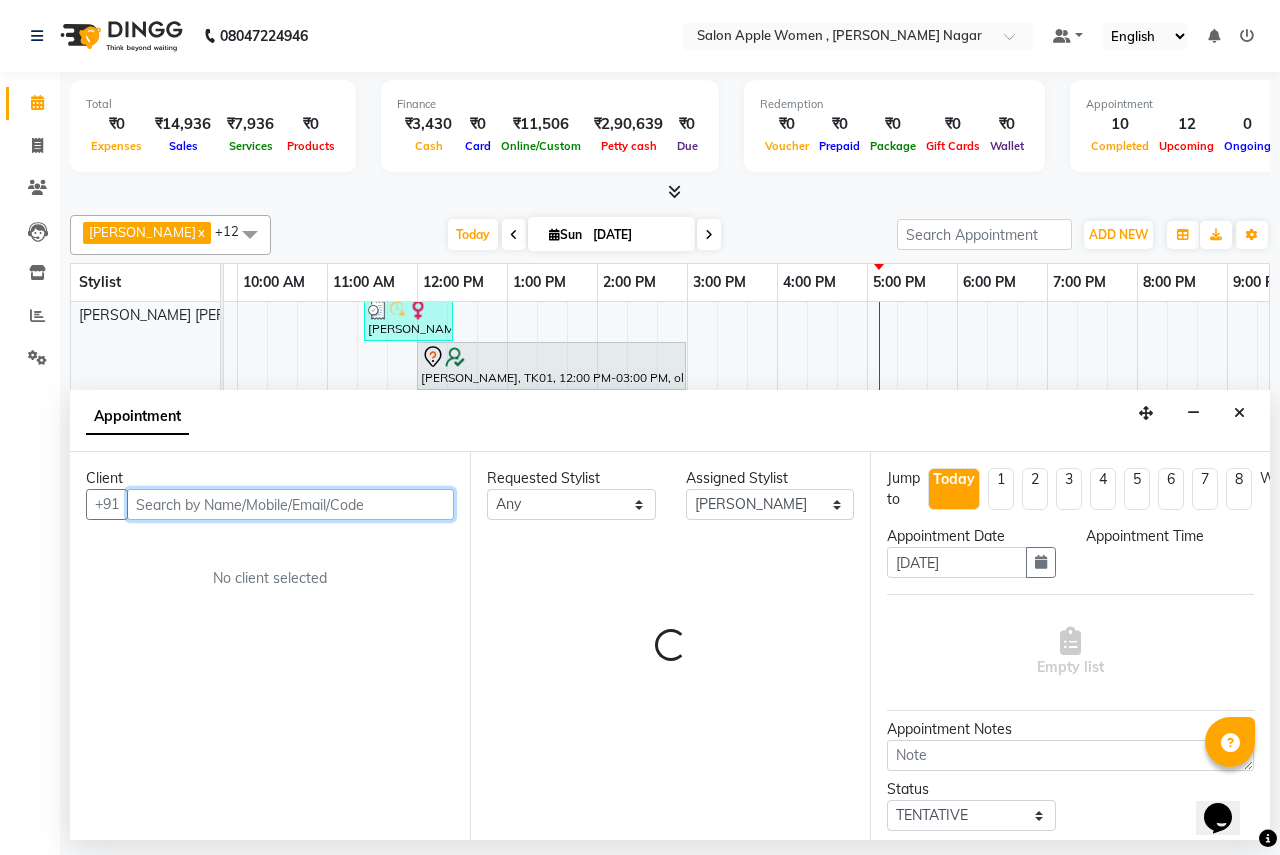 select on "1035" 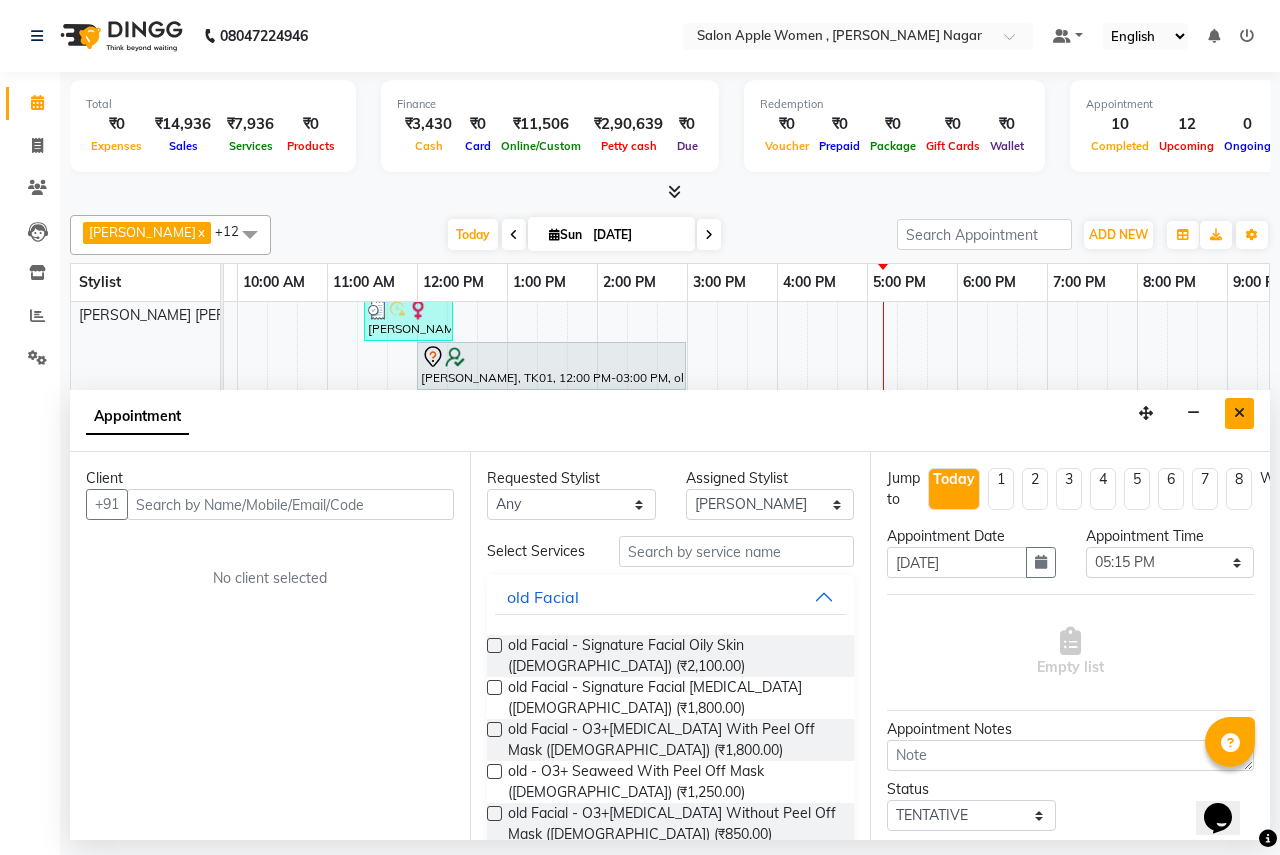click at bounding box center (1239, 413) 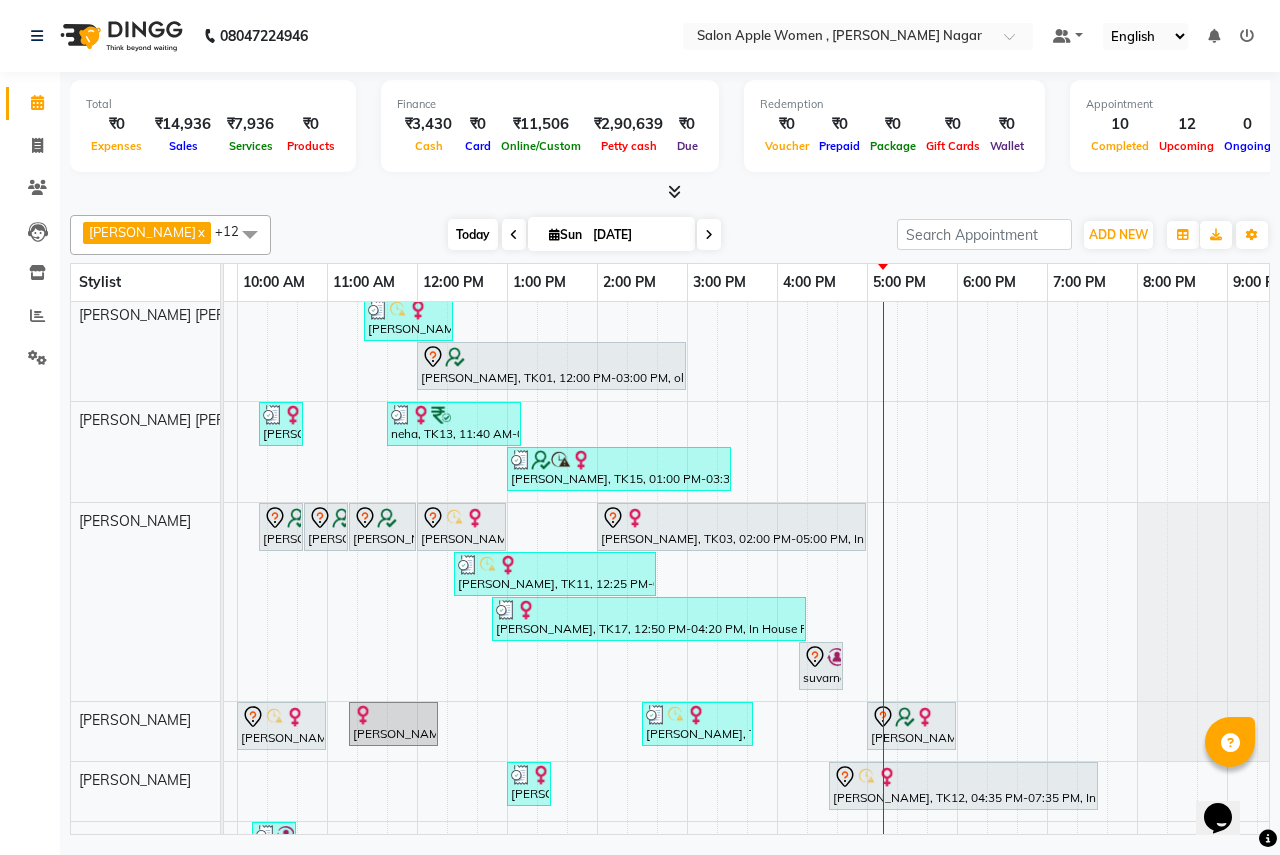 click on "Today" at bounding box center (473, 234) 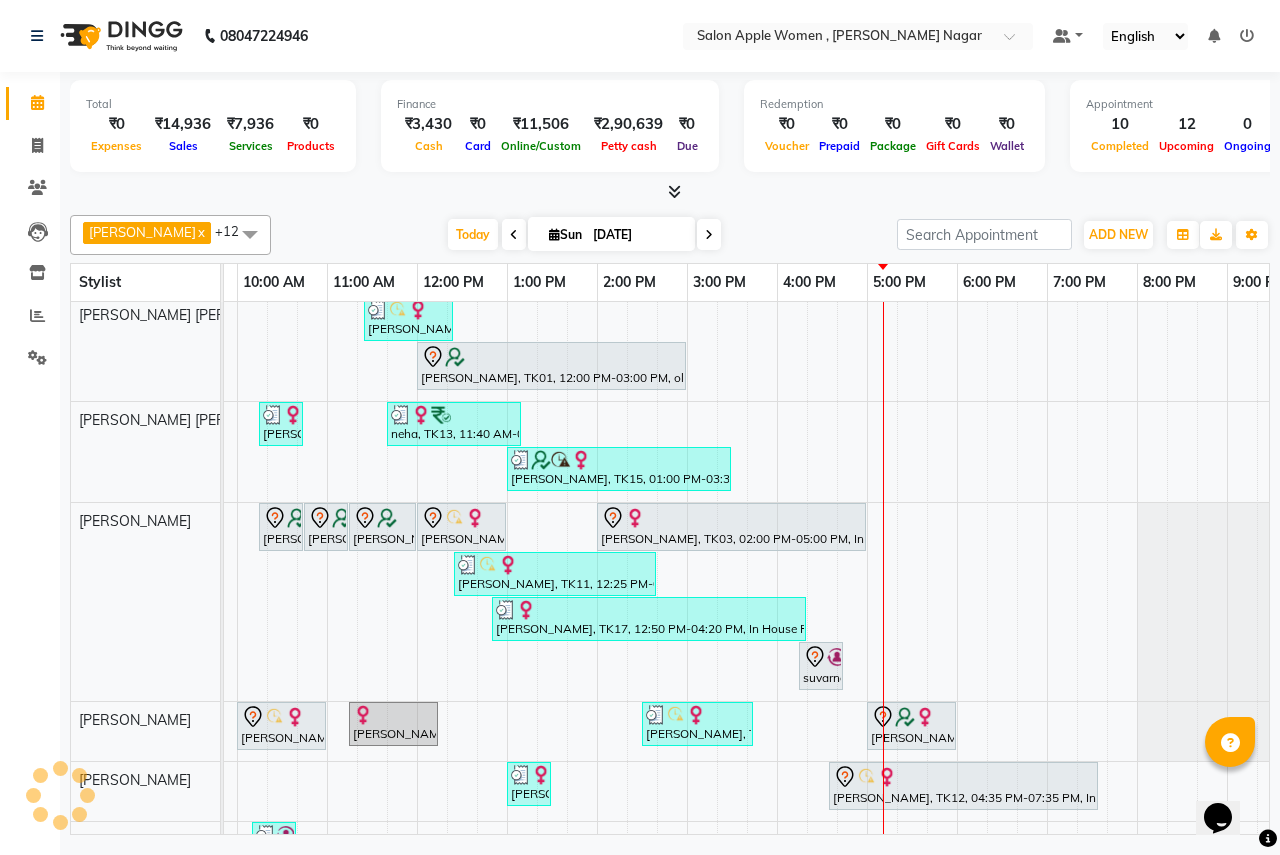 scroll, scrollTop: 0, scrollLeft: 395, axis: horizontal 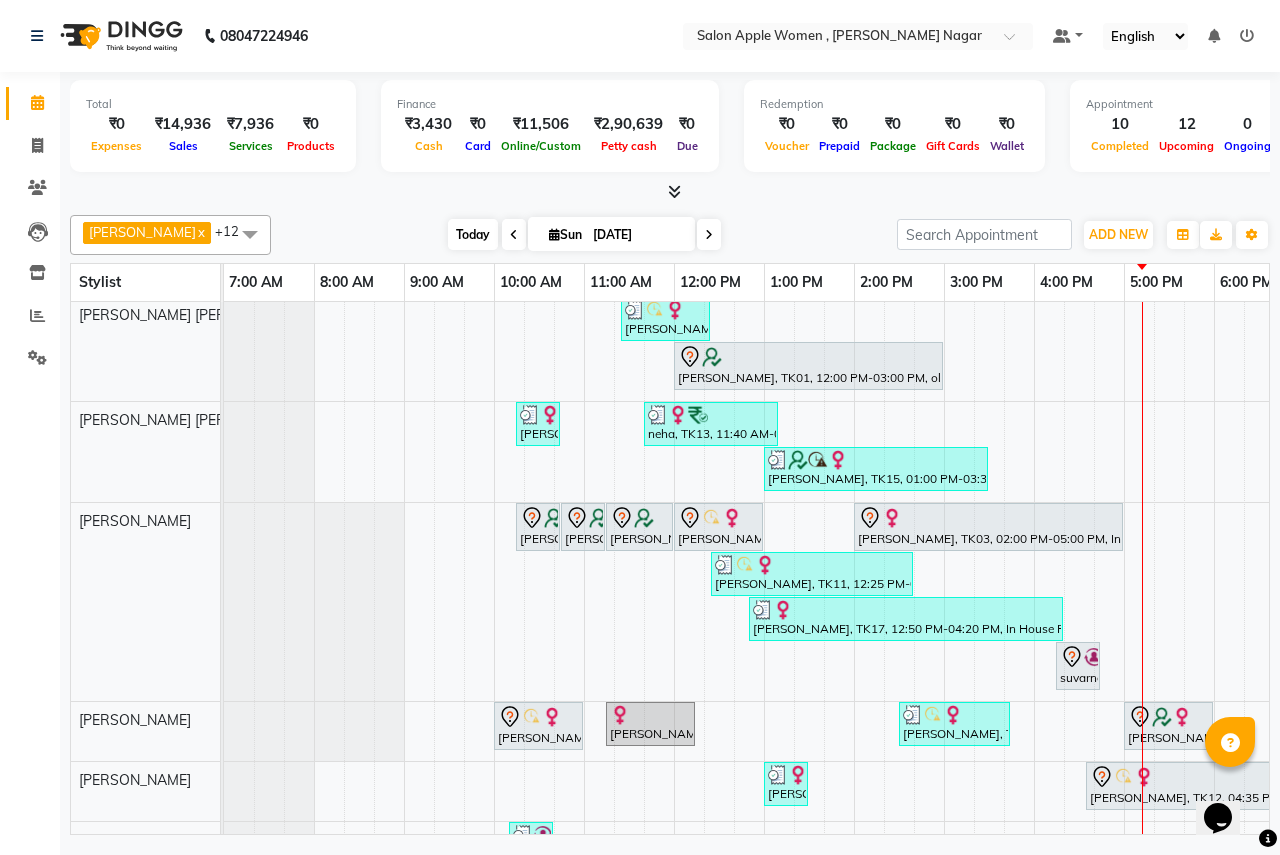 click on "Today" at bounding box center (473, 234) 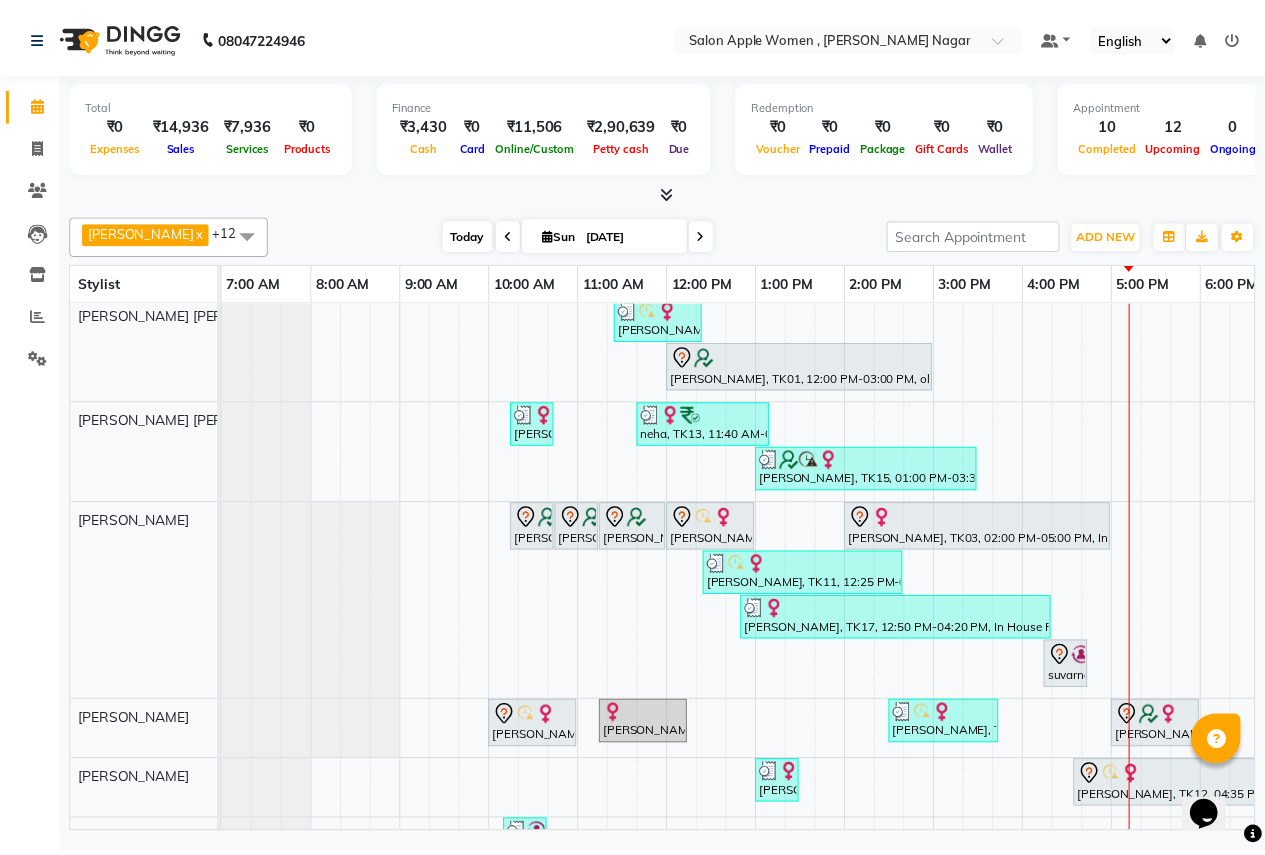 scroll, scrollTop: 5, scrollLeft: 395, axis: both 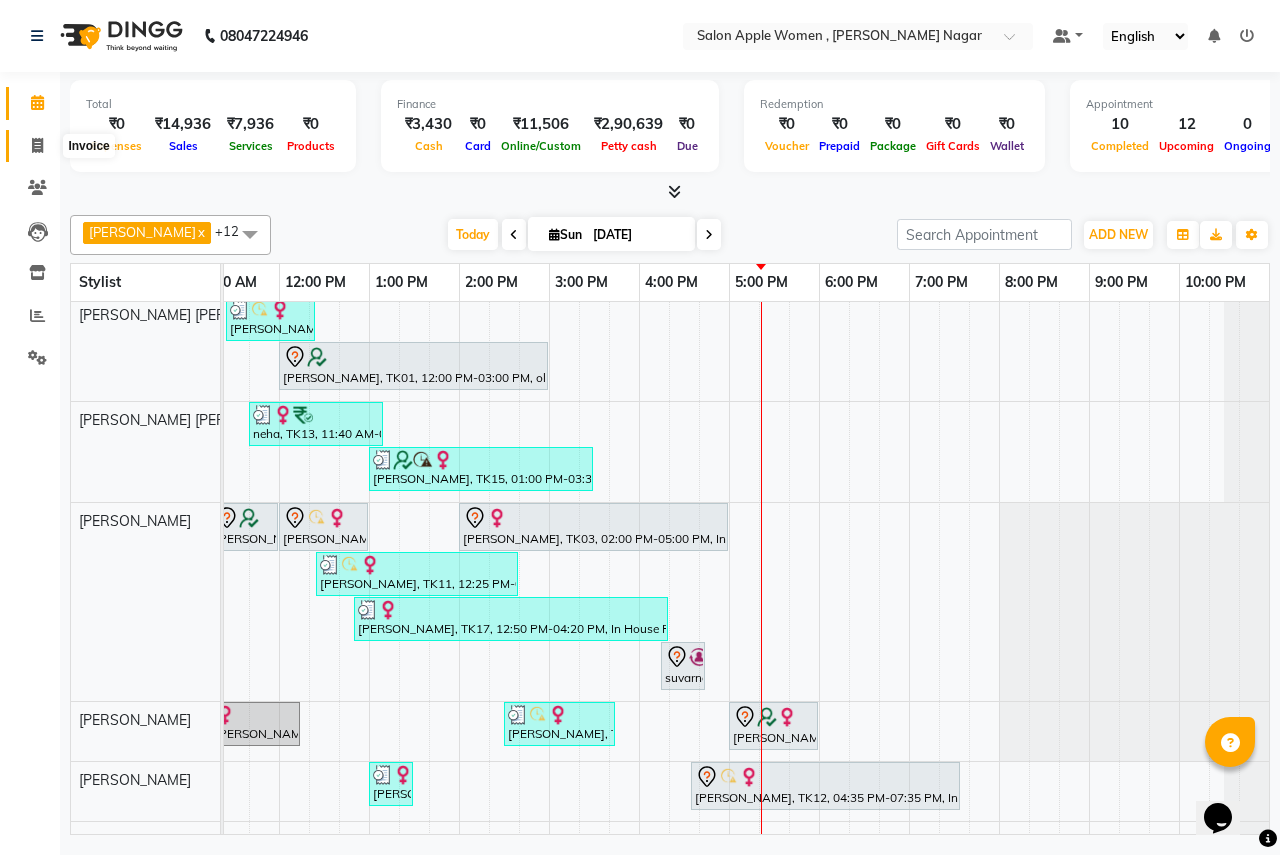 click 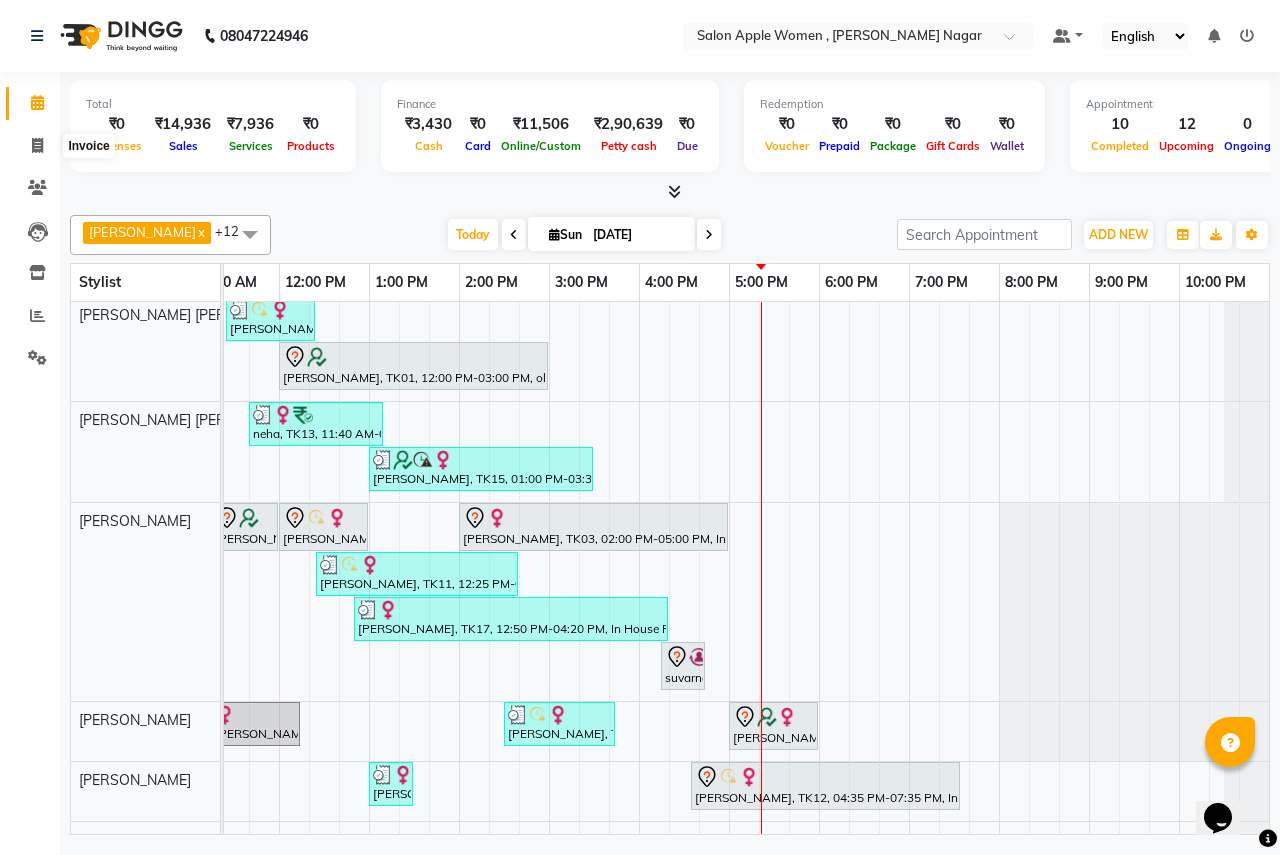select on "service" 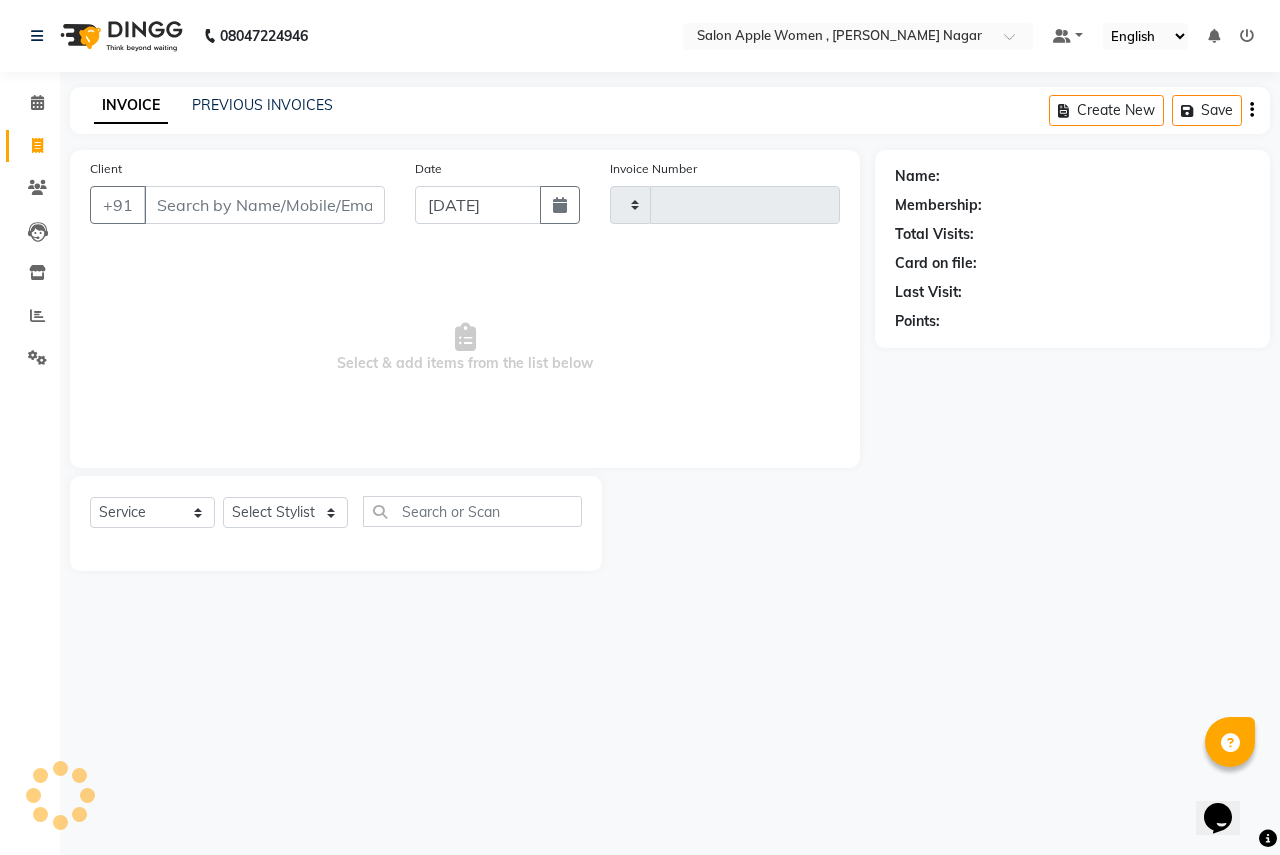 type on "1612" 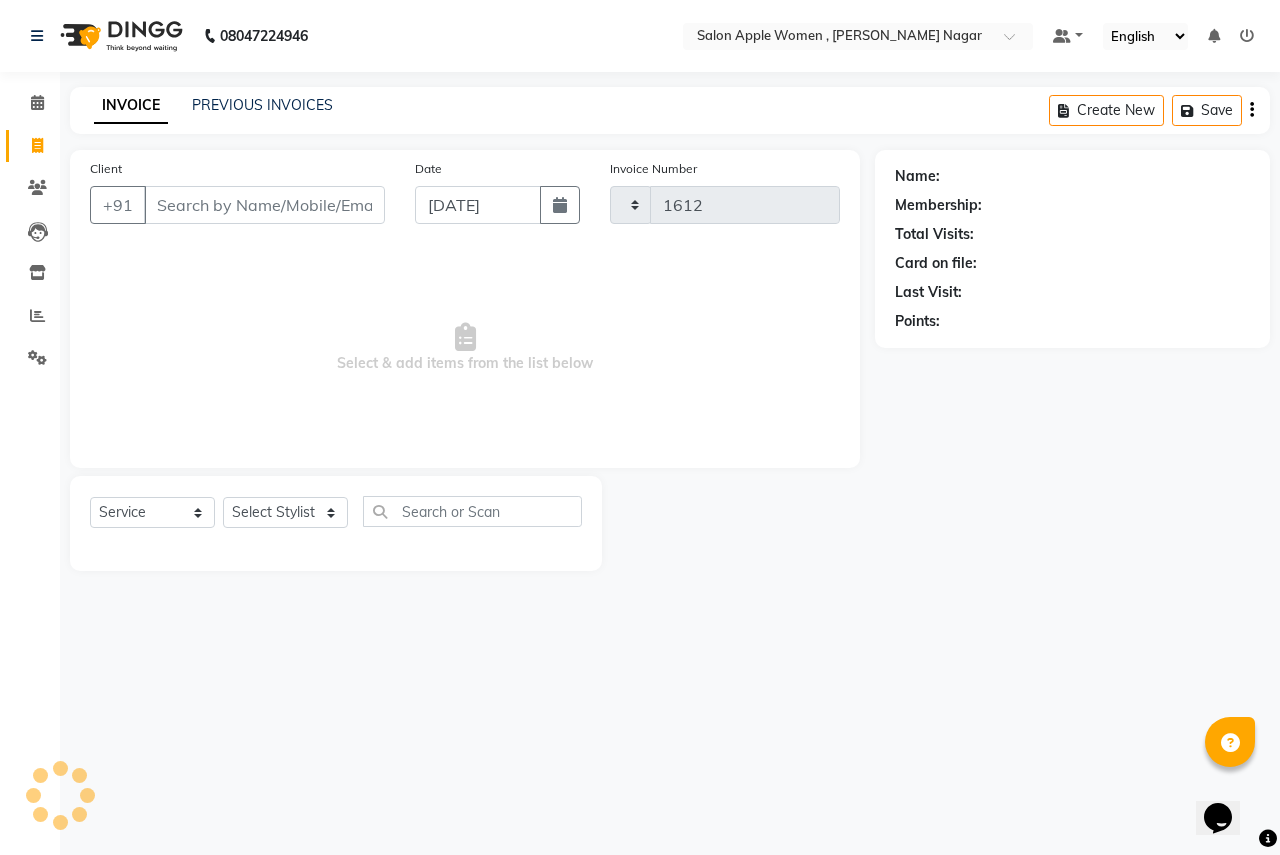 select on "96" 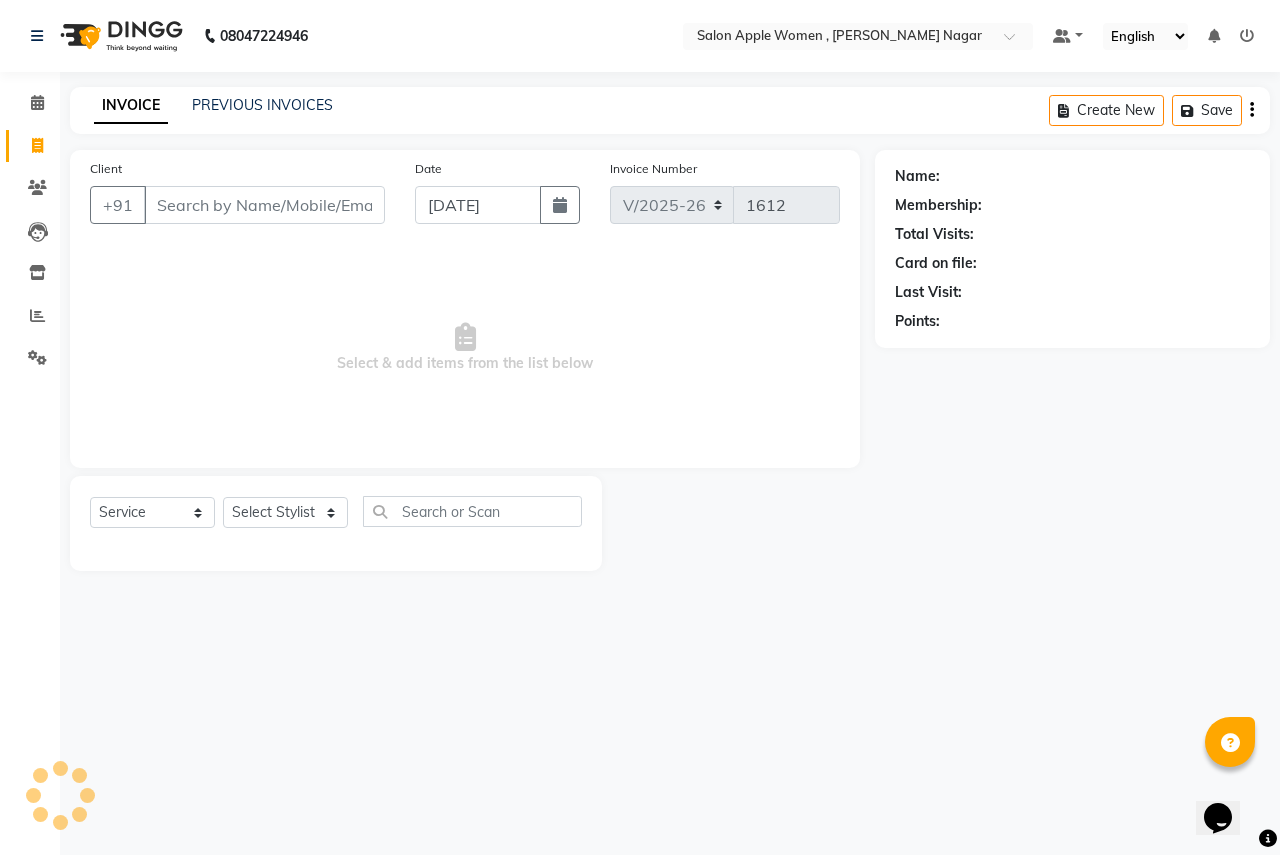 click on "Client" at bounding box center [264, 205] 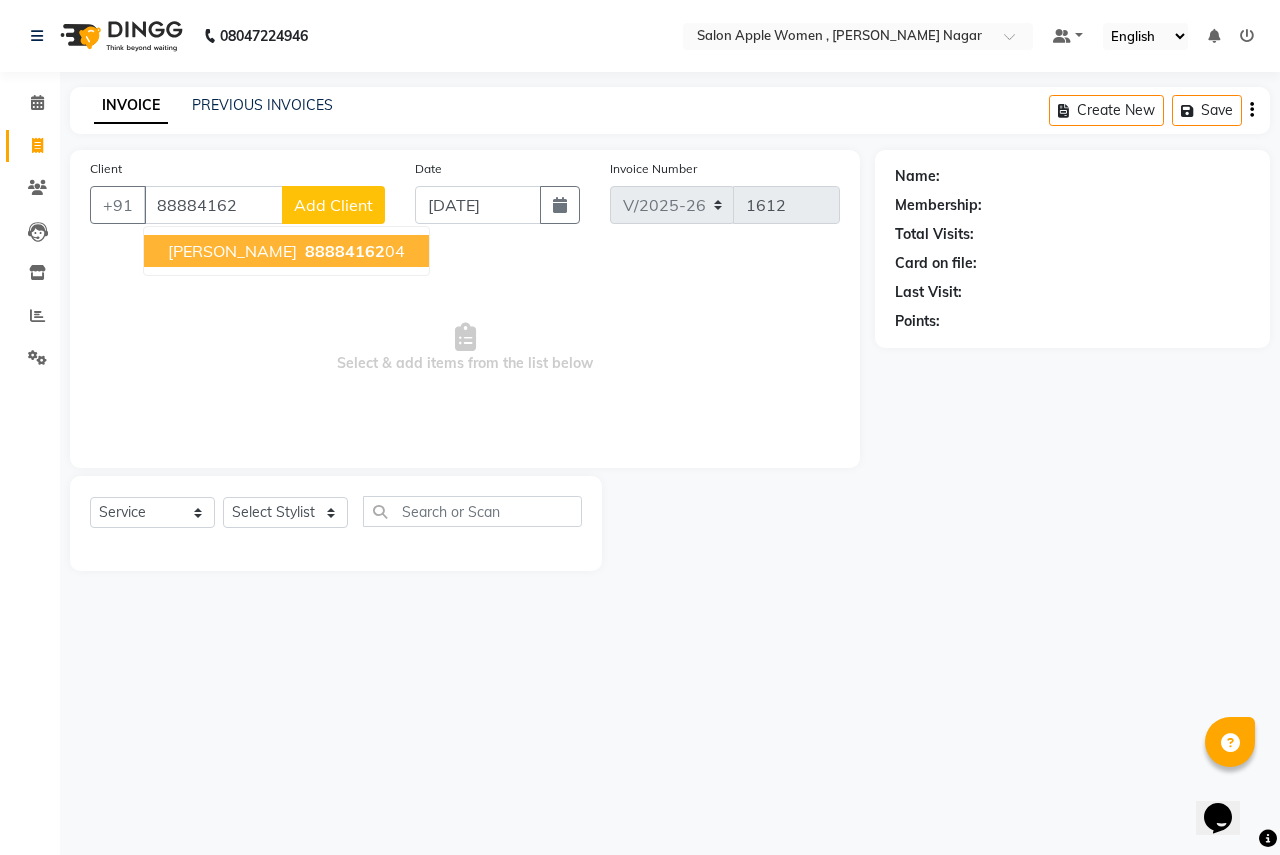 click on "[PERSON_NAME]" at bounding box center (232, 251) 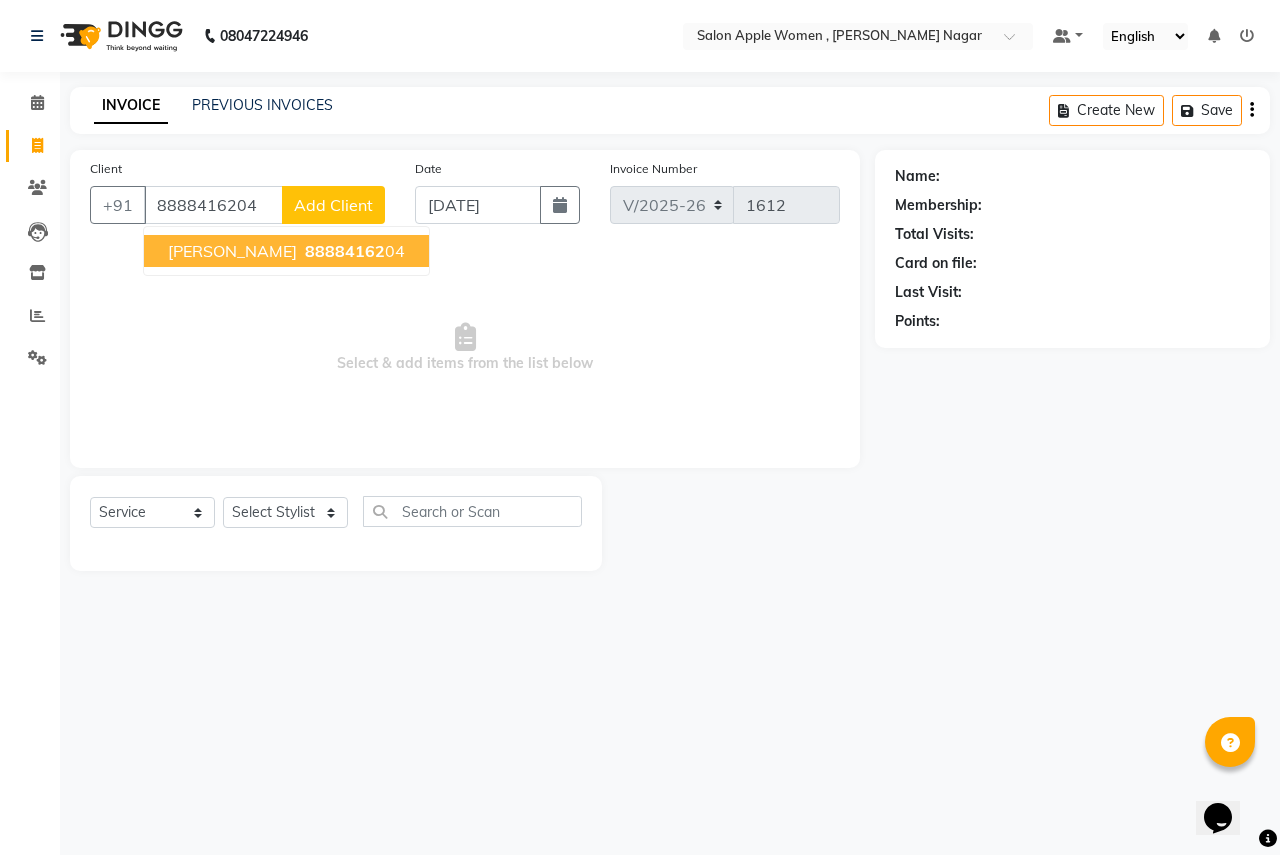 type on "8888416204" 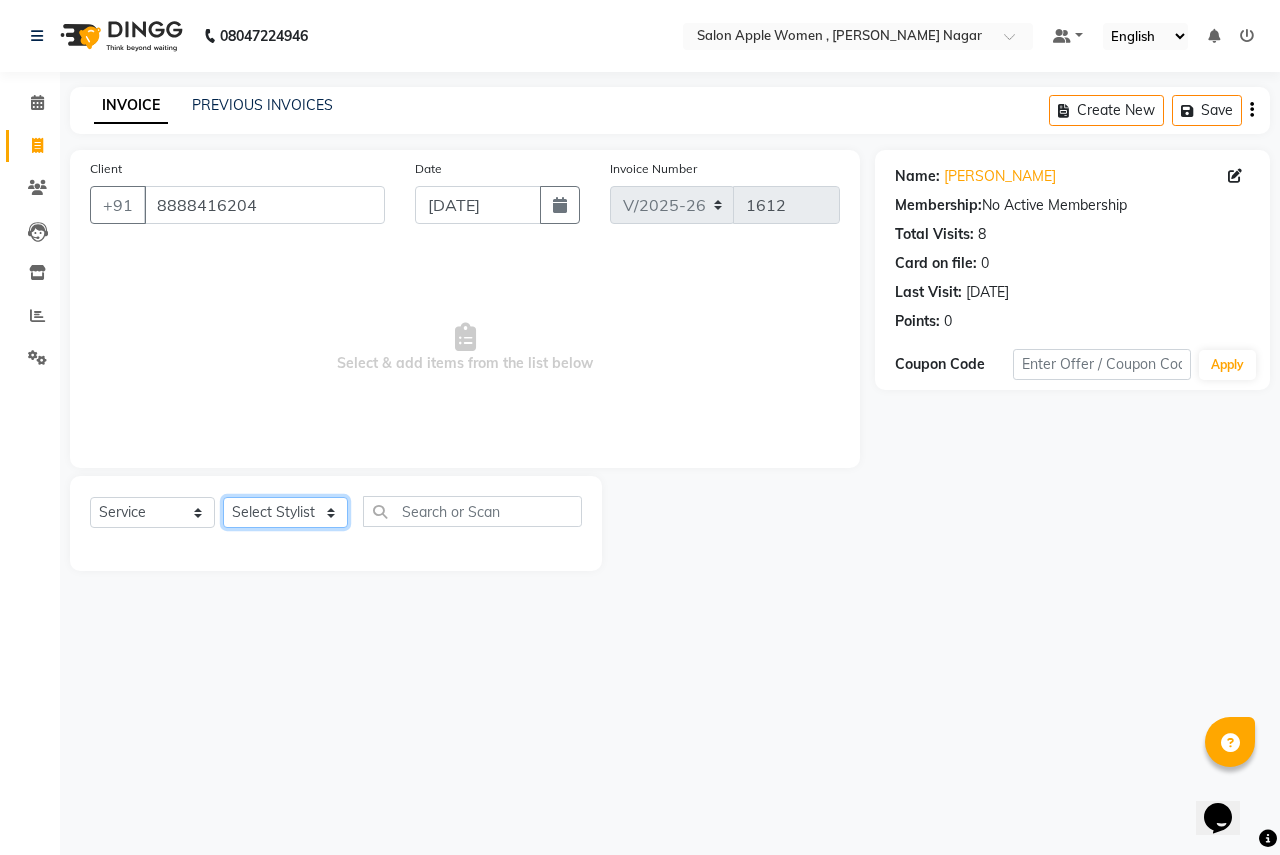 click on "Select Stylist [PERSON_NAME] [PERSON_NAME] [PERSON_NAME] [PERSON_NAME] Jyoti Rahul [PERSON_NAME] [MEDICAL_DATA][PERSON_NAME] [PERSON_NAME] NSS Pratibha Paswan [PERSON_NAME] [PERSON_NAME] Reception  Reshma Operations Head [PERSON_NAME] [PERSON_NAME] [PERSON_NAME]" 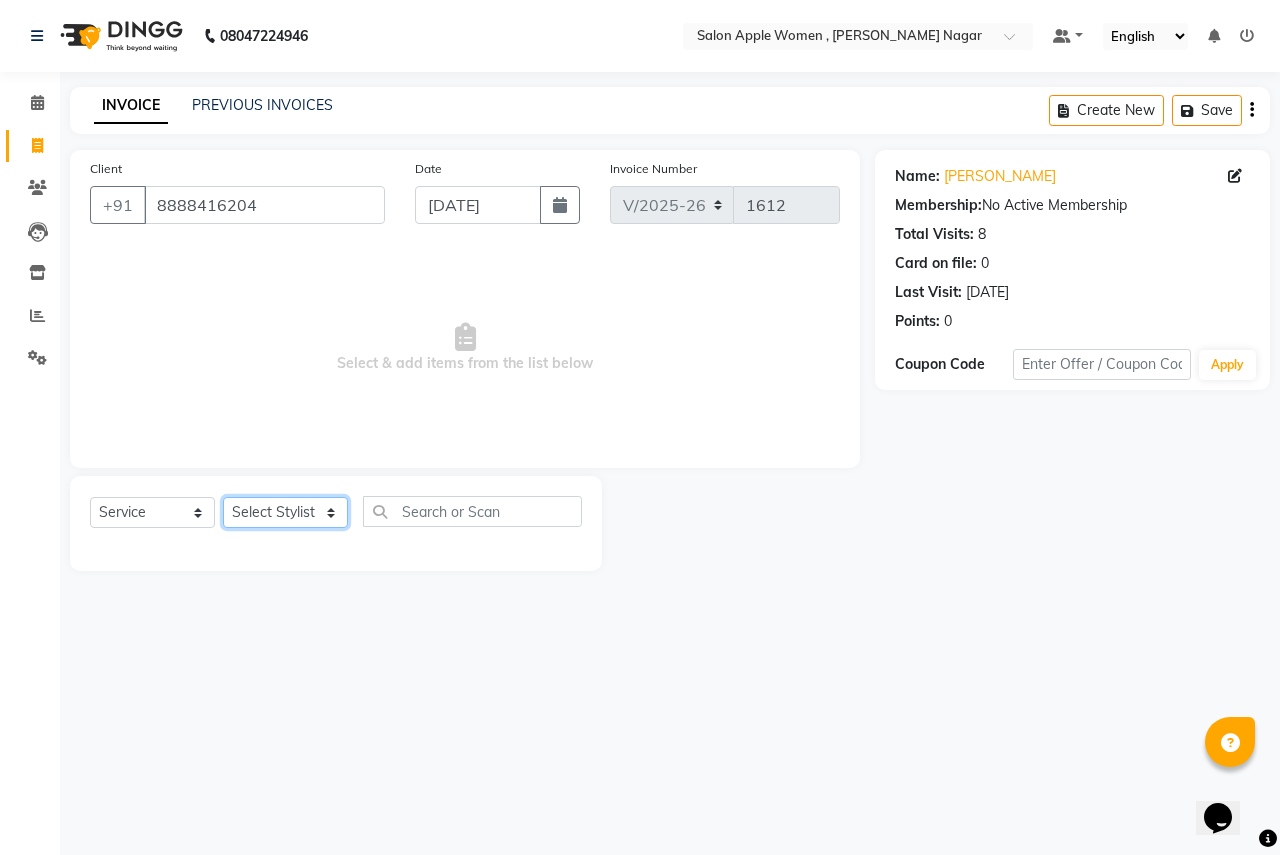 select on "57564" 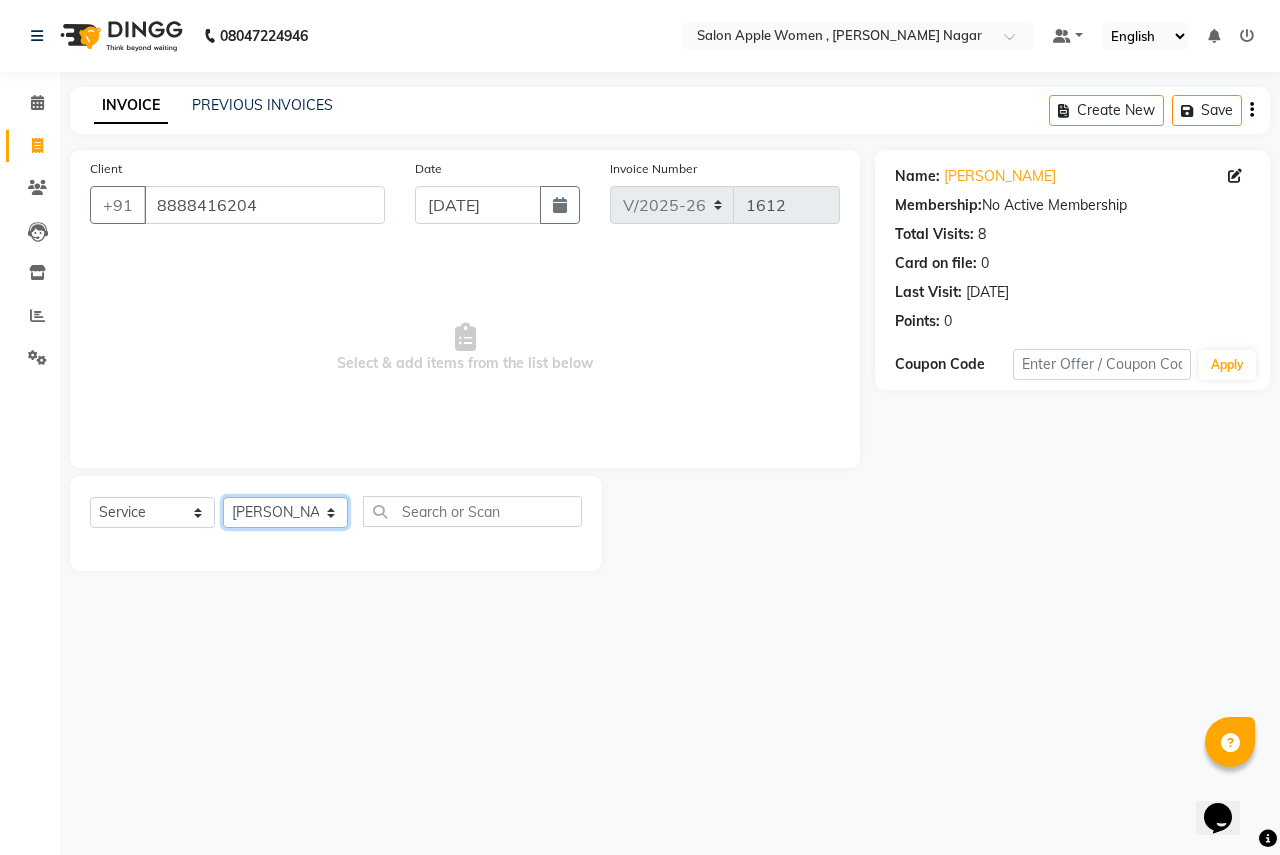 click on "Select Stylist [PERSON_NAME] [PERSON_NAME] [PERSON_NAME] [PERSON_NAME] Jyoti Rahul [PERSON_NAME] [MEDICAL_DATA][PERSON_NAME] [PERSON_NAME] NSS Pratibha Paswan [PERSON_NAME] [PERSON_NAME] Reception  Reshma Operations Head [PERSON_NAME] [PERSON_NAME] [PERSON_NAME]" 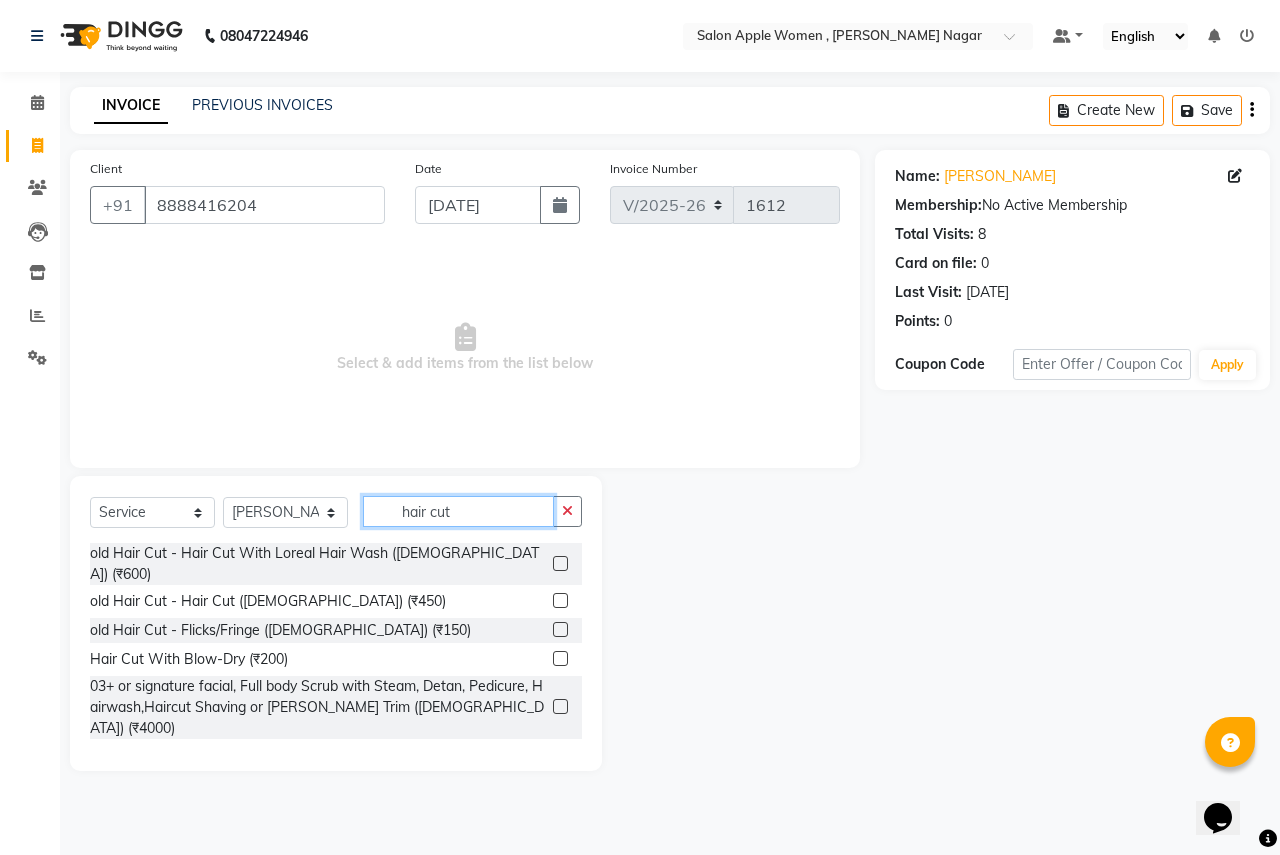 type on "hair cut" 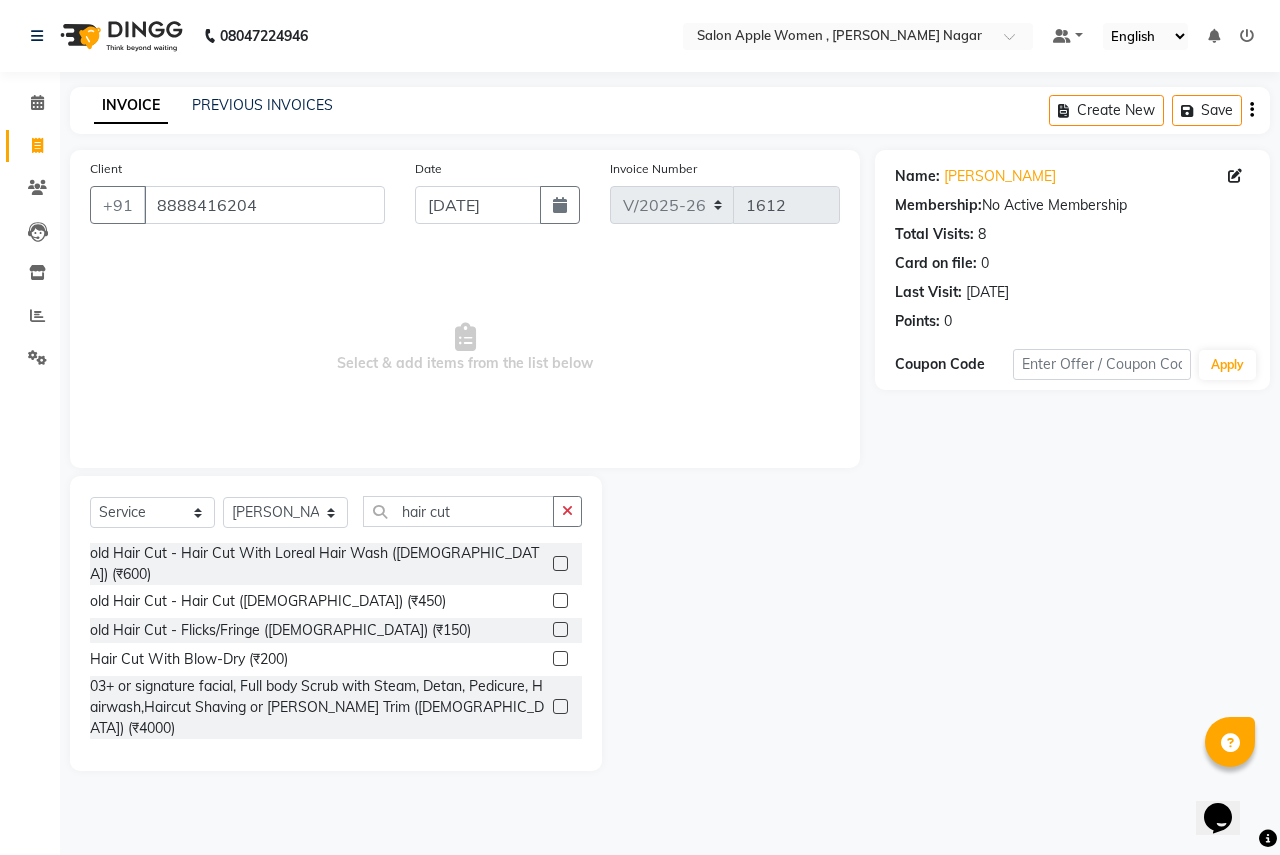 click 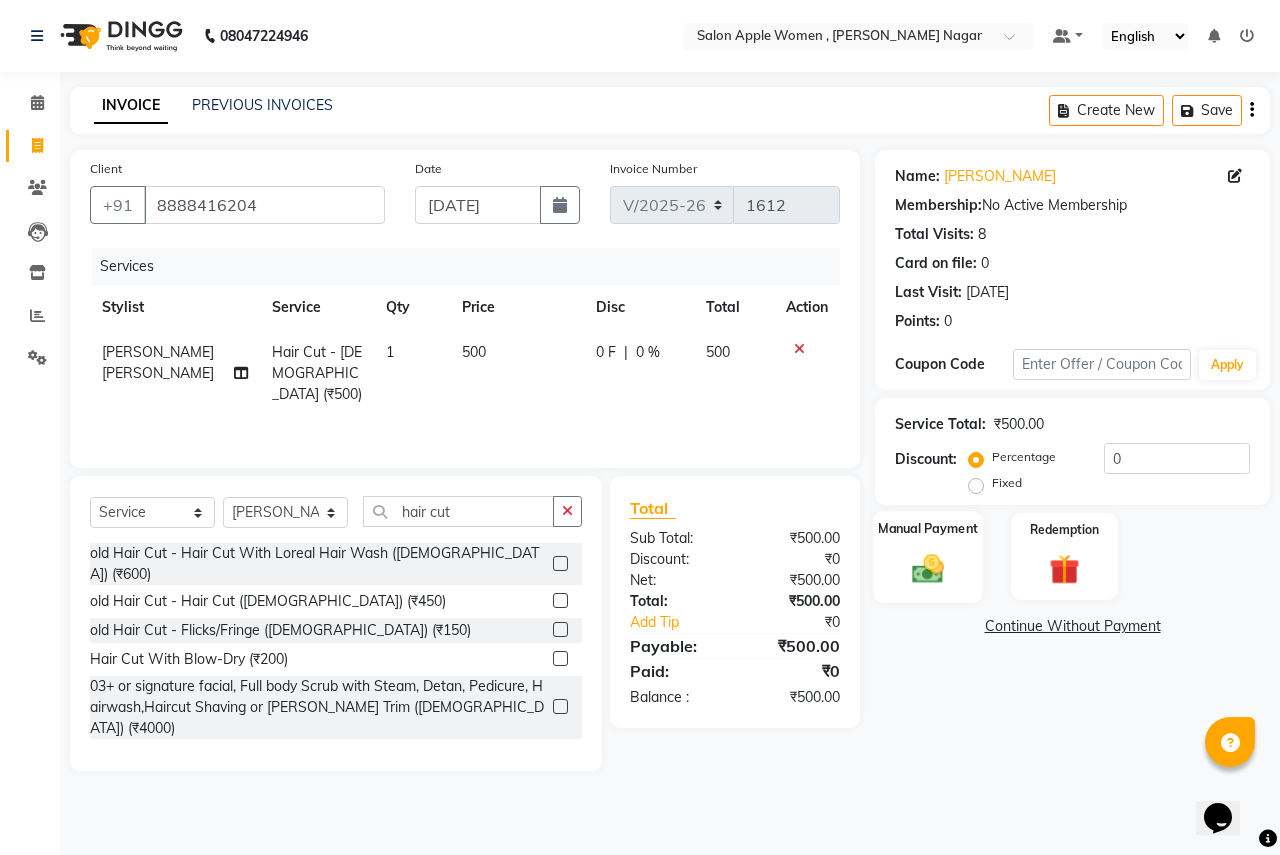 checkbox on "false" 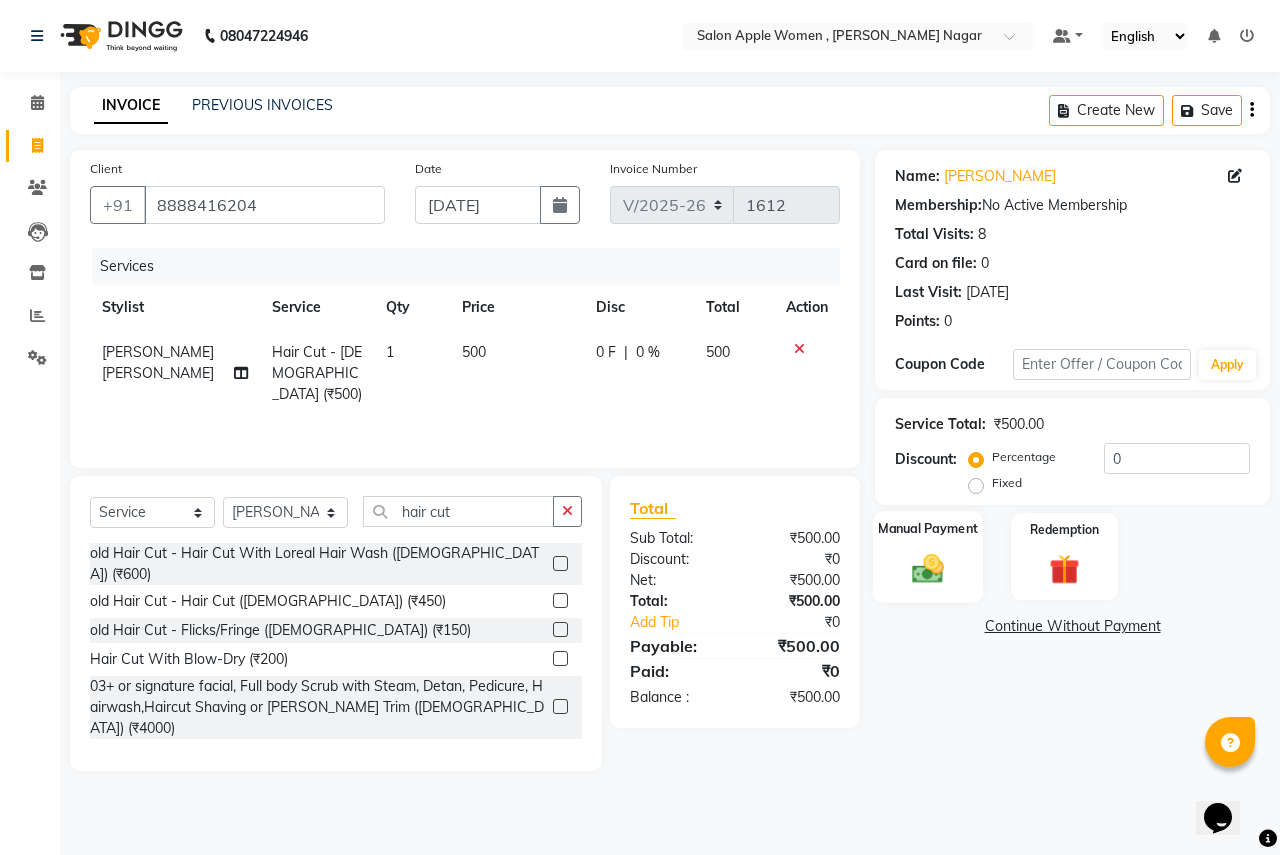 click 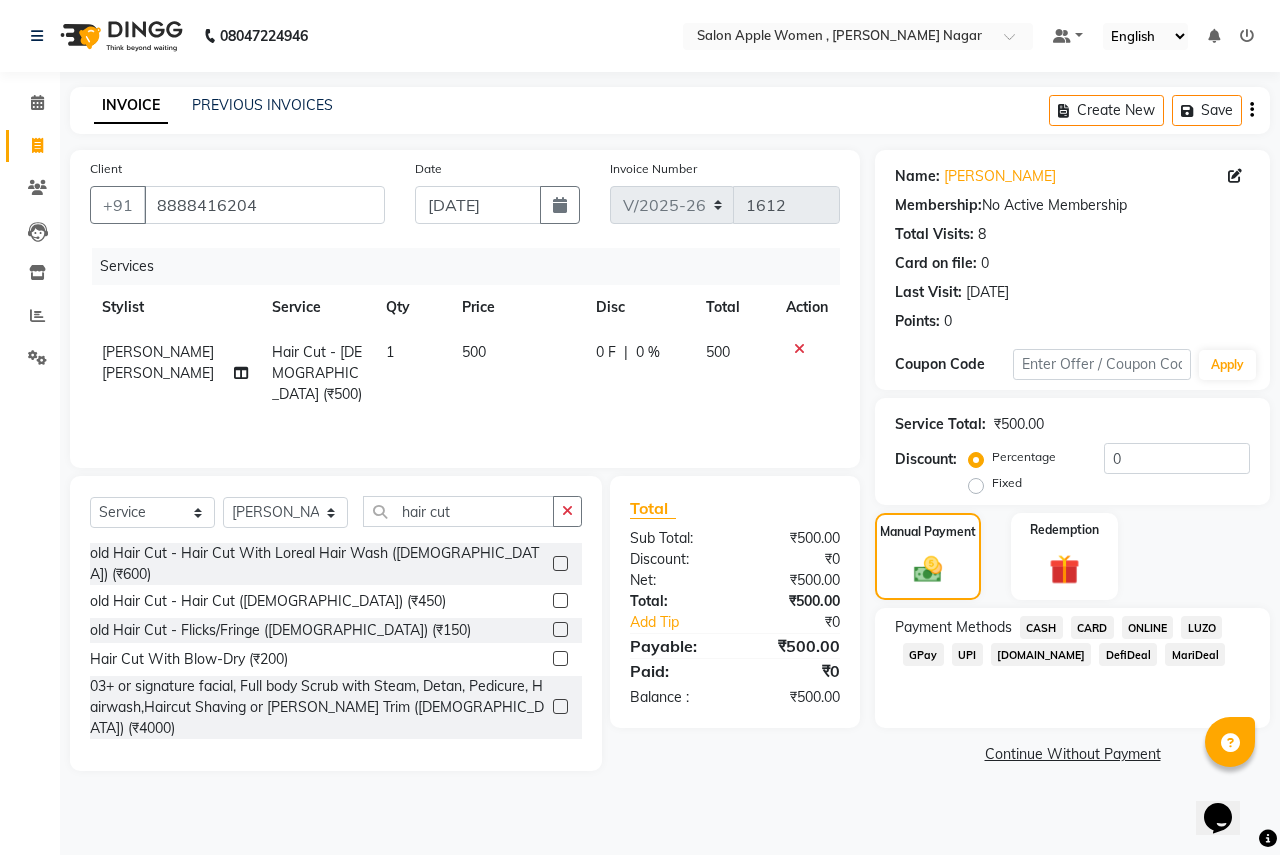 click on "ONLINE" 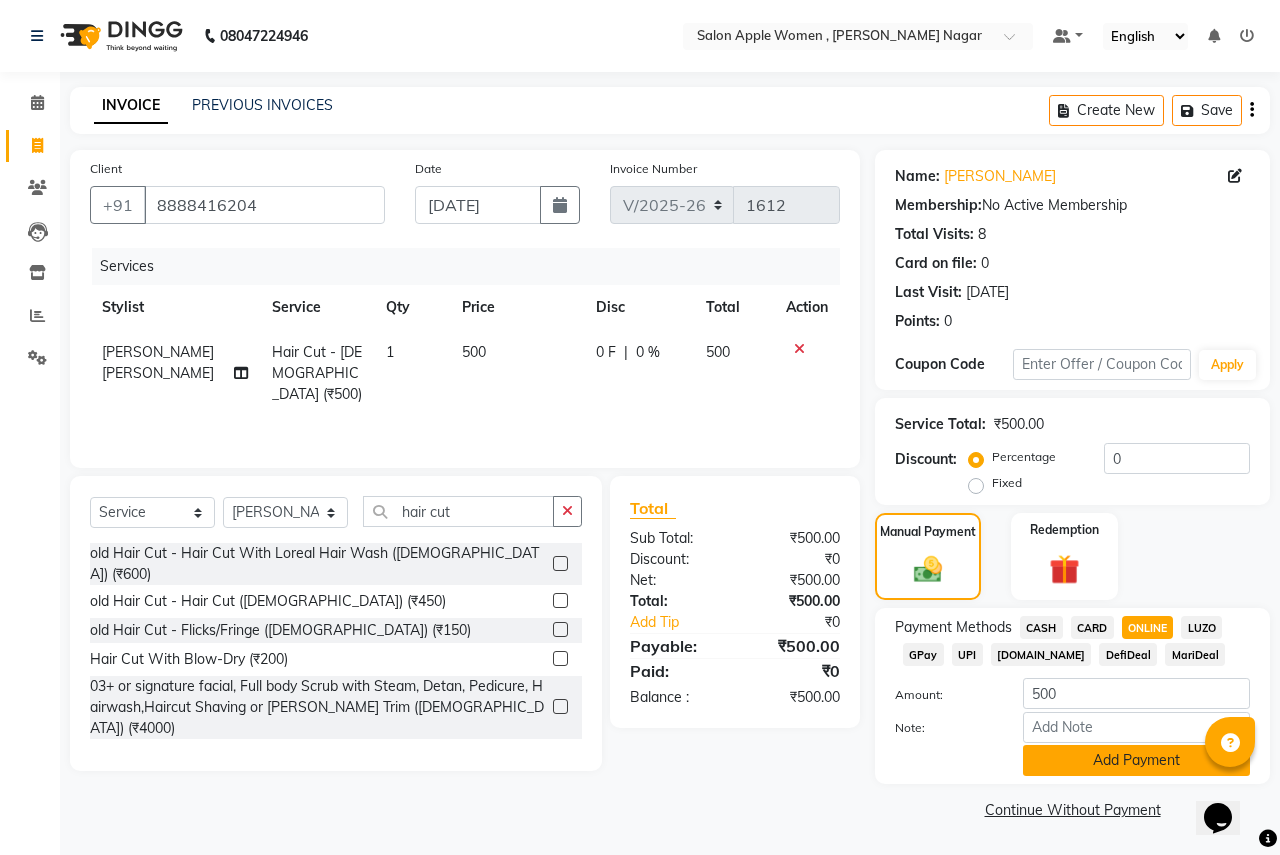 click on "Add Payment" 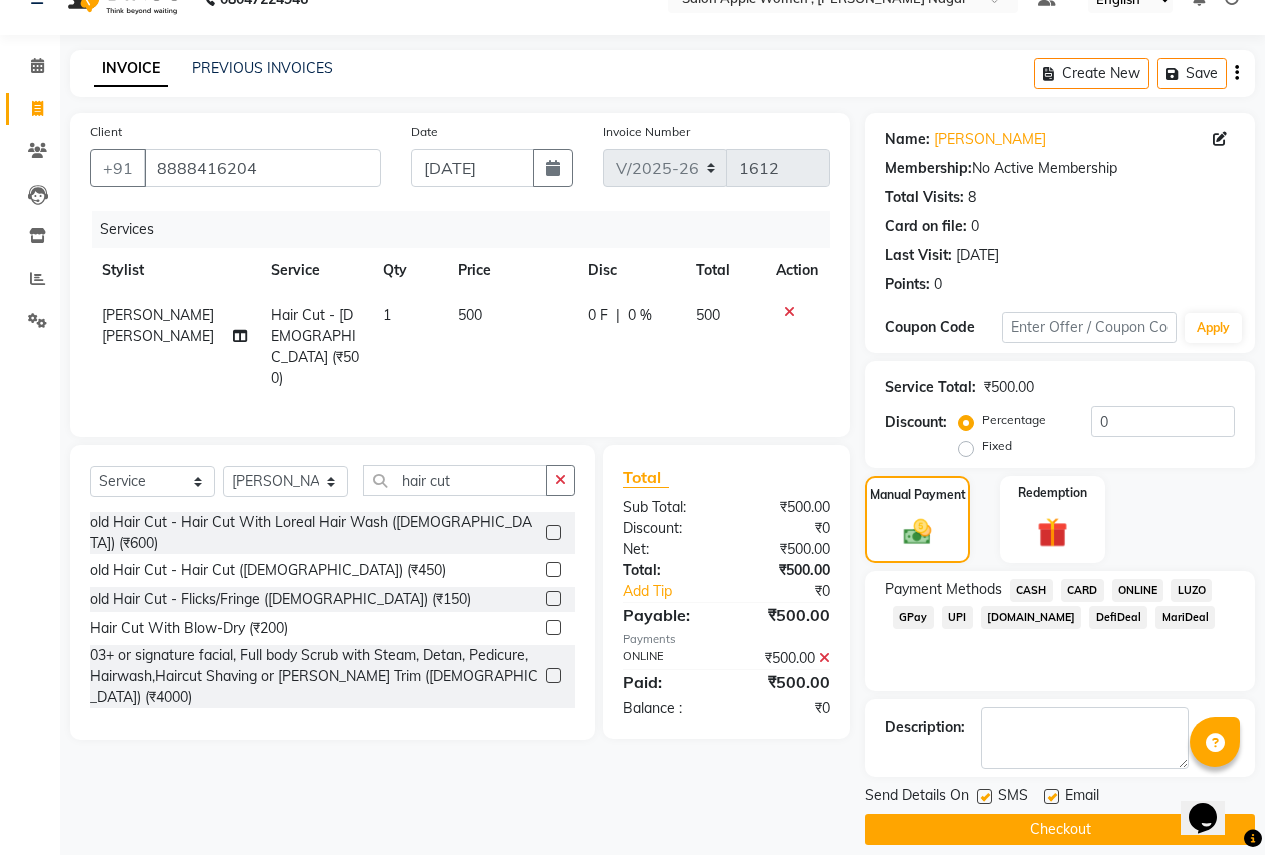 scroll, scrollTop: 57, scrollLeft: 0, axis: vertical 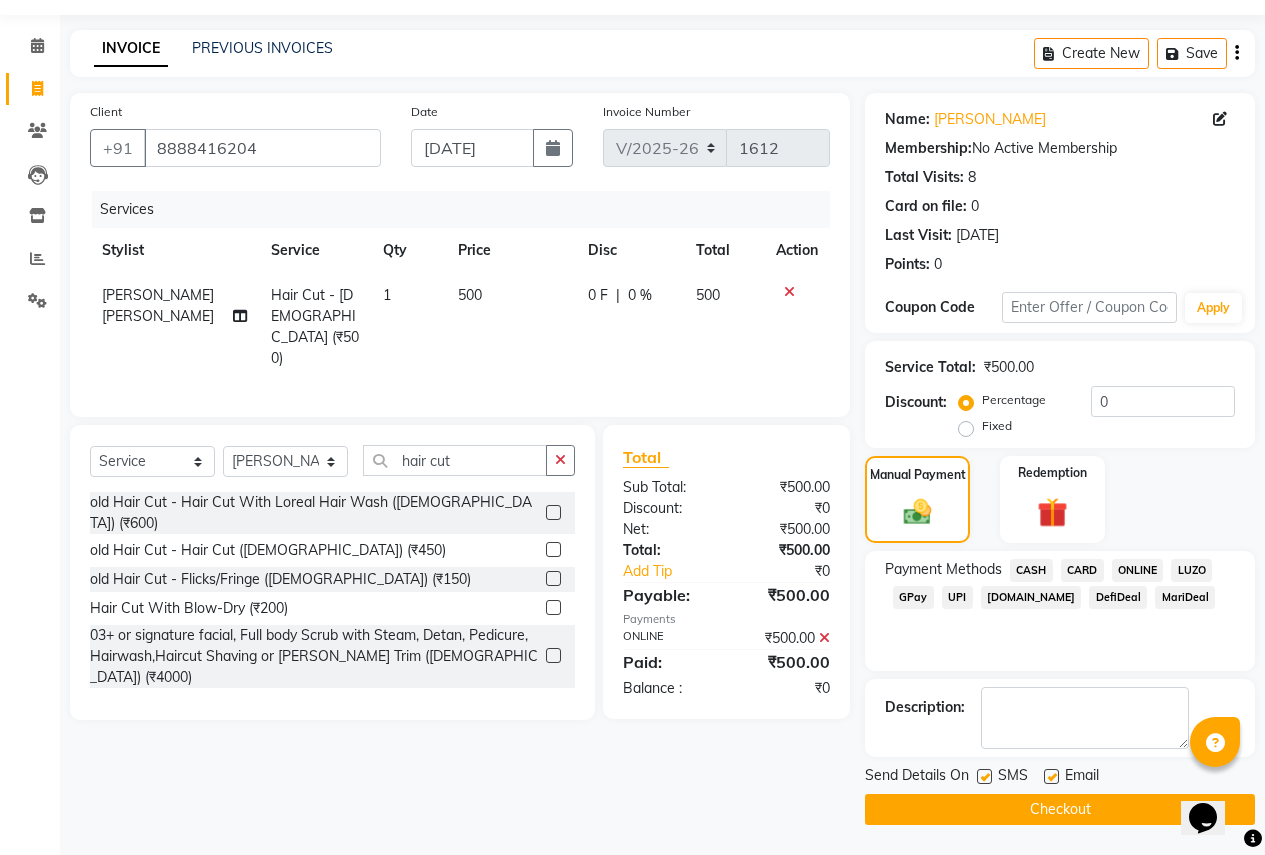 click on "Checkout" 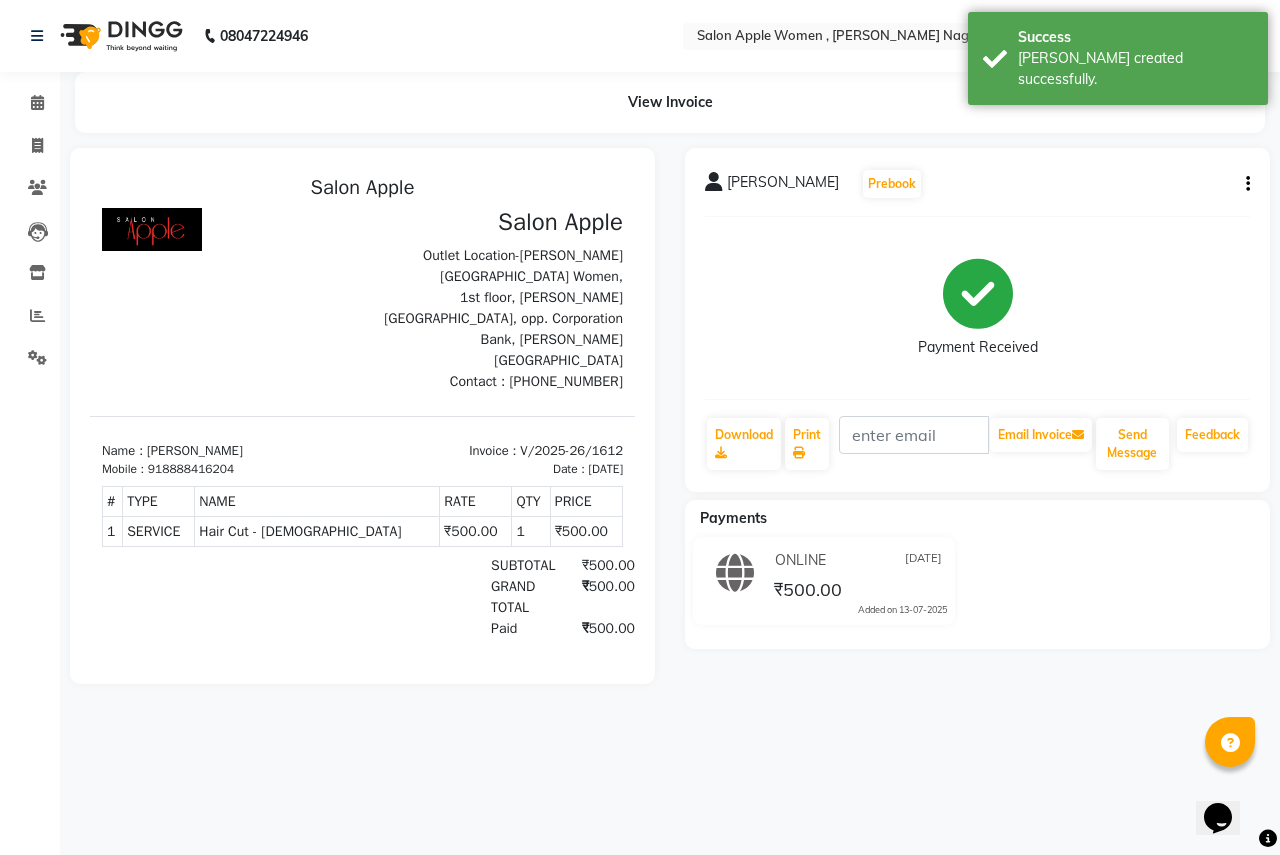 scroll, scrollTop: 0, scrollLeft: 0, axis: both 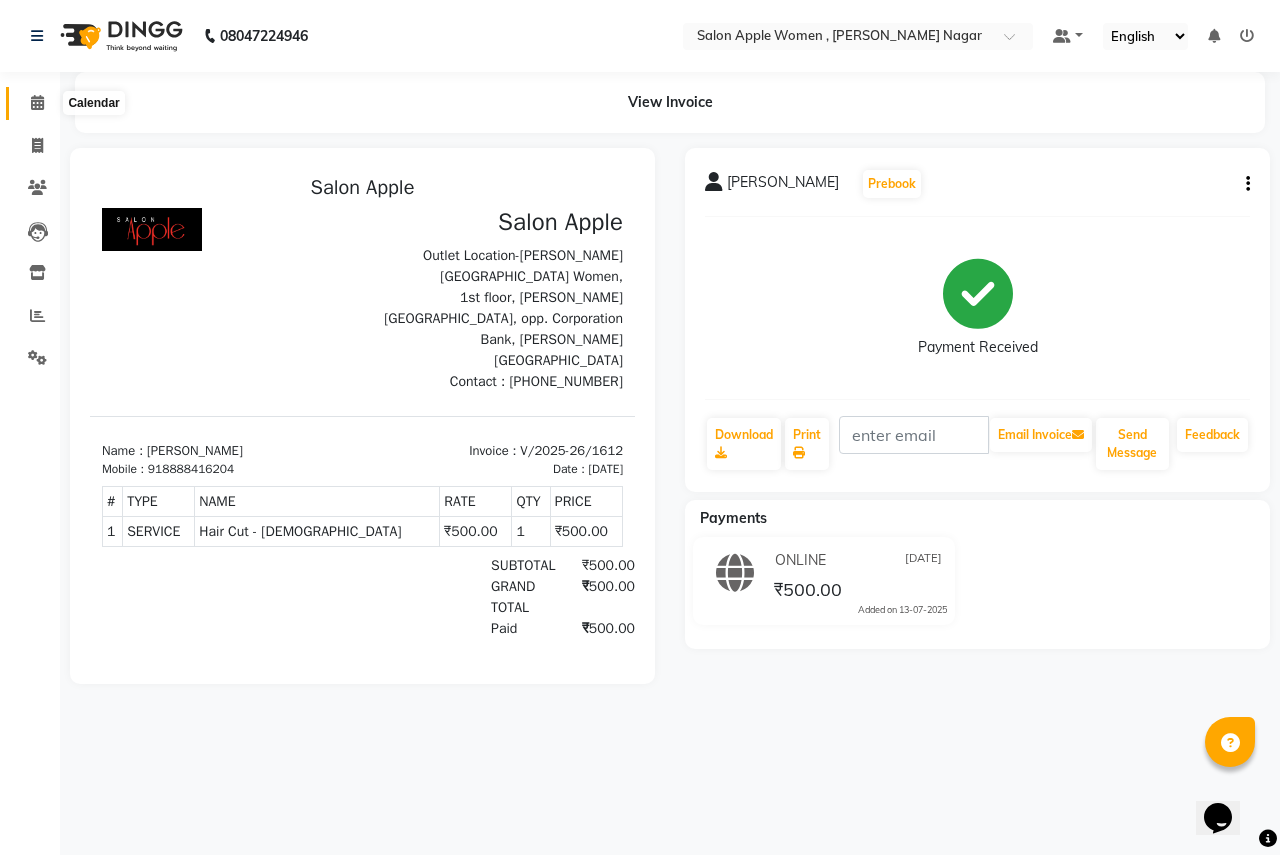 click 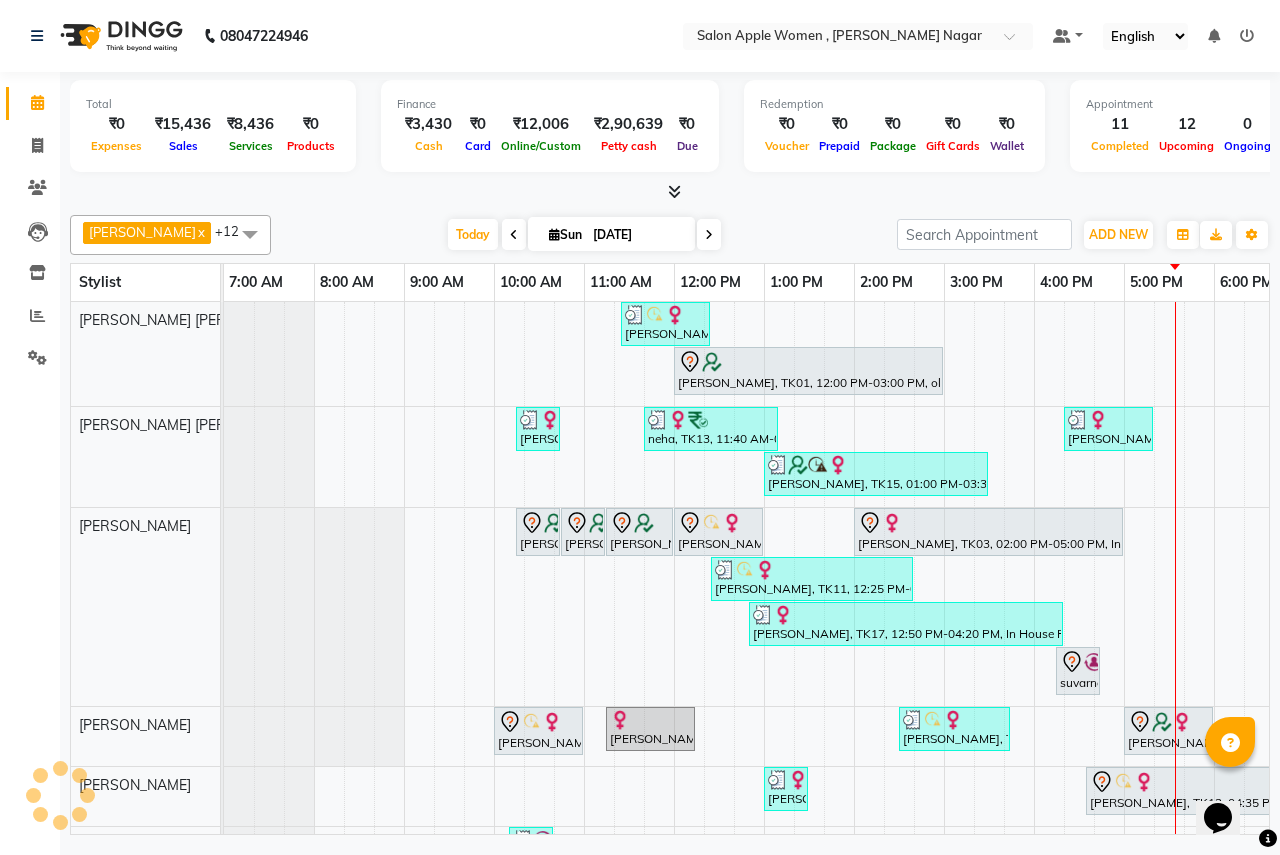 scroll, scrollTop: 0, scrollLeft: 395, axis: horizontal 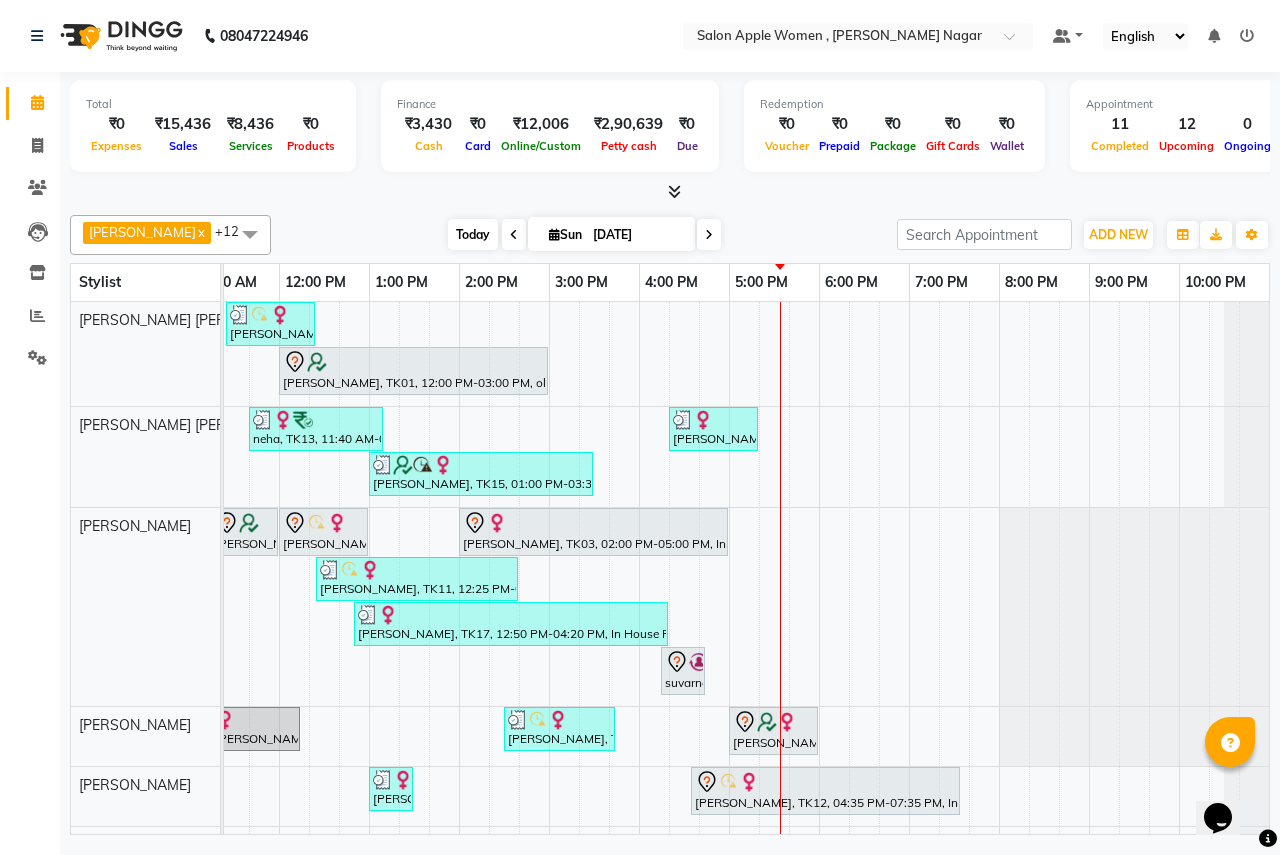 click on "Today" at bounding box center [473, 234] 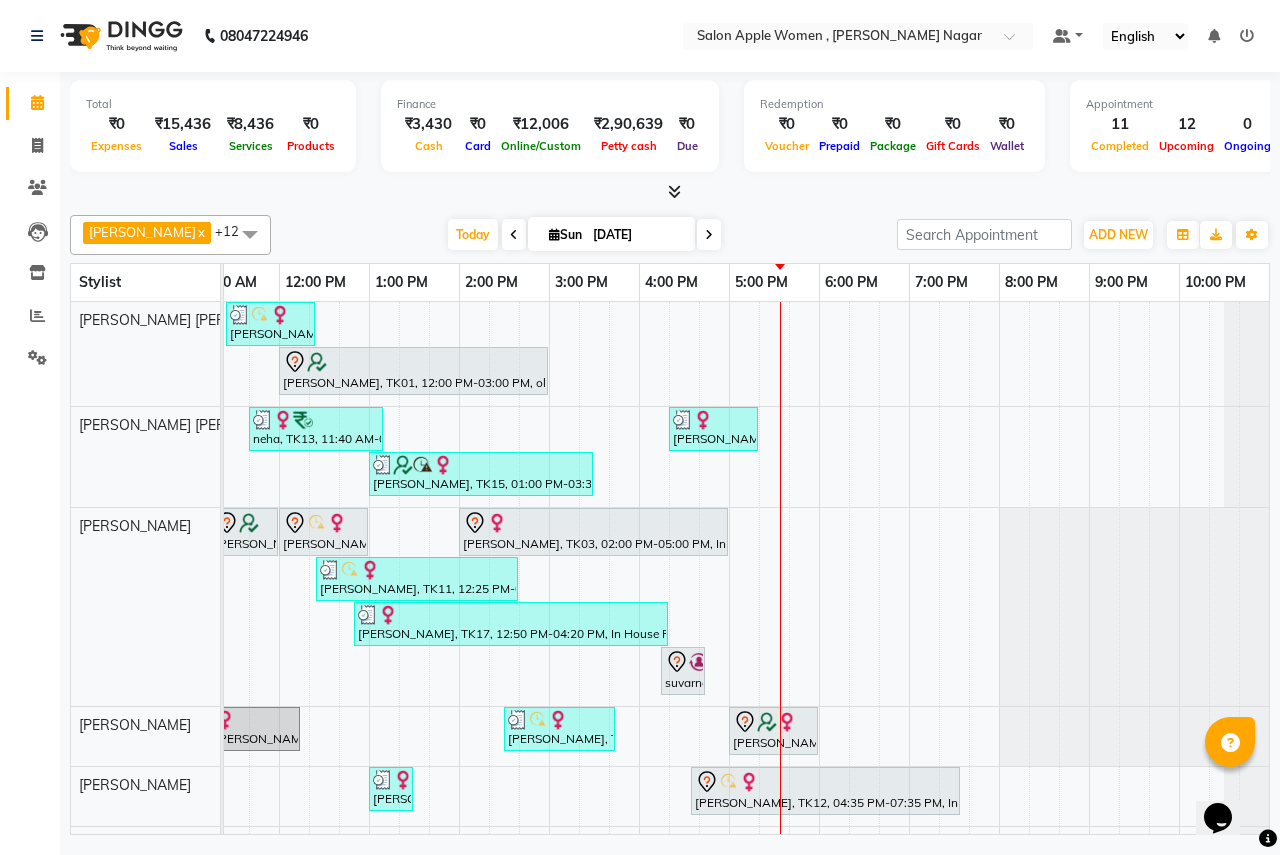 scroll, scrollTop: 0, scrollLeft: 0, axis: both 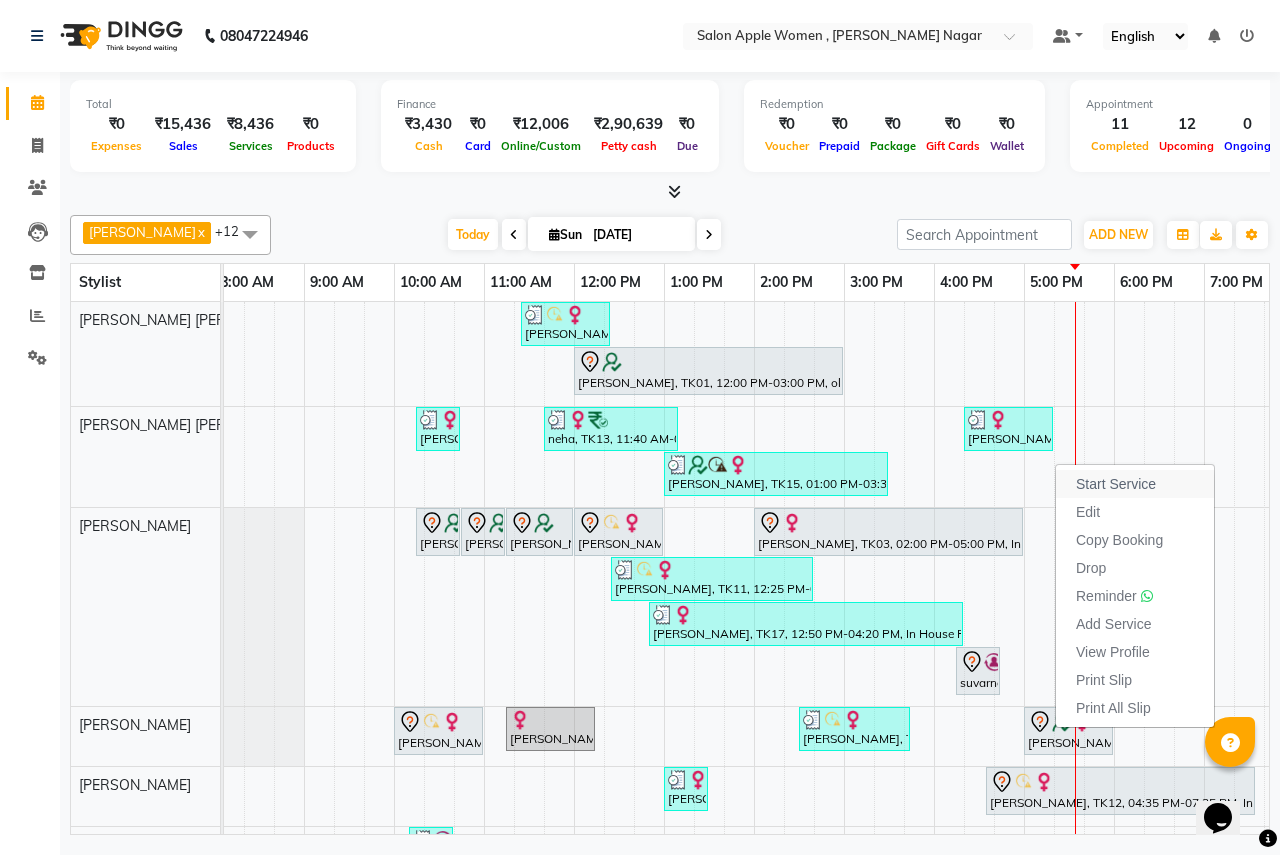 click on "Start Service" at bounding box center [1116, 484] 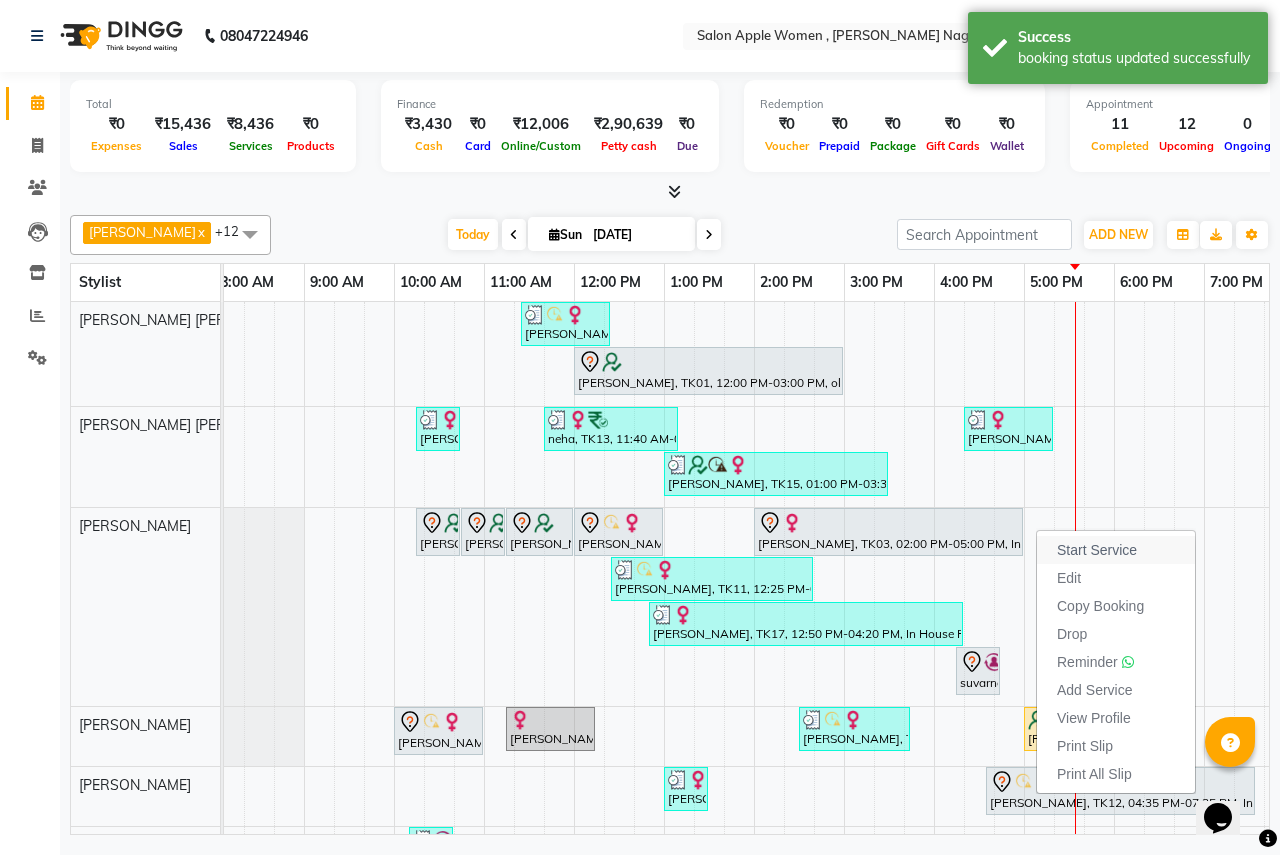 click on "Start Service" at bounding box center [1116, 550] 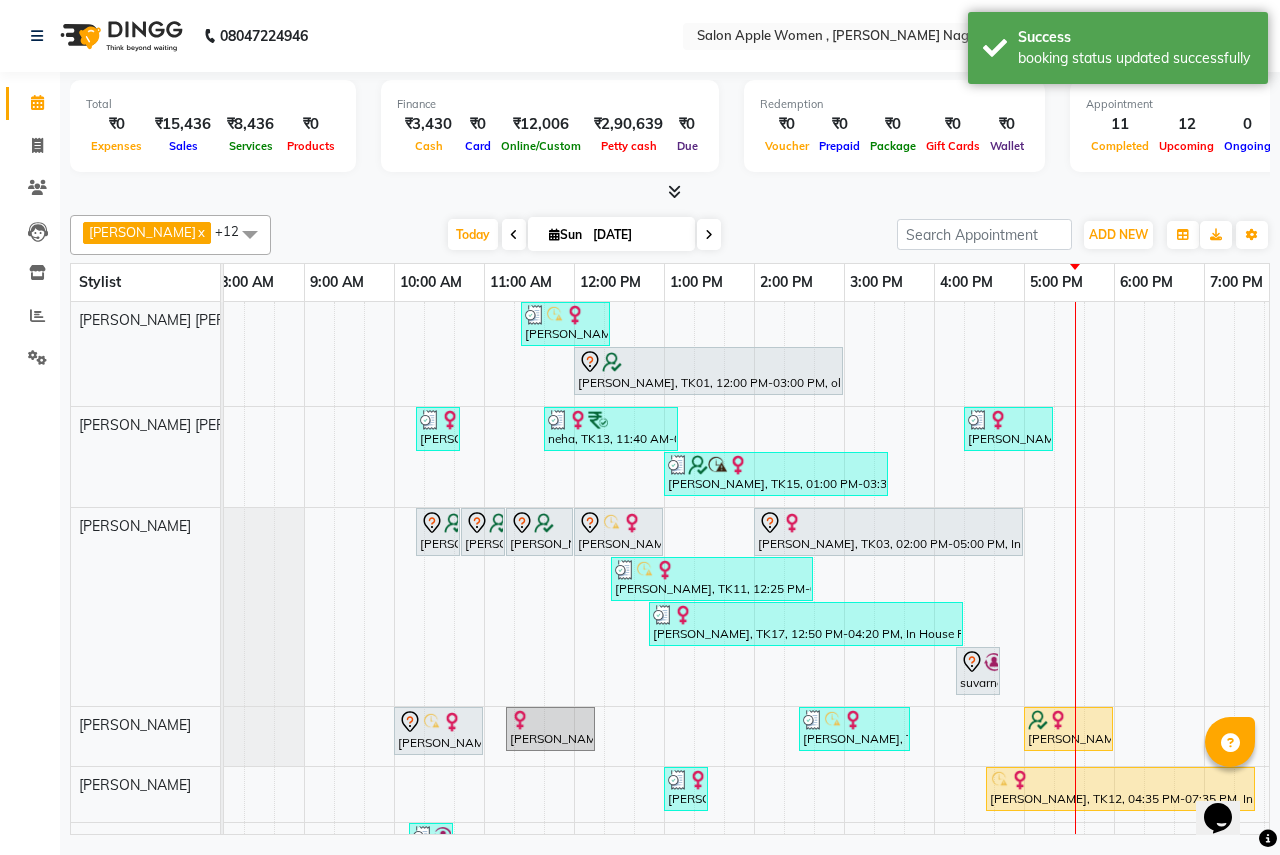 scroll, scrollTop: 0, scrollLeft: 13, axis: horizontal 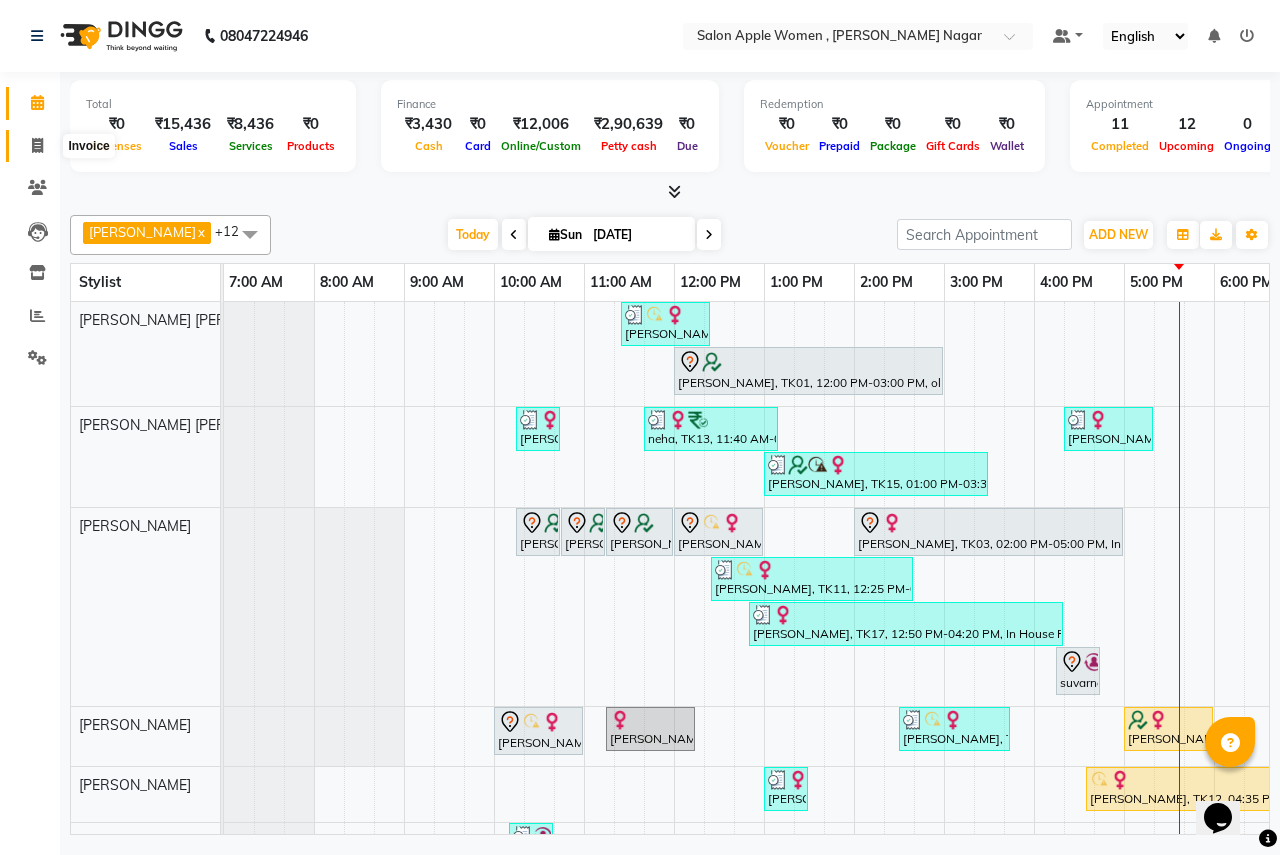 click 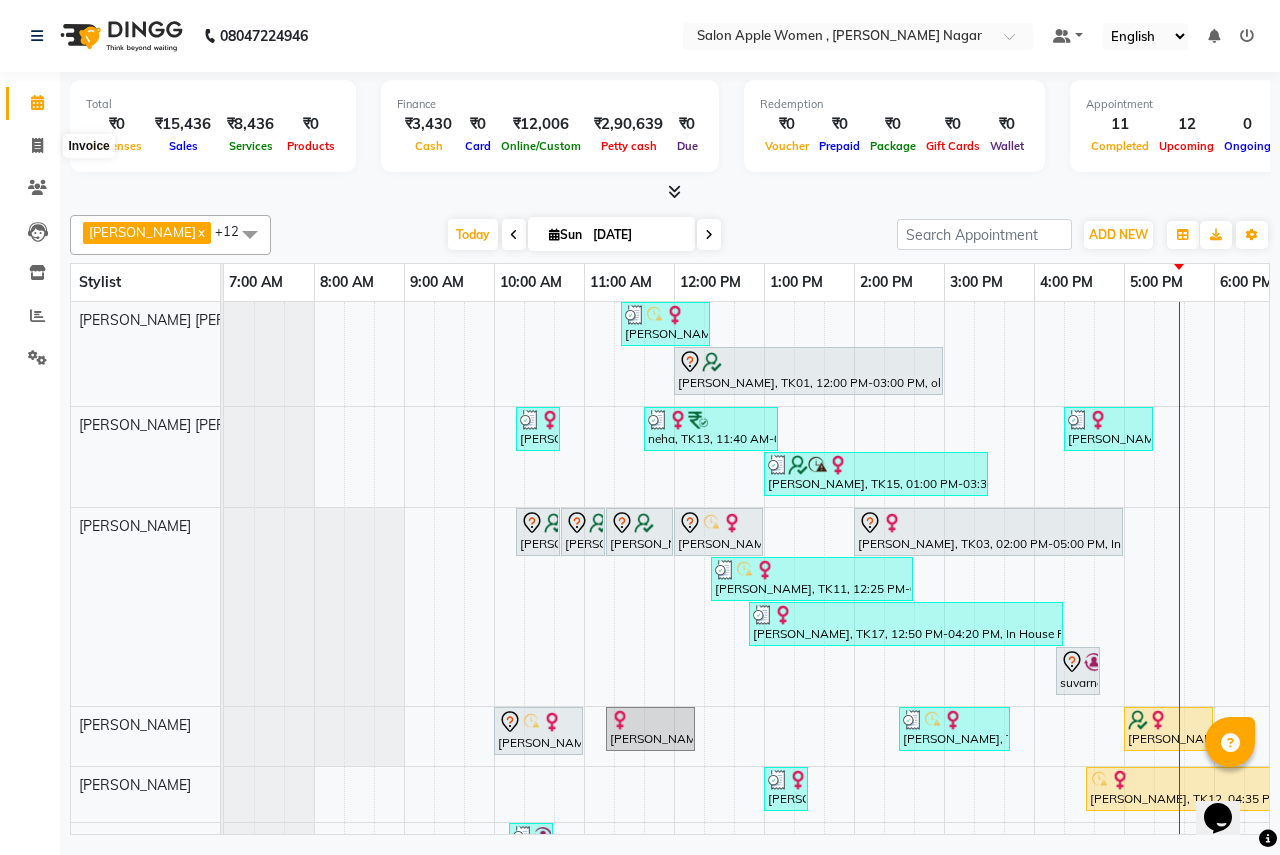 select on "service" 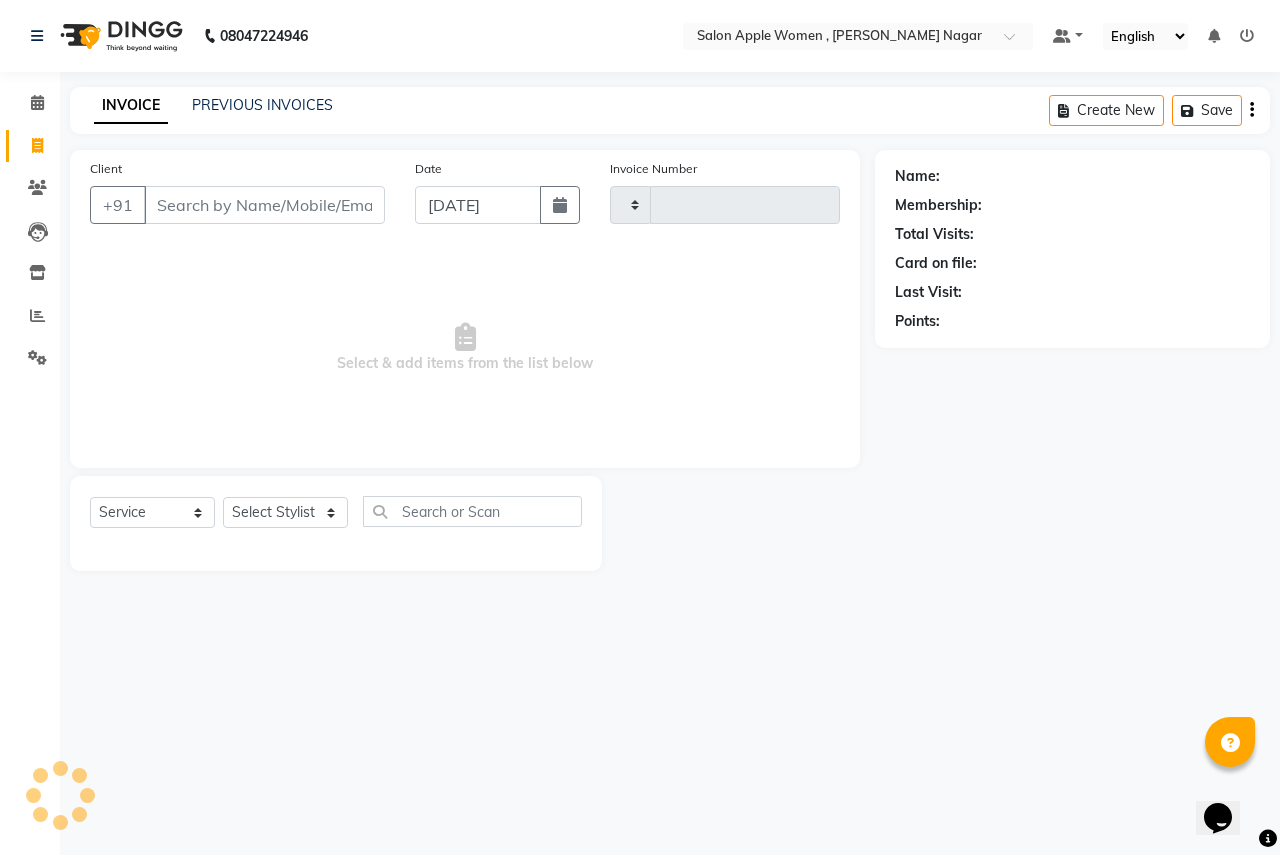type on "1613" 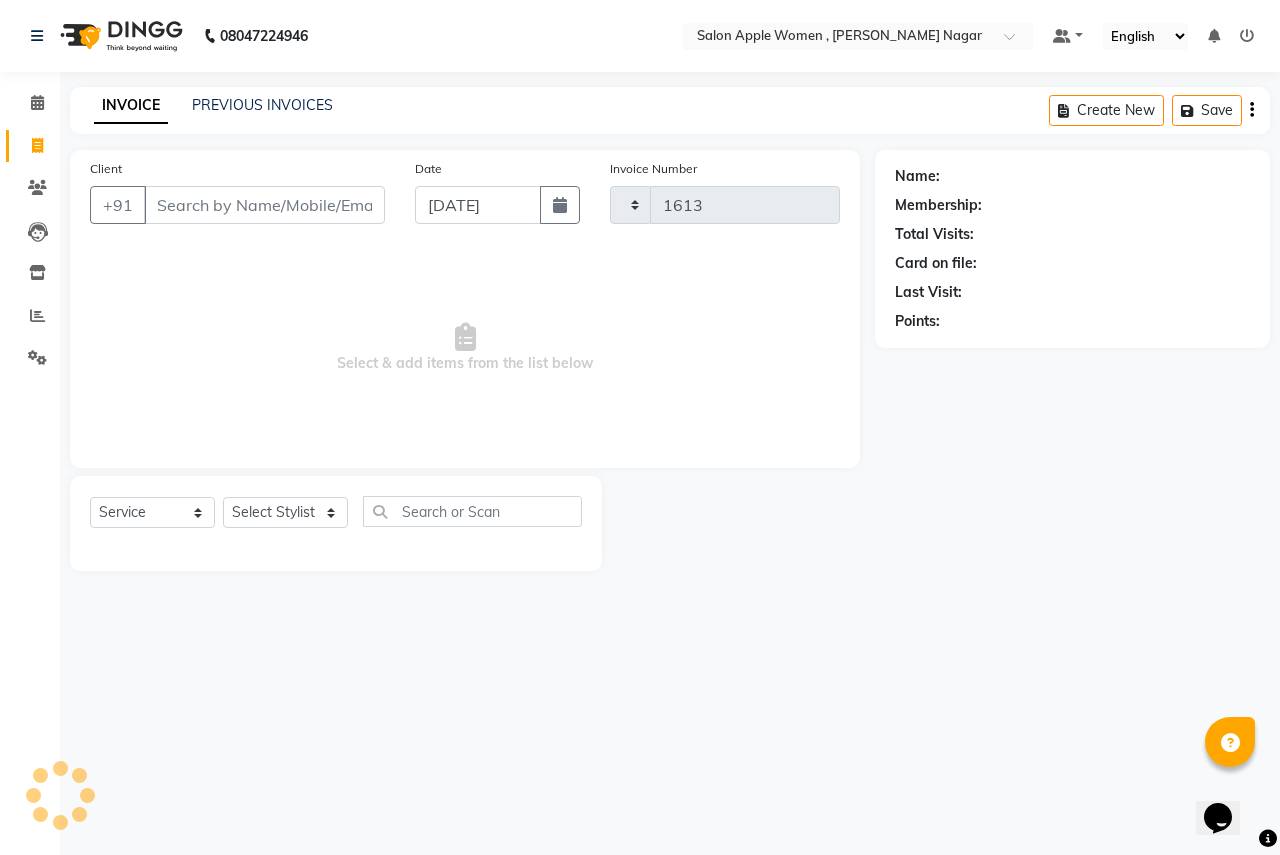 select on "96" 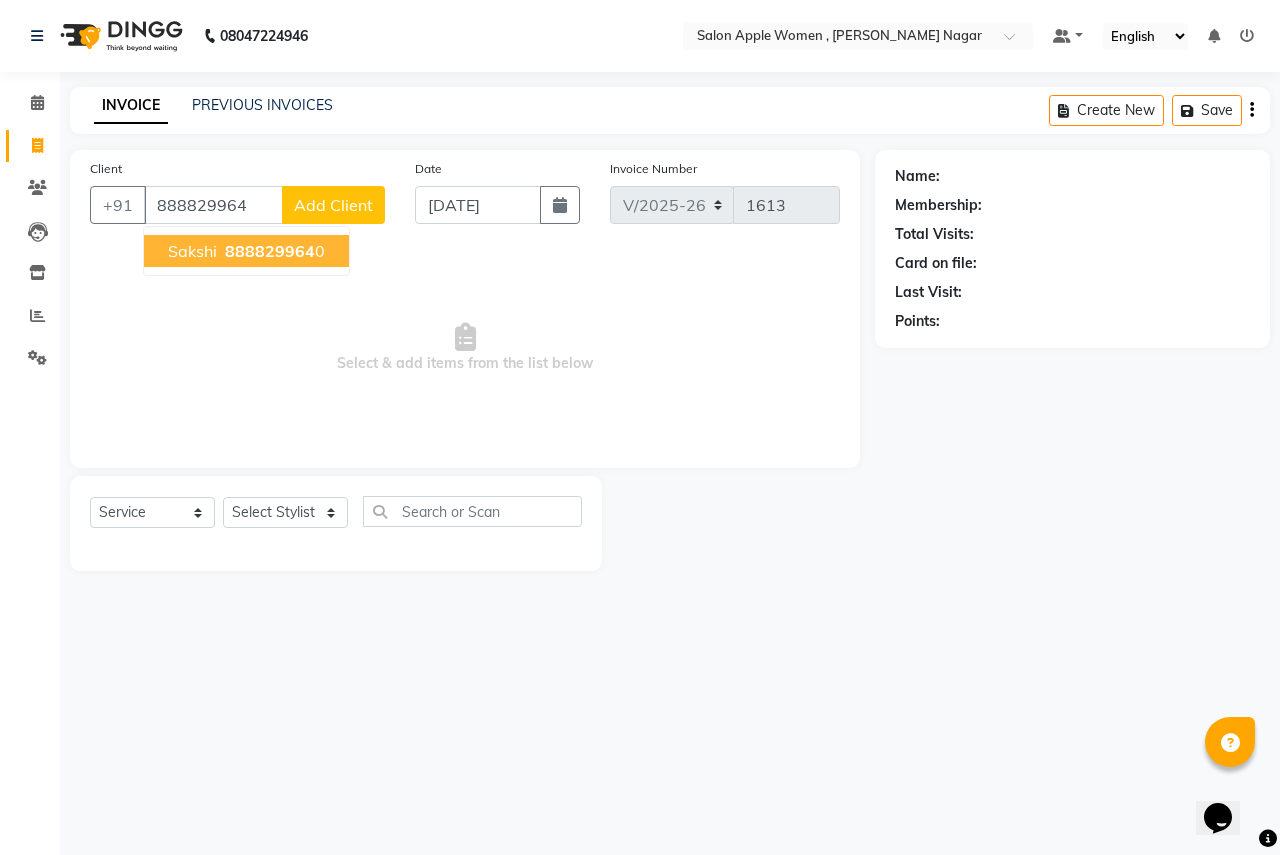 click on "888829964" at bounding box center (270, 251) 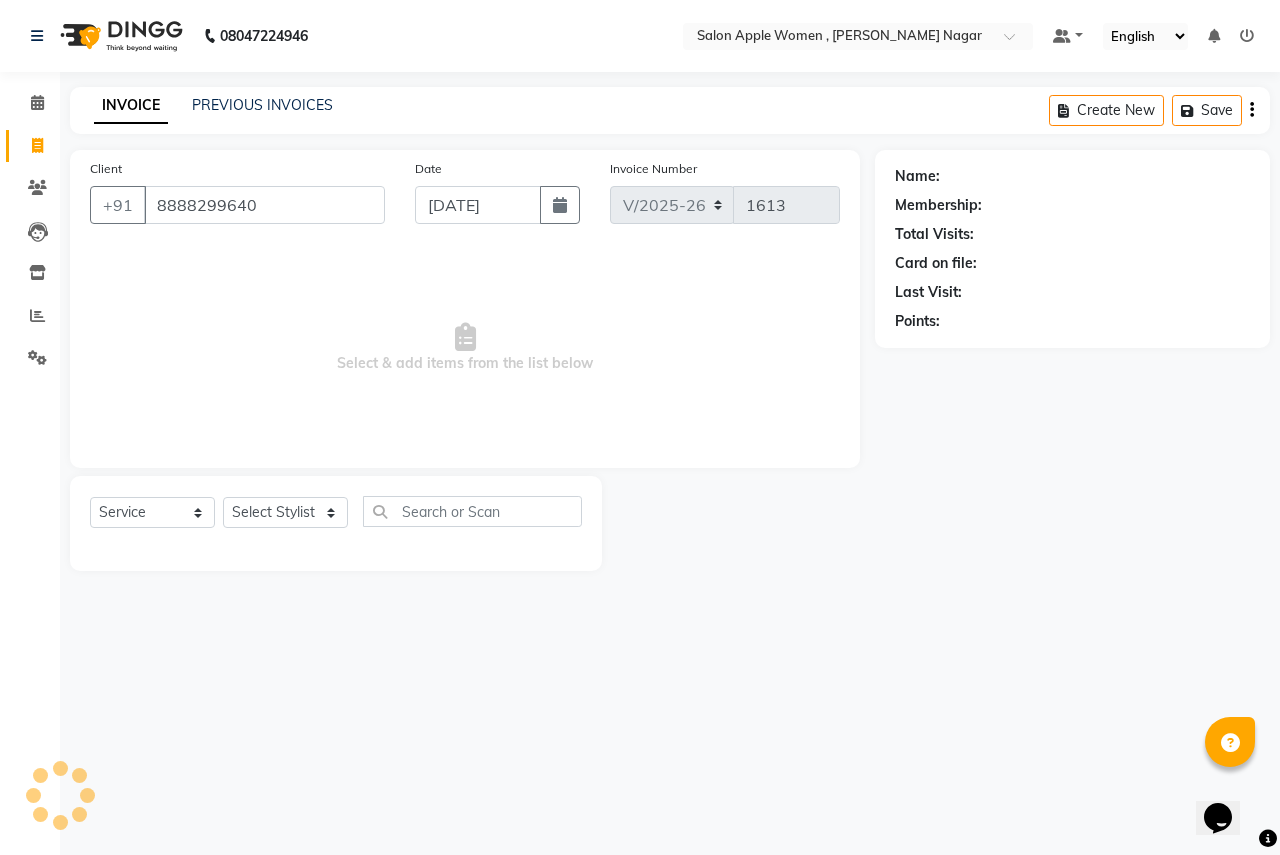type on "8888299640" 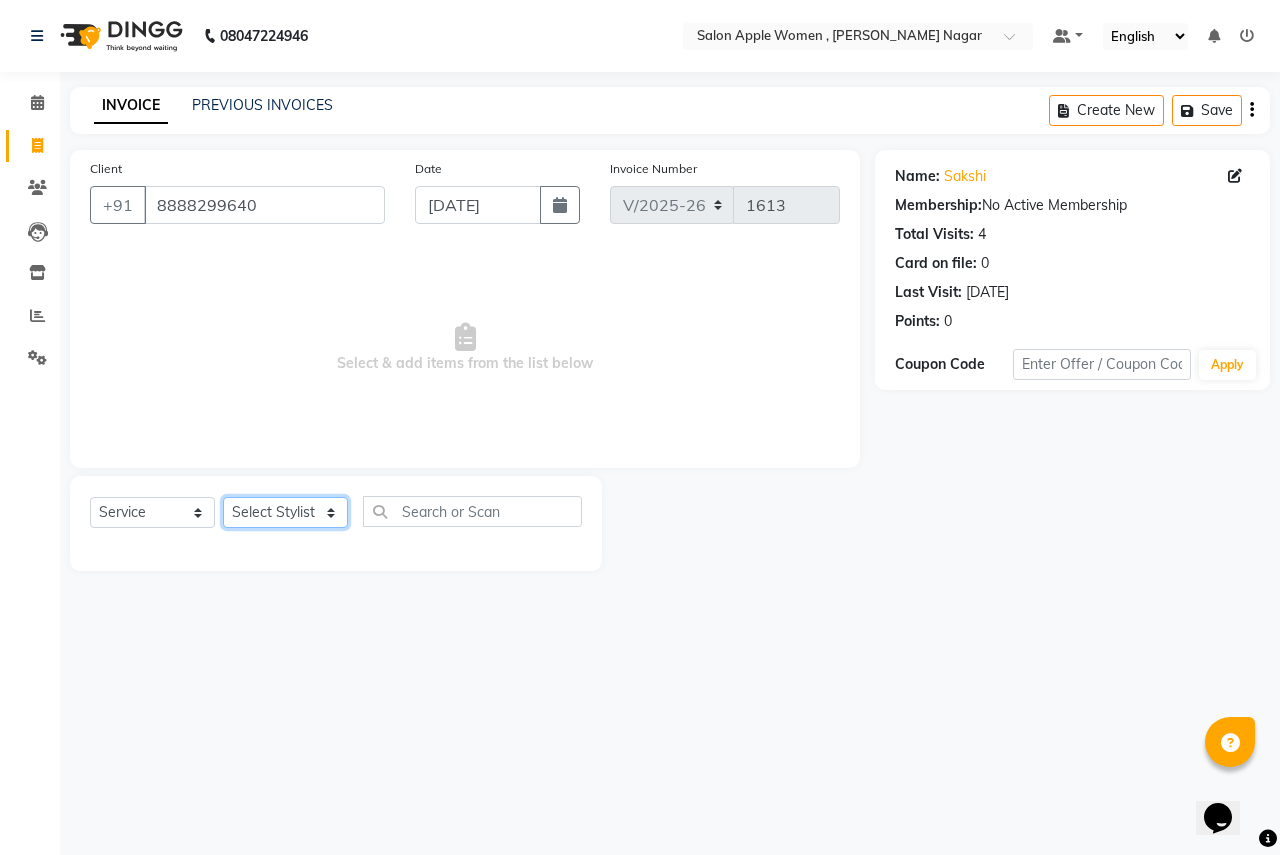 click on "Select Stylist [PERSON_NAME] [PERSON_NAME] [PERSON_NAME] [PERSON_NAME] Jyoti Rahul [PERSON_NAME] [MEDICAL_DATA][PERSON_NAME] [PERSON_NAME] NSS Pratibha Paswan [PERSON_NAME] [PERSON_NAME] Reception  Reshma Operations Head [PERSON_NAME] [PERSON_NAME] [PERSON_NAME]" 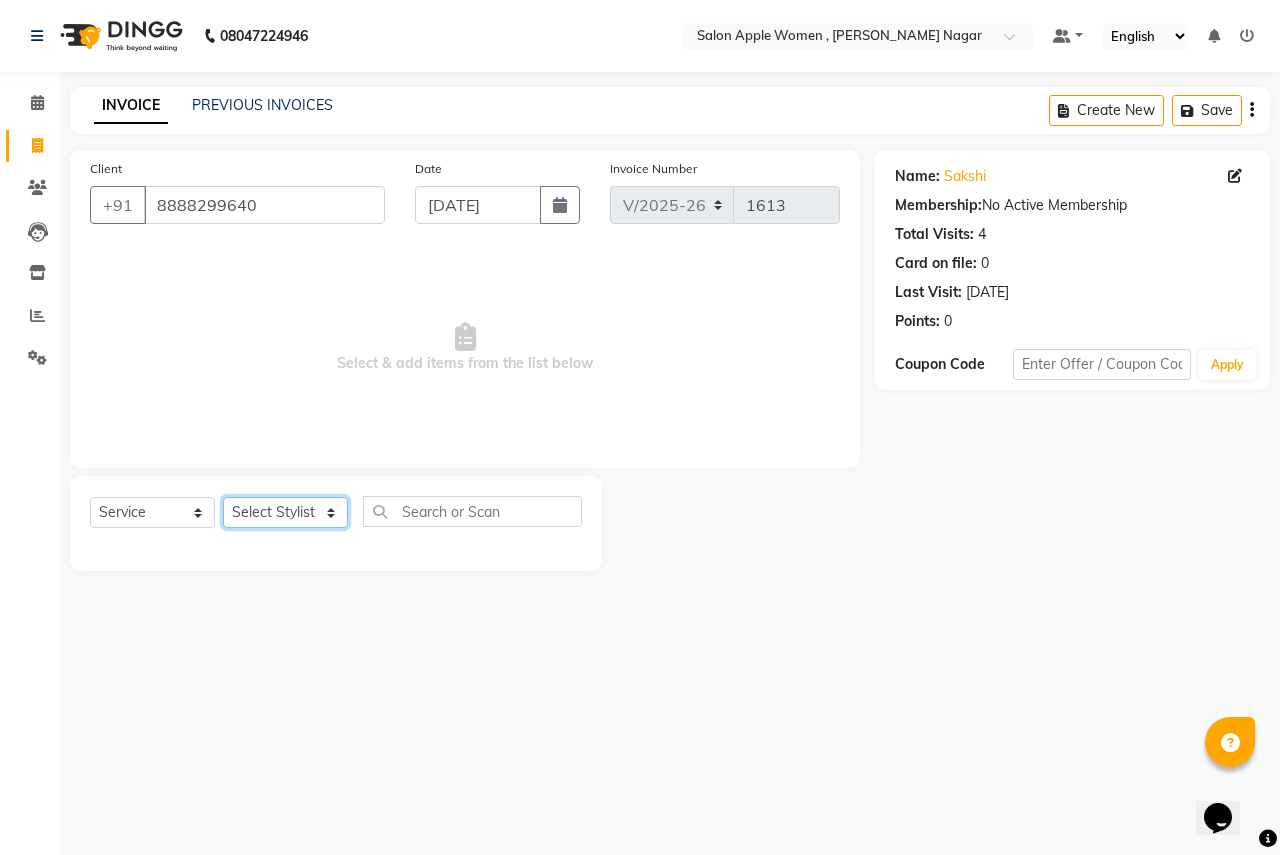 select on "70309" 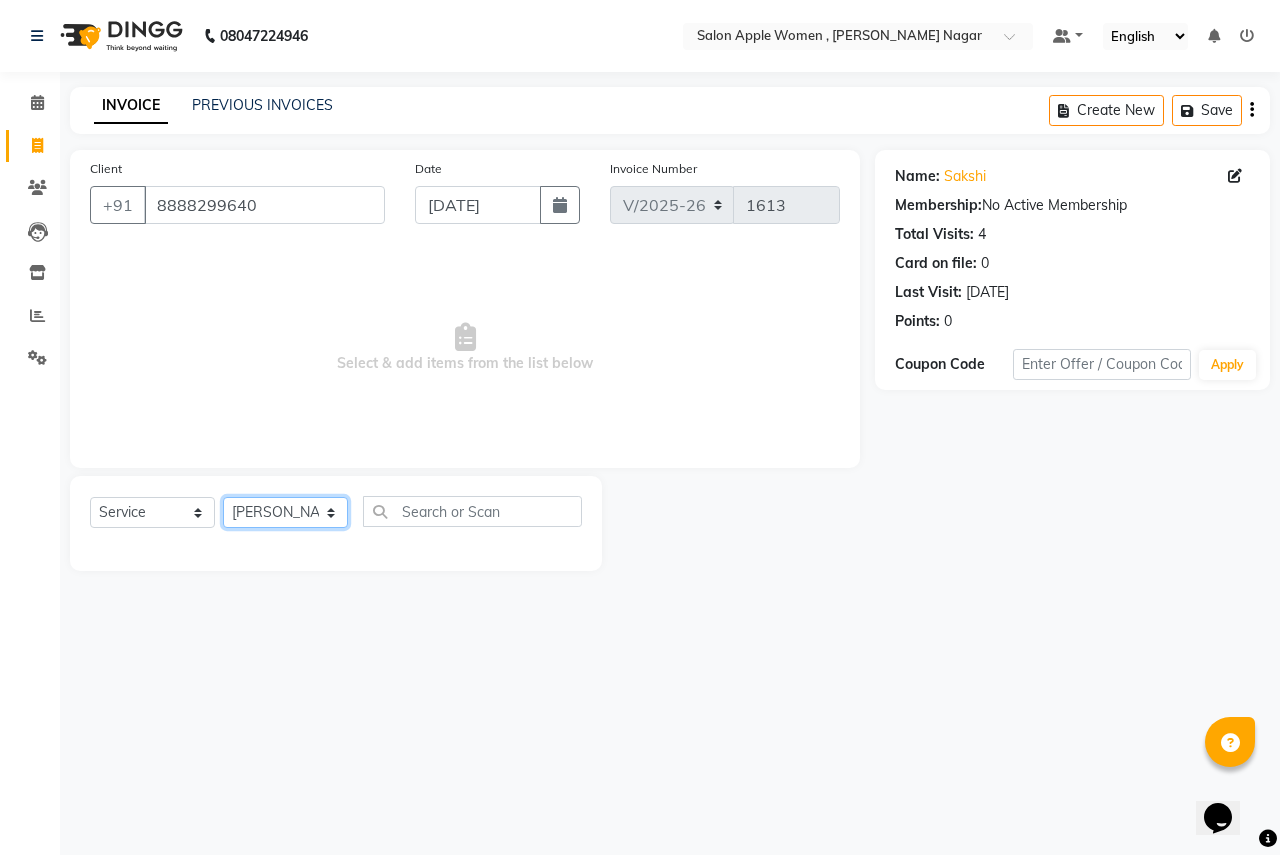 click on "Select Stylist [PERSON_NAME] [PERSON_NAME] [PERSON_NAME] [PERSON_NAME] Jyoti Rahul [PERSON_NAME] [MEDICAL_DATA][PERSON_NAME] [PERSON_NAME] NSS Pratibha Paswan [PERSON_NAME] [PERSON_NAME] Reception  Reshma Operations Head [PERSON_NAME] [PERSON_NAME] [PERSON_NAME]" 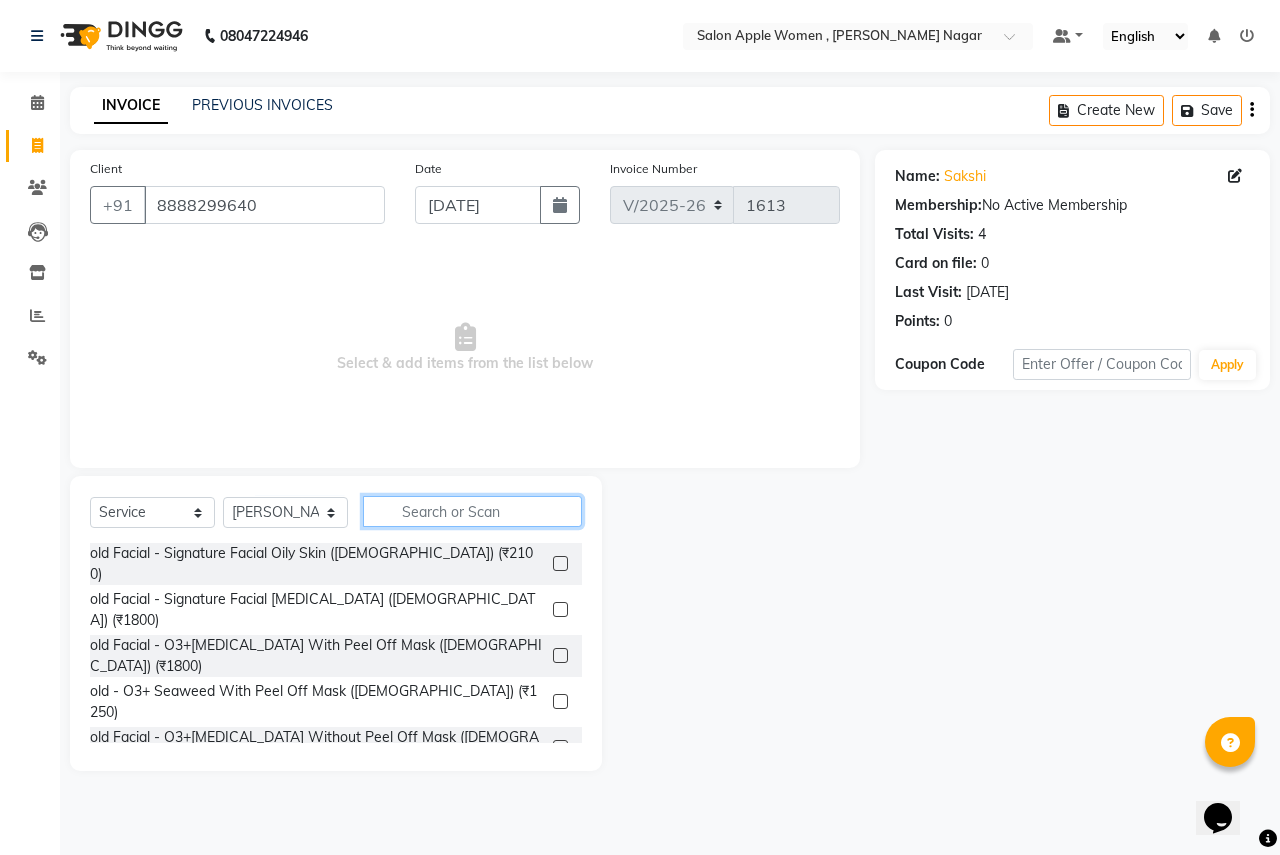click 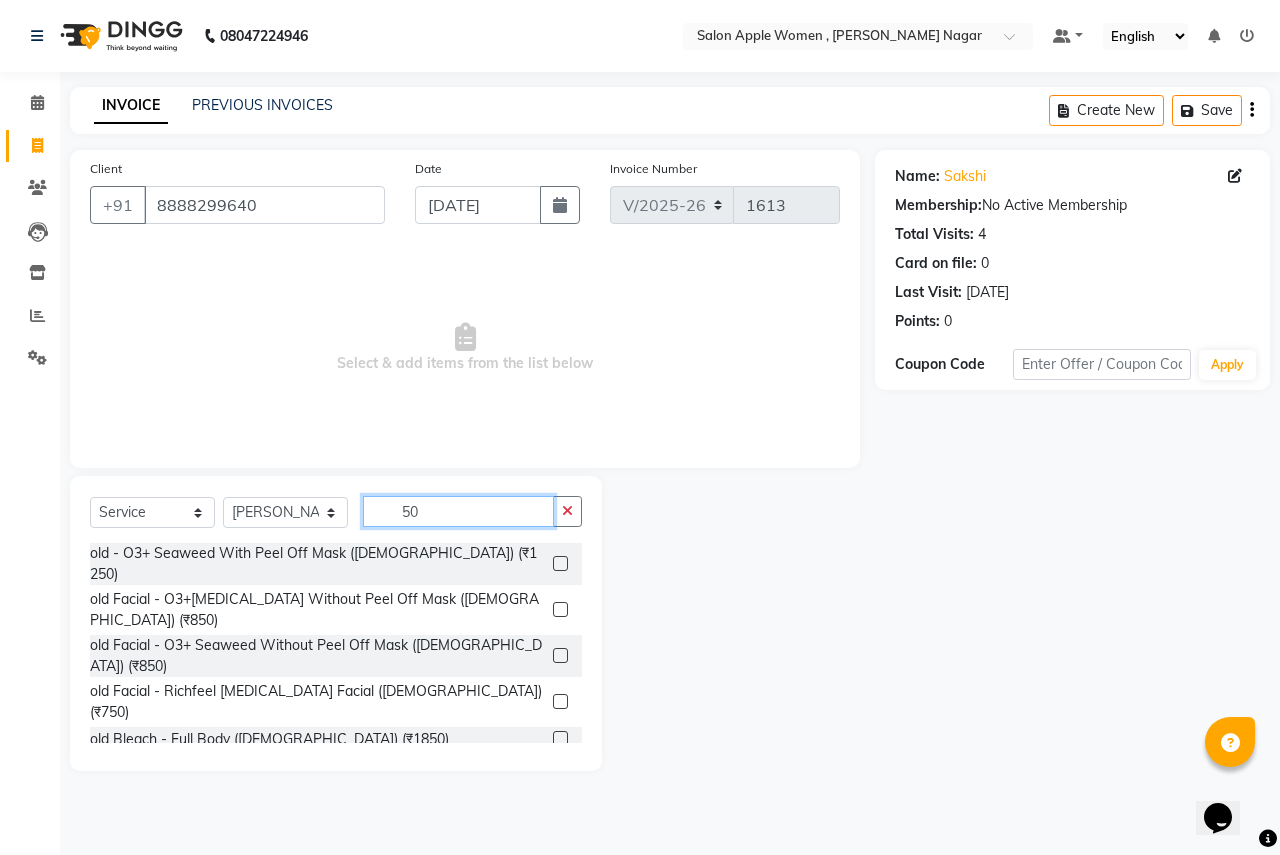 type on "5" 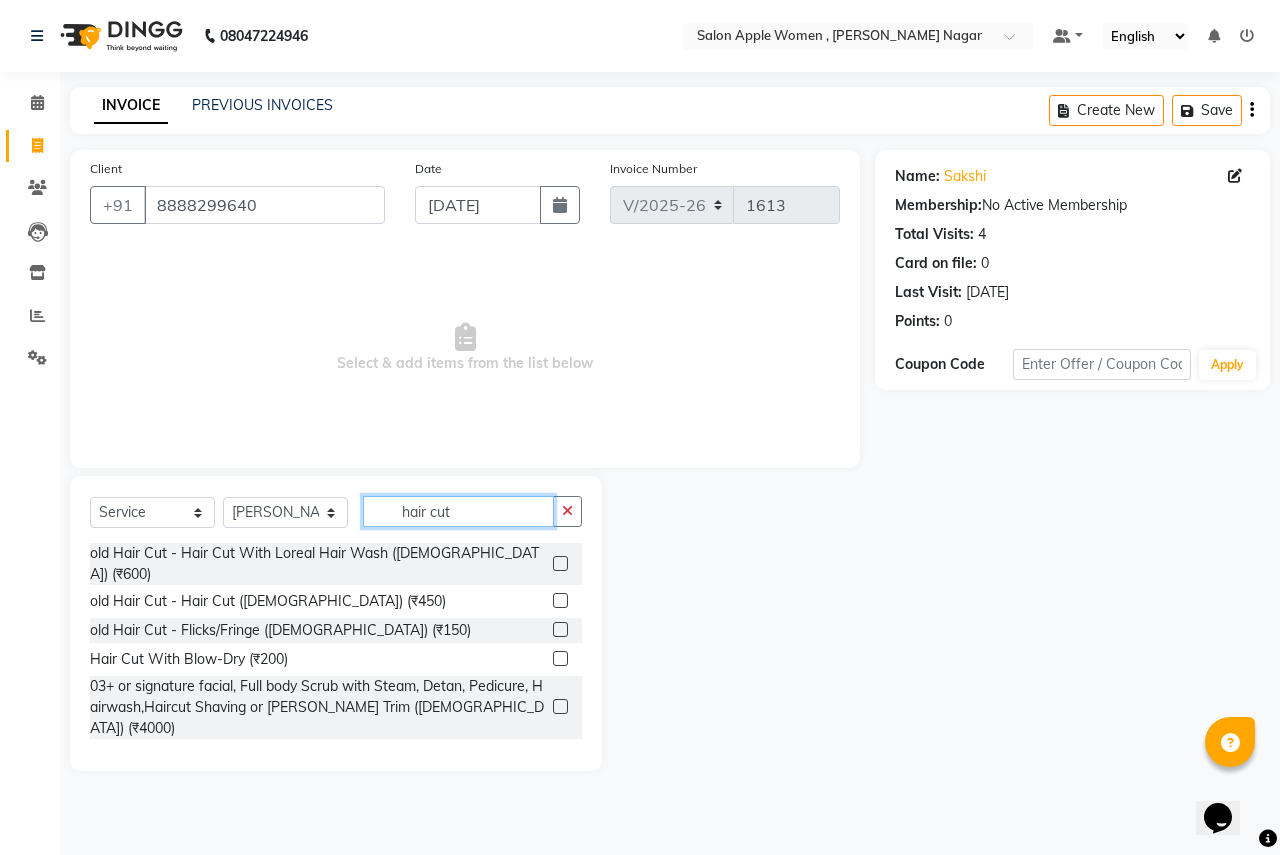 type on "hair cut" 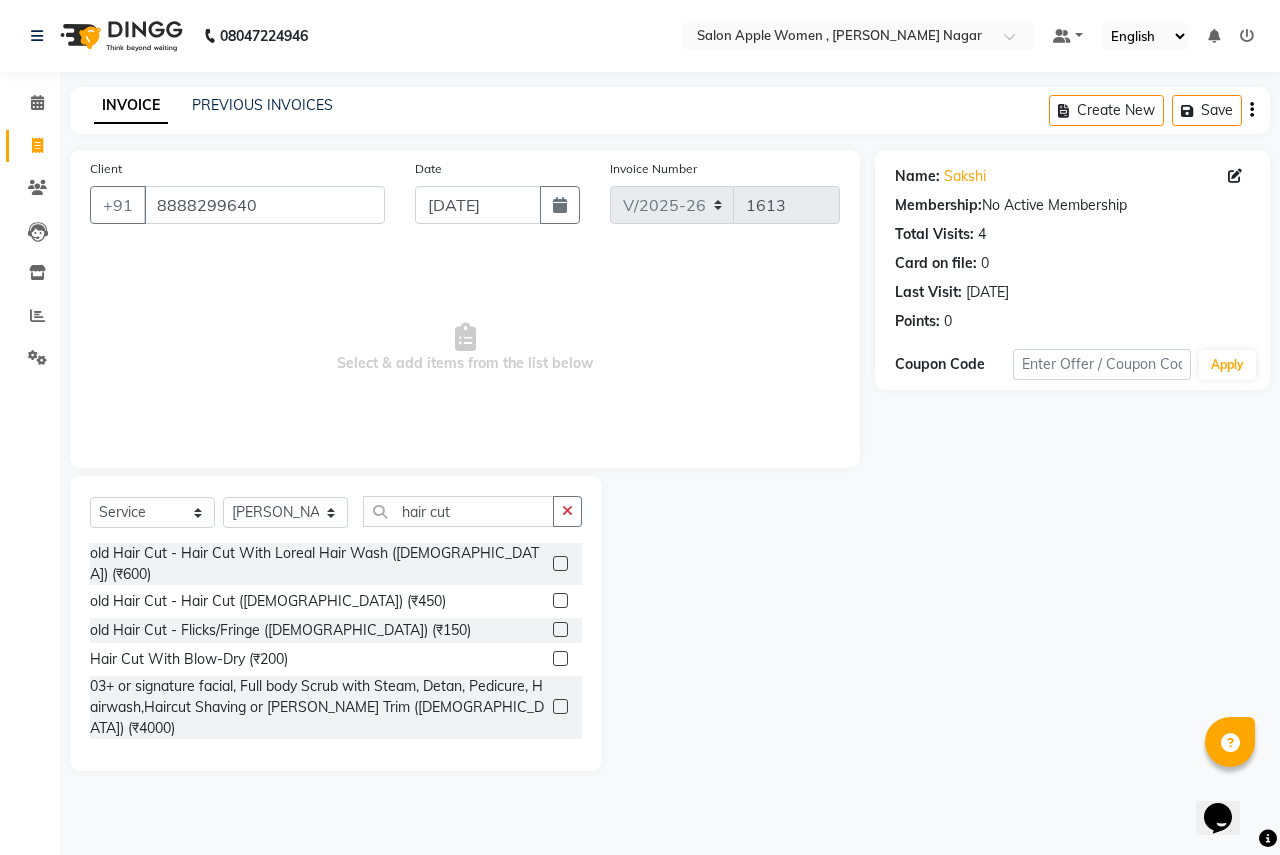 click 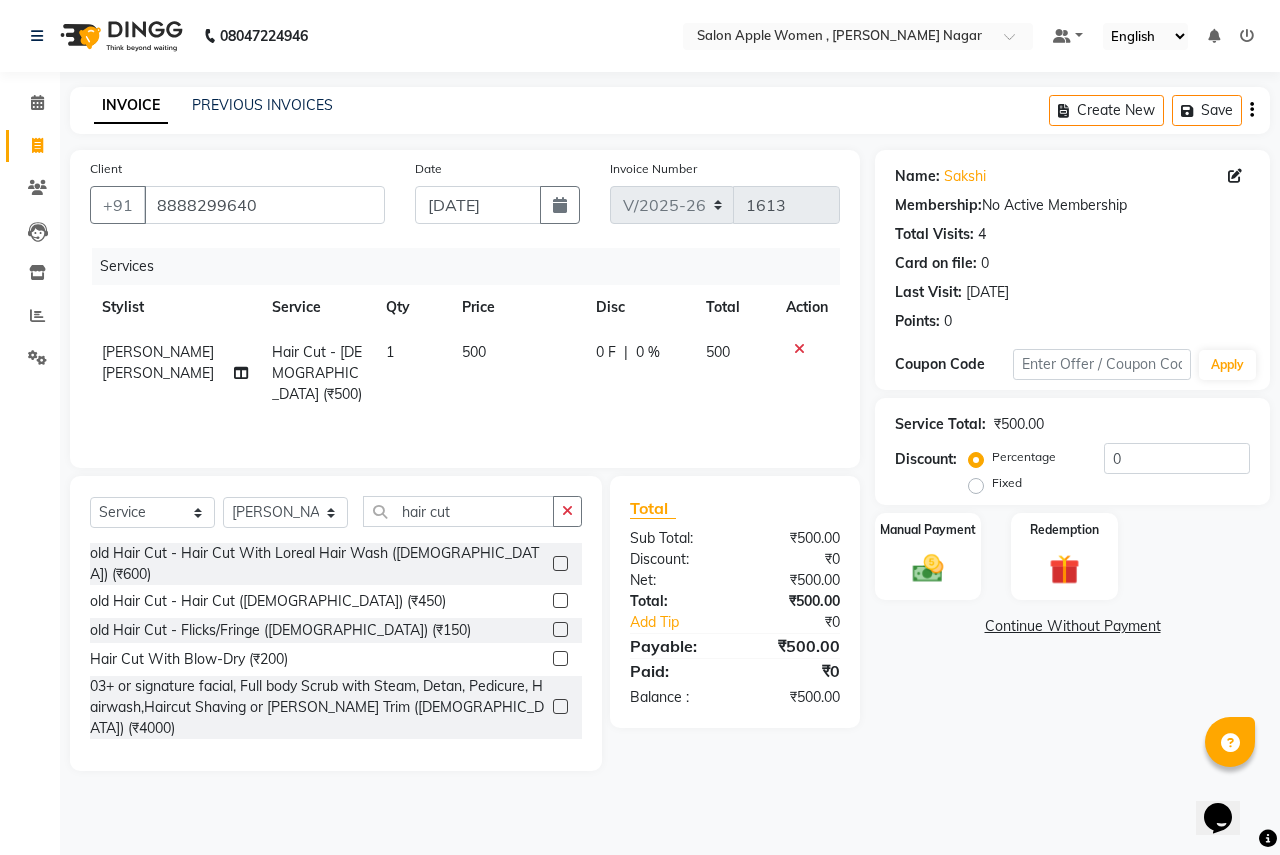 click 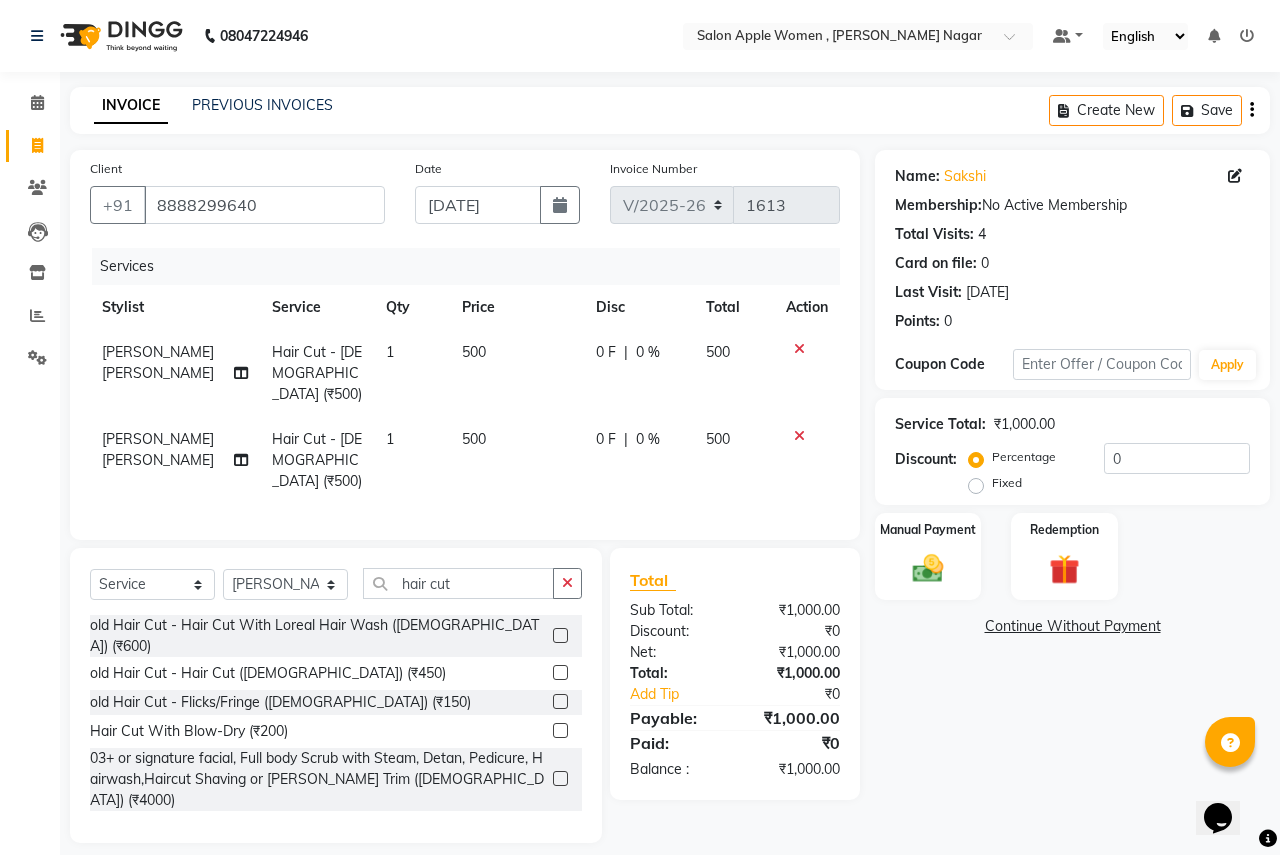 checkbox on "false" 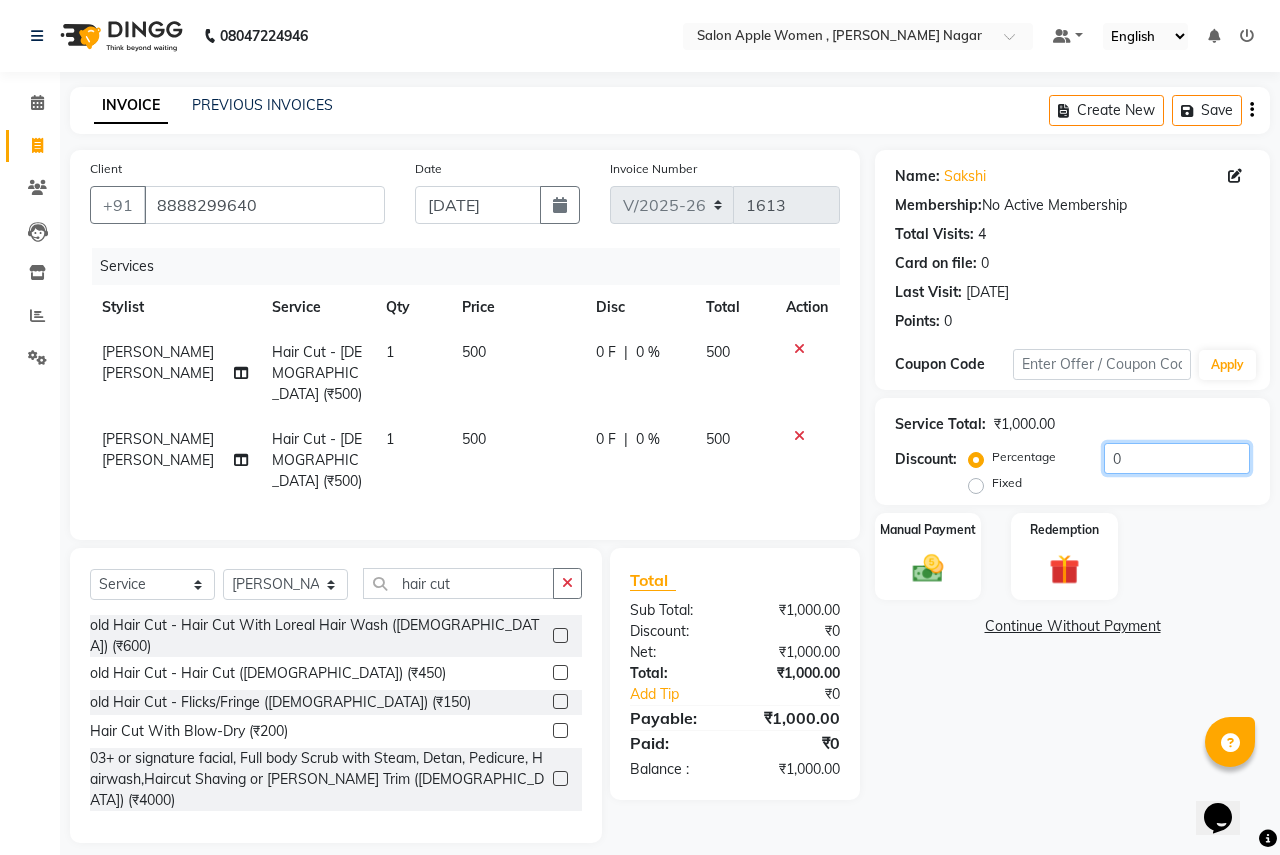 click on "0" 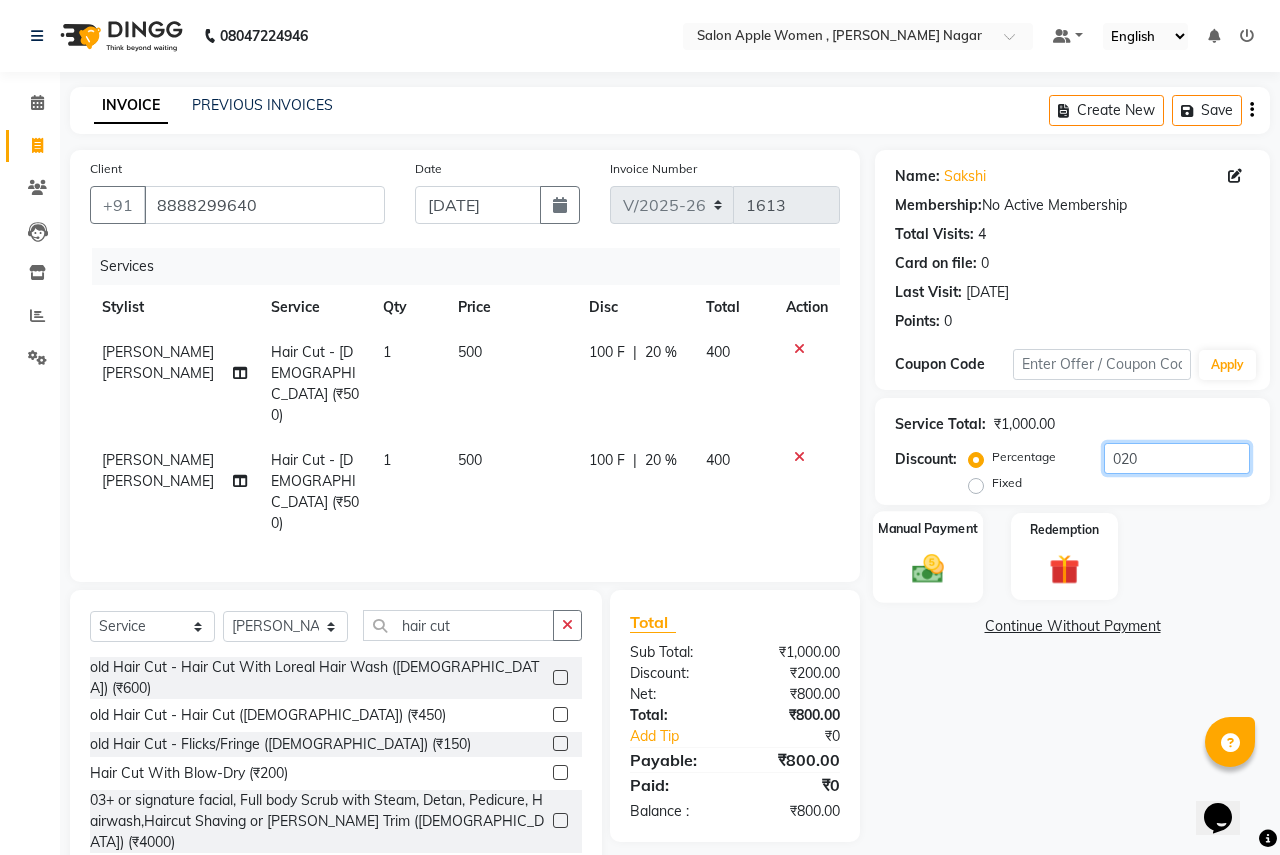 type on "020" 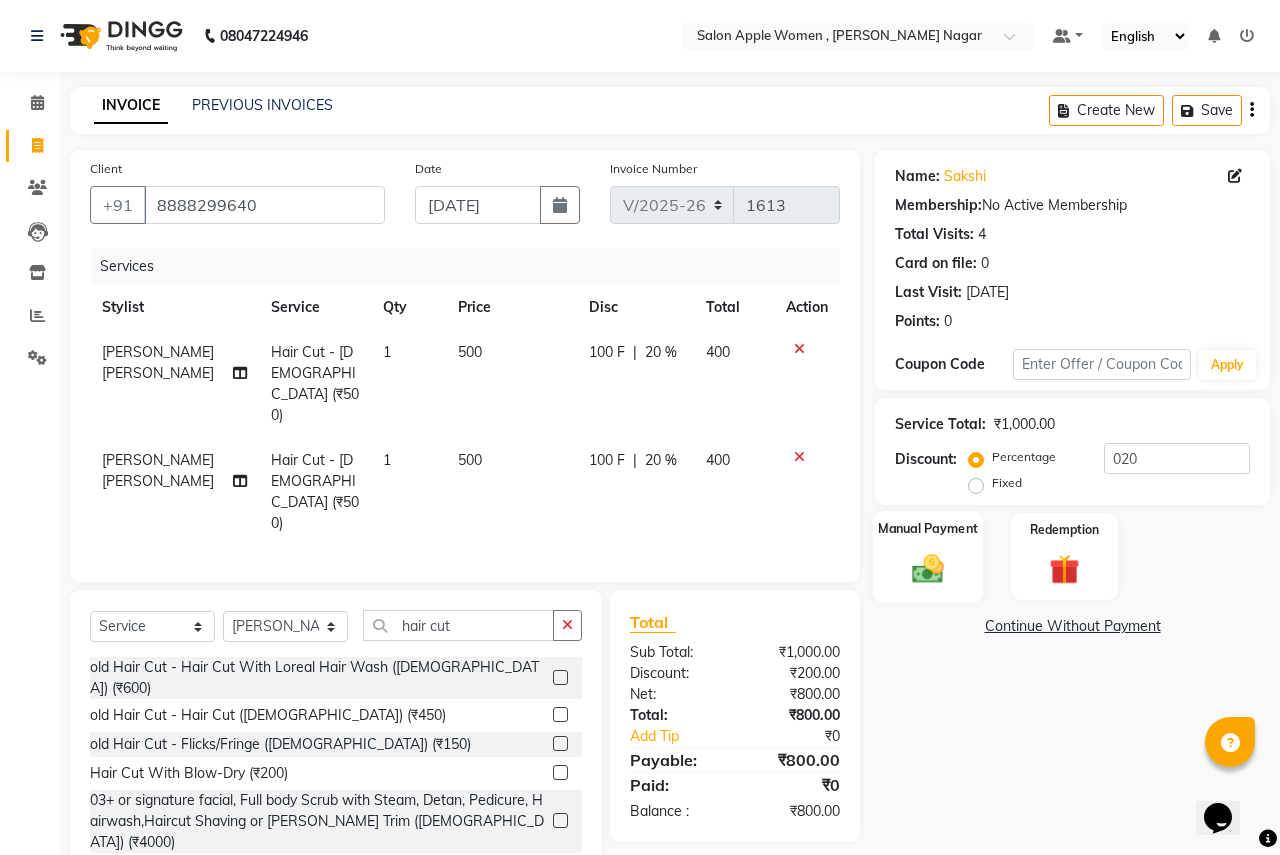 click on "Manual Payment" 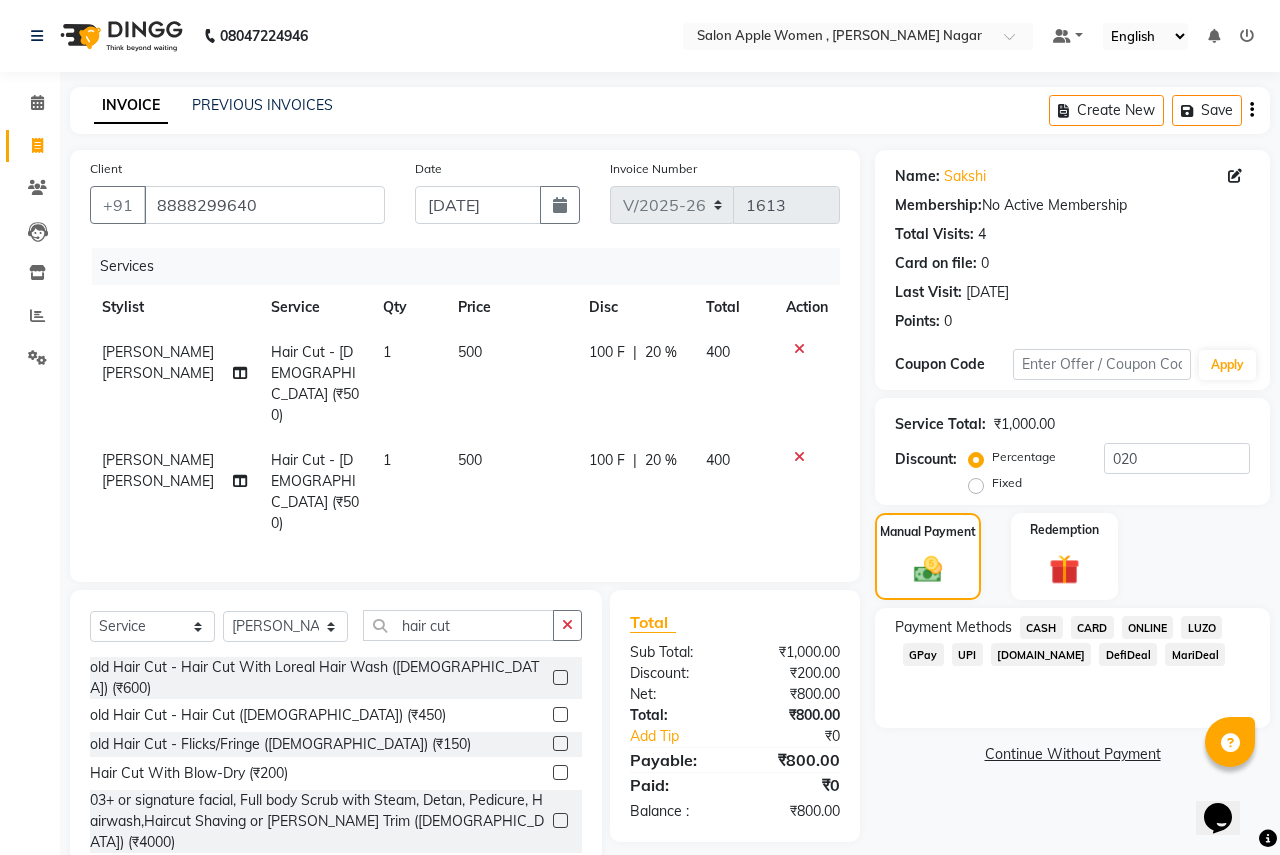 click on "ONLINE" 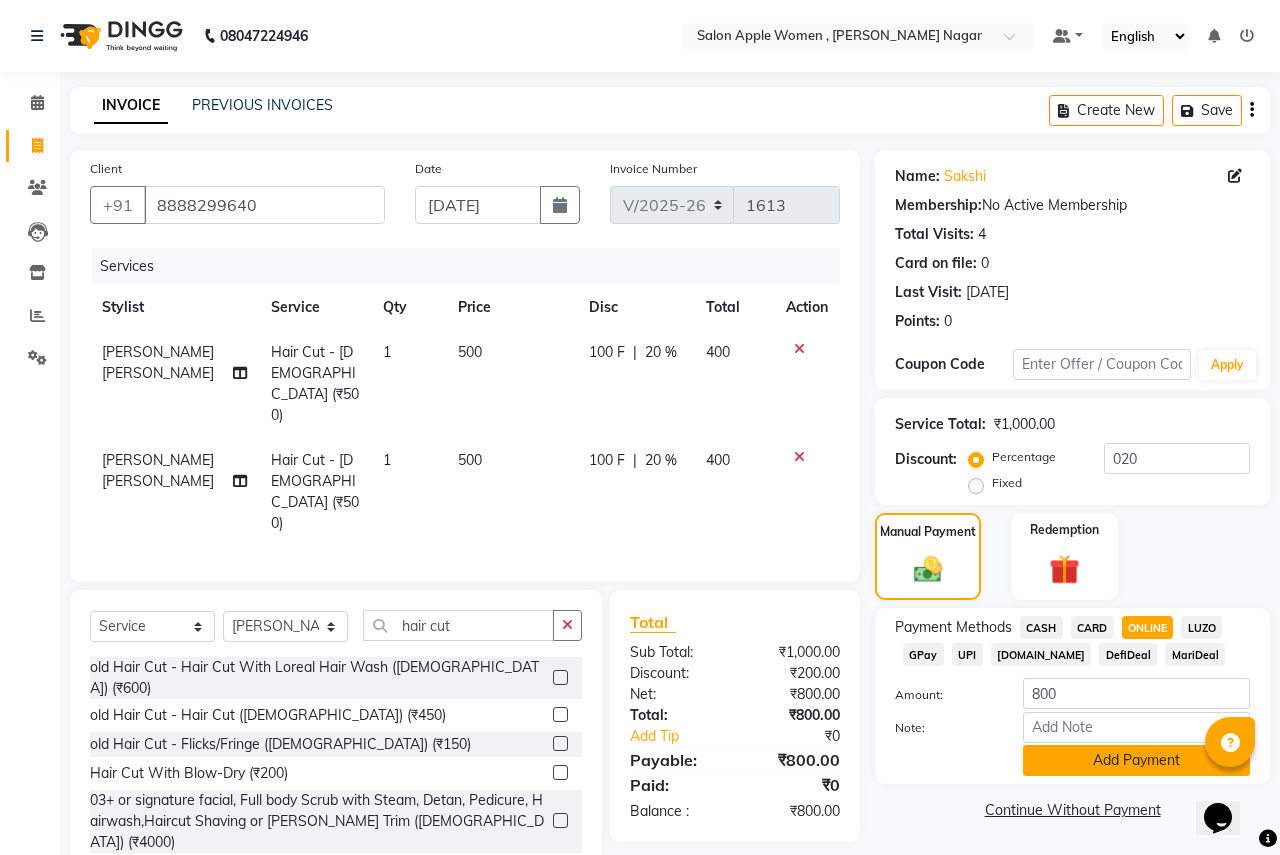 click on "Add Payment" 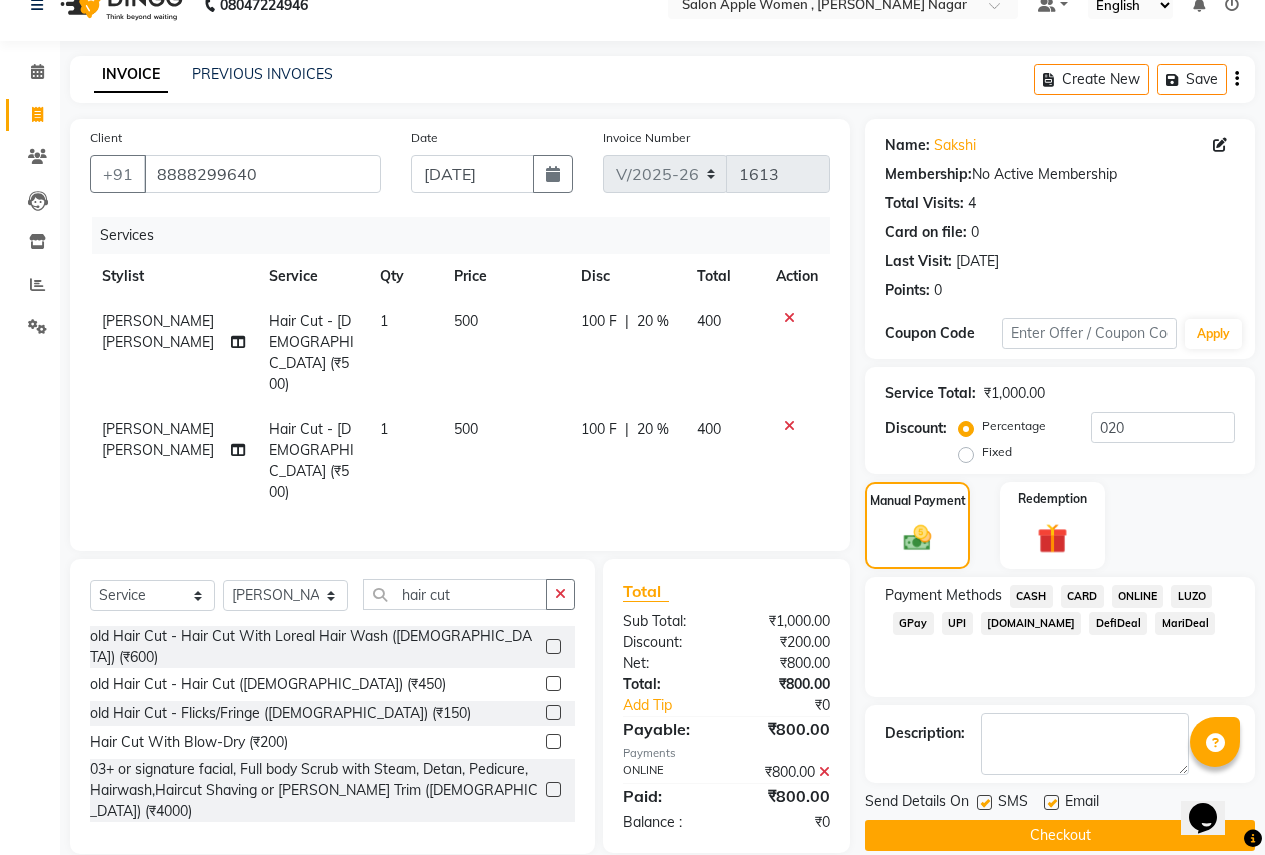 scroll, scrollTop: 57, scrollLeft: 0, axis: vertical 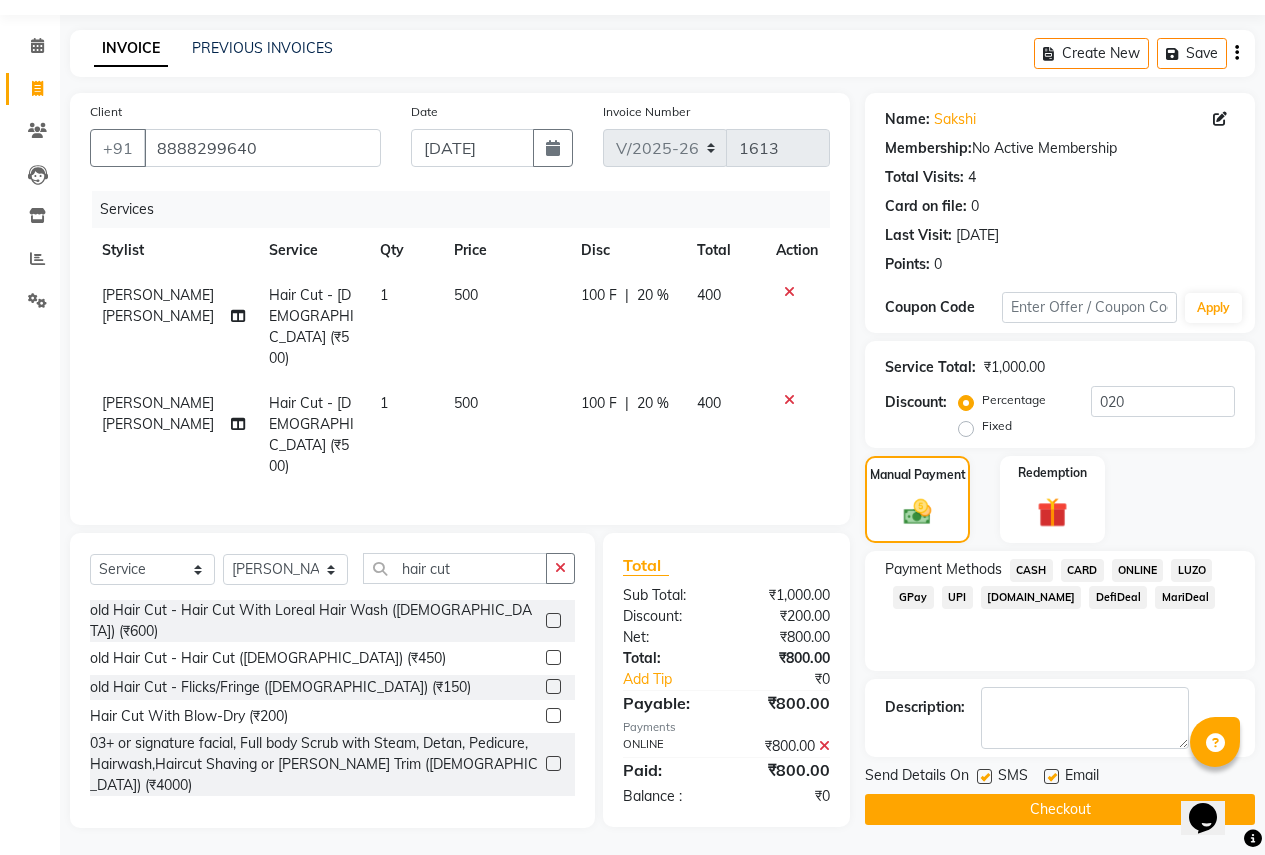 click on "Checkout" 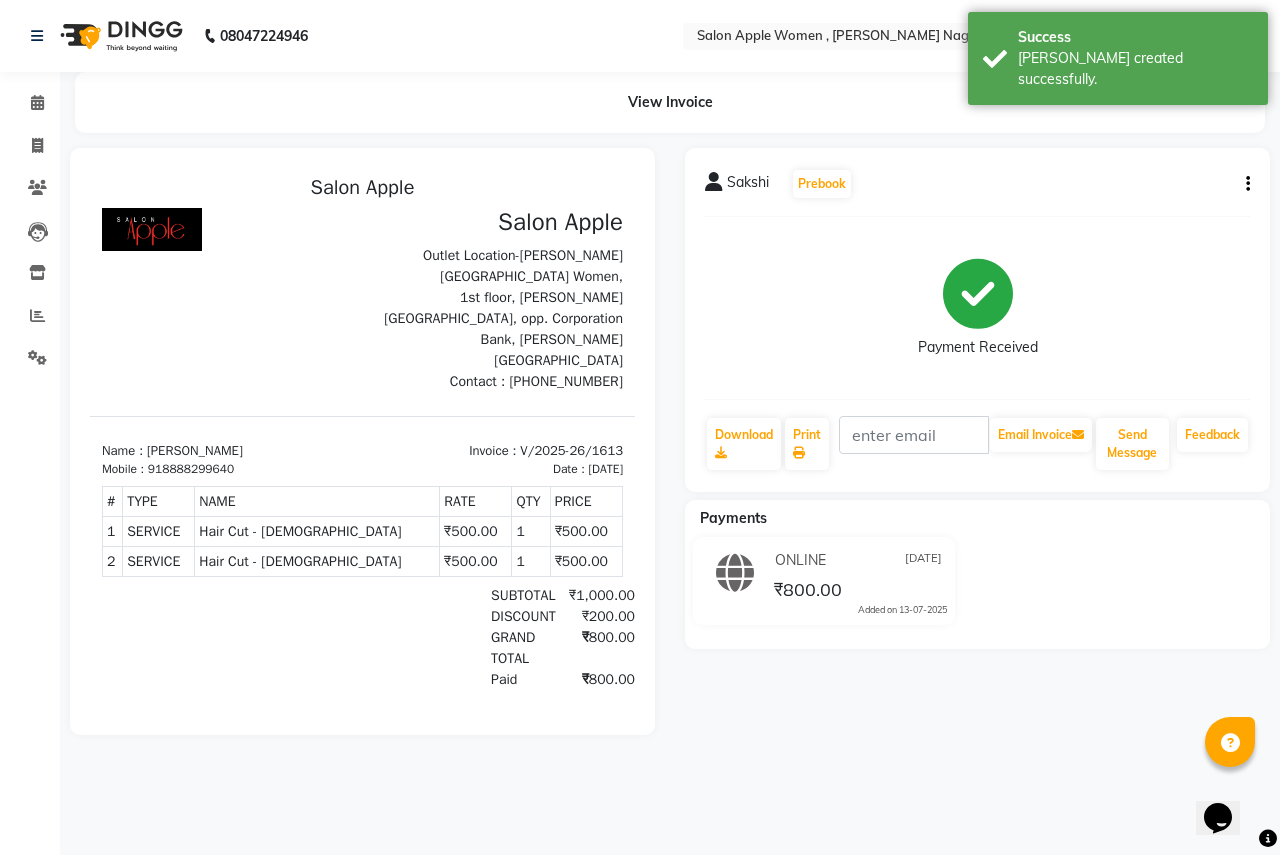 scroll, scrollTop: 0, scrollLeft: 0, axis: both 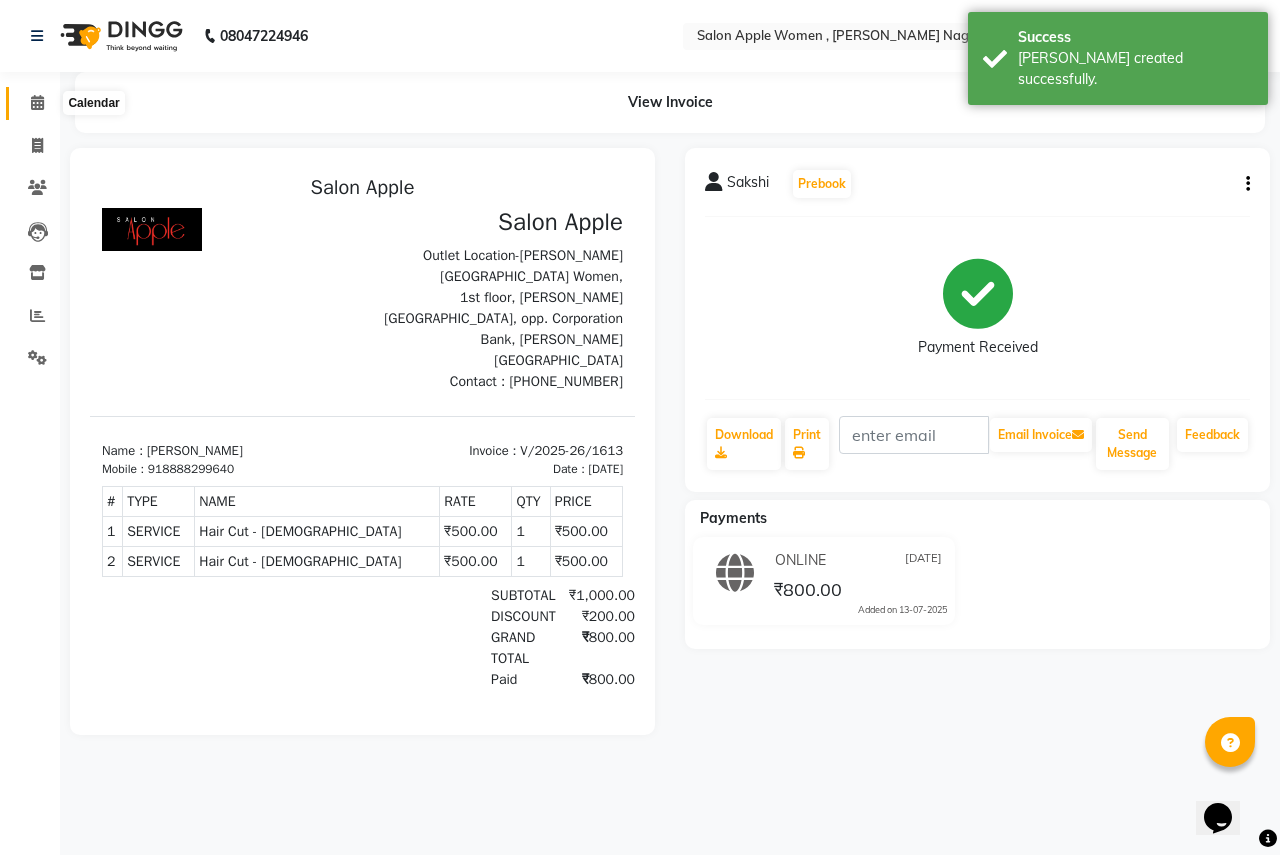 click 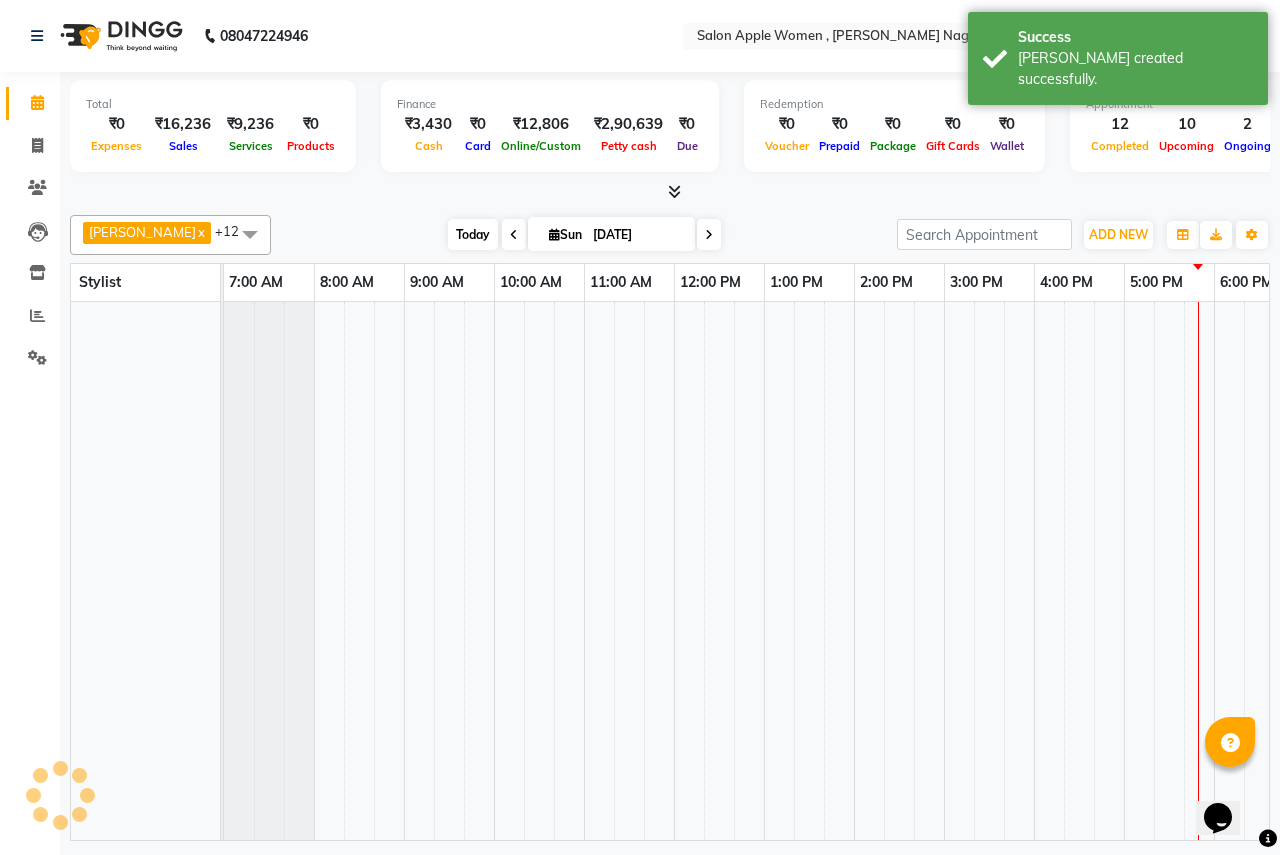 scroll, scrollTop: 0, scrollLeft: 395, axis: horizontal 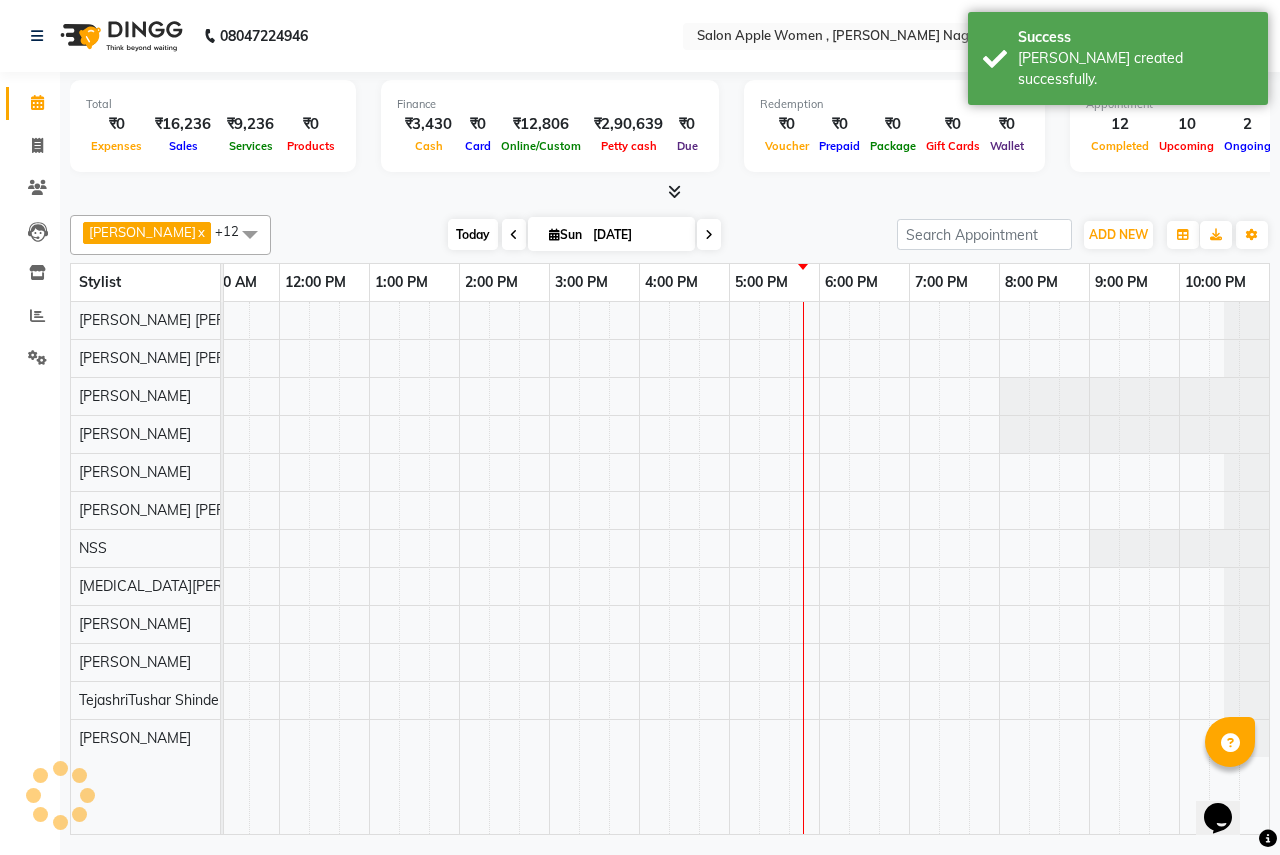 click on "Today" at bounding box center (473, 234) 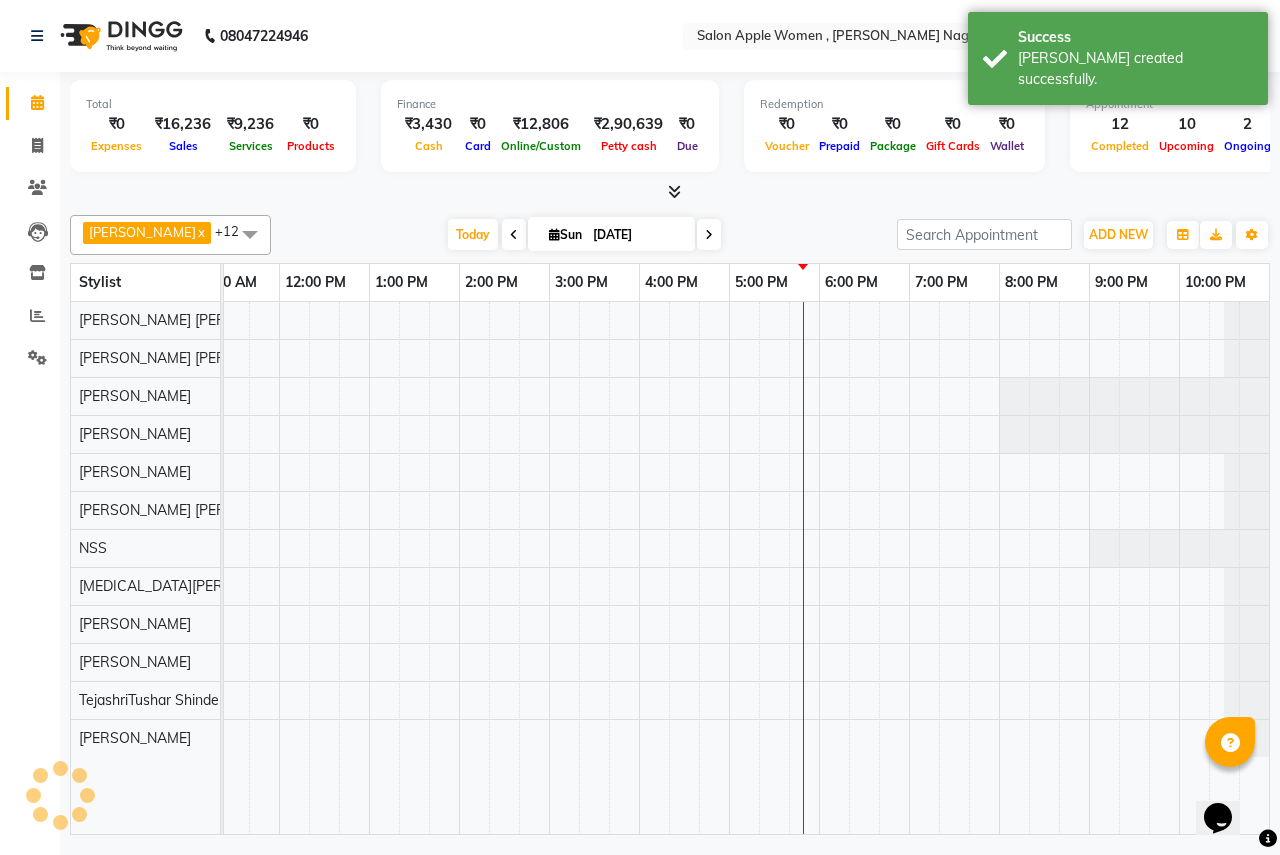 scroll, scrollTop: 0, scrollLeft: 395, axis: horizontal 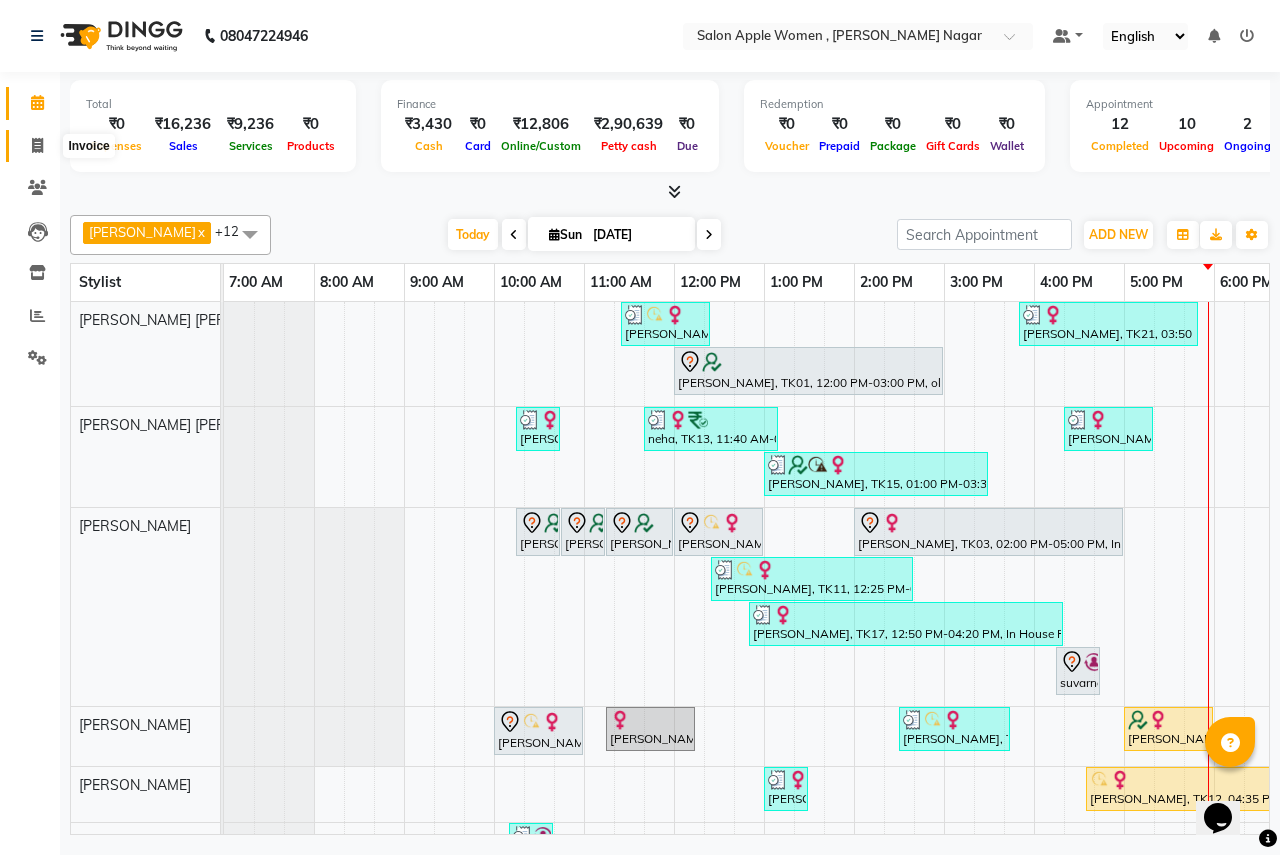 click 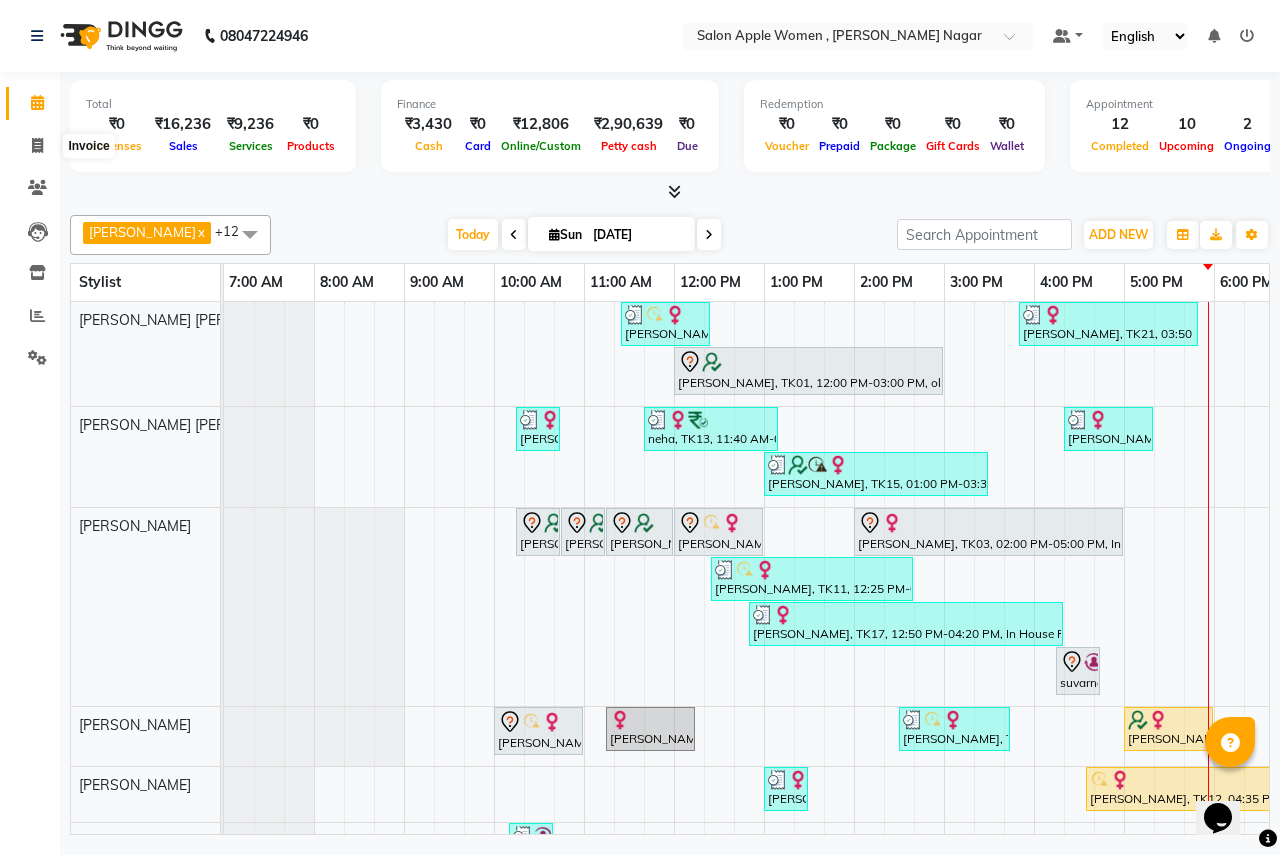 select on "service" 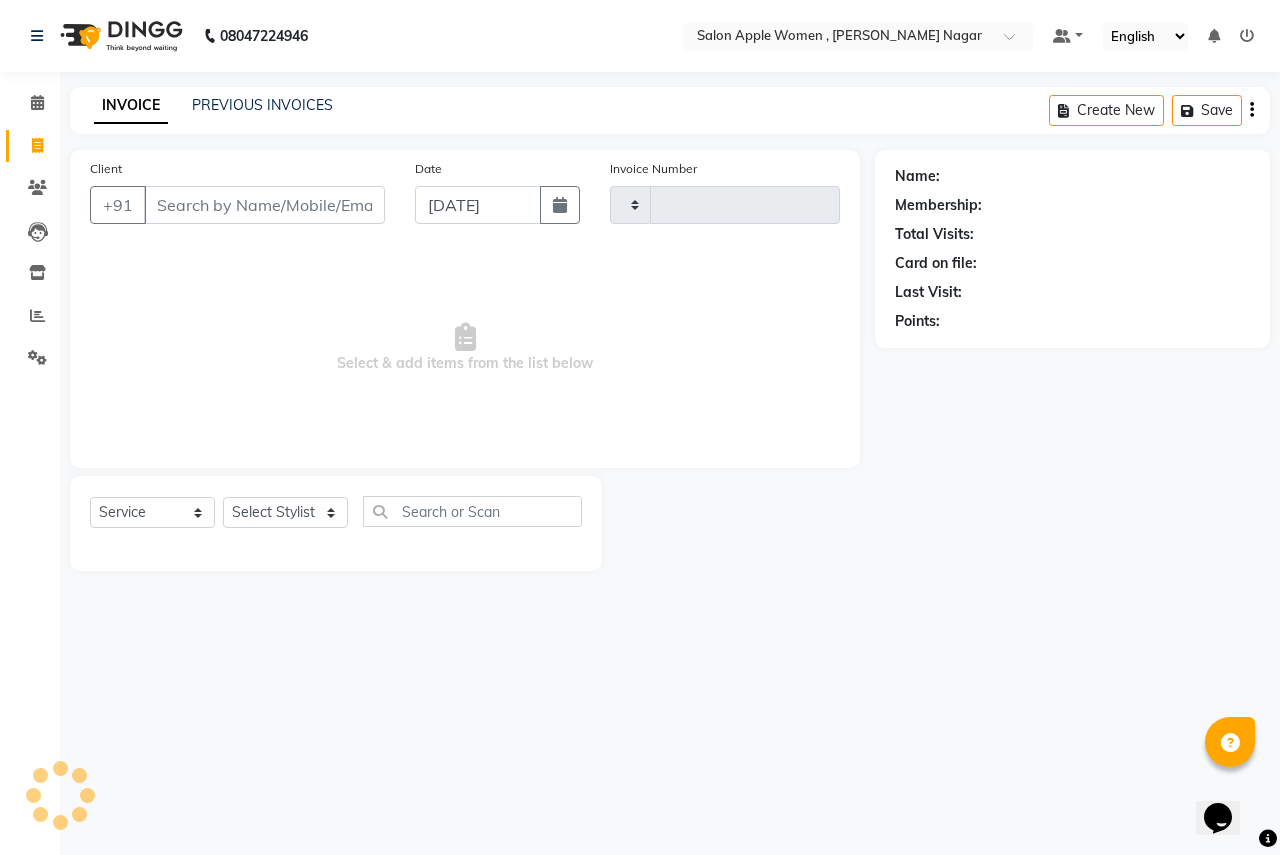 type on "1614" 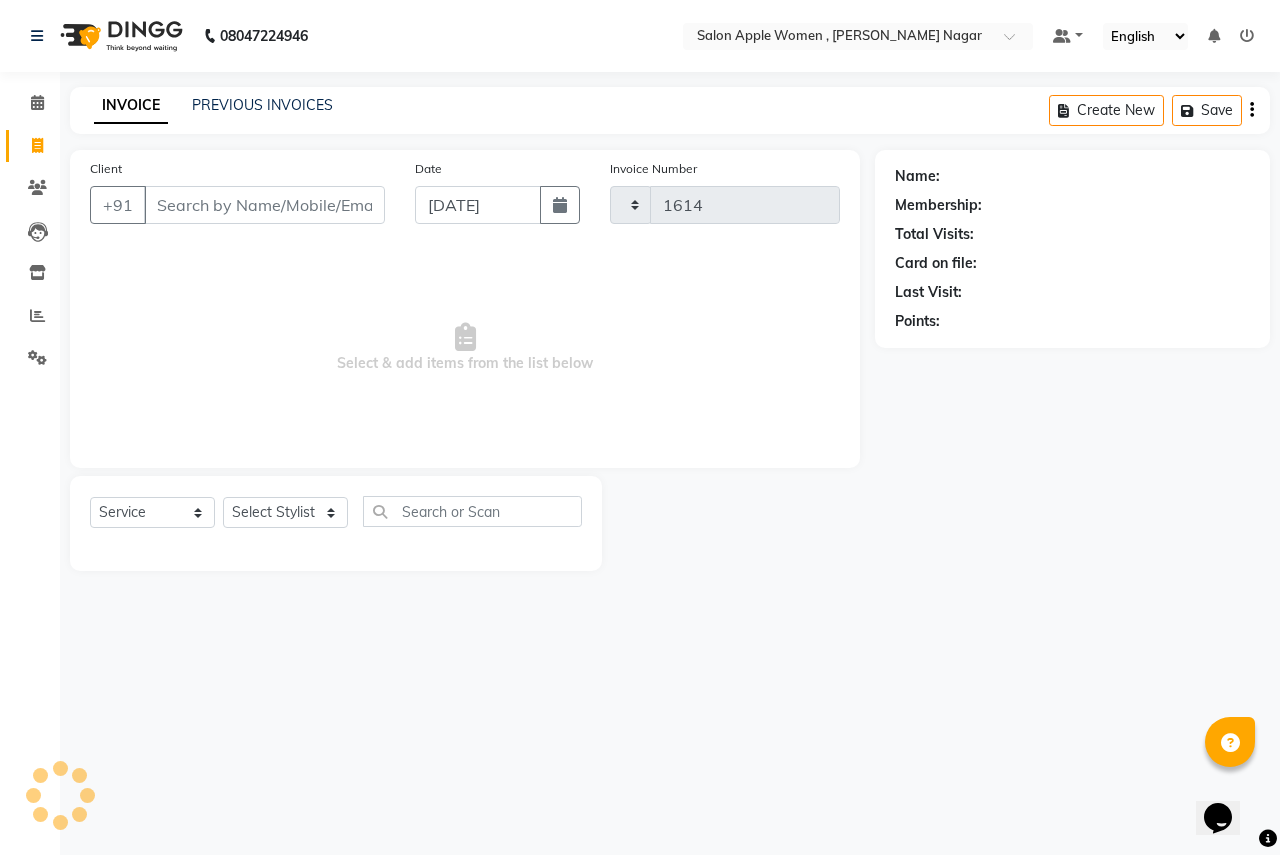 select on "96" 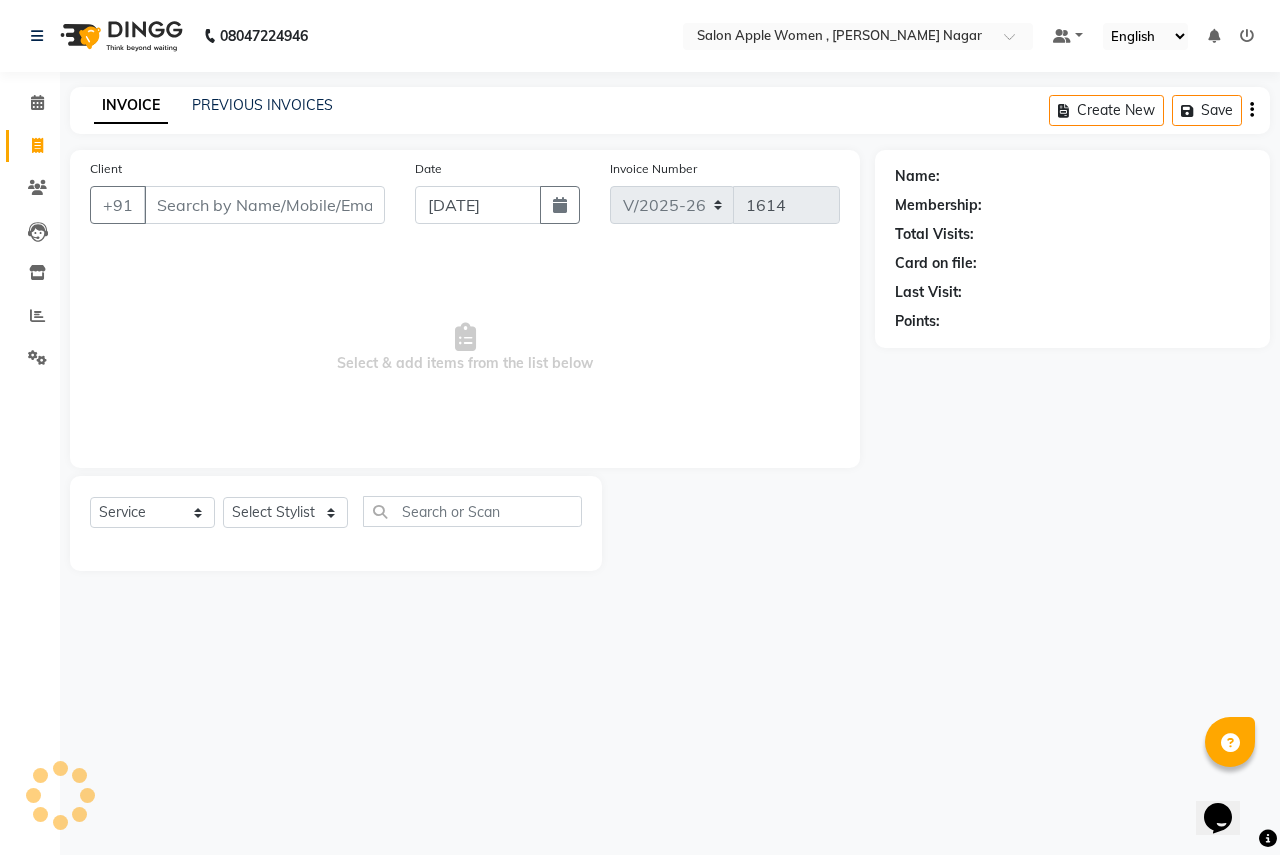 click on "Client" at bounding box center (264, 205) 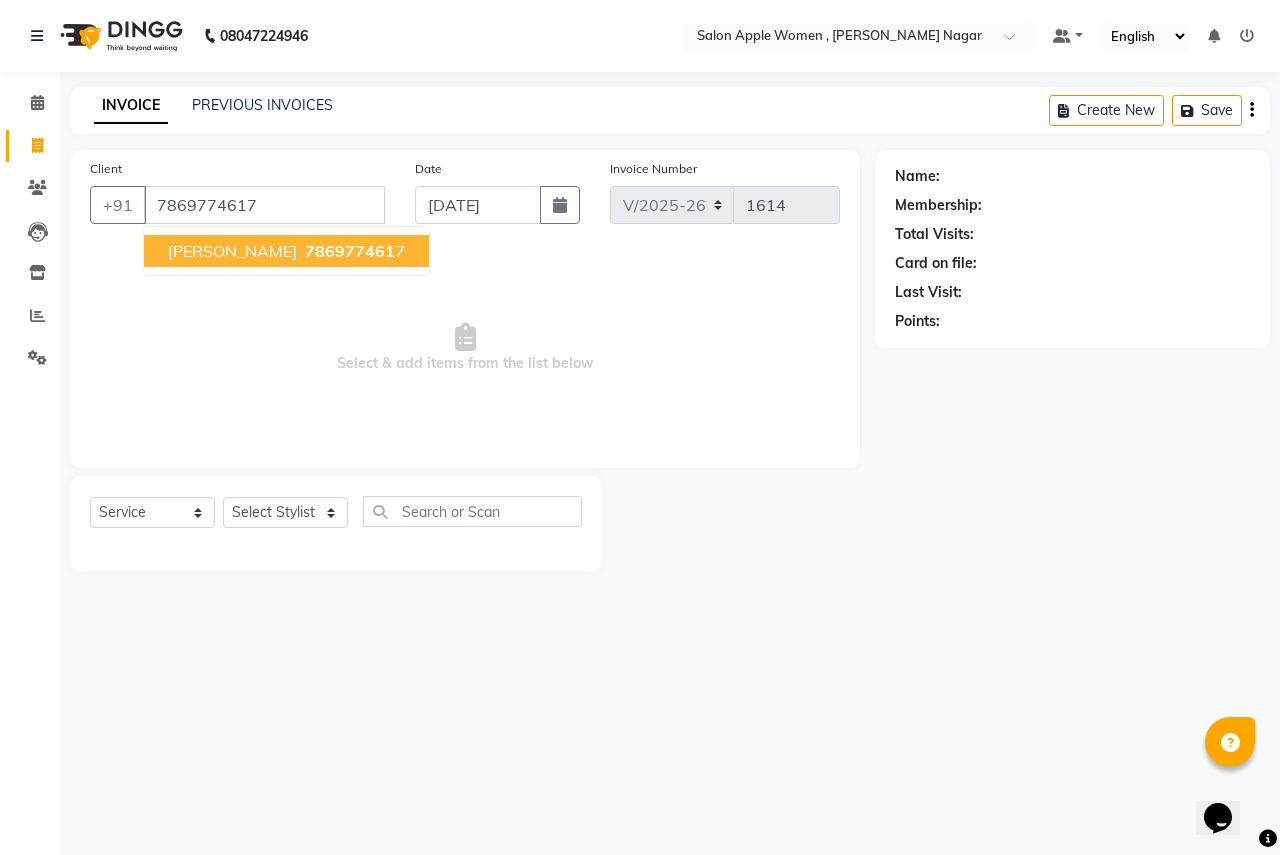 type on "7869774617" 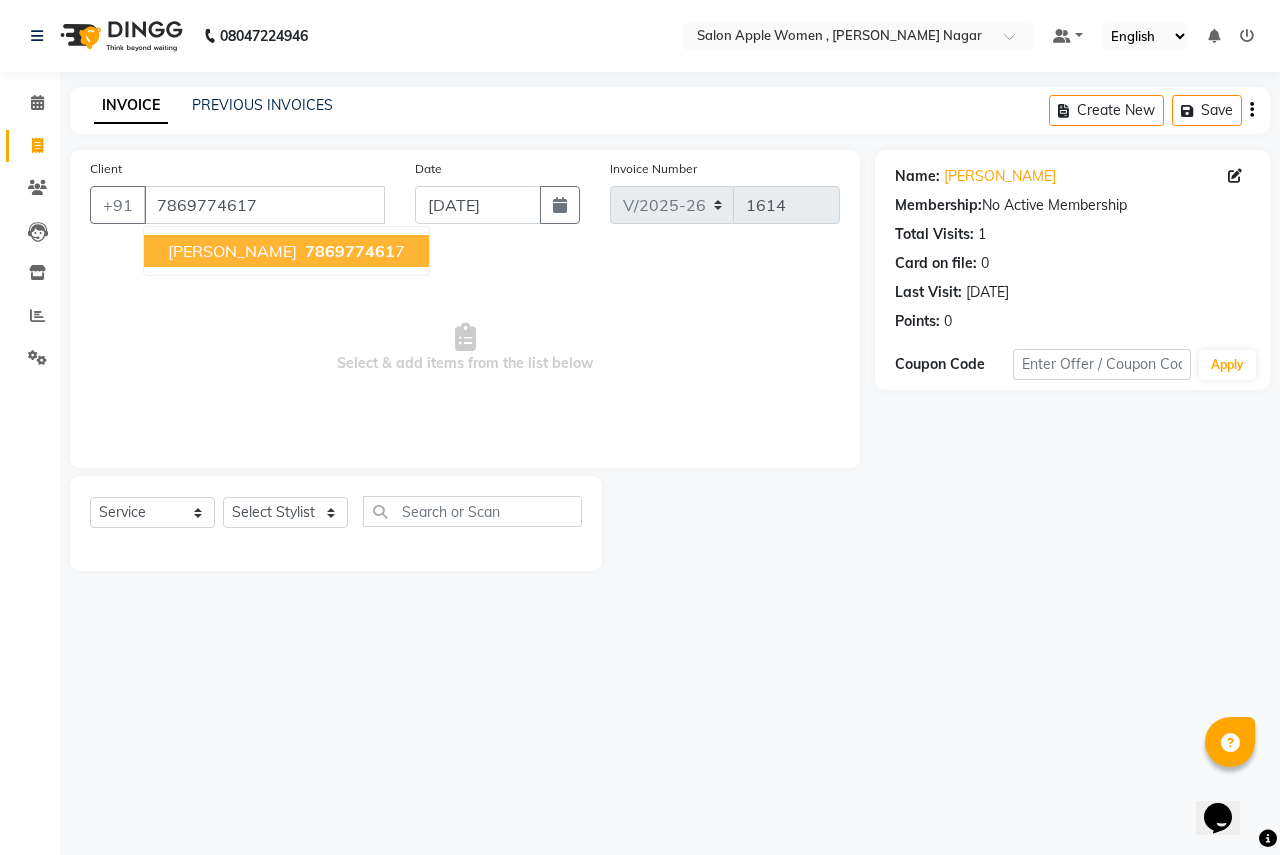 click on "786977461 7" at bounding box center [353, 251] 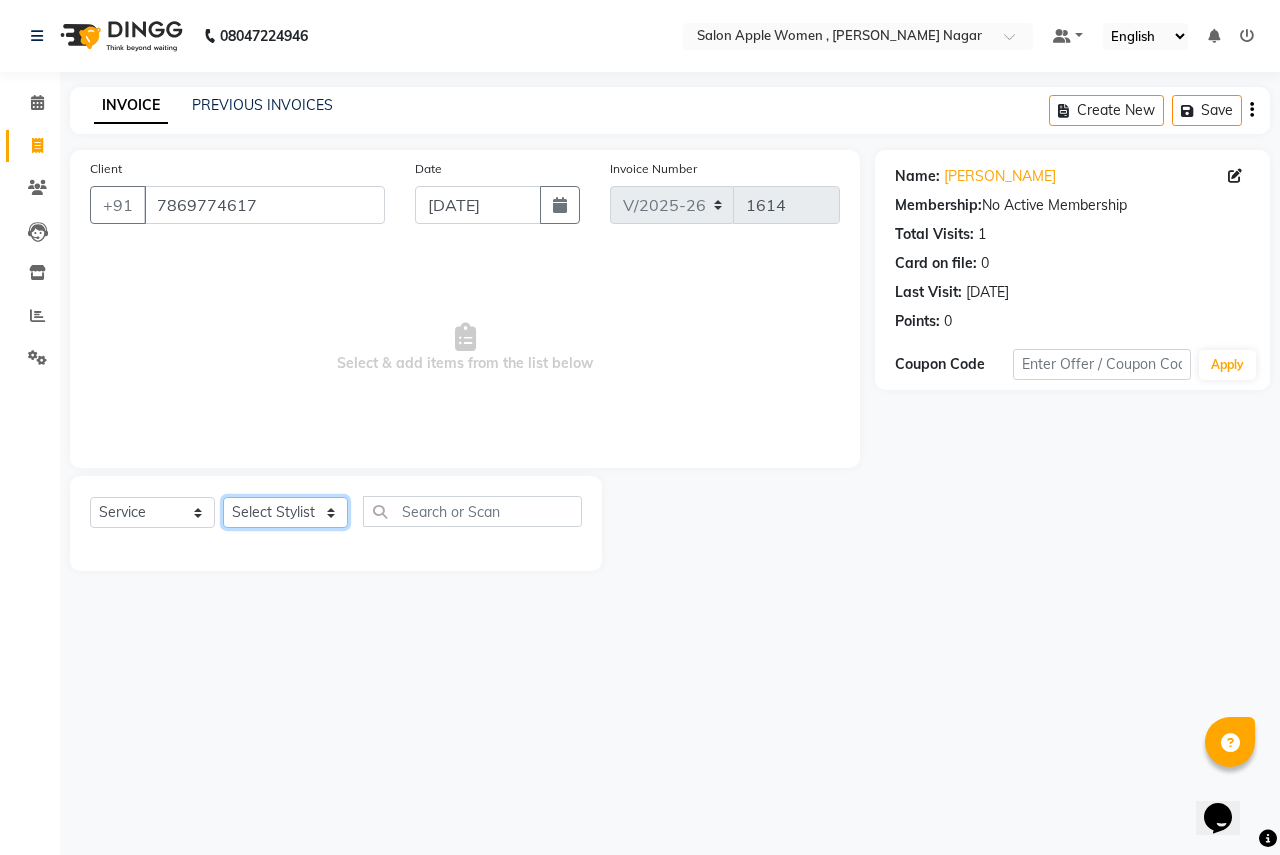 click on "Select Stylist [PERSON_NAME] [PERSON_NAME] [PERSON_NAME] [PERSON_NAME] Jyoti Rahul [PERSON_NAME] [MEDICAL_DATA][PERSON_NAME] [PERSON_NAME] NSS Pratibha Paswan [PERSON_NAME] [PERSON_NAME] Reception  Reshma Operations Head [PERSON_NAME] [PERSON_NAME] [PERSON_NAME]" 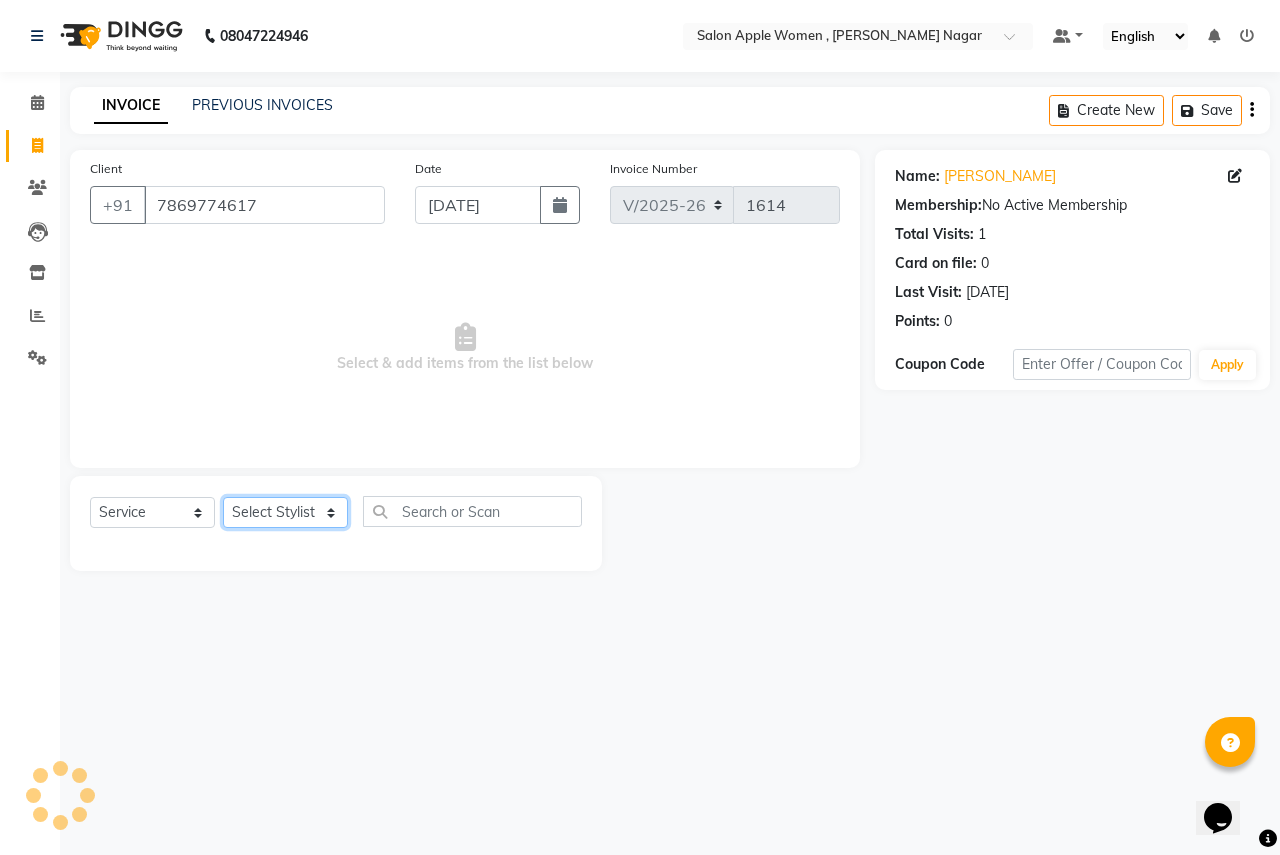 select on "70309" 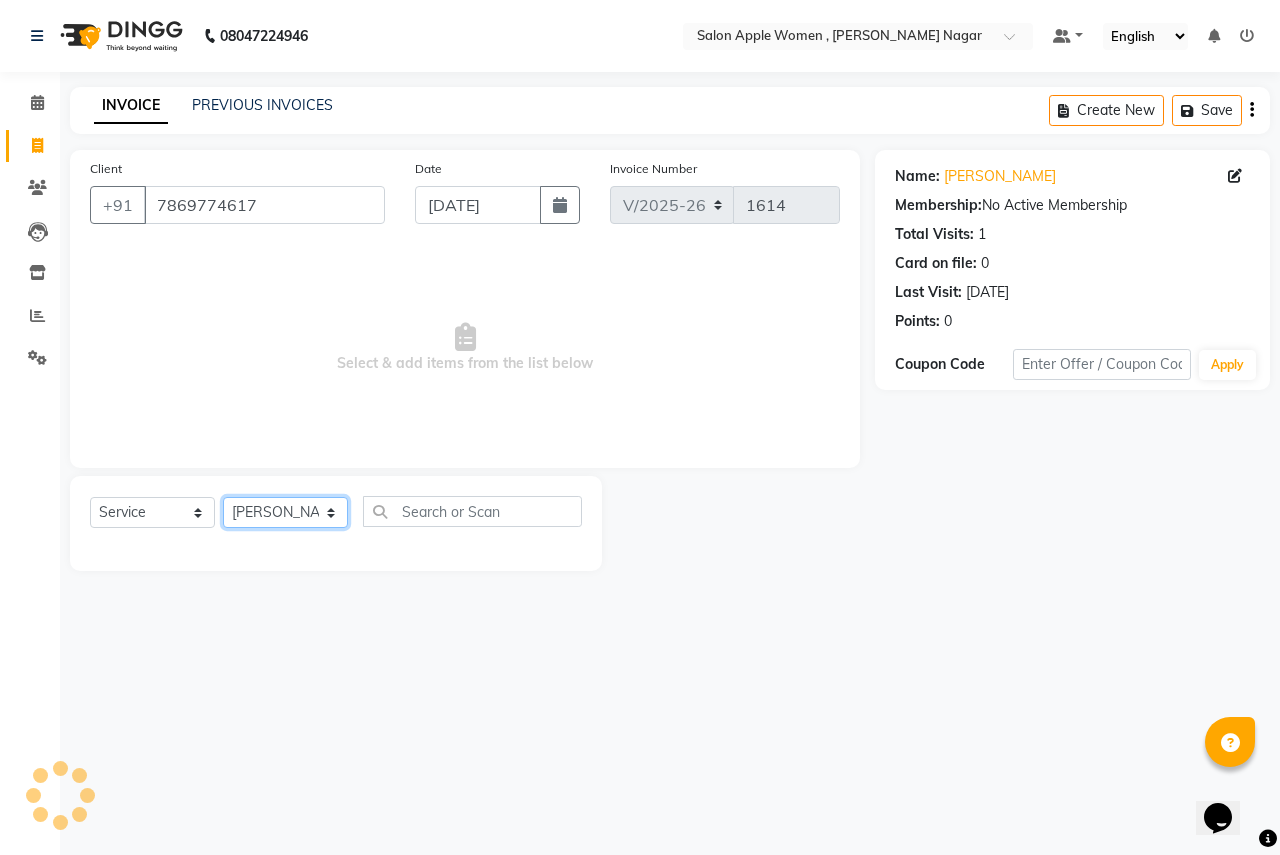 click on "Select Stylist [PERSON_NAME] [PERSON_NAME] [PERSON_NAME] [PERSON_NAME] Jyoti Rahul [PERSON_NAME] [MEDICAL_DATA][PERSON_NAME] [PERSON_NAME] NSS Pratibha Paswan [PERSON_NAME] [PERSON_NAME] Reception  Reshma Operations Head [PERSON_NAME] [PERSON_NAME] [PERSON_NAME]" 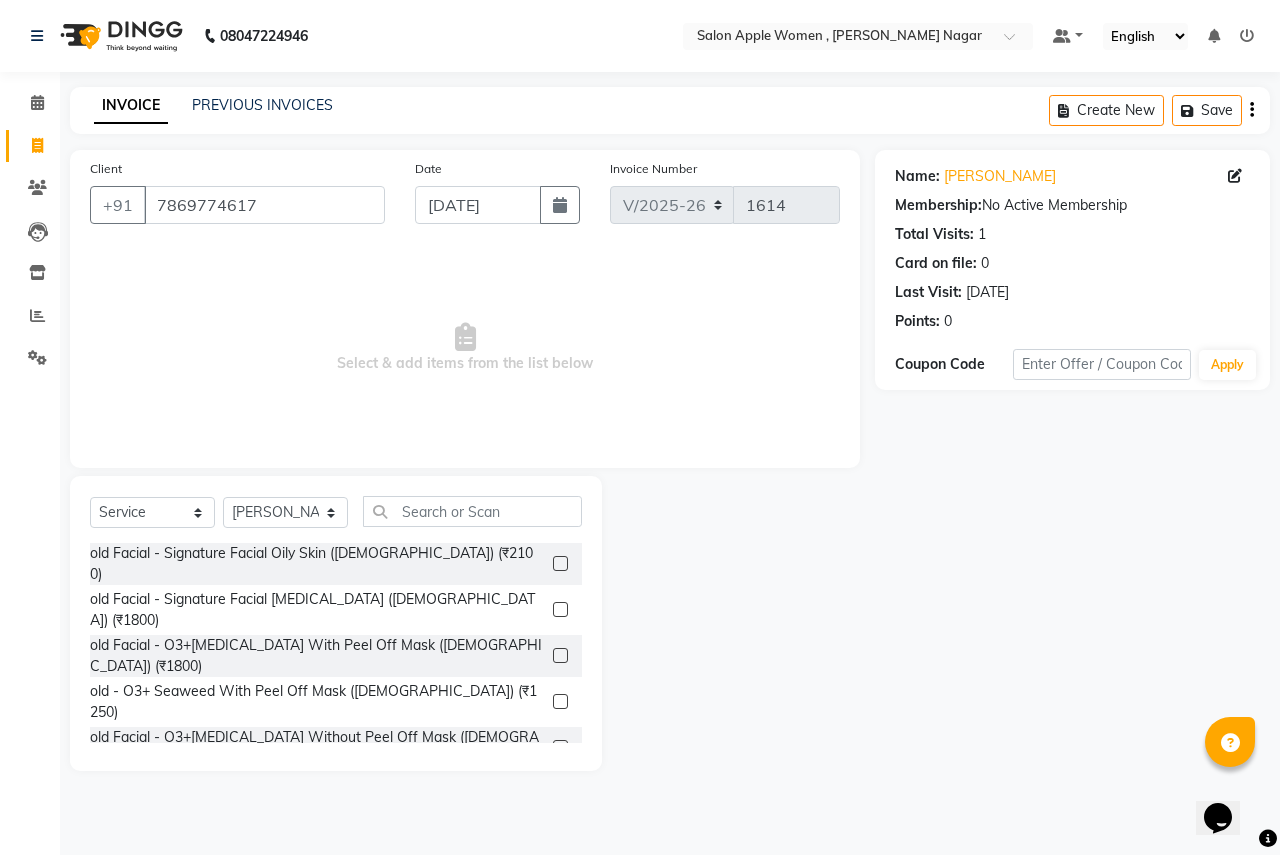 click on "Select  Service  Product  Membership  Package Voucher Prepaid Gift Card  Select Stylist [PERSON_NAME] [PERSON_NAME] Anjali [PERSON_NAME] Ashwini [PERSON_NAME] Jyoti Rahul [PERSON_NAME] [MEDICAL_DATA] Maruti [PERSON_NAME] NSS [PERSON_NAME] [PERSON_NAME] [PERSON_NAME] Reception  Reshma Operations Head [PERSON_NAME] [PERSON_NAME] [PERSON_NAME] old Facial - Signature Facial Oily Skin ([DEMOGRAPHIC_DATA]) (₹2100)   old Facial - Signature Facial [MEDICAL_DATA] ([DEMOGRAPHIC_DATA]) (₹1800)  old Facial - O3+[MEDICAL_DATA] With Peel Off Mask ([DEMOGRAPHIC_DATA]) (₹1800)  old - O3+ Seaweed With Peel Off Mask ([DEMOGRAPHIC_DATA]) (₹1250)  old Facial - O3+[MEDICAL_DATA] Without Peel Off Mask ([DEMOGRAPHIC_DATA]) (₹850)  old Facial - O3+ Seaweed Without Peel Off Mask ([DEMOGRAPHIC_DATA]) (₹850)  old Facial - Richfeel [MEDICAL_DATA] Facial ([DEMOGRAPHIC_DATA]) (₹750)  old Cleanup - O3+ Face Clean Up ([DEMOGRAPHIC_DATA]) (₹700)  old Cleanup - Signature Clean Up Oily Skin ([DEMOGRAPHIC_DATA]) (₹700)  old Cleanup - Signature Clean Up [MEDICAL_DATA] ([DEMOGRAPHIC_DATA]) (₹400)  old Cleanup - Herbal Clean Up ([DEMOGRAPHIC_DATA]) (₹400)  Face Wax (₹500)" 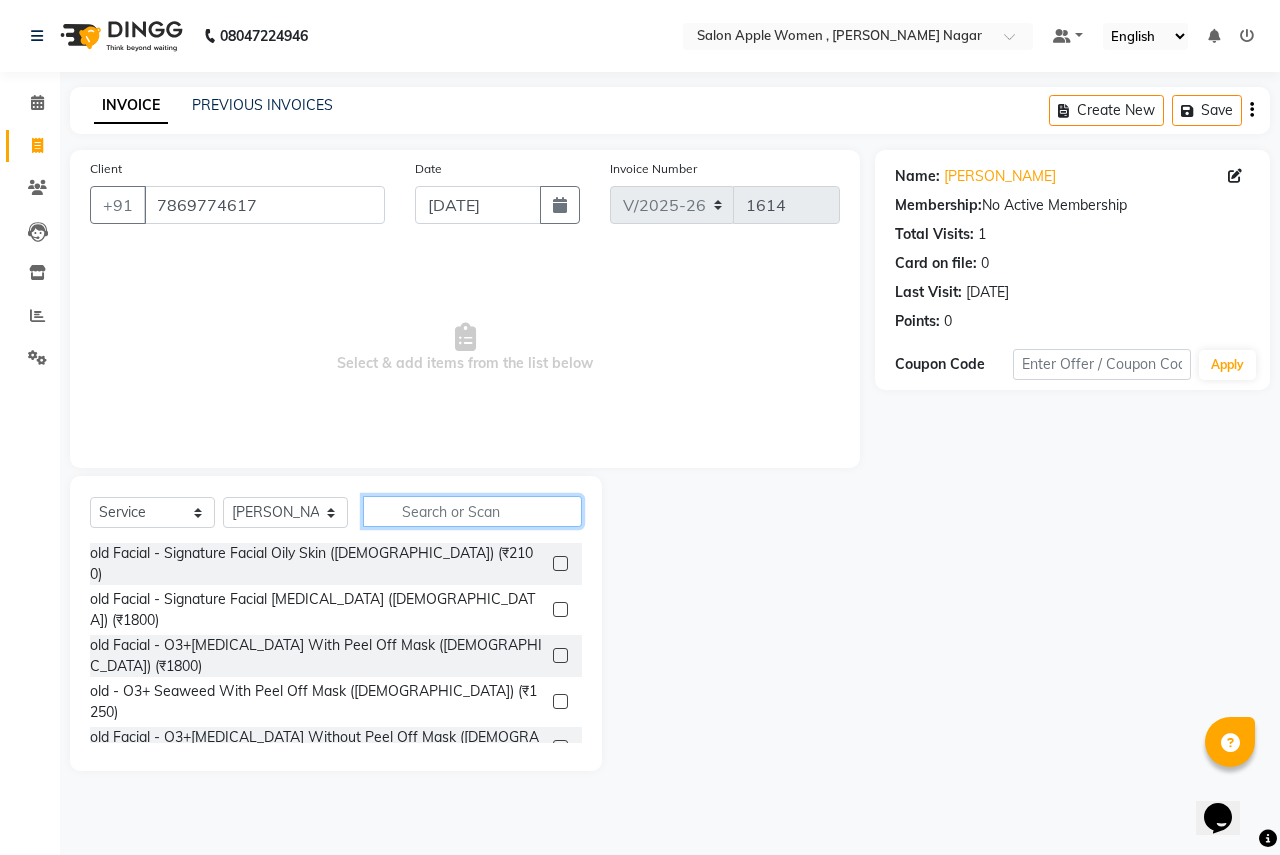 click 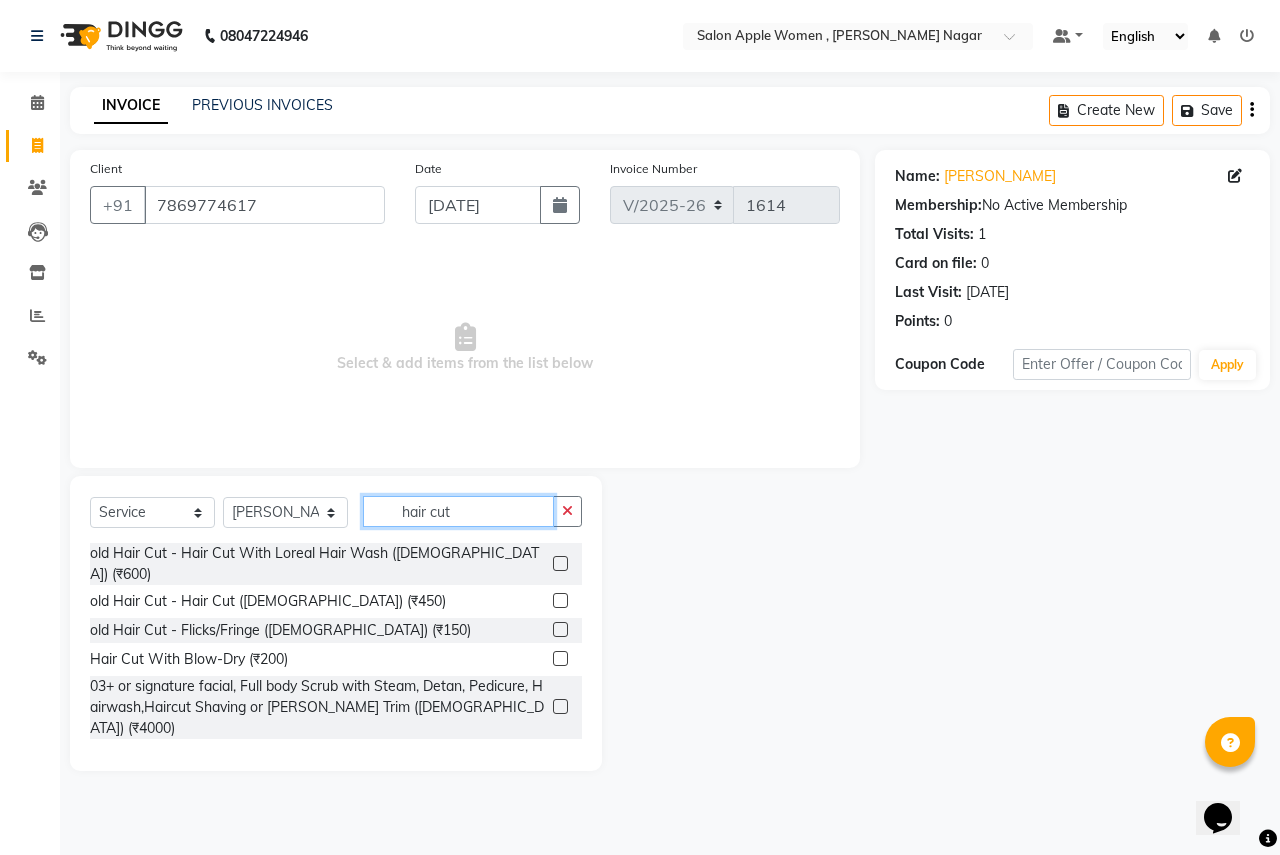 type on "hair cut" 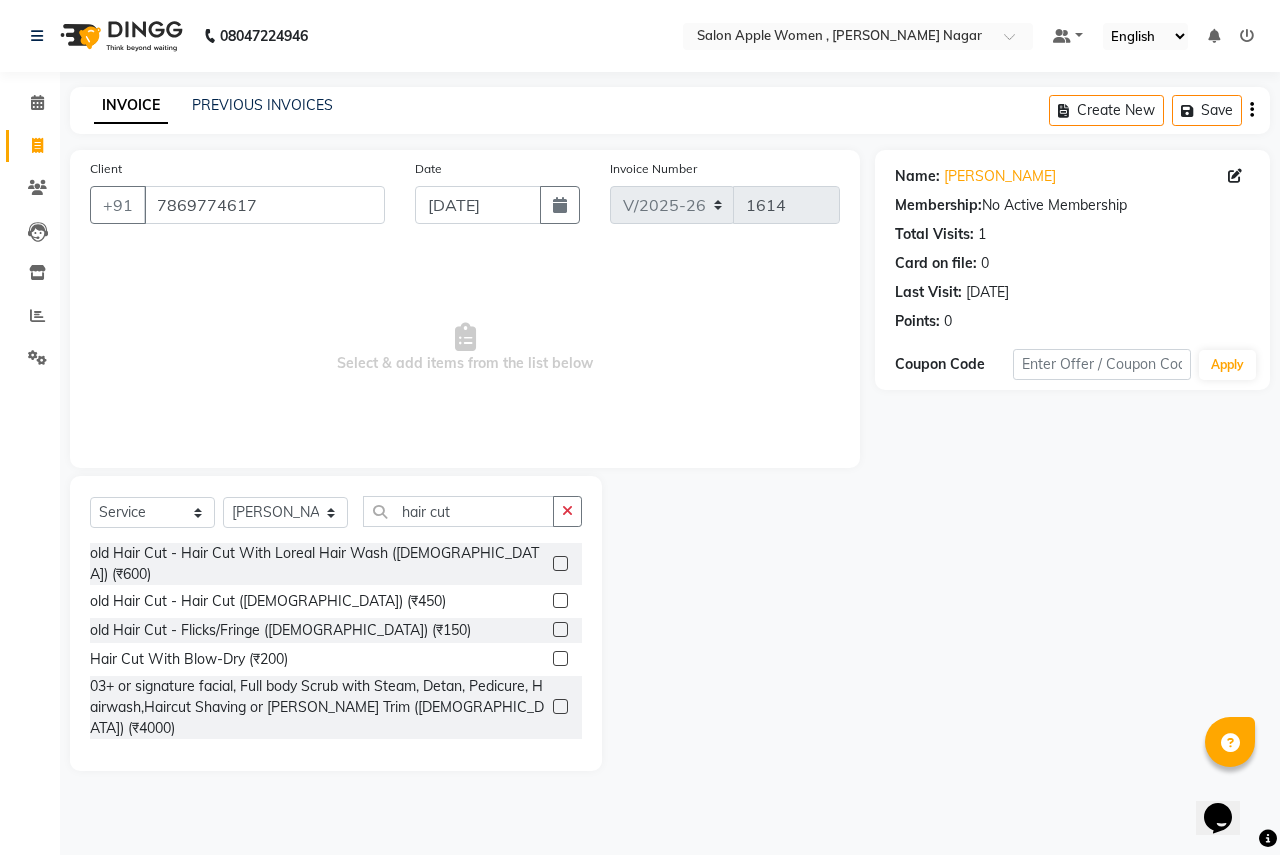 click 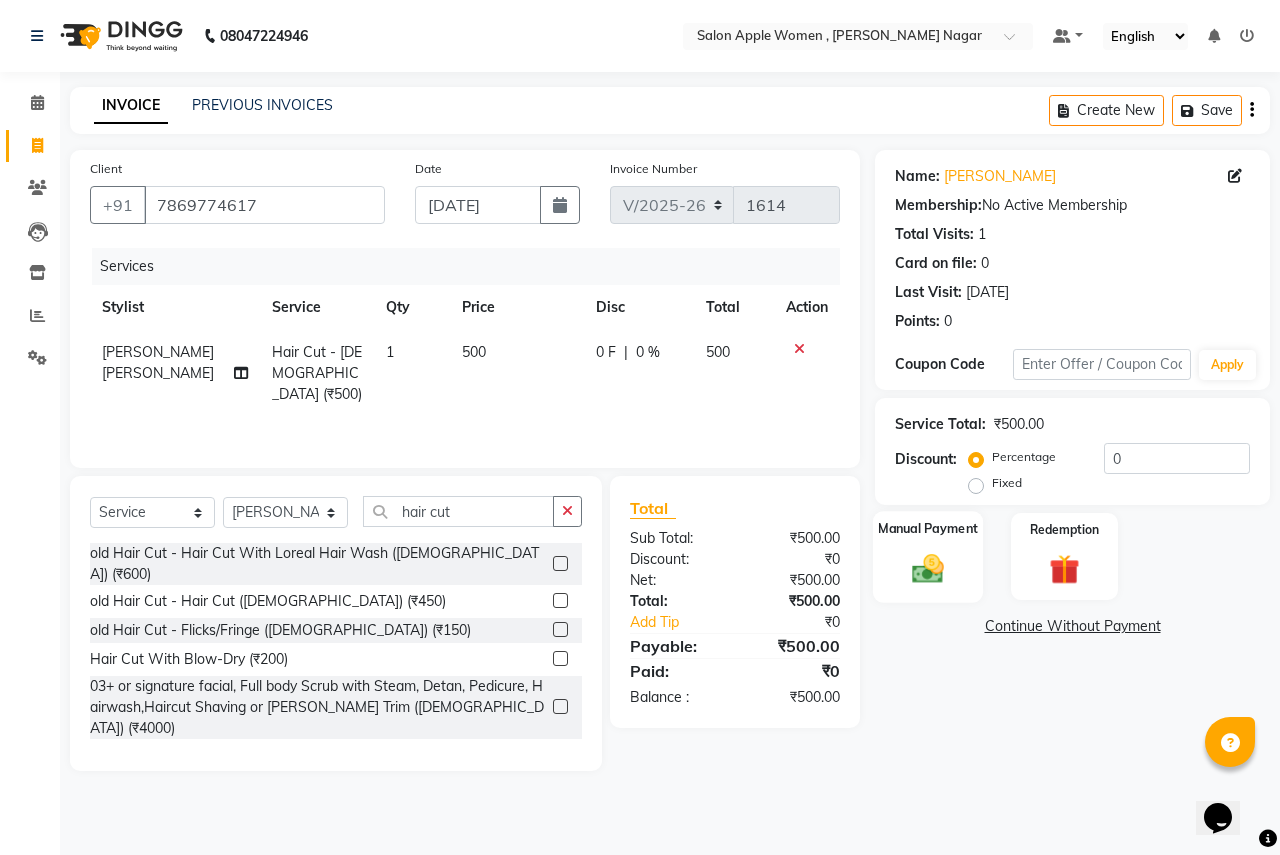checkbox on "false" 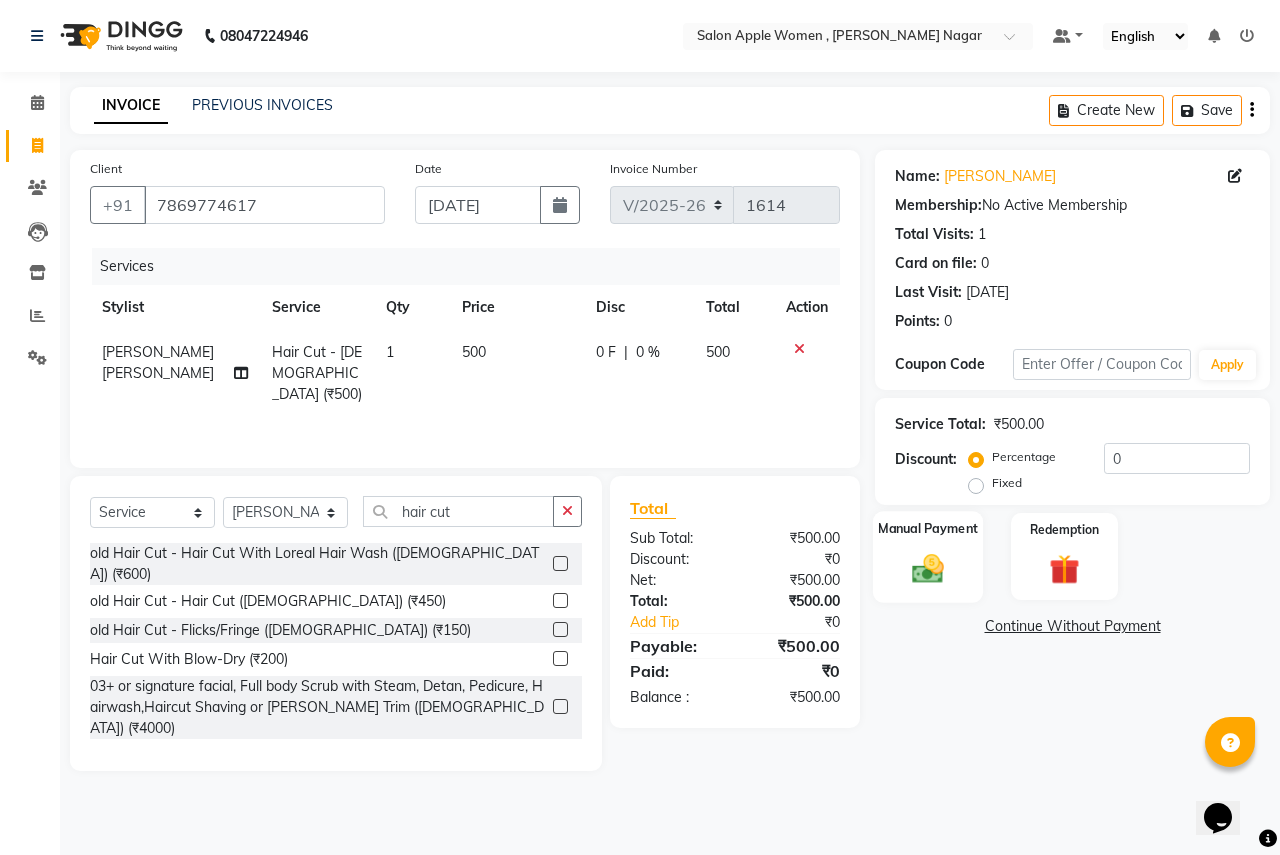 click on "Manual Payment" 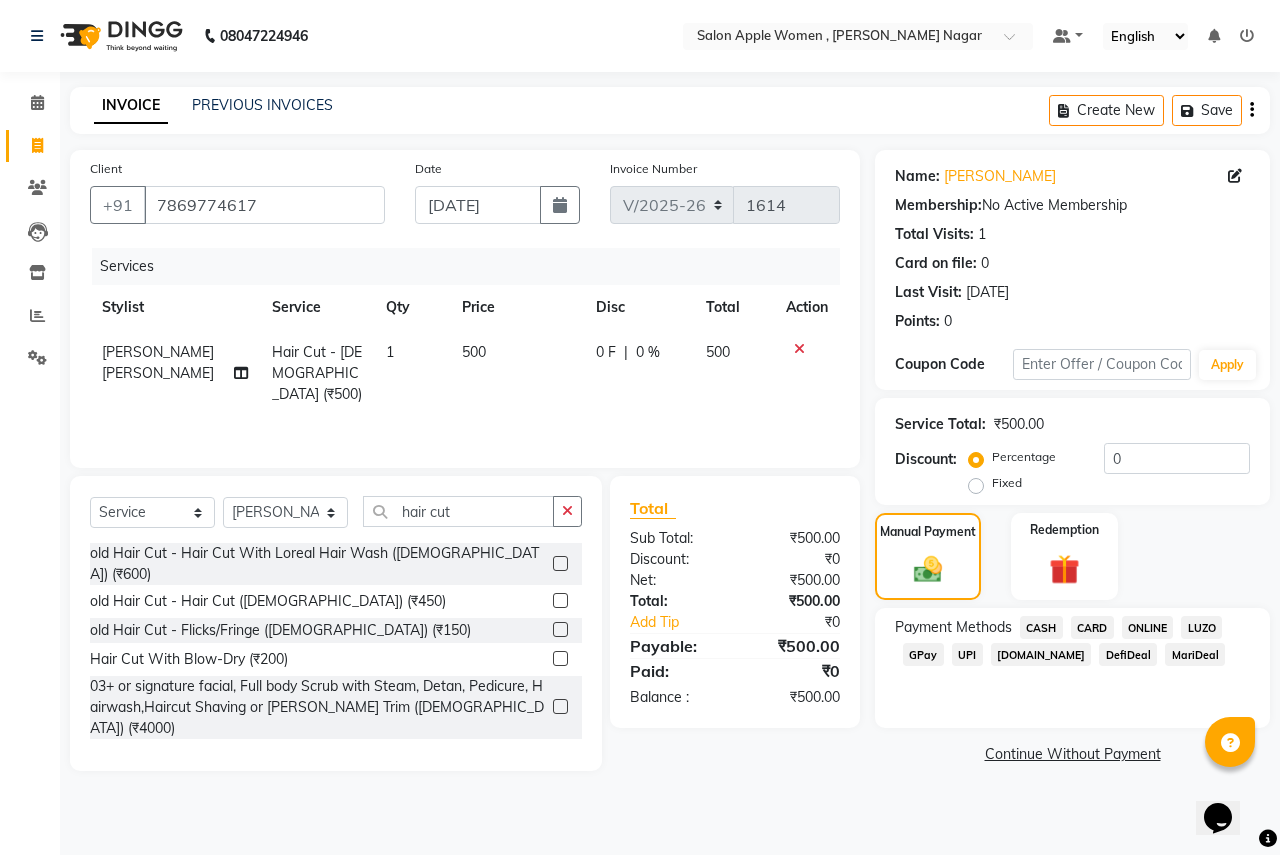 click on "ONLINE" 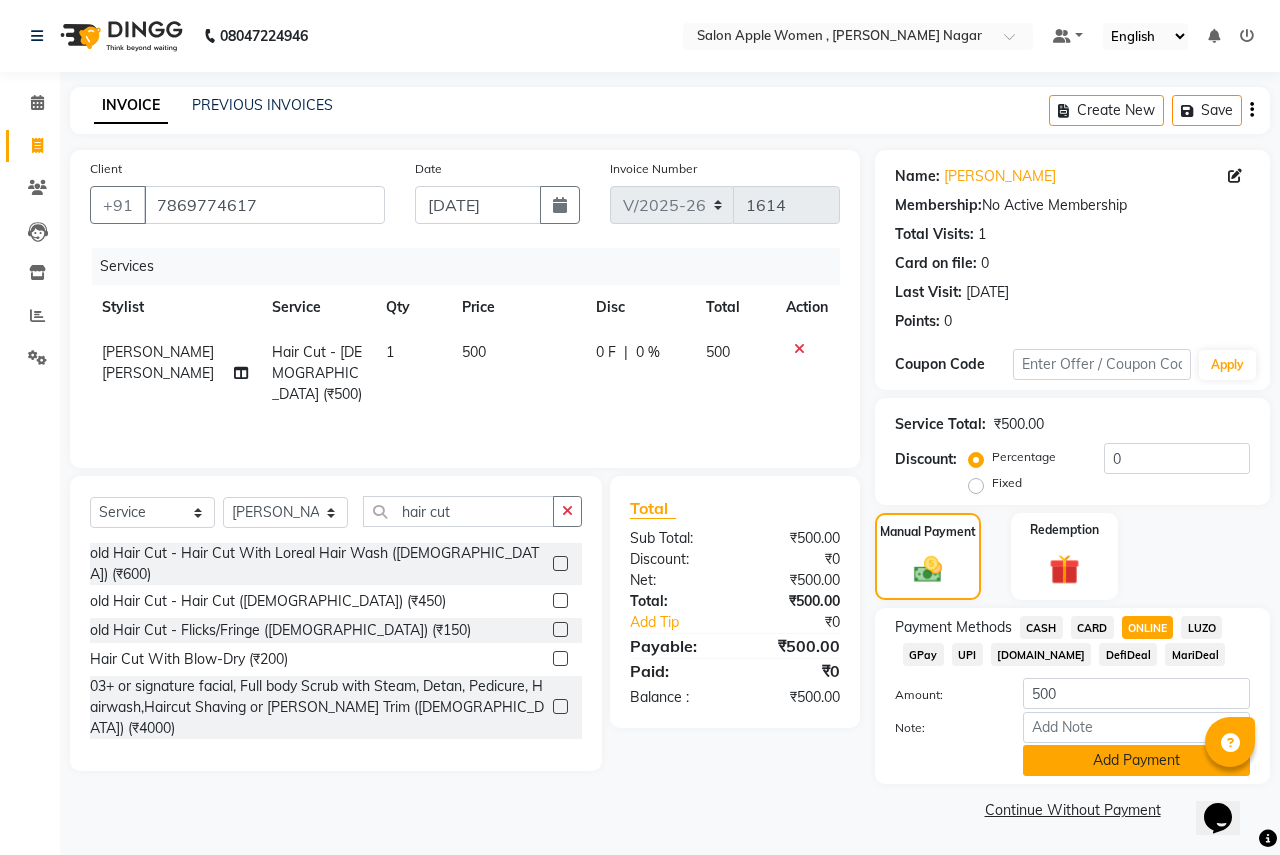 click on "Add Payment" 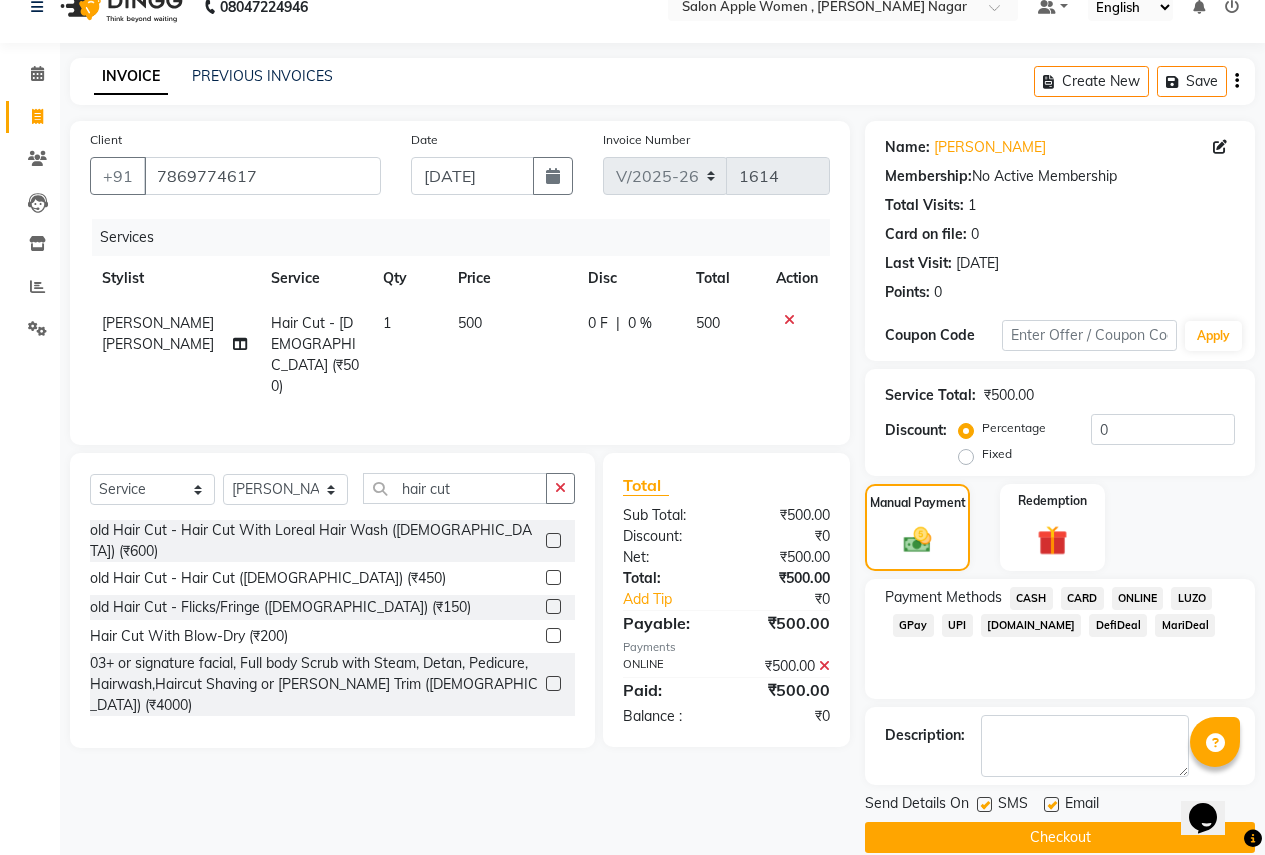 scroll, scrollTop: 57, scrollLeft: 0, axis: vertical 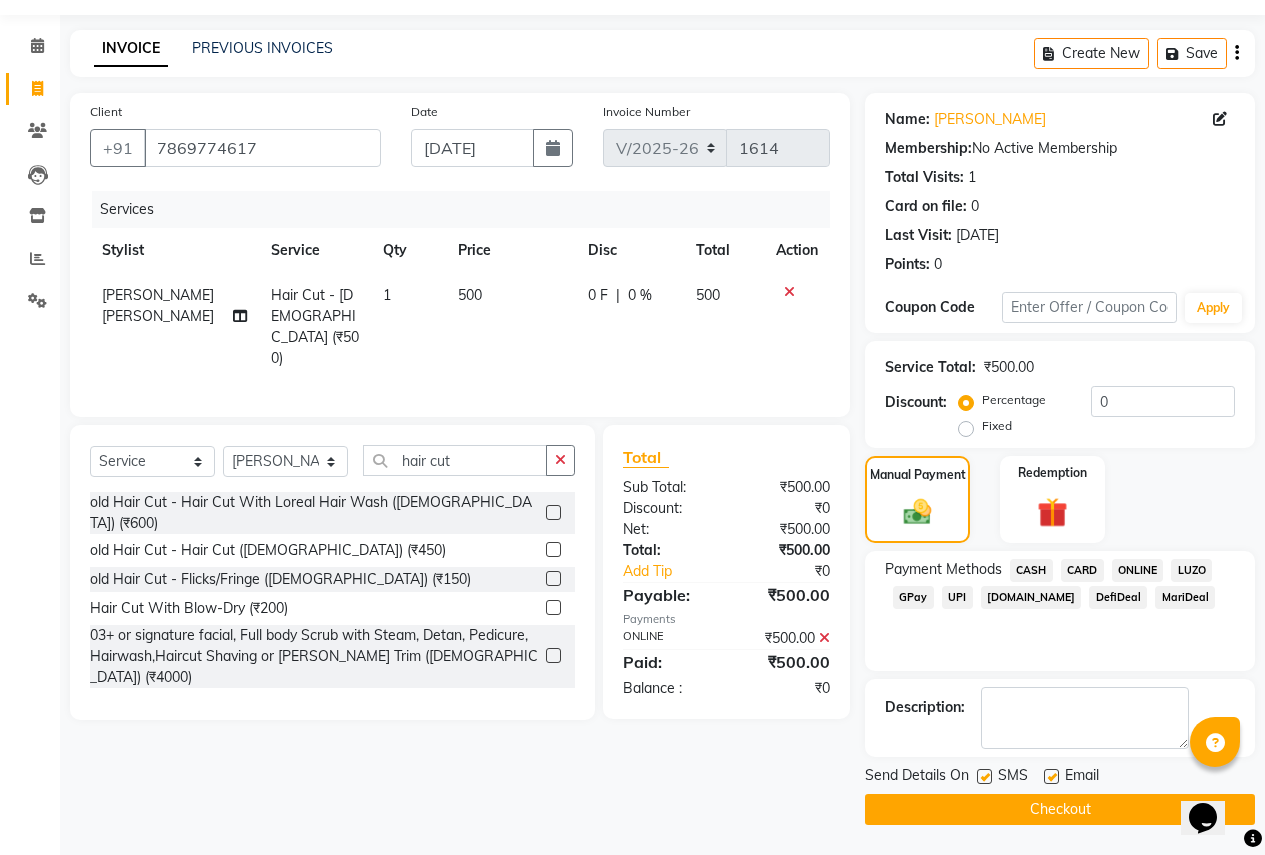 click on "Checkout" 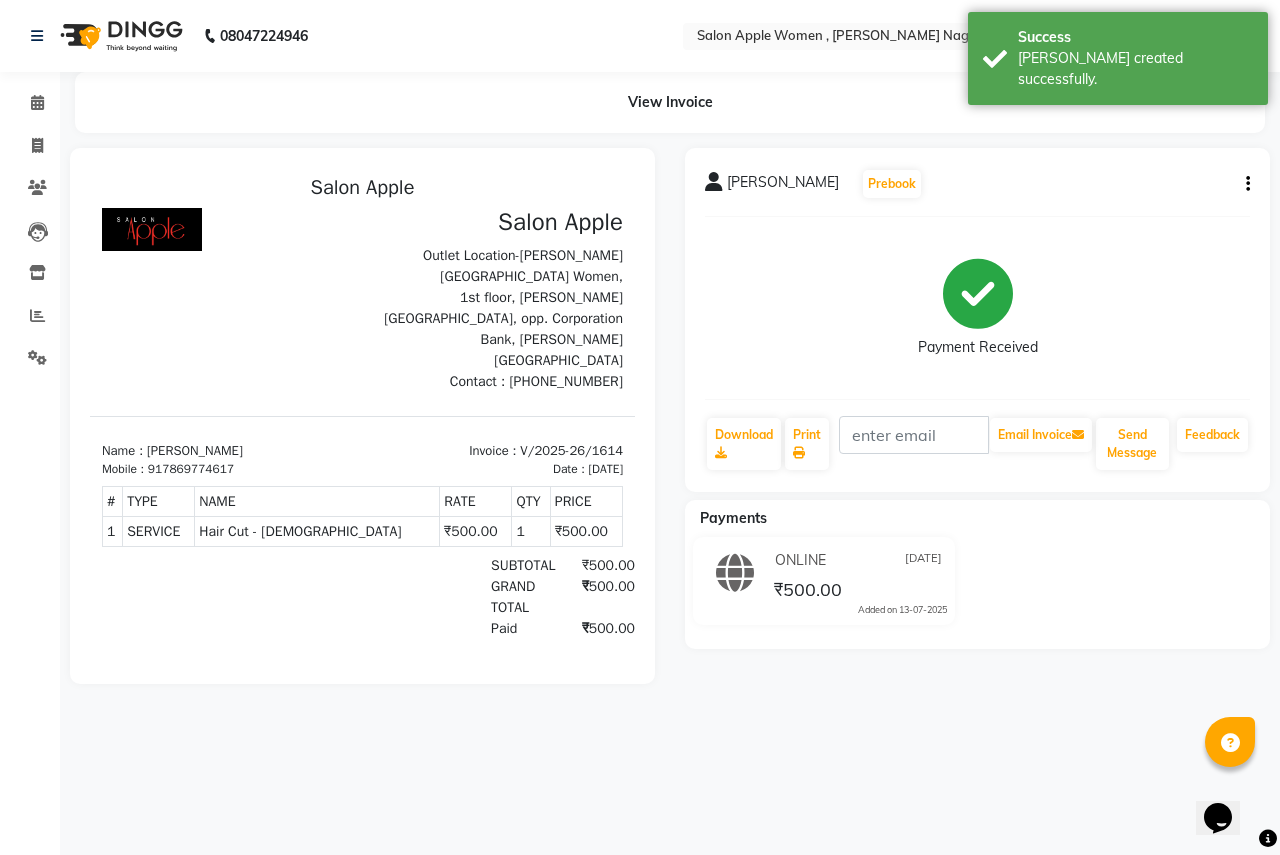 scroll, scrollTop: 0, scrollLeft: 0, axis: both 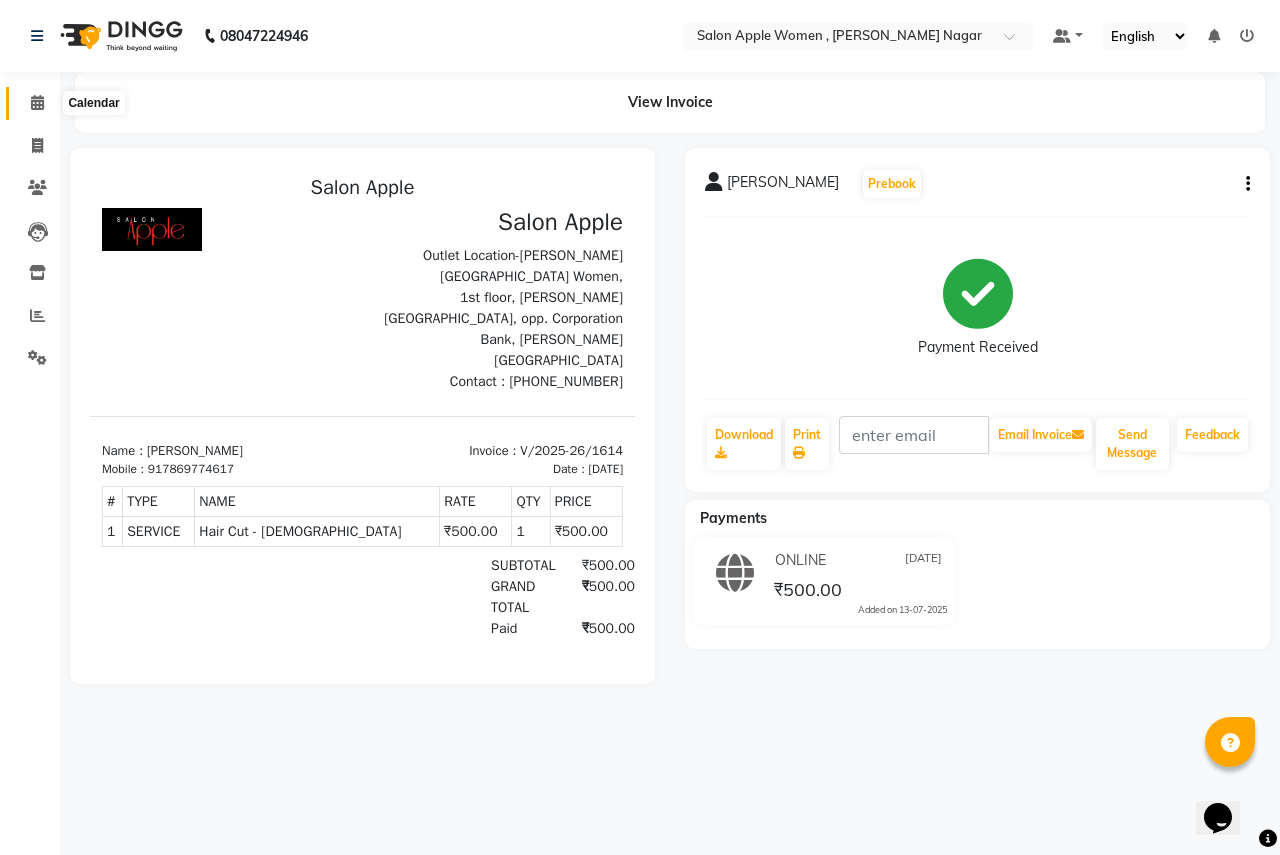 click 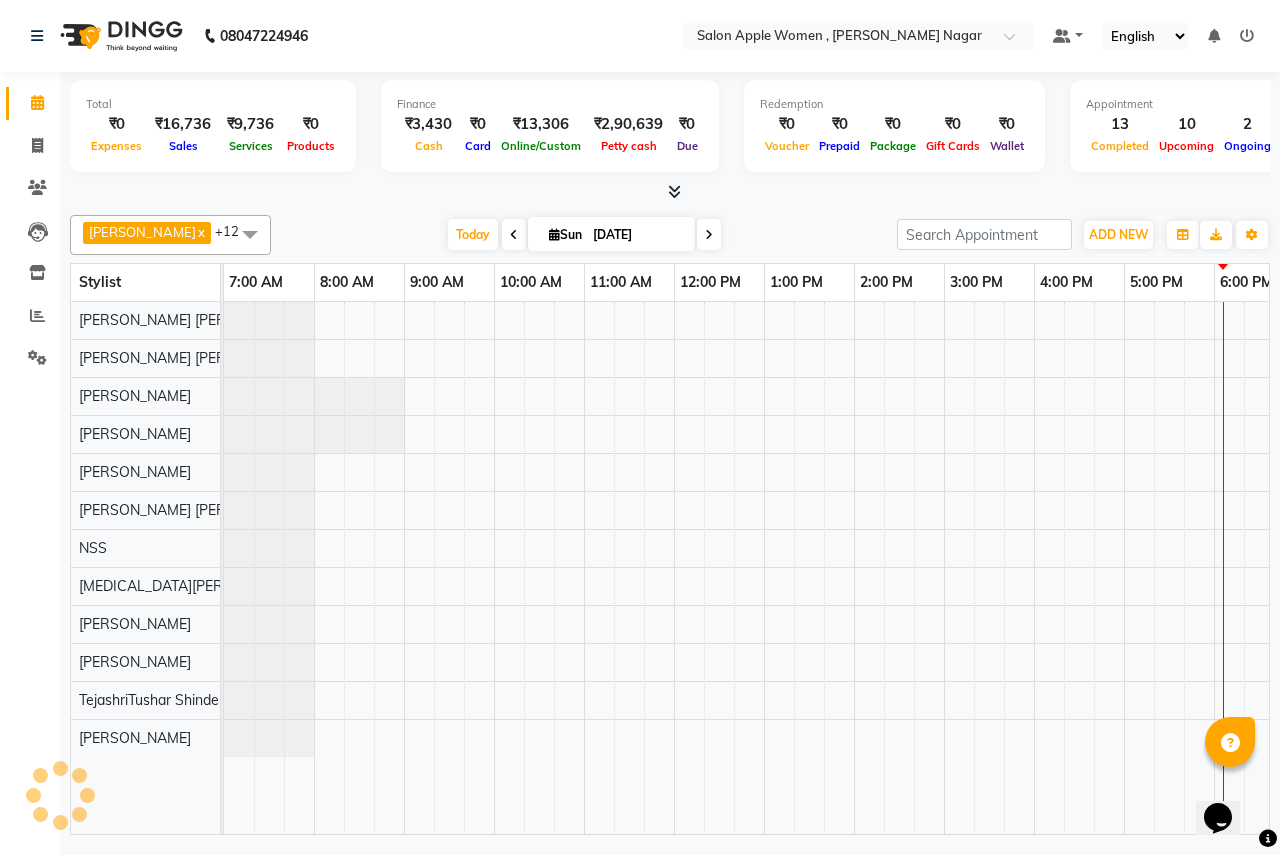 scroll, scrollTop: 0, scrollLeft: 395, axis: horizontal 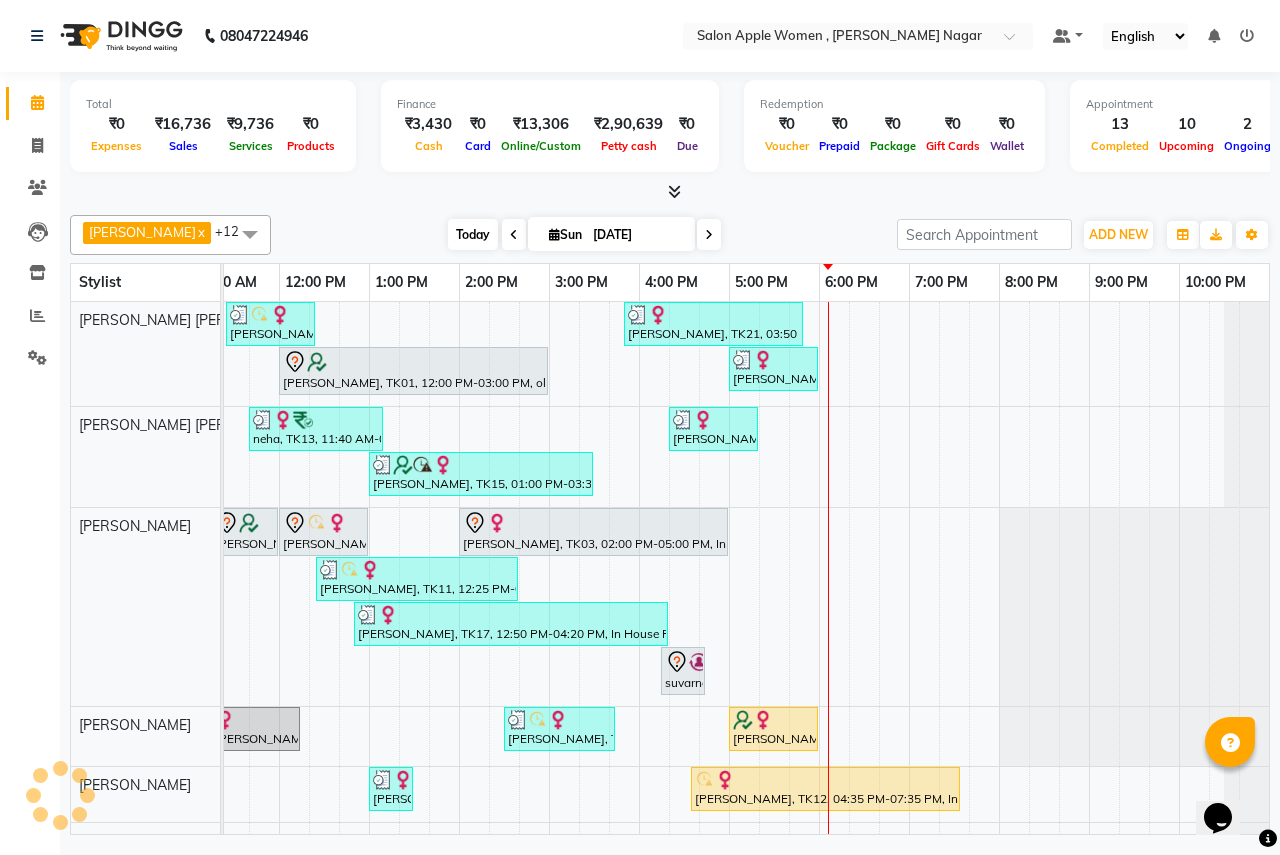 click on "Today" at bounding box center [473, 234] 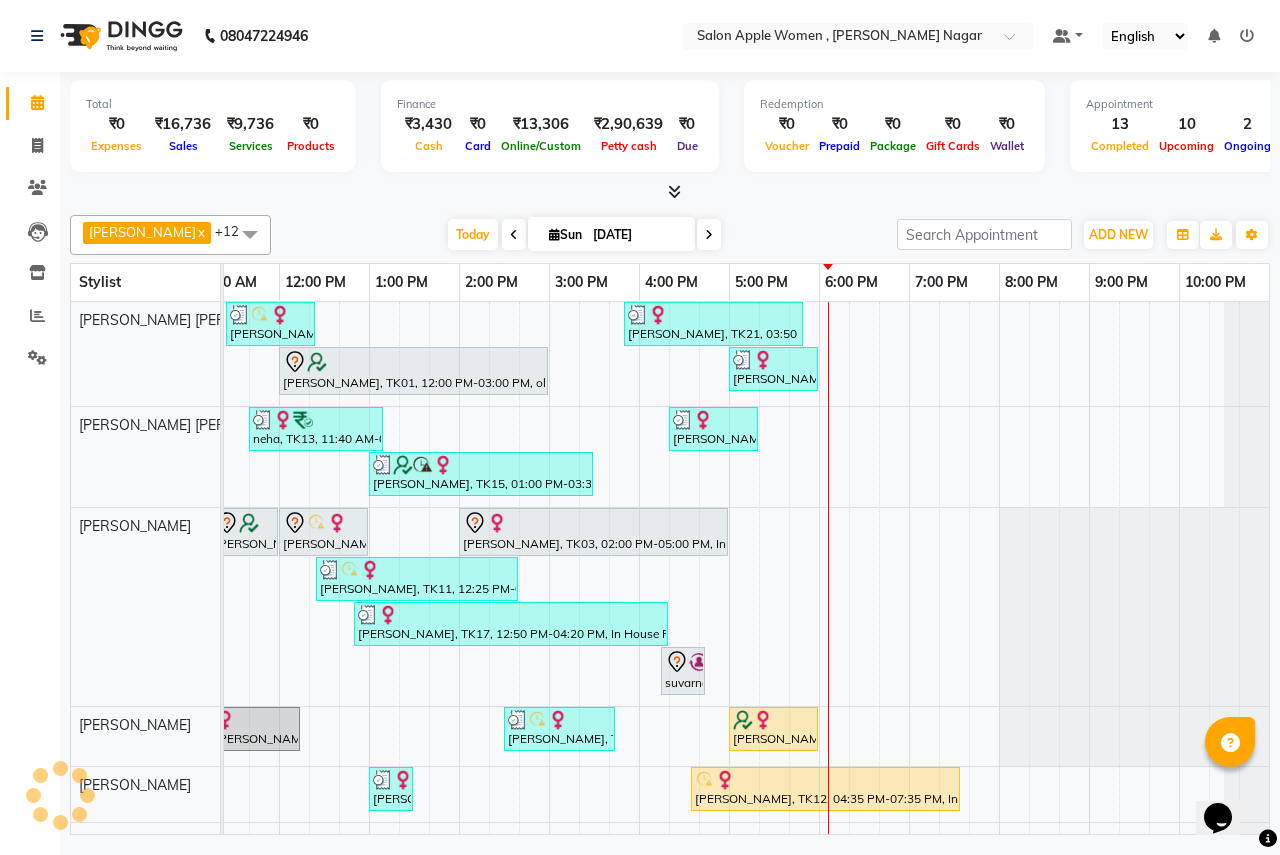 scroll, scrollTop: 0, scrollLeft: 0, axis: both 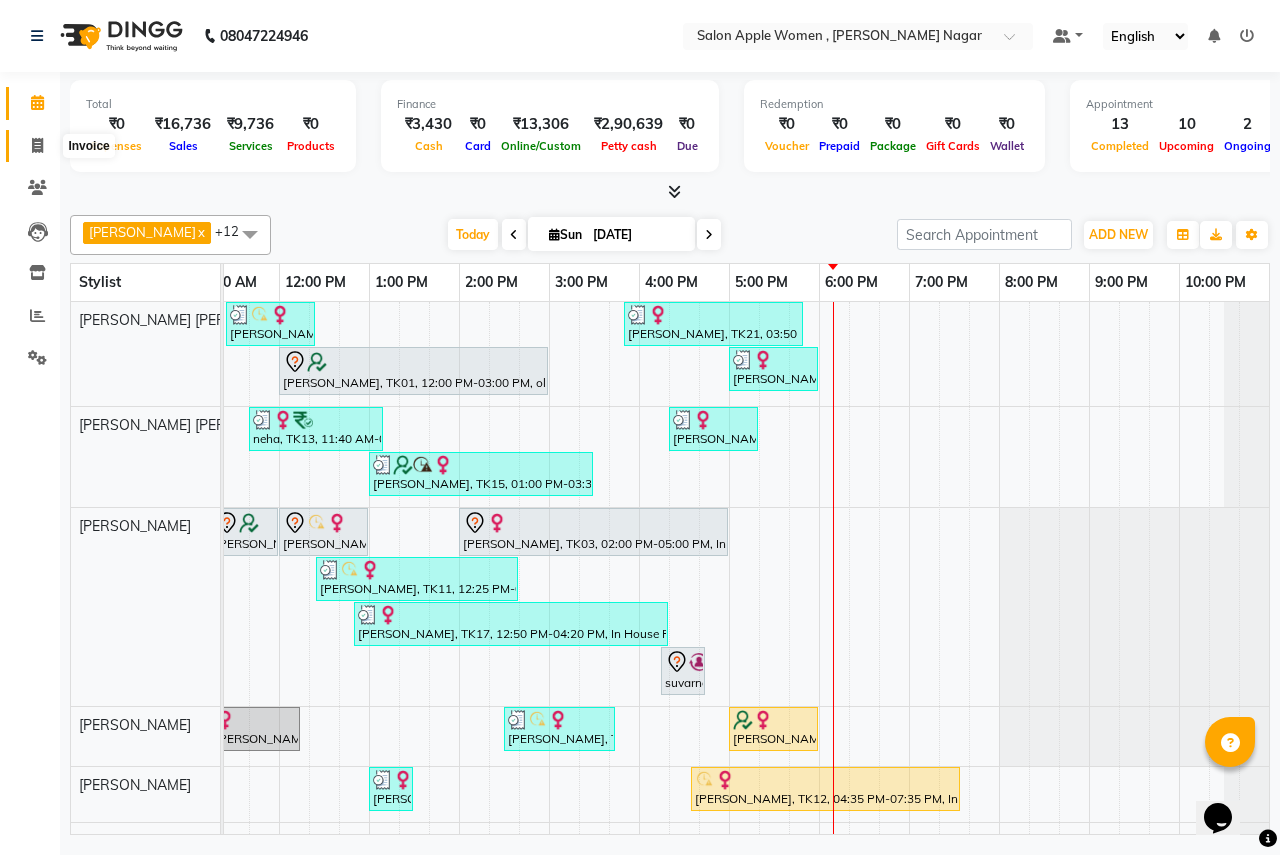 click 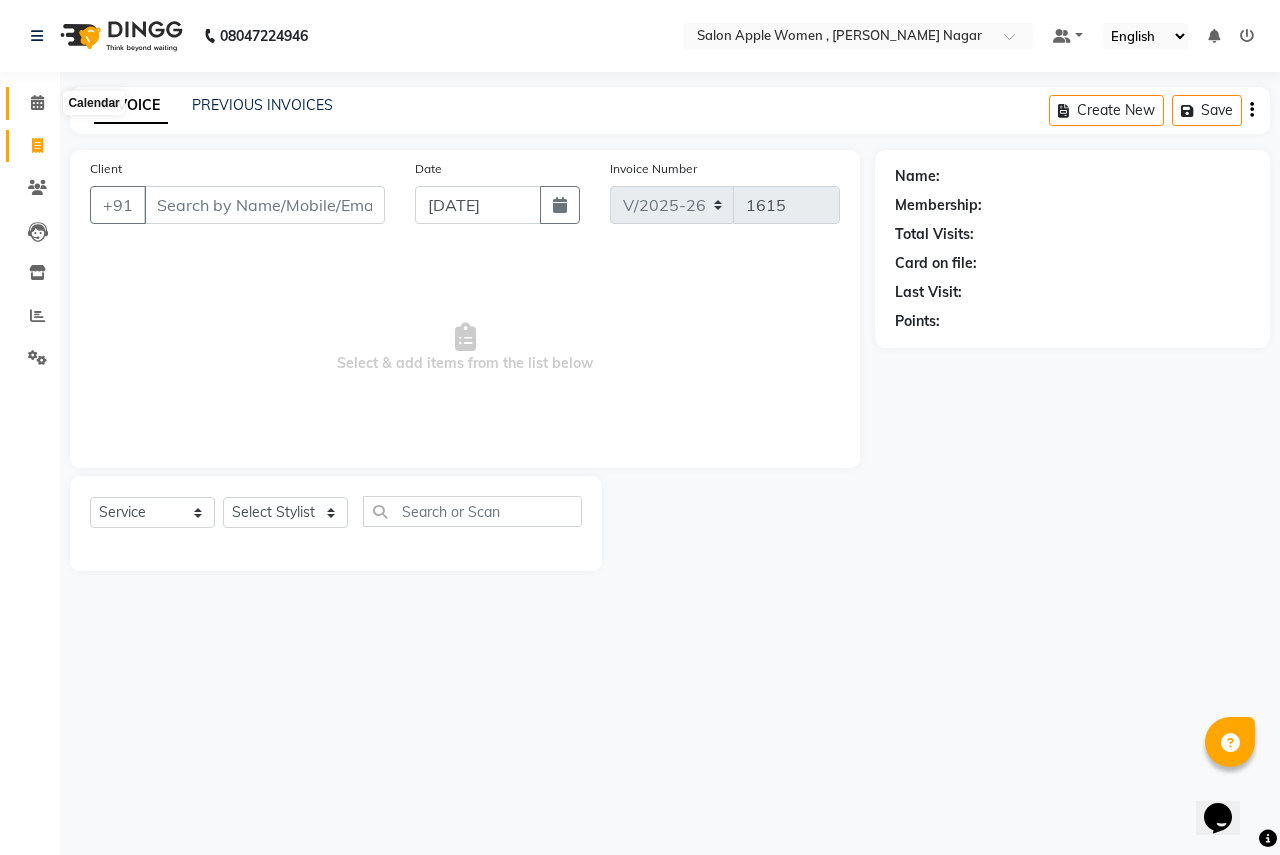 click 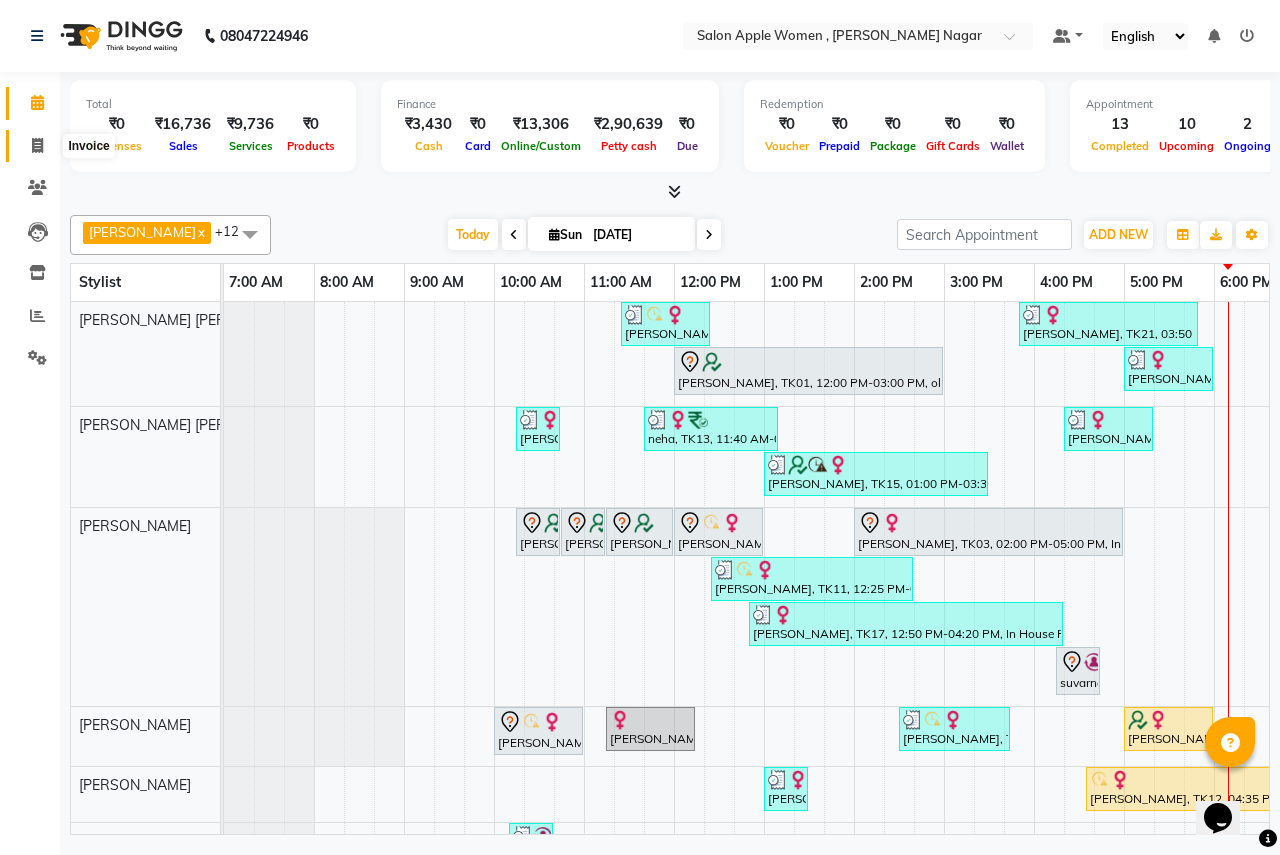 click 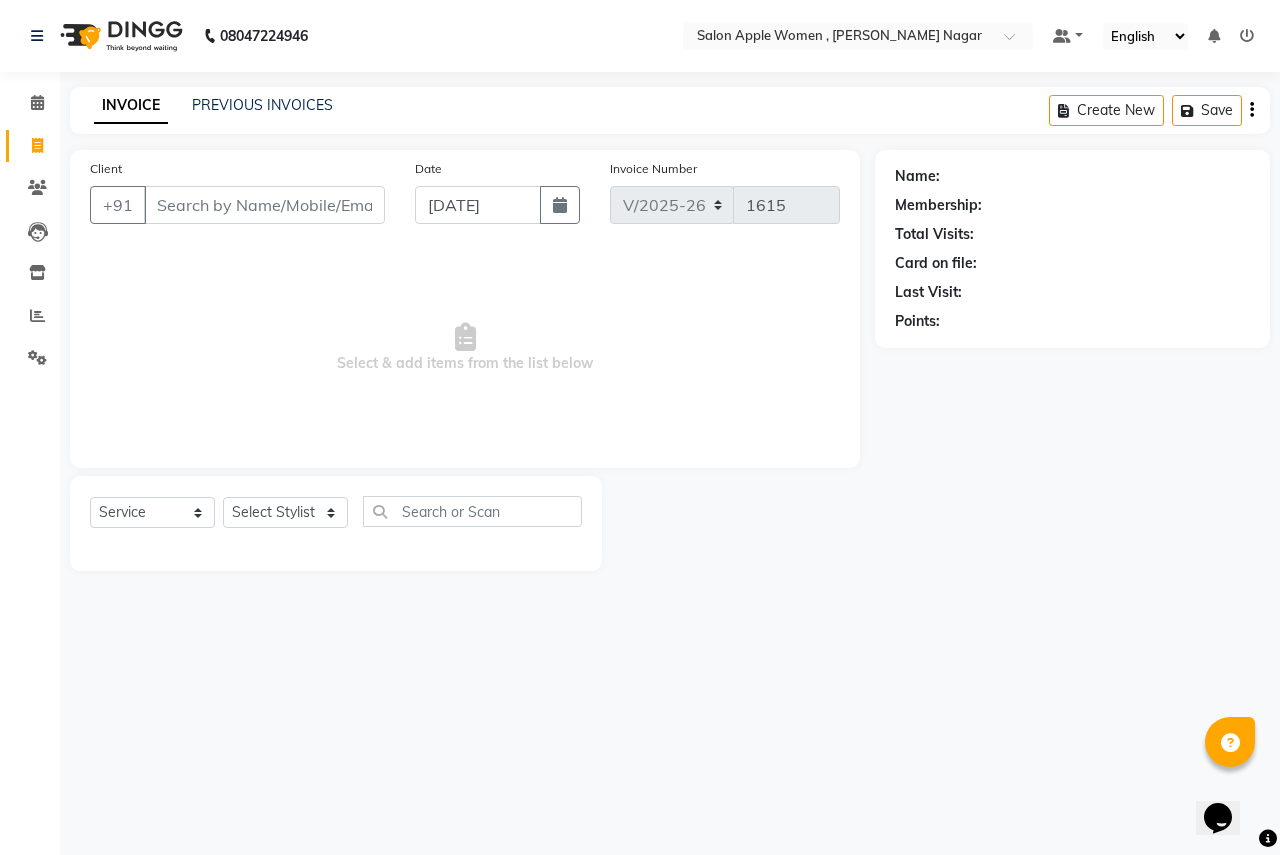 click on "Client" at bounding box center (264, 205) 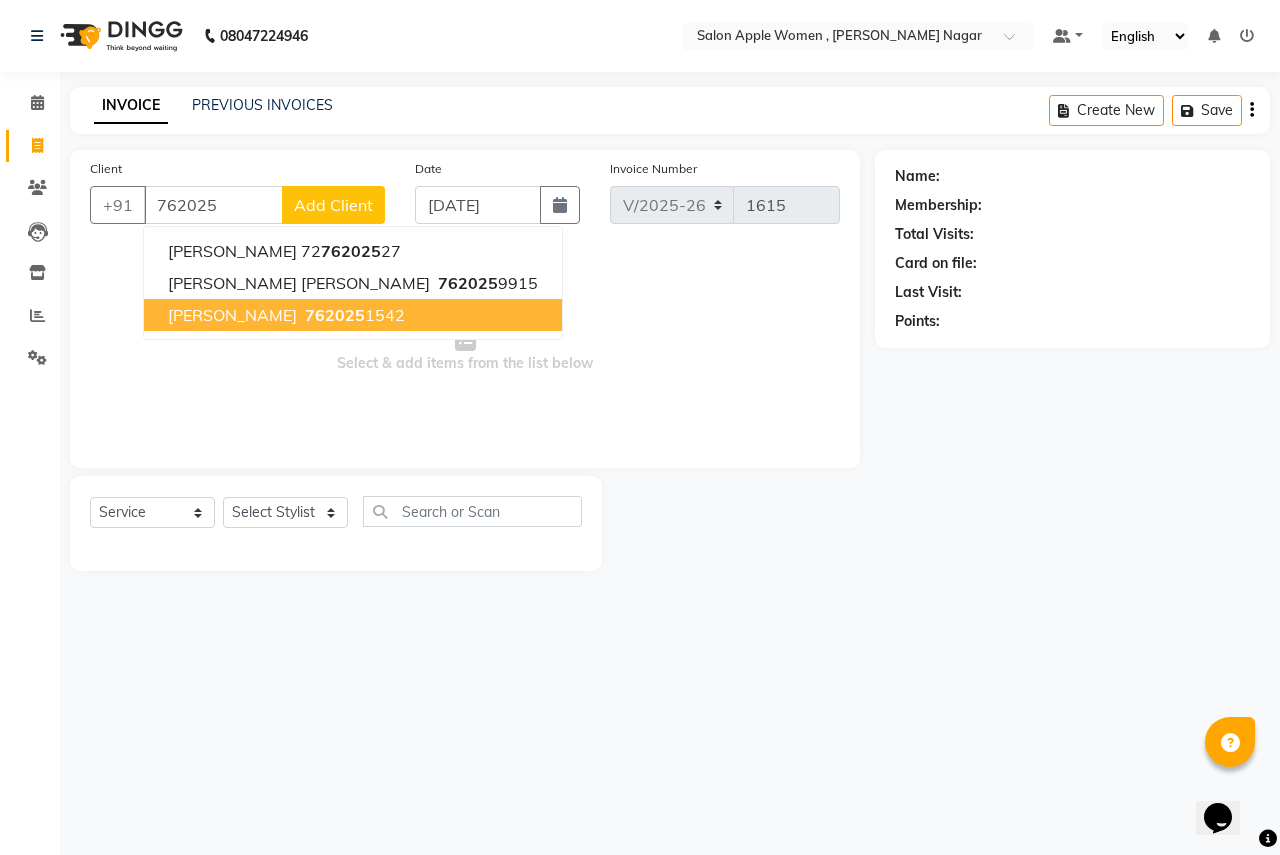 click on "762025" at bounding box center (335, 315) 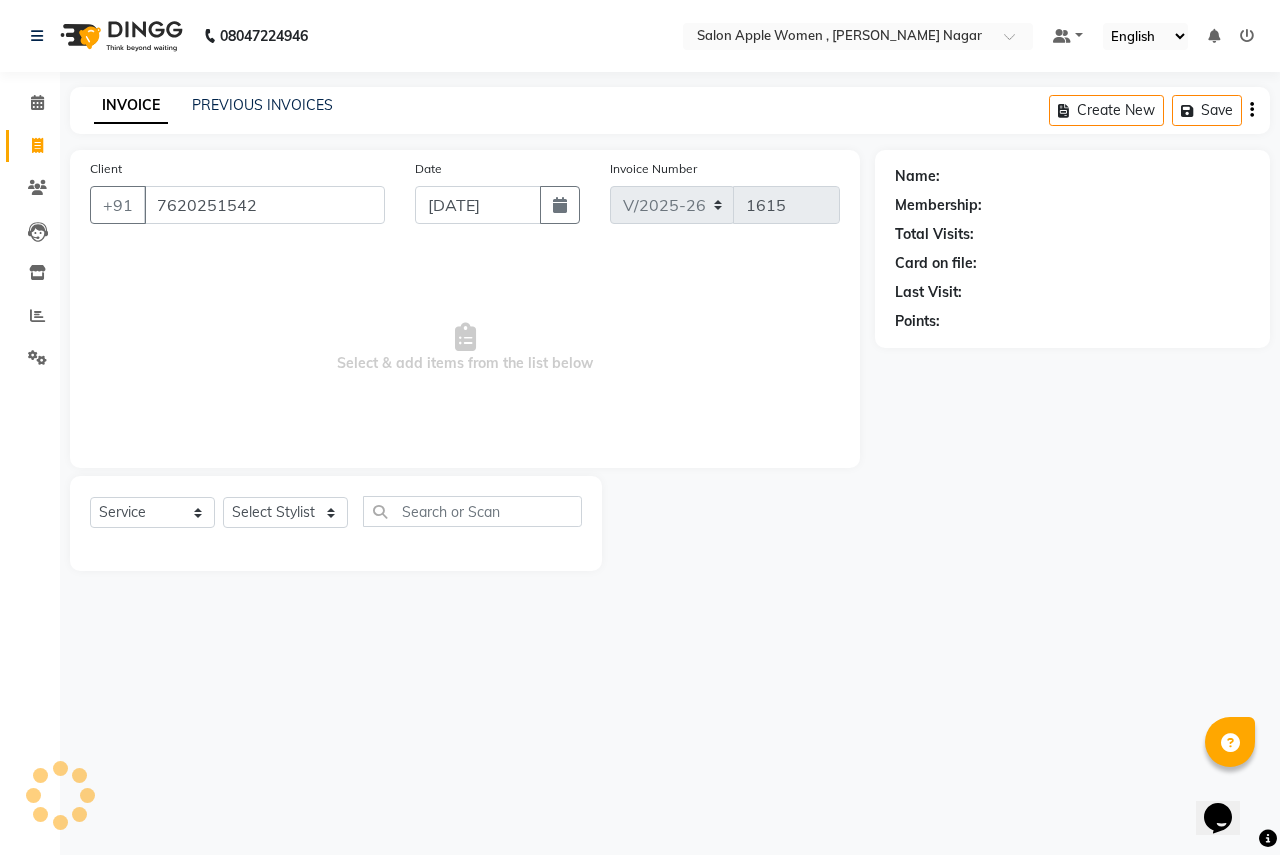 type on "7620251542" 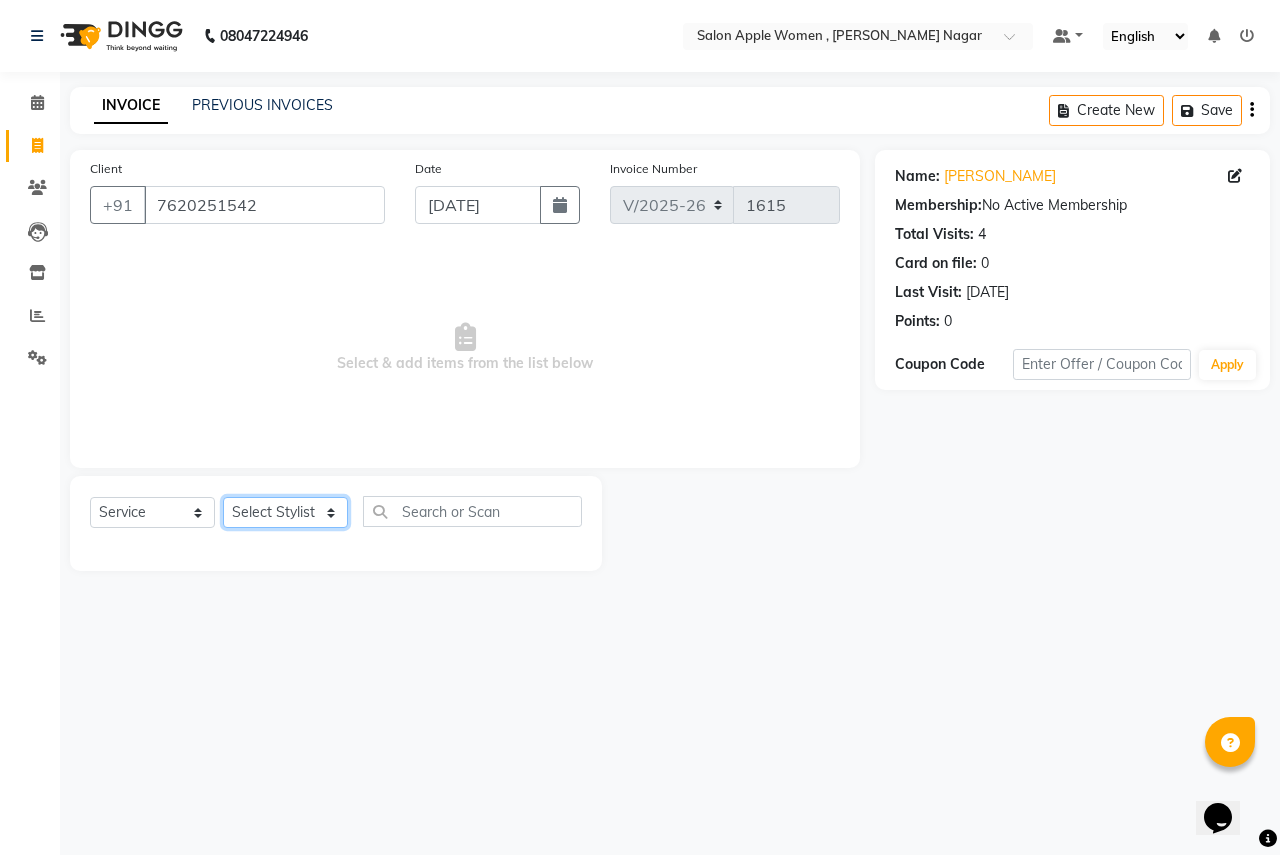 click on "Select Stylist [PERSON_NAME] [PERSON_NAME] [PERSON_NAME] [PERSON_NAME] Jyoti Rahul [PERSON_NAME] [MEDICAL_DATA][PERSON_NAME] [PERSON_NAME] NSS Pratibha Paswan [PERSON_NAME] [PERSON_NAME] Reception  Reshma Operations Head [PERSON_NAME] [PERSON_NAME] [PERSON_NAME]" 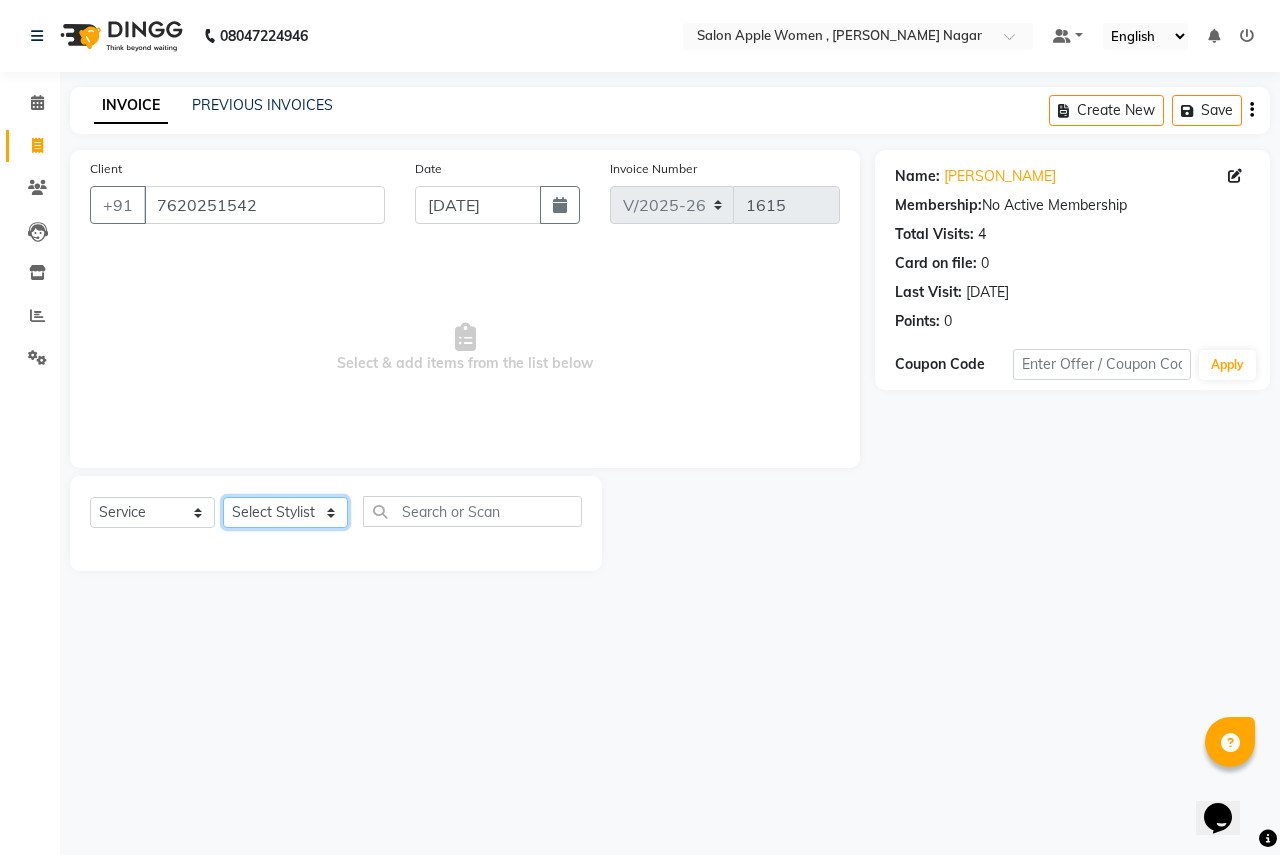 select on "57562" 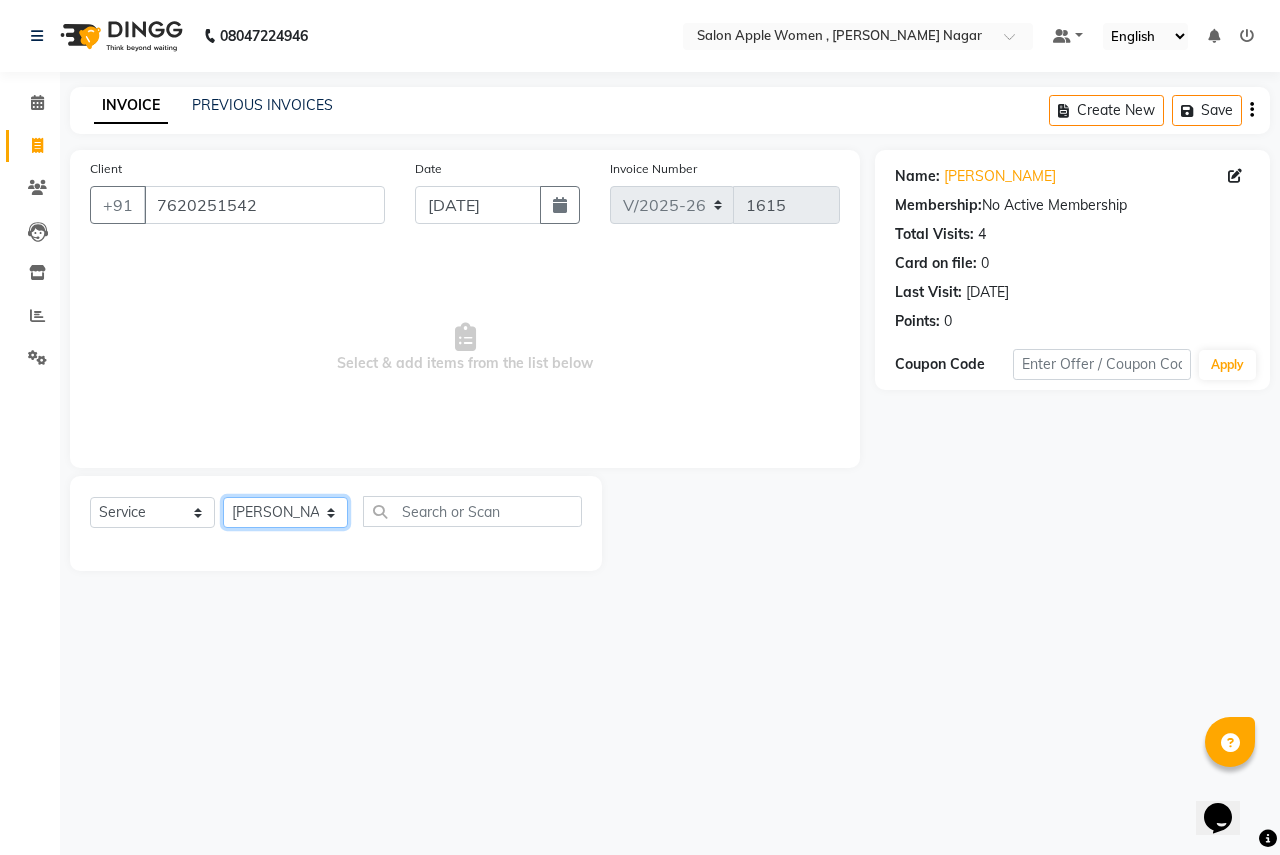 click on "Select Stylist [PERSON_NAME] [PERSON_NAME] [PERSON_NAME] [PERSON_NAME] Jyoti Rahul [PERSON_NAME] [MEDICAL_DATA][PERSON_NAME] [PERSON_NAME] NSS Pratibha Paswan [PERSON_NAME] [PERSON_NAME] Reception  Reshma Operations Head [PERSON_NAME] [PERSON_NAME] [PERSON_NAME]" 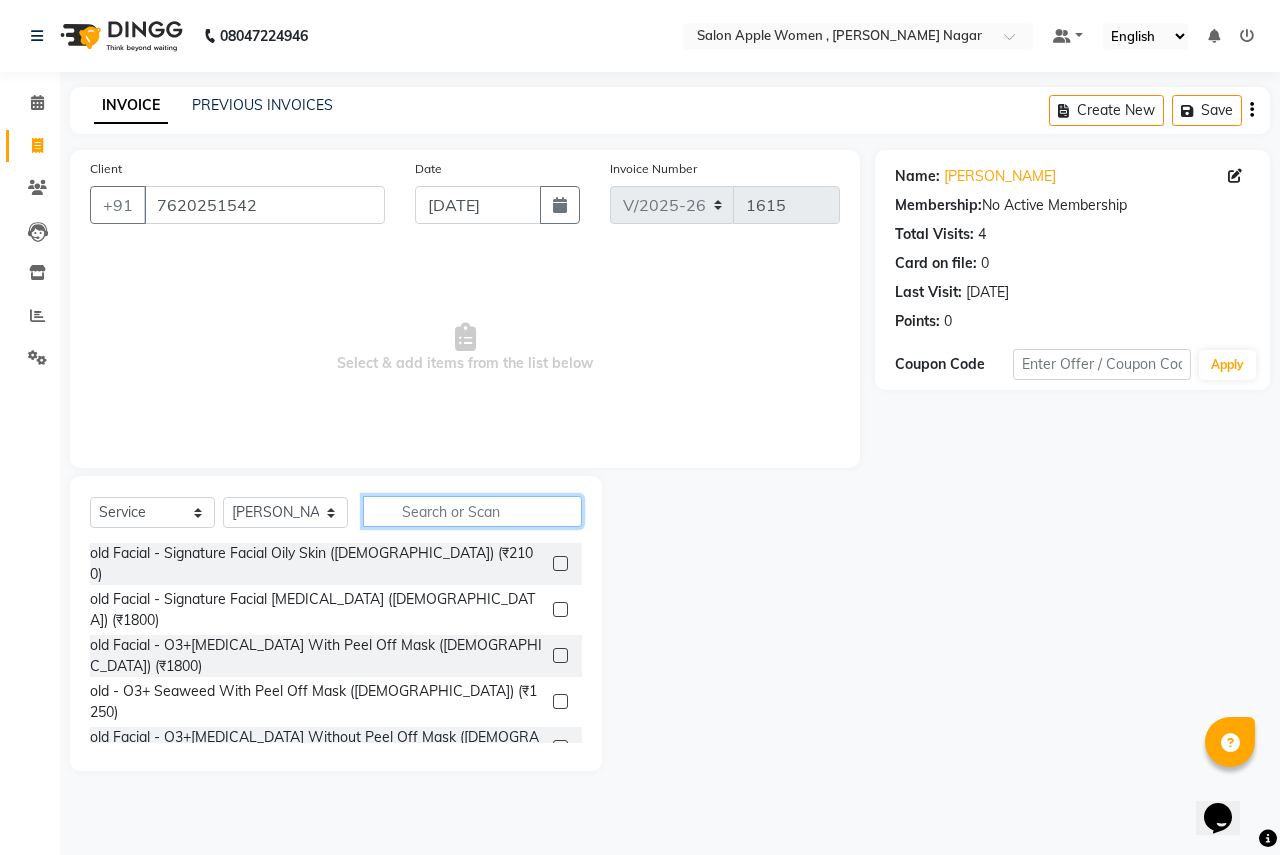click 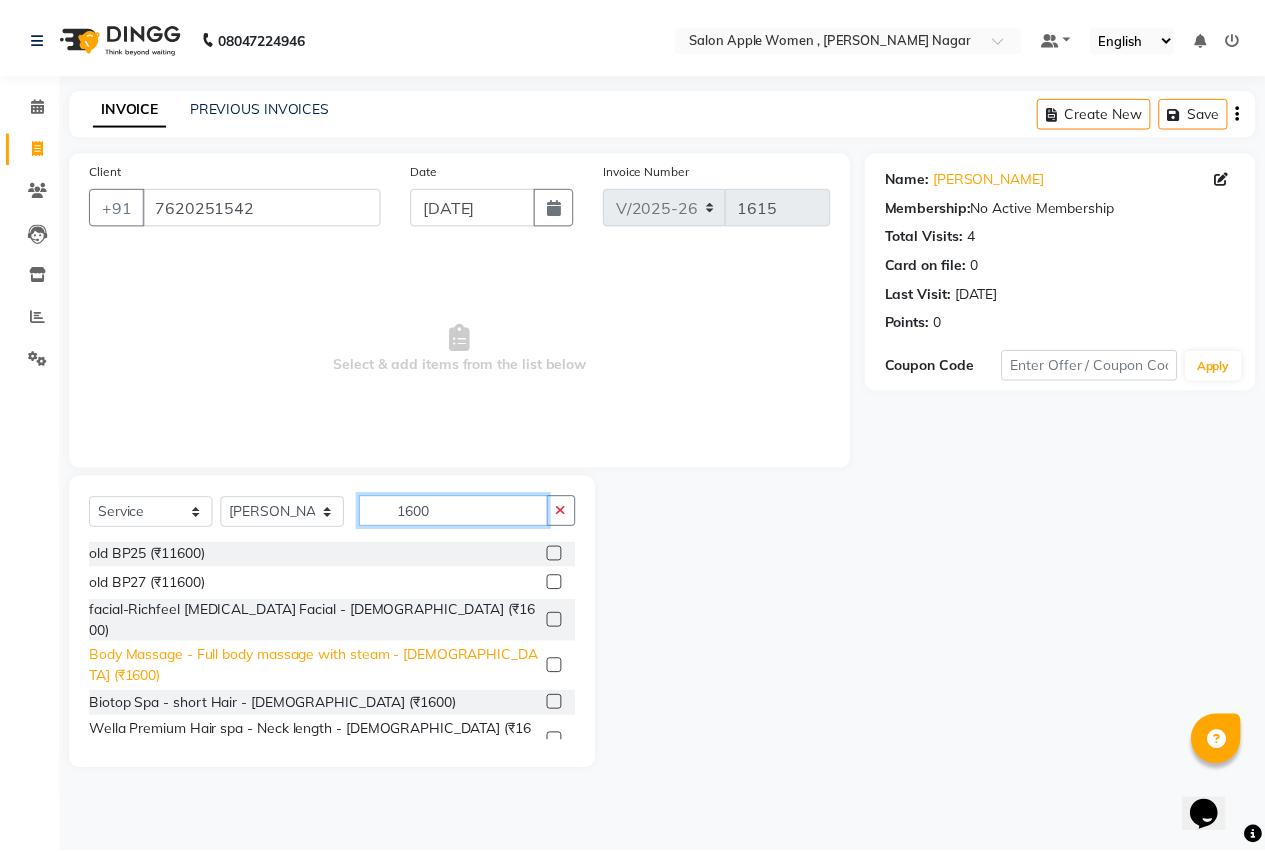 scroll, scrollTop: 49, scrollLeft: 0, axis: vertical 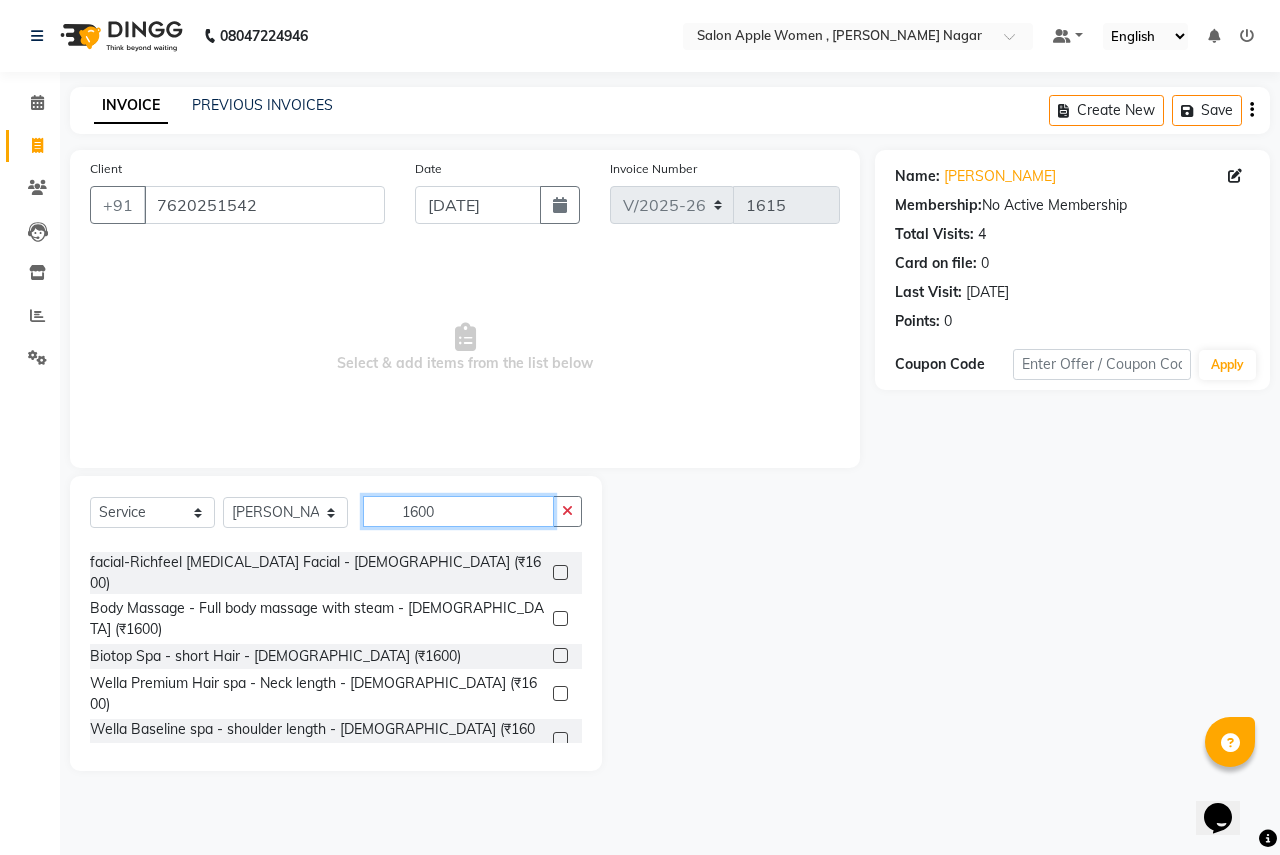 type on "1600" 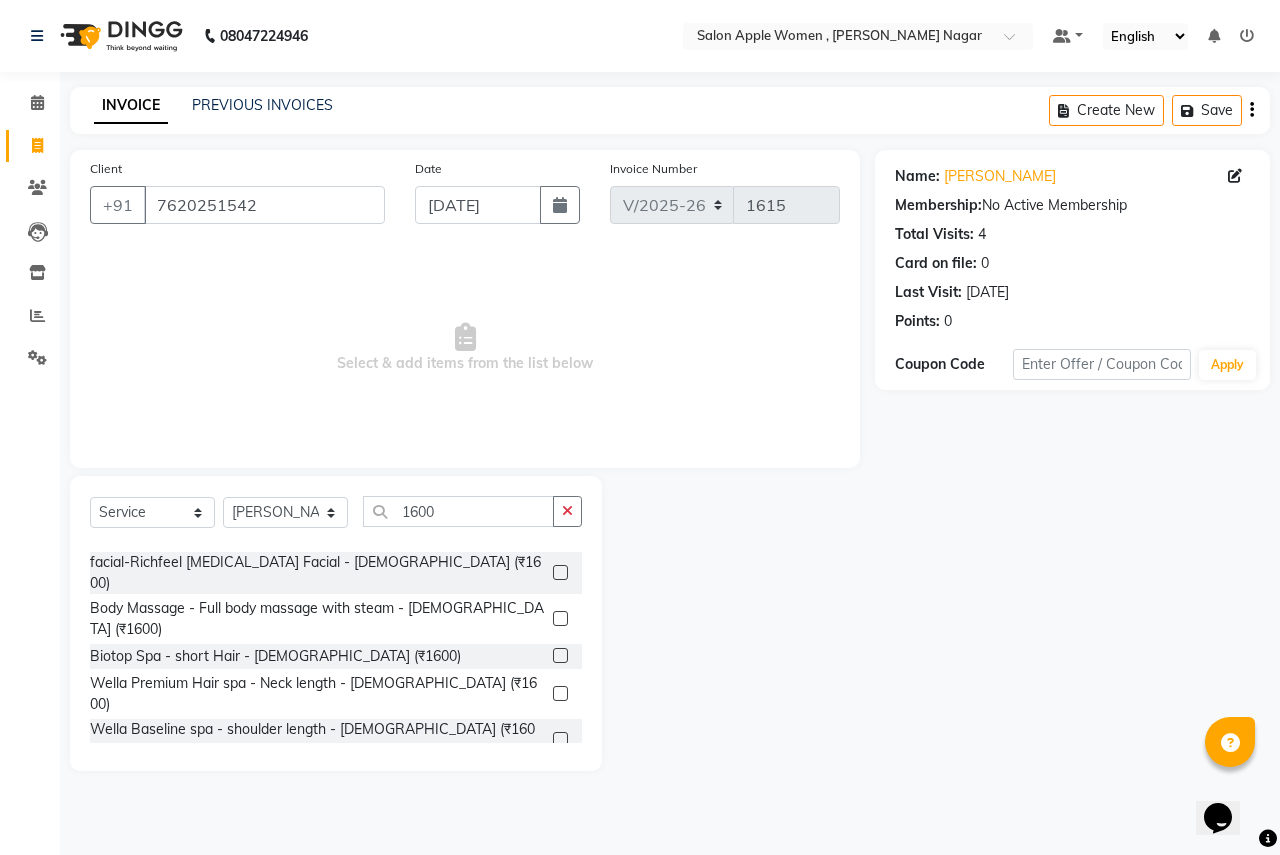 click 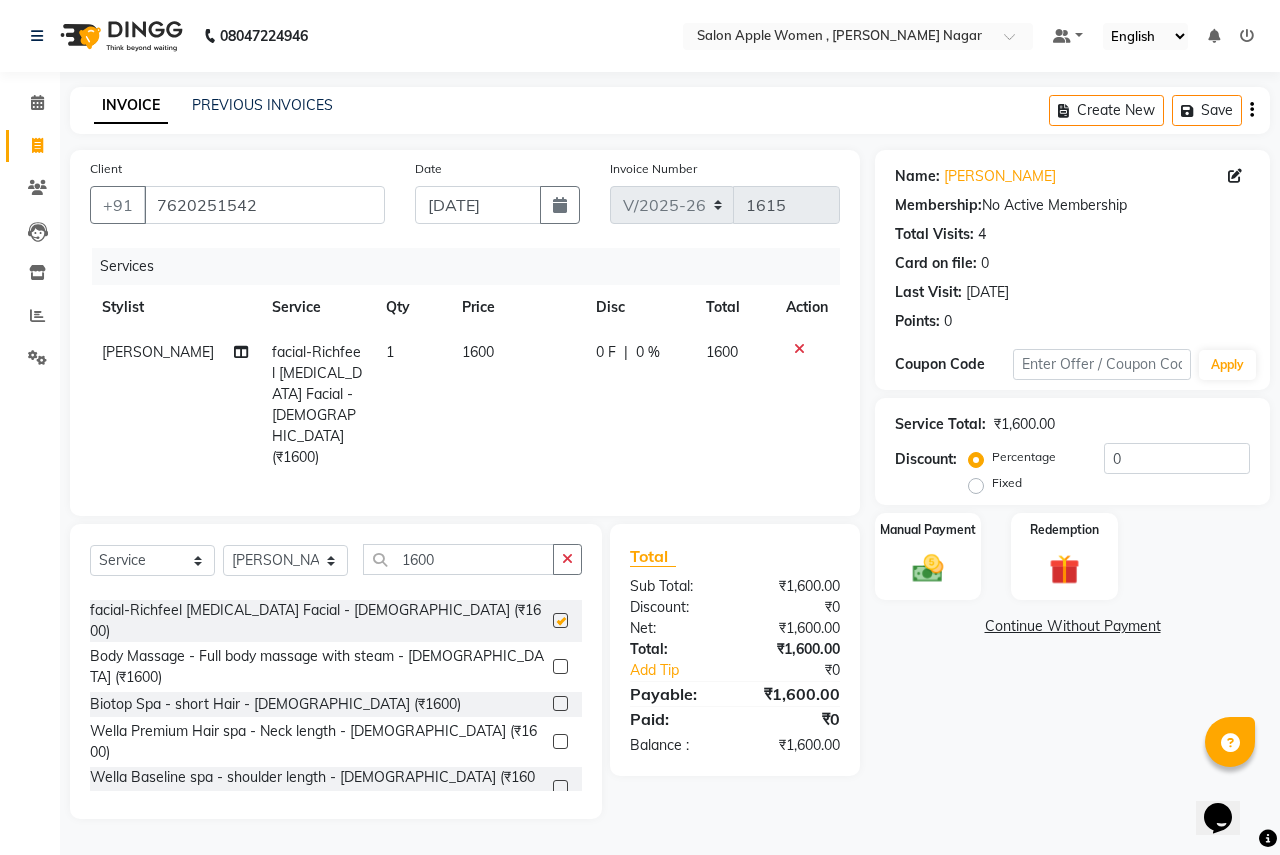 checkbox on "false" 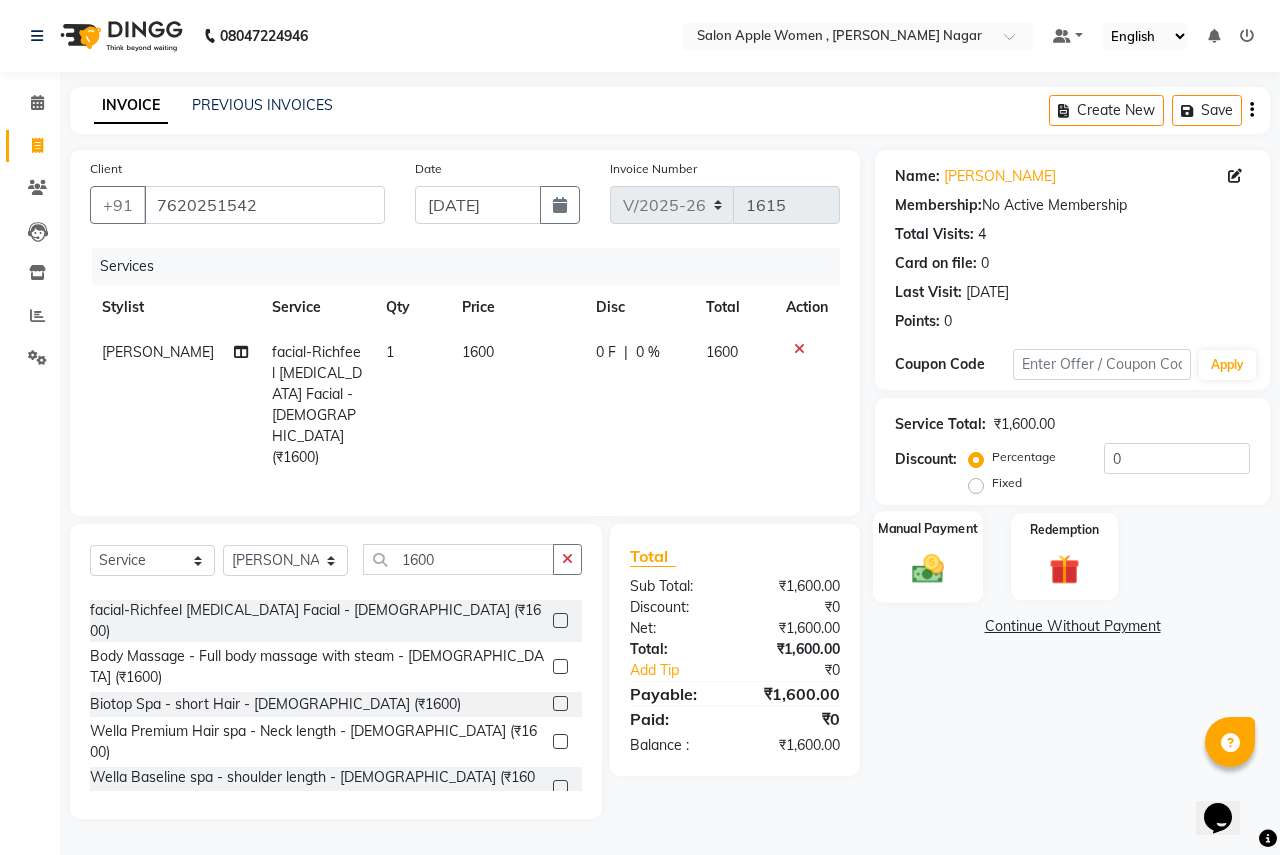 click 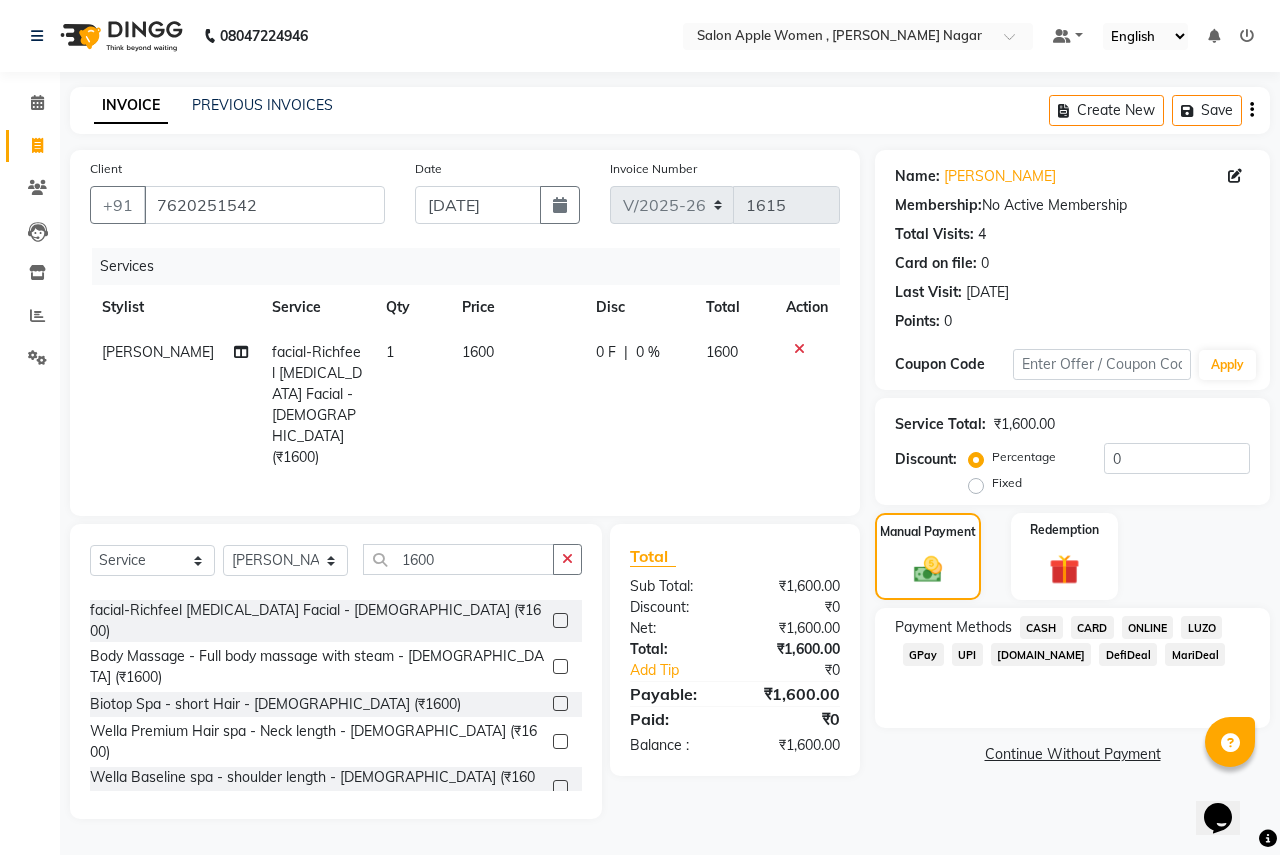 click on "ONLINE" 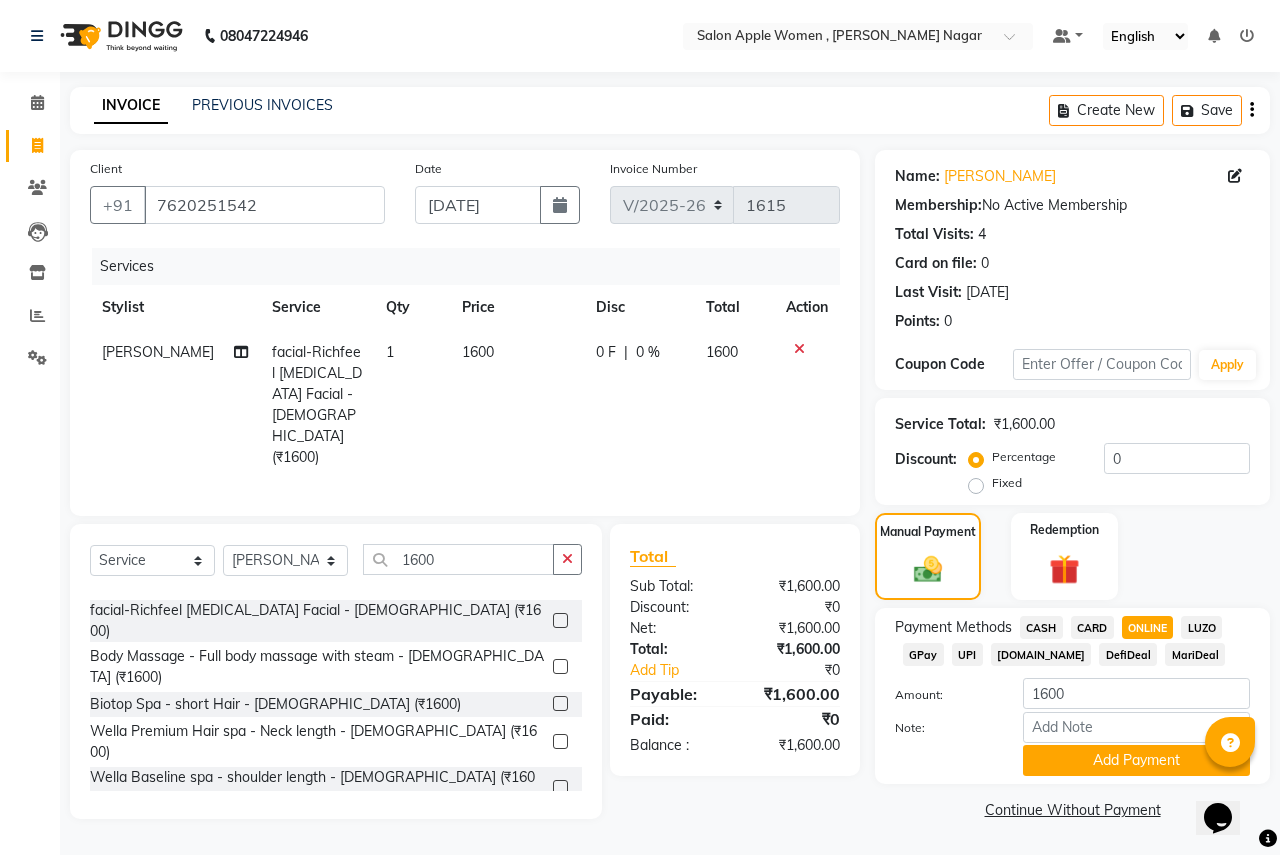 click on "Payment Methods  CASH   CARD   ONLINE   LUZO   GPay   UPI   [DOMAIN_NAME]   DefiDeal   MariDeal  Amount: 1600 Note: Add Payment" 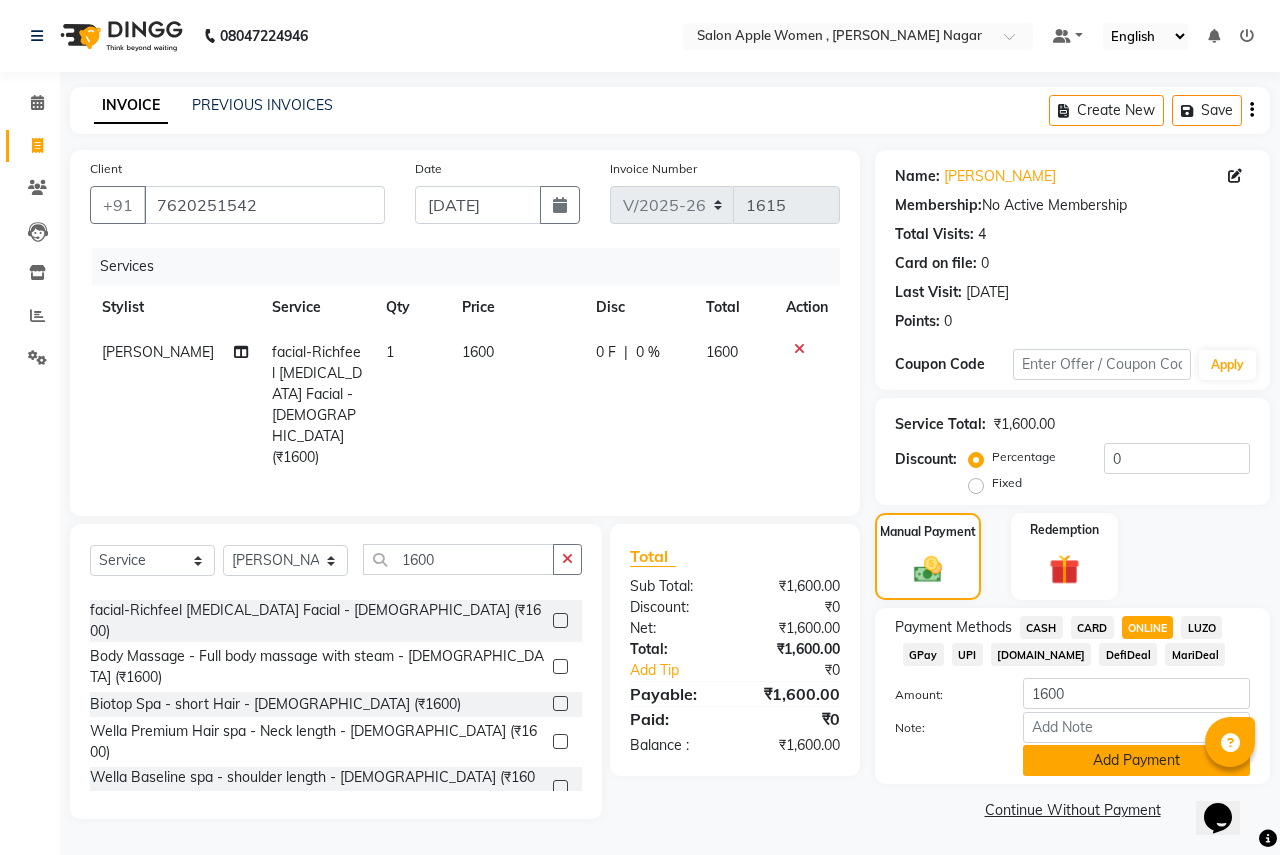 click on "Add Payment" 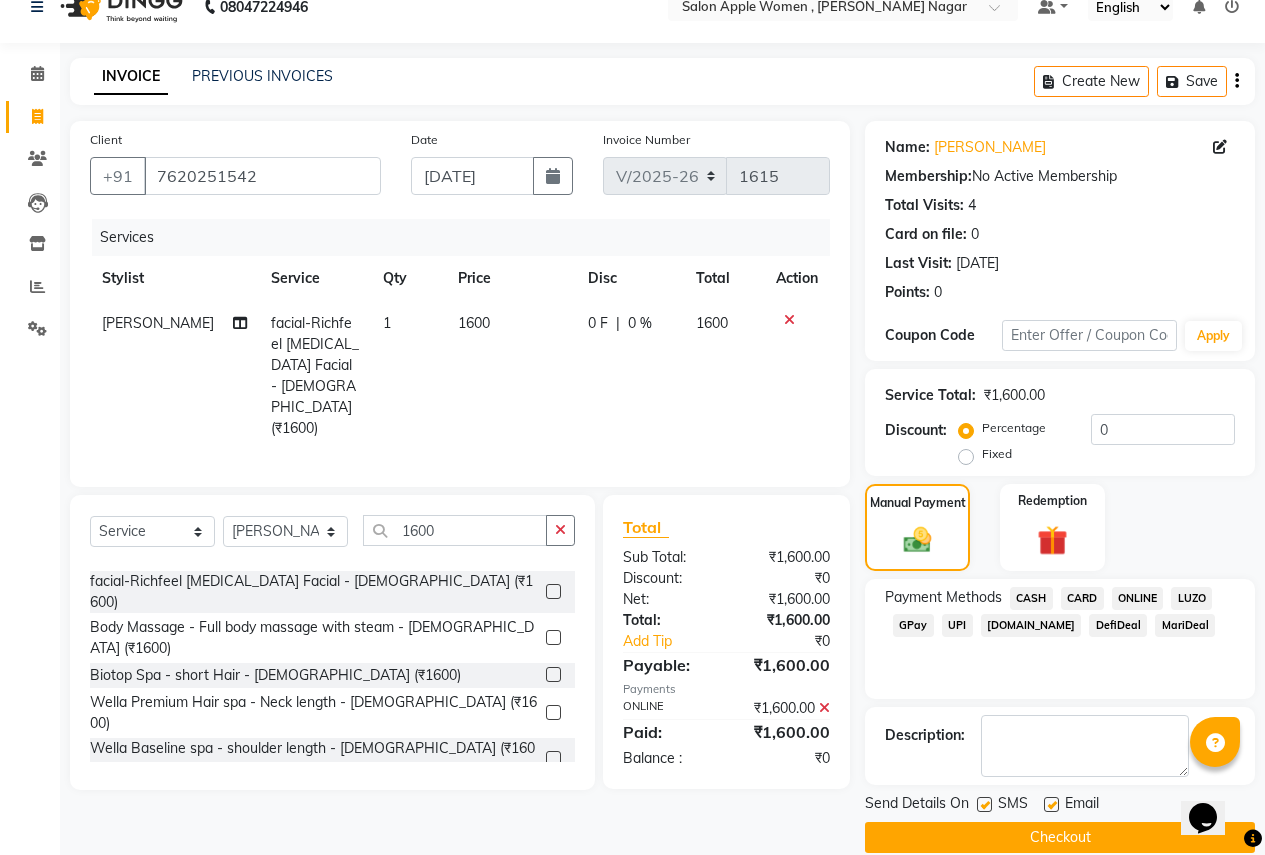 scroll, scrollTop: 57, scrollLeft: 0, axis: vertical 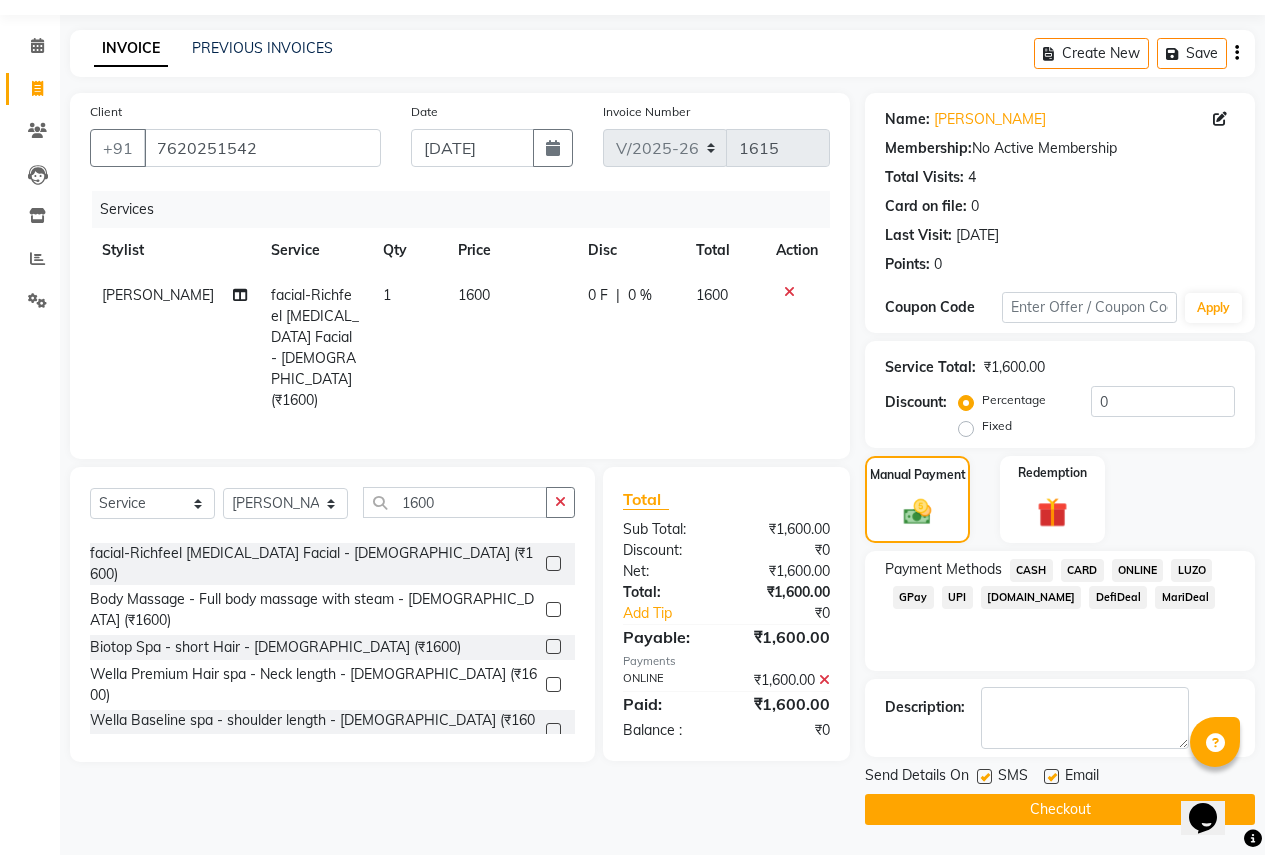 click on "Checkout" 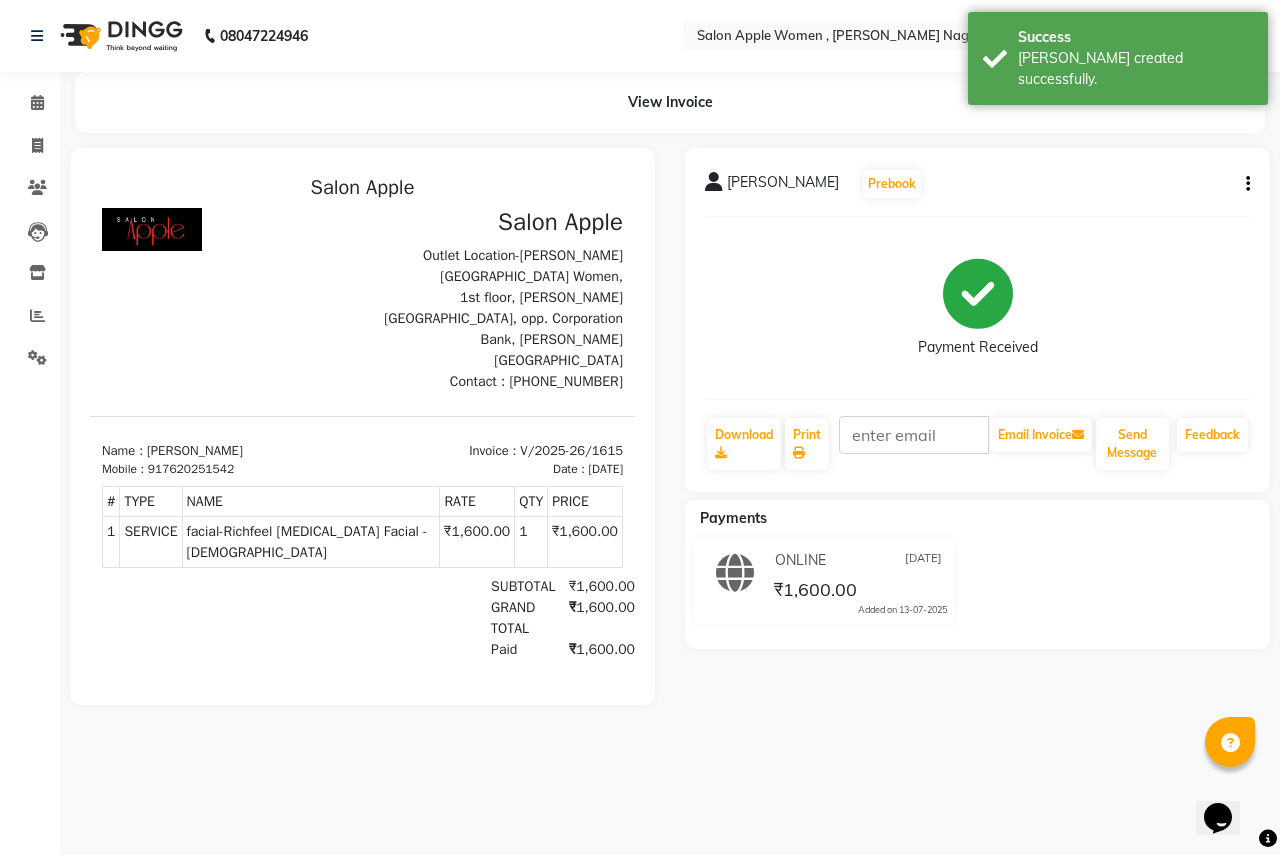 scroll, scrollTop: 0, scrollLeft: 0, axis: both 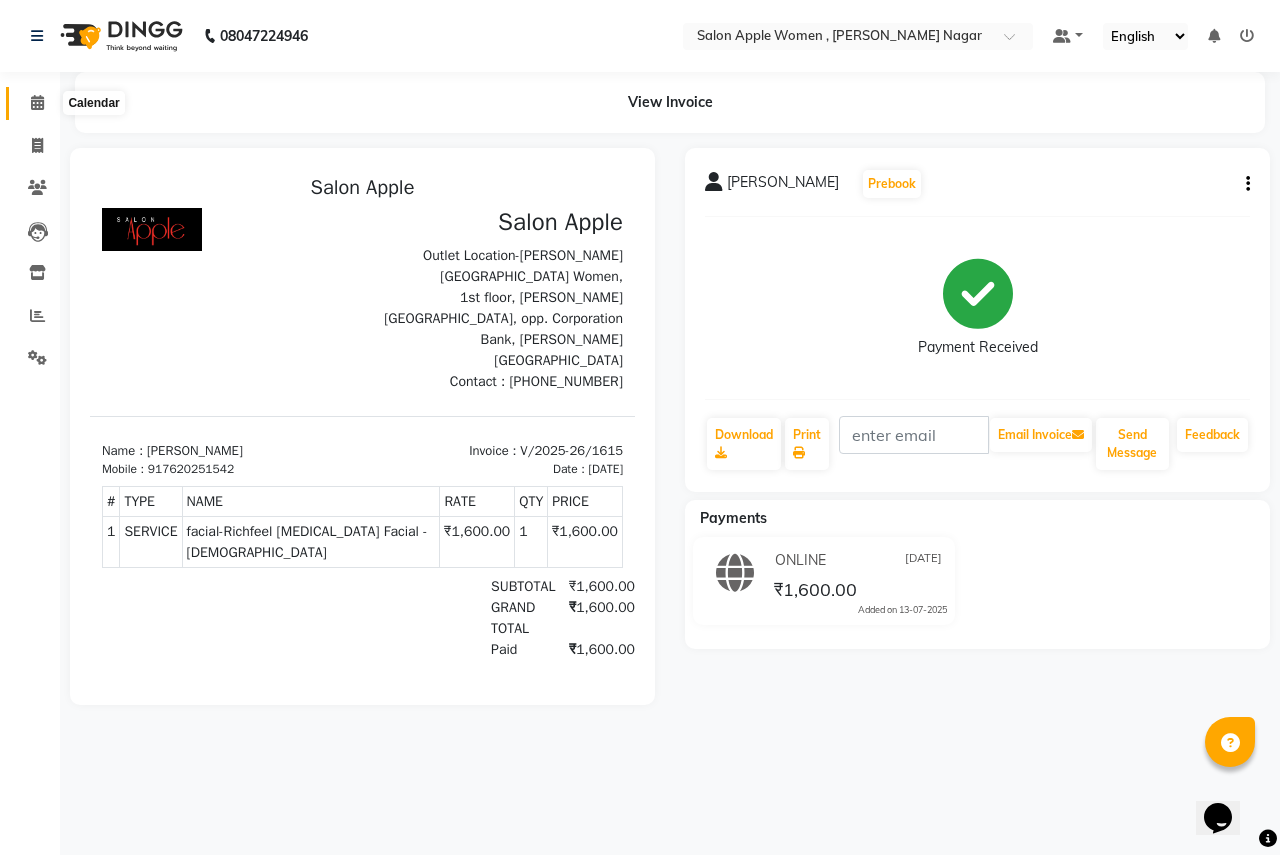 click 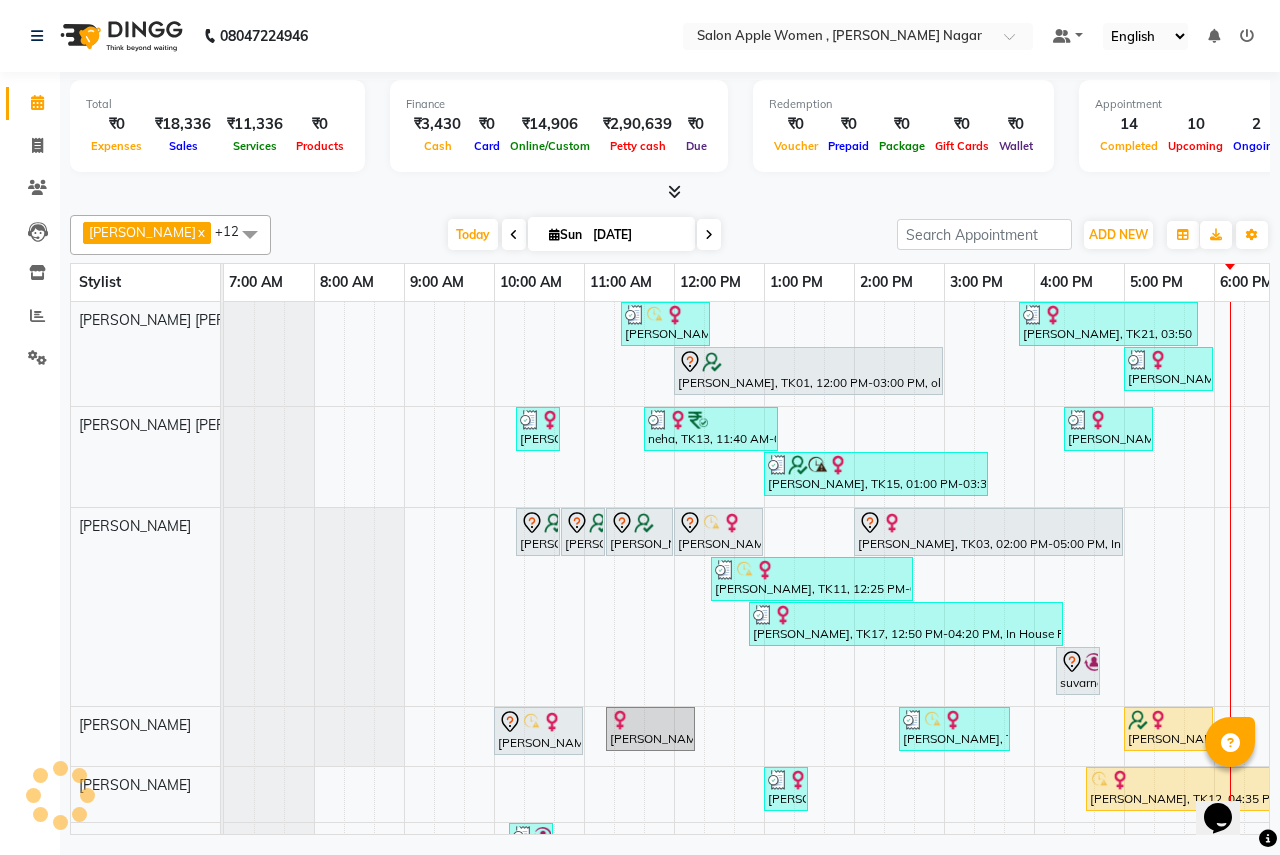 scroll, scrollTop: 0, scrollLeft: 395, axis: horizontal 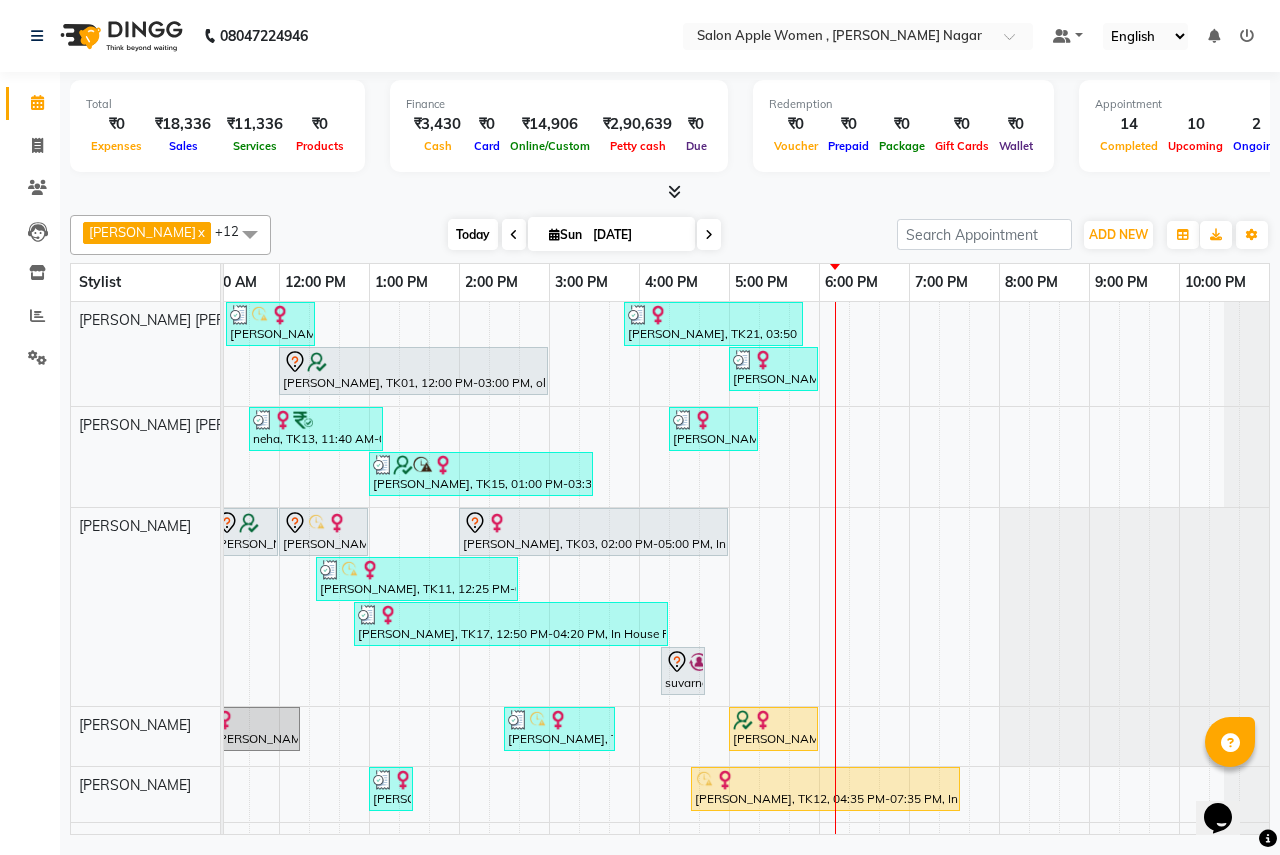click on "Today" at bounding box center [473, 234] 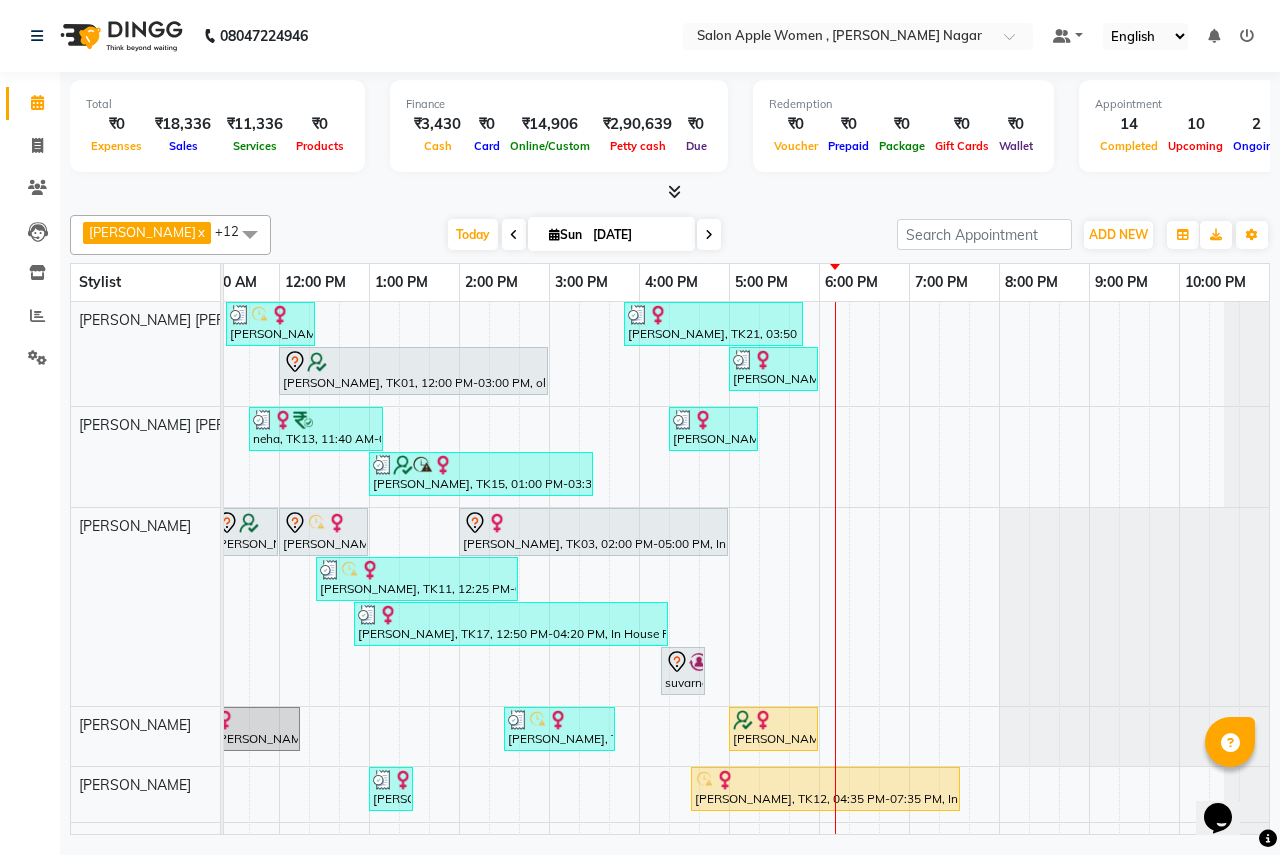 scroll, scrollTop: 0, scrollLeft: 395, axis: horizontal 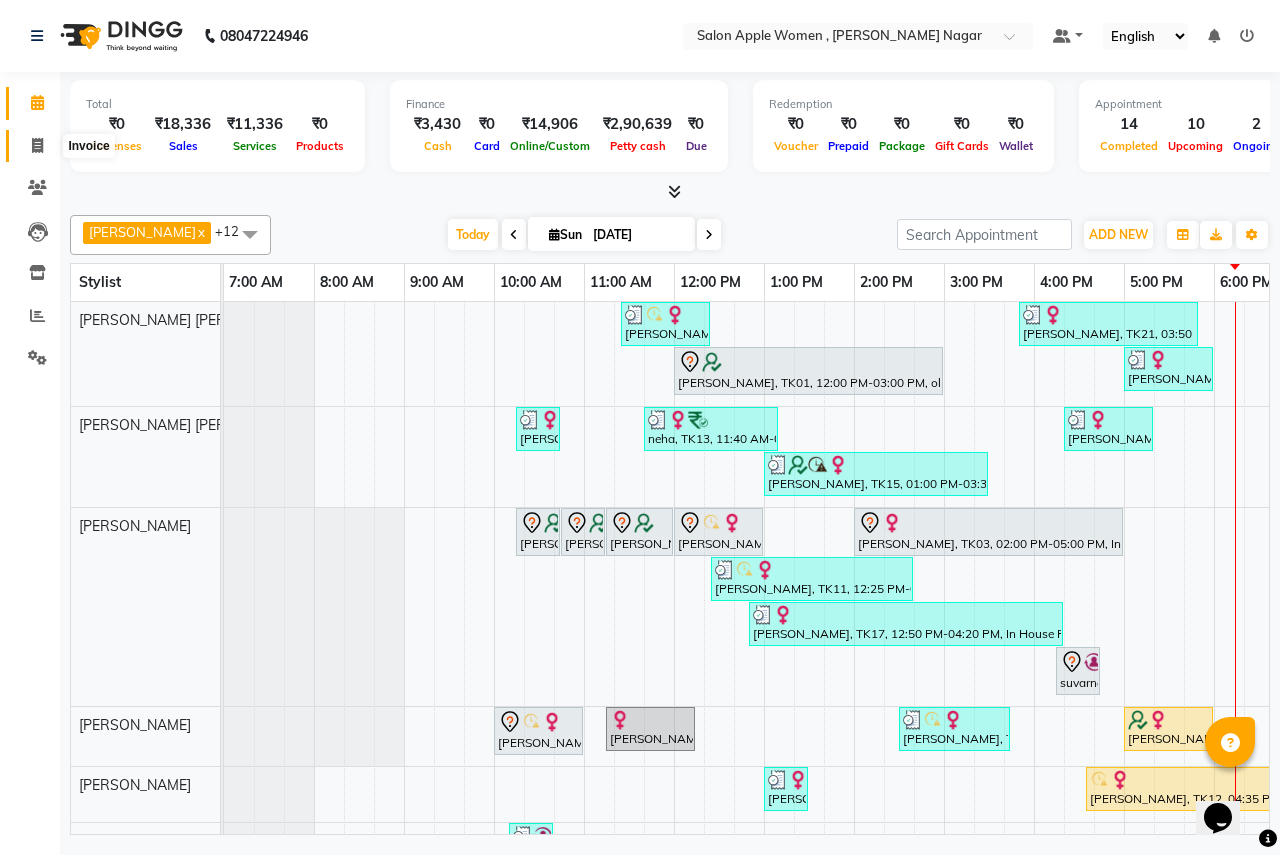 click 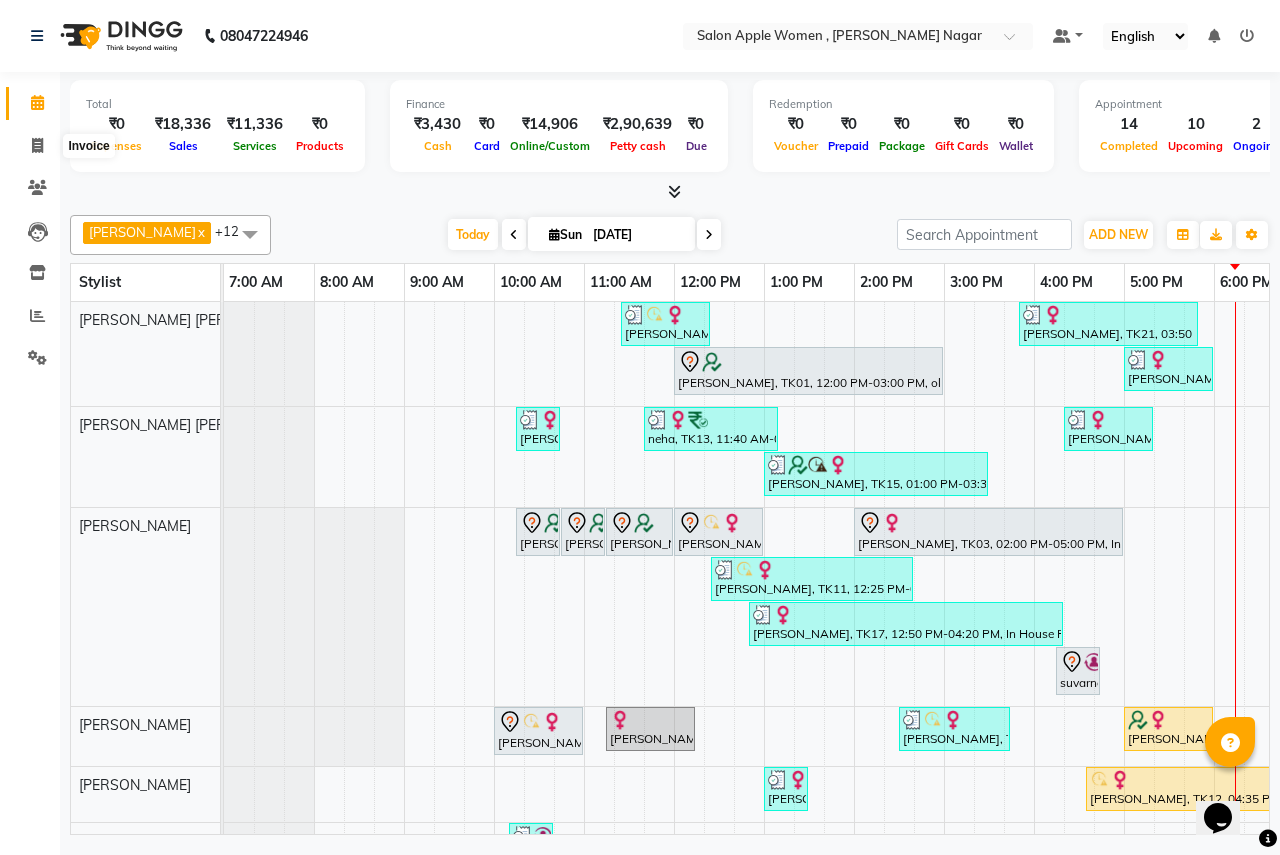 select on "96" 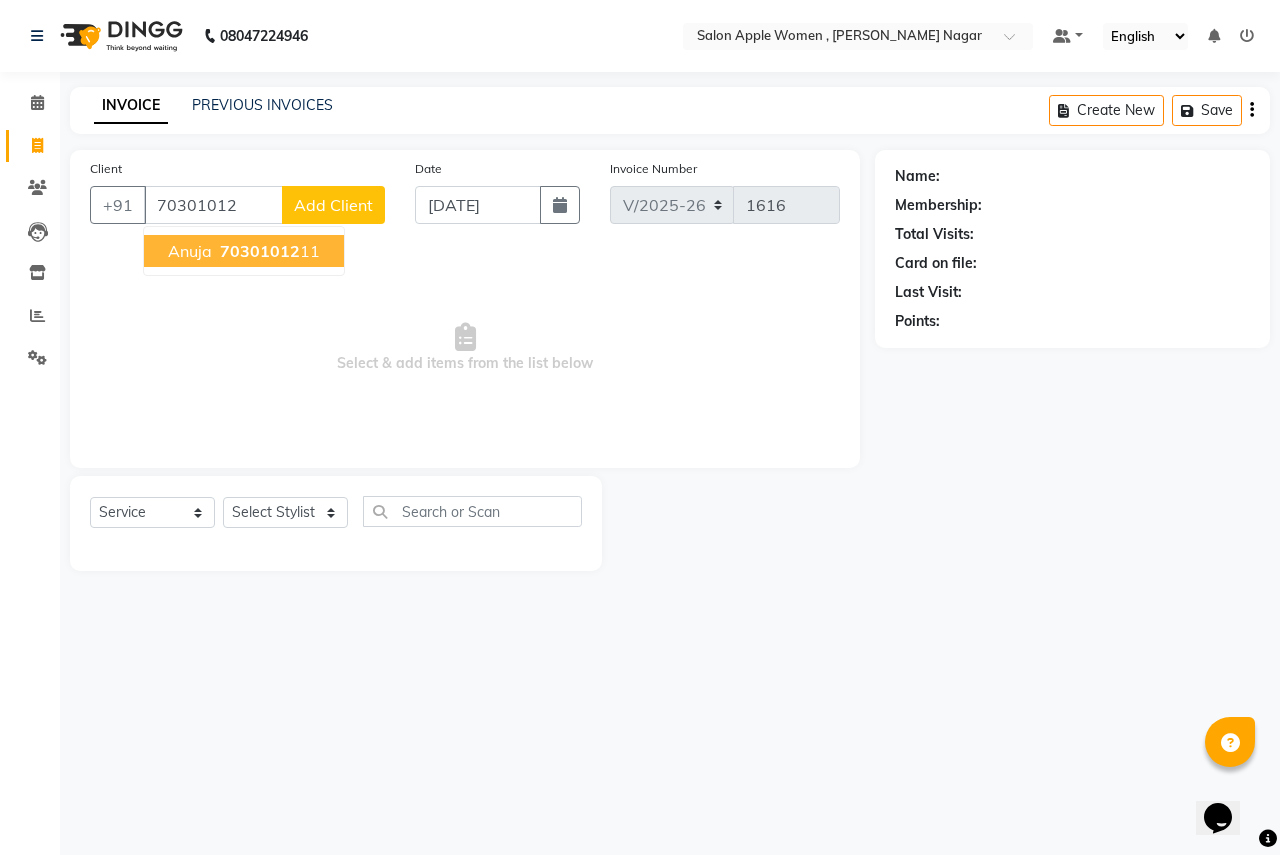 drag, startPoint x: 255, startPoint y: 259, endPoint x: 239, endPoint y: 198, distance: 63.06346 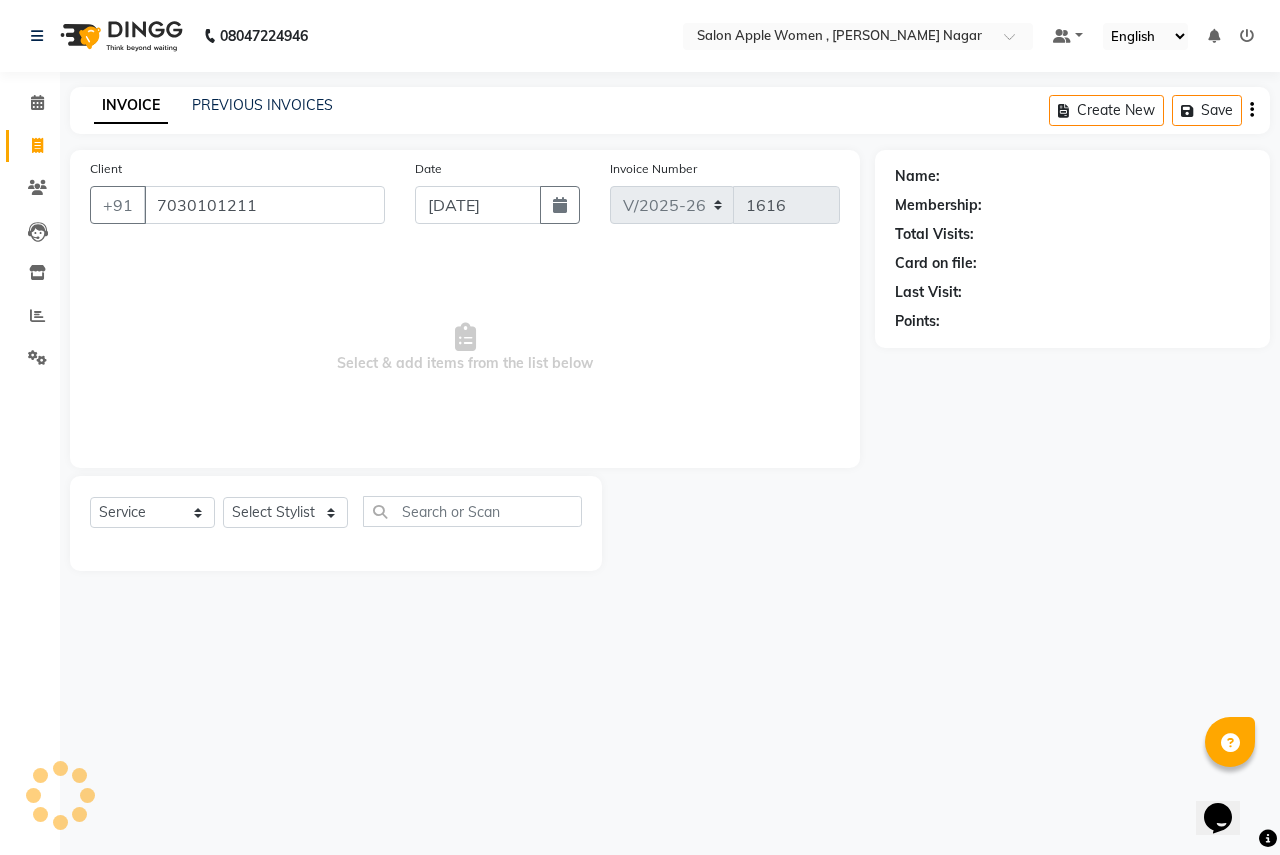 type on "7030101211" 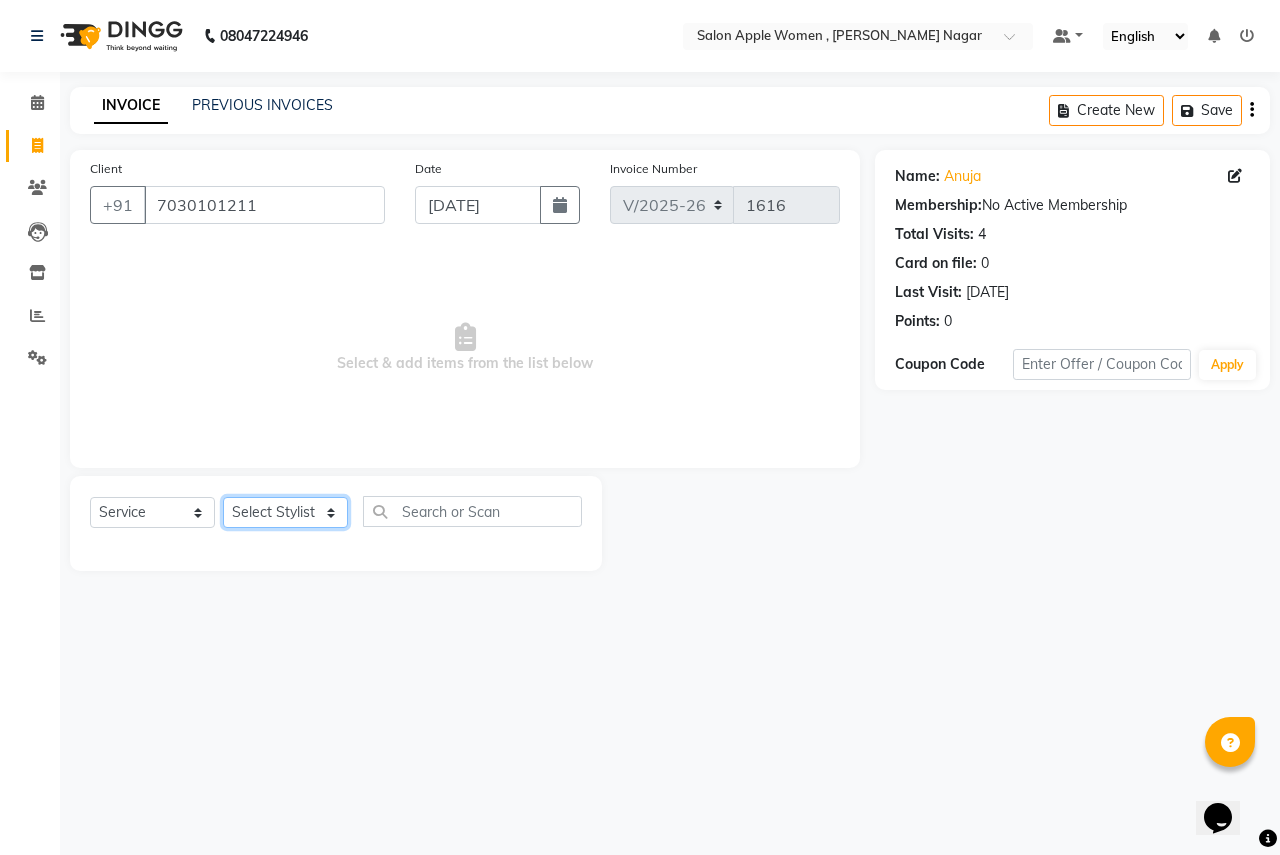 click on "Select Stylist [PERSON_NAME] [PERSON_NAME] [PERSON_NAME] [PERSON_NAME] Jyoti Rahul [PERSON_NAME] [MEDICAL_DATA][PERSON_NAME] [PERSON_NAME] NSS Pratibha Paswan [PERSON_NAME] [PERSON_NAME] Reception  Reshma Operations Head [PERSON_NAME] [PERSON_NAME] [PERSON_NAME]" 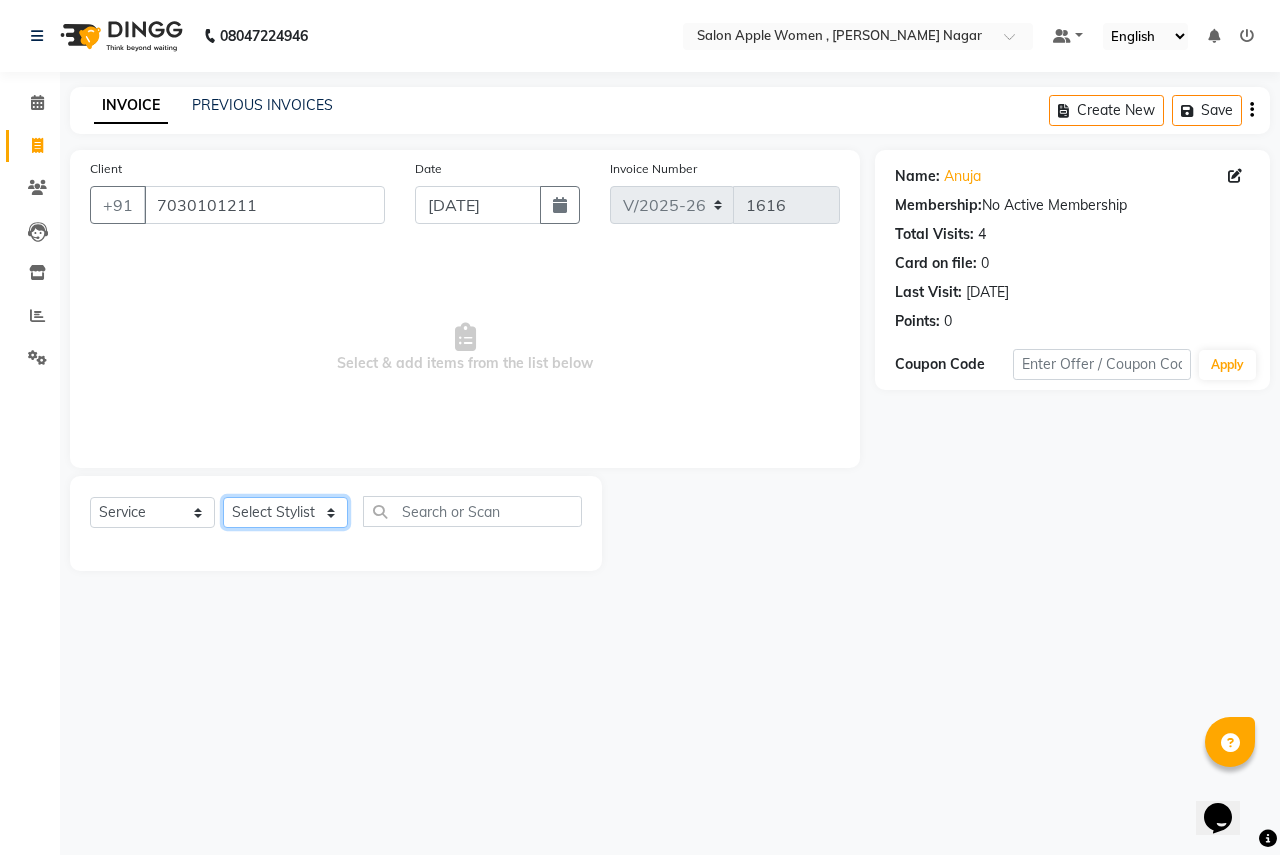 select on "70309" 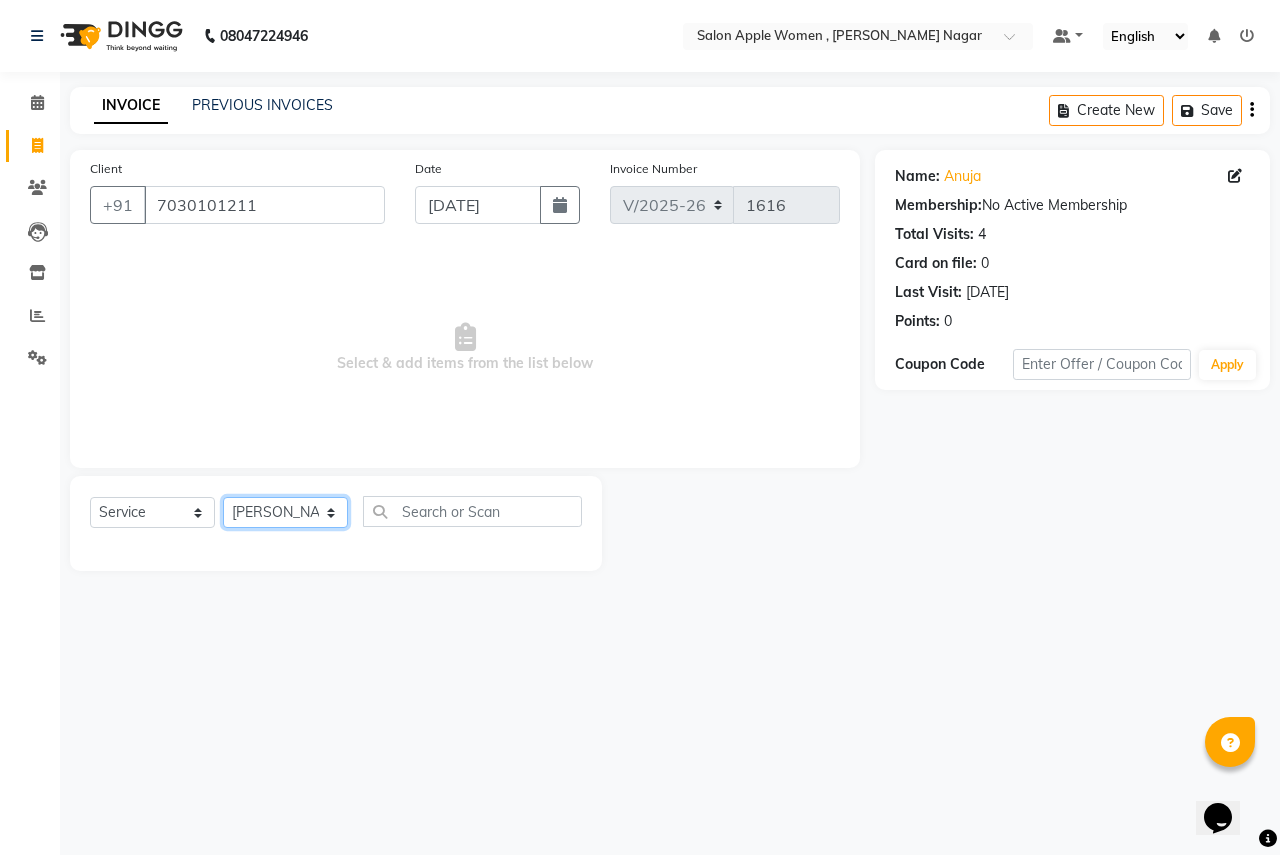 click on "Select Stylist [PERSON_NAME] [PERSON_NAME] [PERSON_NAME] [PERSON_NAME] Jyoti Rahul [PERSON_NAME] [MEDICAL_DATA][PERSON_NAME] [PERSON_NAME] NSS Pratibha Paswan [PERSON_NAME] [PERSON_NAME] Reception  Reshma Operations Head [PERSON_NAME] [PERSON_NAME] [PERSON_NAME]" 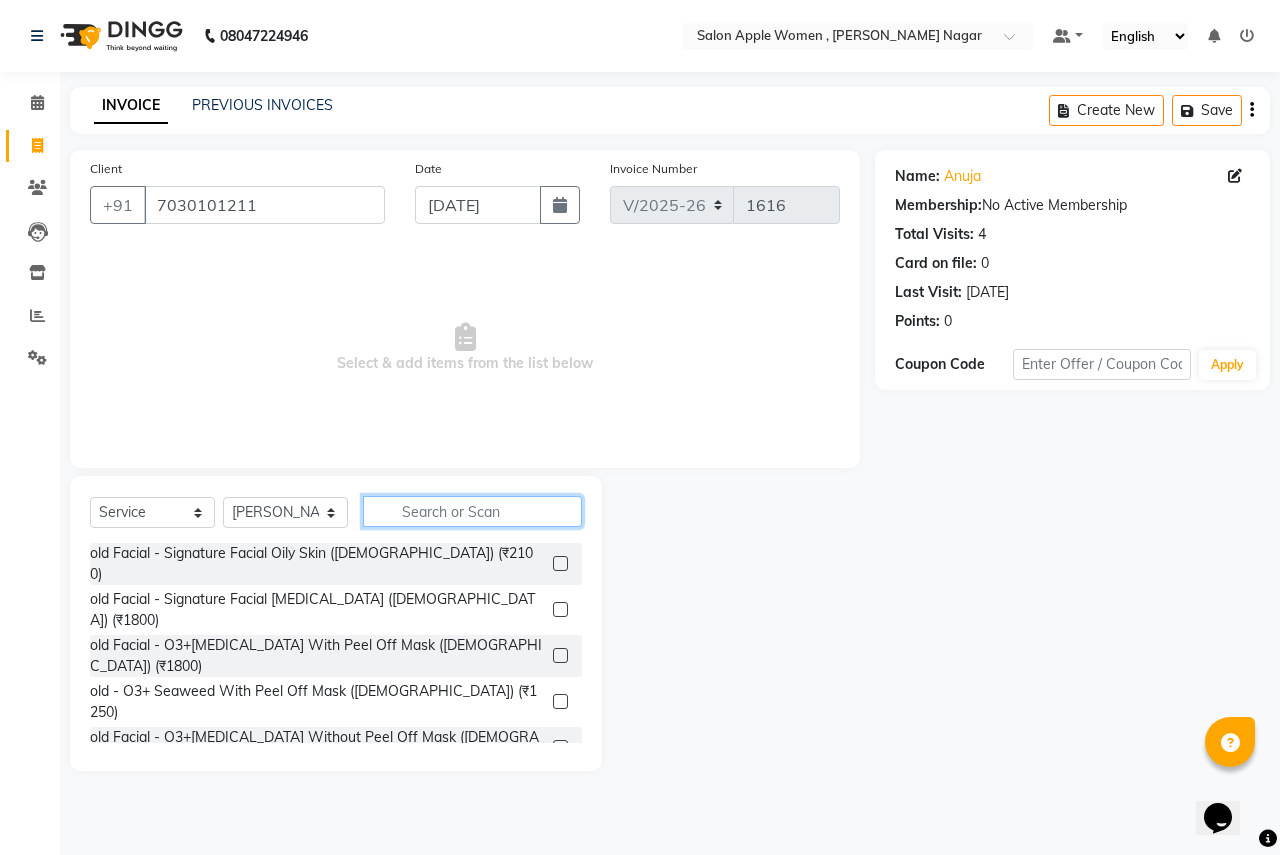 click 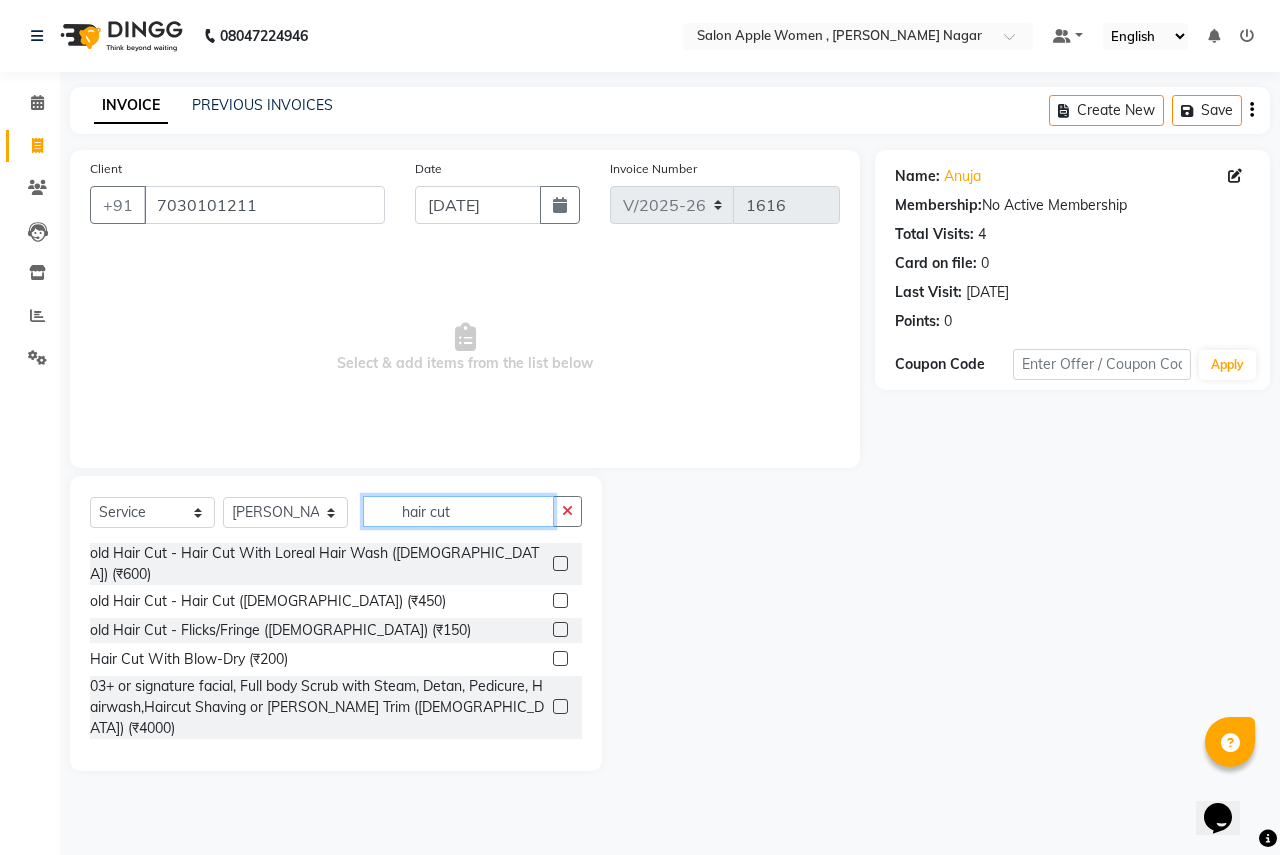 type on "hair cut" 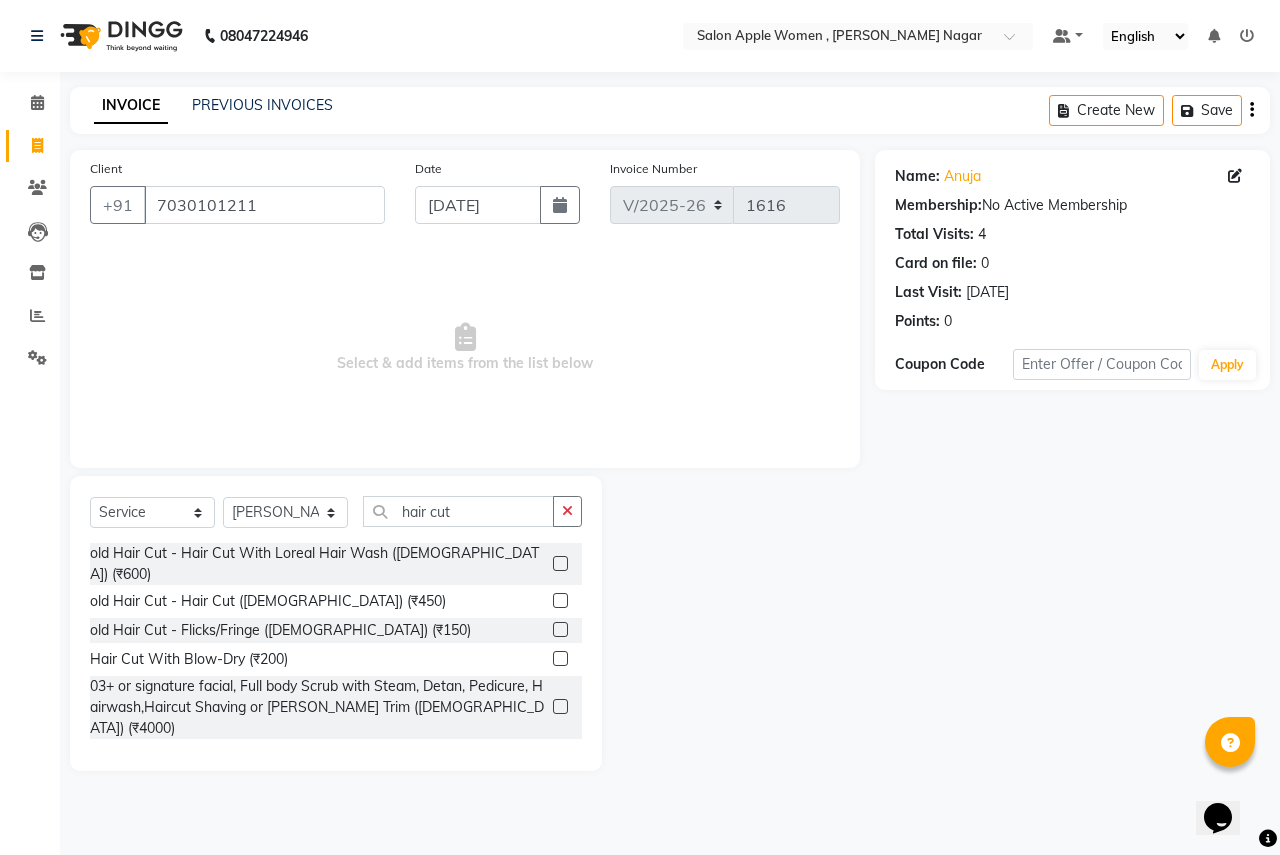 click 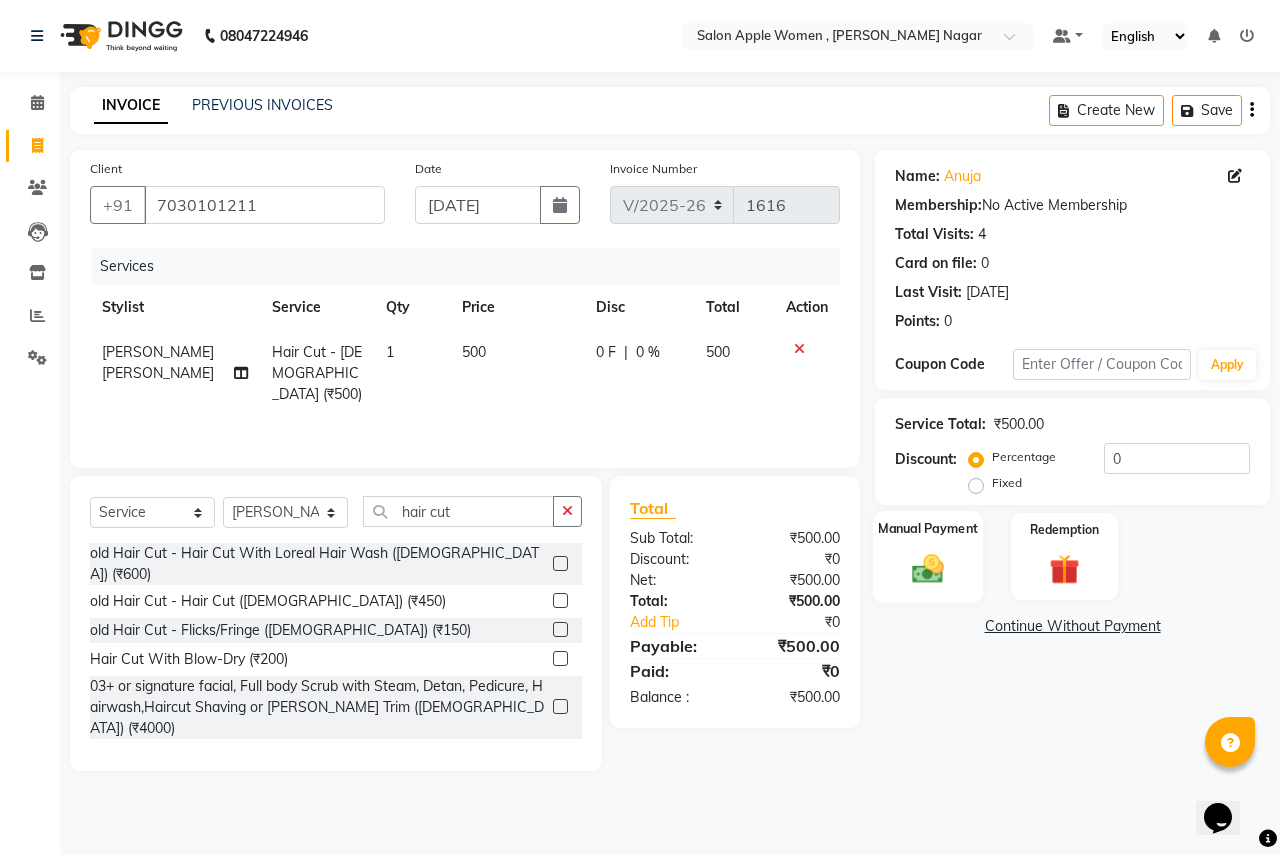 checkbox on "false" 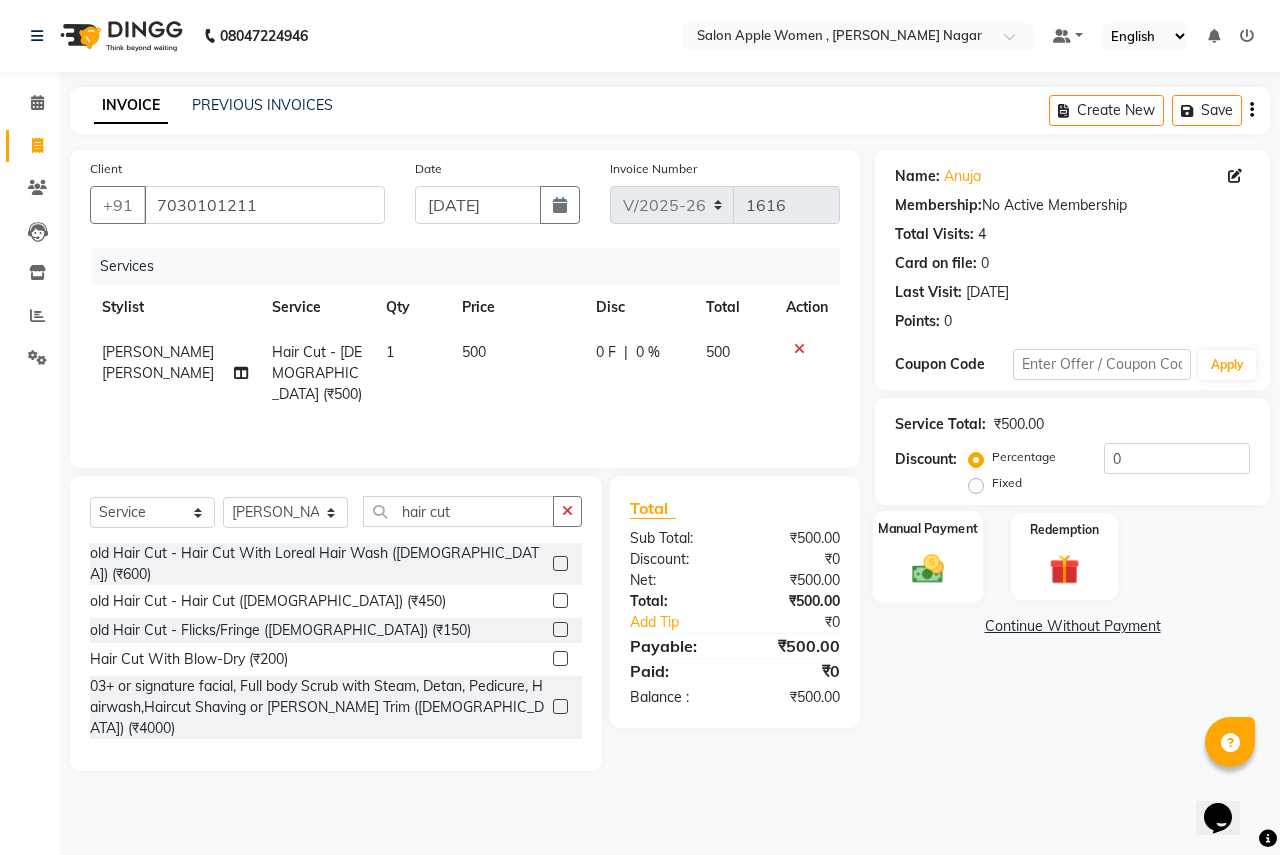 click 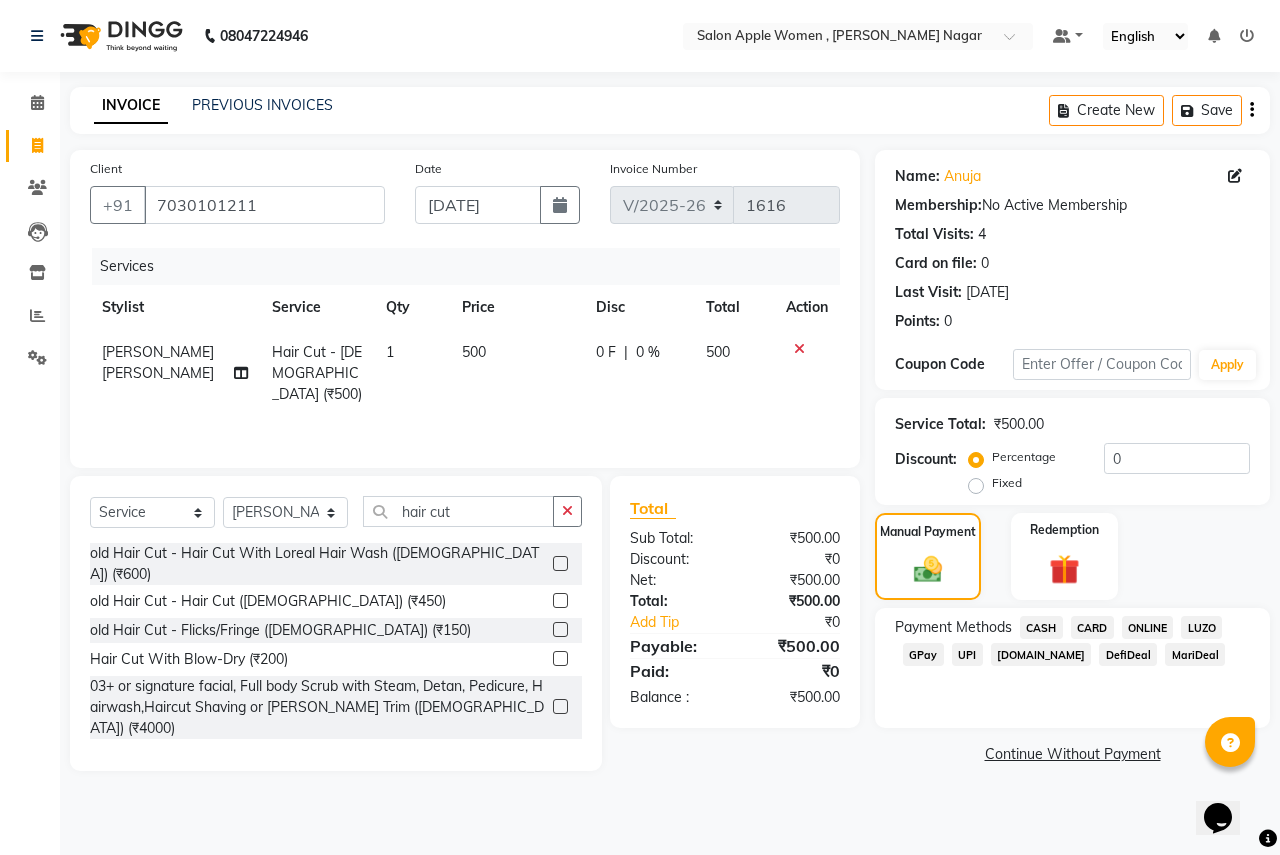 click on "ONLINE" 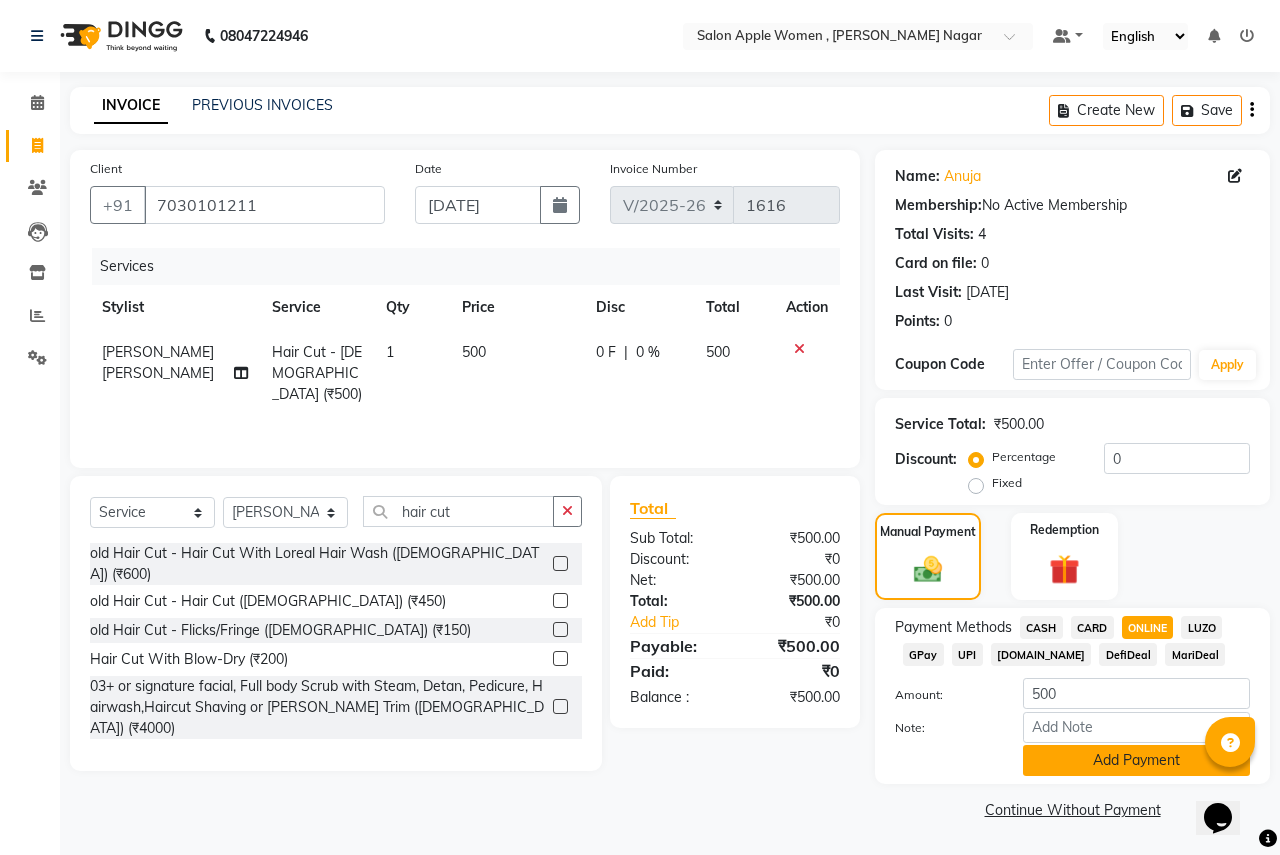 click on "Add Payment" 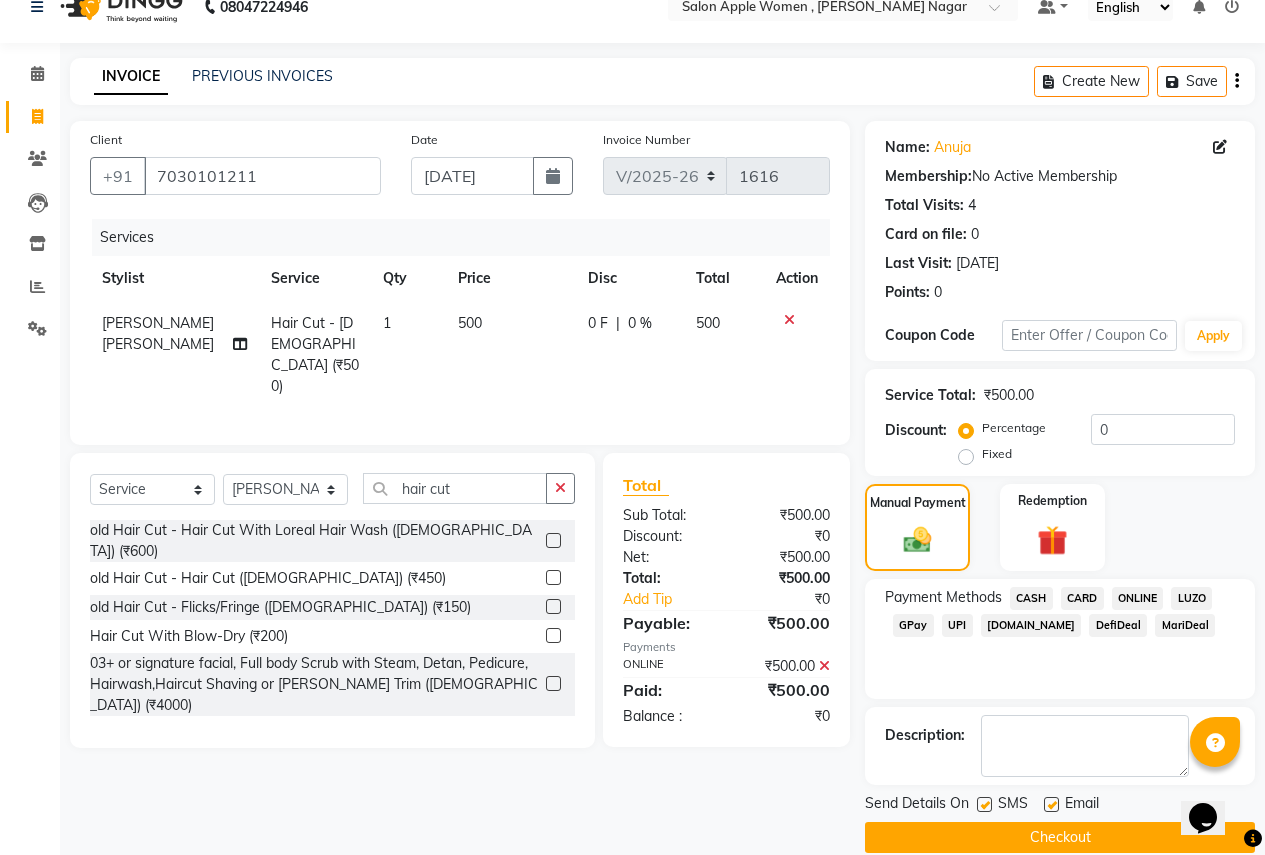 scroll, scrollTop: 57, scrollLeft: 0, axis: vertical 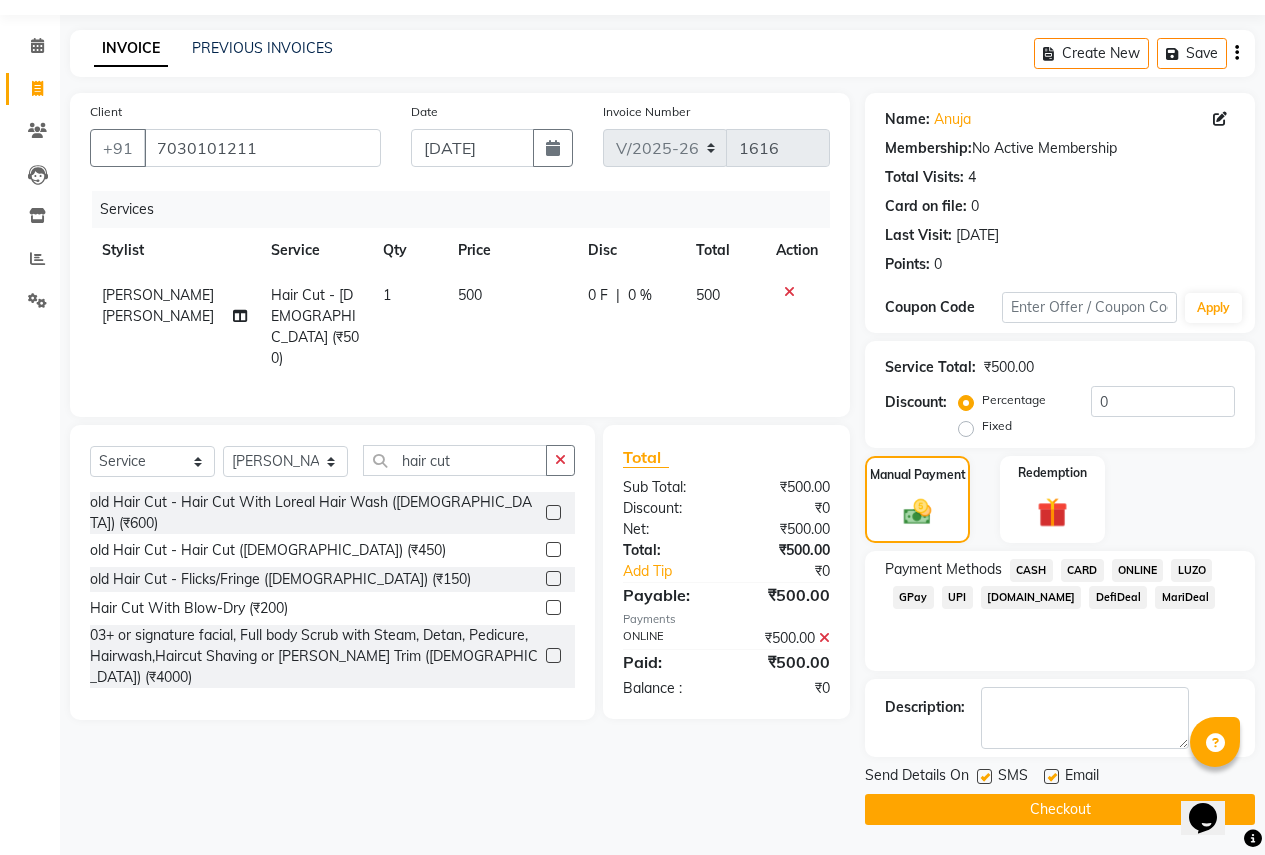 click on "Checkout" 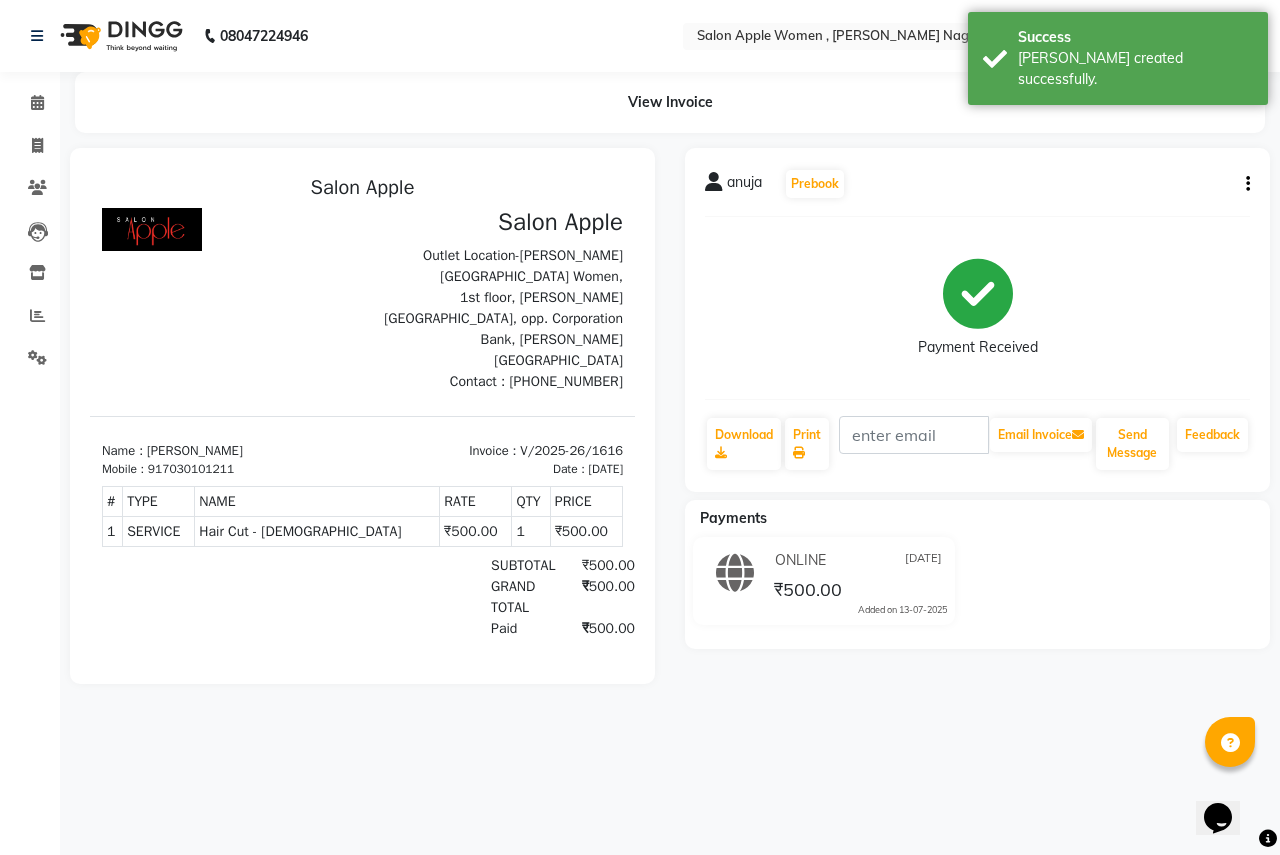 scroll, scrollTop: 0, scrollLeft: 0, axis: both 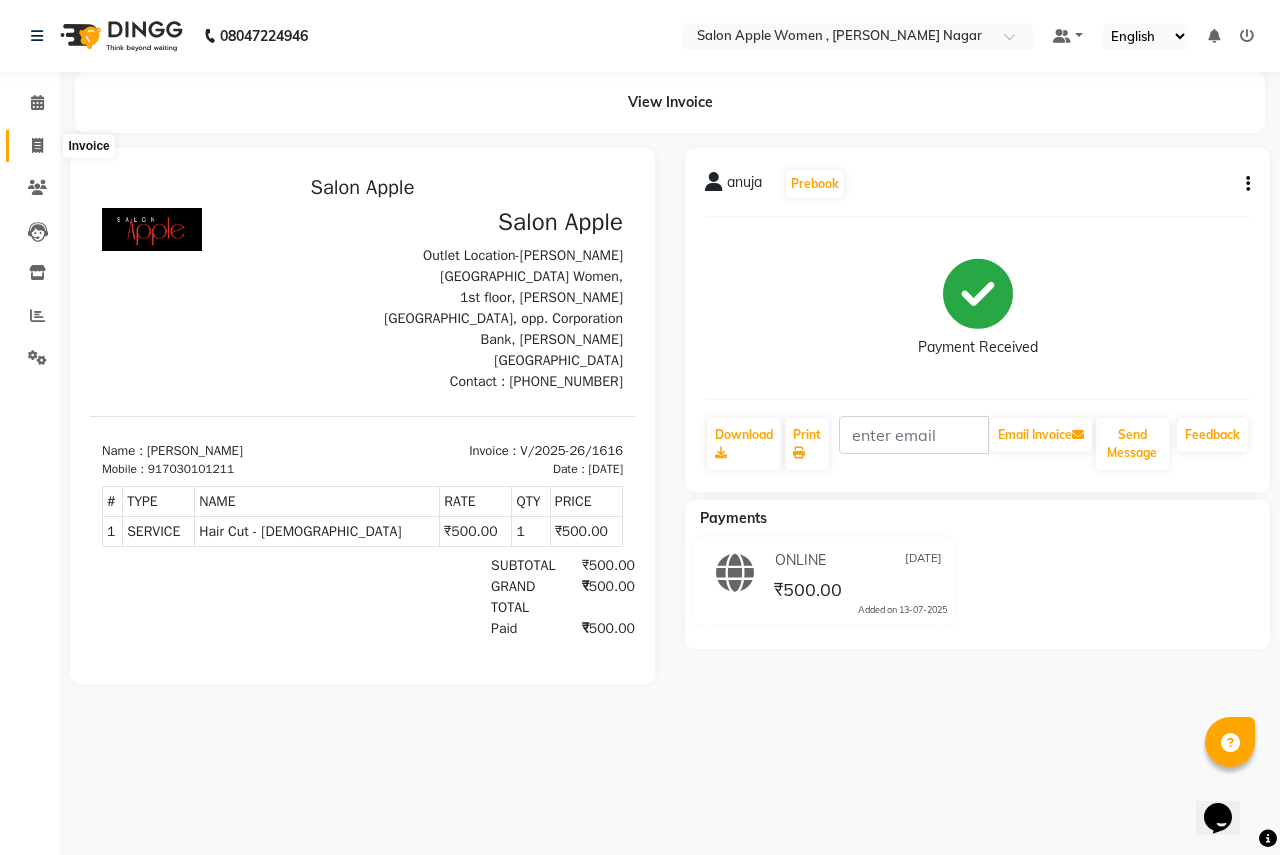 click 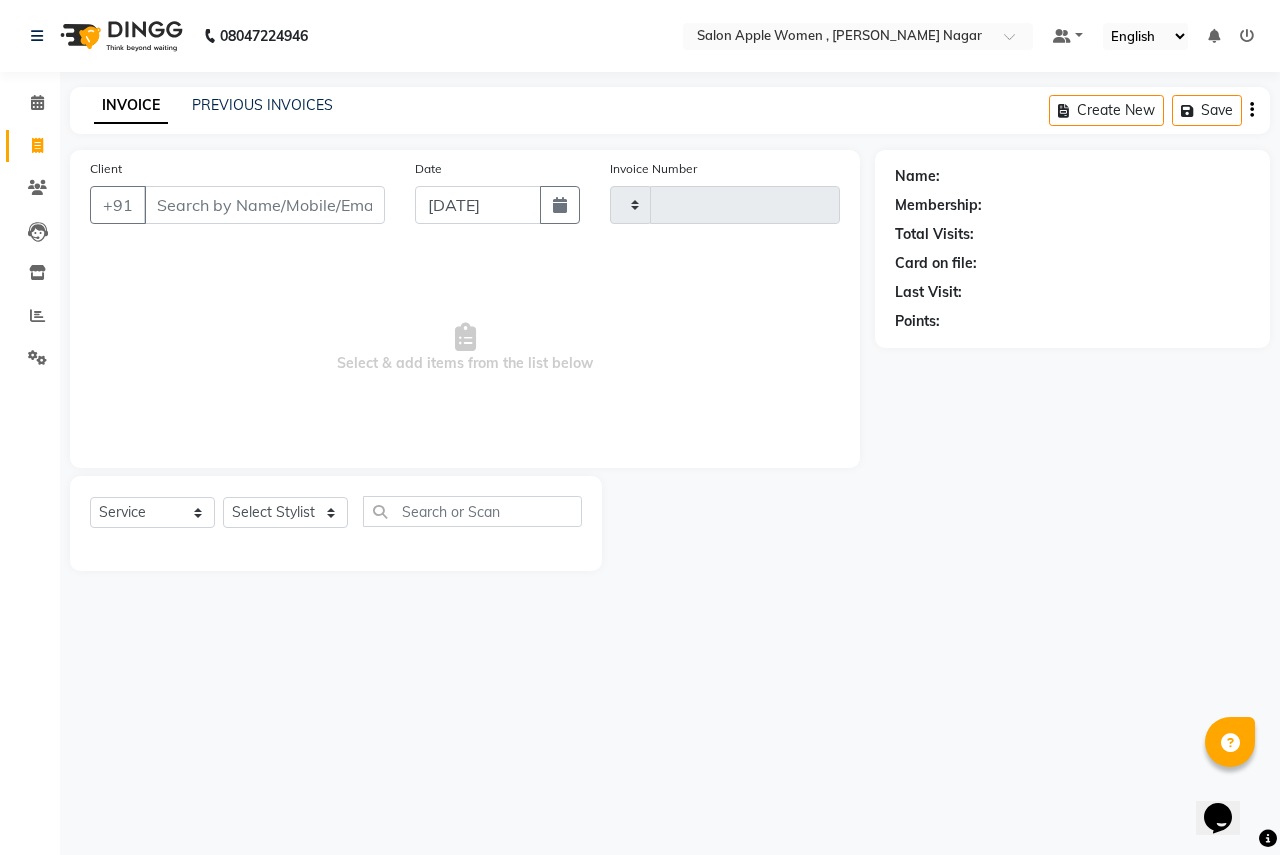 type on "1617" 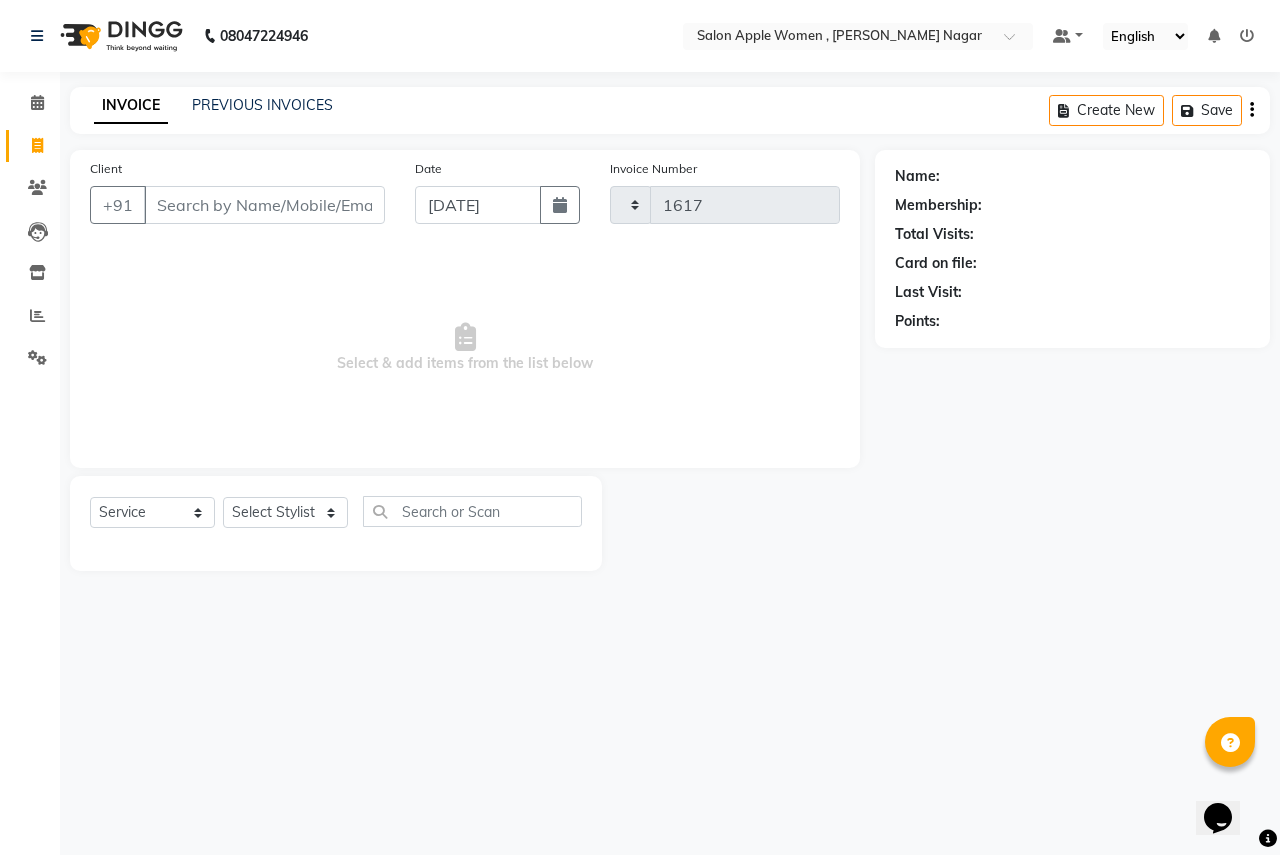 select on "96" 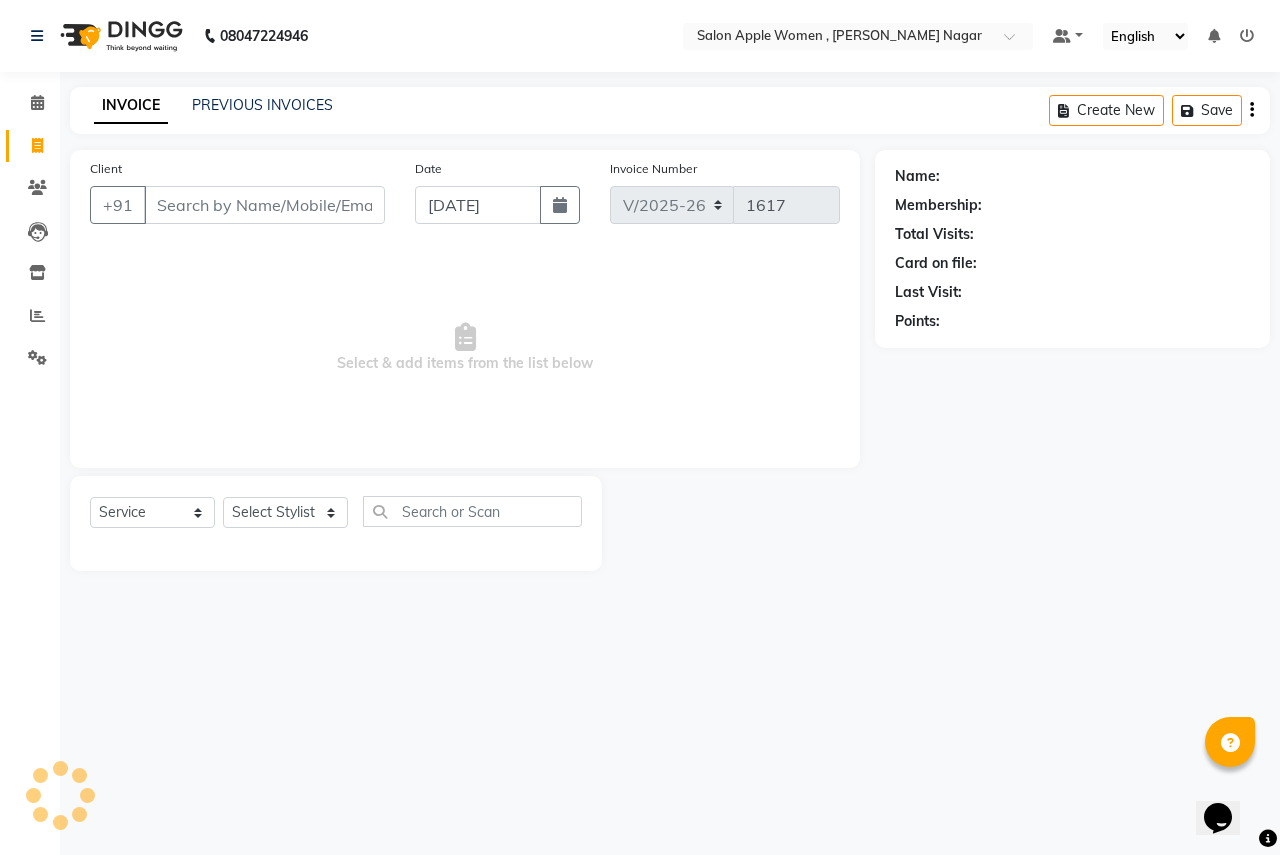 click on "Client" at bounding box center (264, 205) 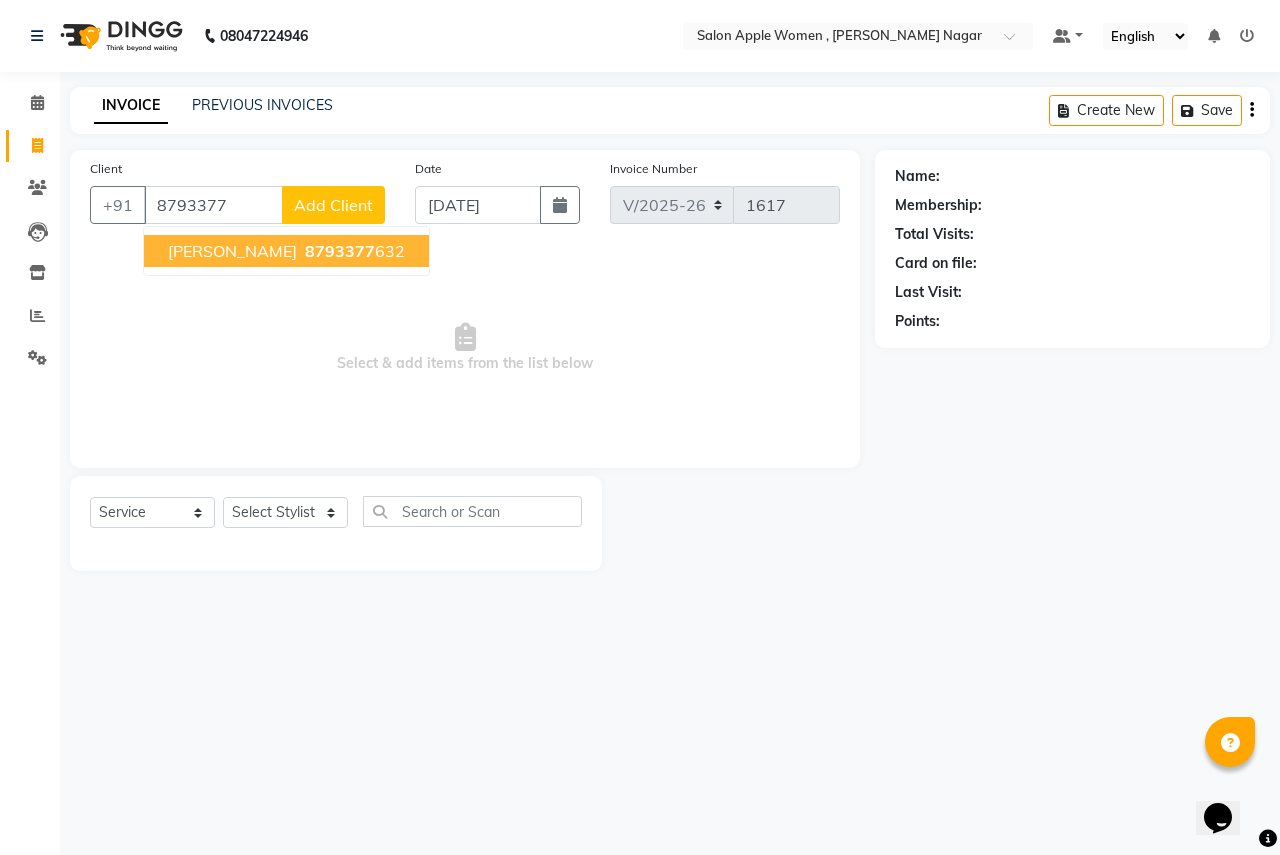 click on "[PERSON_NAME]   8793377 632" at bounding box center (286, 251) 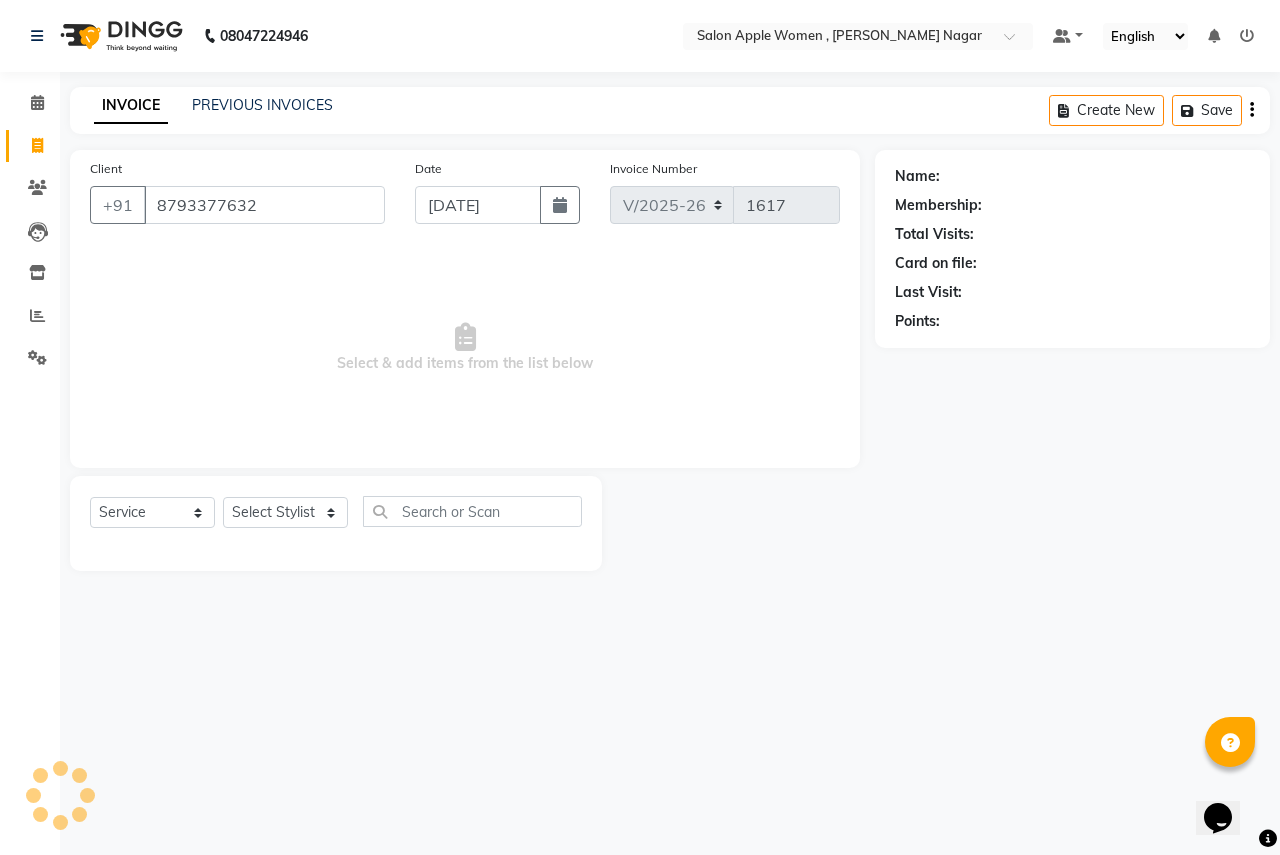 type on "8793377632" 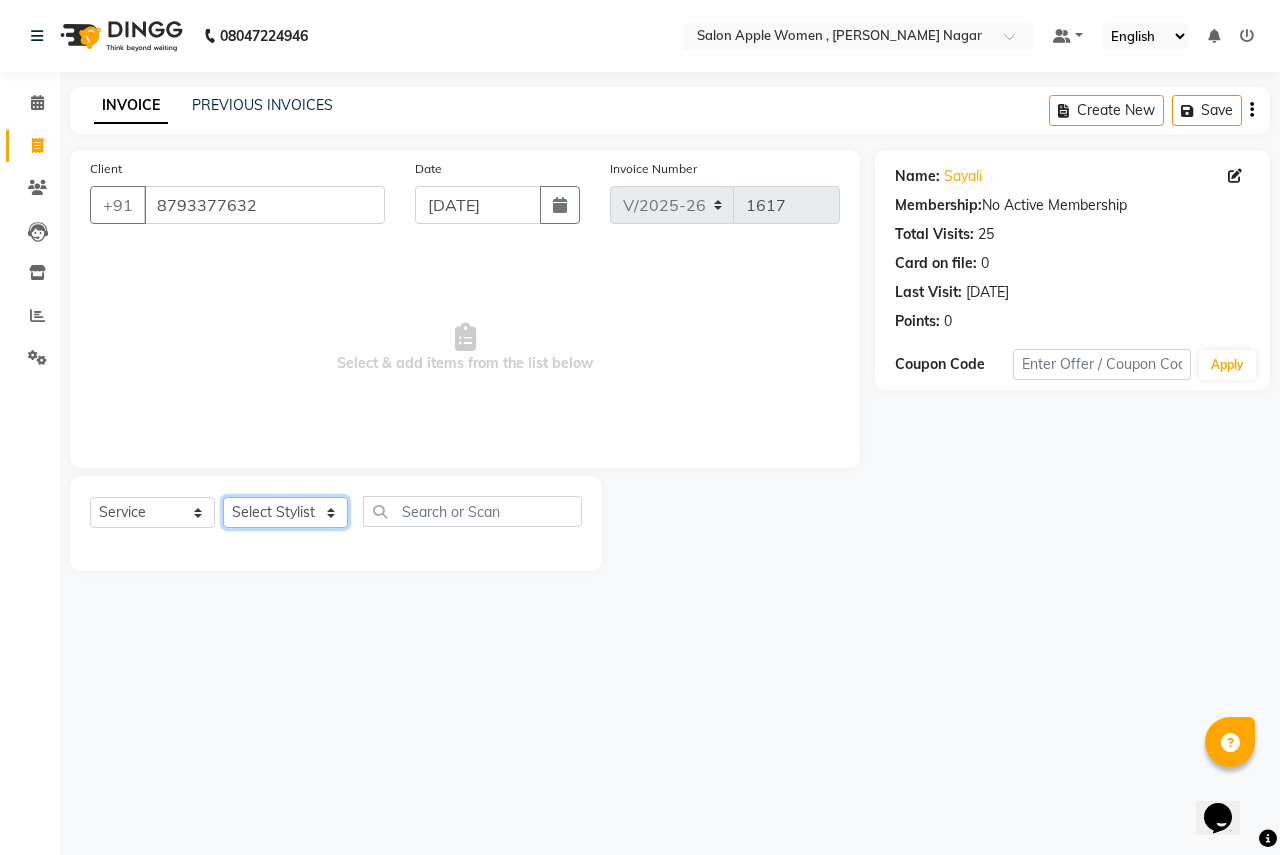 click on "Select Stylist [PERSON_NAME] [PERSON_NAME] [PERSON_NAME] [PERSON_NAME] Jyoti Rahul [PERSON_NAME] [MEDICAL_DATA][PERSON_NAME] [PERSON_NAME] NSS Pratibha Paswan [PERSON_NAME] [PERSON_NAME] Reception  Reshma Operations Head [PERSON_NAME] [PERSON_NAME] [PERSON_NAME]" 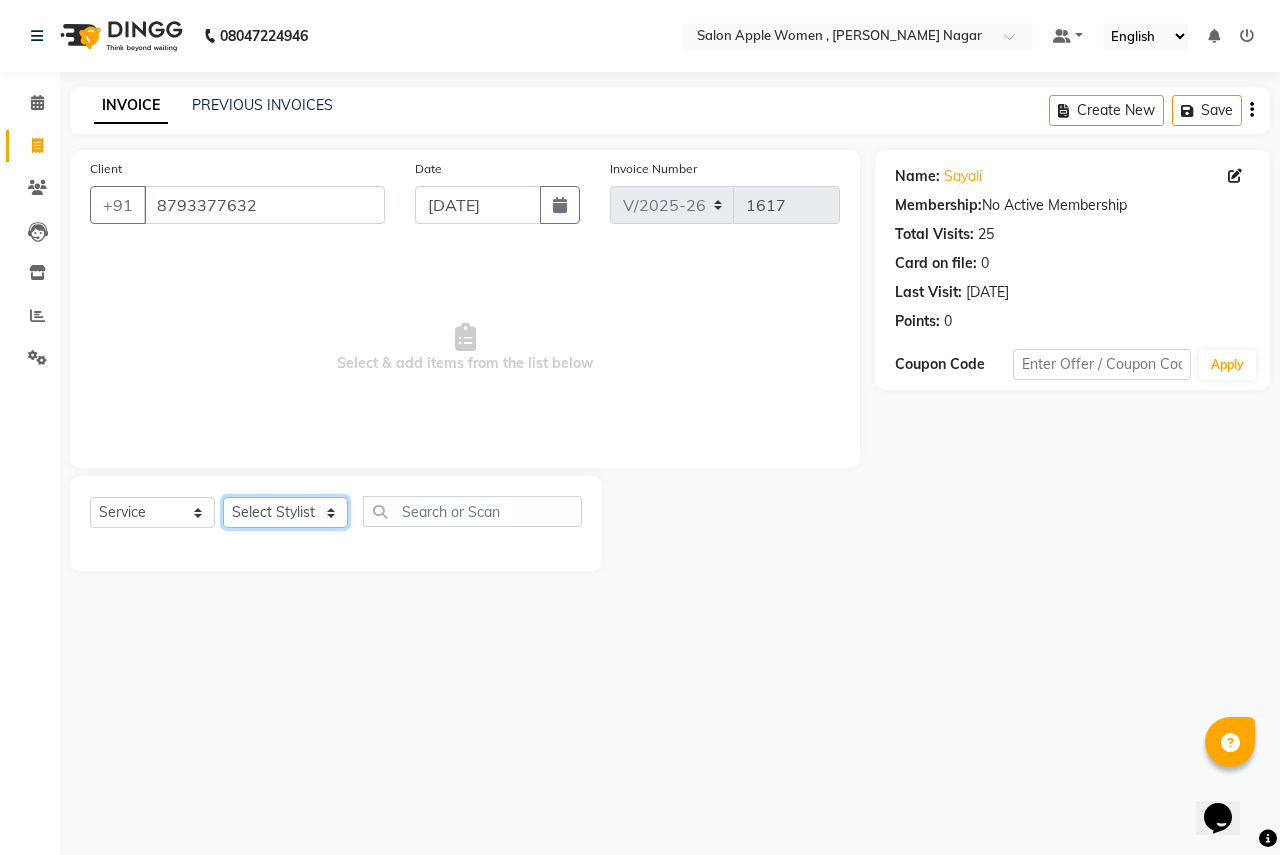 select on "70309" 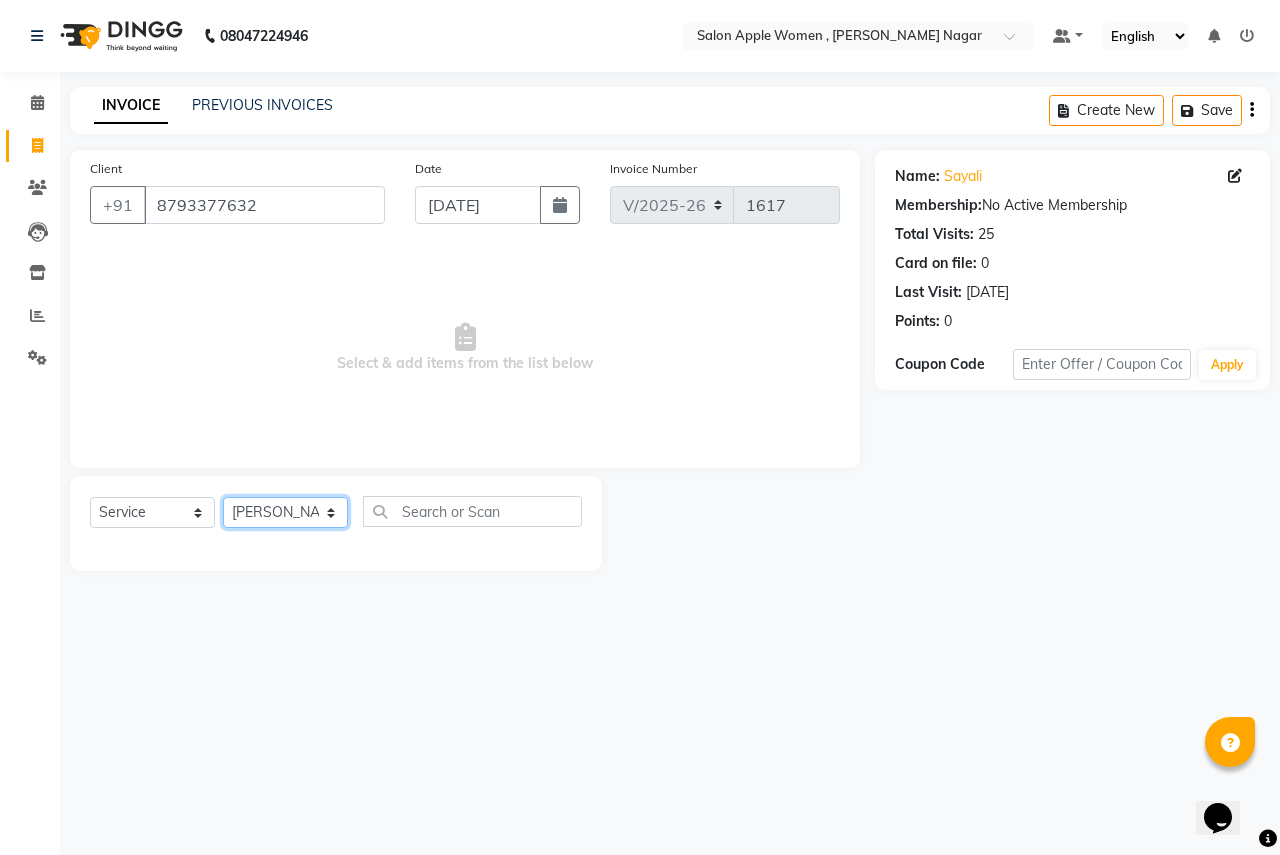 click on "Select Stylist [PERSON_NAME] [PERSON_NAME] [PERSON_NAME] [PERSON_NAME] Jyoti Rahul [PERSON_NAME] [MEDICAL_DATA][PERSON_NAME] [PERSON_NAME] NSS Pratibha Paswan [PERSON_NAME] [PERSON_NAME] Reception  Reshma Operations Head [PERSON_NAME] [PERSON_NAME] [PERSON_NAME]" 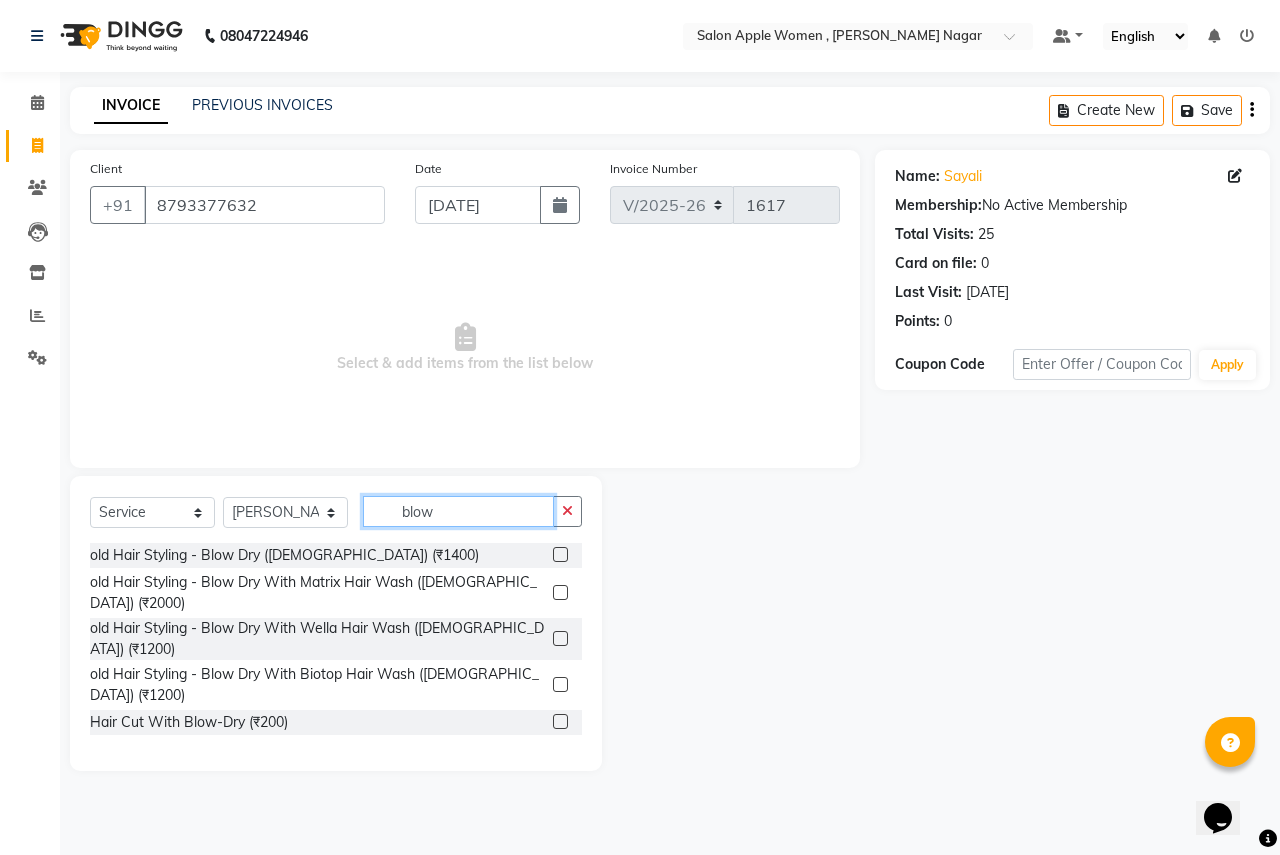 type on "blow" 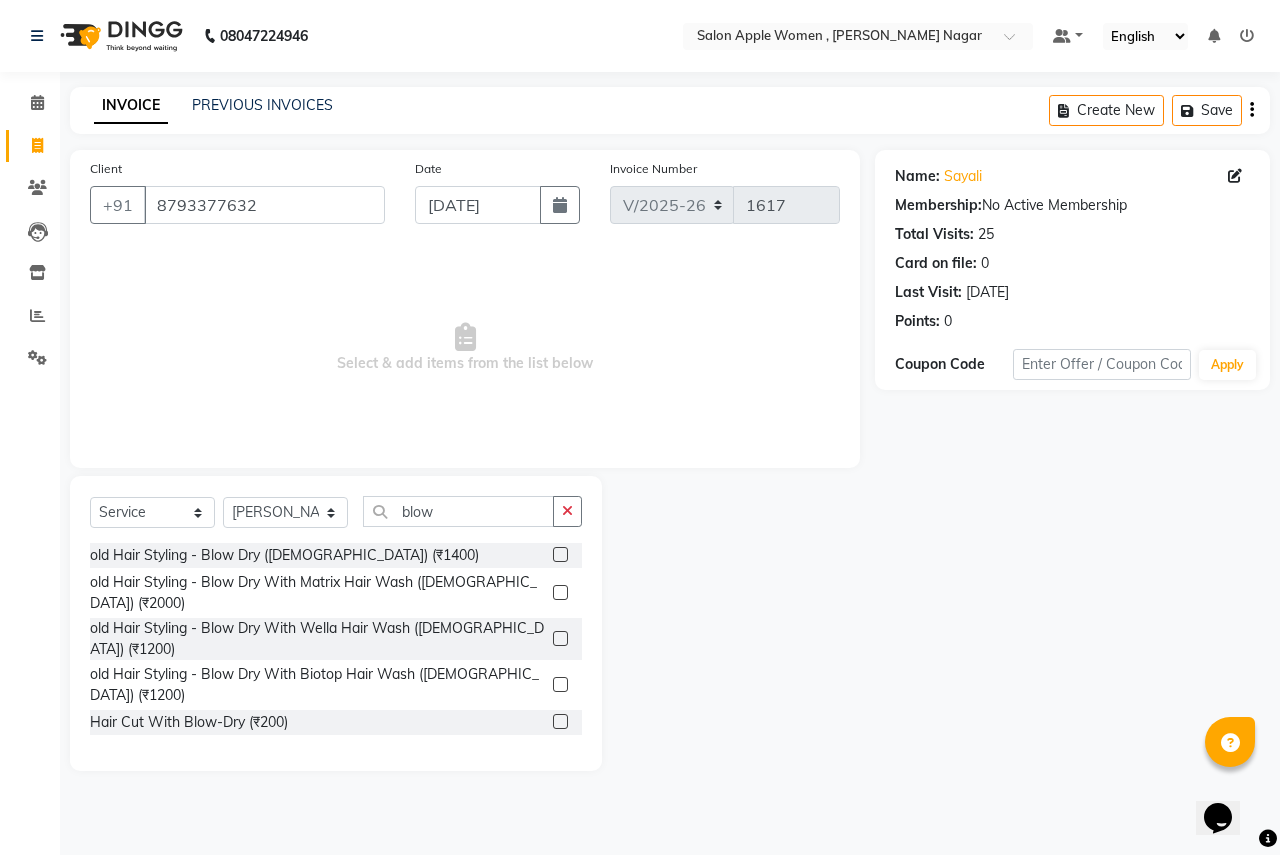 click 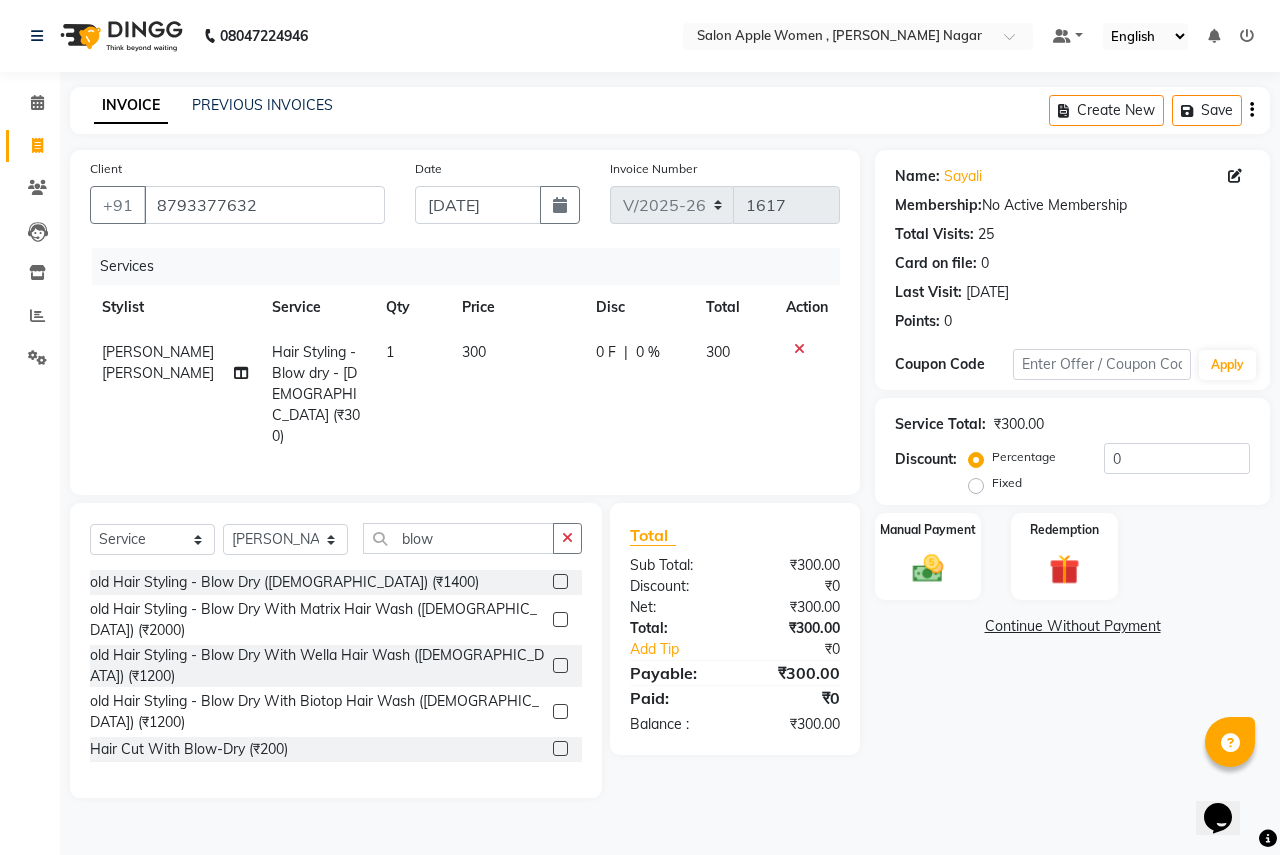 checkbox on "false" 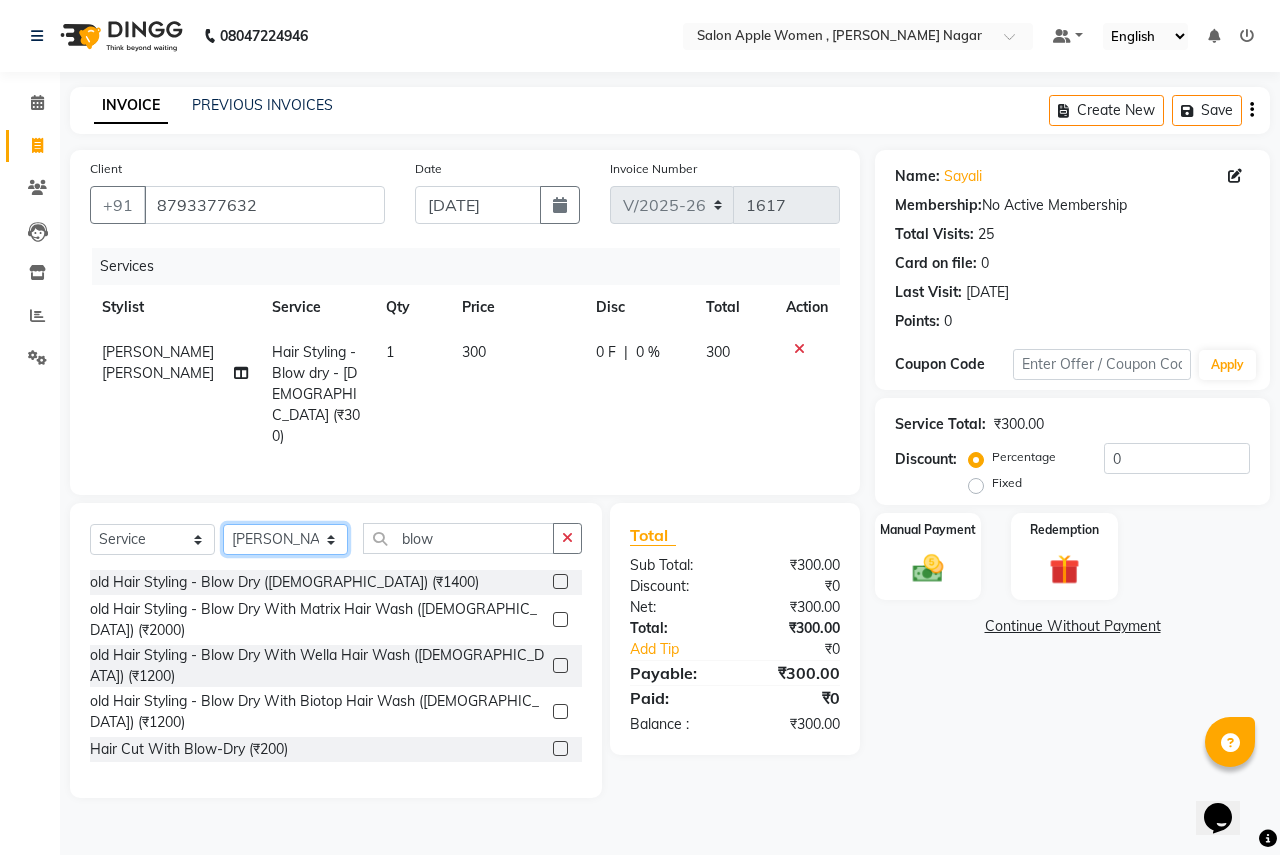 click on "Select Stylist [PERSON_NAME] [PERSON_NAME] [PERSON_NAME] [PERSON_NAME] Jyoti Rahul [PERSON_NAME] [MEDICAL_DATA][PERSON_NAME] [PERSON_NAME] NSS Pratibha Paswan [PERSON_NAME] [PERSON_NAME] Reception  Reshma Operations Head [PERSON_NAME] [PERSON_NAME] [PERSON_NAME]" 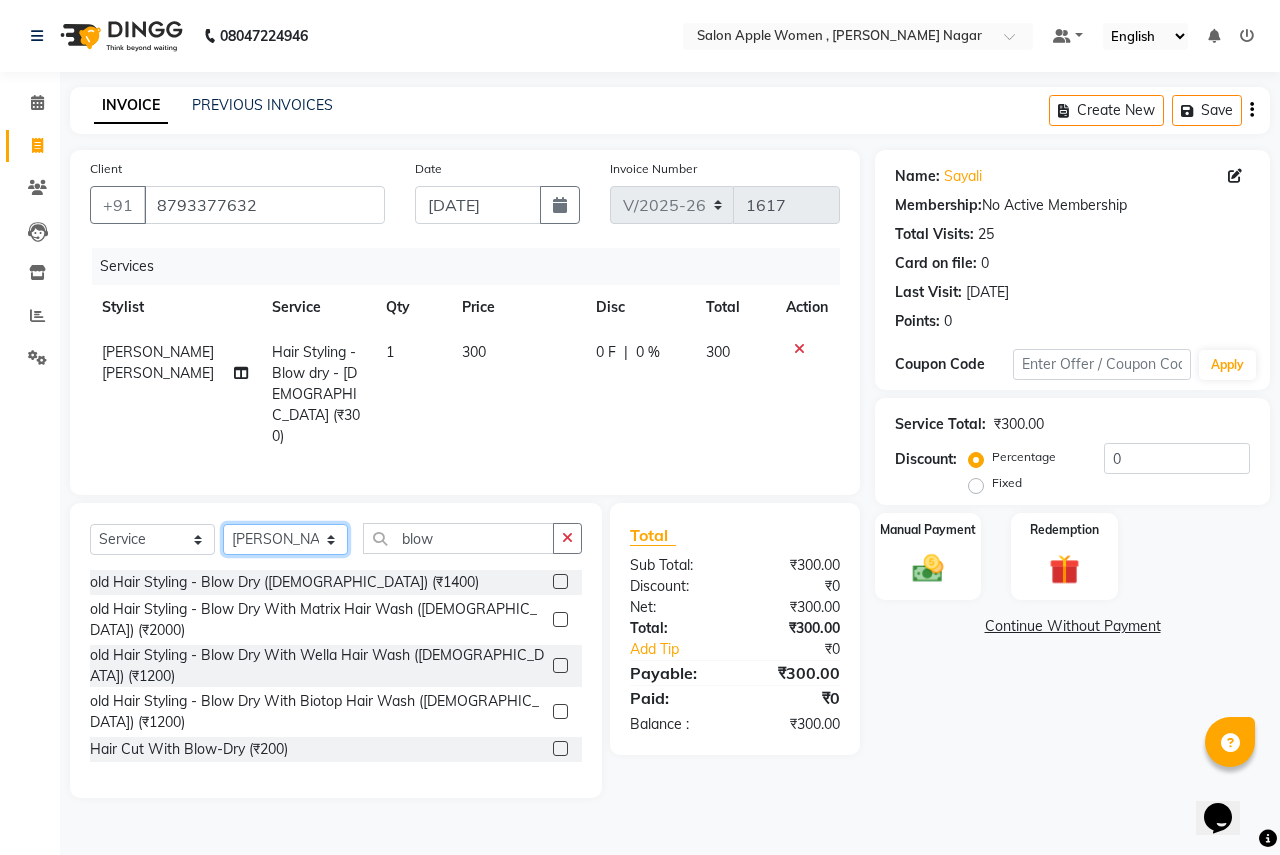 select on "3151" 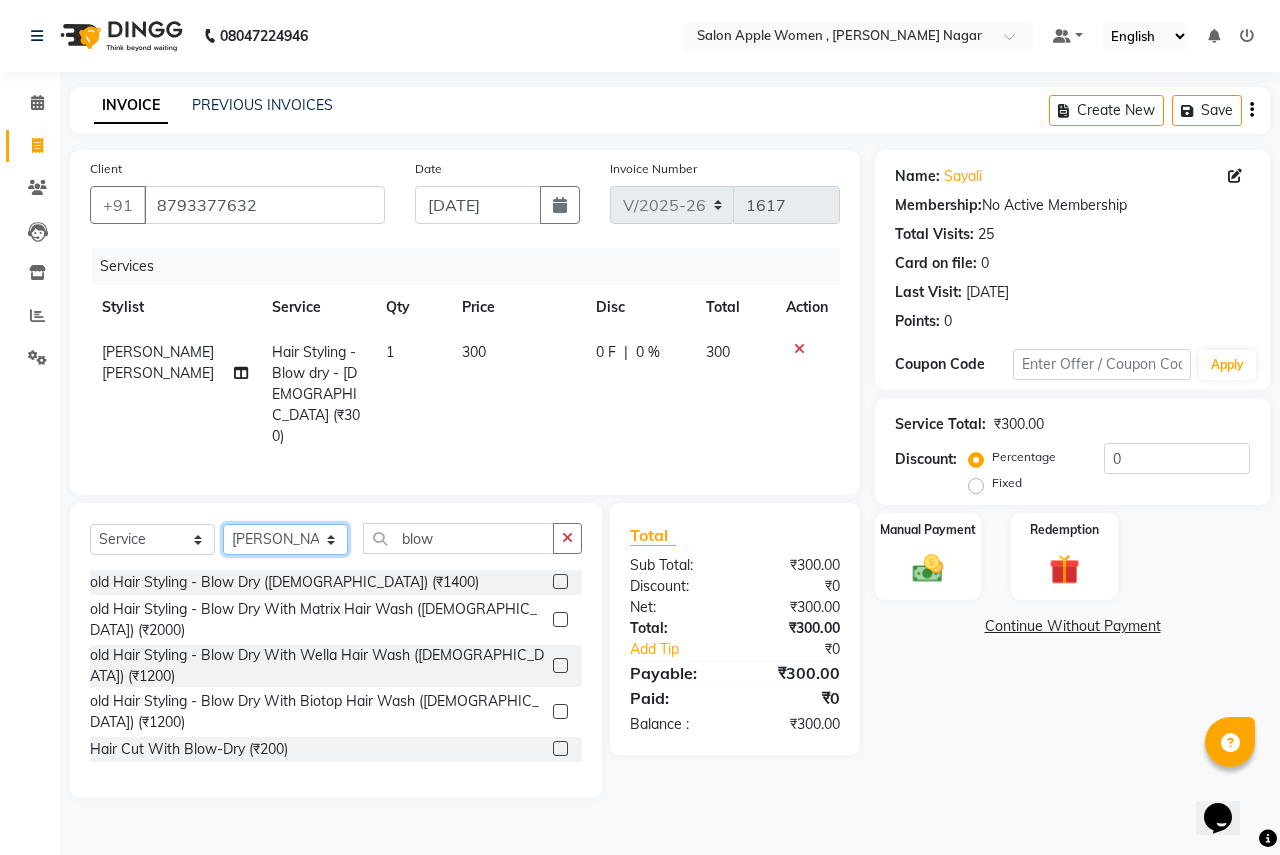 click on "Select Stylist [PERSON_NAME] [PERSON_NAME] [PERSON_NAME] [PERSON_NAME] Jyoti Rahul [PERSON_NAME] [MEDICAL_DATA][PERSON_NAME] [PERSON_NAME] NSS Pratibha Paswan [PERSON_NAME] [PERSON_NAME] Reception  Reshma Operations Head [PERSON_NAME] [PERSON_NAME] [PERSON_NAME]" 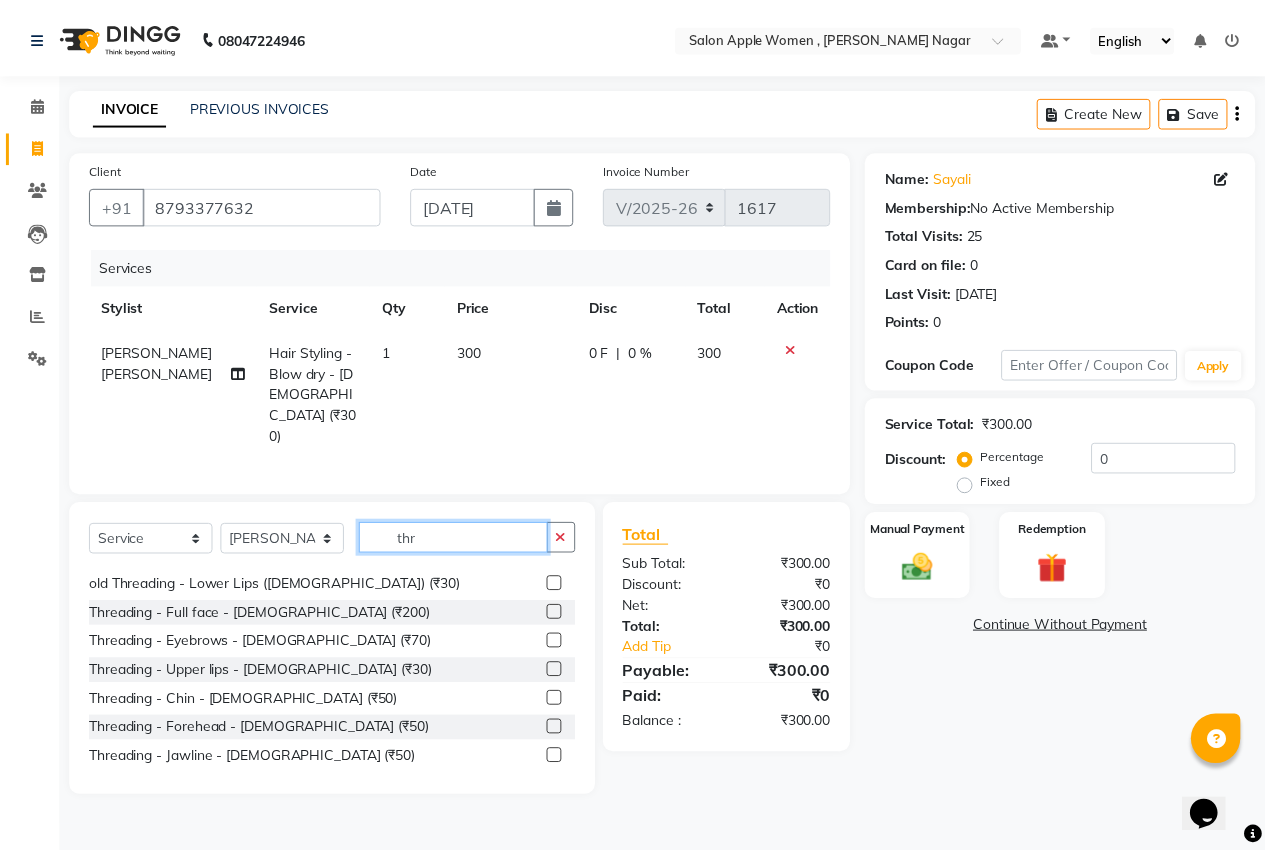 scroll, scrollTop: 264, scrollLeft: 0, axis: vertical 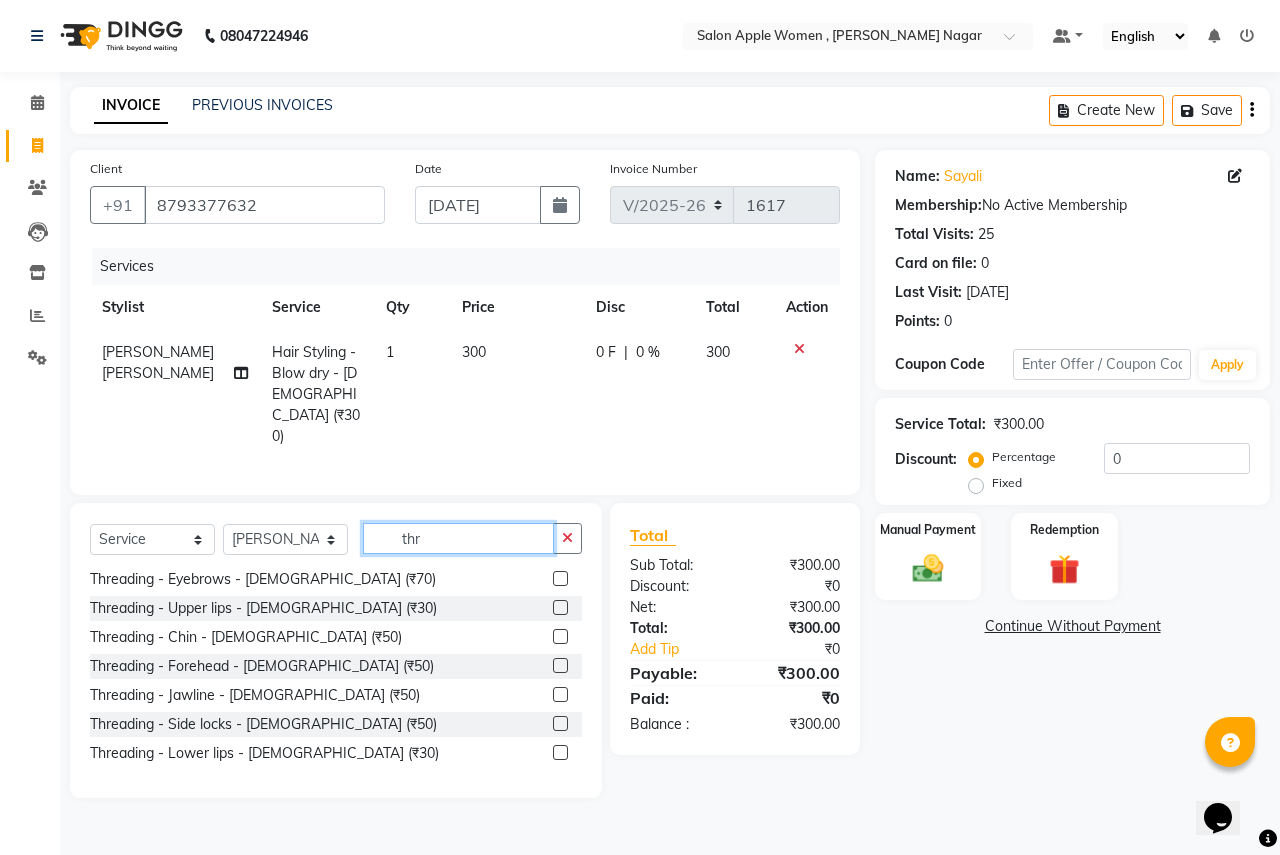 type on "thr" 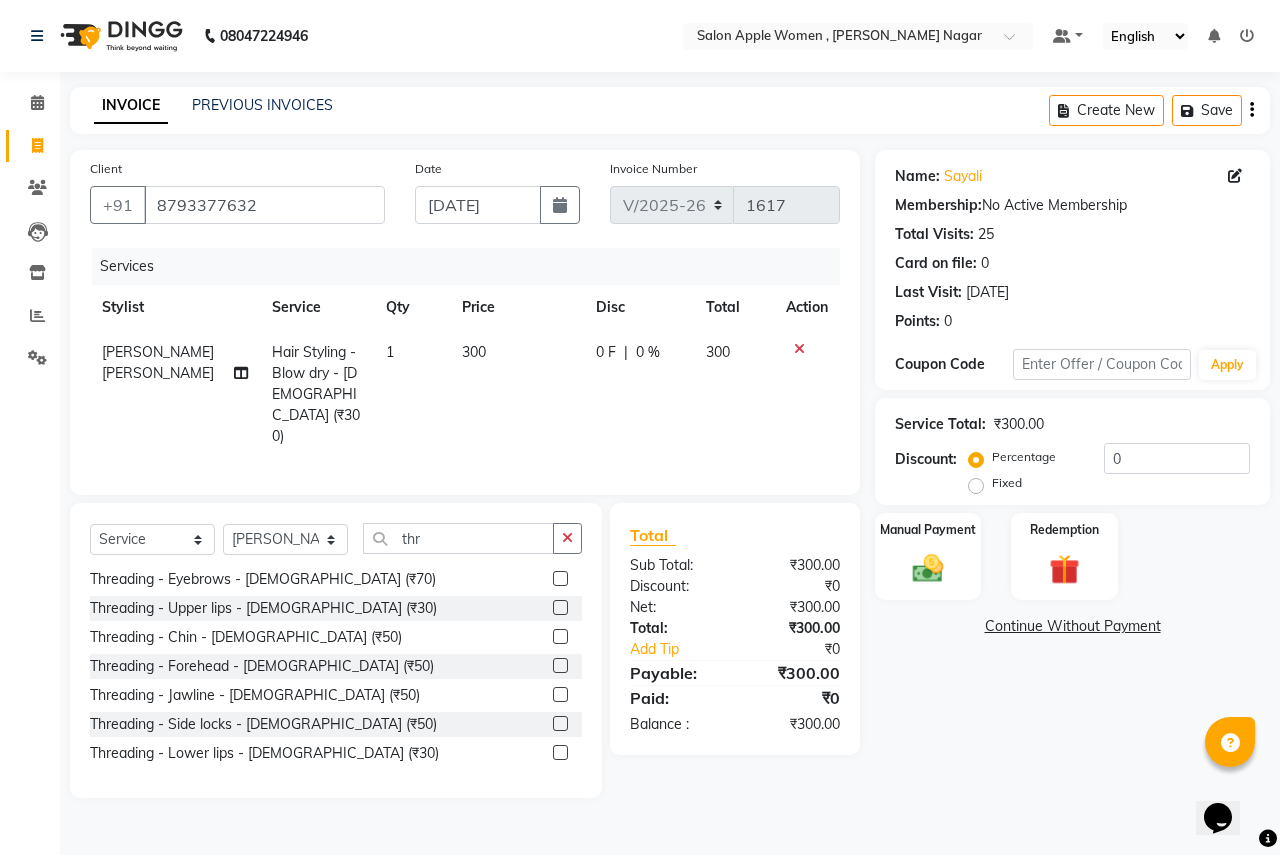 click 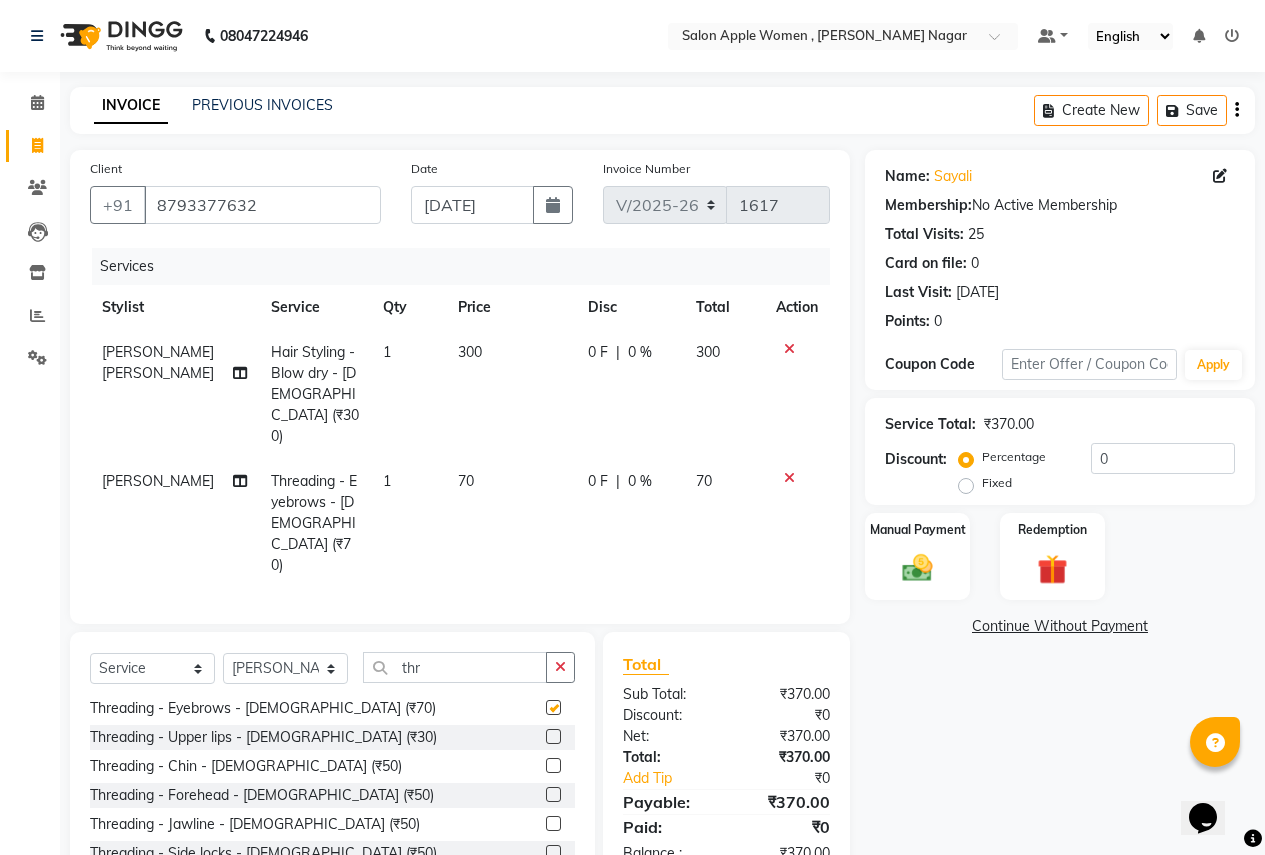 checkbox on "false" 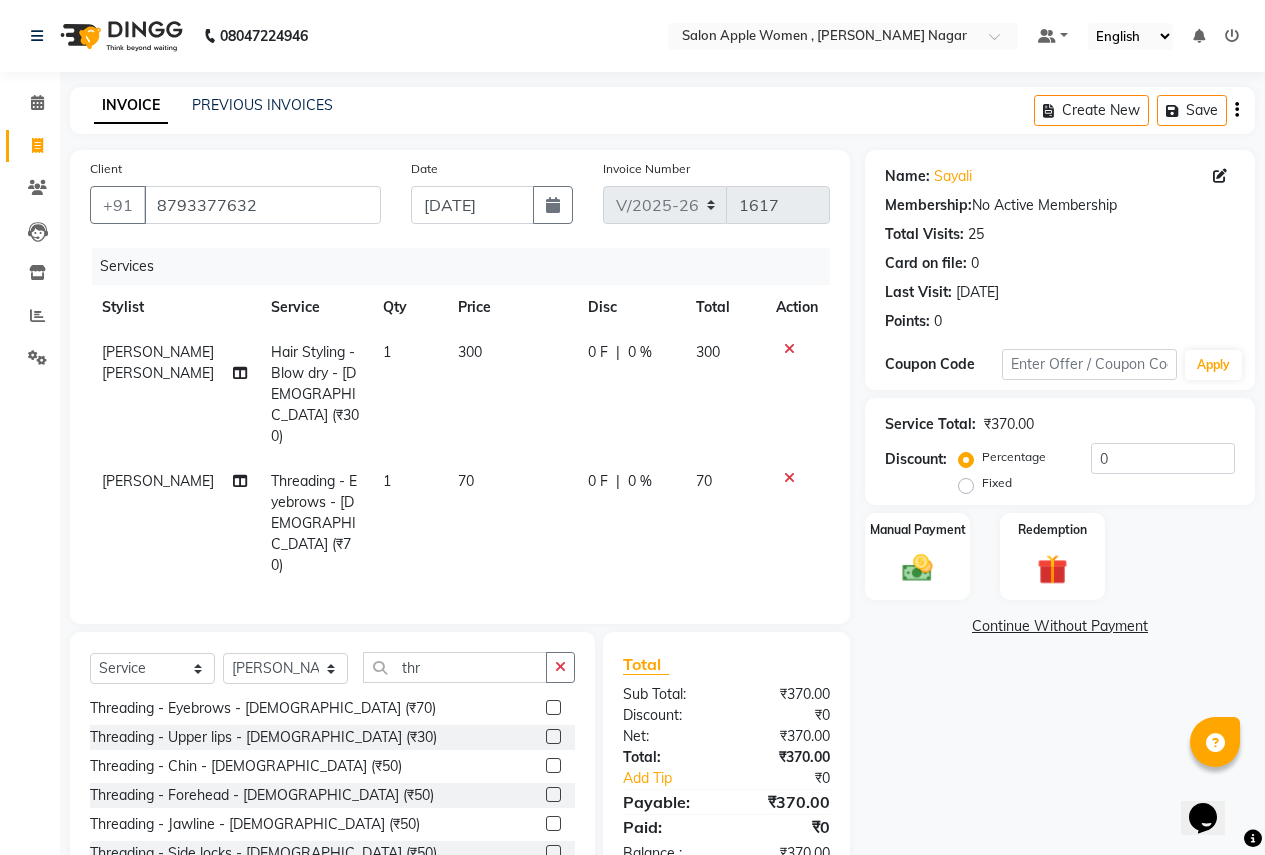 click 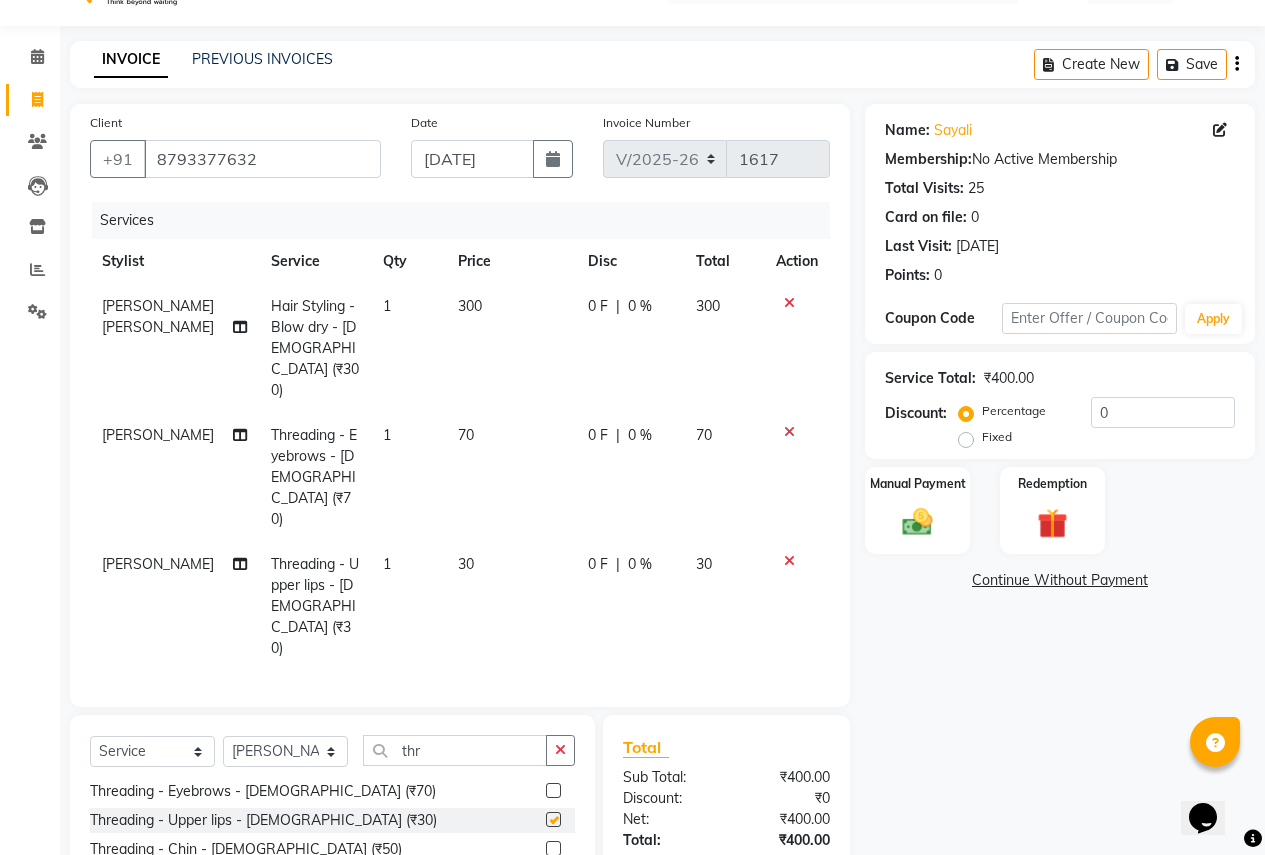 checkbox on "false" 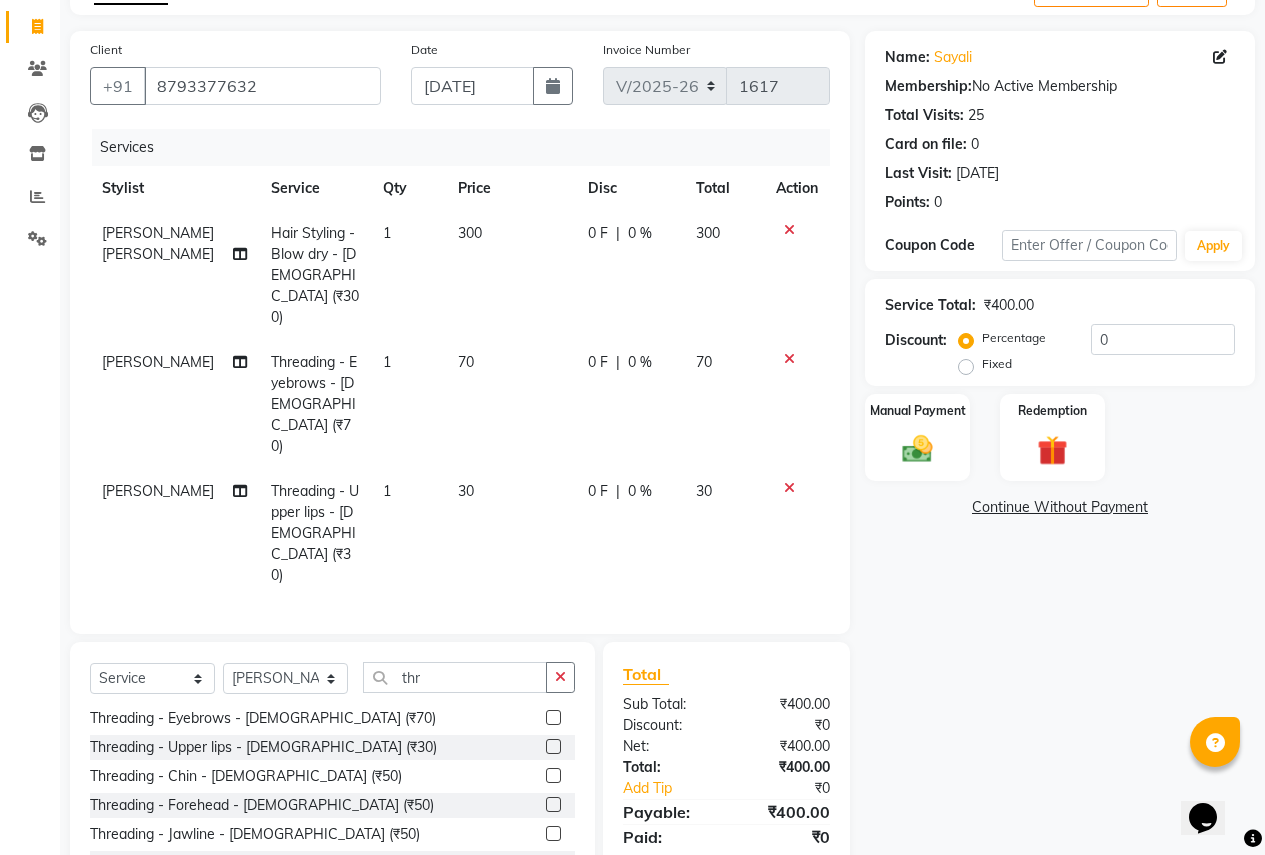 scroll, scrollTop: 120, scrollLeft: 0, axis: vertical 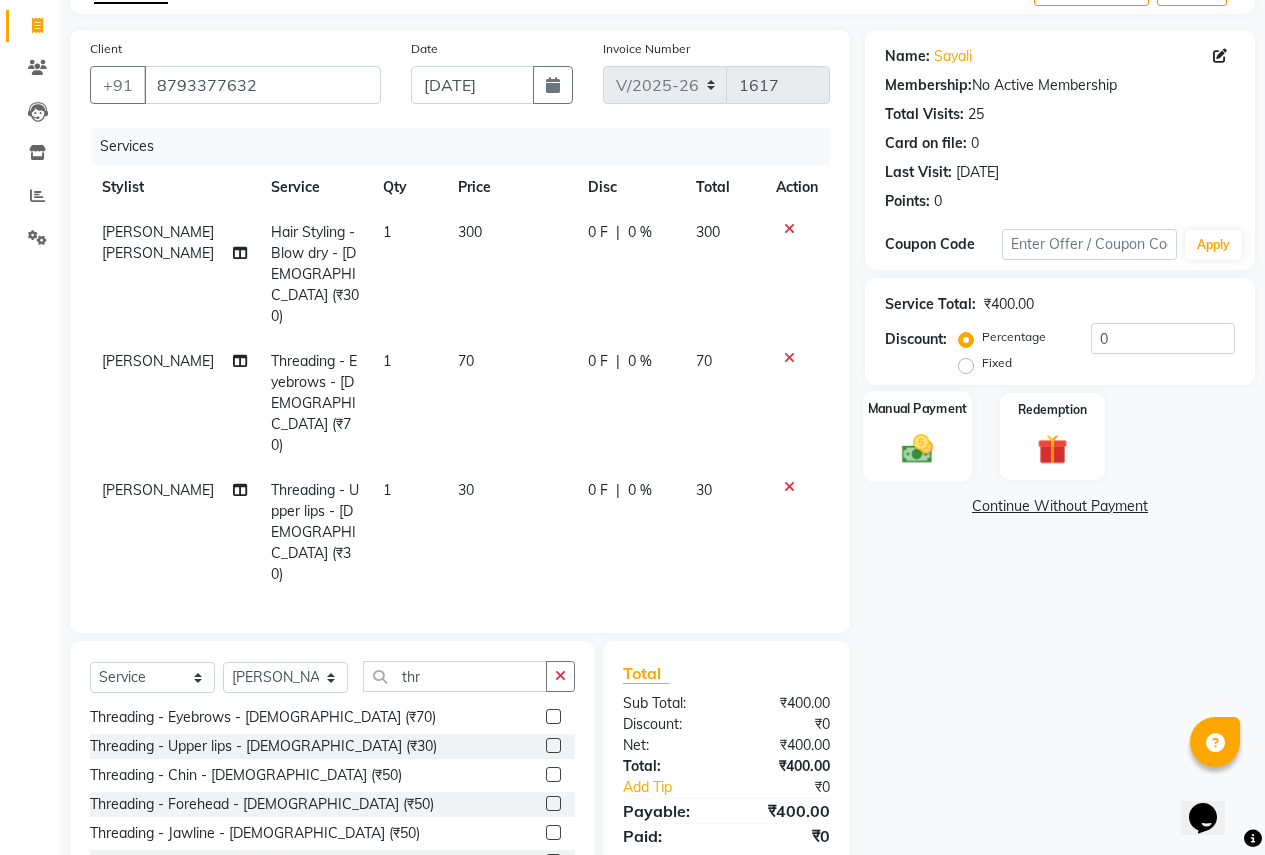 click 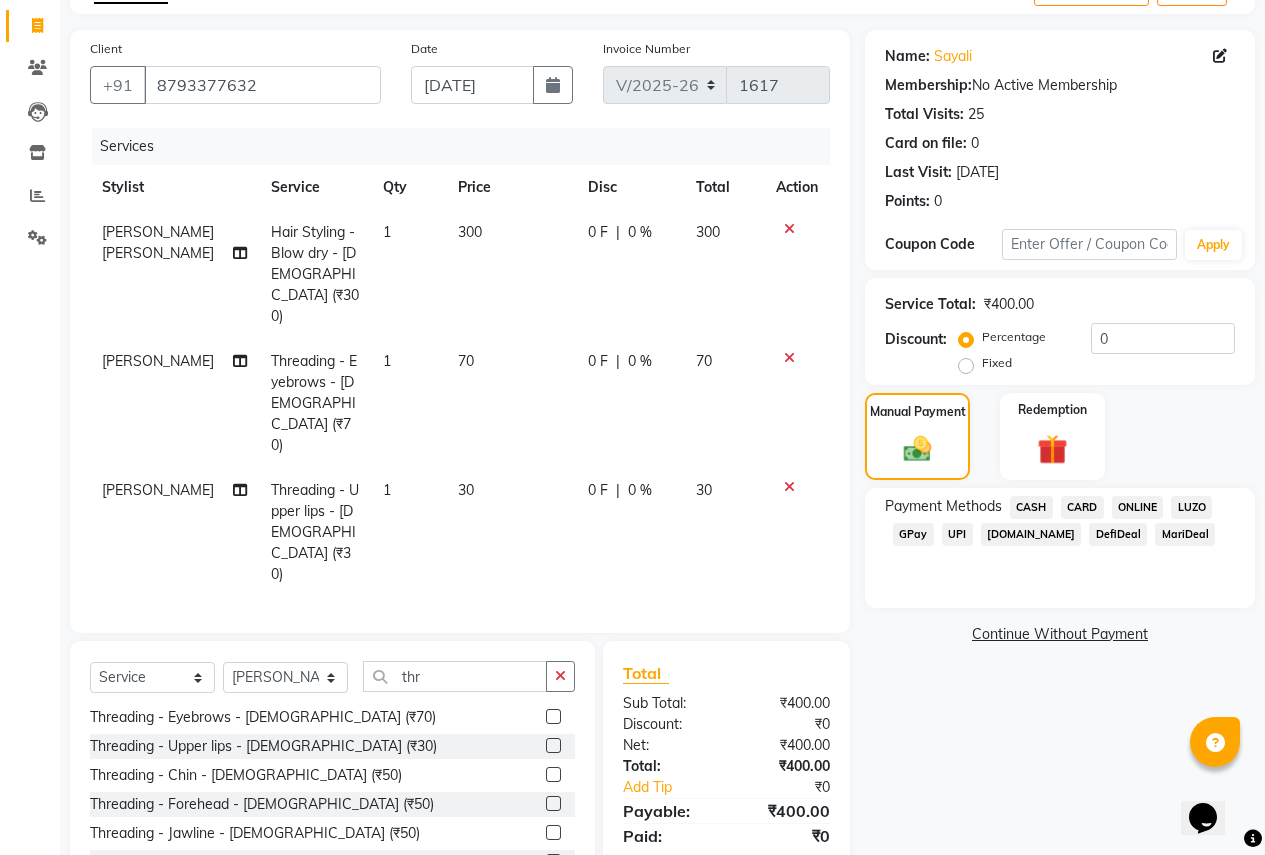 click on "ONLINE" 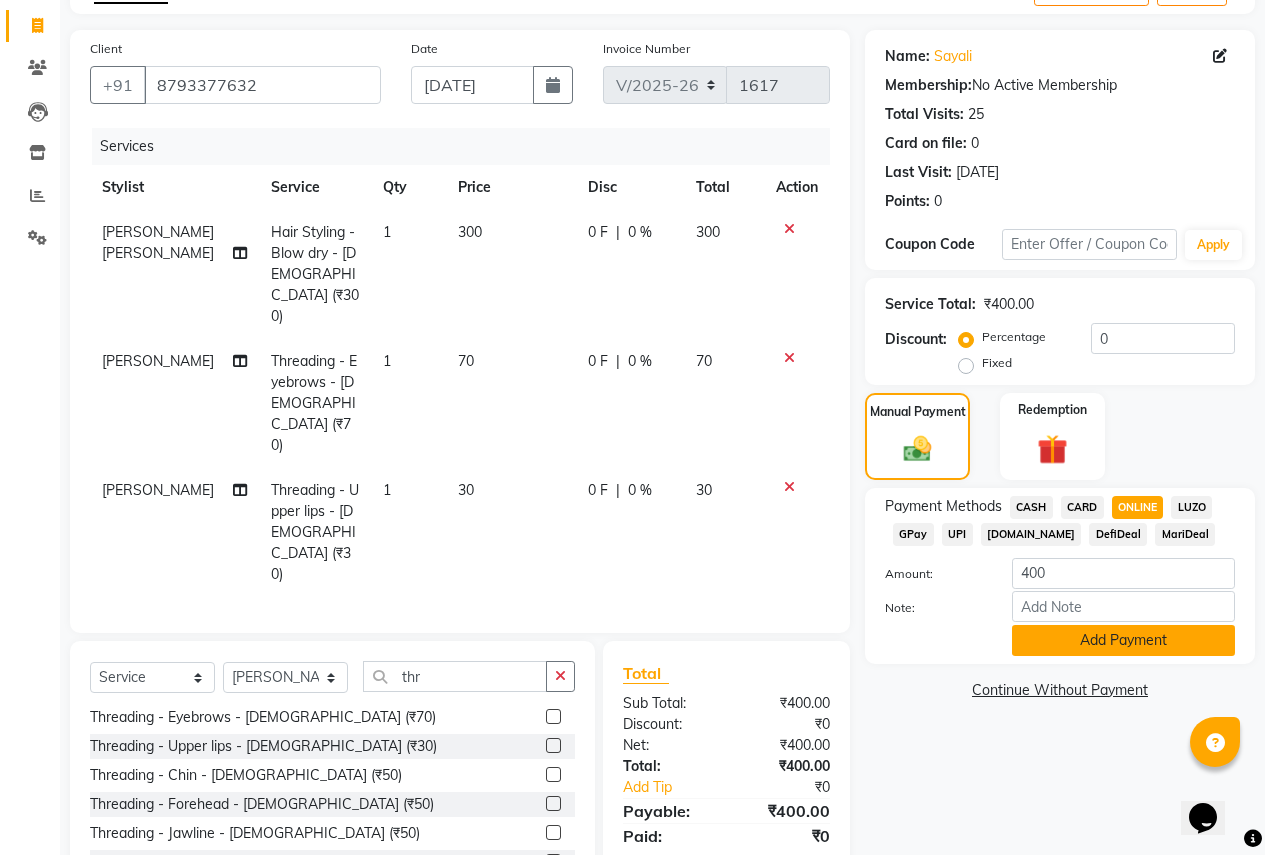 click on "Add Payment" 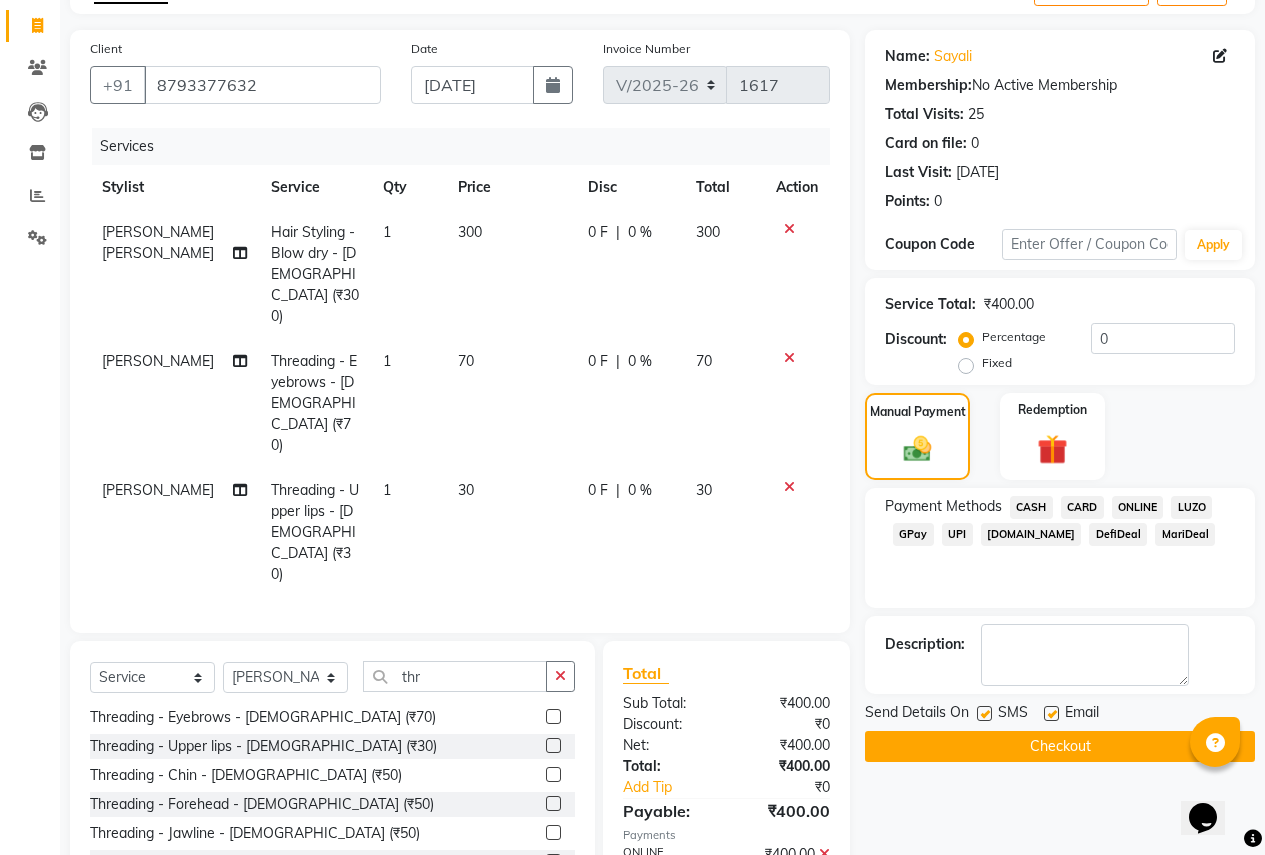 click on "Checkout" 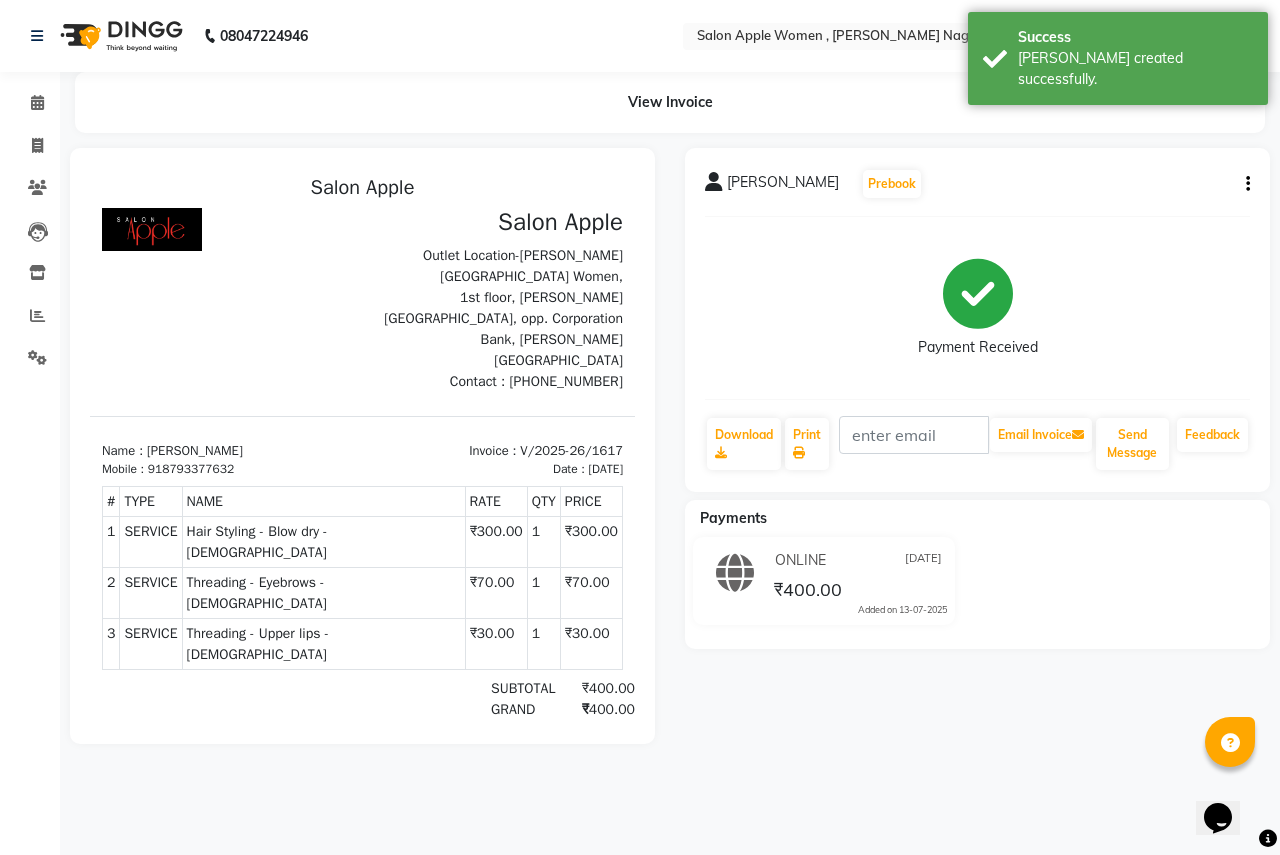 scroll, scrollTop: 0, scrollLeft: 0, axis: both 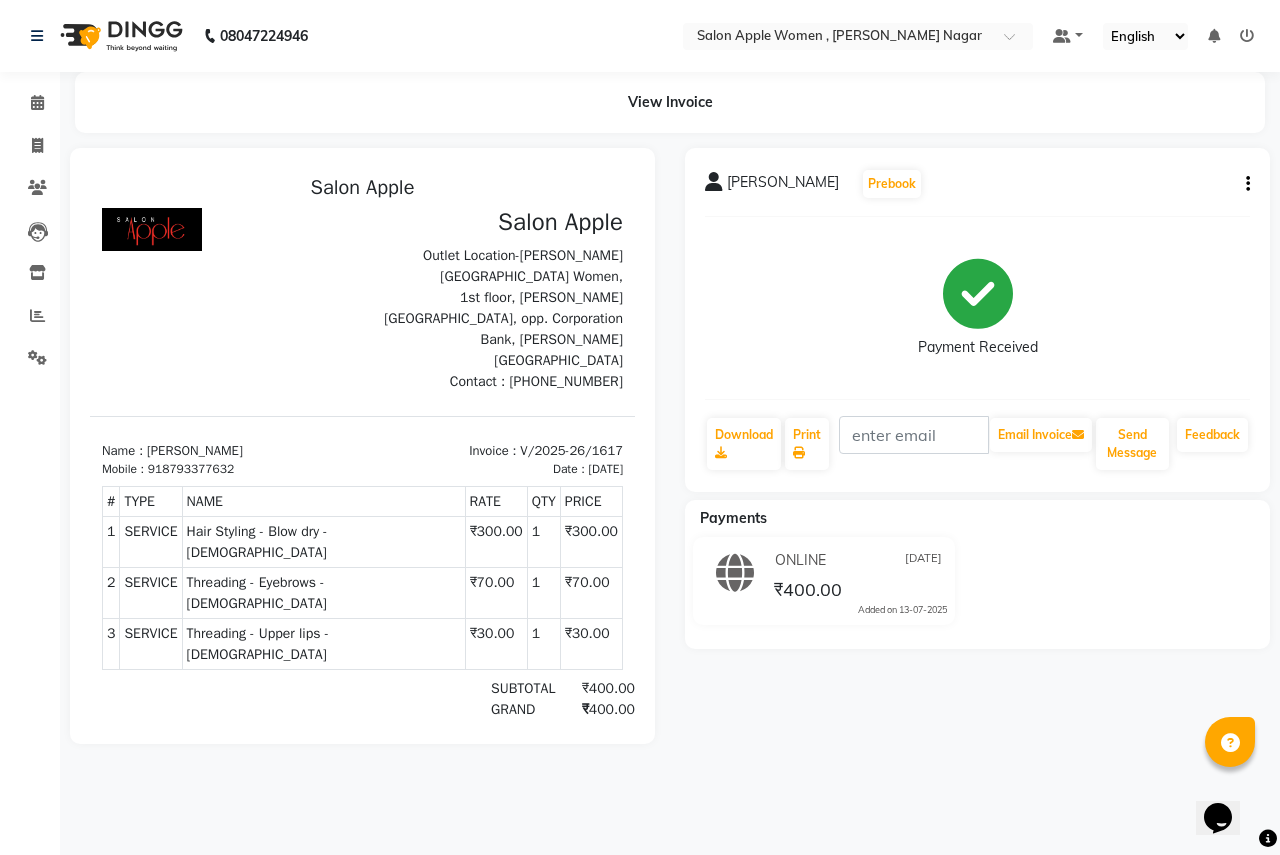 drag, startPoint x: 821, startPoint y: 754, endPoint x: 807, endPoint y: 748, distance: 15.231546 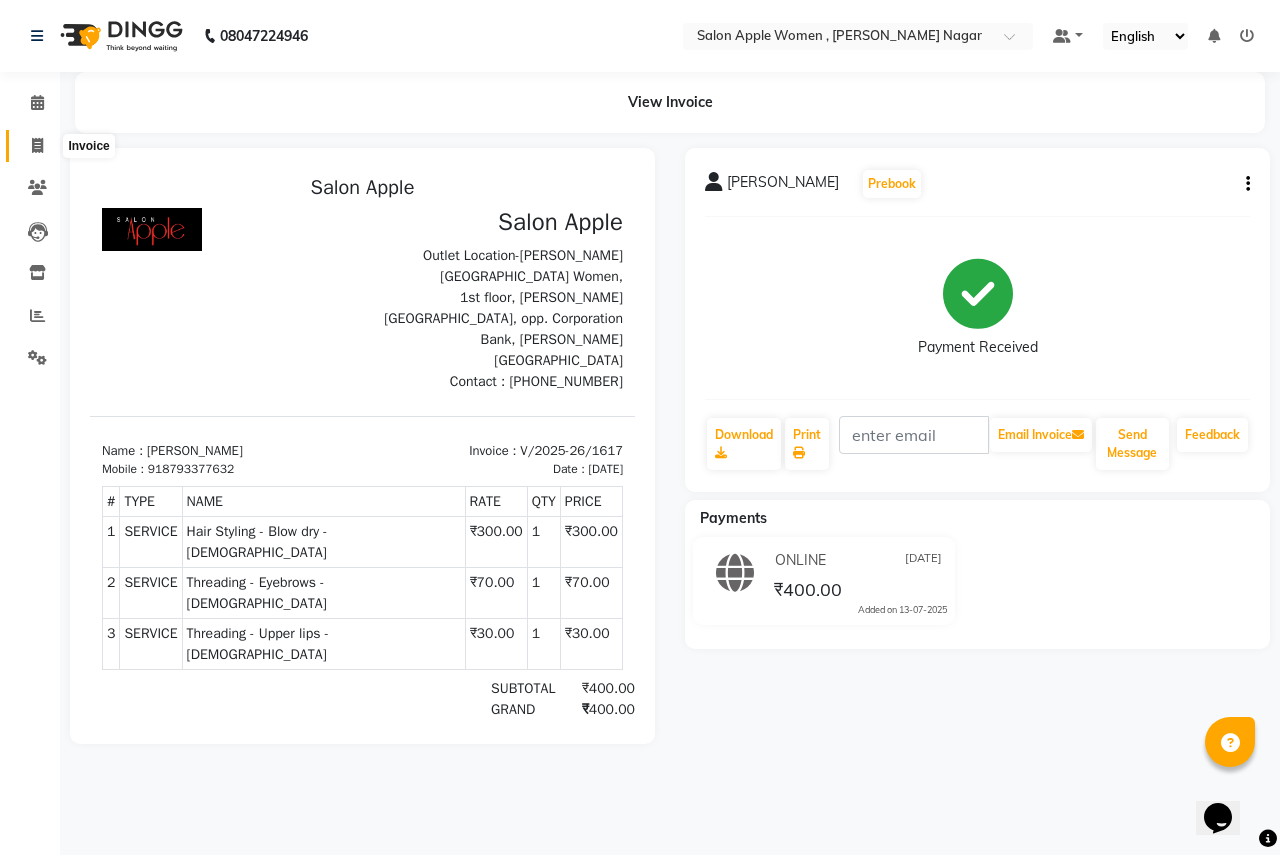 click 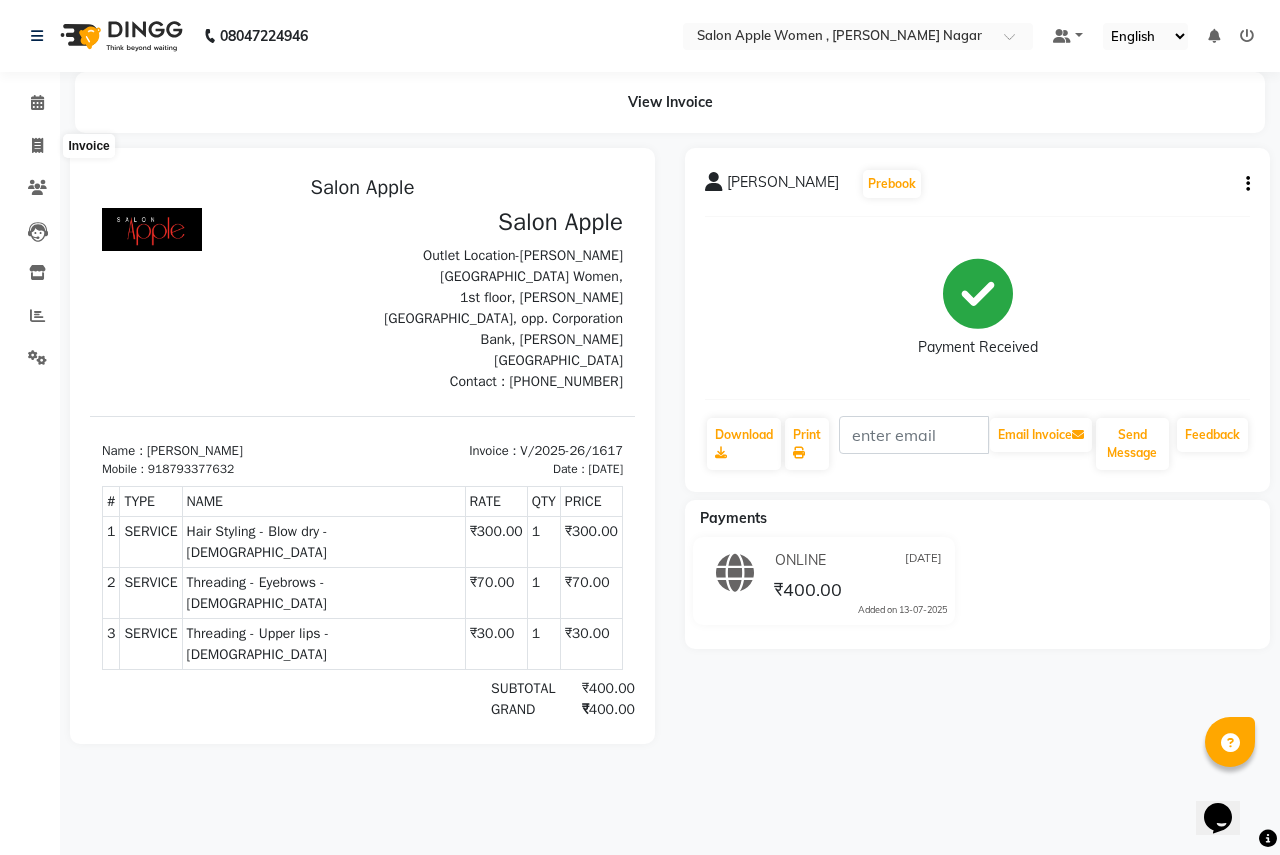 select on "96" 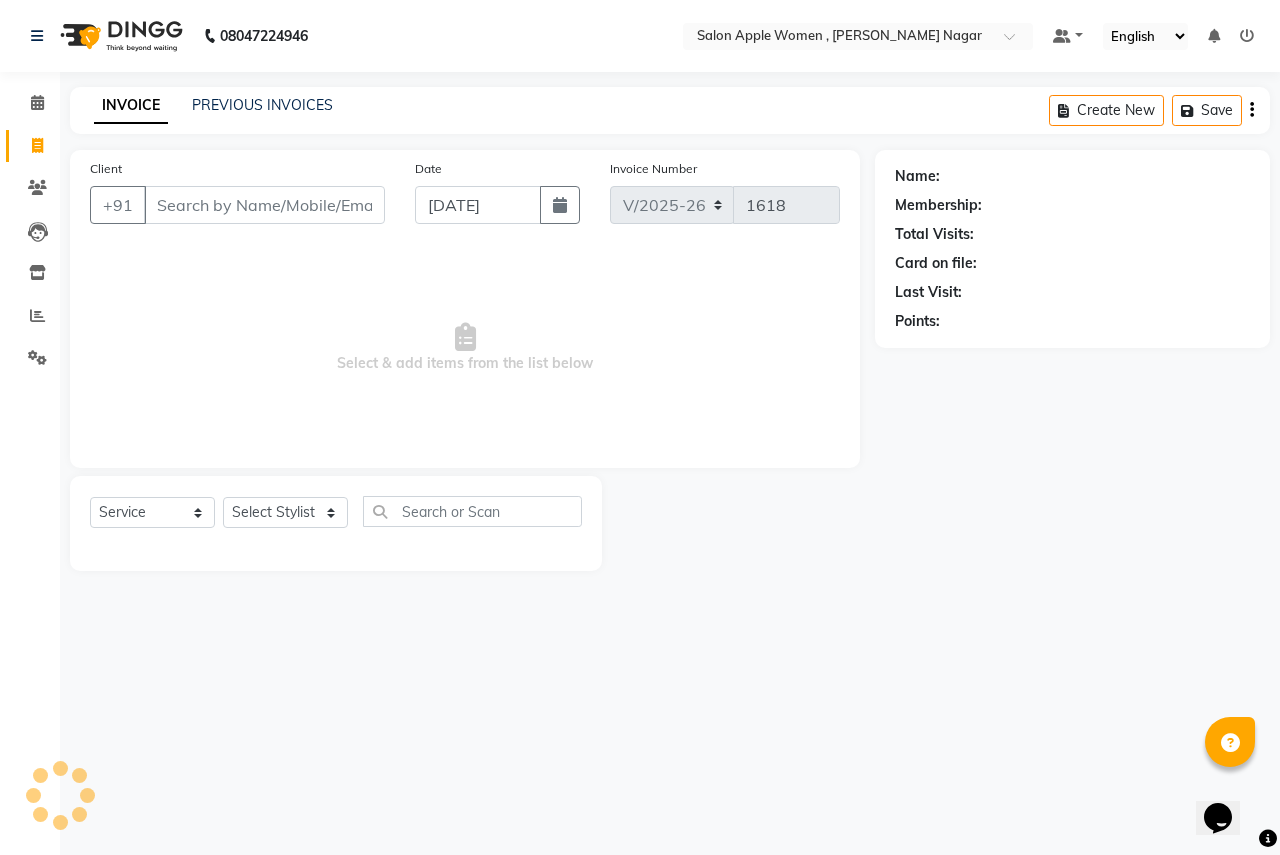 click on "Client" at bounding box center (264, 205) 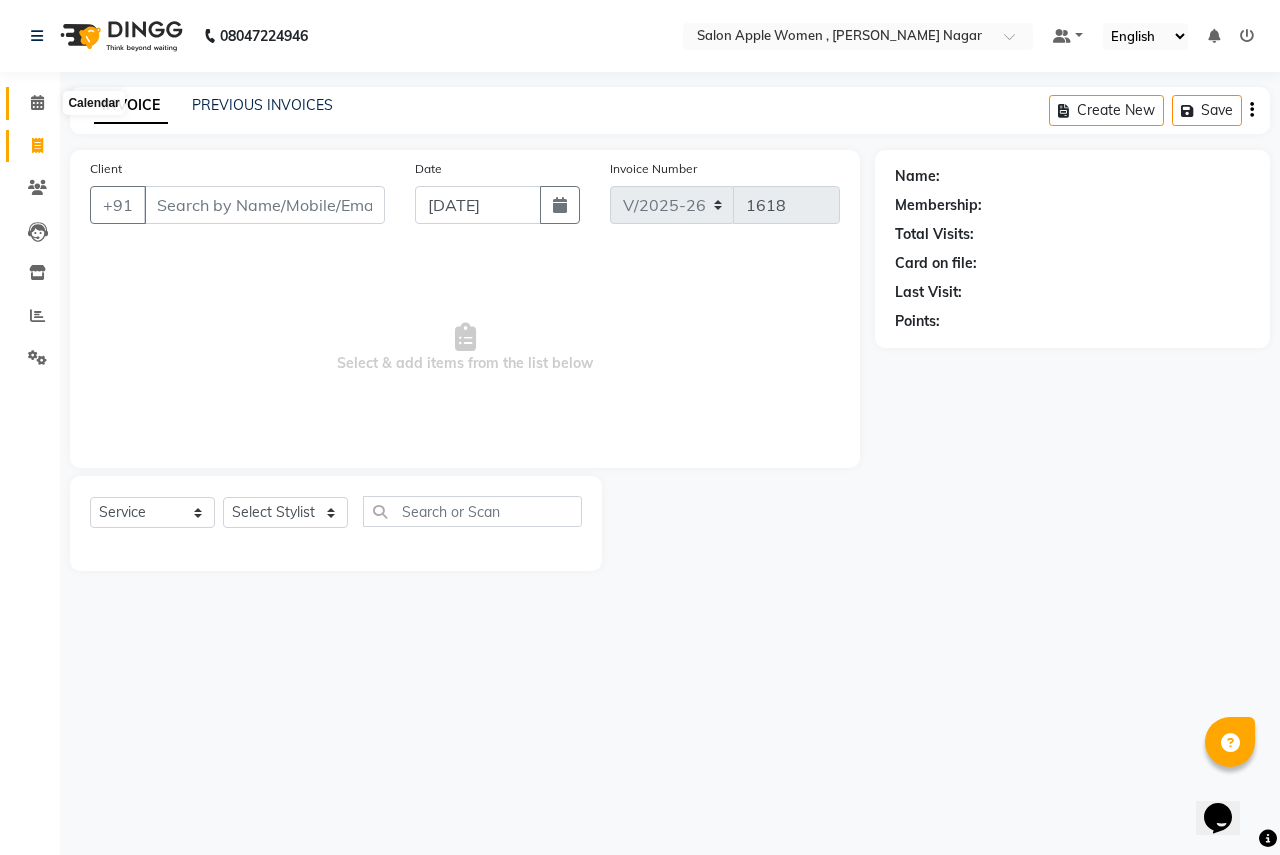 click 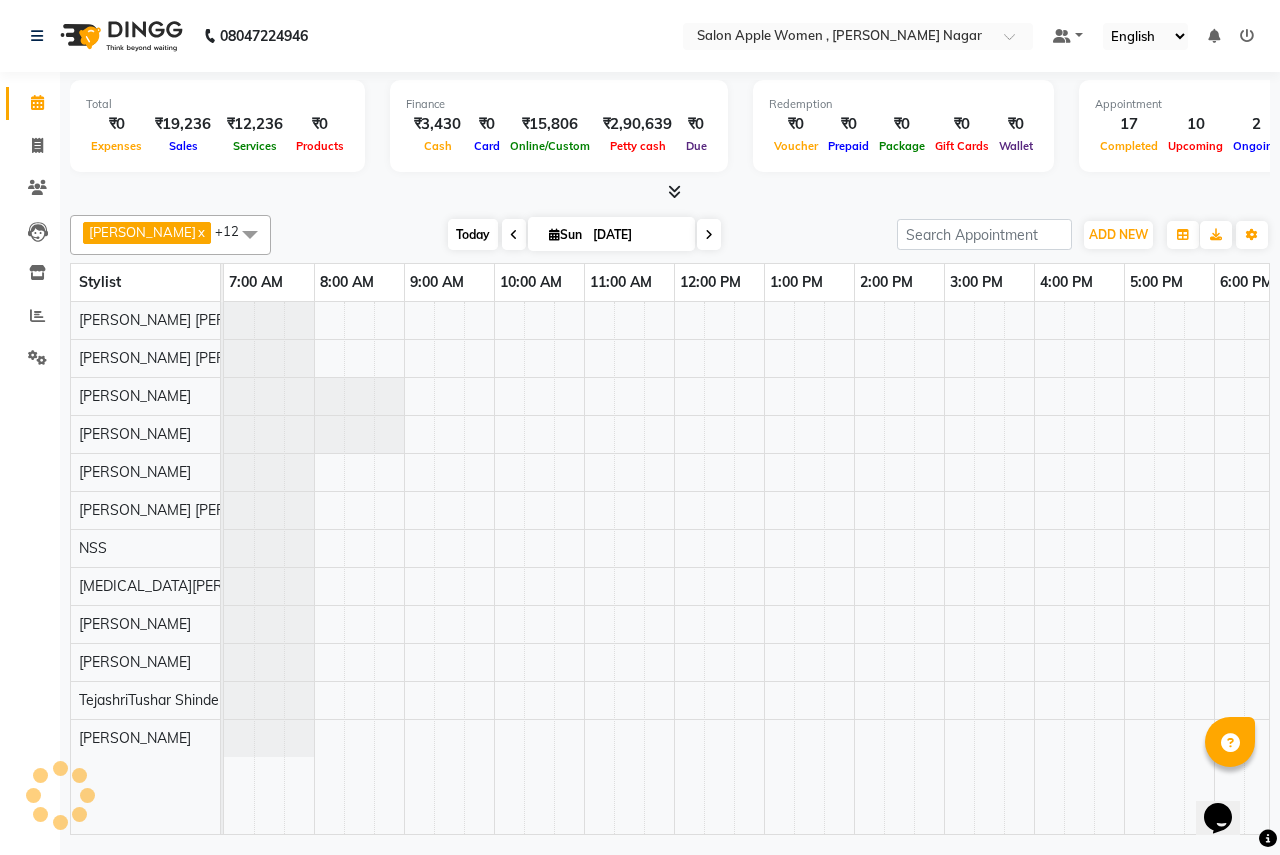 scroll, scrollTop: 0, scrollLeft: 0, axis: both 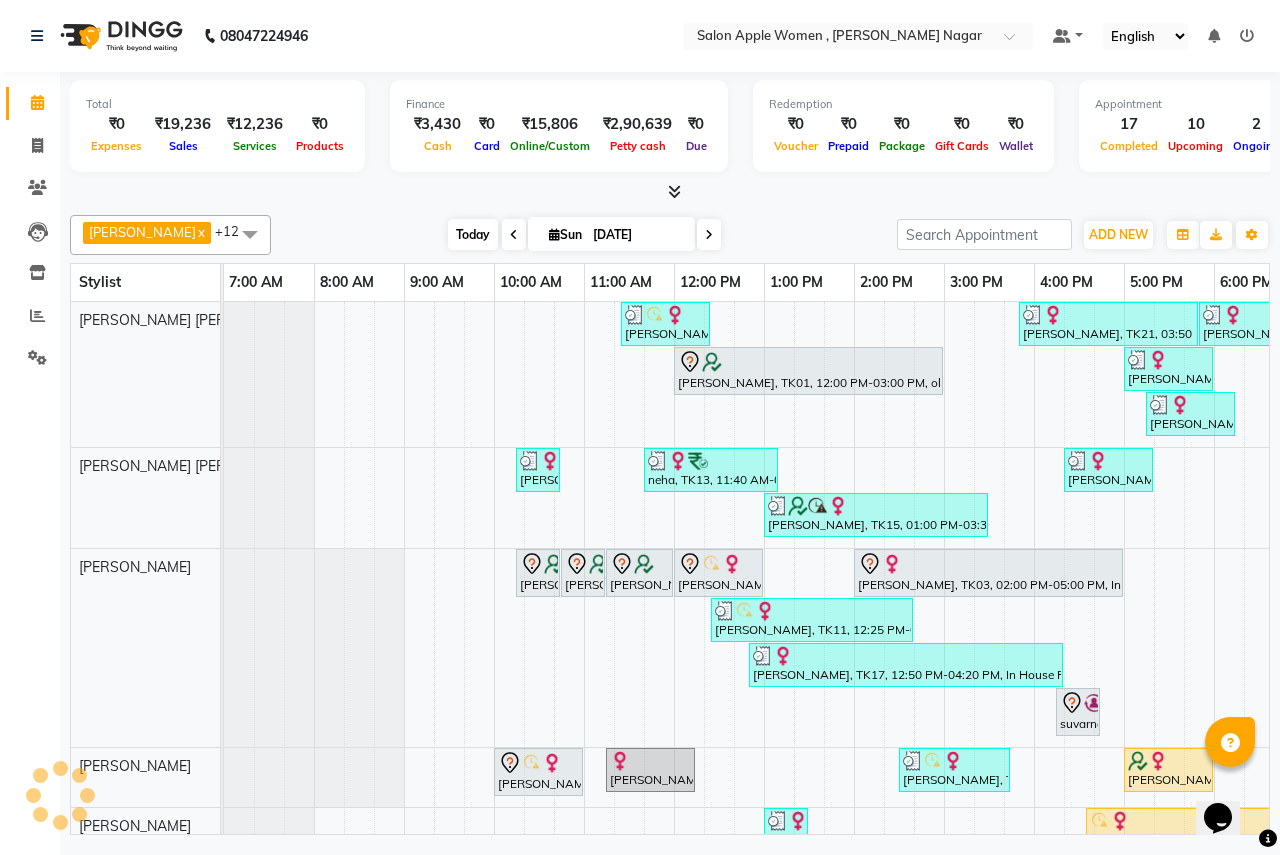 click on "Today" at bounding box center (473, 234) 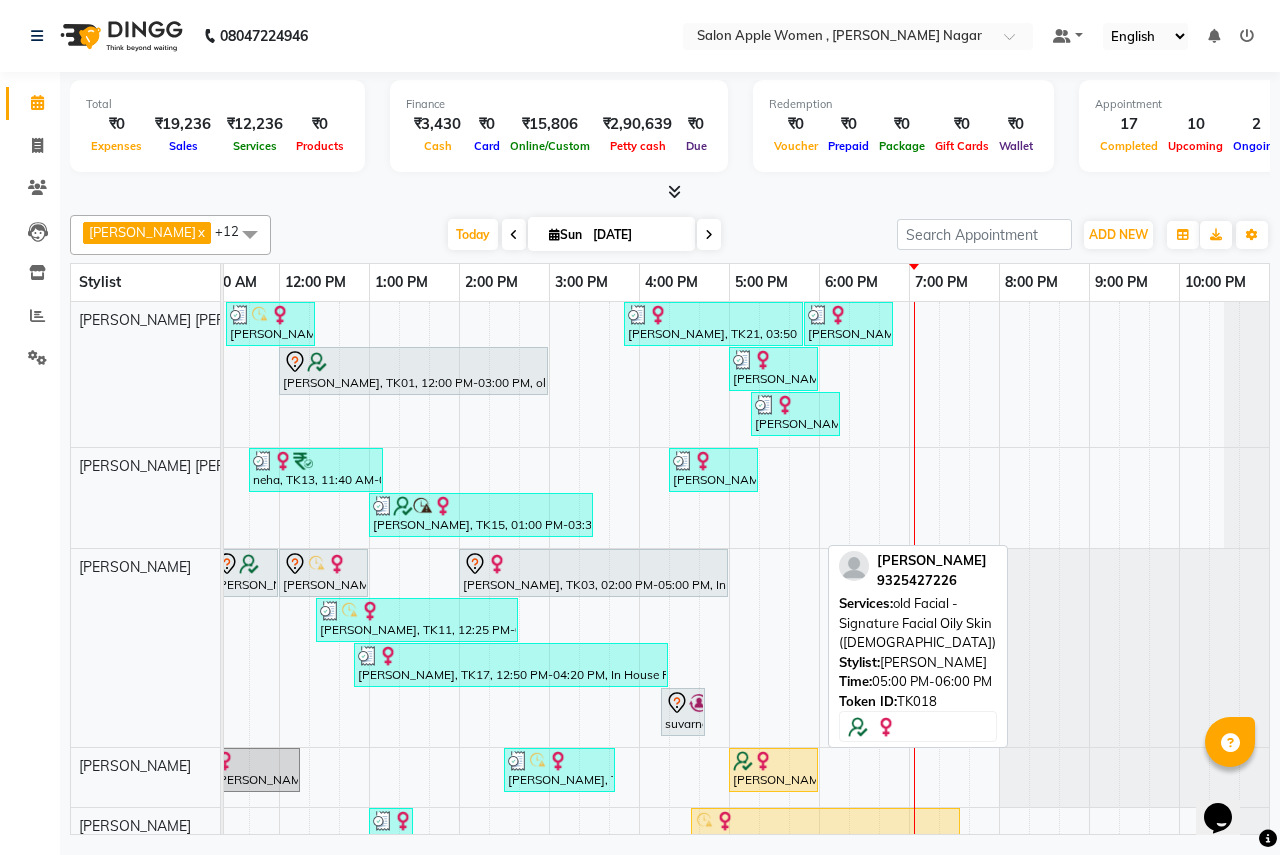 scroll, scrollTop: 219, scrollLeft: 395, axis: both 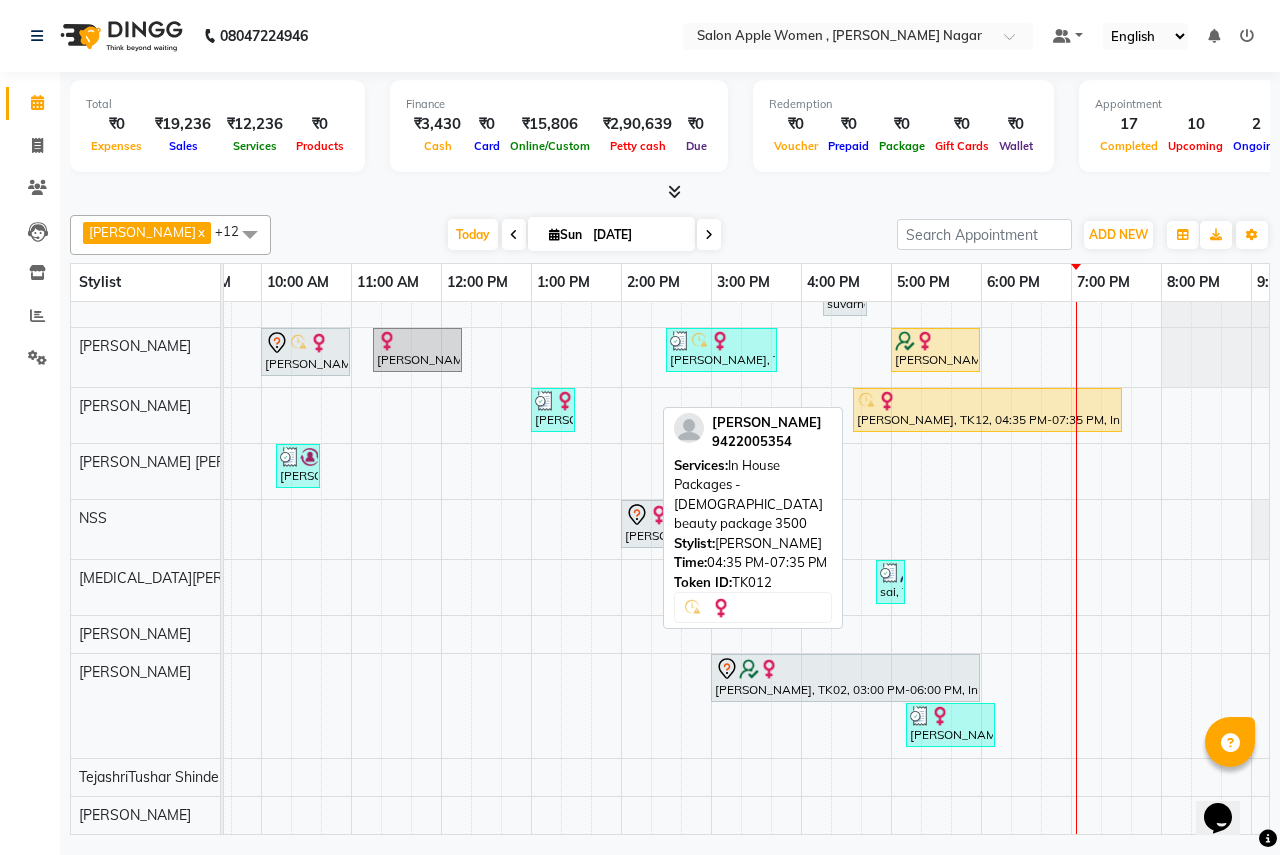 click at bounding box center [987, 401] 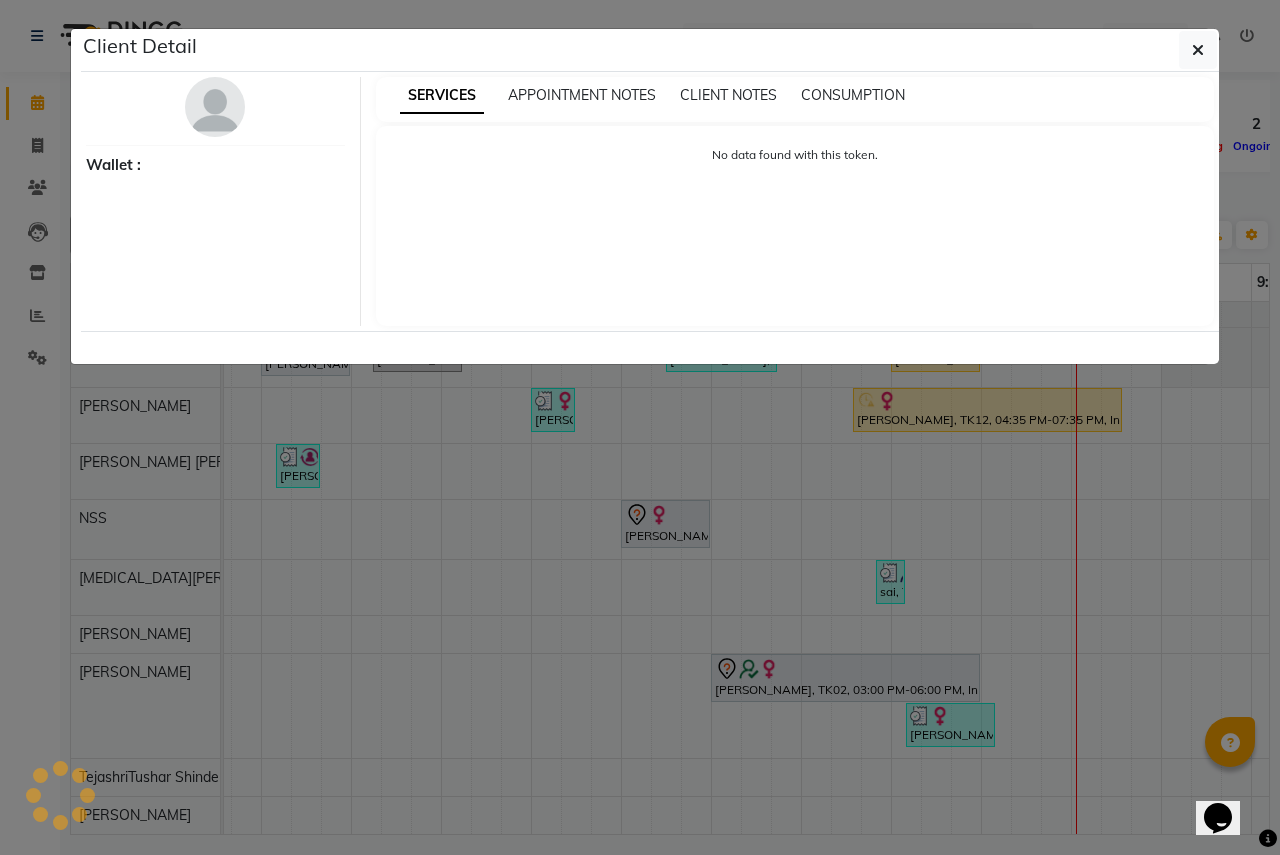 select on "1" 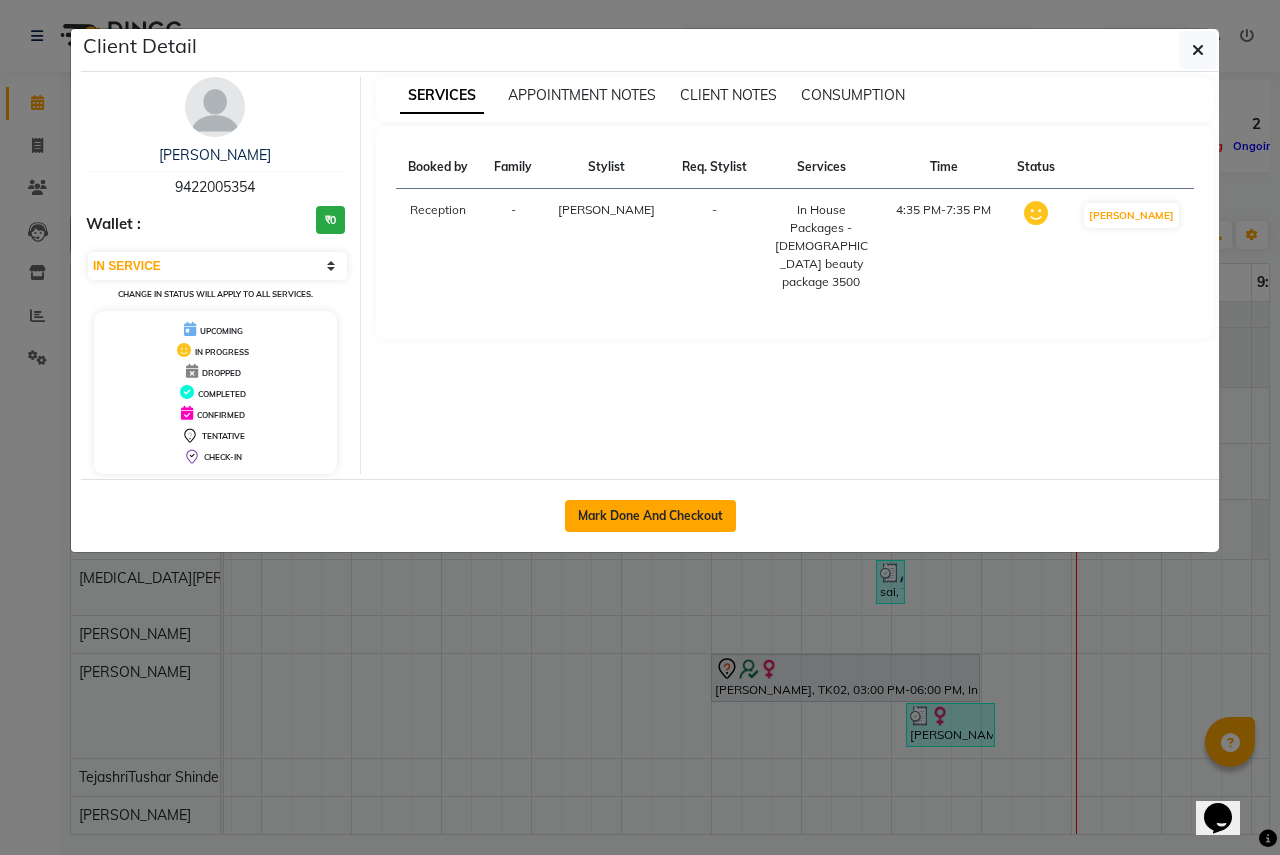 click on "Mark Done And Checkout" 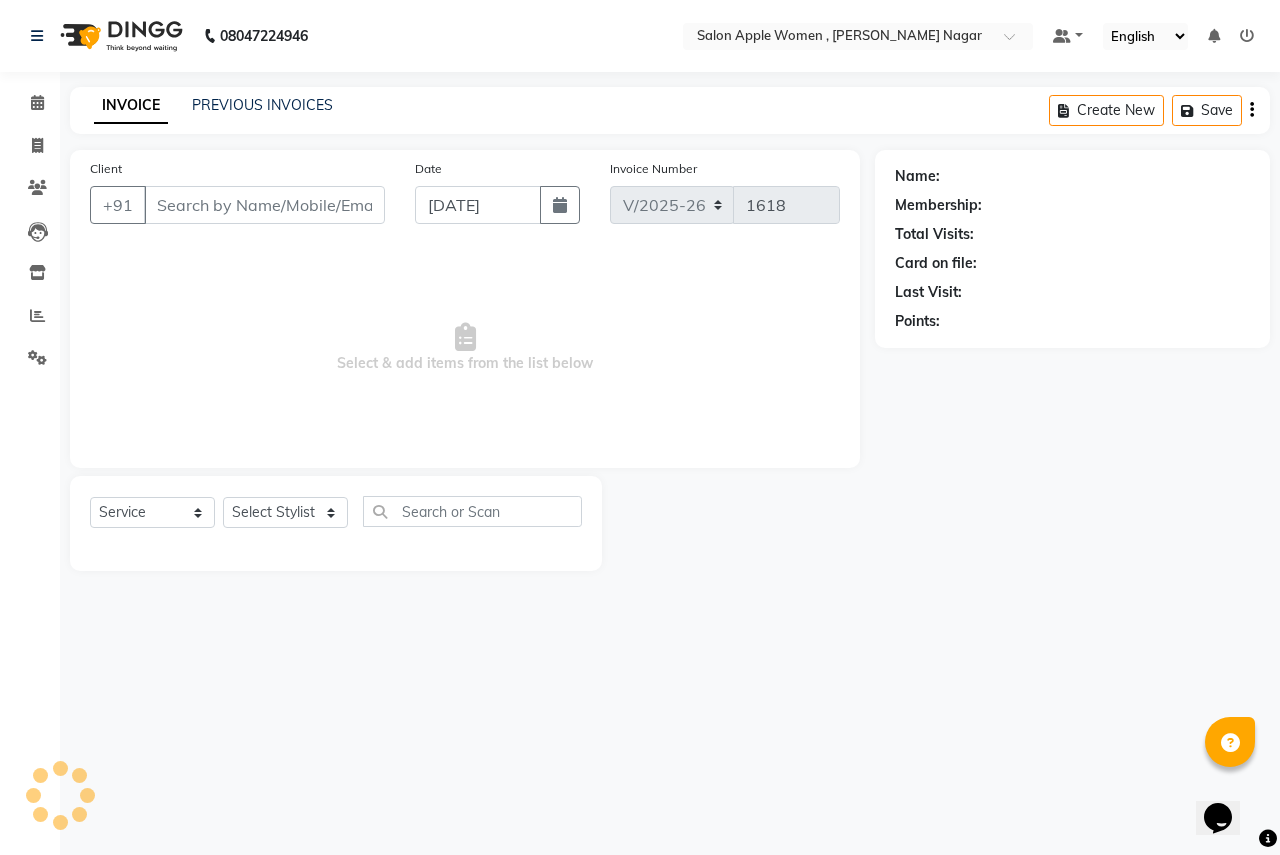 type on "9422005354" 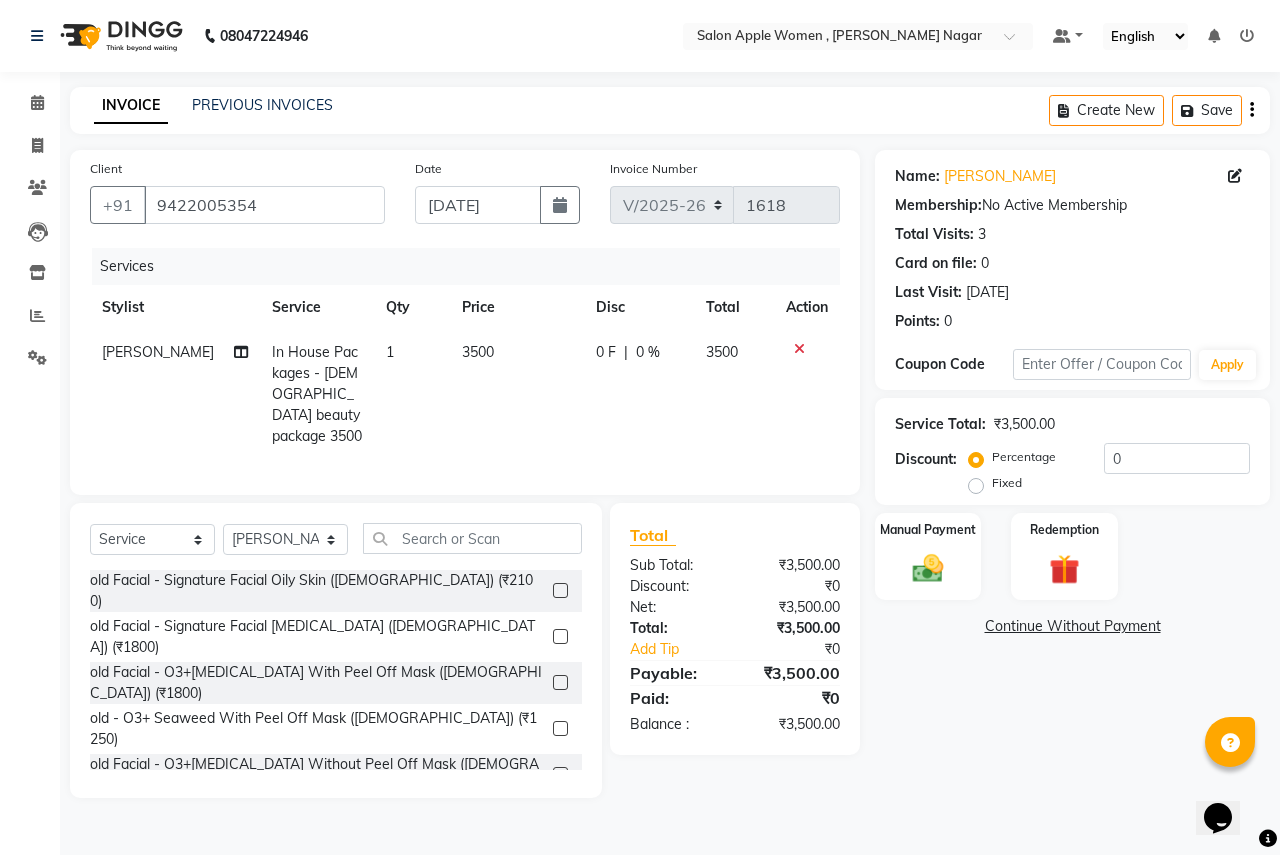 click 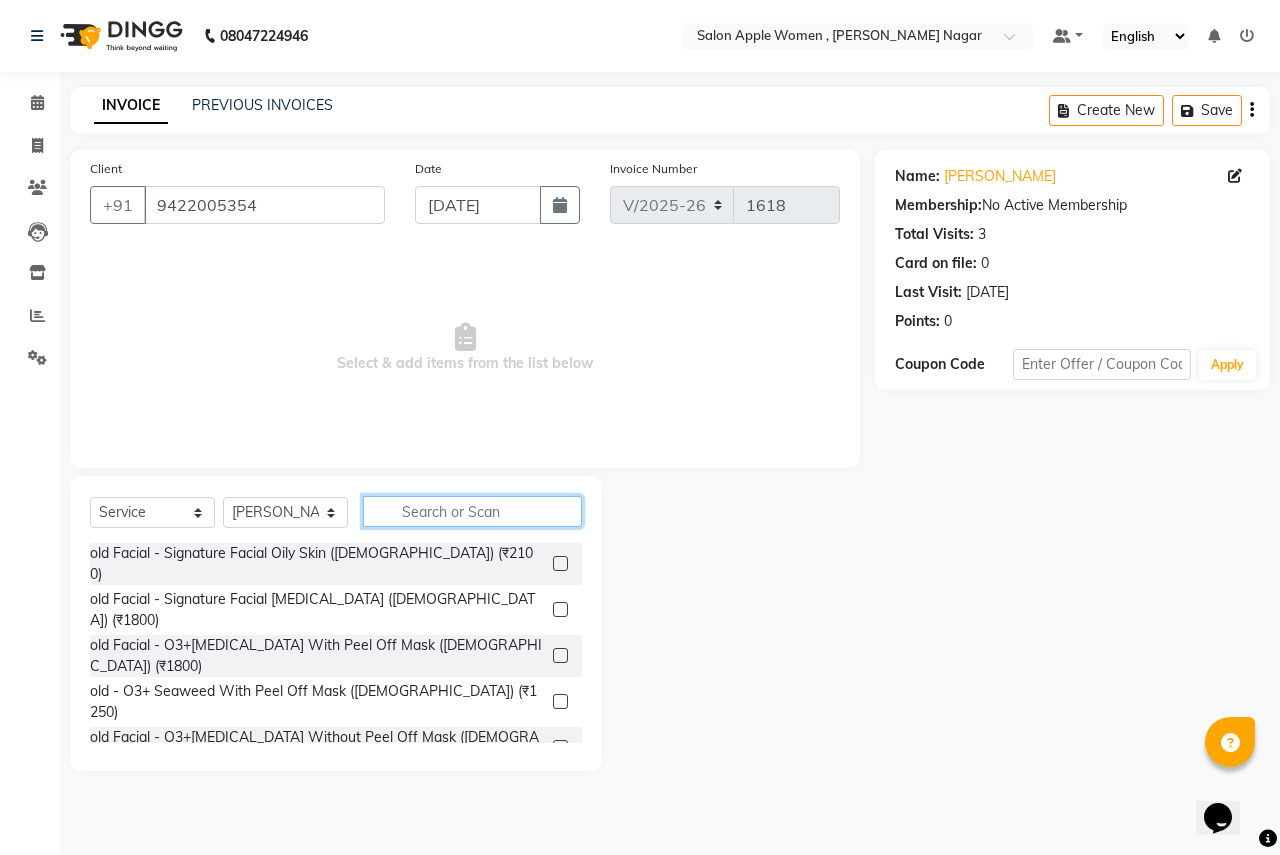 click 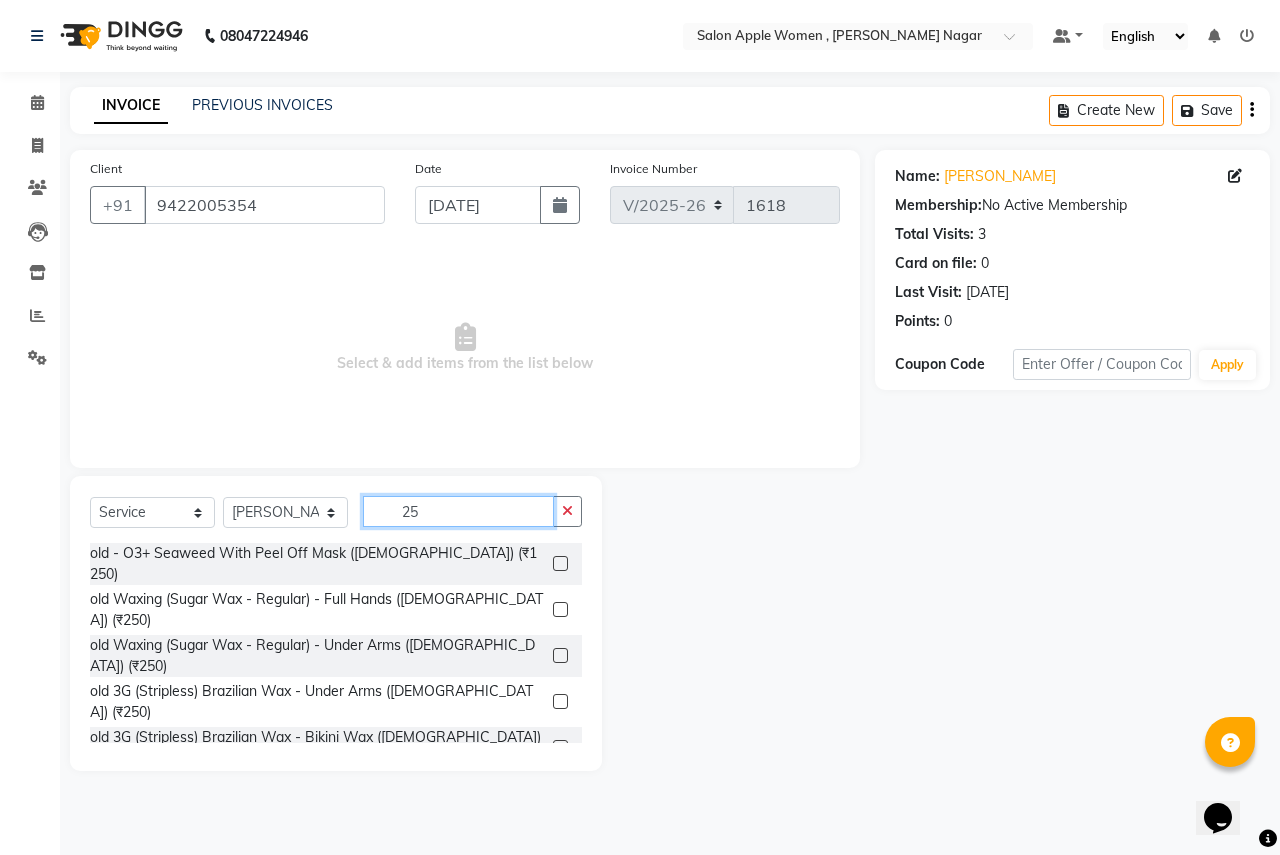type on "2" 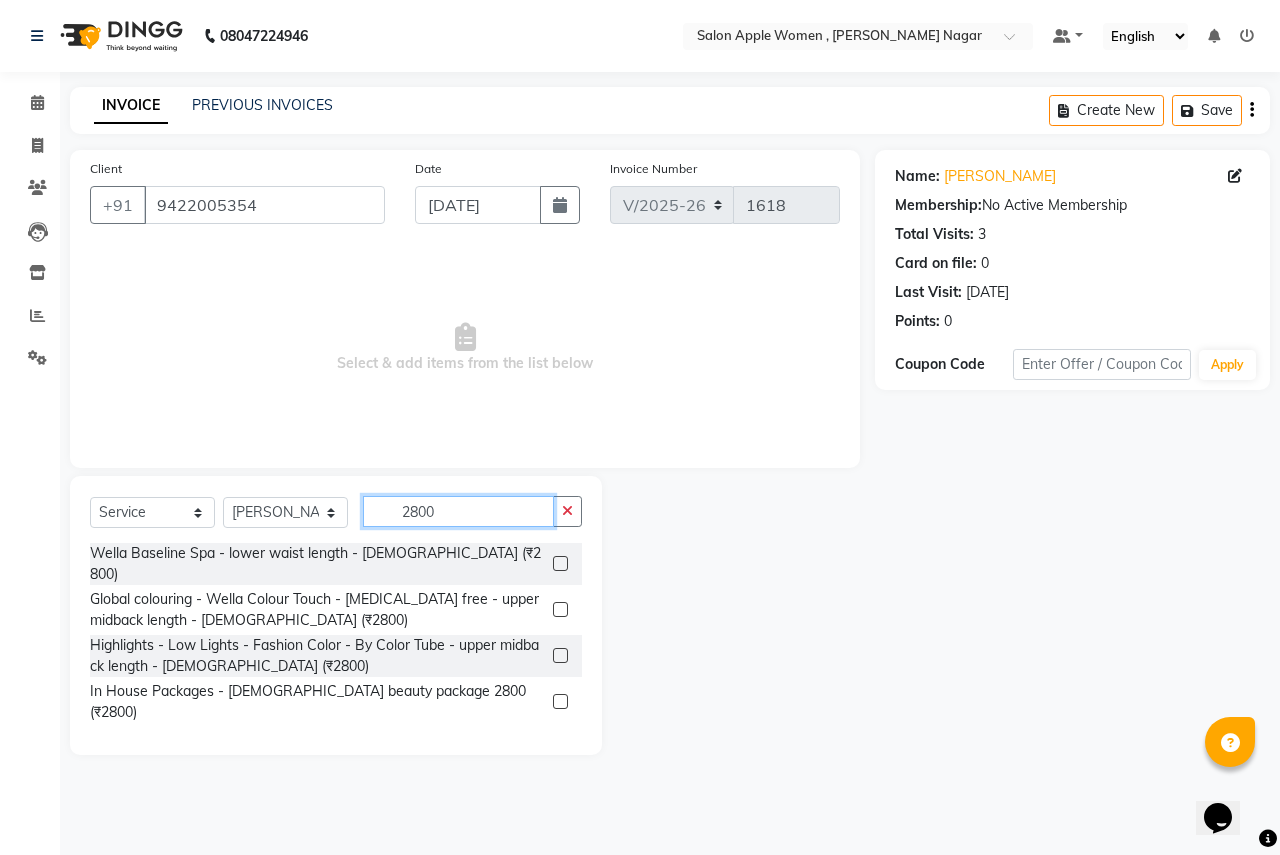 type on "2800" 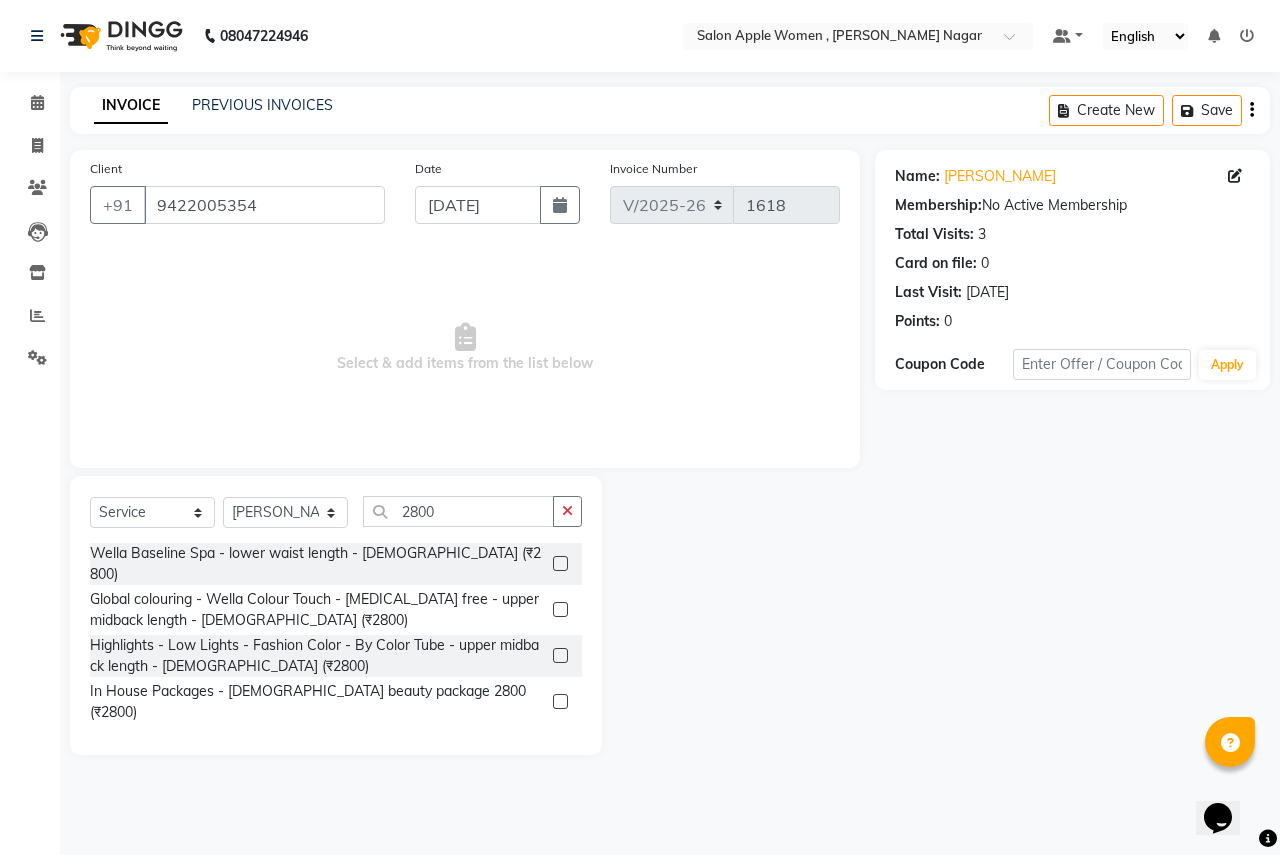 click 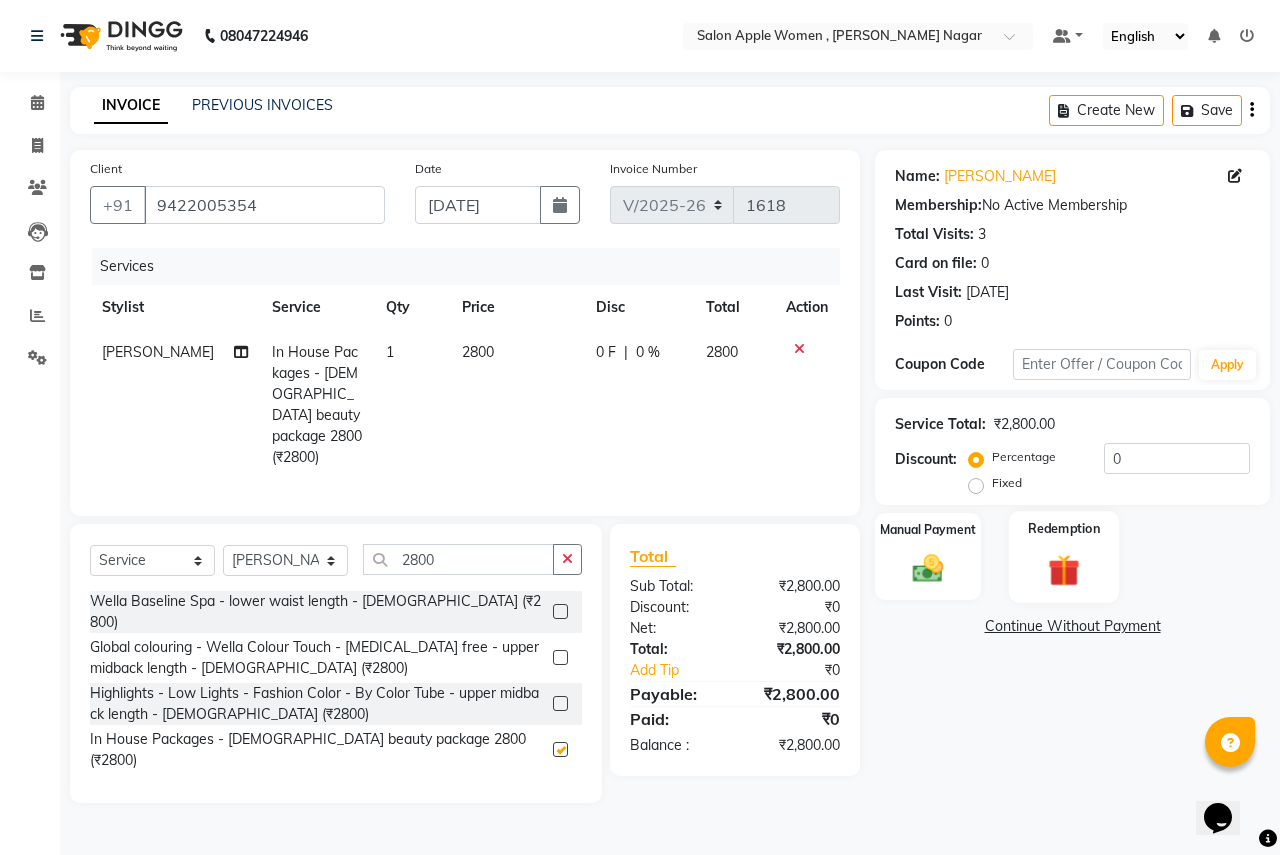 checkbox on "false" 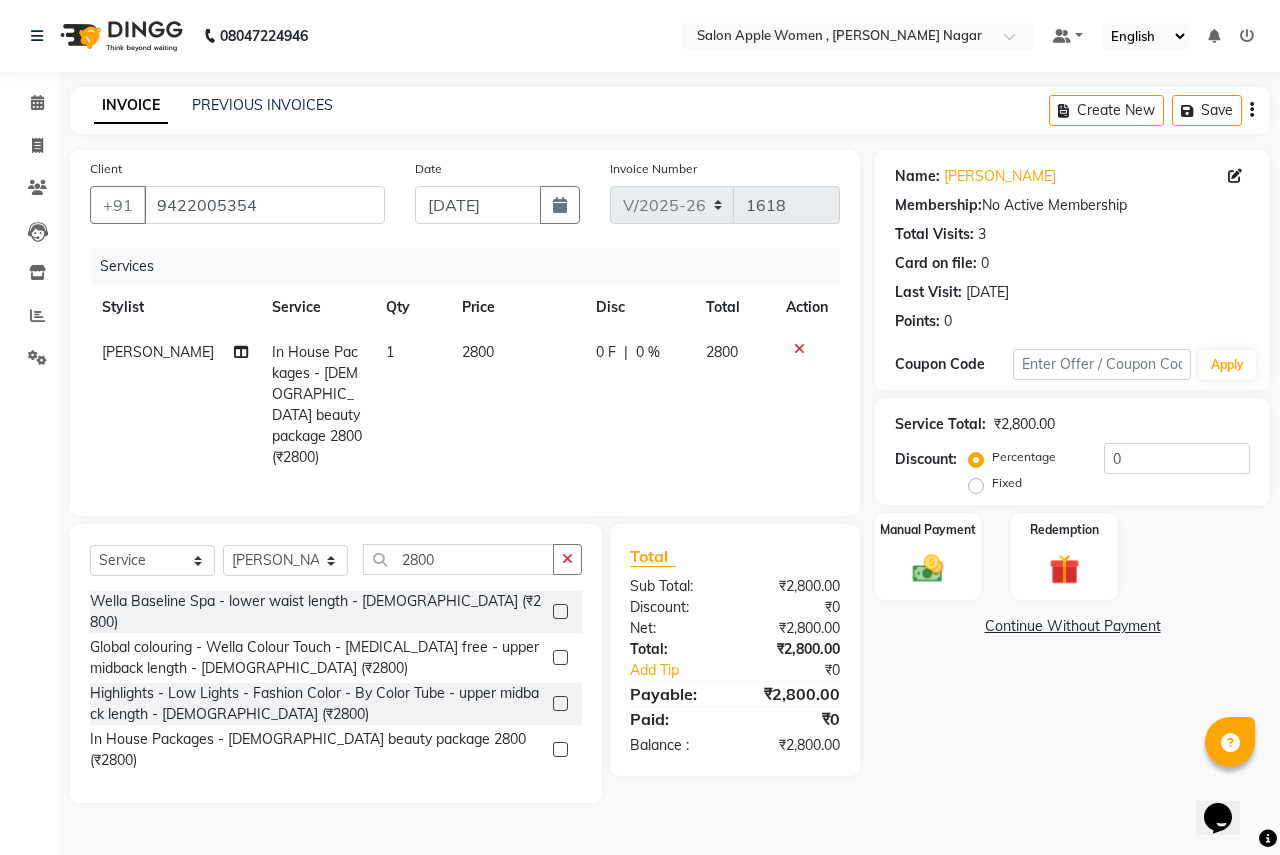 click on "Fixed" 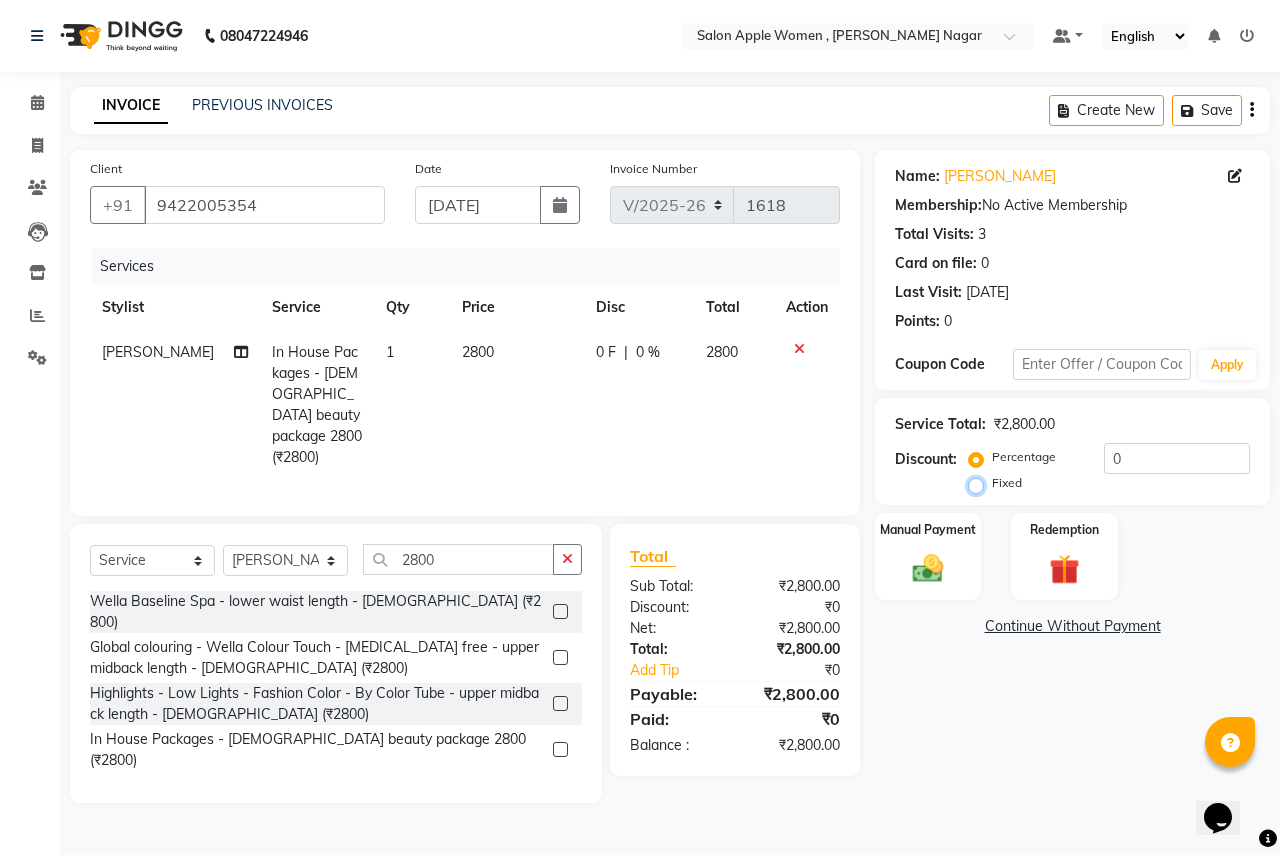 click on "Fixed" at bounding box center [980, 483] 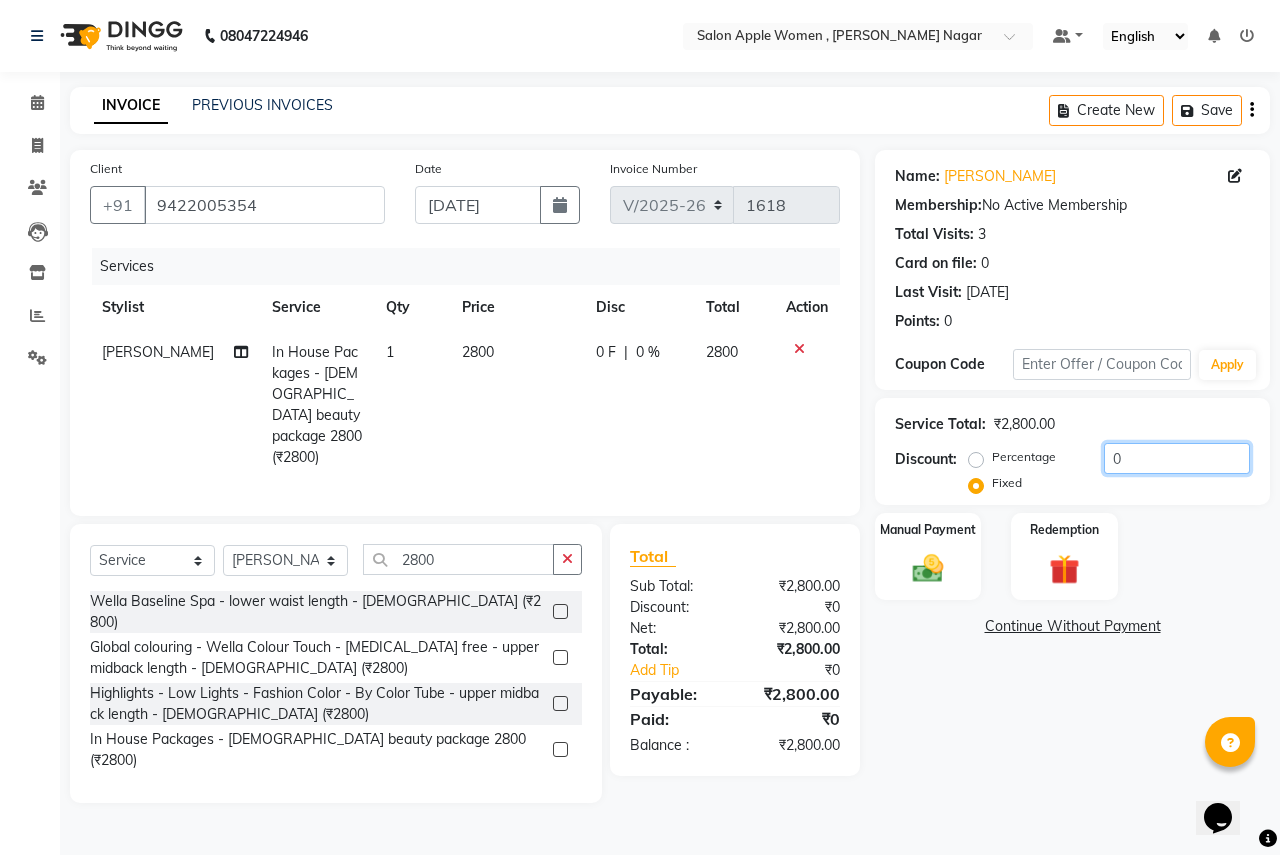 click on "0" 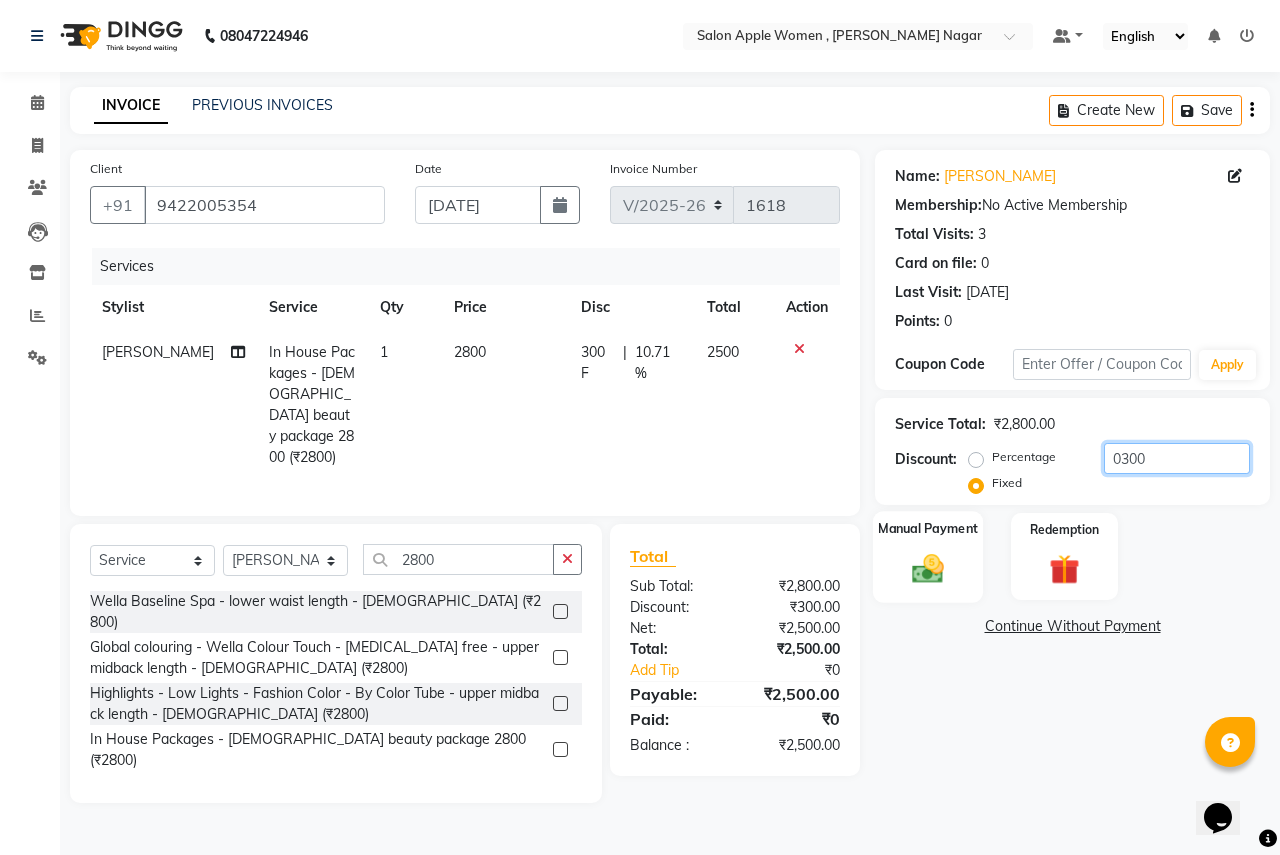 type on "0300" 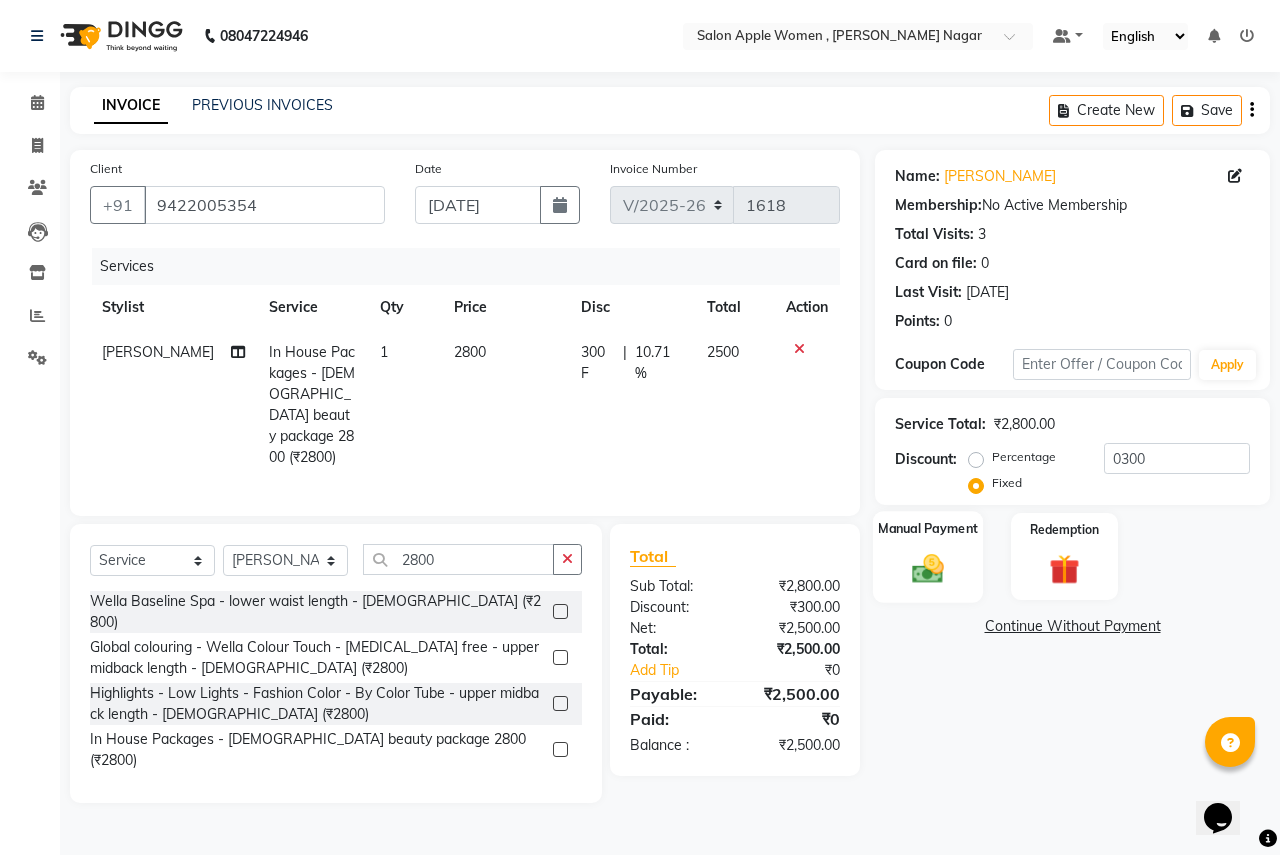 click 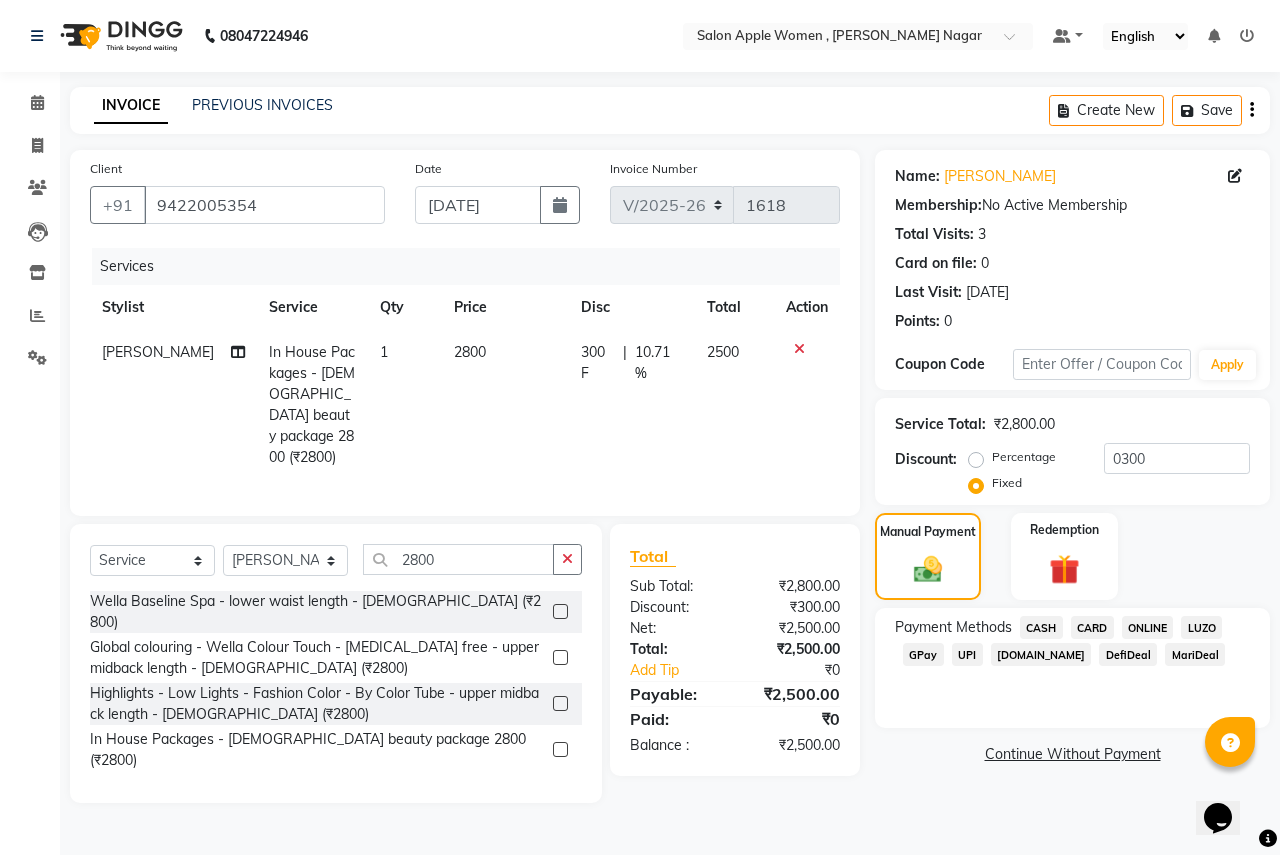 click on "ONLINE" 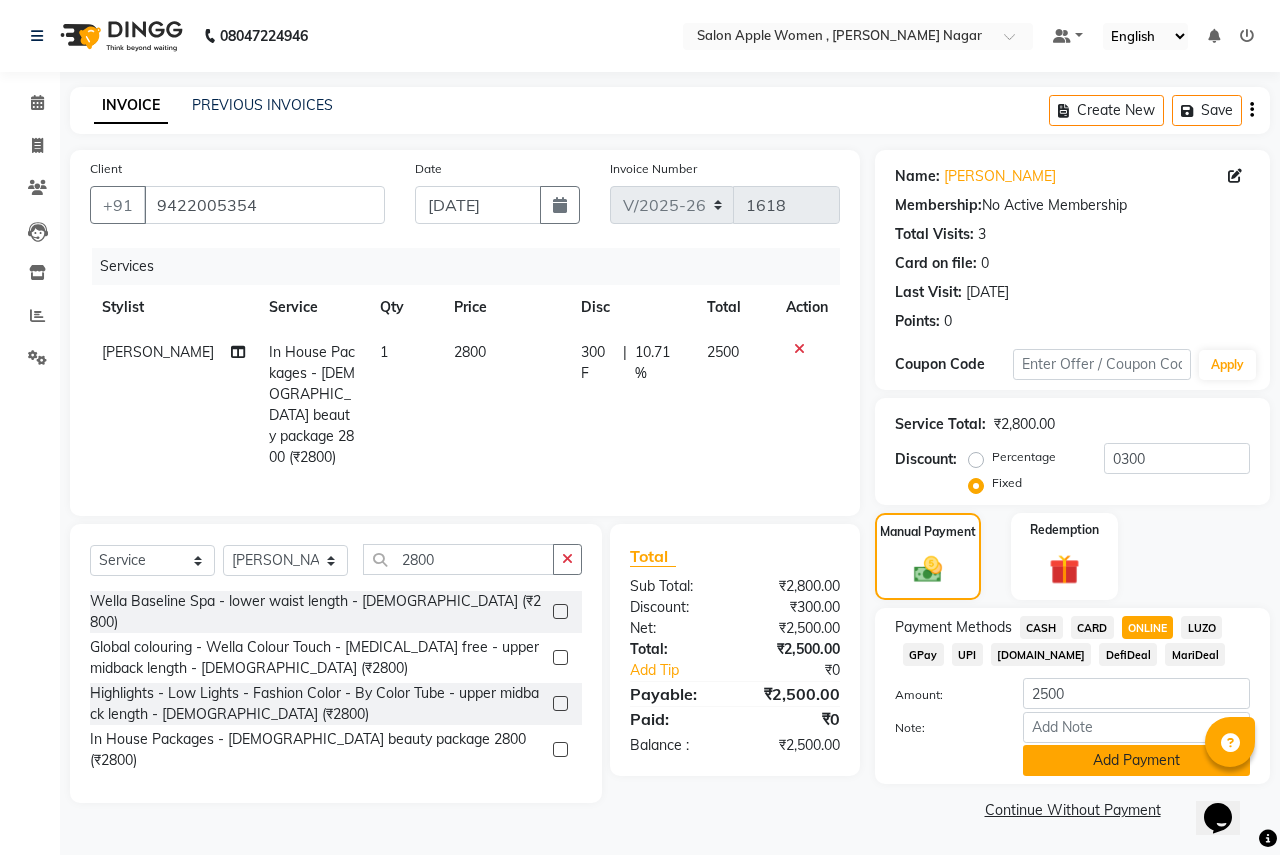 click on "Add Payment" 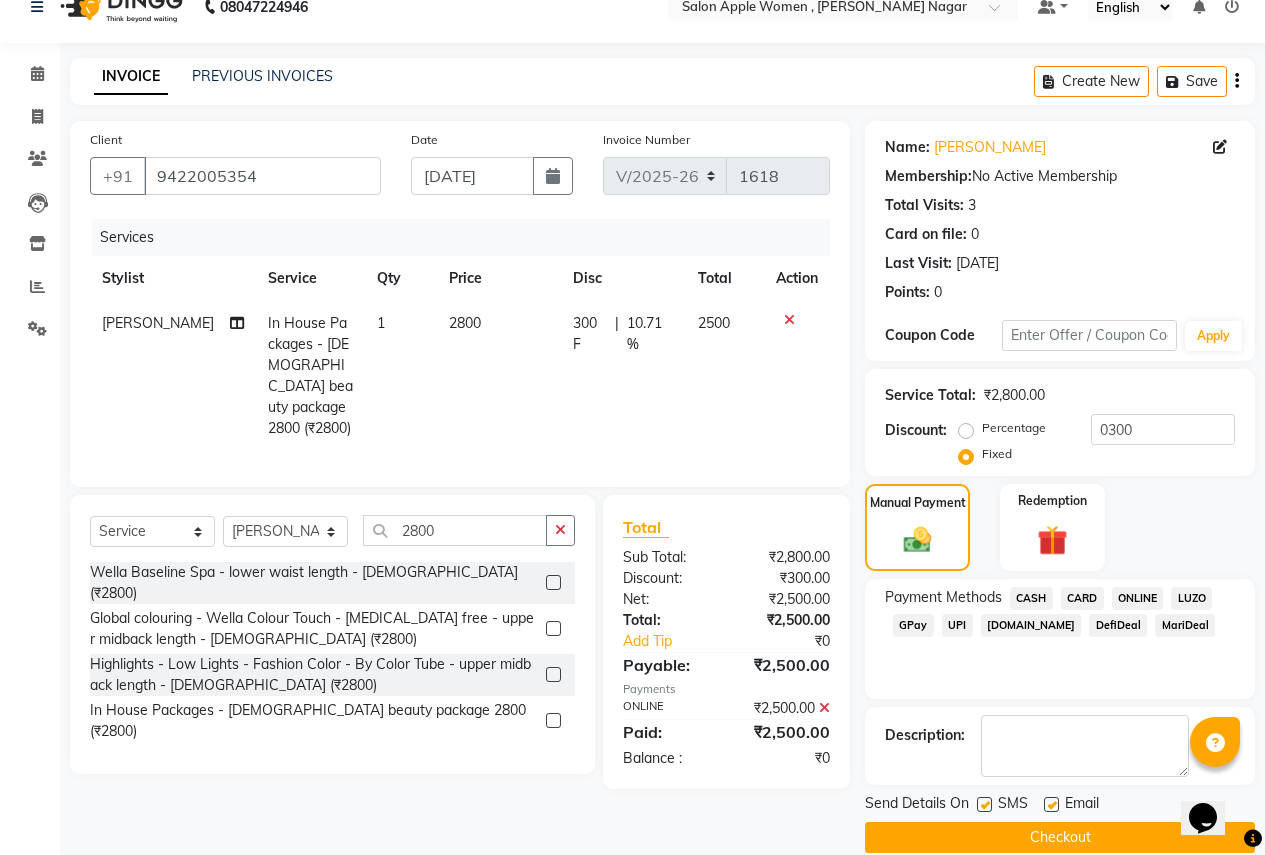 scroll, scrollTop: 57, scrollLeft: 0, axis: vertical 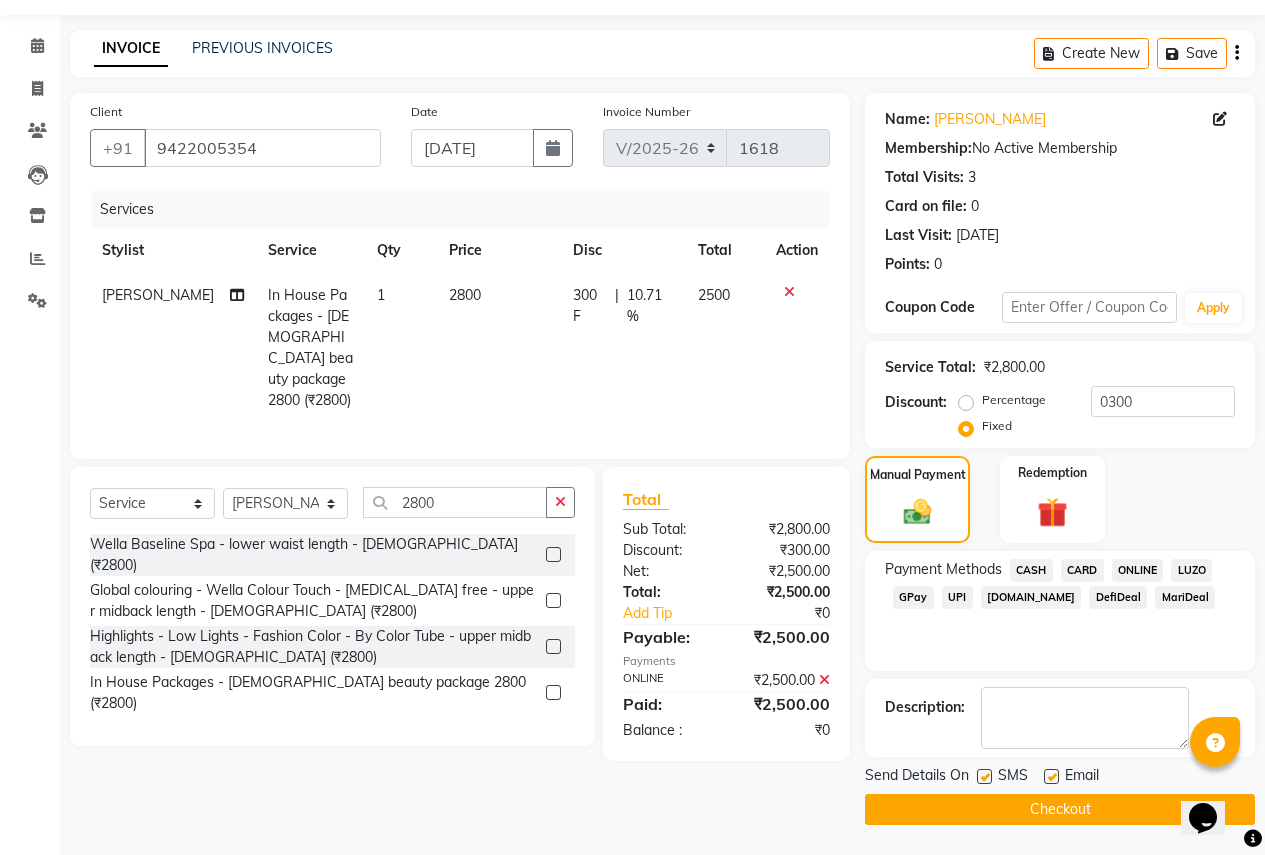 click on "Checkout" 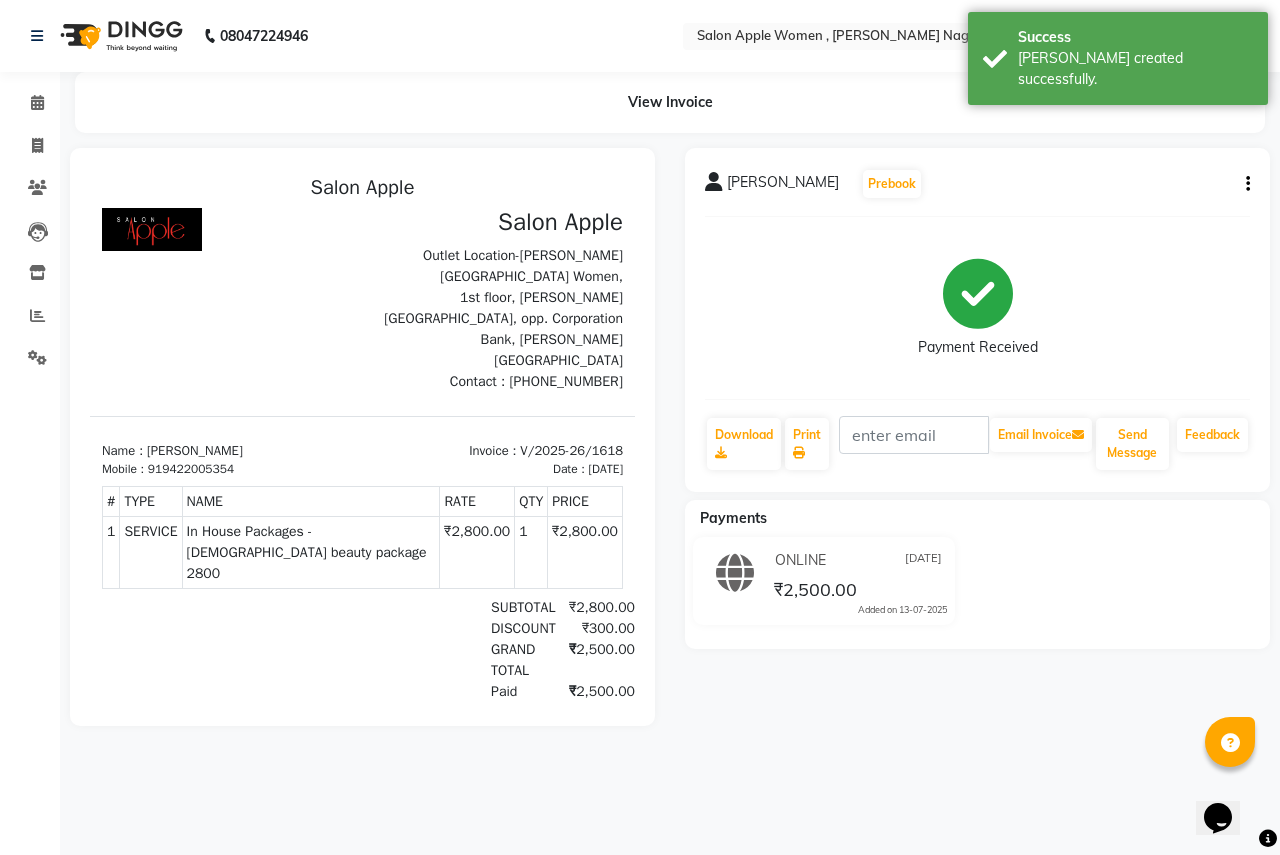 scroll, scrollTop: 0, scrollLeft: 0, axis: both 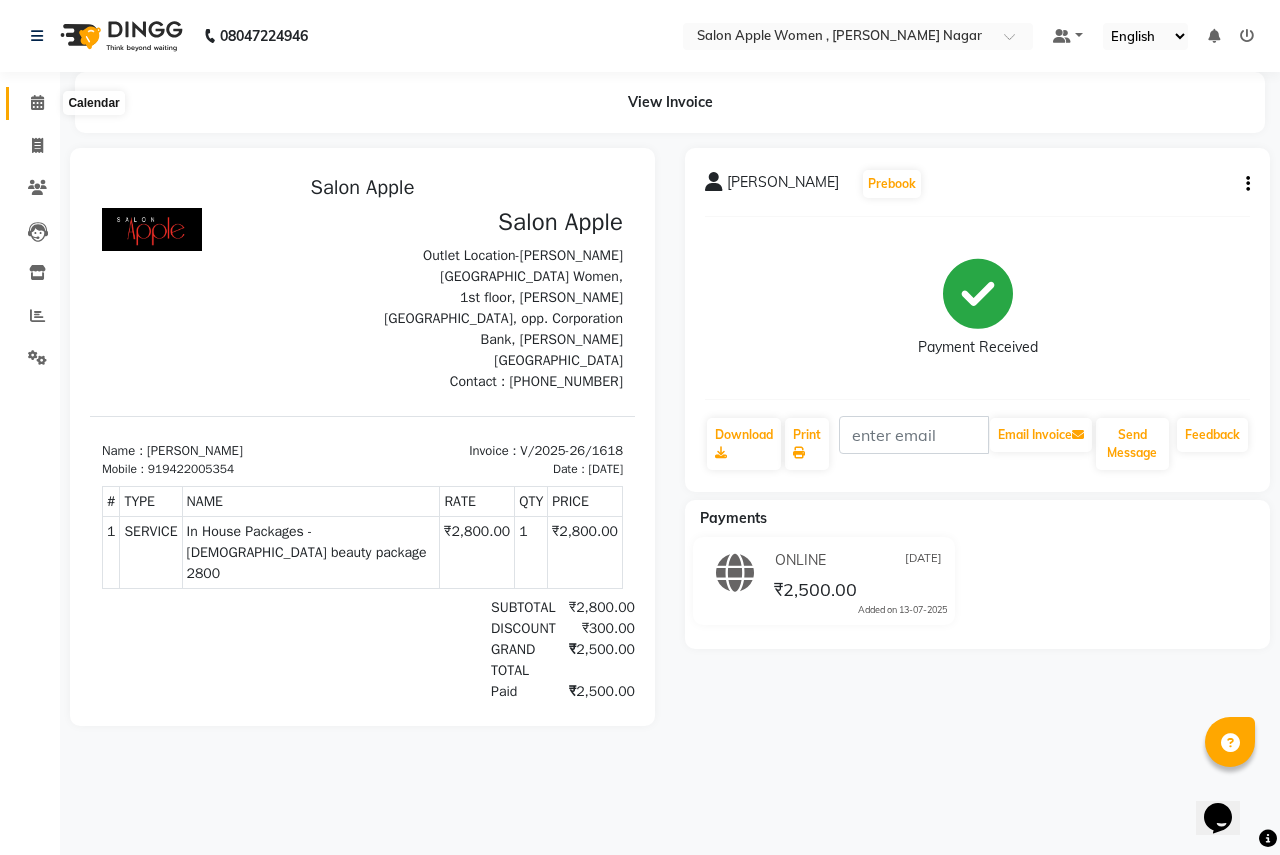 click 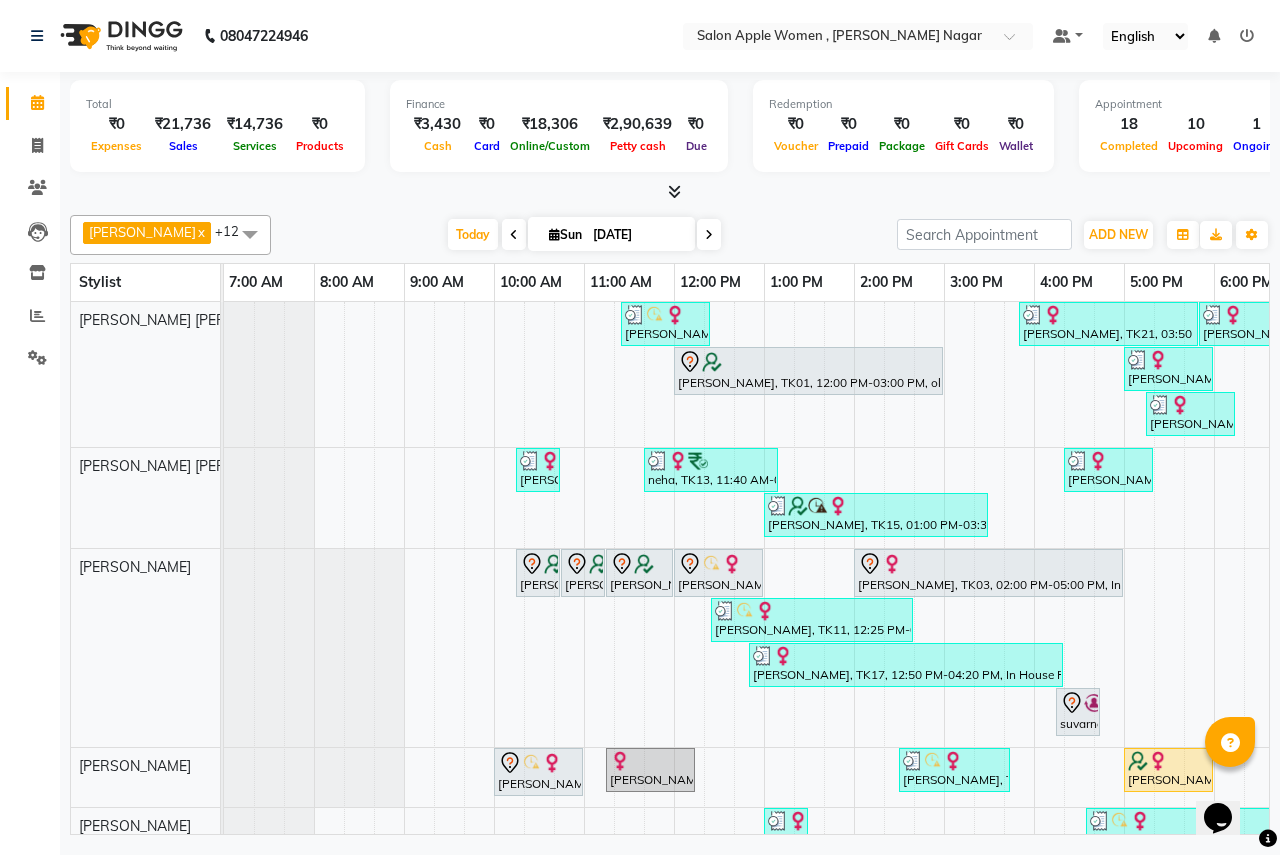scroll, scrollTop: 0, scrollLeft: 39, axis: horizontal 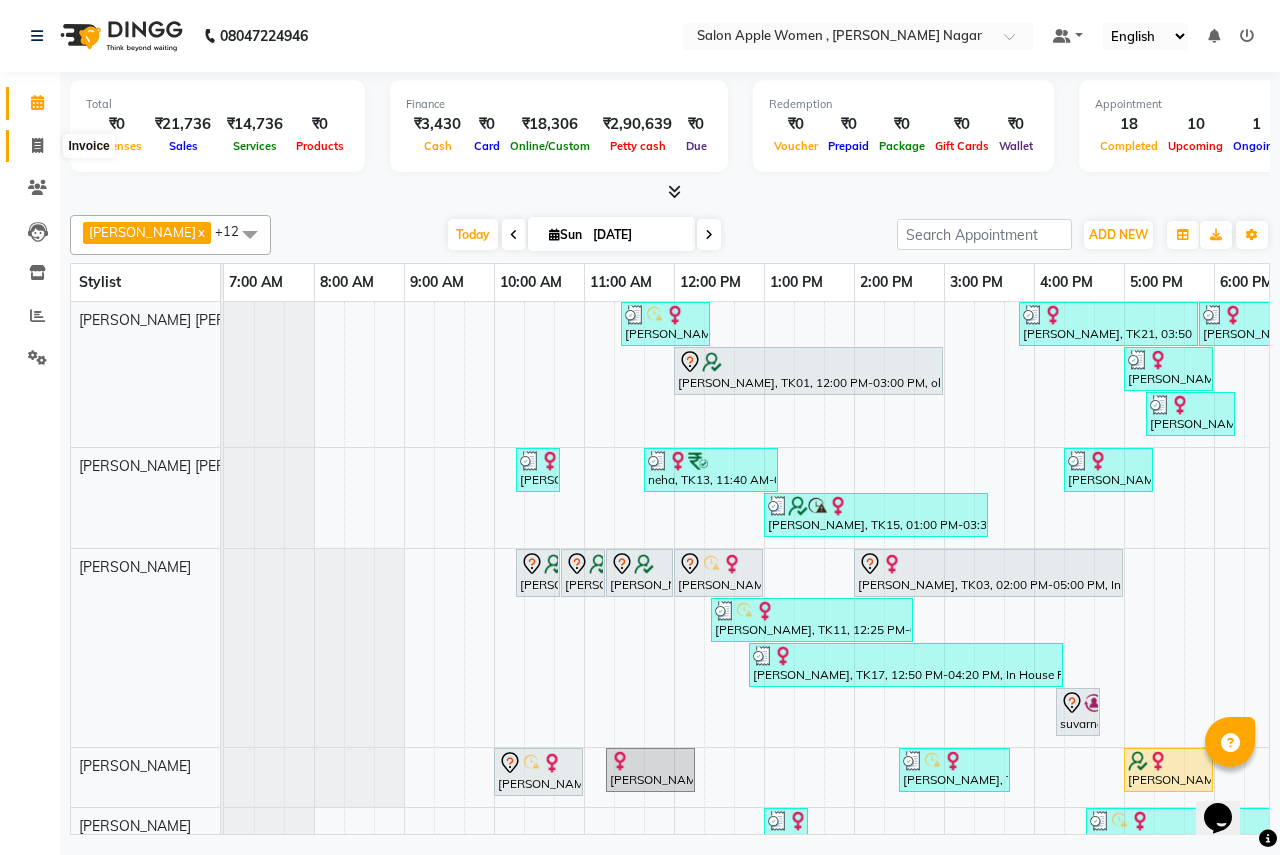 click 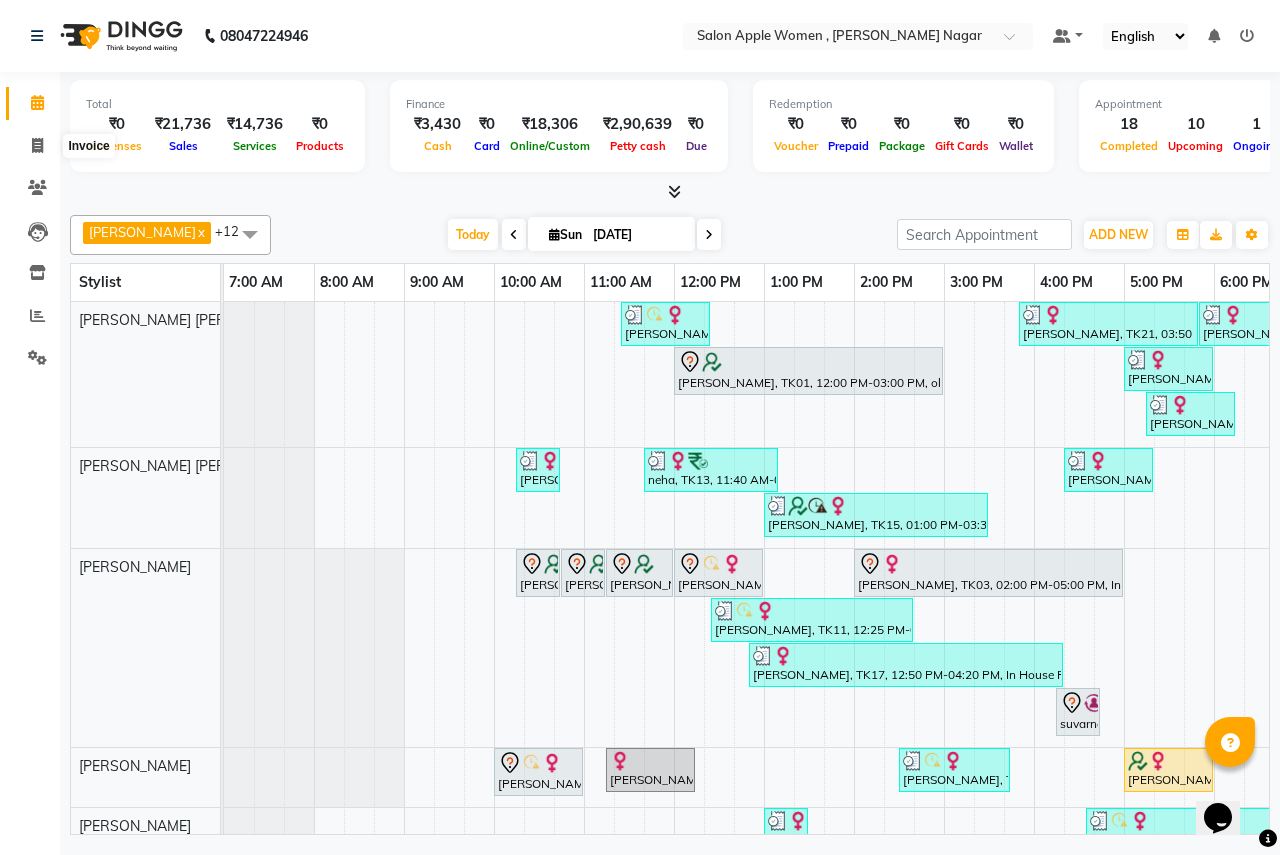 select on "96" 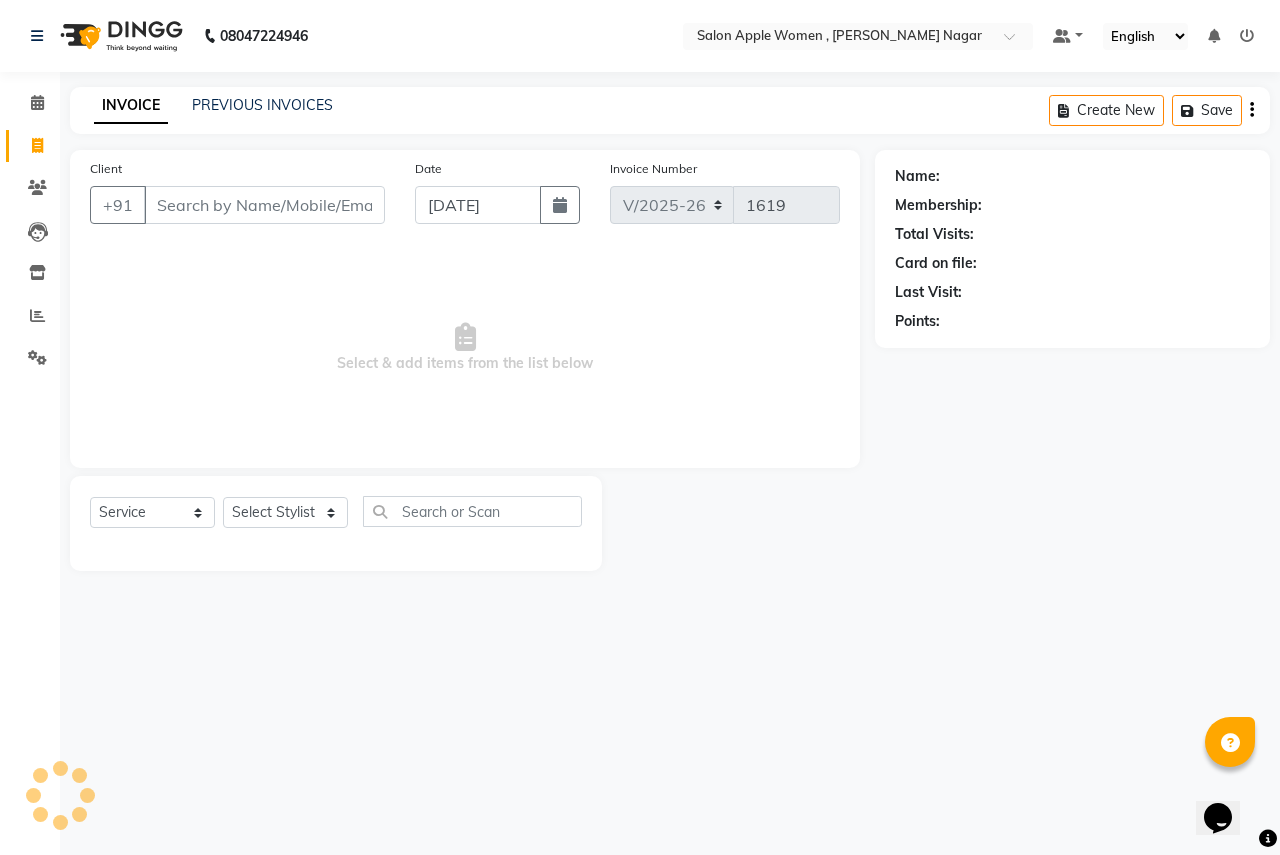 click on "Client" at bounding box center [264, 205] 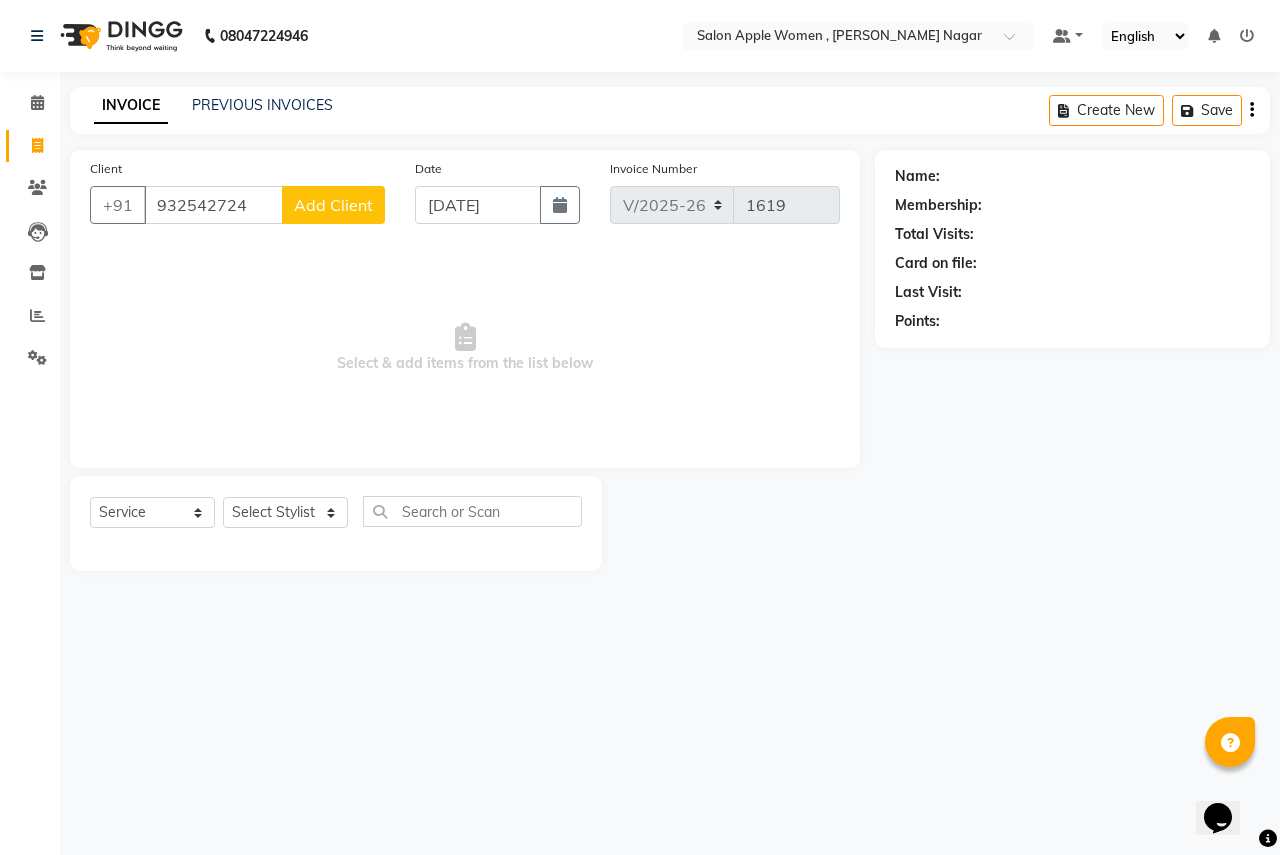 click on "932542724" at bounding box center (213, 205) 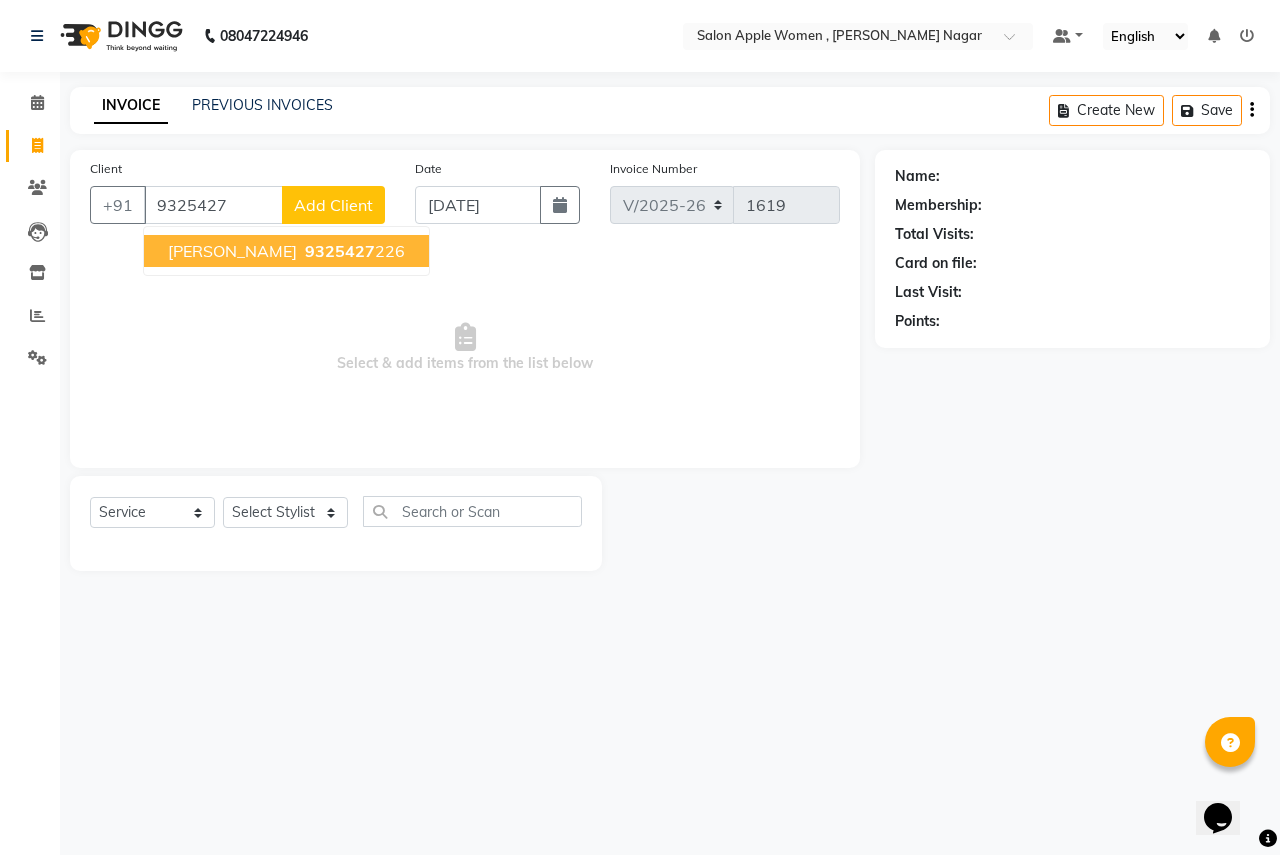 click on "[PERSON_NAME]   9325427 226" at bounding box center [286, 251] 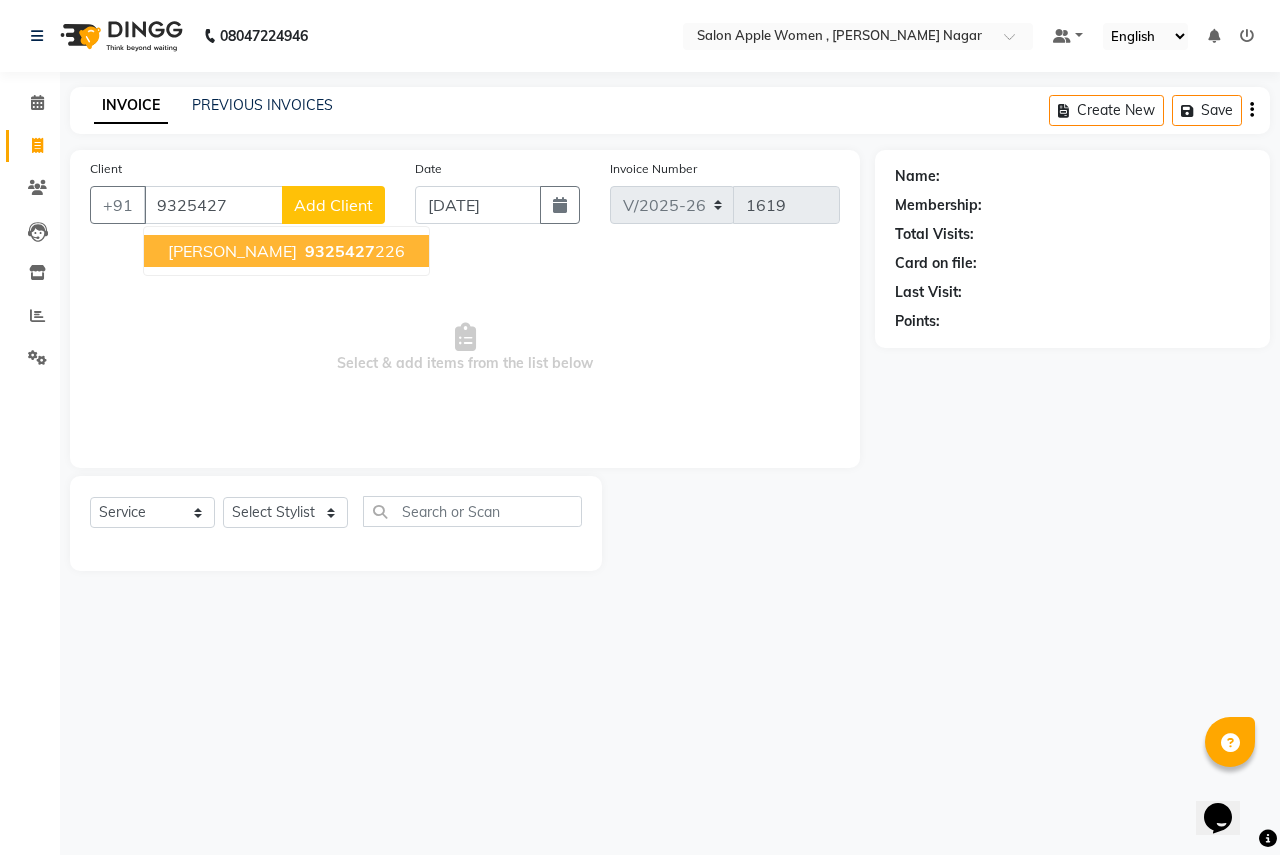 click on "9325427 226" at bounding box center (353, 251) 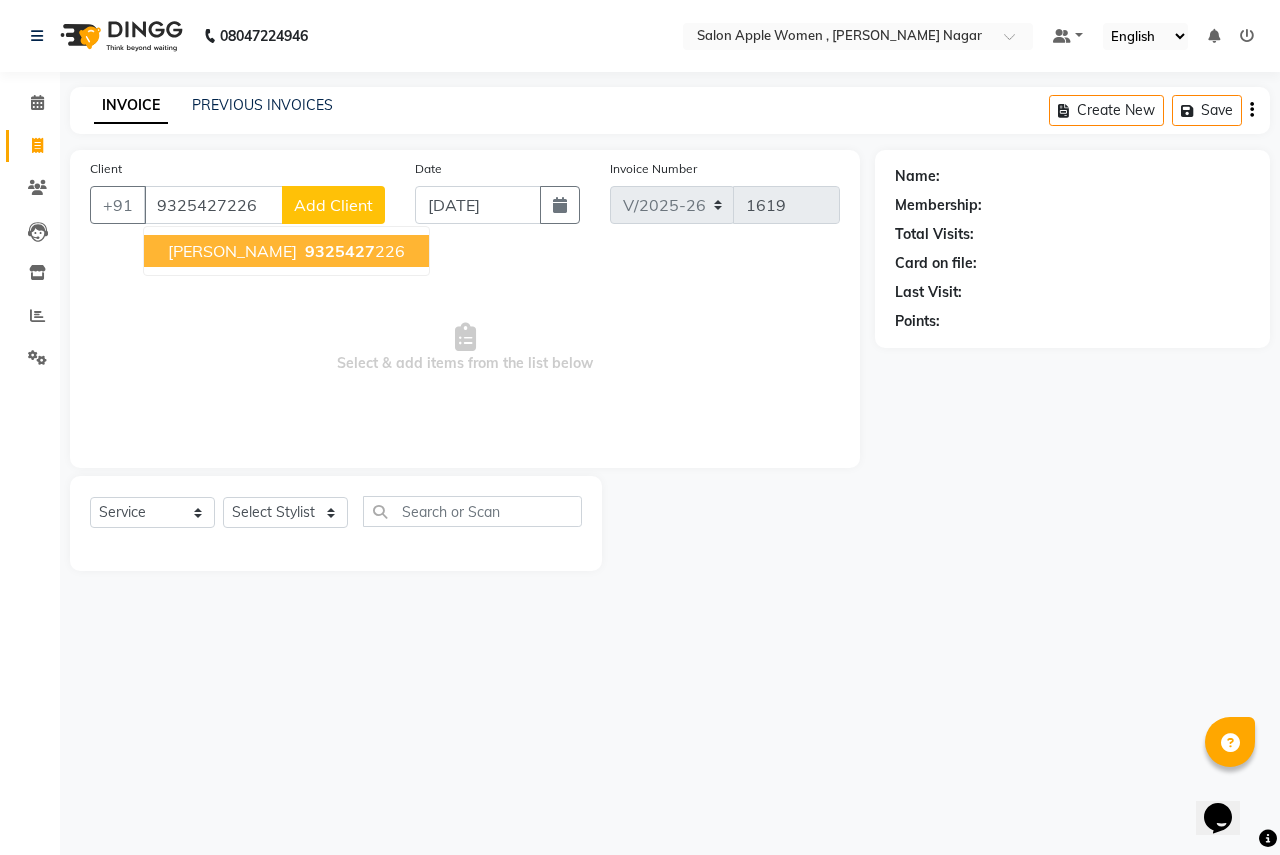 type on "9325427226" 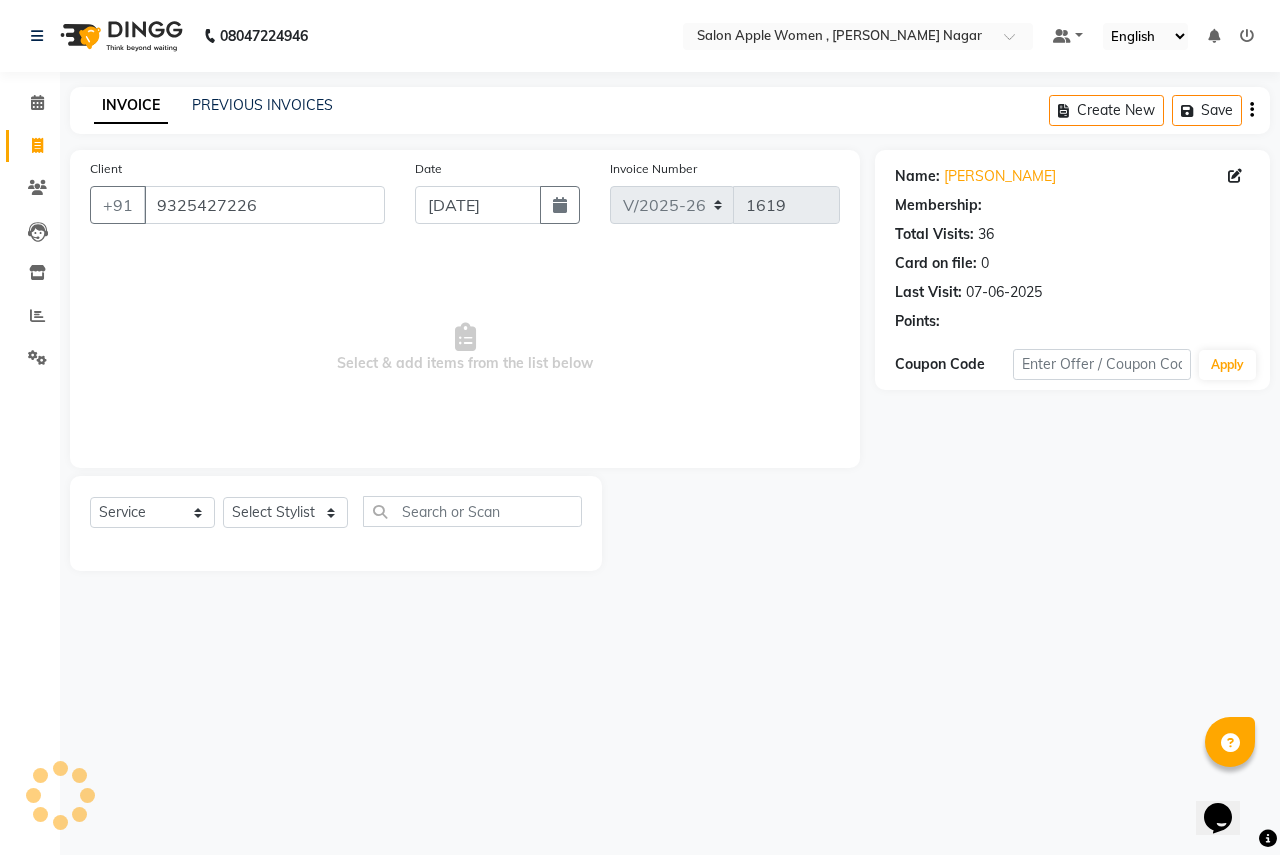 select on "1: Object" 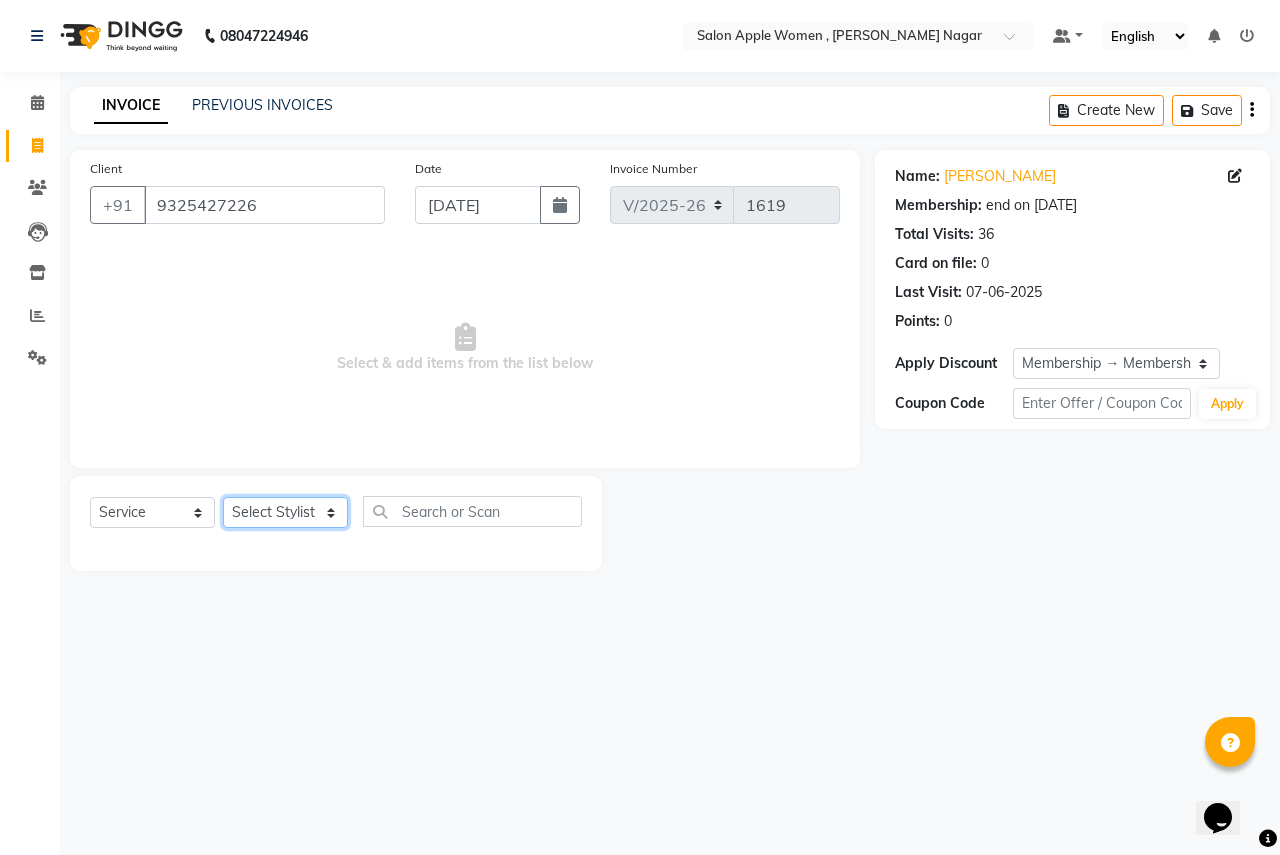click on "Select Stylist [PERSON_NAME] [PERSON_NAME] [PERSON_NAME] [PERSON_NAME] Jyoti Rahul [PERSON_NAME] [MEDICAL_DATA][PERSON_NAME] [PERSON_NAME] NSS Pratibha Paswan [PERSON_NAME] [PERSON_NAME] Reception  Reshma Operations Head [PERSON_NAME] [PERSON_NAME] [PERSON_NAME]" 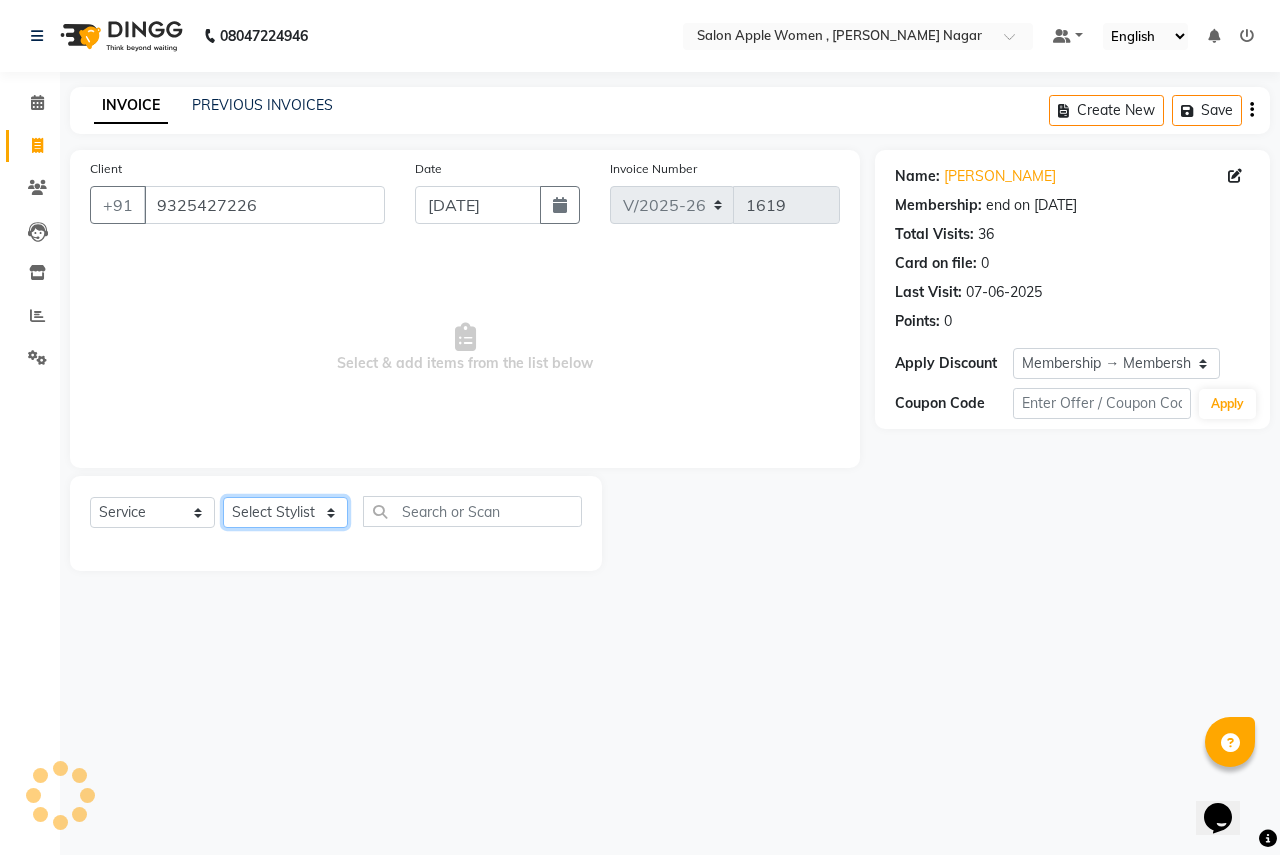 select on "3152" 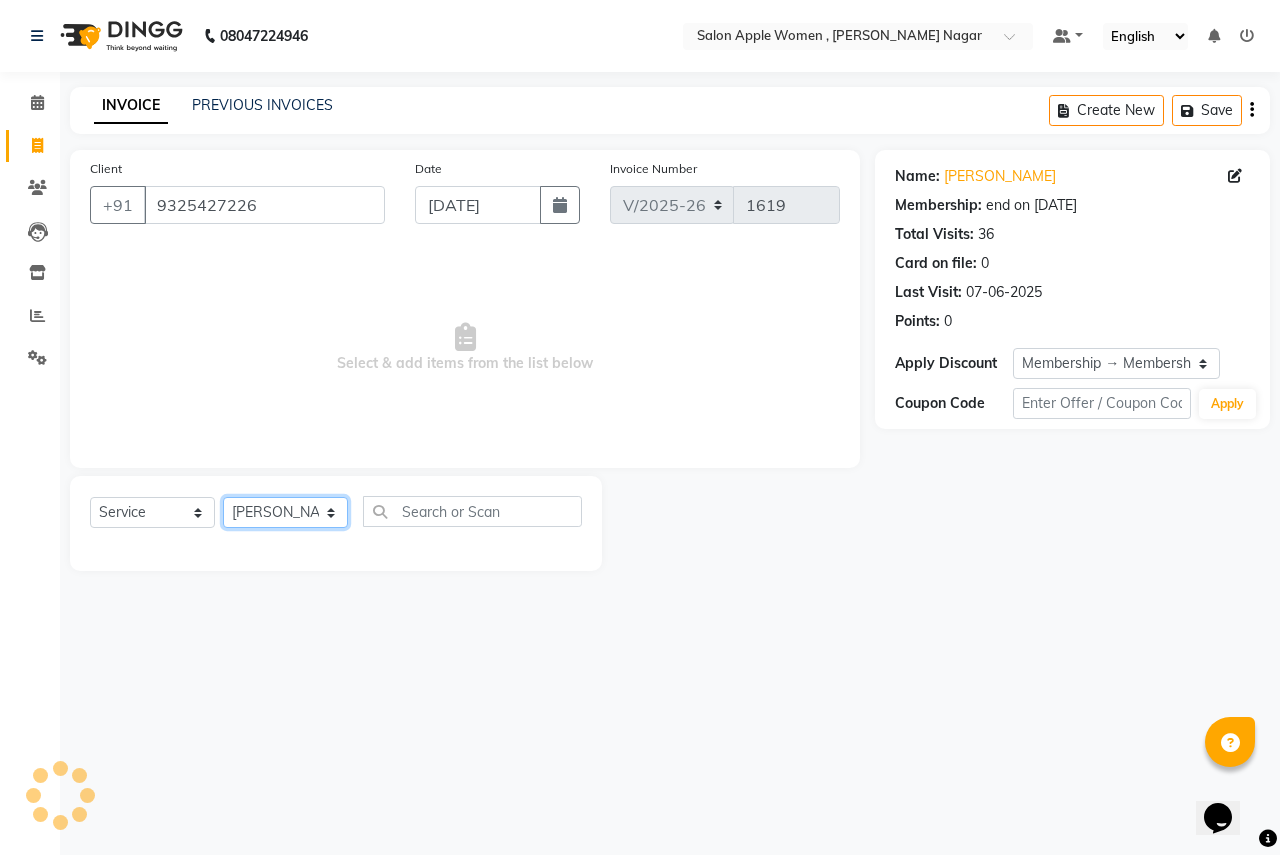 click on "Select Stylist [PERSON_NAME] [PERSON_NAME] [PERSON_NAME] [PERSON_NAME] Jyoti Rahul [PERSON_NAME] [MEDICAL_DATA][PERSON_NAME] [PERSON_NAME] NSS Pratibha Paswan [PERSON_NAME] [PERSON_NAME] Reception  Reshma Operations Head [PERSON_NAME] [PERSON_NAME] [PERSON_NAME]" 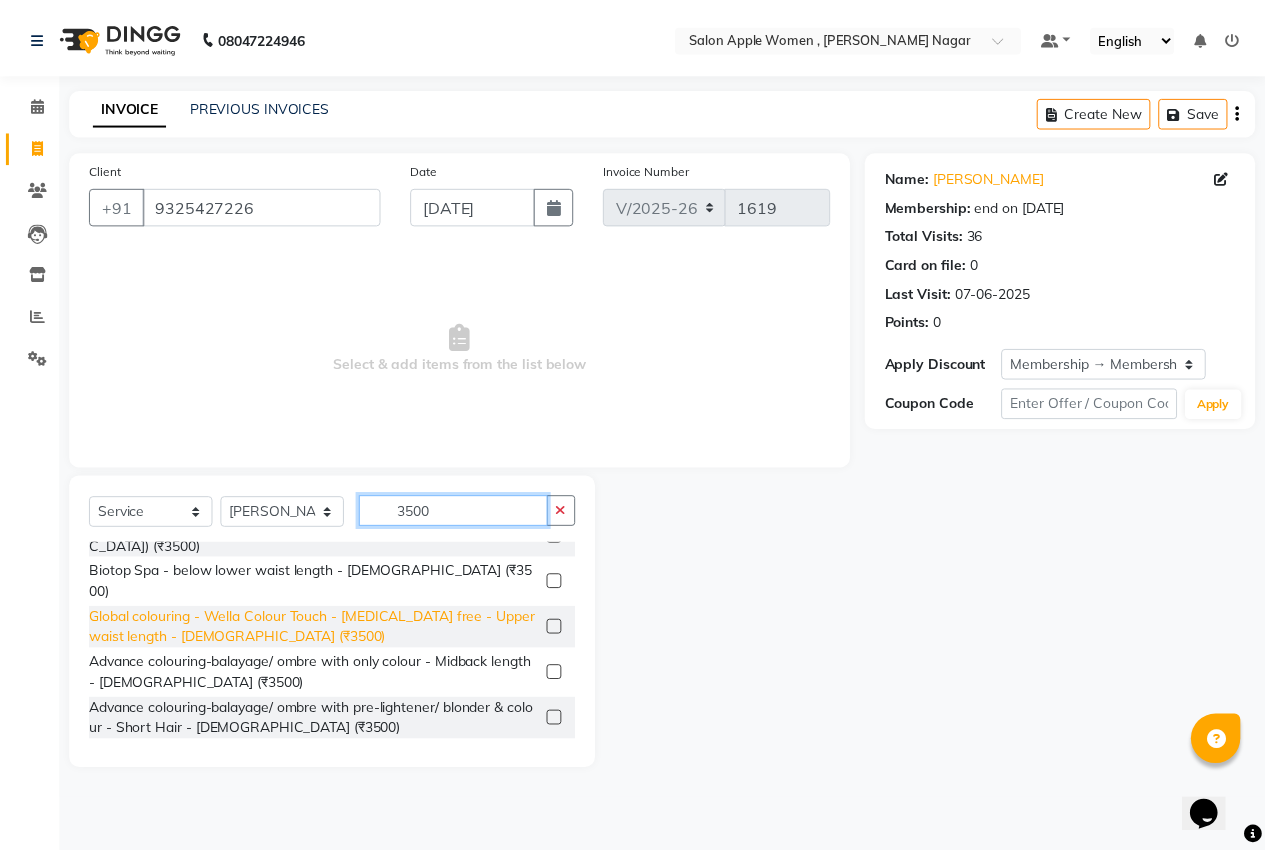 scroll, scrollTop: 42, scrollLeft: 0, axis: vertical 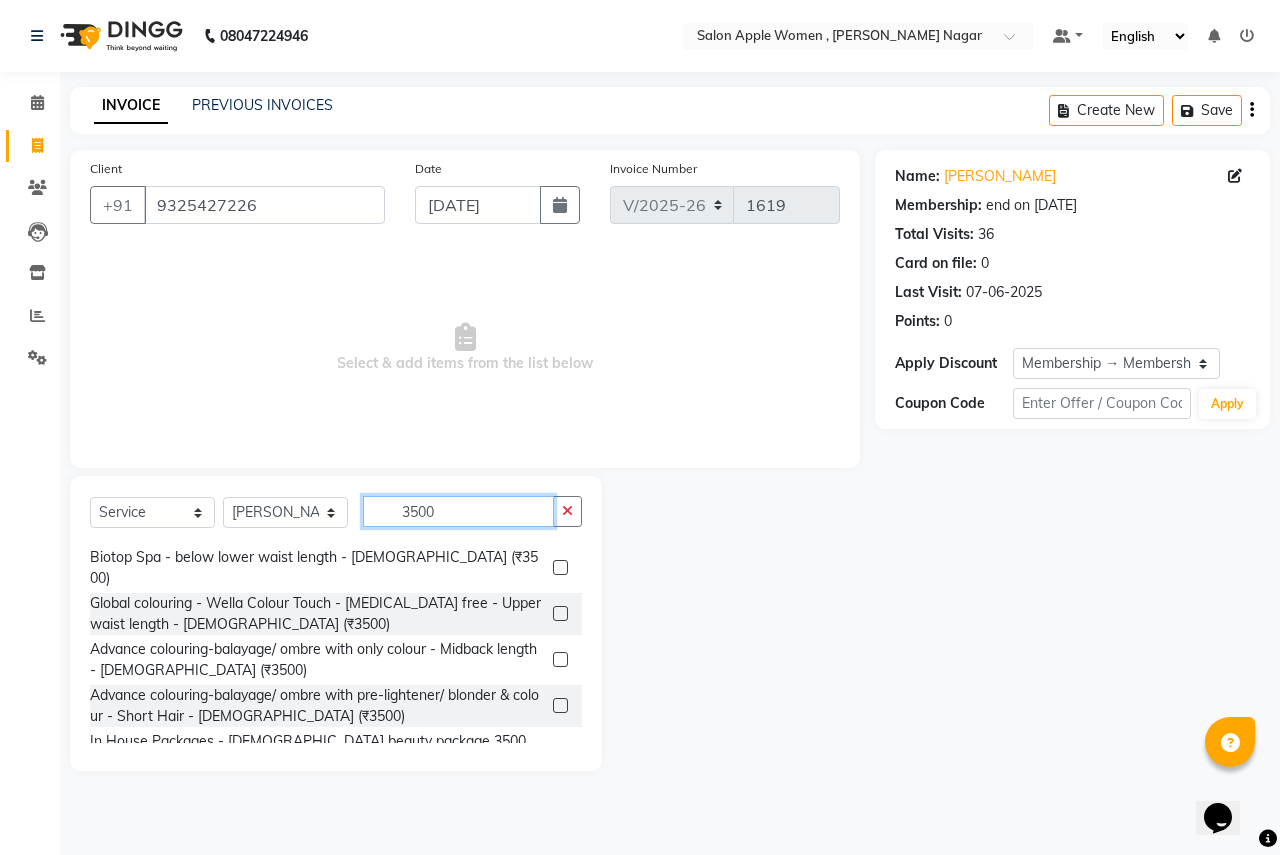 type on "3500" 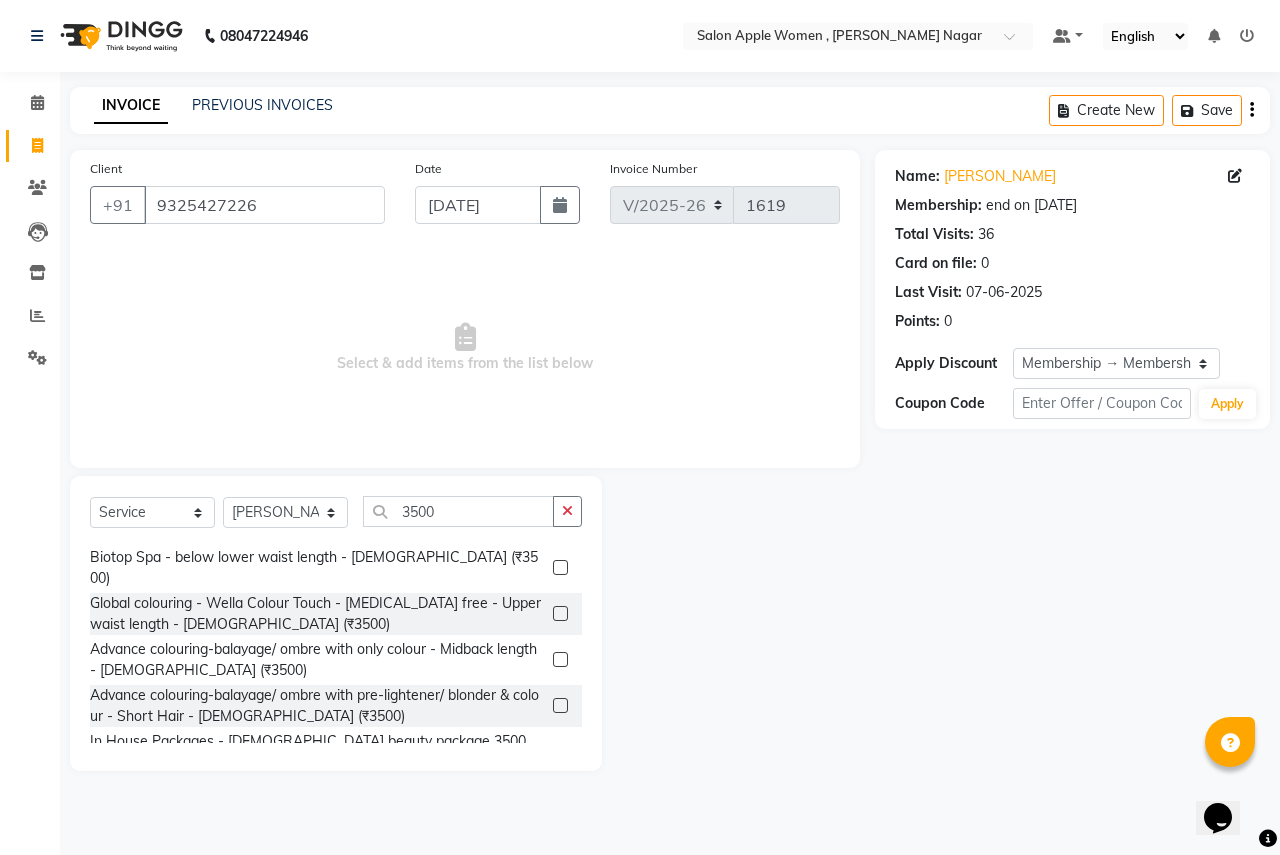 click 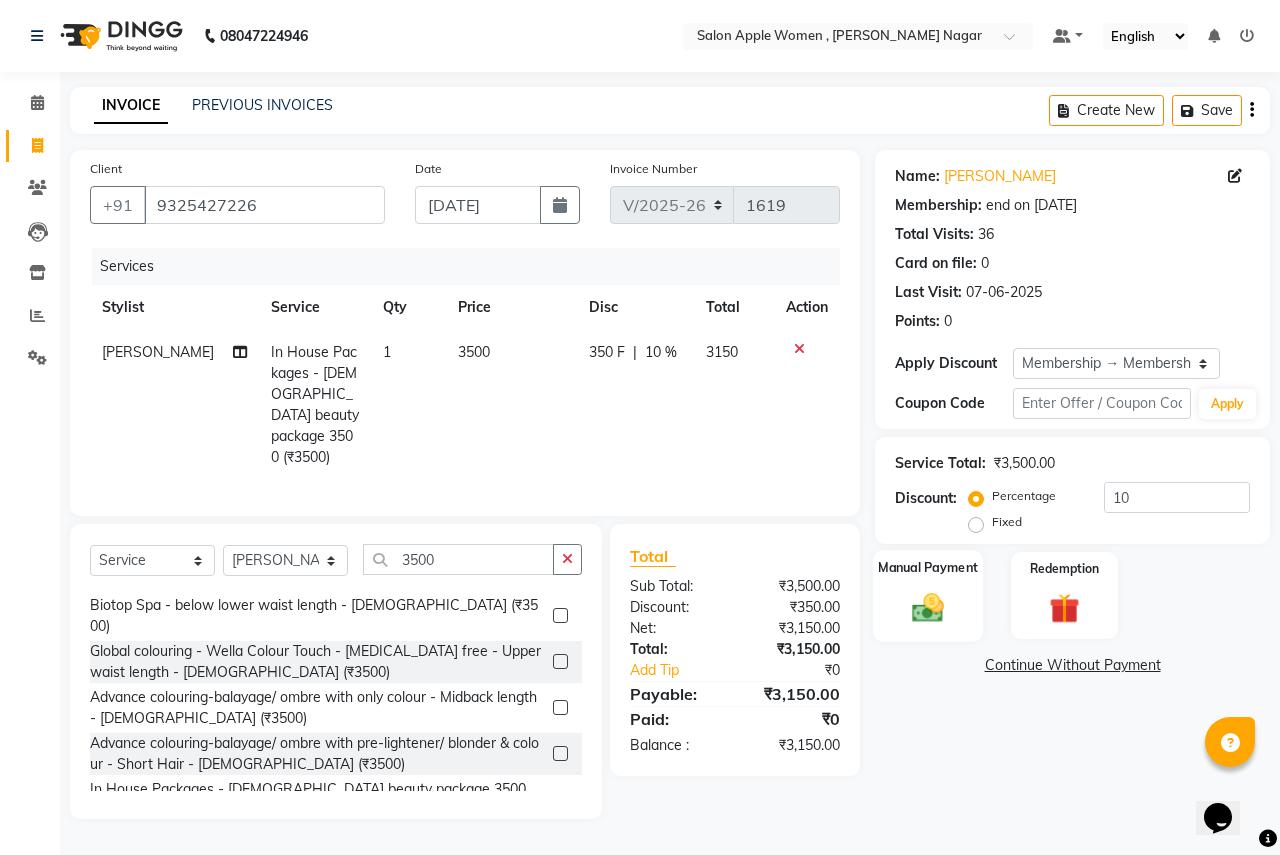 checkbox on "false" 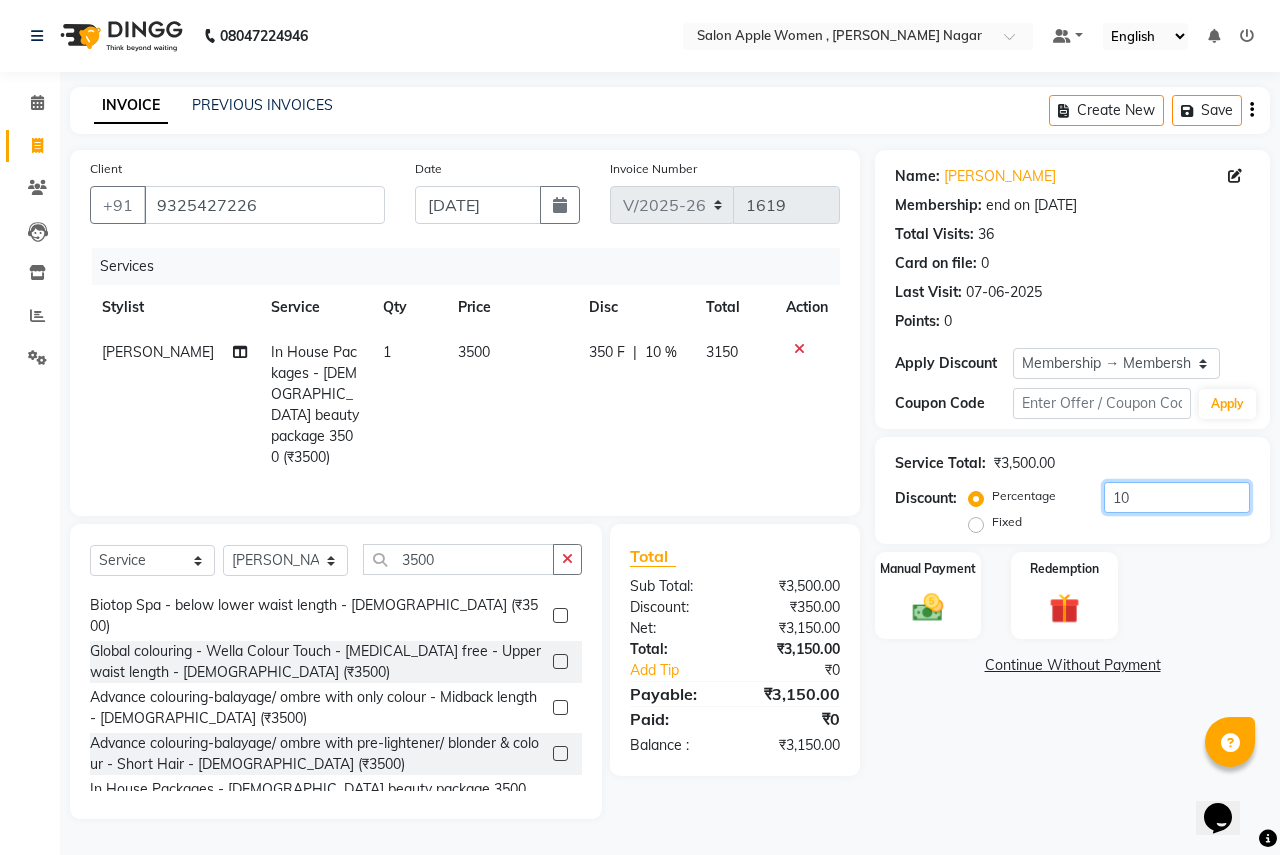 drag, startPoint x: 1137, startPoint y: 494, endPoint x: 868, endPoint y: 477, distance: 269.53665 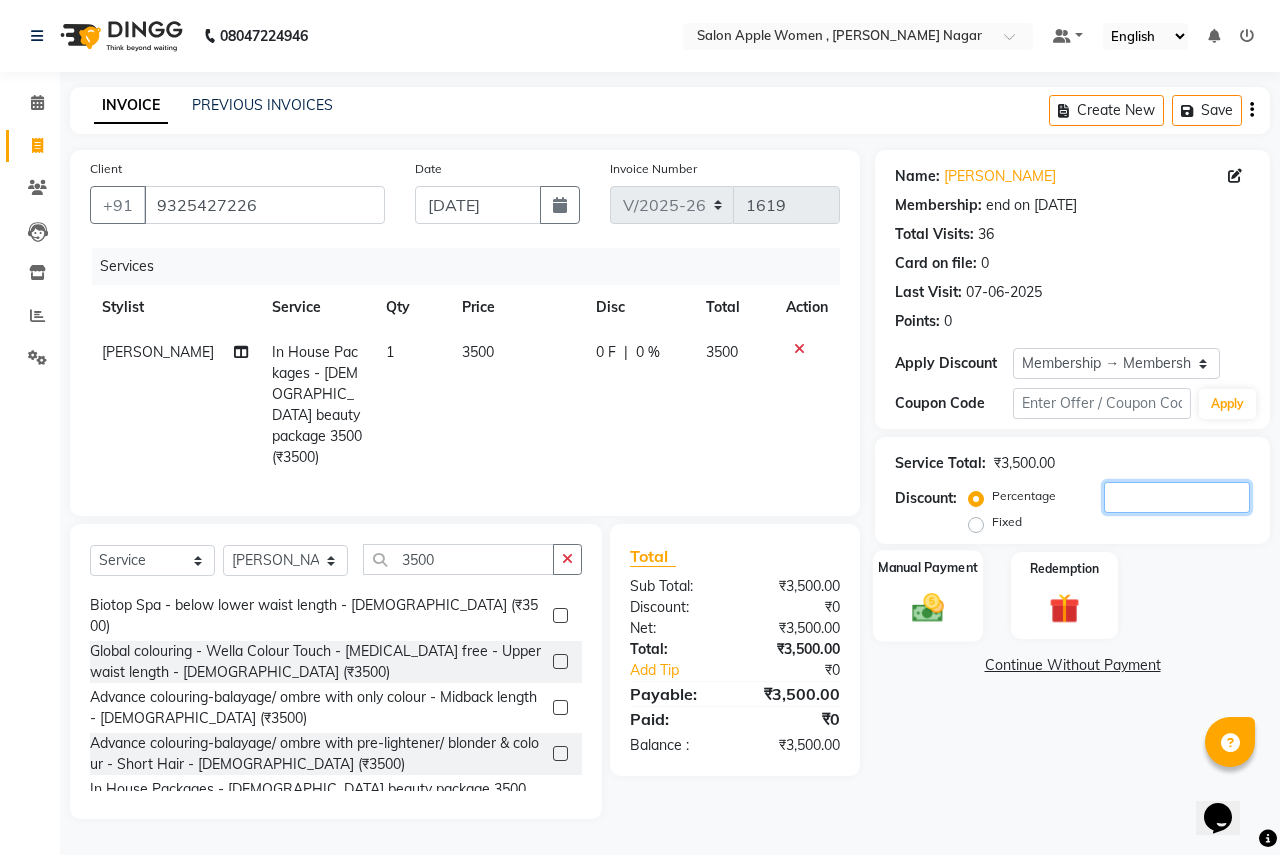 type 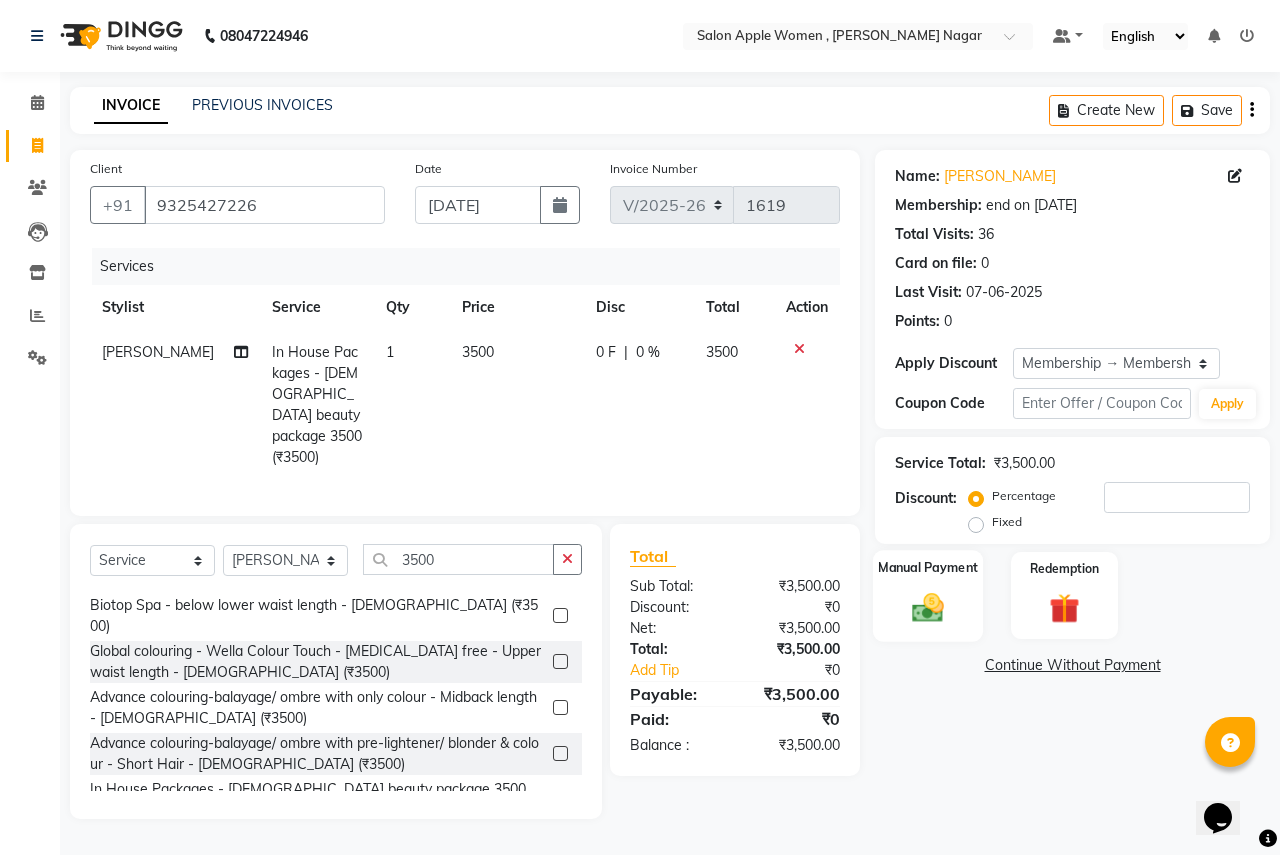 click 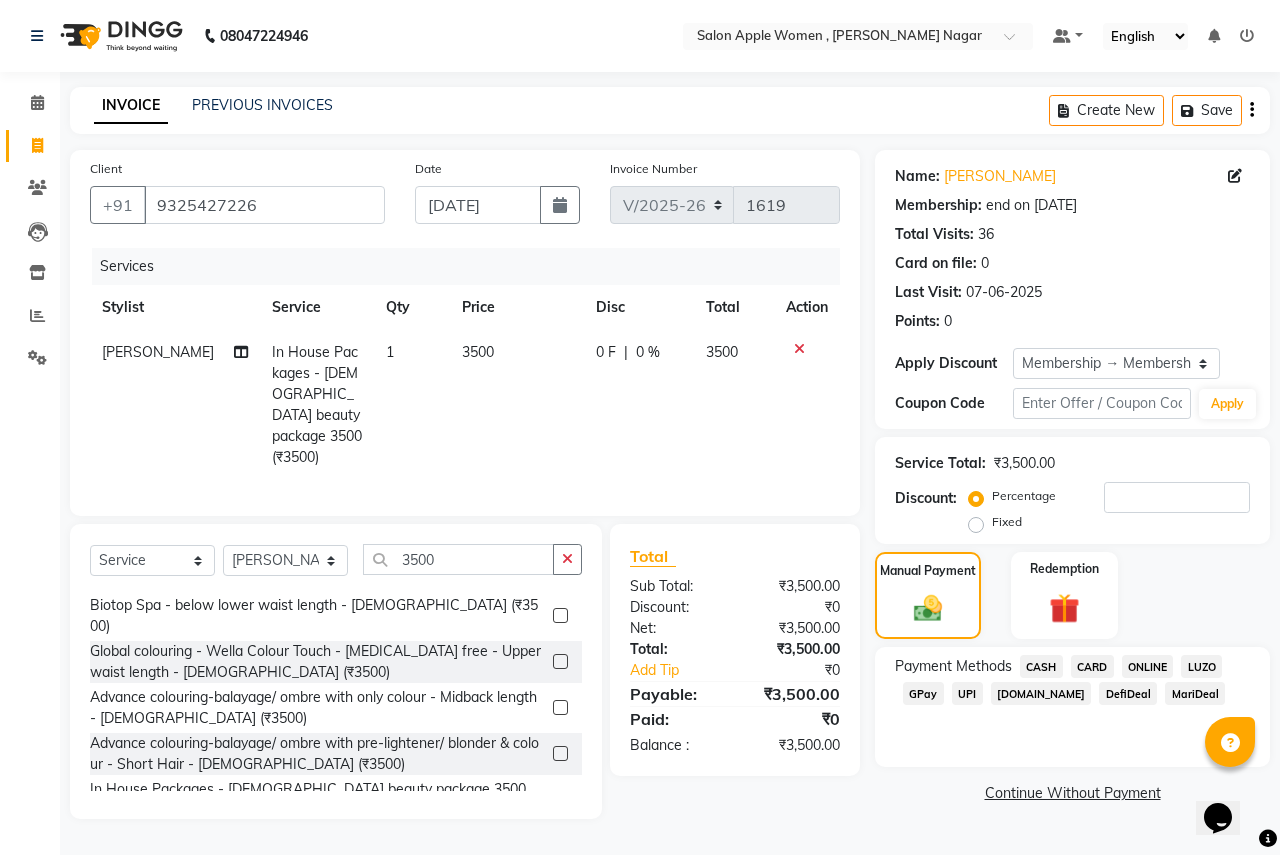 click on "ONLINE" 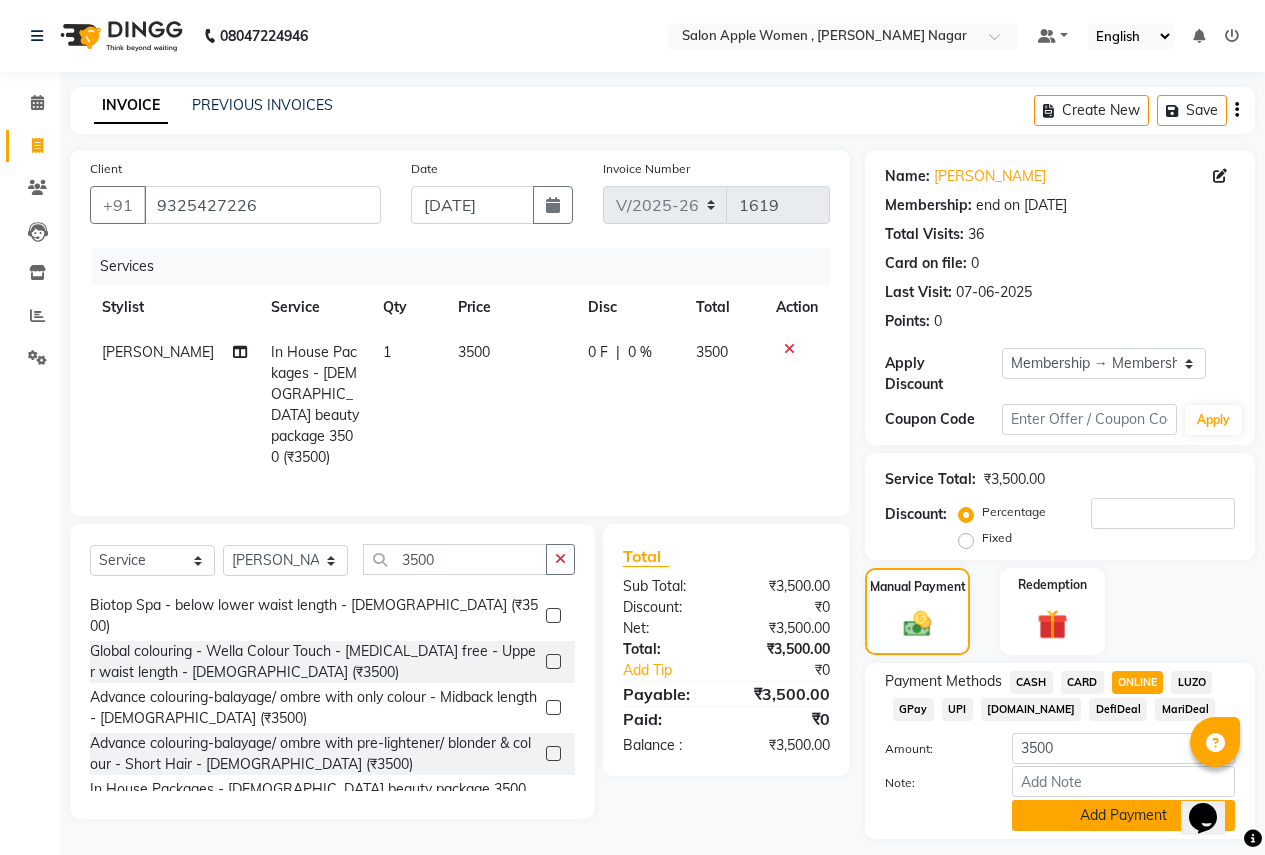 click on "Add Payment" 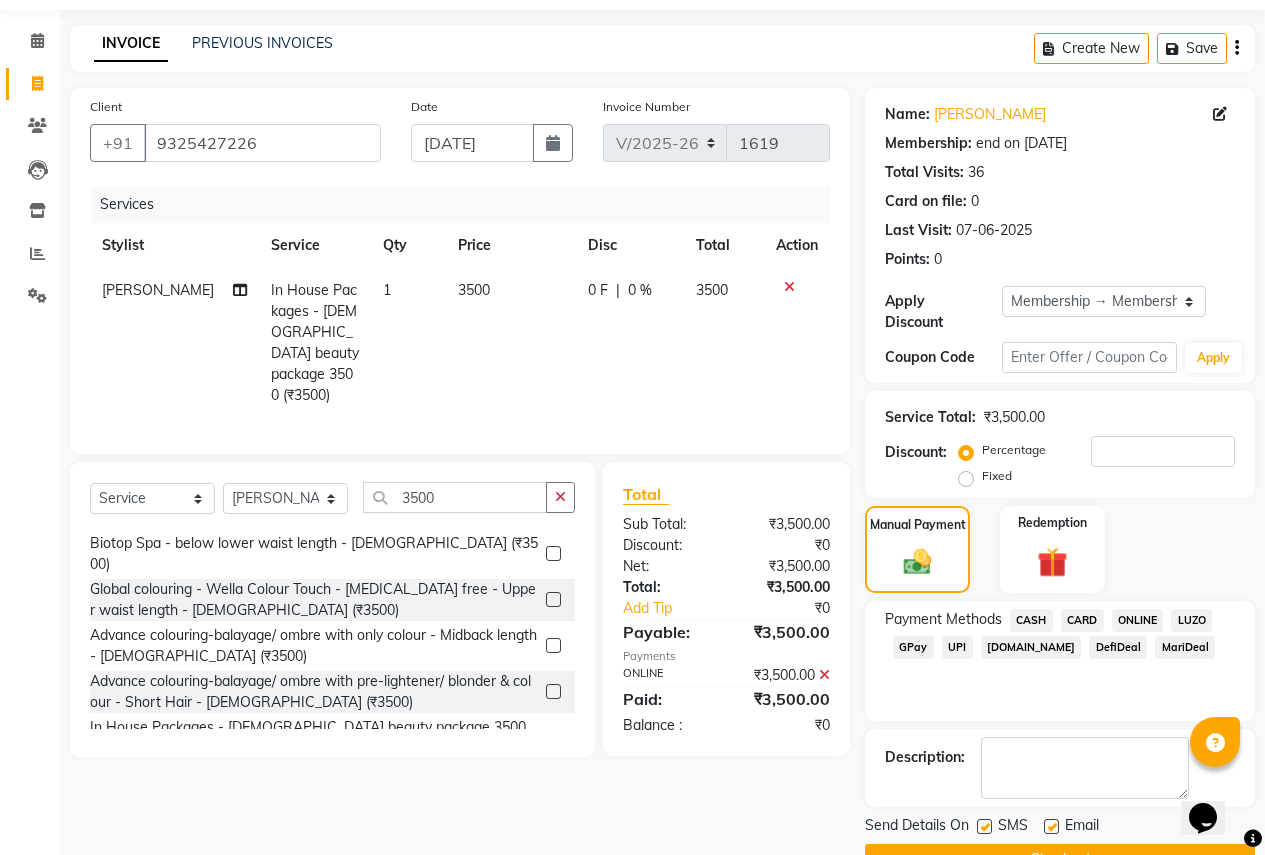 scroll, scrollTop: 96, scrollLeft: 0, axis: vertical 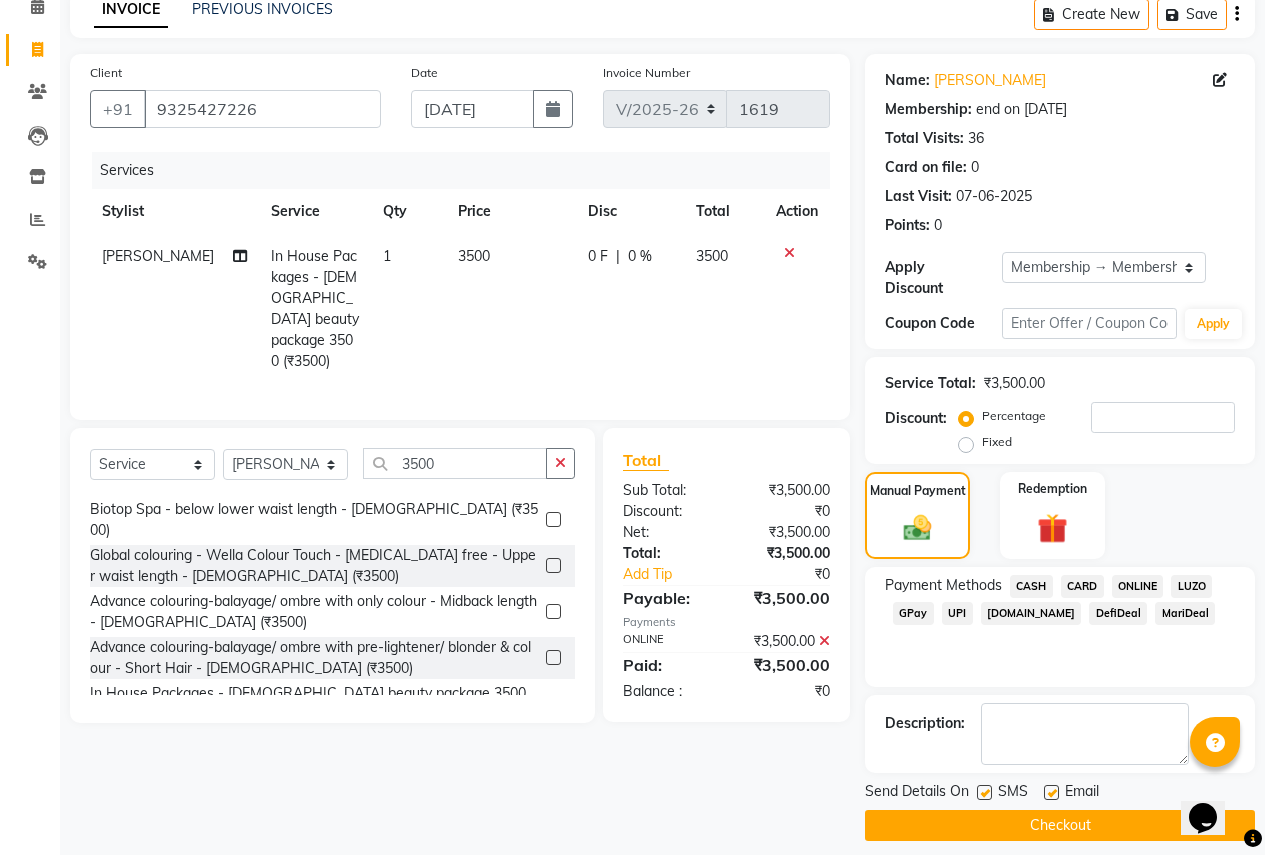 click on "INVOICE PREVIOUS INVOICES Create New   Save  Client [PHONE_NUMBER] Date [DATE] Invoice Number V/2025 V/[PHONE_NUMBER] Services Stylist Service Qty Price Disc Total Action Anjali [PERSON_NAME] In House Packages - [DEMOGRAPHIC_DATA] beauty package 3500 (₹3500) 1 3500 0 F | 0 % 3500 Select  Service  Product  Membership  Package Voucher Prepaid Gift Card  Select Stylist Ajay [PERSON_NAME] Anjali [PERSON_NAME] Ashwini [PERSON_NAME] Jyoti Rahul [PERSON_NAME] [MEDICAL_DATA] Maruti [PERSON_NAME] NSS Pratibha Paswan [PERSON_NAME] [PERSON_NAME] Reception  Reshma Operations Head [PERSON_NAME] [PERSON_NAME] [PERSON_NAME] 3500 old Global Colouring -Wella - Upper Mid Back Length ([DEMOGRAPHIC_DATA]) (₹3500)  Biotop Spa - below lower waist length - [DEMOGRAPHIC_DATA] (₹3500)  Global colouring - Wella Colour Touch - [MEDICAL_DATA] free - Upper waist length - [DEMOGRAPHIC_DATA] (₹3500)  Advance colouring-balayage/ ombre with only colour - Midback length - [DEMOGRAPHIC_DATA] (₹3500)  In House Packages - [DEMOGRAPHIC_DATA] beauty package 3500 (₹3500)  Total Sub Total: ₹3,500.00 Discount:  :" 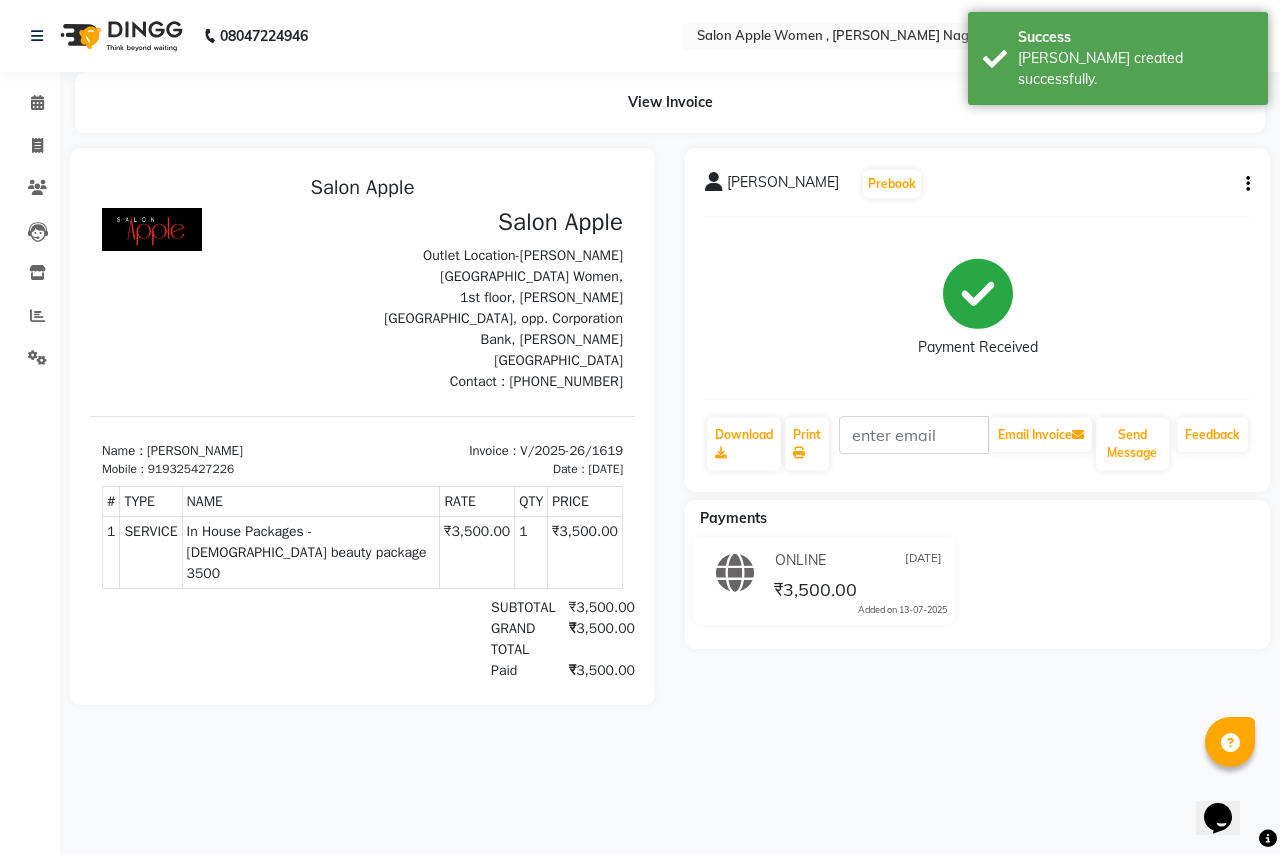 scroll, scrollTop: 0, scrollLeft: 0, axis: both 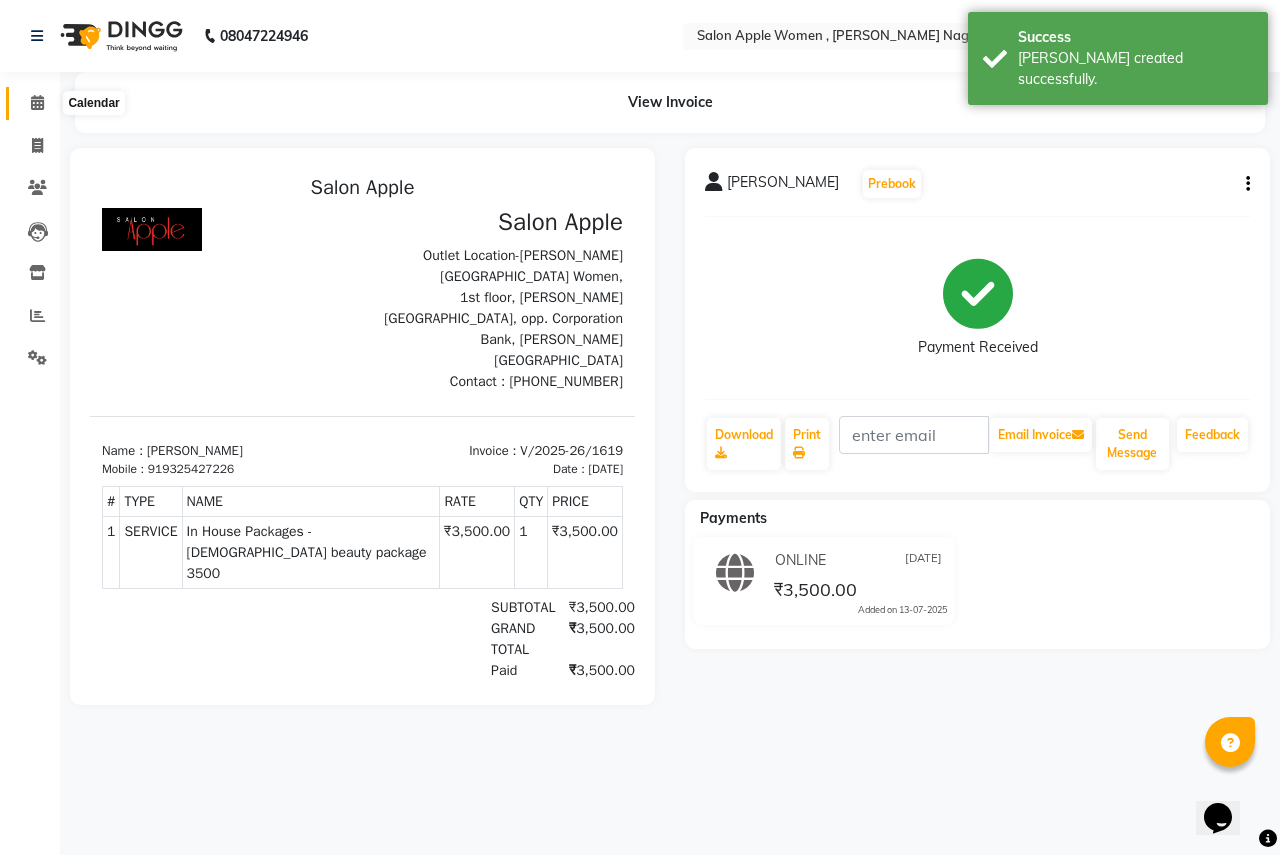 click 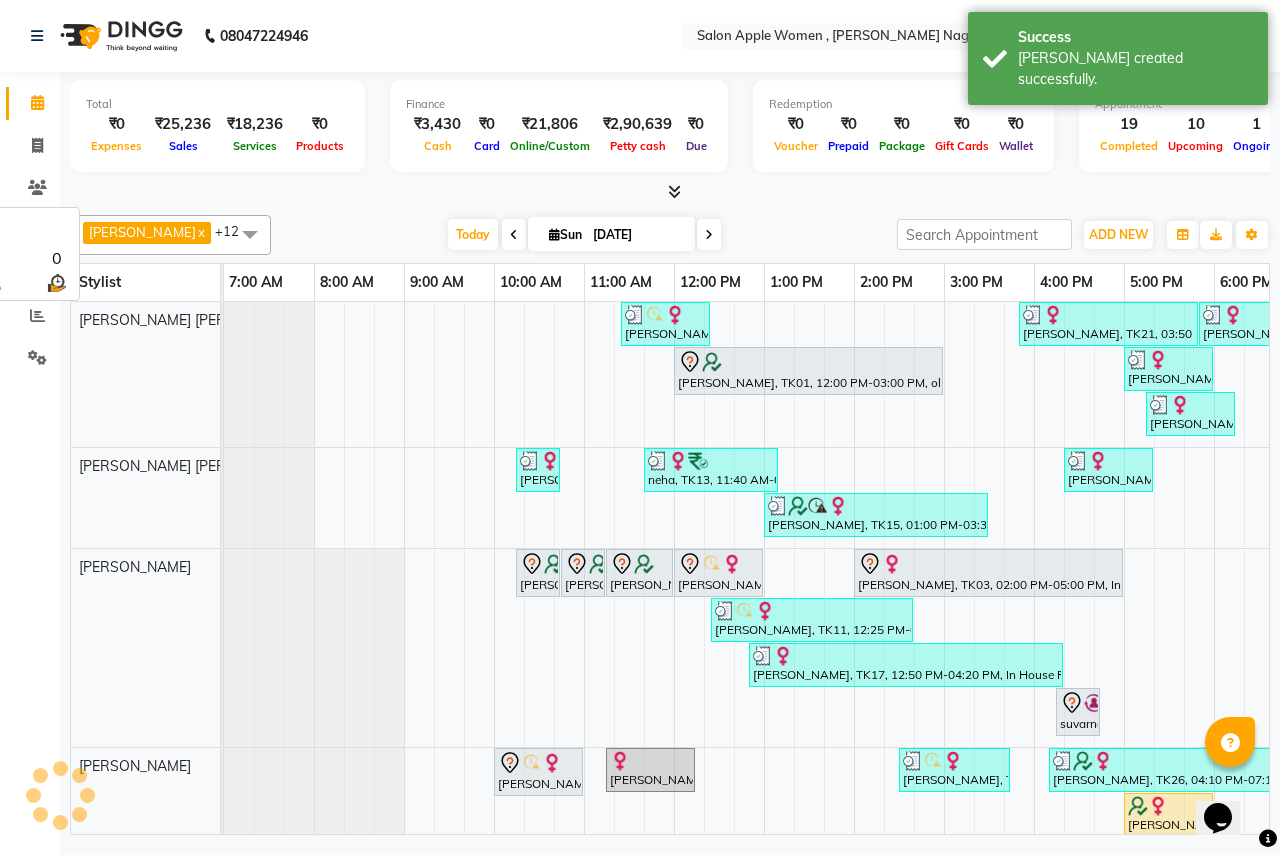 scroll, scrollTop: 0, scrollLeft: 0, axis: both 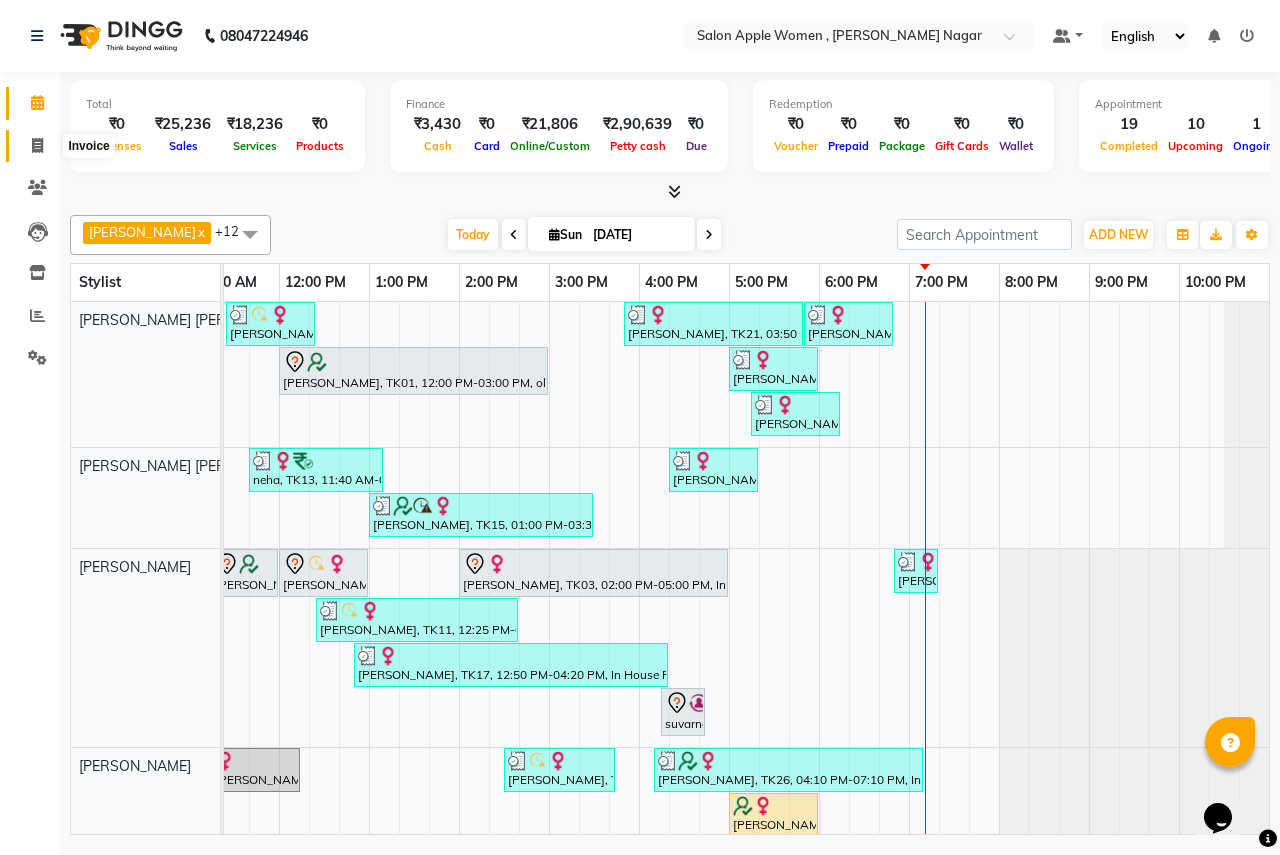click 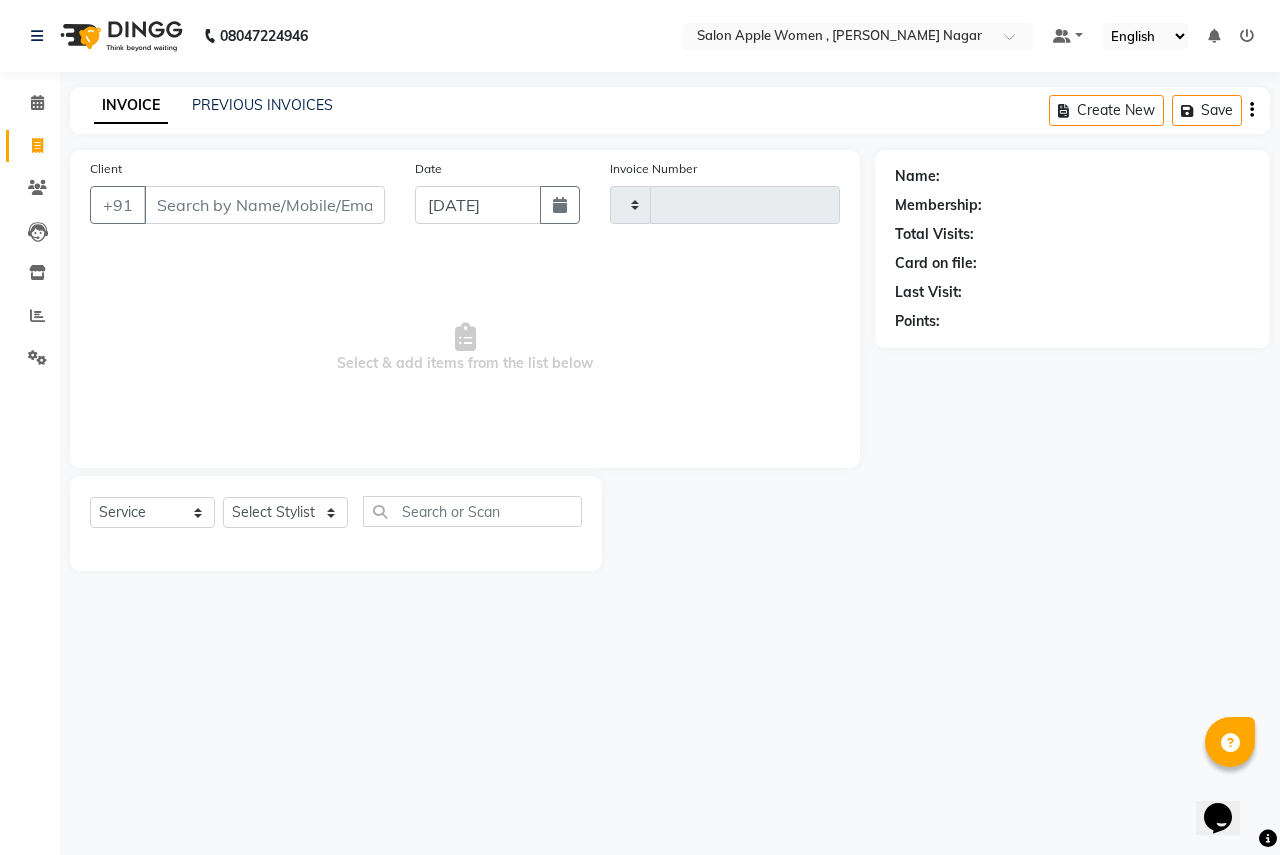 type on "1620" 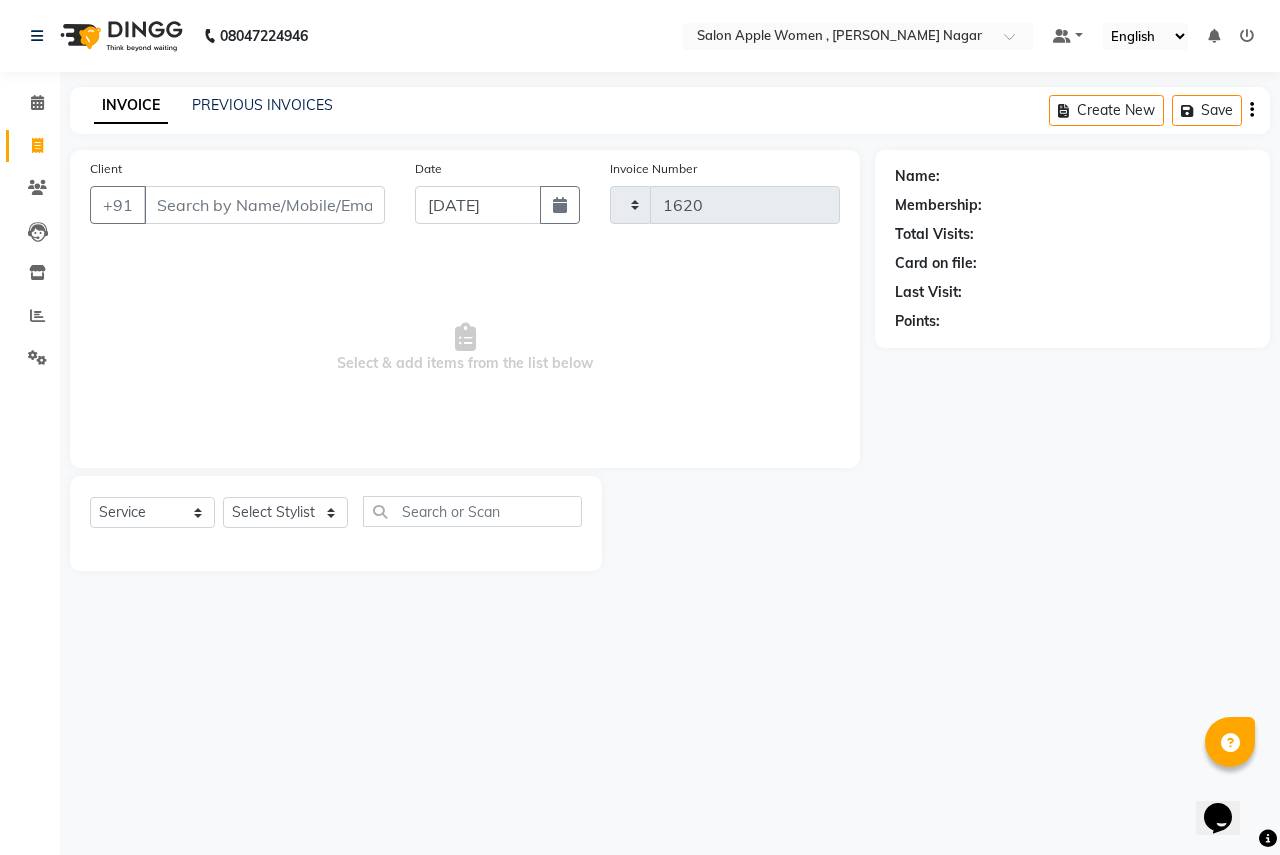 select on "96" 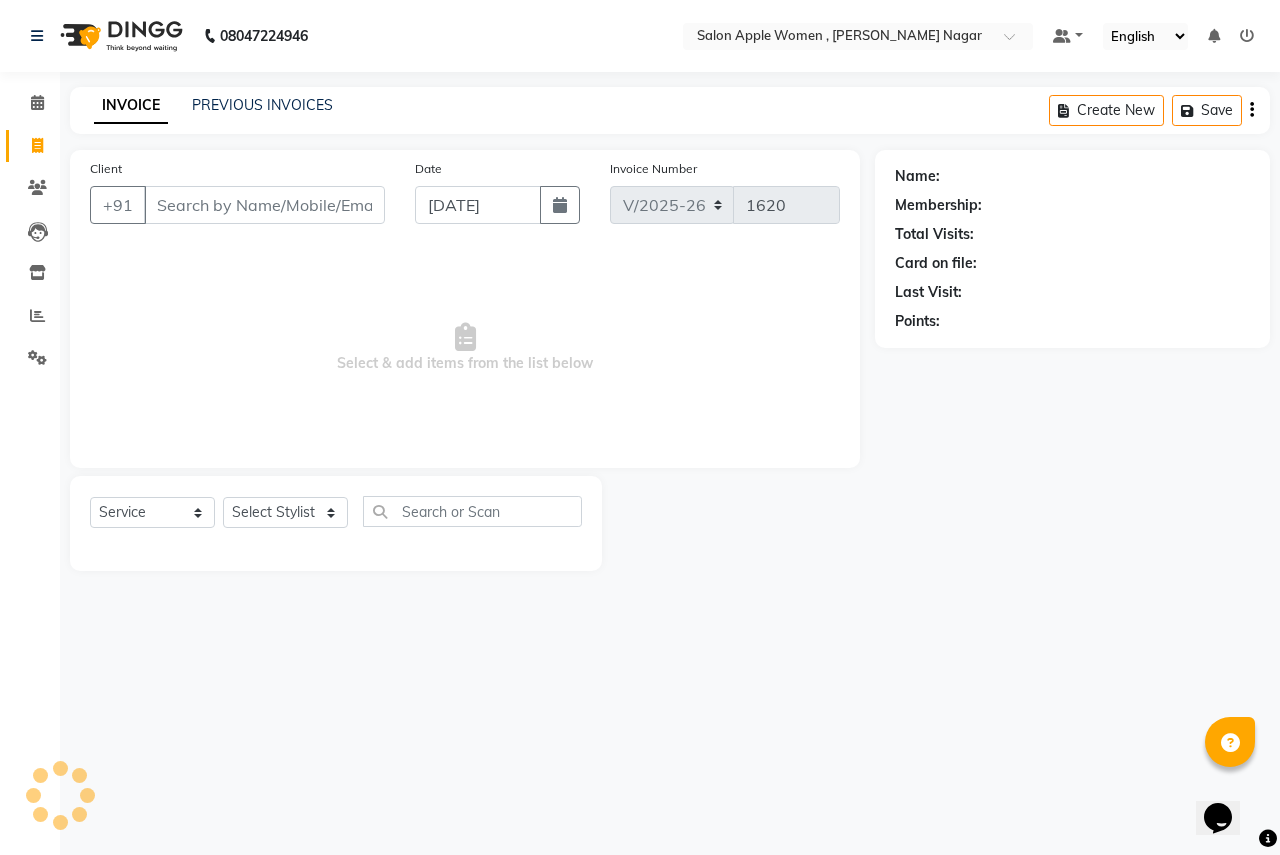 click on "Client" at bounding box center (264, 205) 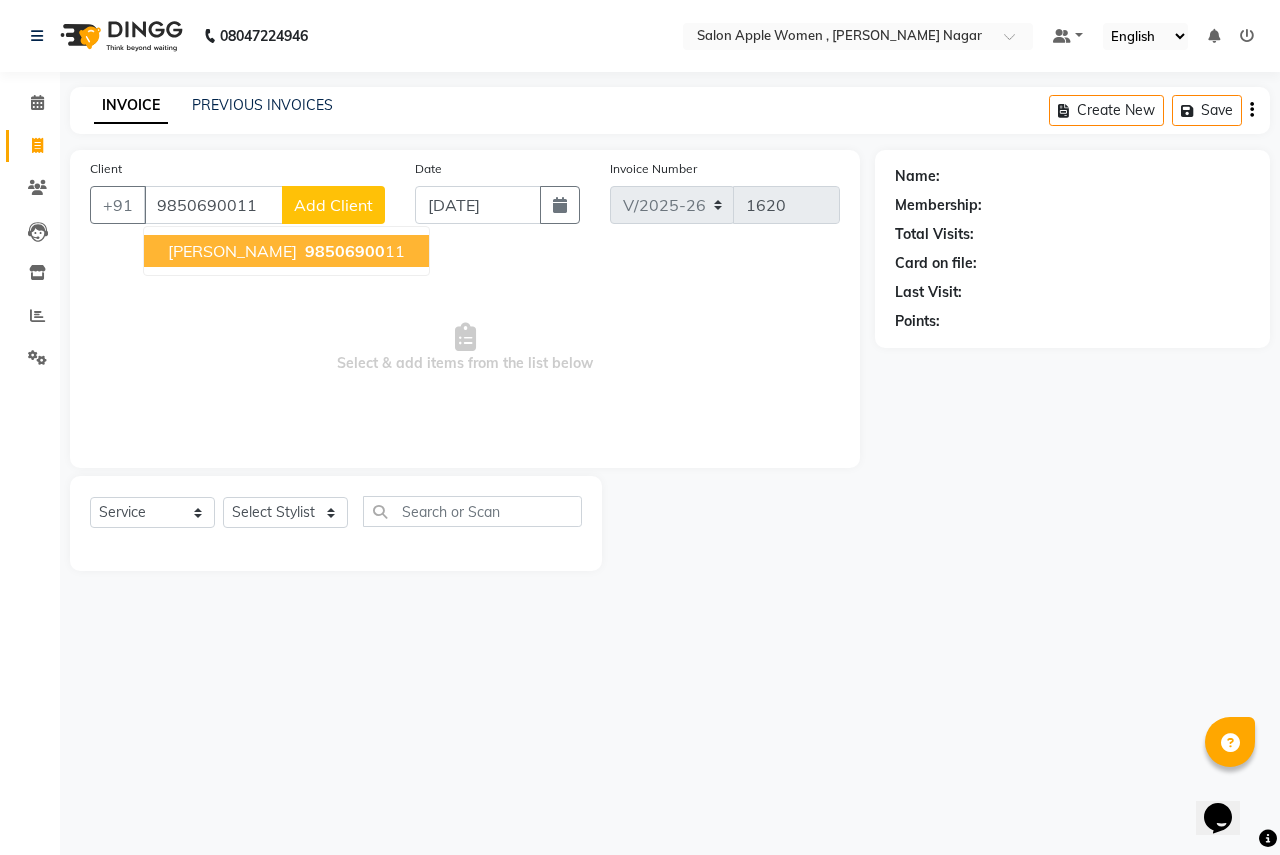 type on "9850690011" 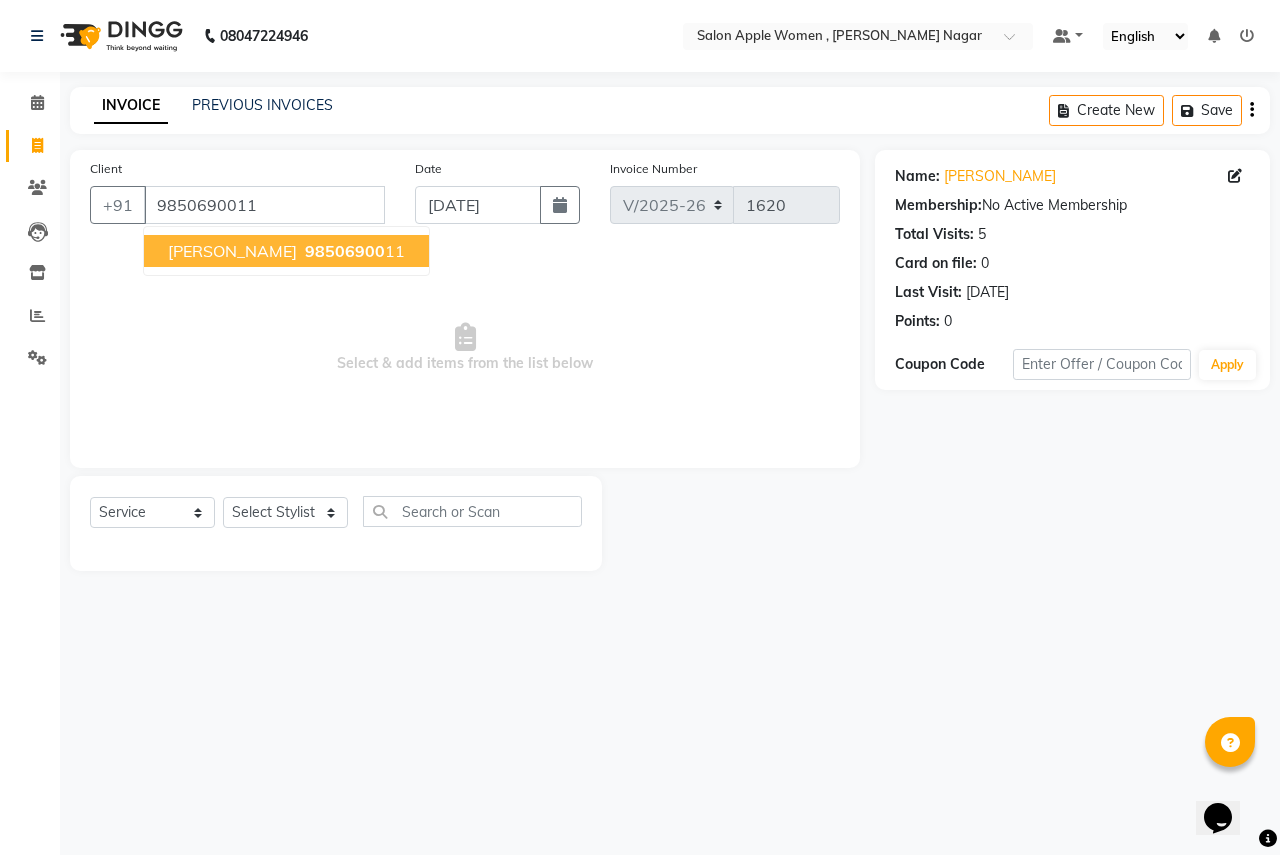 click on "[PERSON_NAME]" at bounding box center [232, 251] 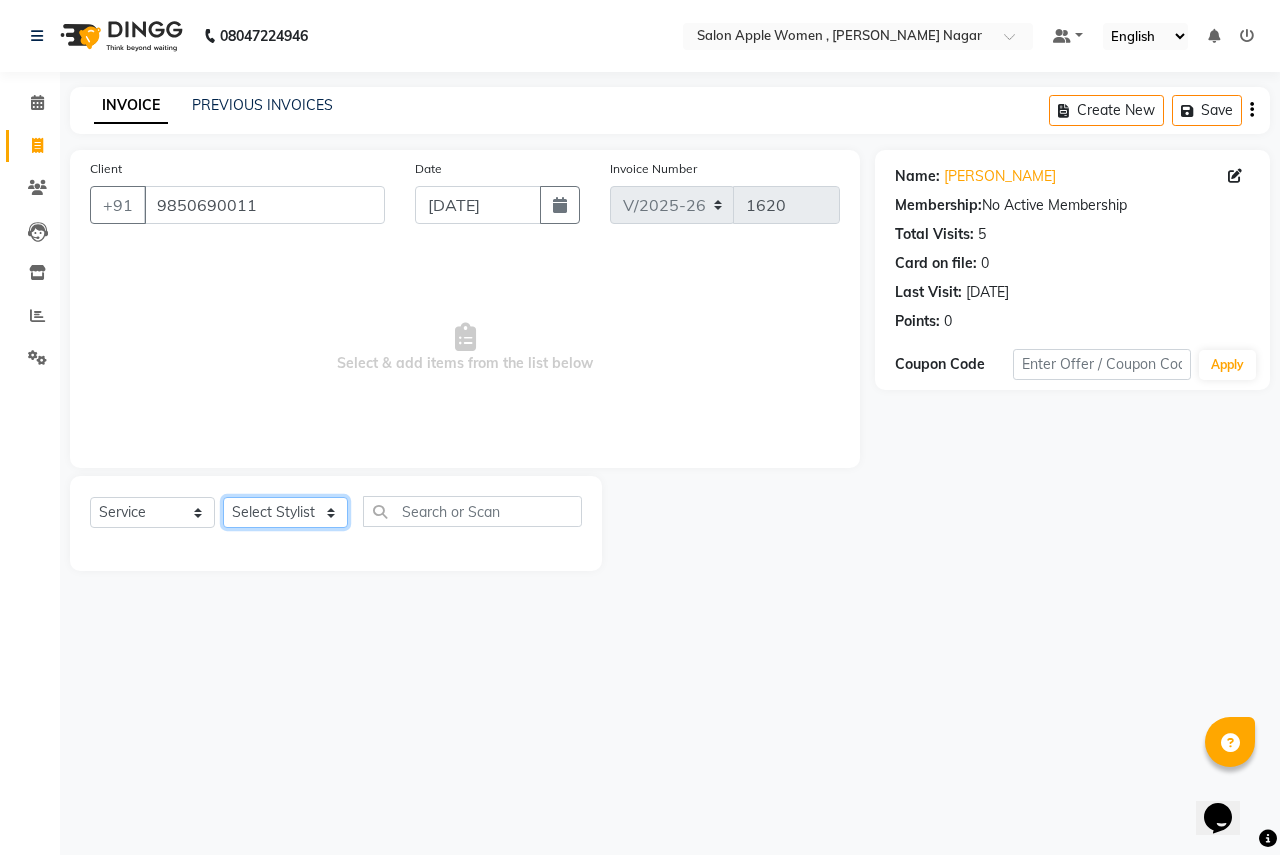 click on "Select Stylist [PERSON_NAME] [PERSON_NAME] [PERSON_NAME] [PERSON_NAME] Jyoti Rahul [PERSON_NAME] [MEDICAL_DATA][PERSON_NAME] [PERSON_NAME] NSS Pratibha Paswan [PERSON_NAME] [PERSON_NAME] Reception  Reshma Operations Head [PERSON_NAME] [PERSON_NAME] [PERSON_NAME]" 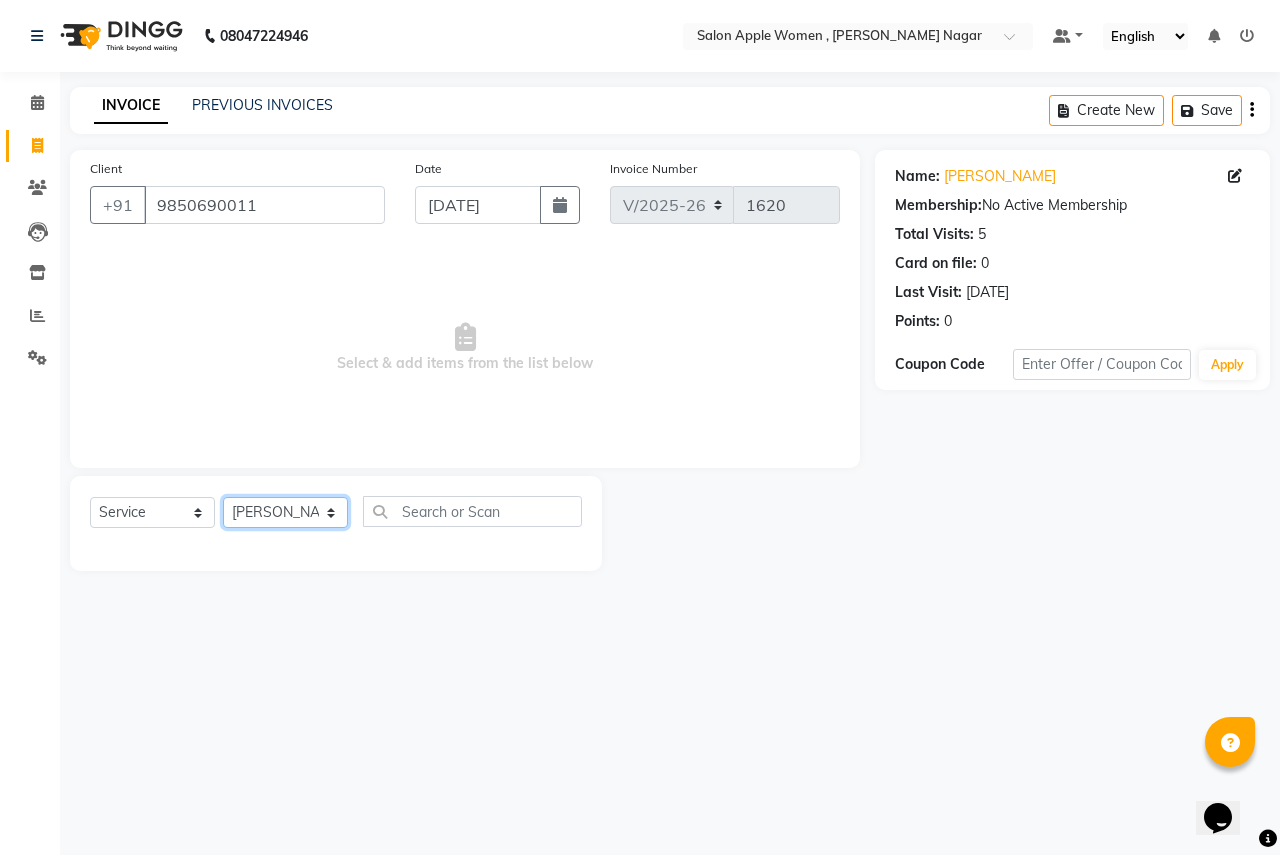 click on "Select Stylist [PERSON_NAME] [PERSON_NAME] [PERSON_NAME] [PERSON_NAME] Jyoti Rahul [PERSON_NAME] [MEDICAL_DATA][PERSON_NAME] [PERSON_NAME] NSS Pratibha Paswan [PERSON_NAME] [PERSON_NAME] Reception  Reshma Operations Head [PERSON_NAME] [PERSON_NAME] [PERSON_NAME]" 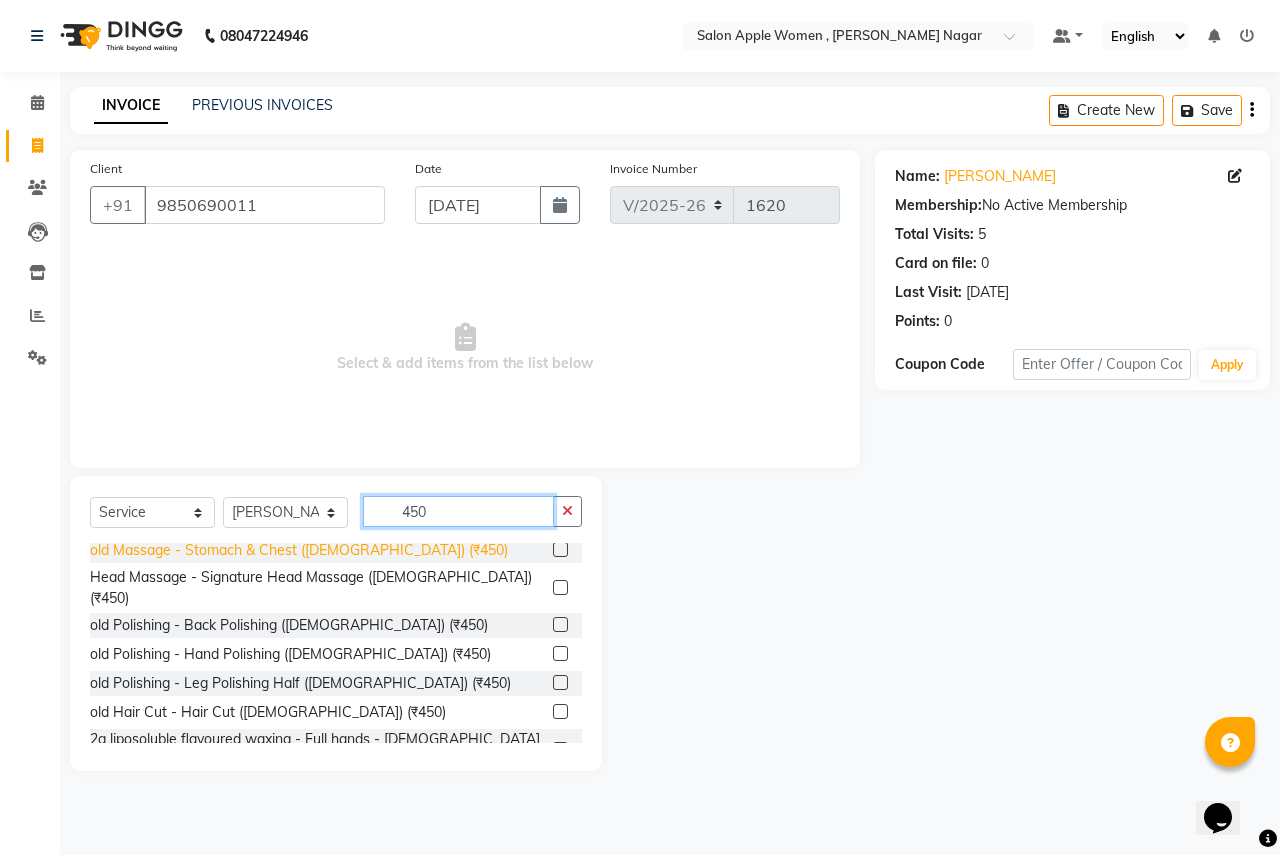 scroll, scrollTop: 300, scrollLeft: 0, axis: vertical 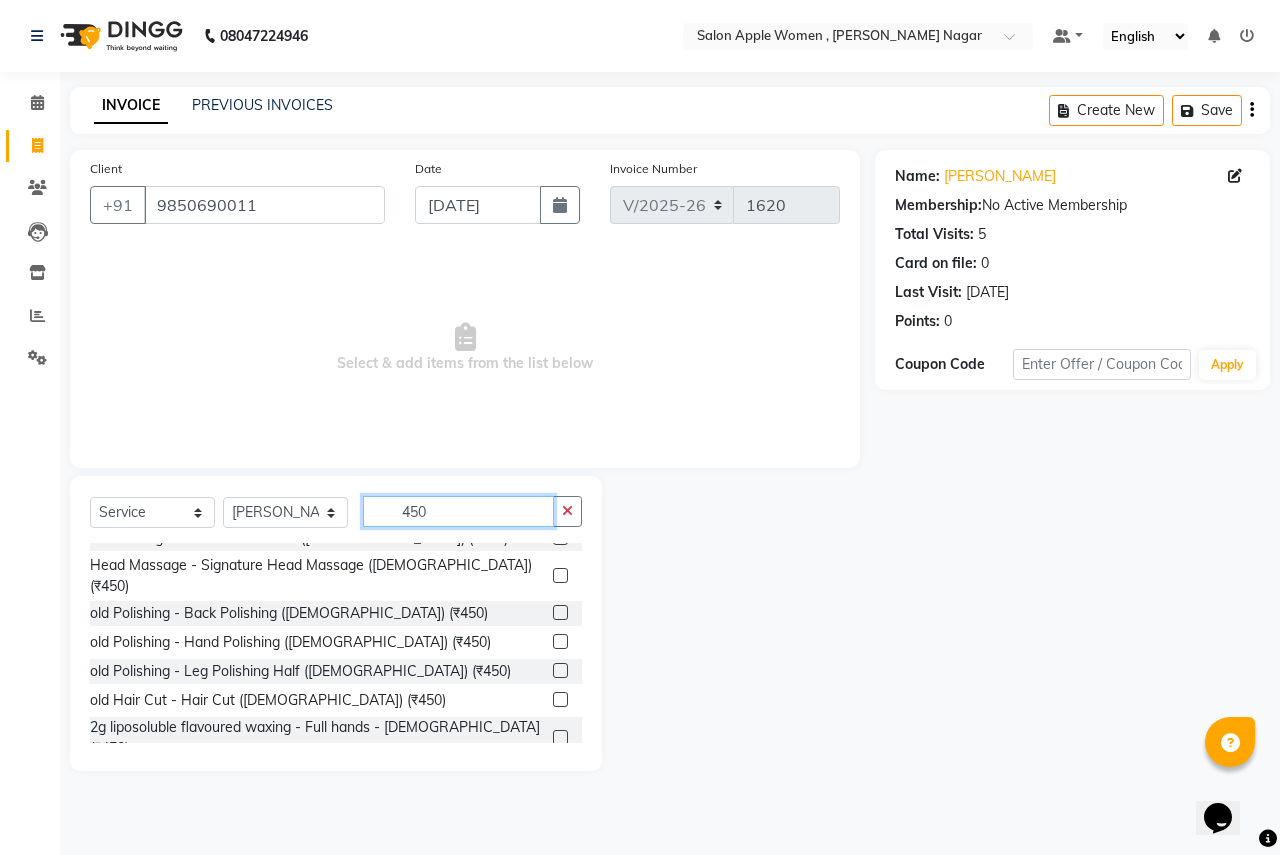 type on "450" 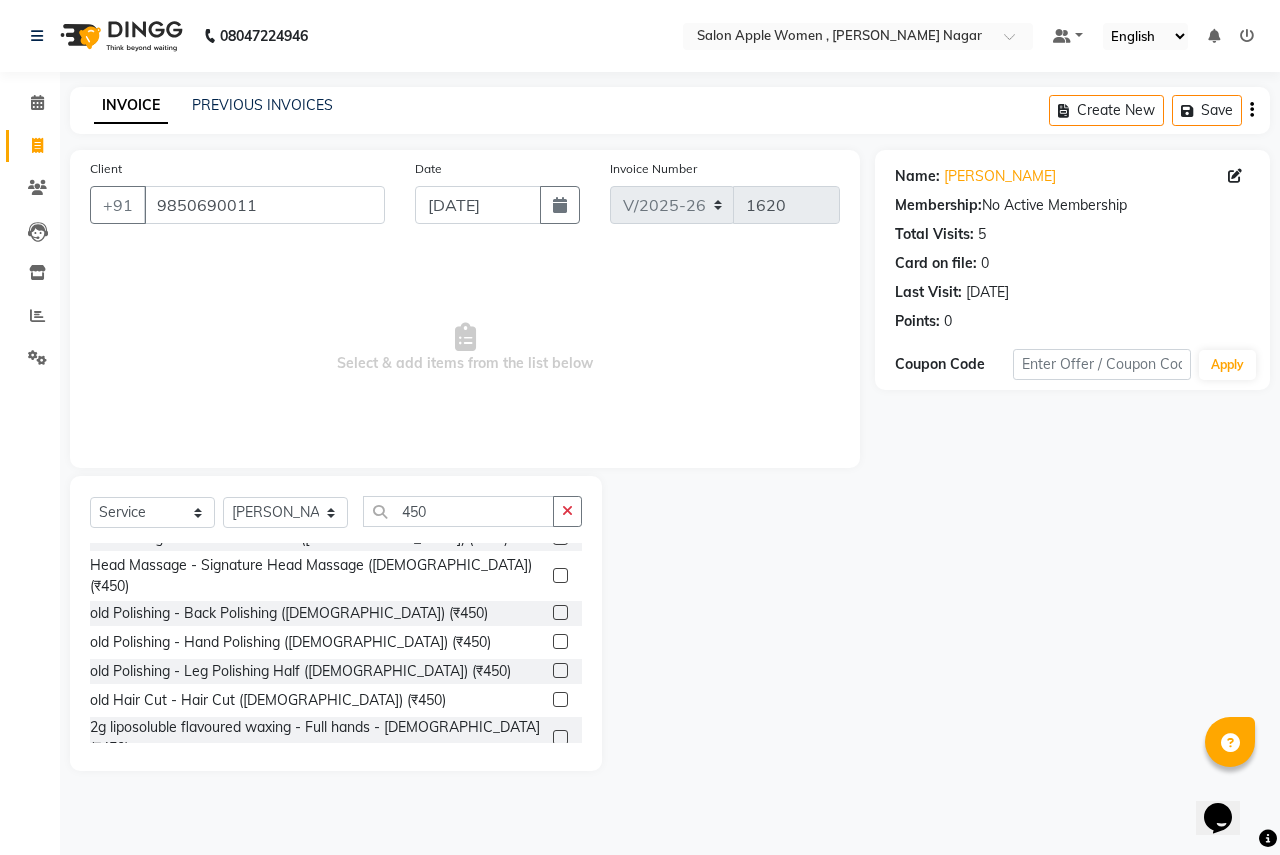 click 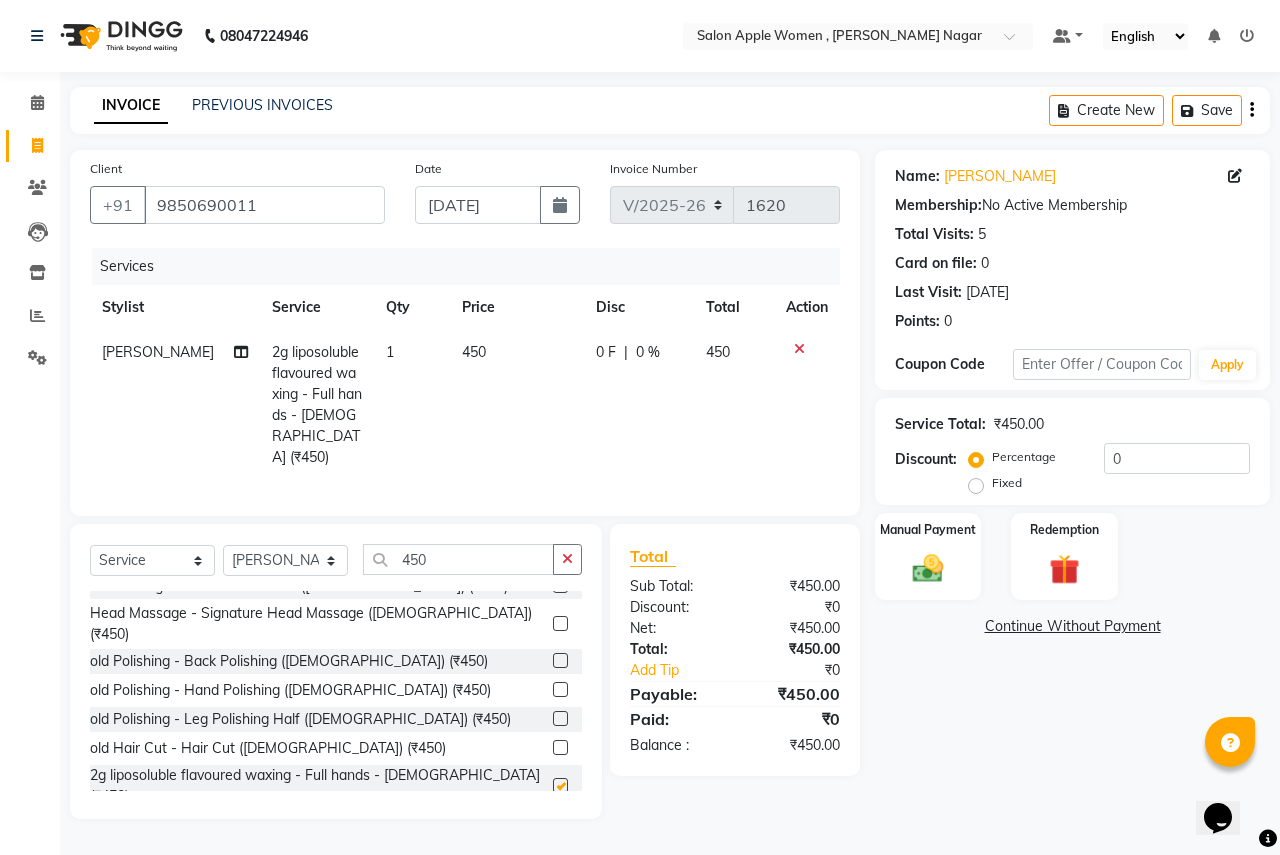 checkbox on "false" 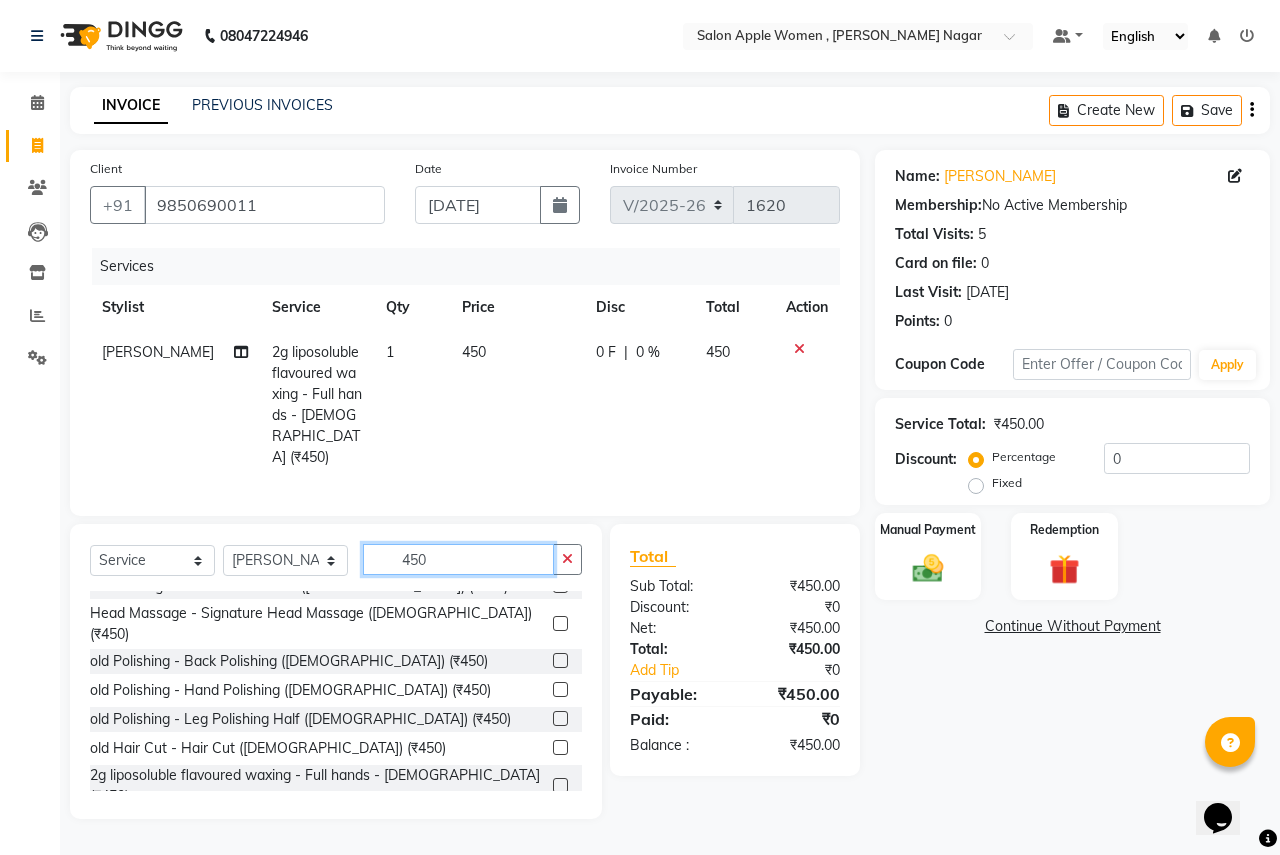 click on "450" 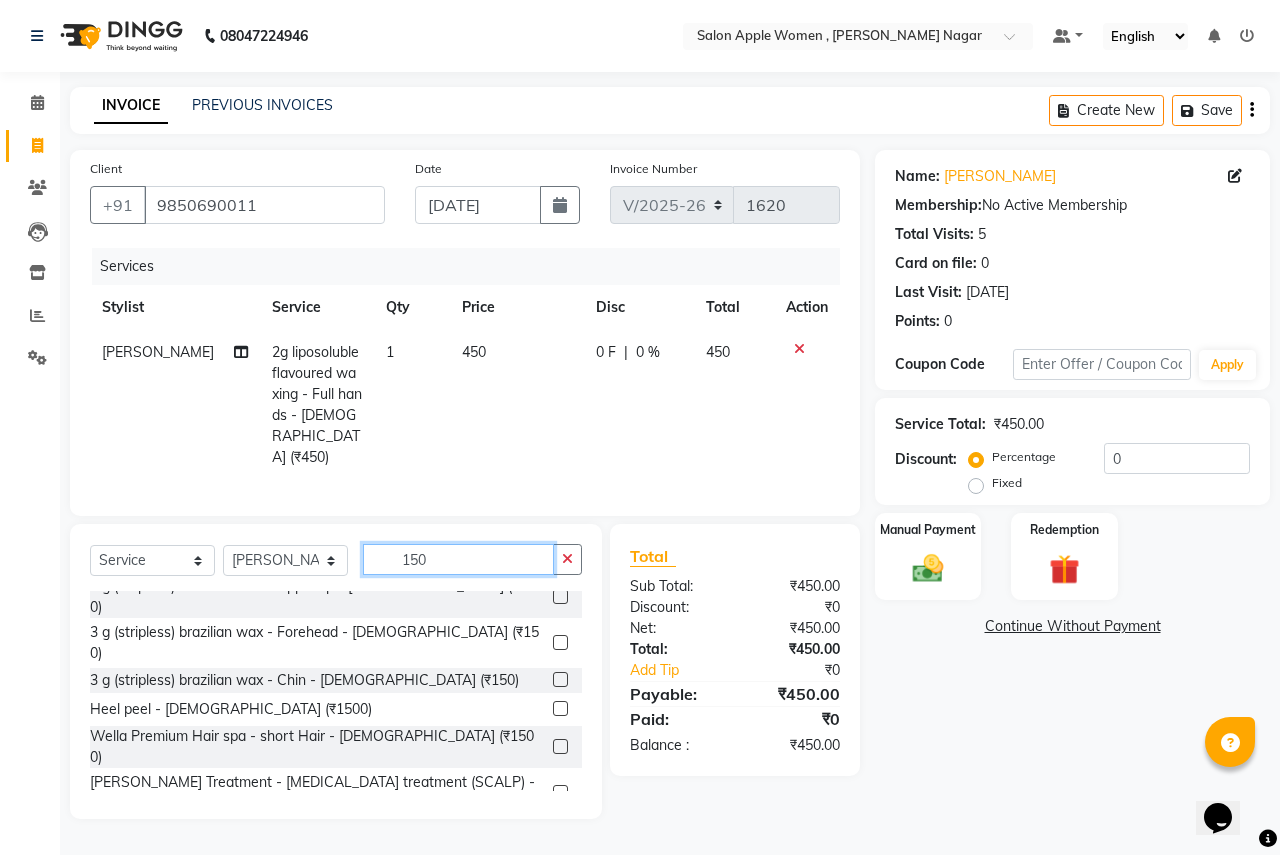 scroll, scrollTop: 280, scrollLeft: 0, axis: vertical 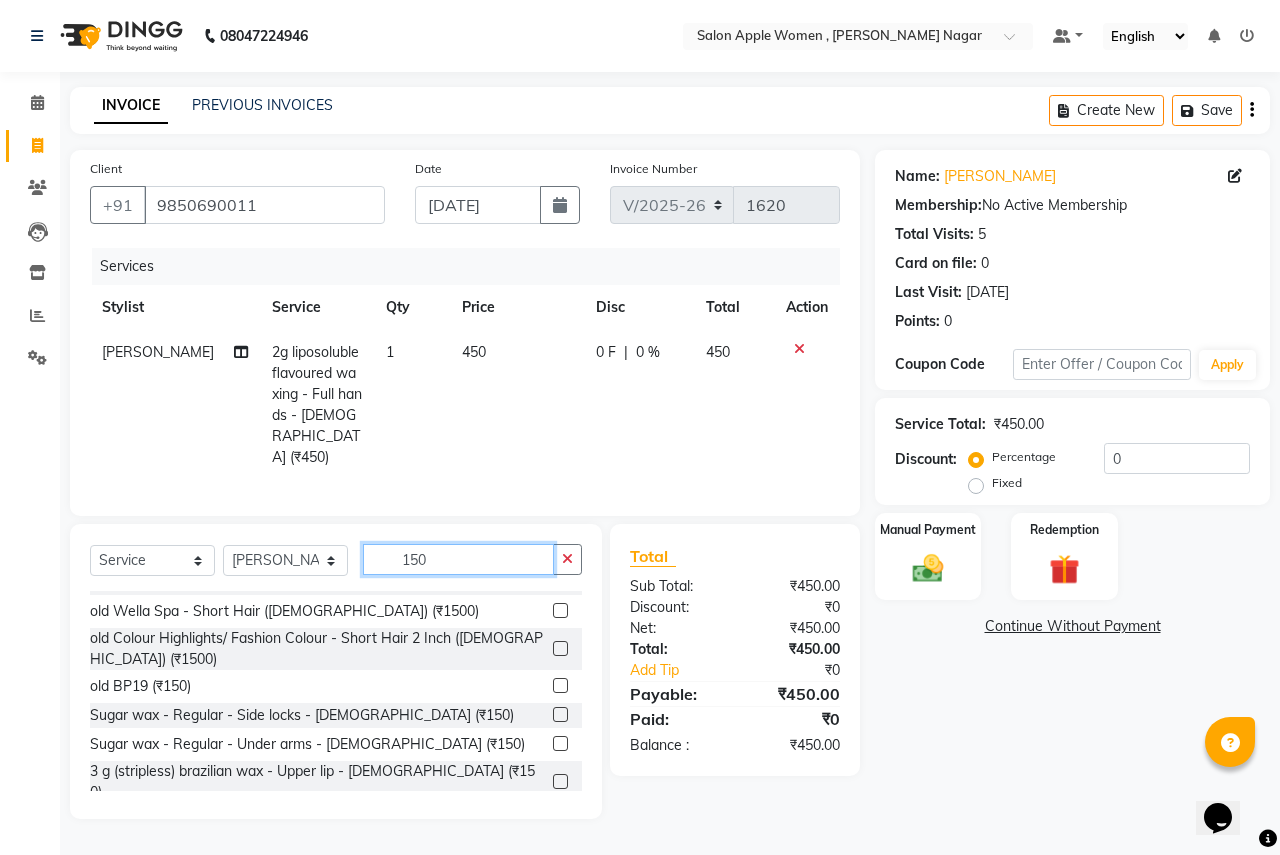 type on "150" 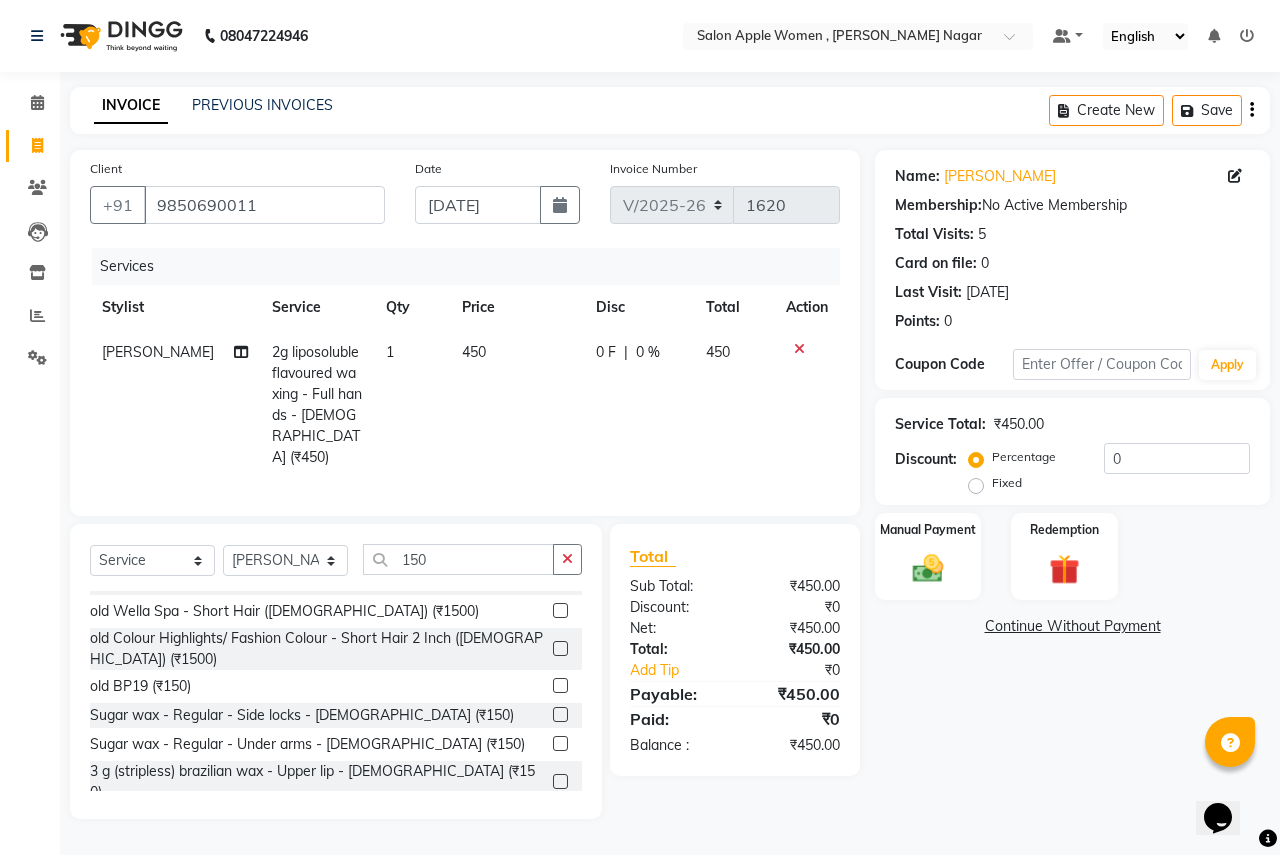 click 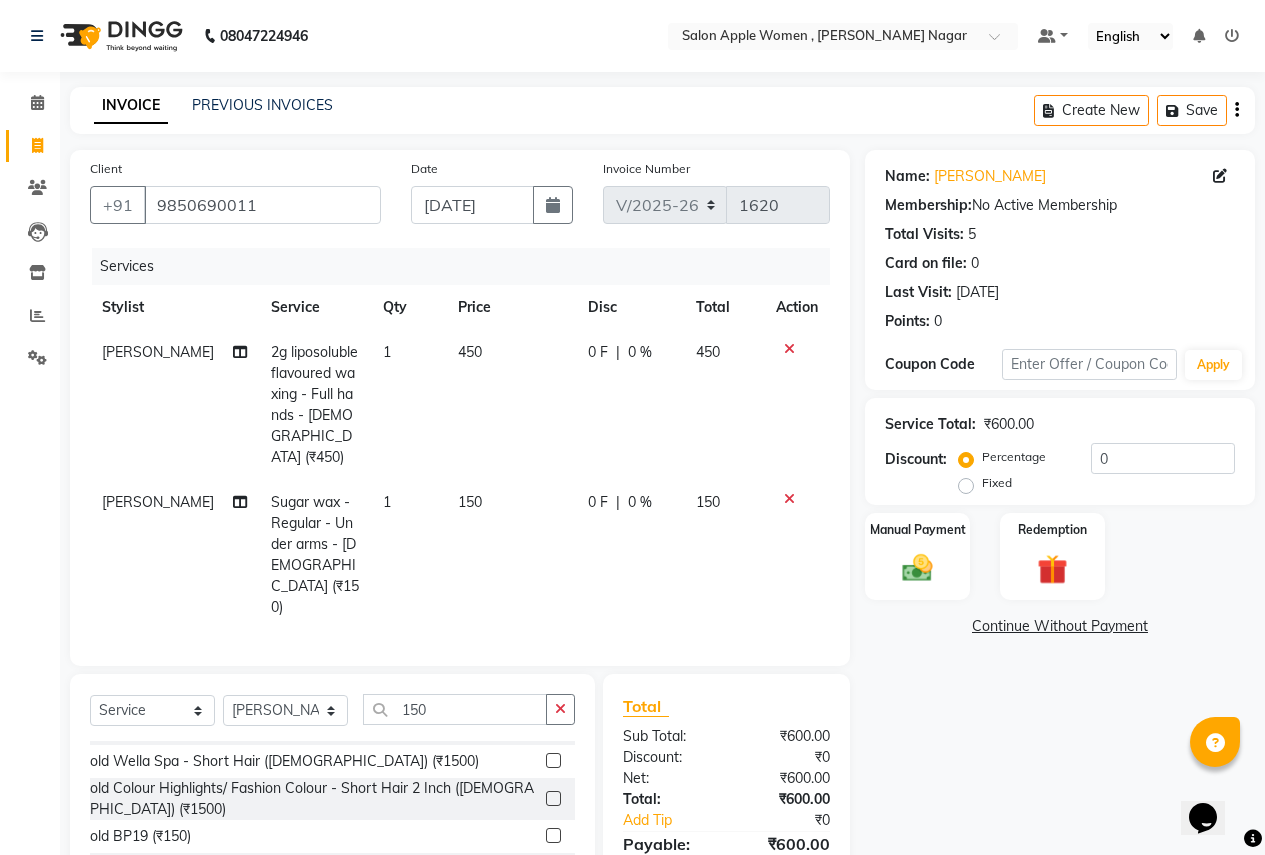checkbox on "false" 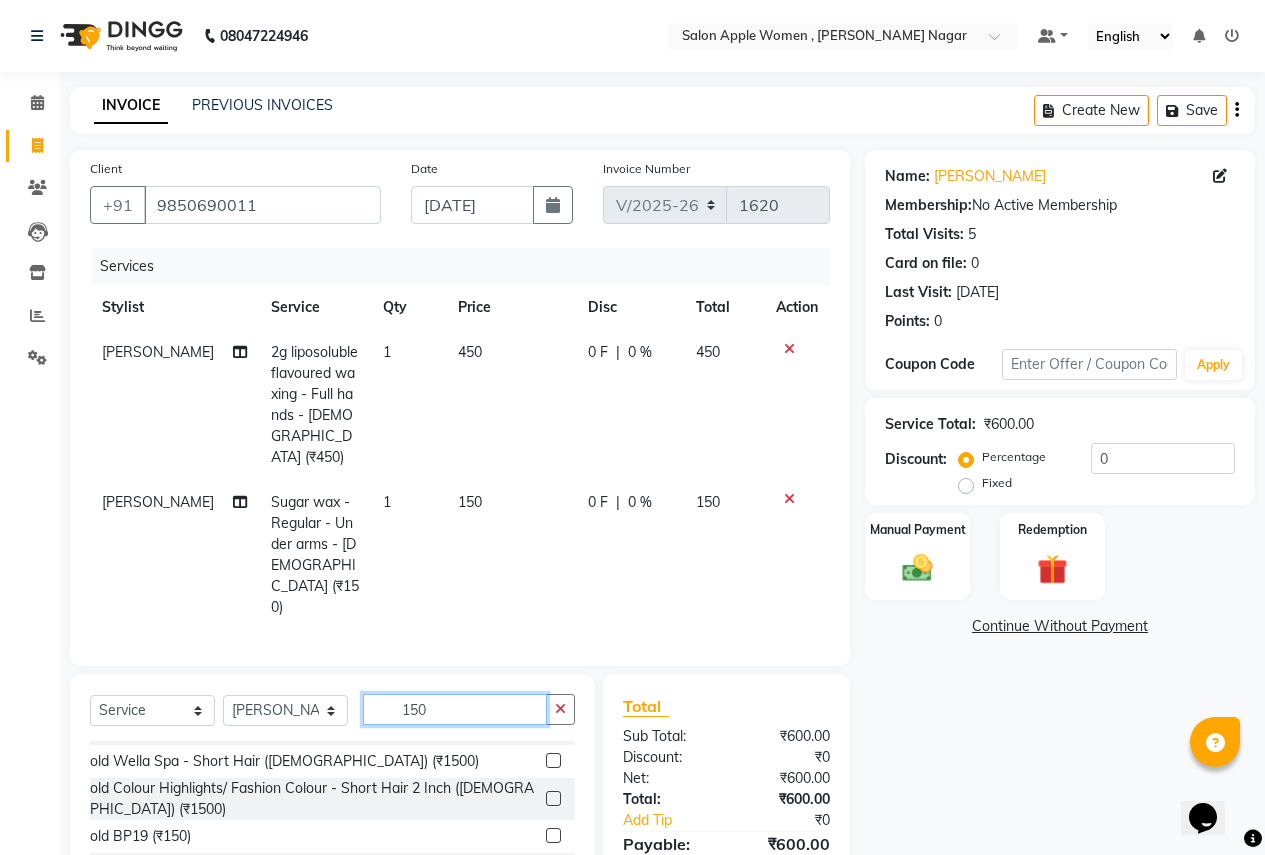click on "150" 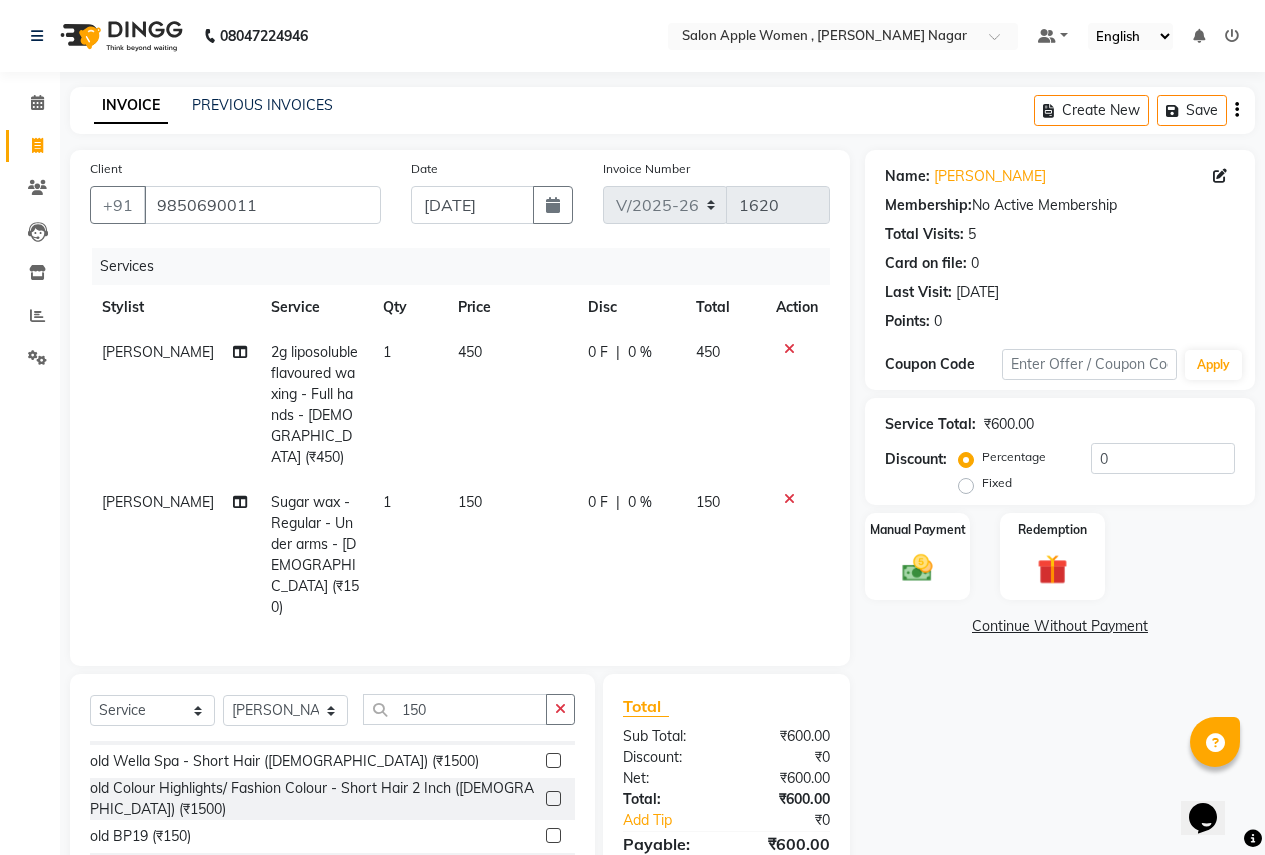 click 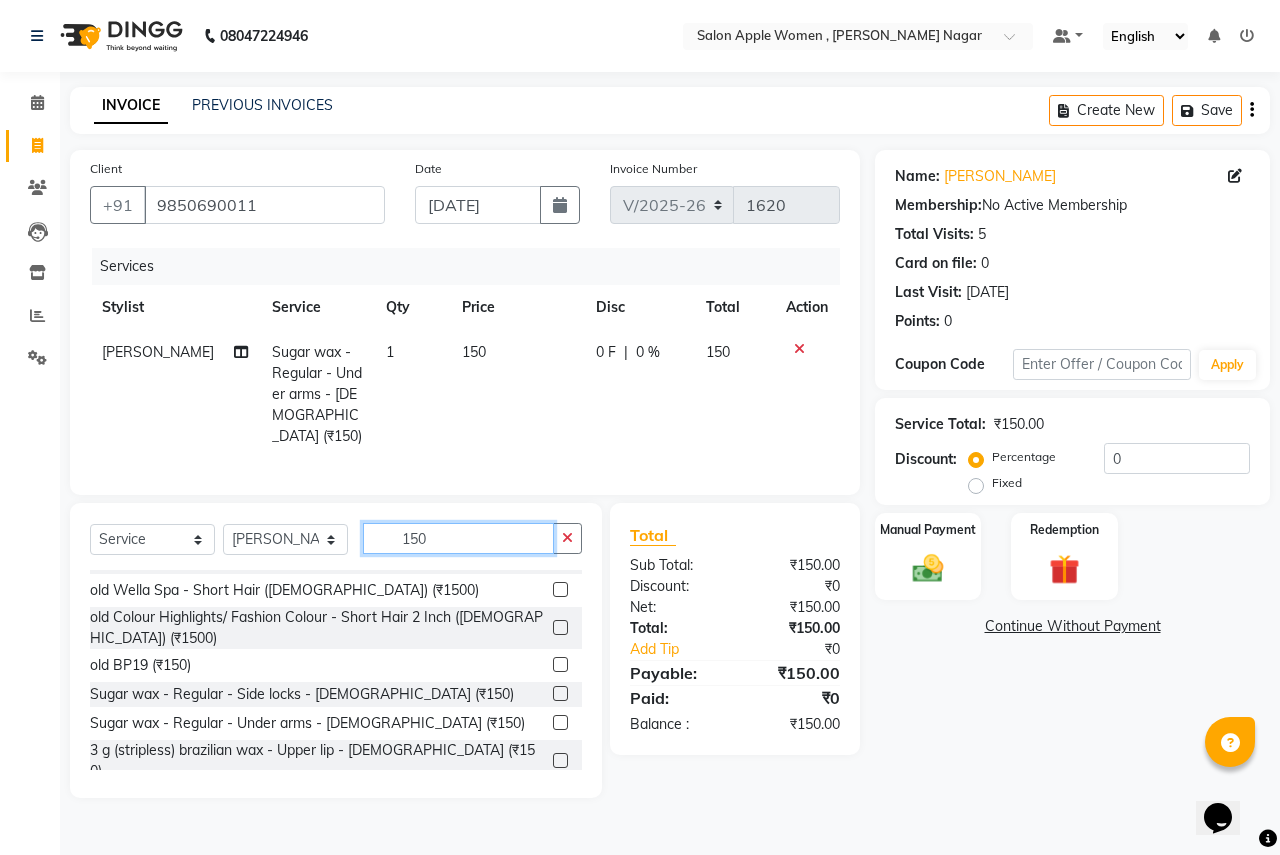 click on "150" 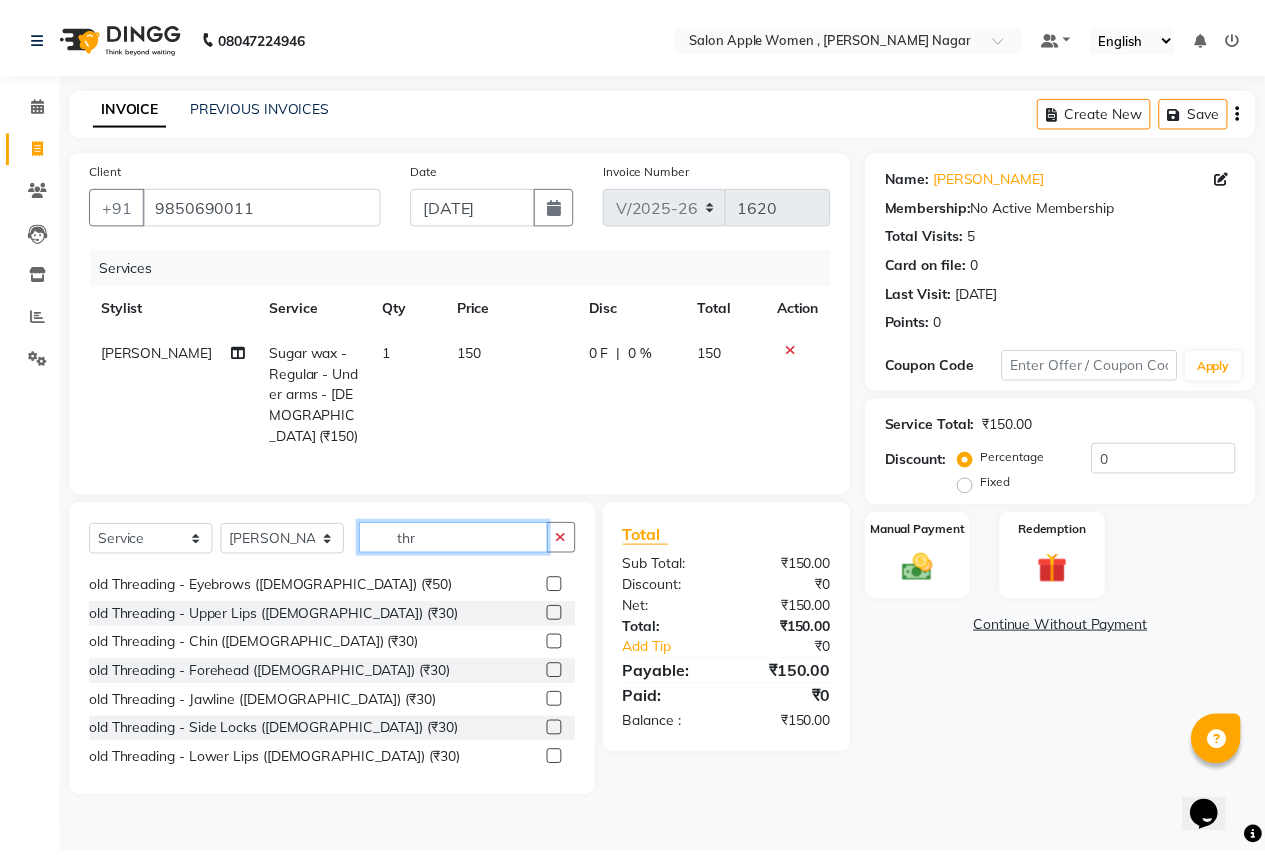 scroll, scrollTop: 100, scrollLeft: 0, axis: vertical 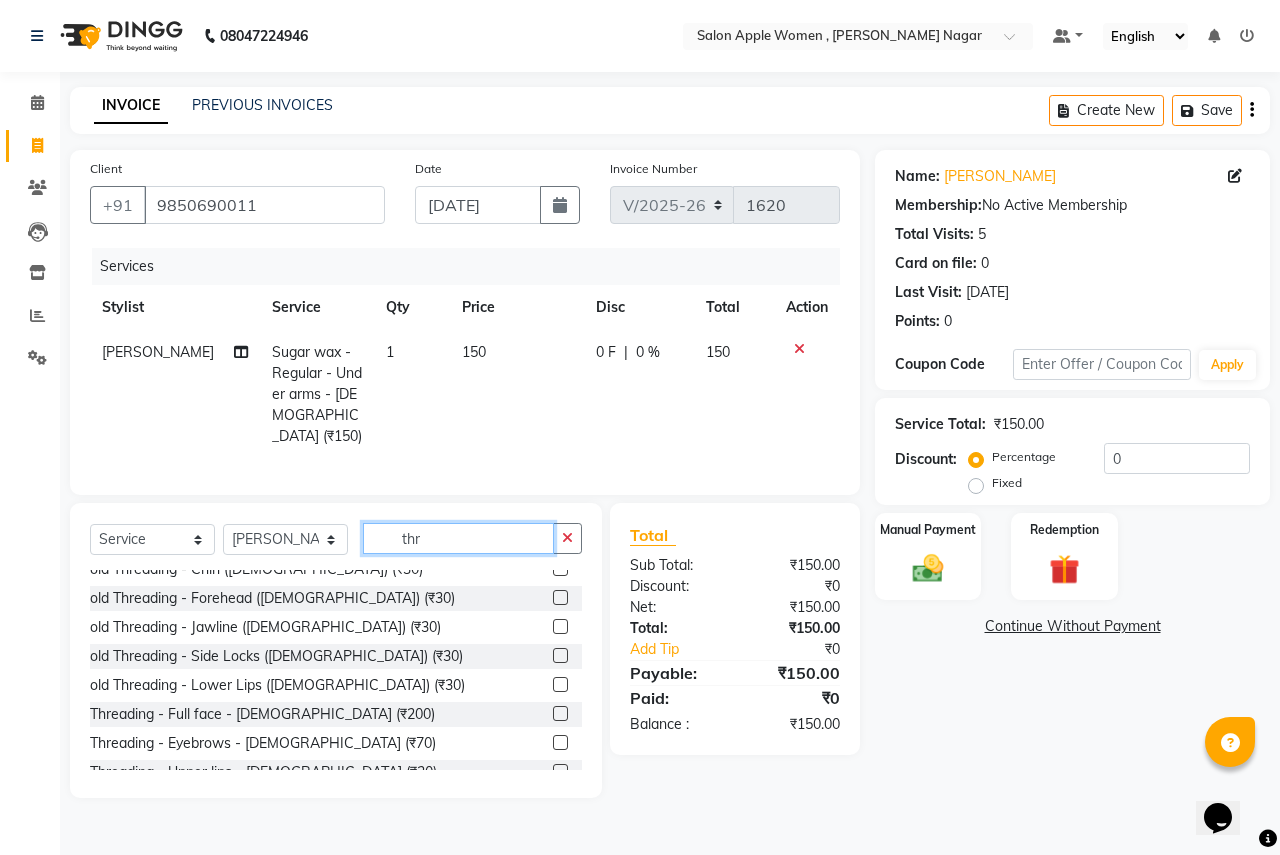type on "thr" 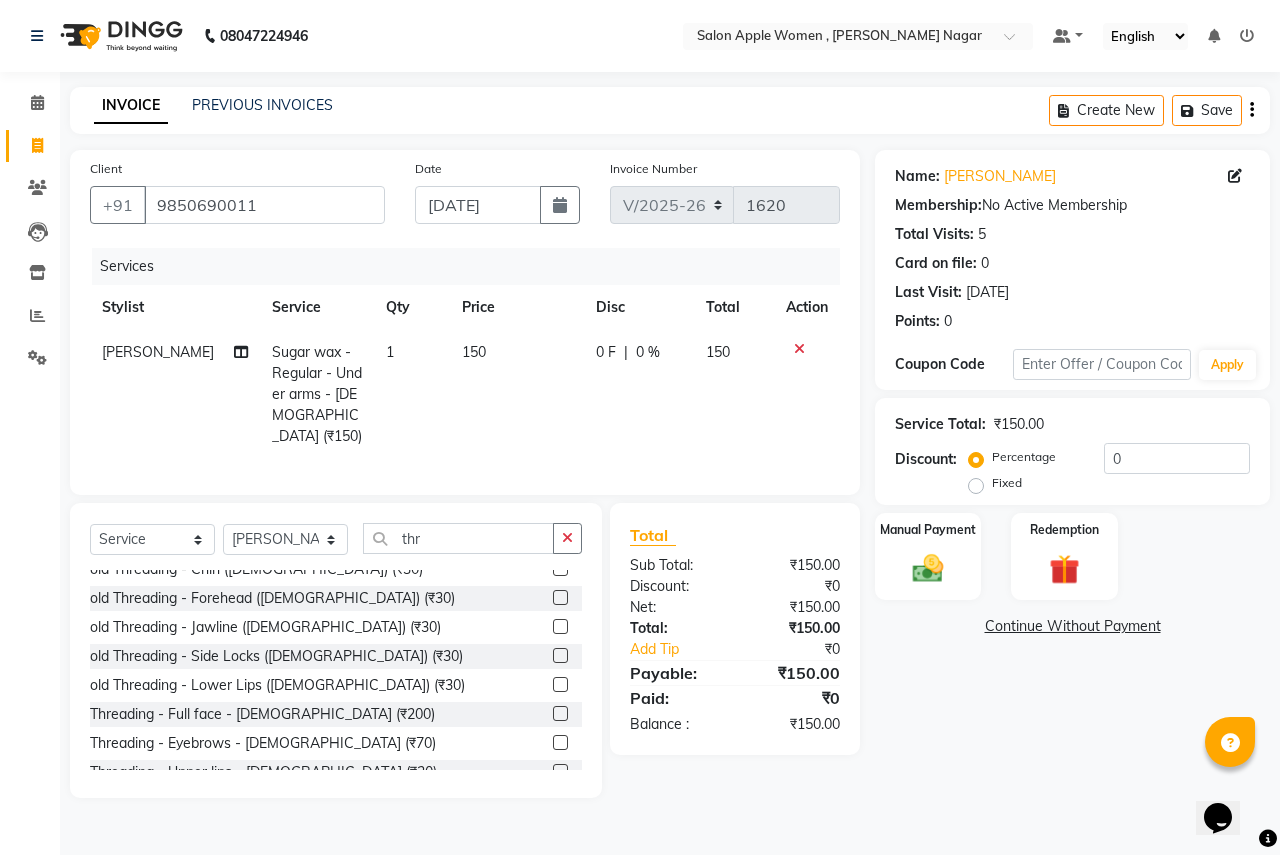 click 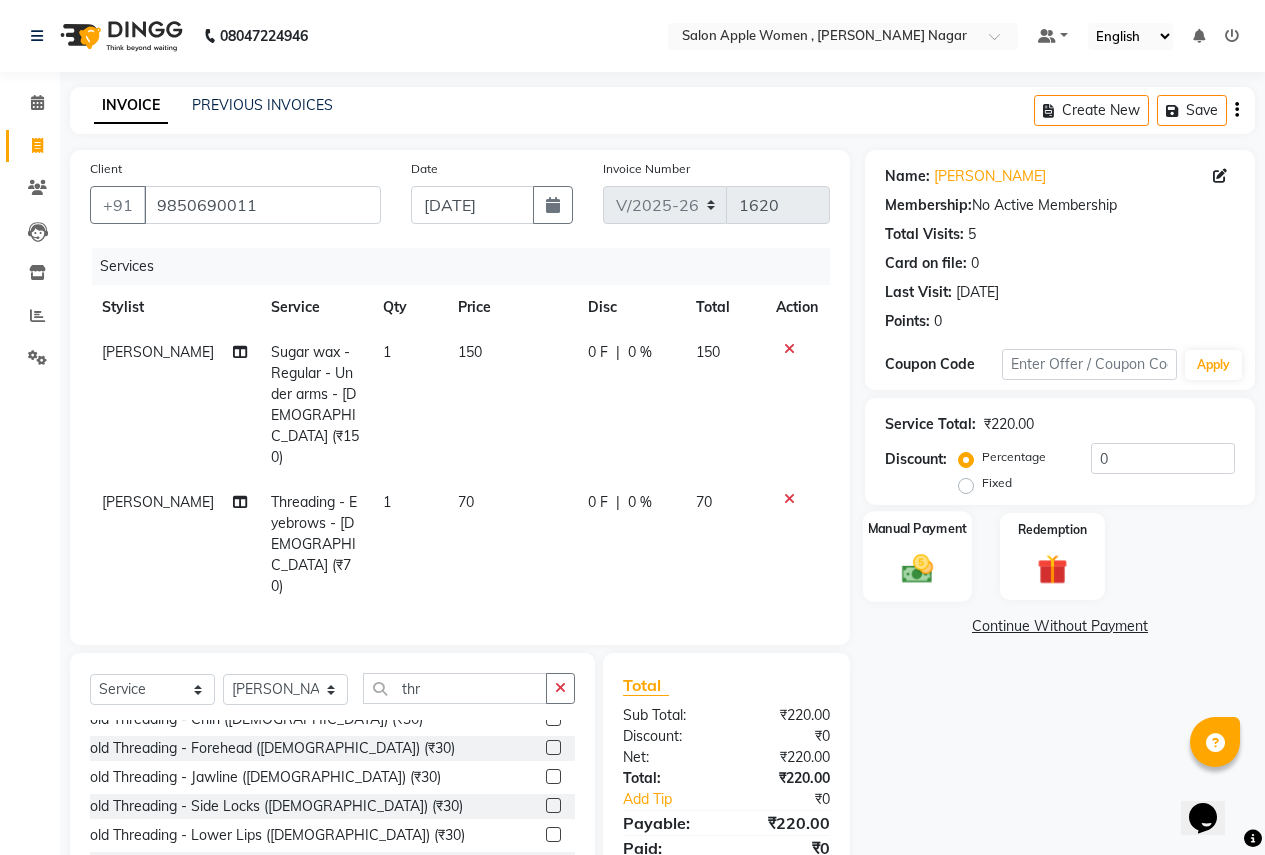 checkbox on "false" 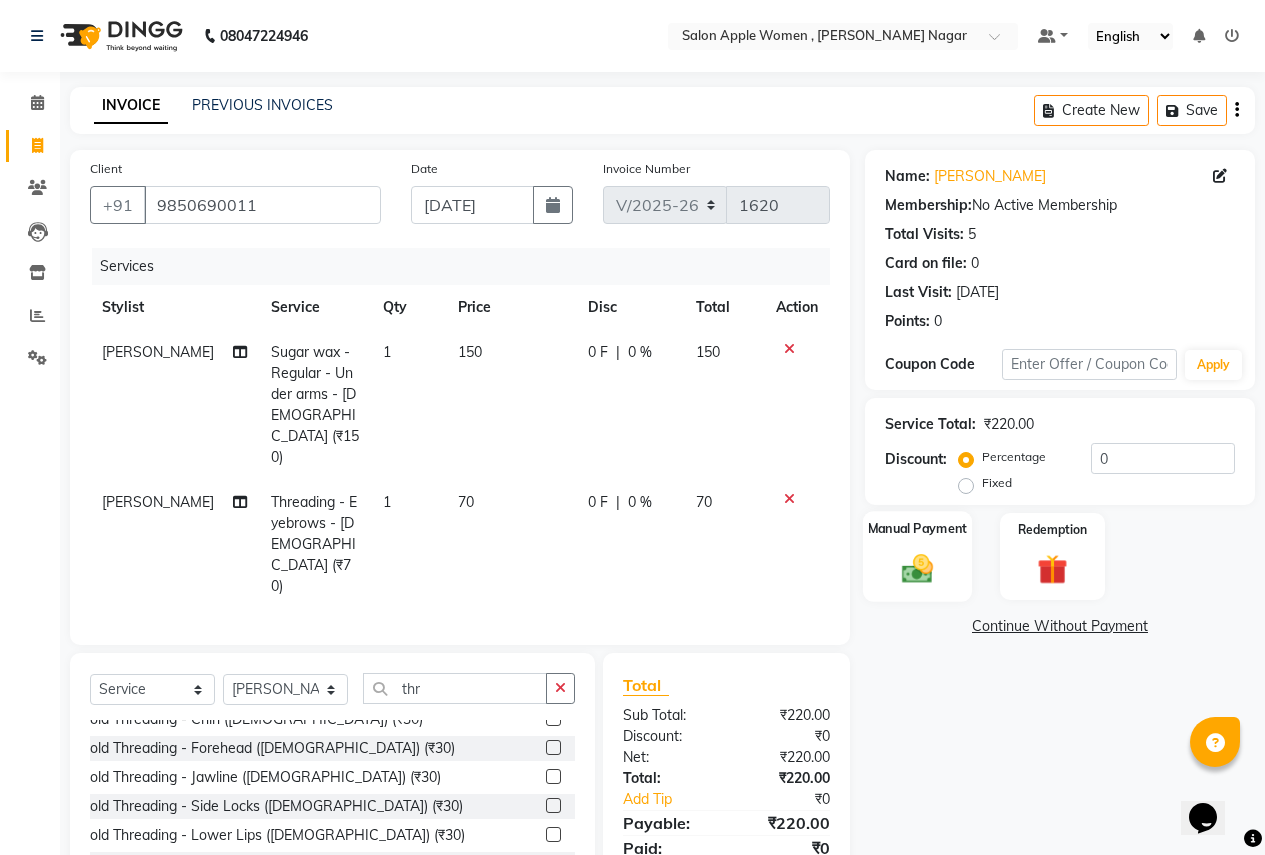 click 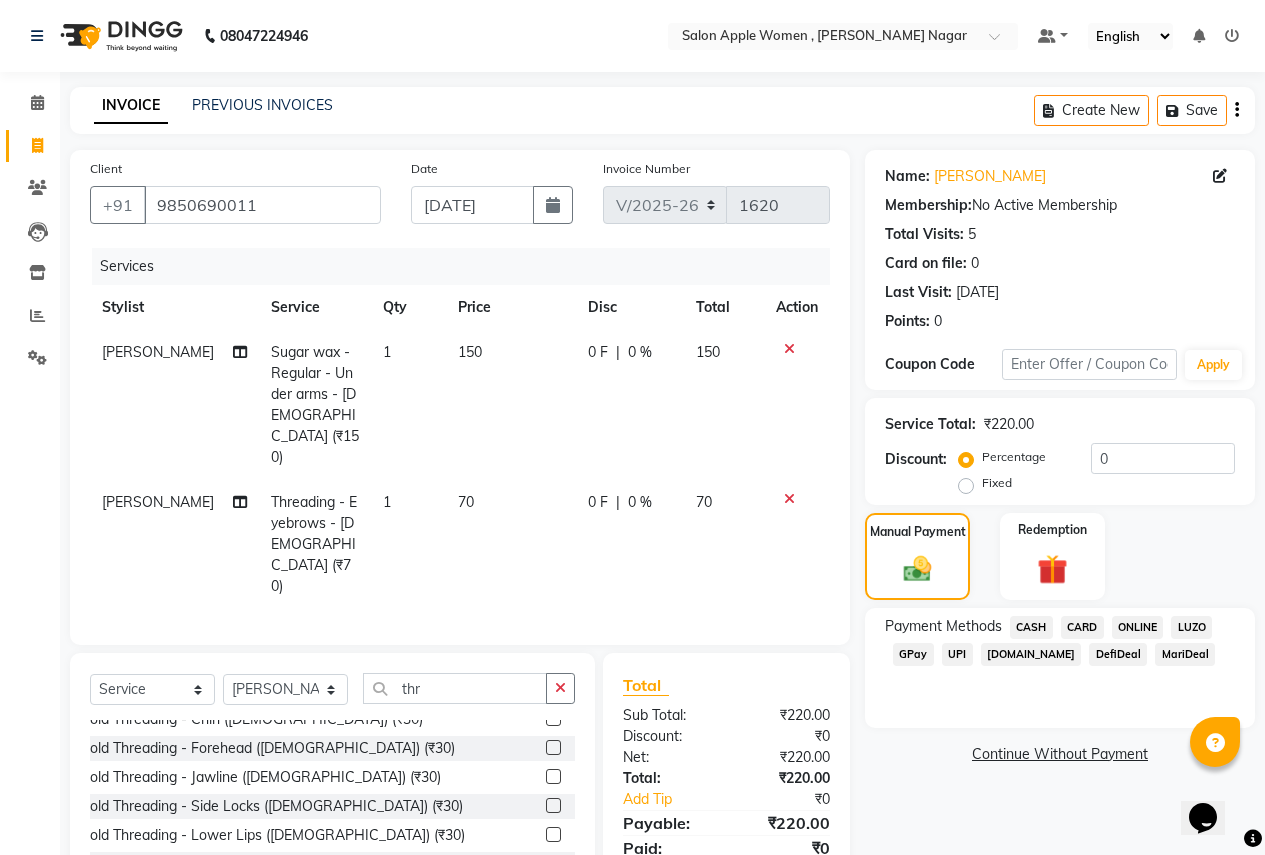 drag, startPoint x: 1152, startPoint y: 624, endPoint x: 1117, endPoint y: 676, distance: 62.681736 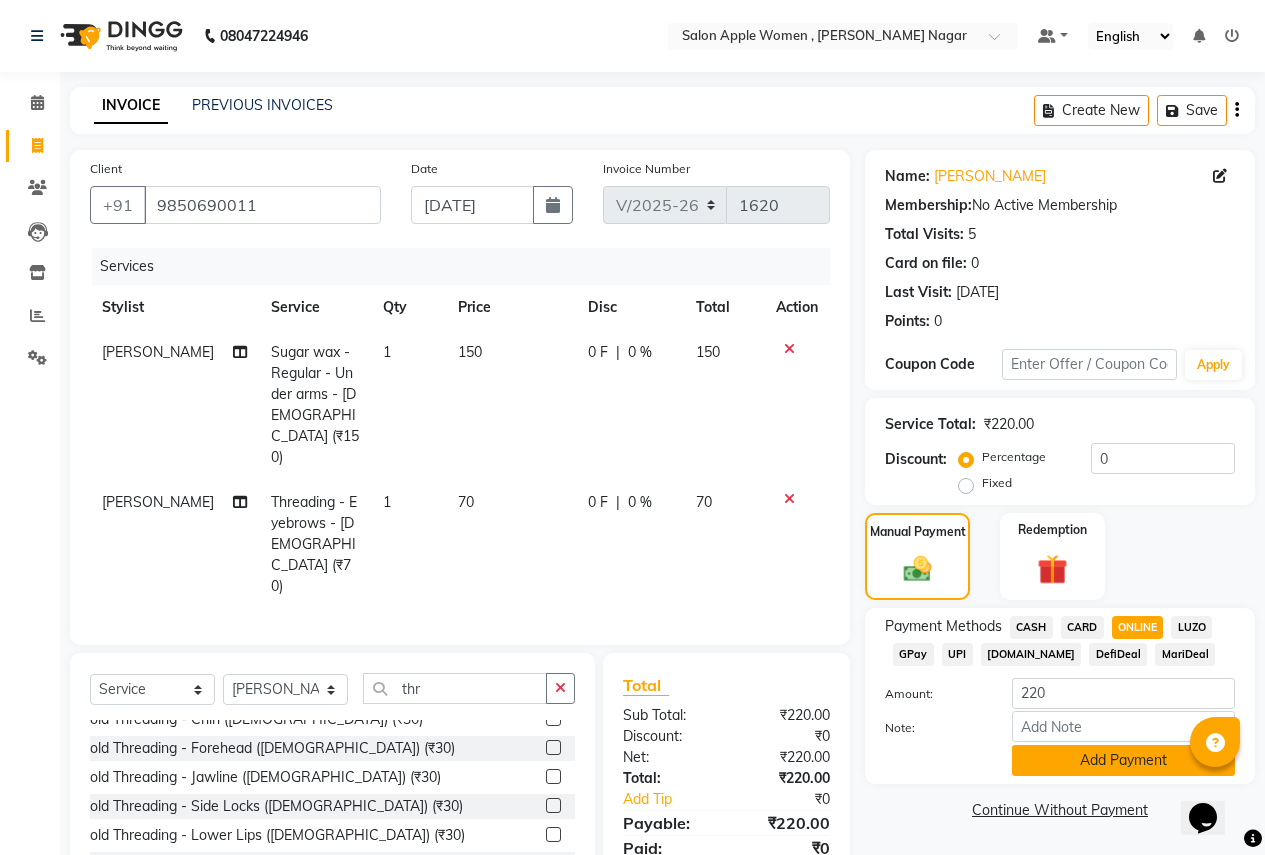 click on "Add Payment" 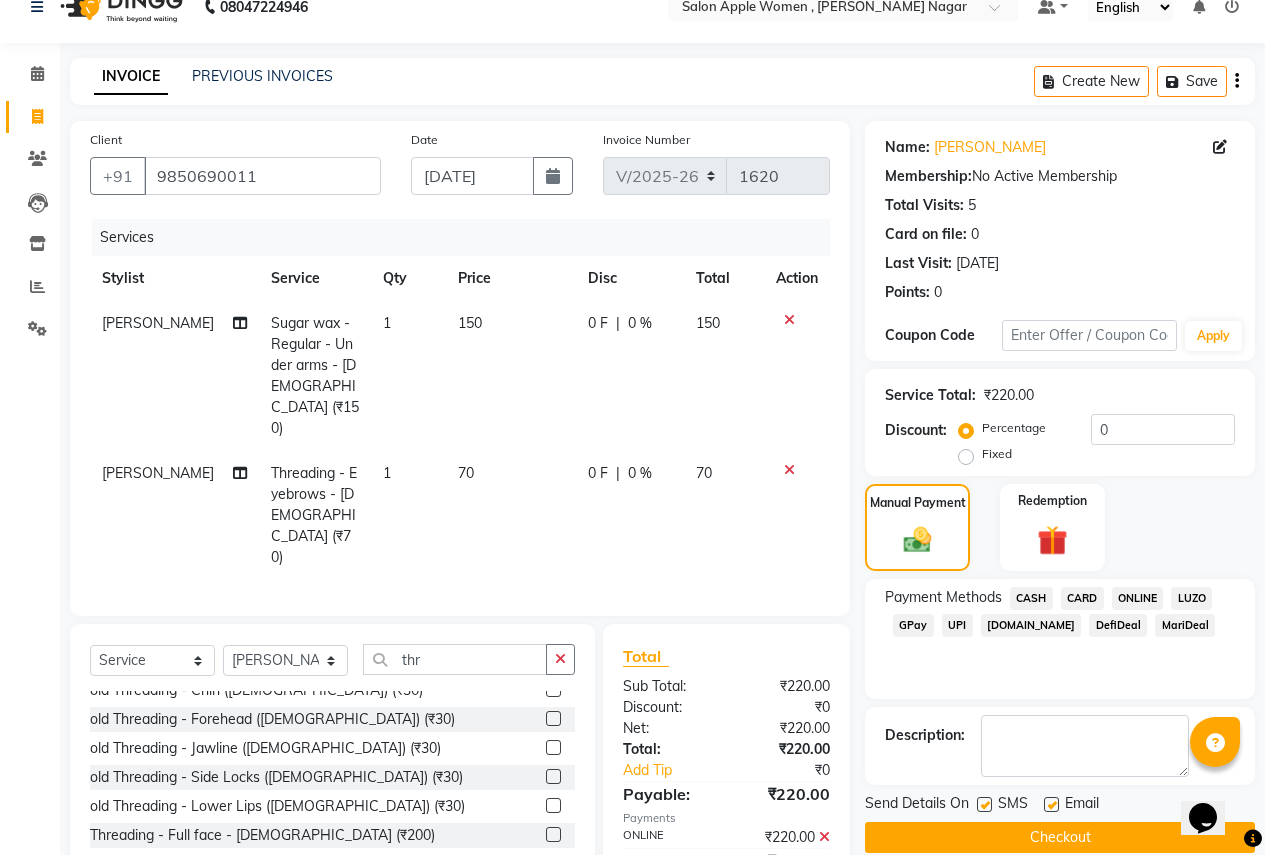scroll, scrollTop: 57, scrollLeft: 0, axis: vertical 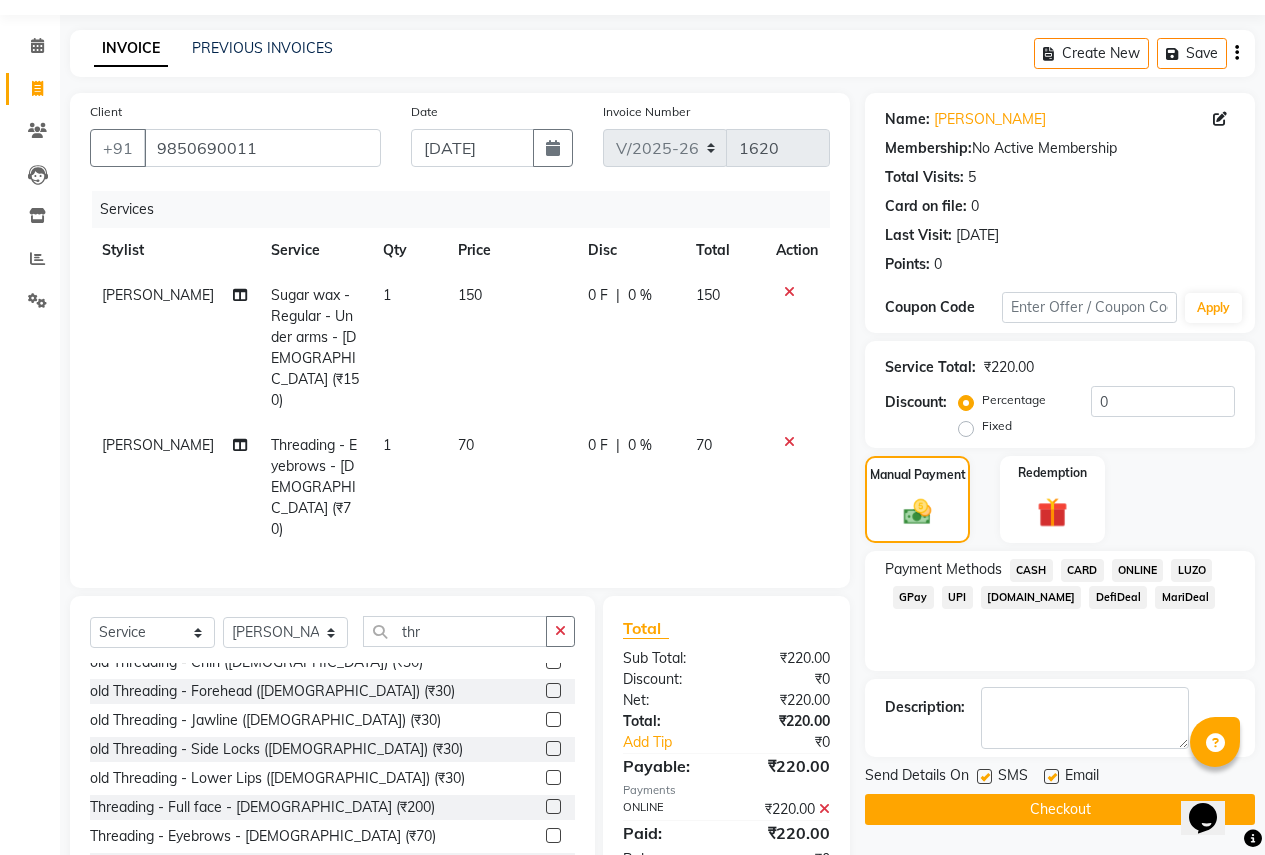 click on "Checkout" 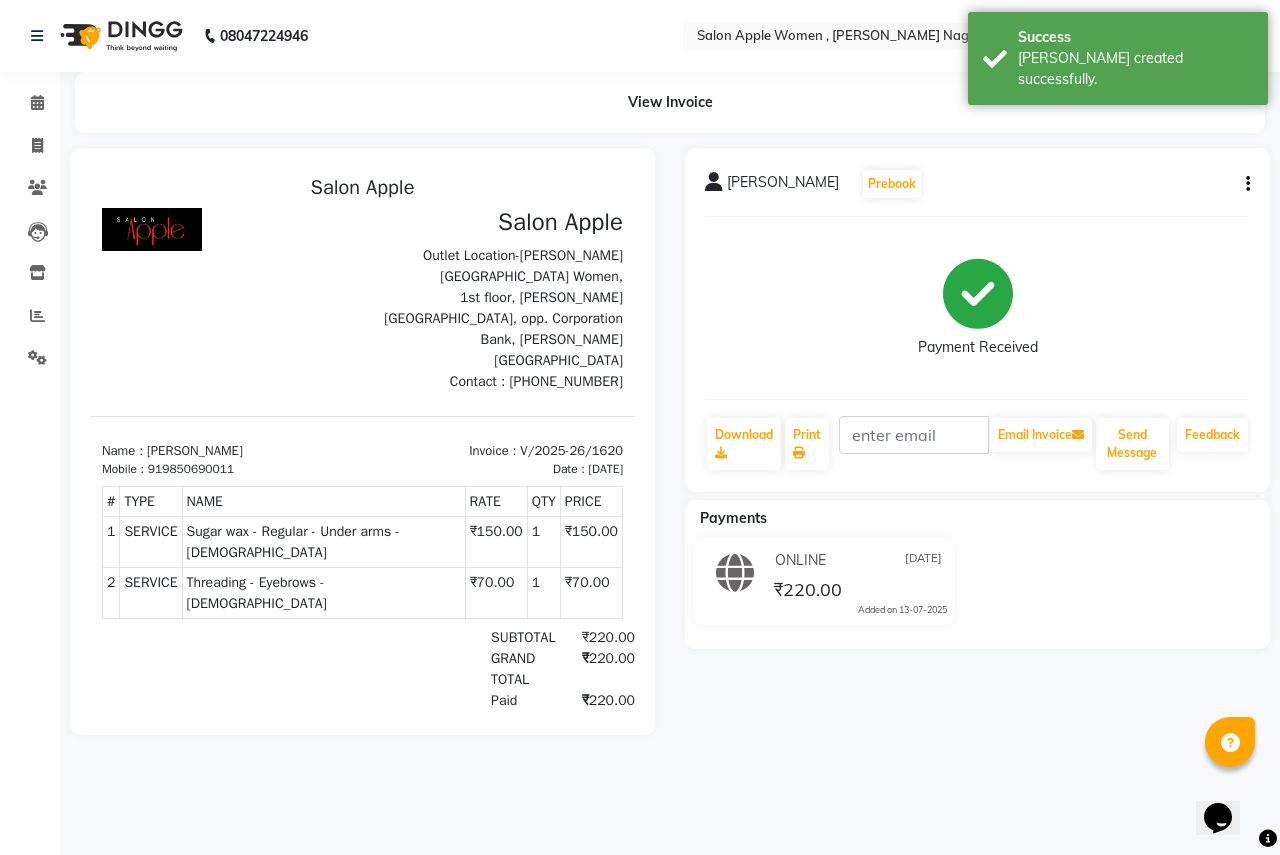 scroll, scrollTop: 0, scrollLeft: 0, axis: both 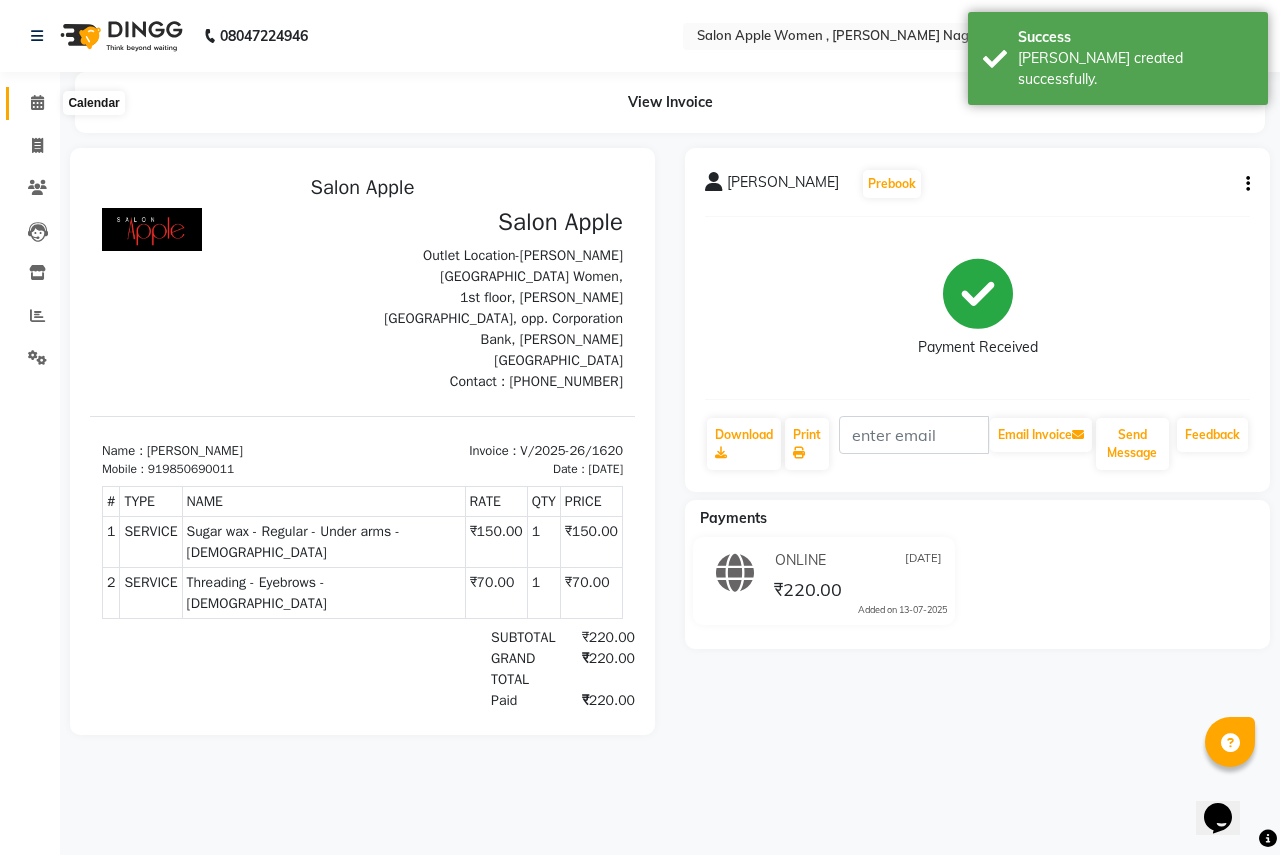click 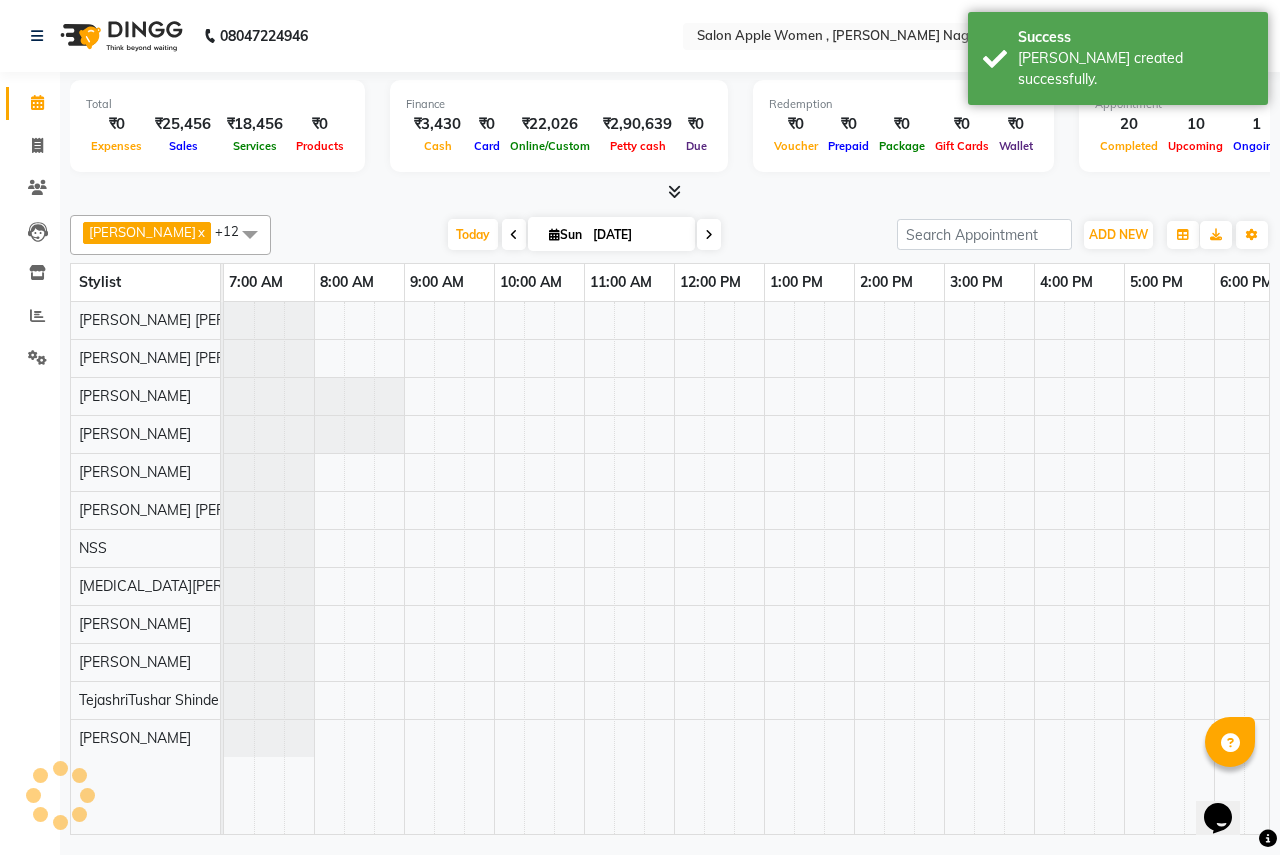 scroll, scrollTop: 0, scrollLeft: 0, axis: both 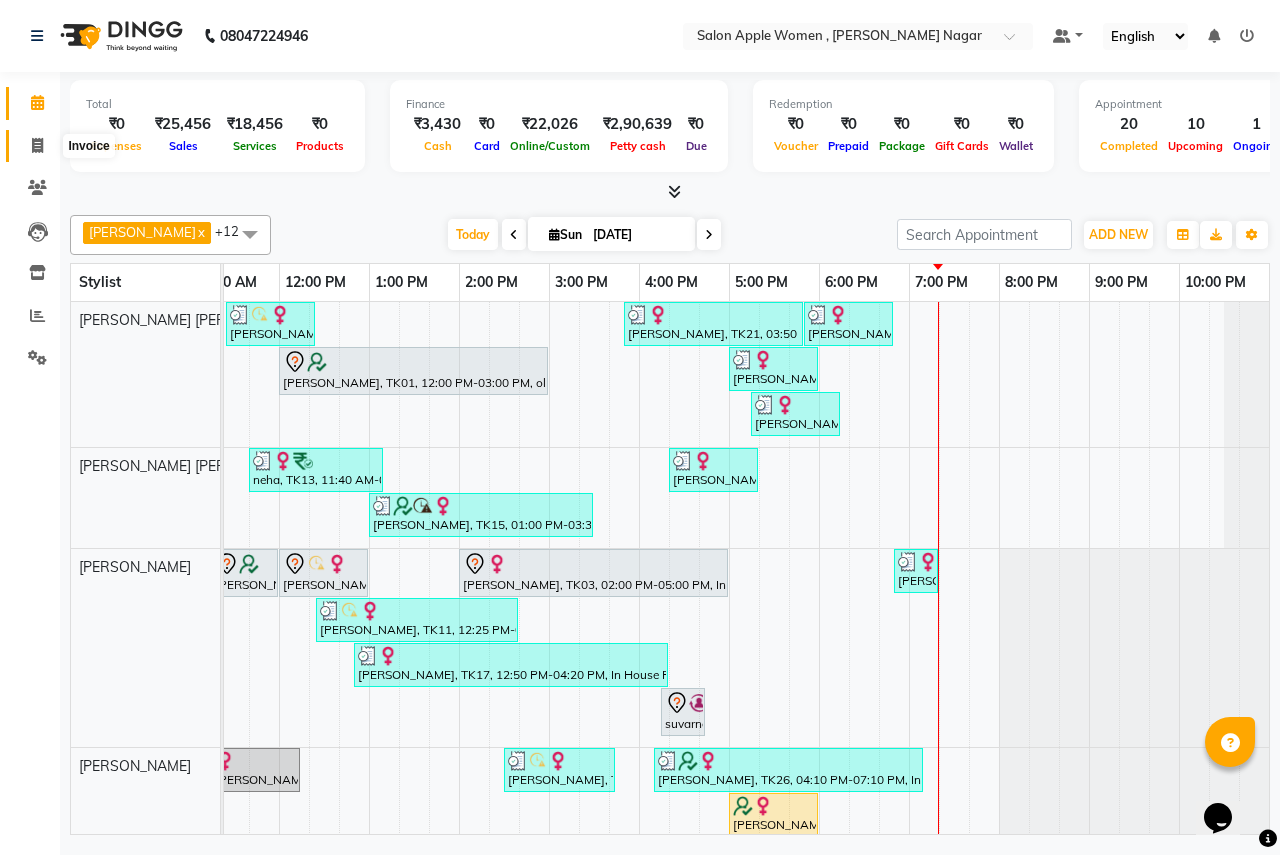click 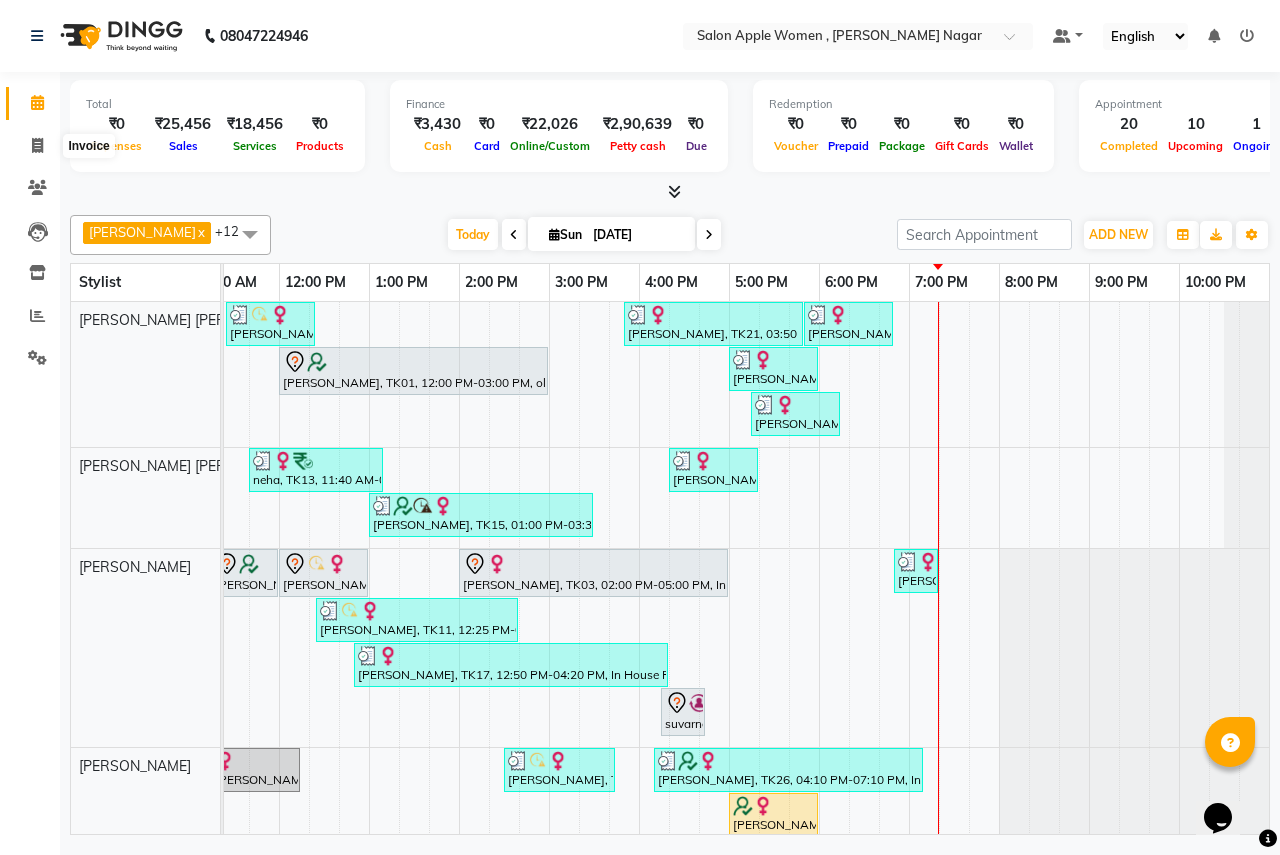 select on "96" 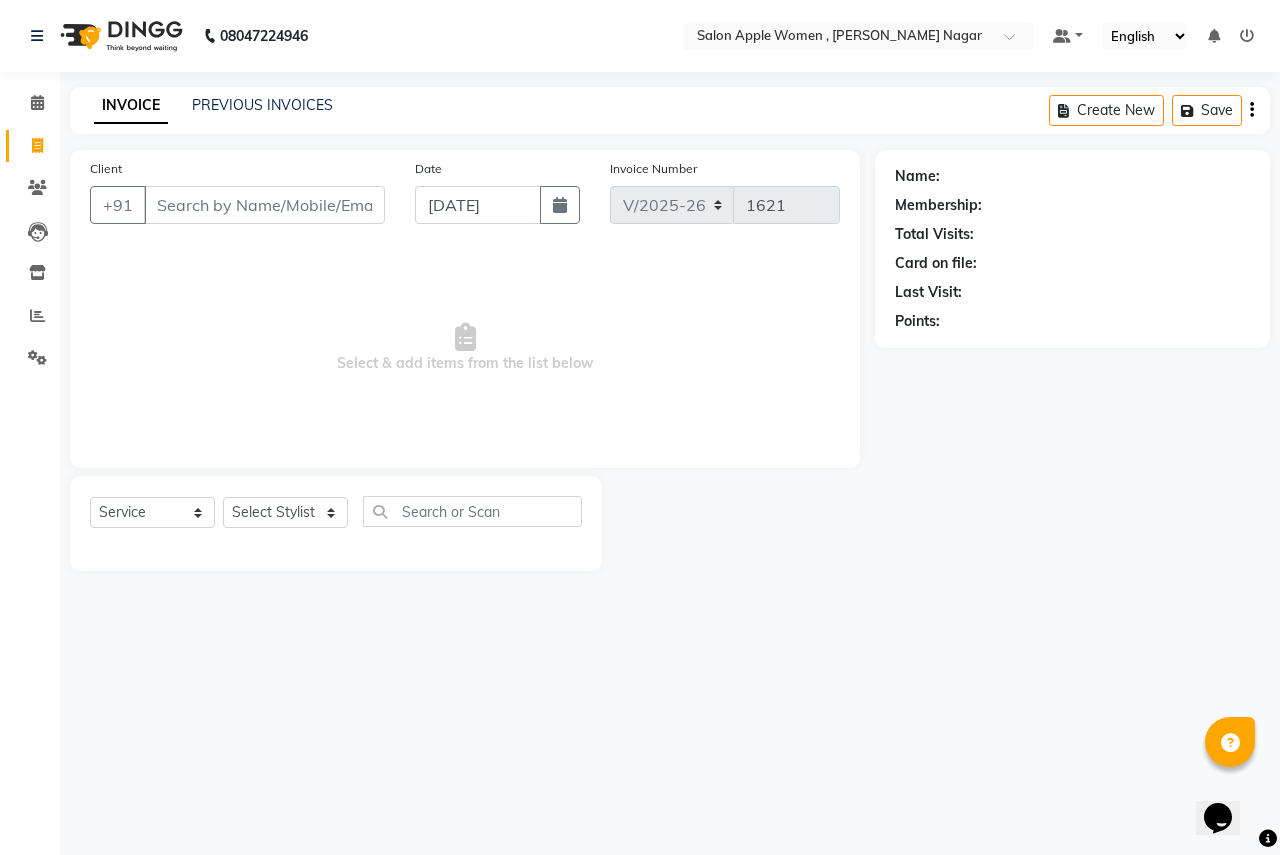 click on "Client" at bounding box center (264, 205) 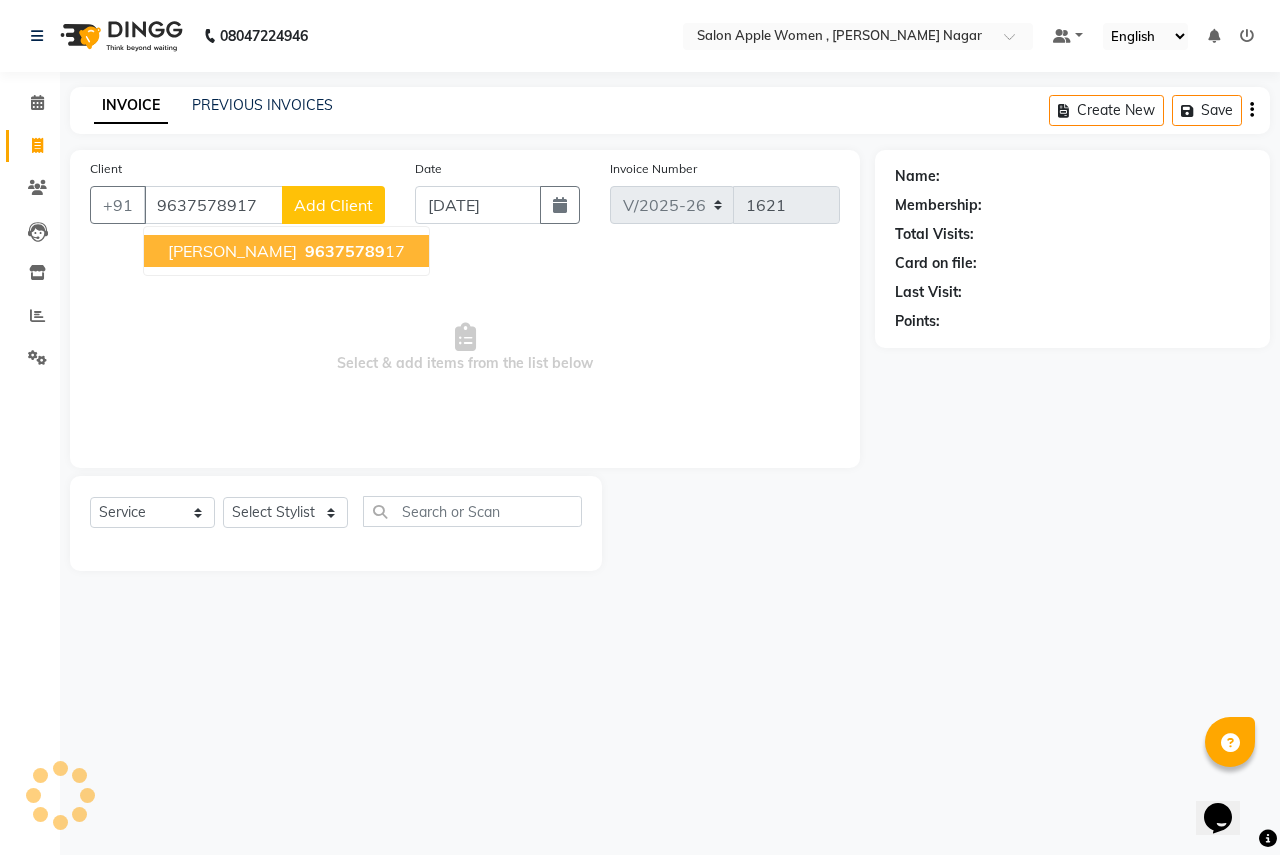 type on "9637578917" 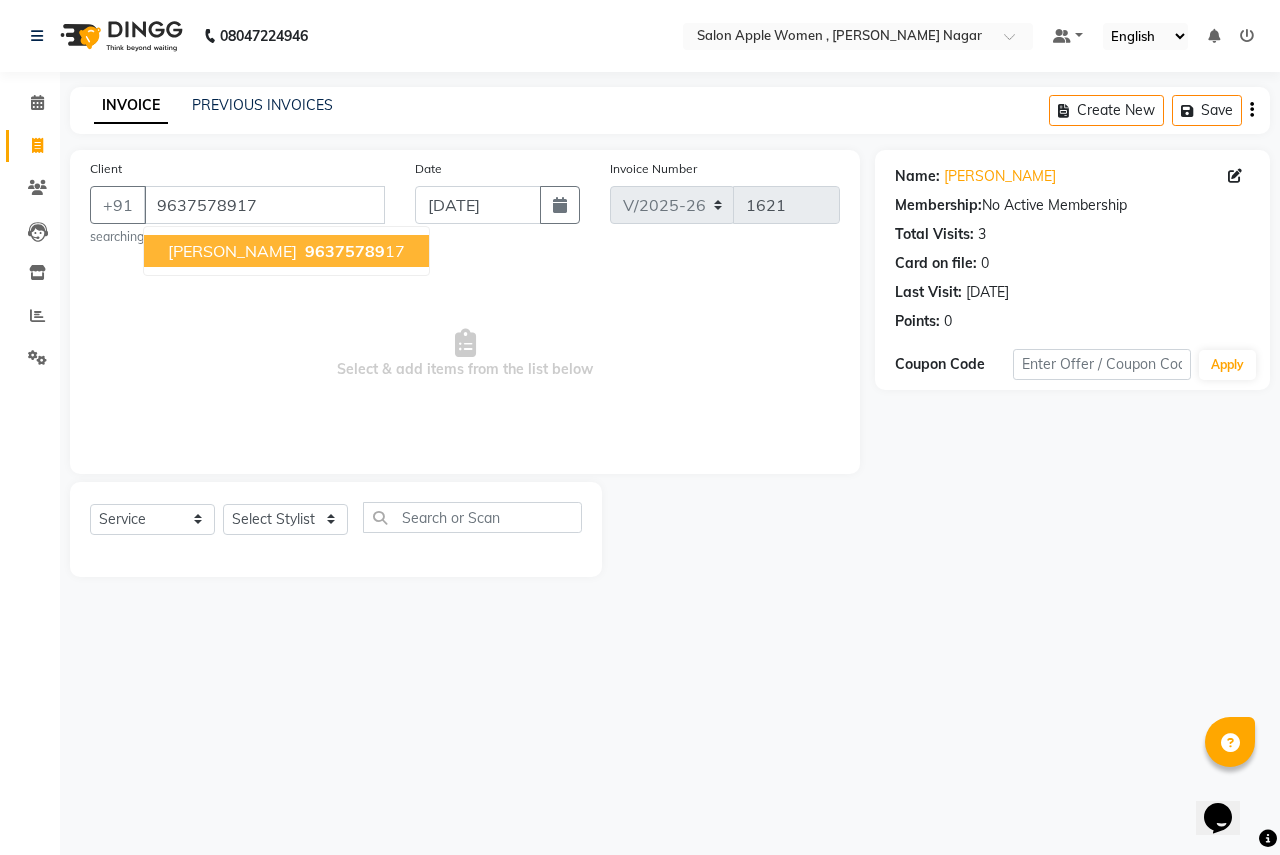 click on "[PERSON_NAME]   96375789 17" at bounding box center (286, 251) 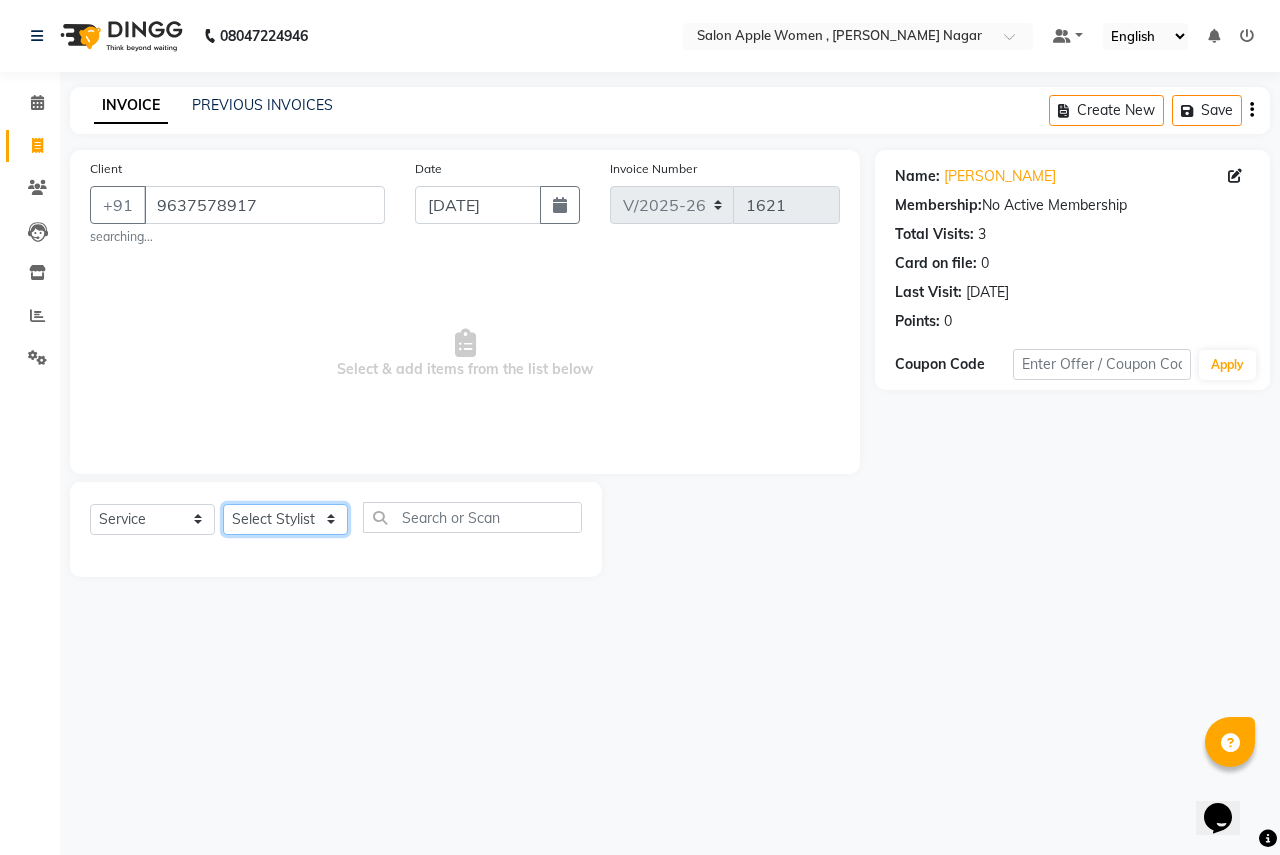 click on "Select Stylist [PERSON_NAME] [PERSON_NAME] [PERSON_NAME] [PERSON_NAME] Jyoti Rahul [PERSON_NAME] [MEDICAL_DATA][PERSON_NAME] [PERSON_NAME] NSS Pratibha Paswan [PERSON_NAME] [PERSON_NAME] Reception  Reshma Operations Head [PERSON_NAME] [PERSON_NAME] [PERSON_NAME]" 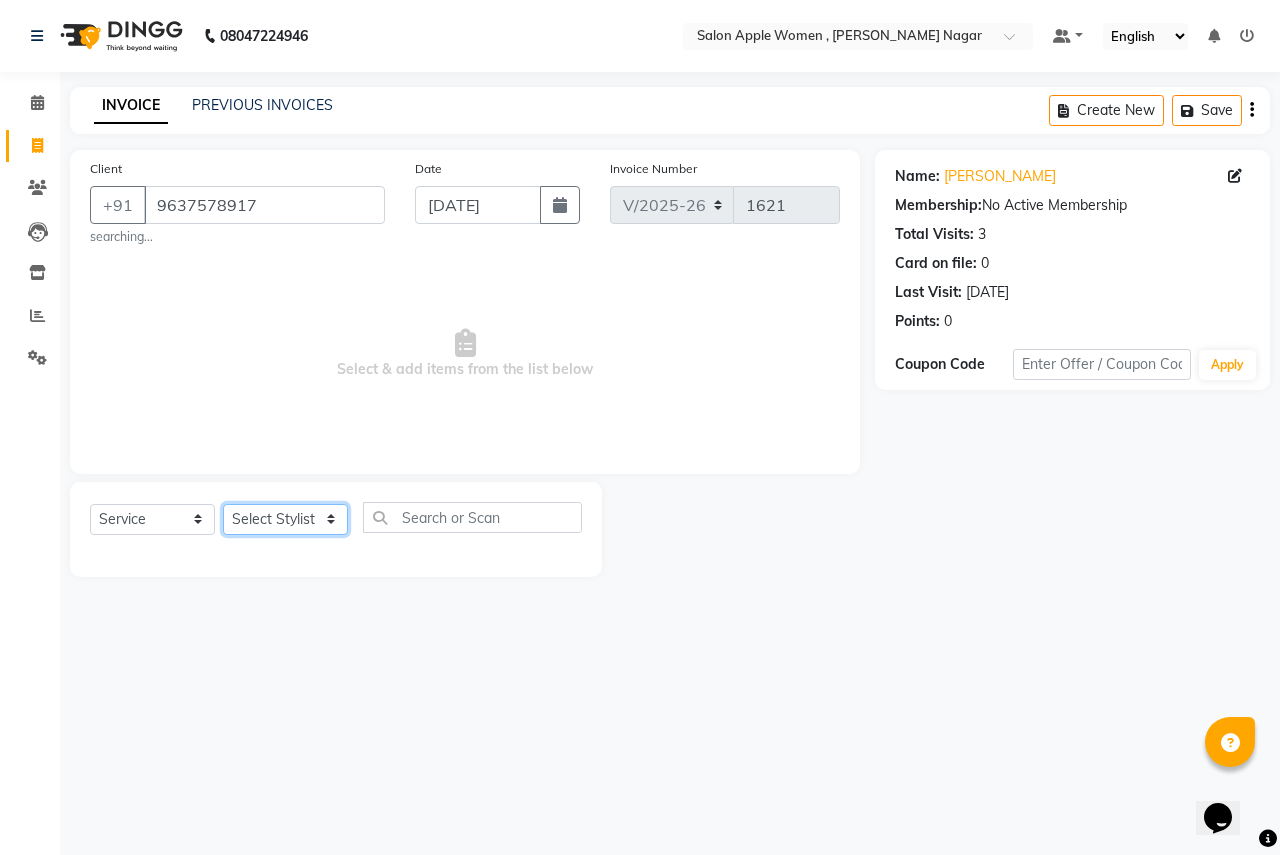select on "70309" 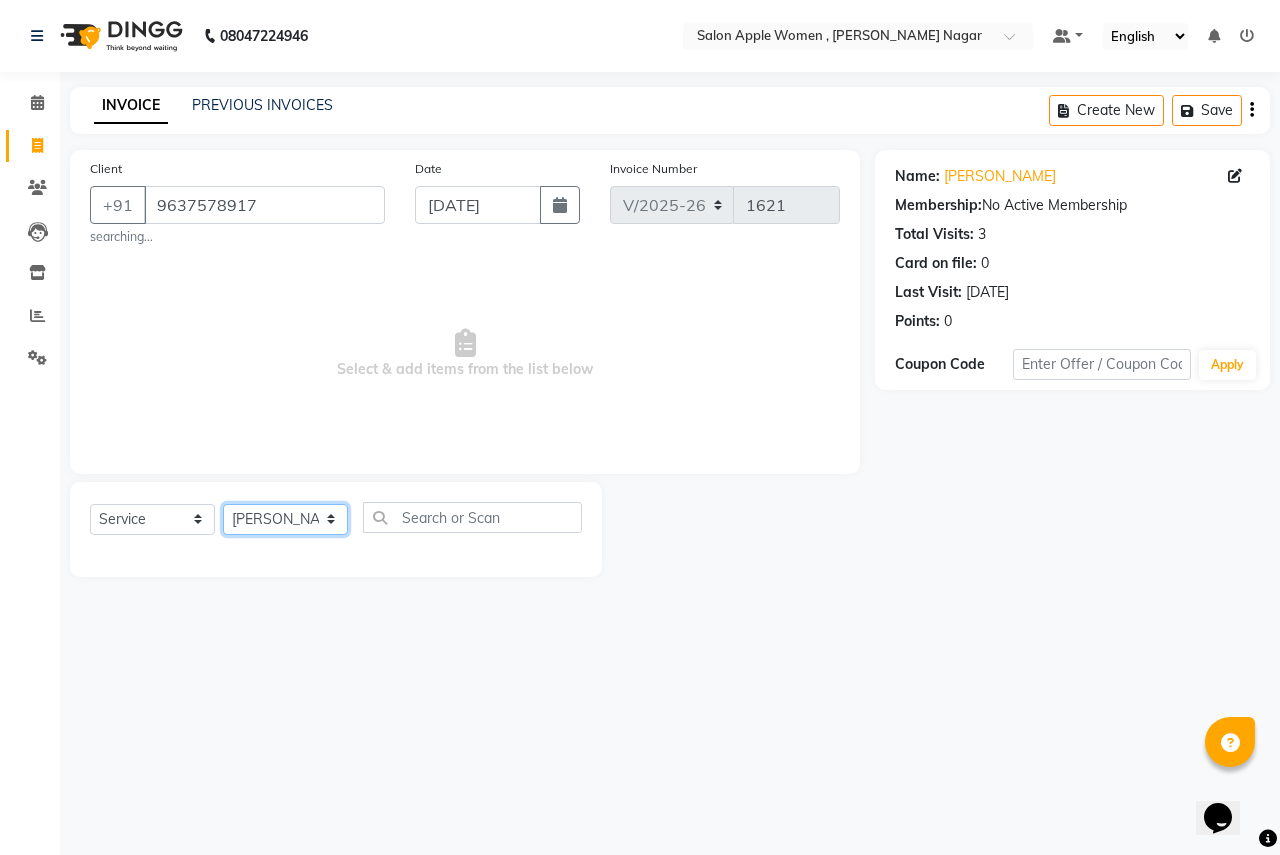 click on "Select Stylist [PERSON_NAME] [PERSON_NAME] [PERSON_NAME] [PERSON_NAME] Jyoti Rahul [PERSON_NAME] [MEDICAL_DATA][PERSON_NAME] [PERSON_NAME] NSS Pratibha Paswan [PERSON_NAME] [PERSON_NAME] Reception  Reshma Operations Head [PERSON_NAME] [PERSON_NAME] [PERSON_NAME]" 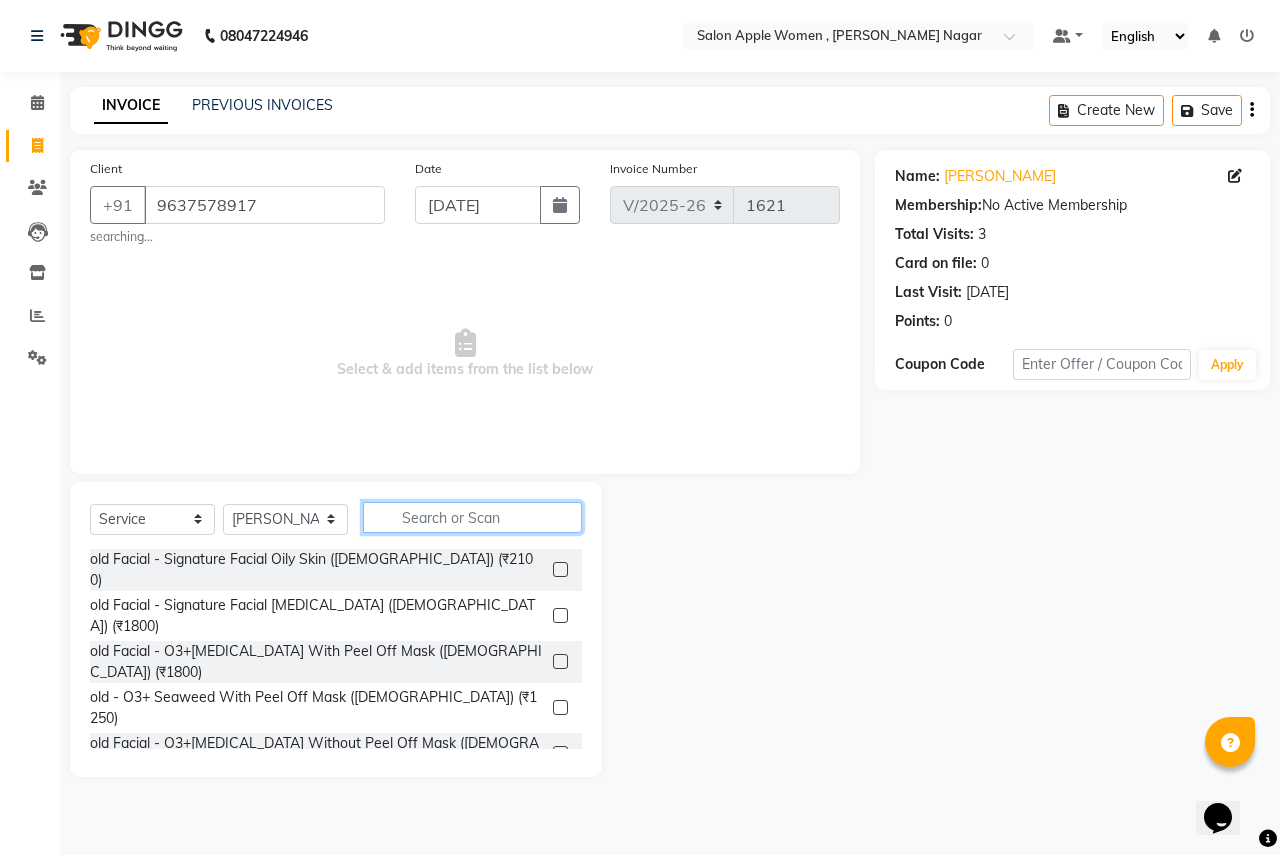 click 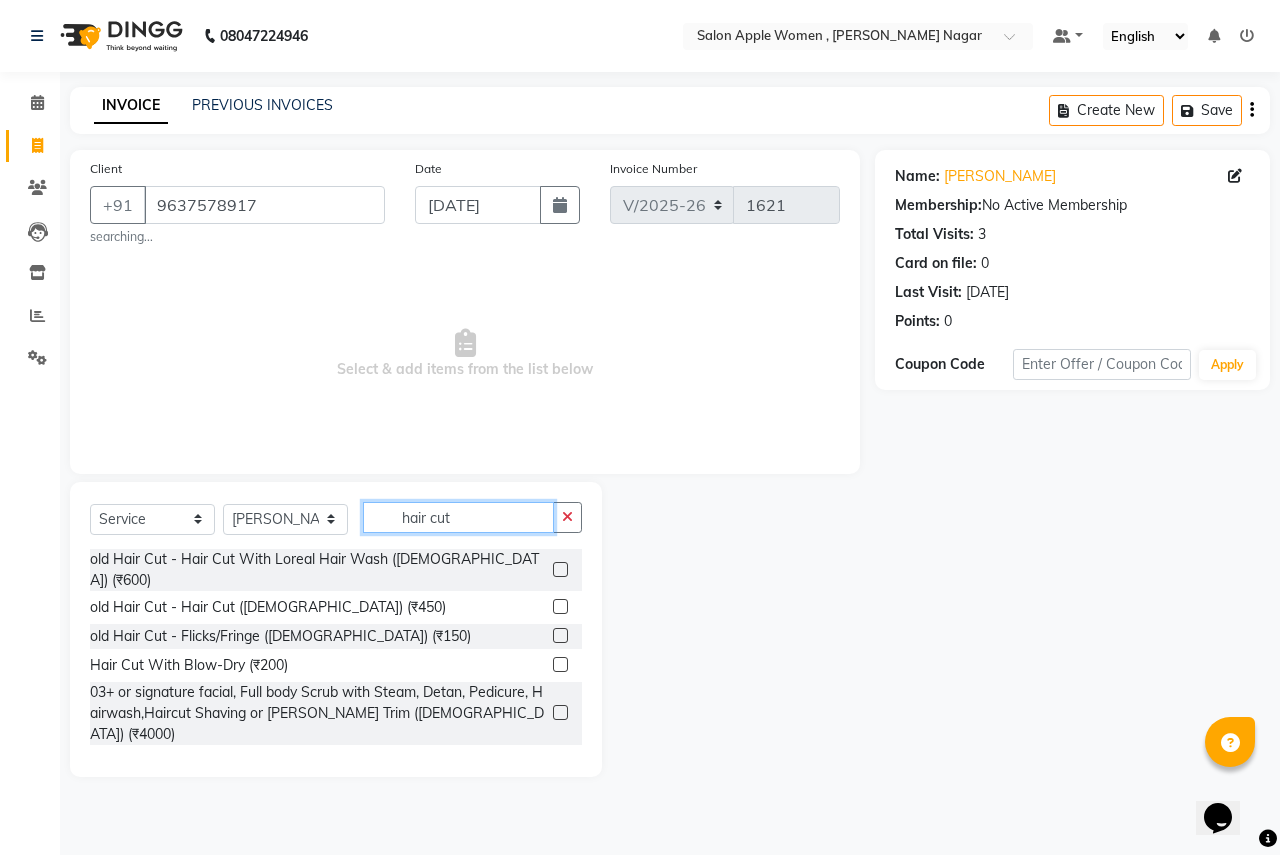 type on "hair cut" 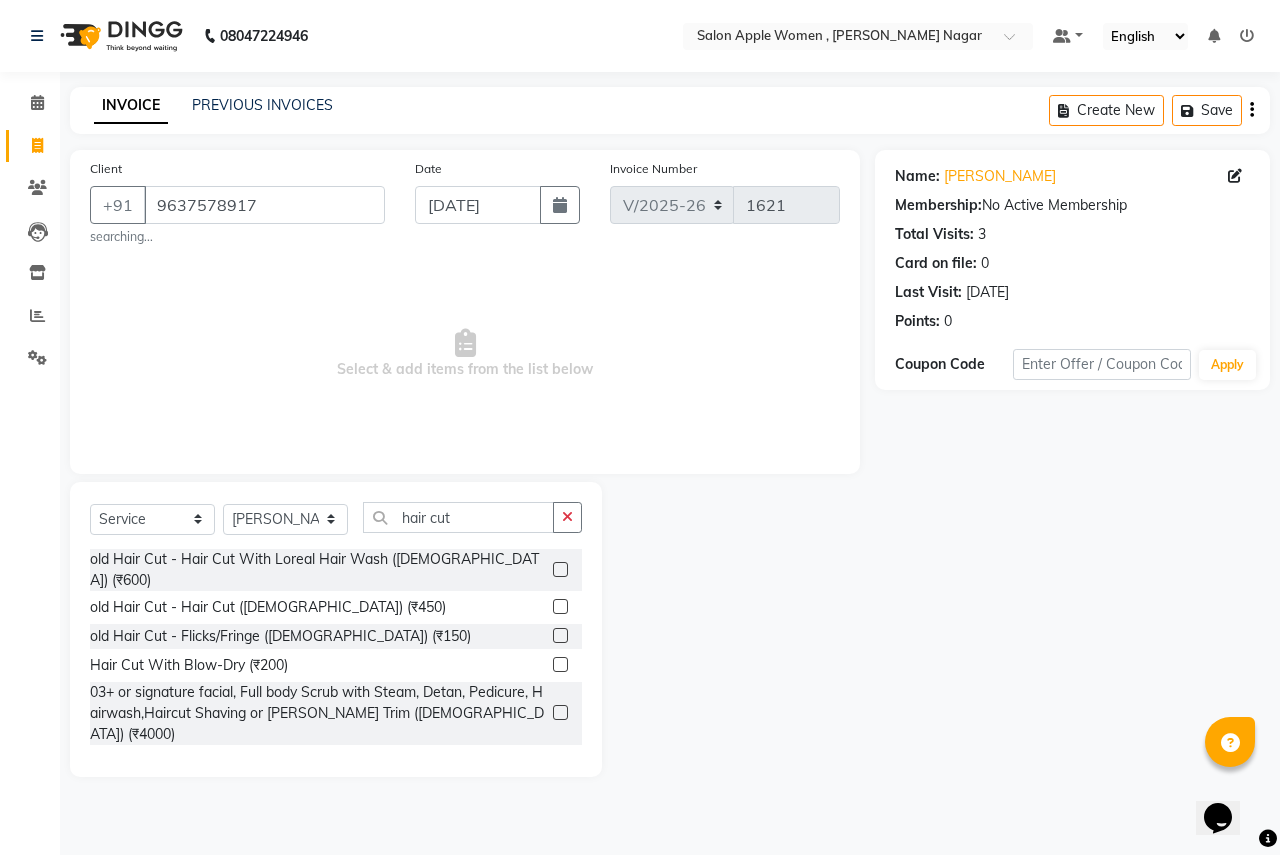 click 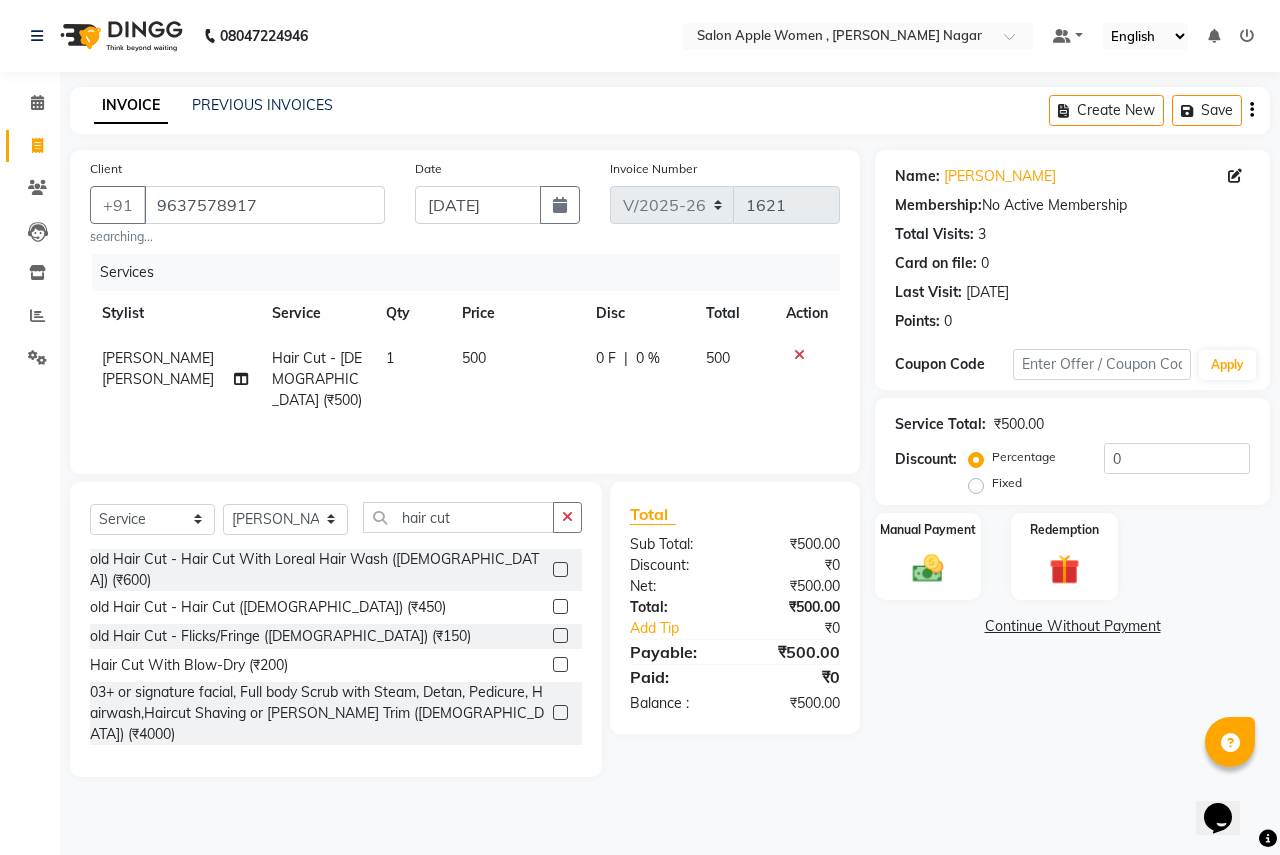 click 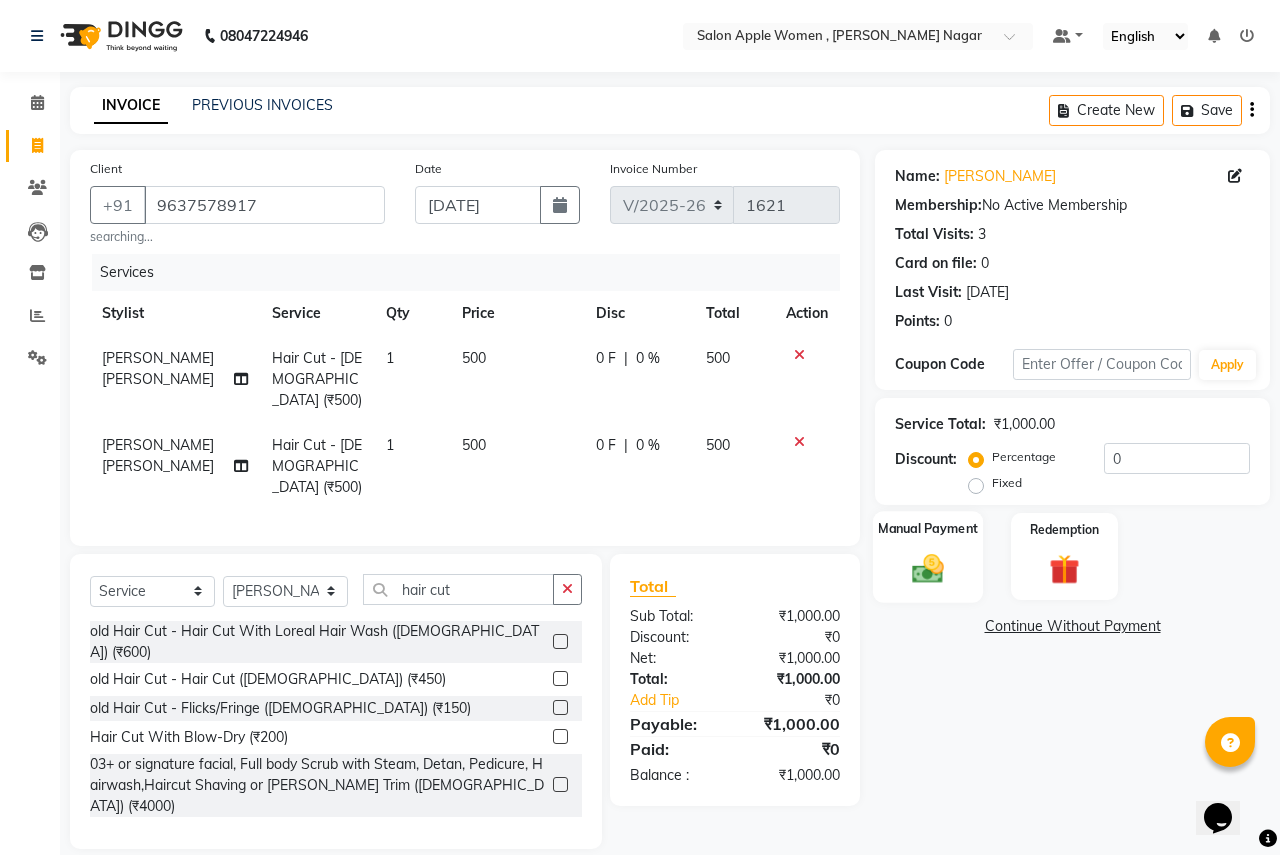 checkbox on "false" 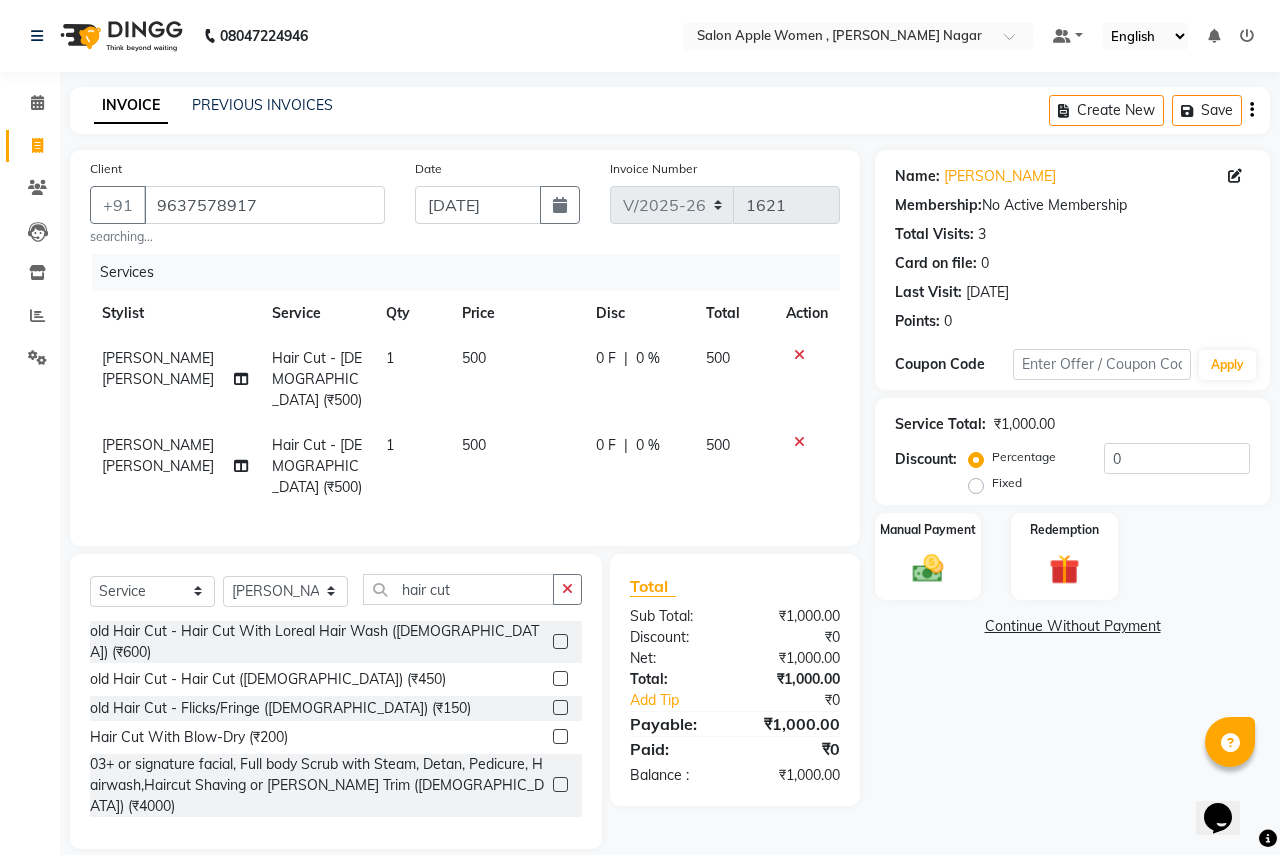 drag, startPoint x: 960, startPoint y: 568, endPoint x: 930, endPoint y: 604, distance: 46.8615 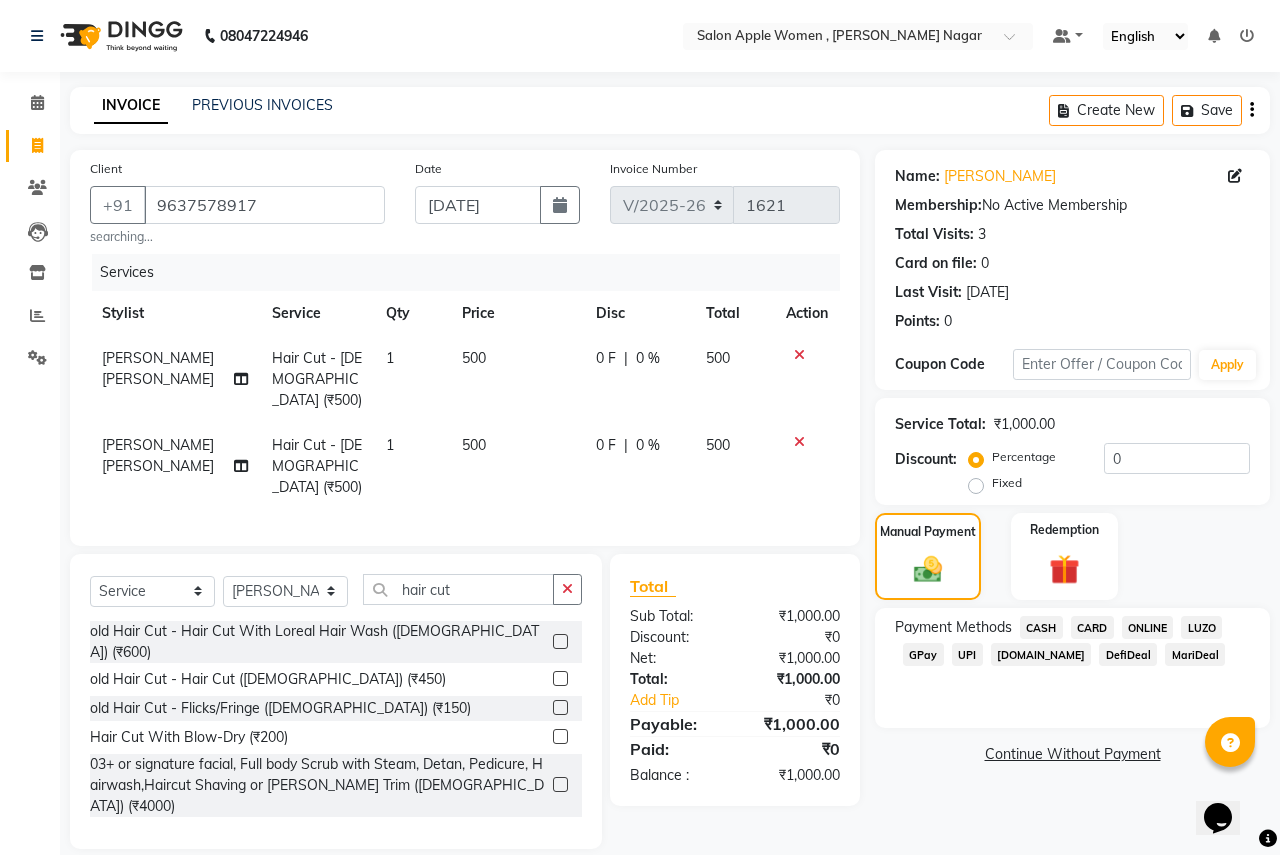 click on "ONLINE" 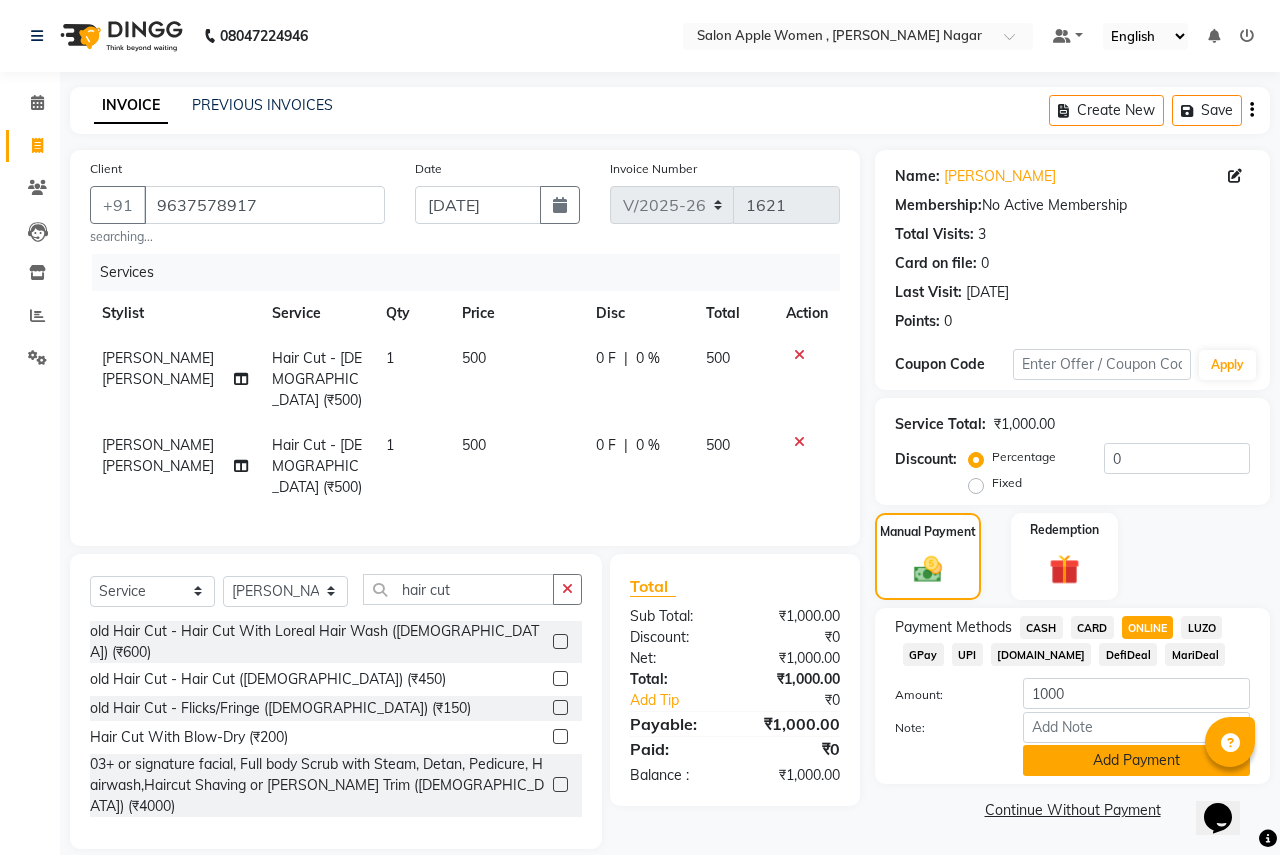 click on "Add Payment" 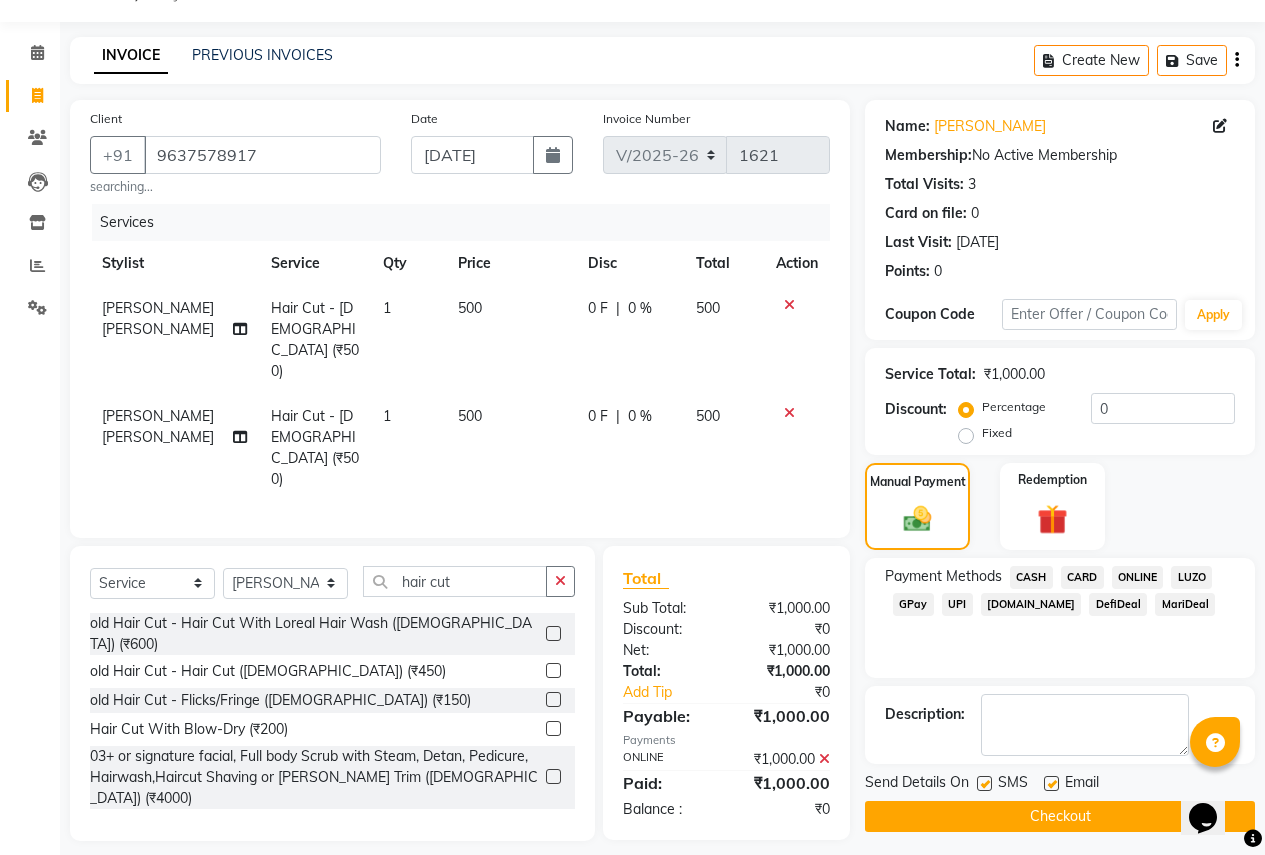 scroll, scrollTop: 57, scrollLeft: 0, axis: vertical 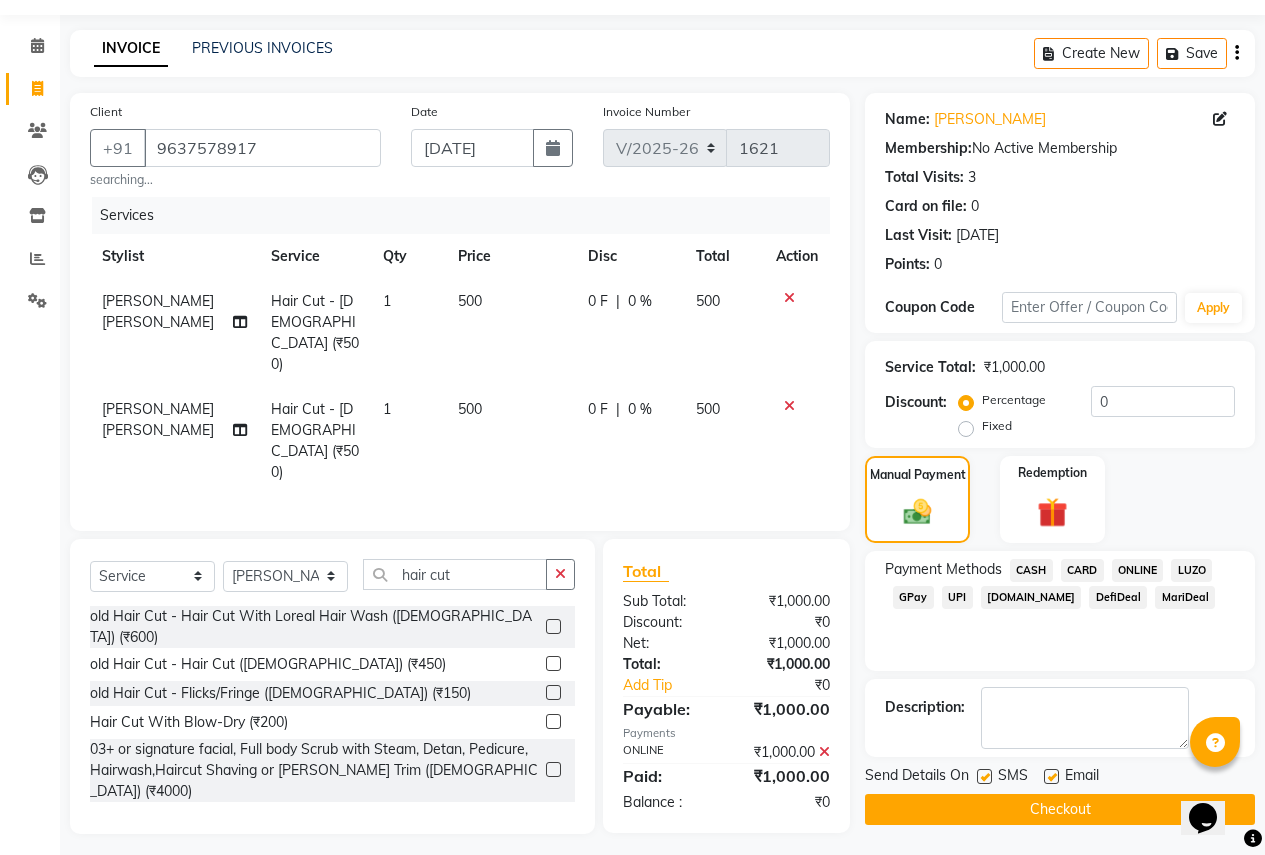 click on "Checkout" 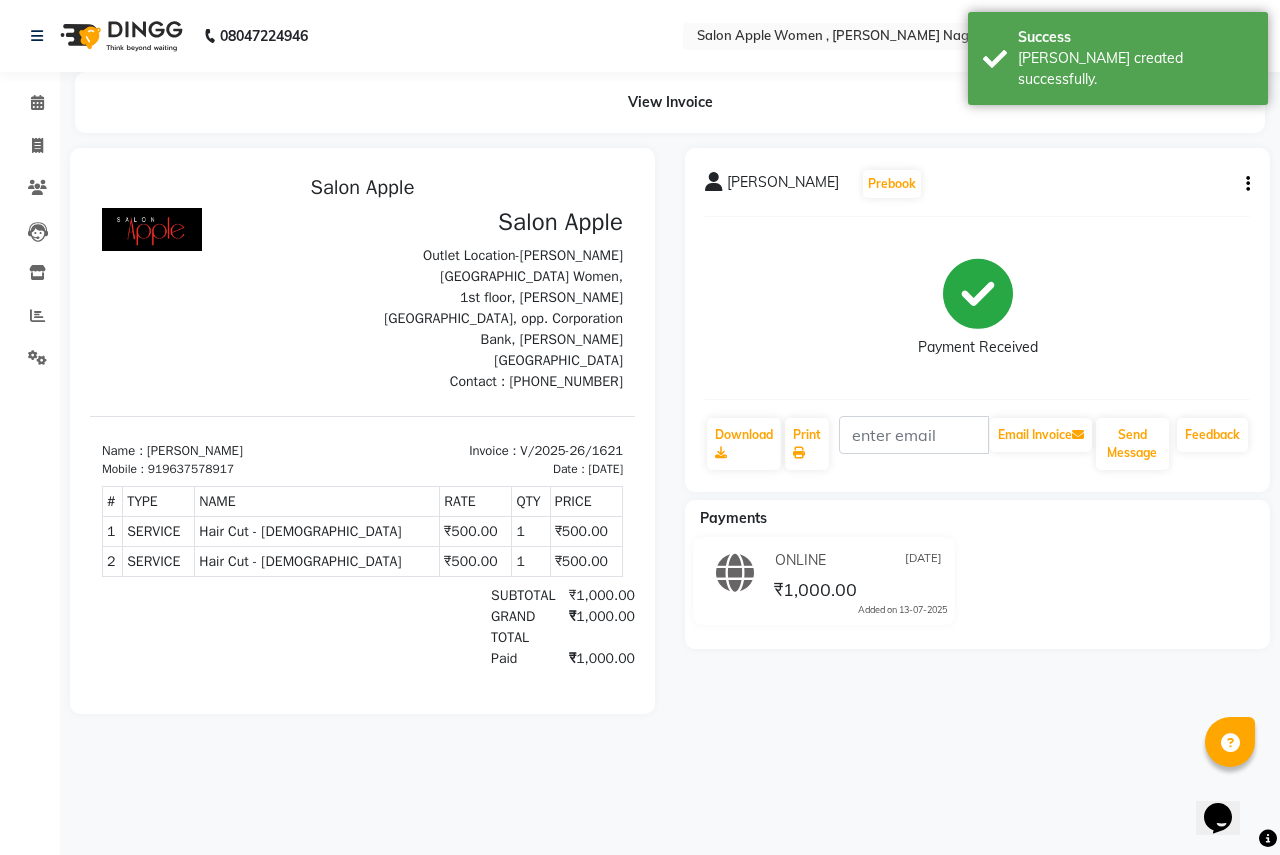 scroll, scrollTop: 0, scrollLeft: 0, axis: both 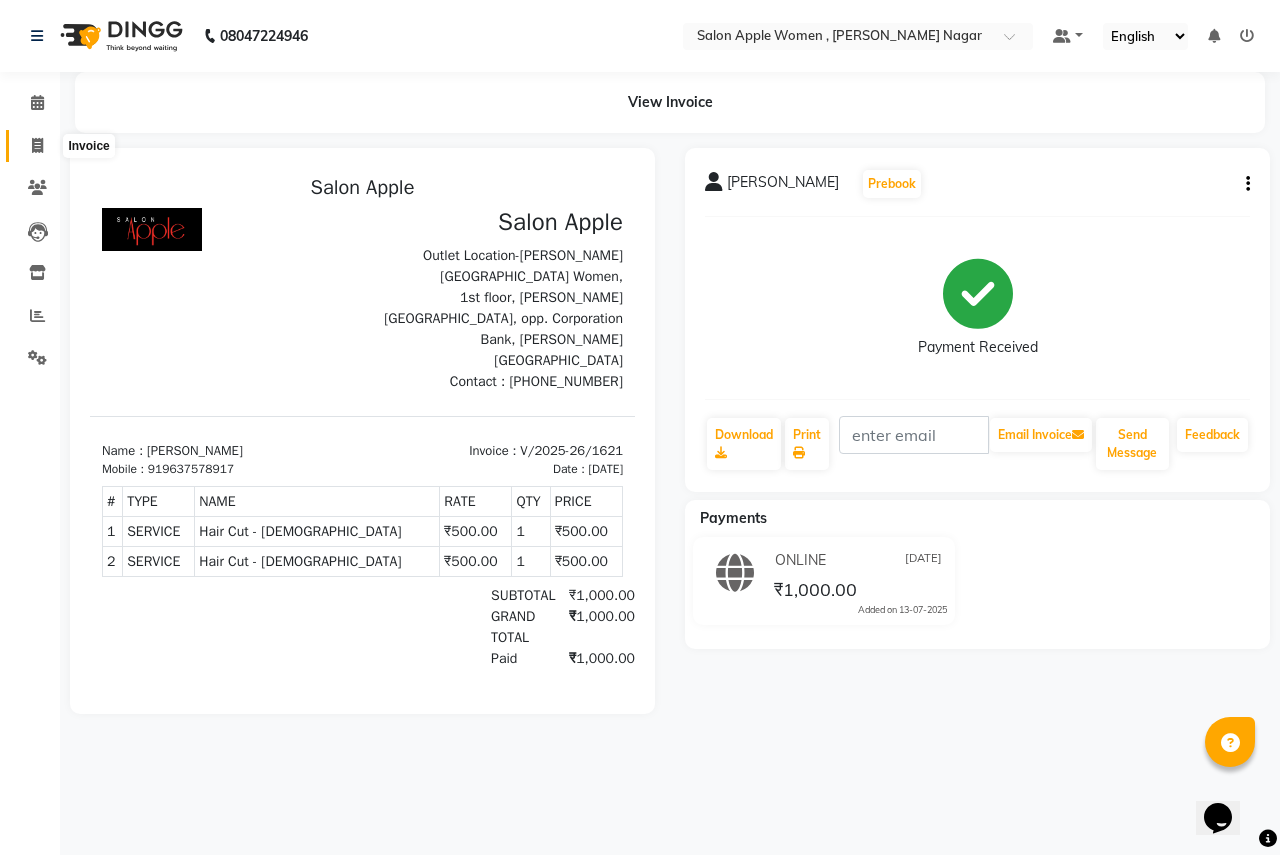 click 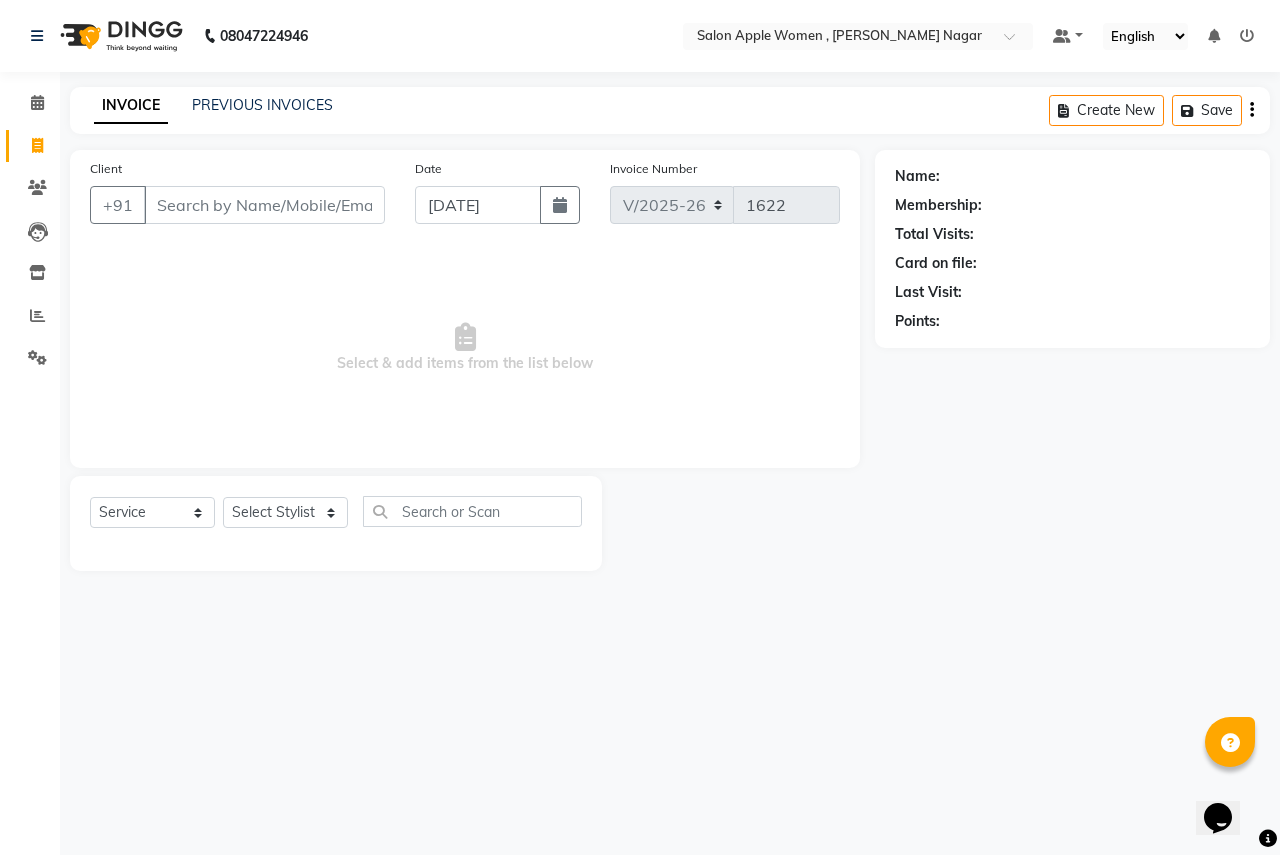 click on "Client" at bounding box center [264, 205] 